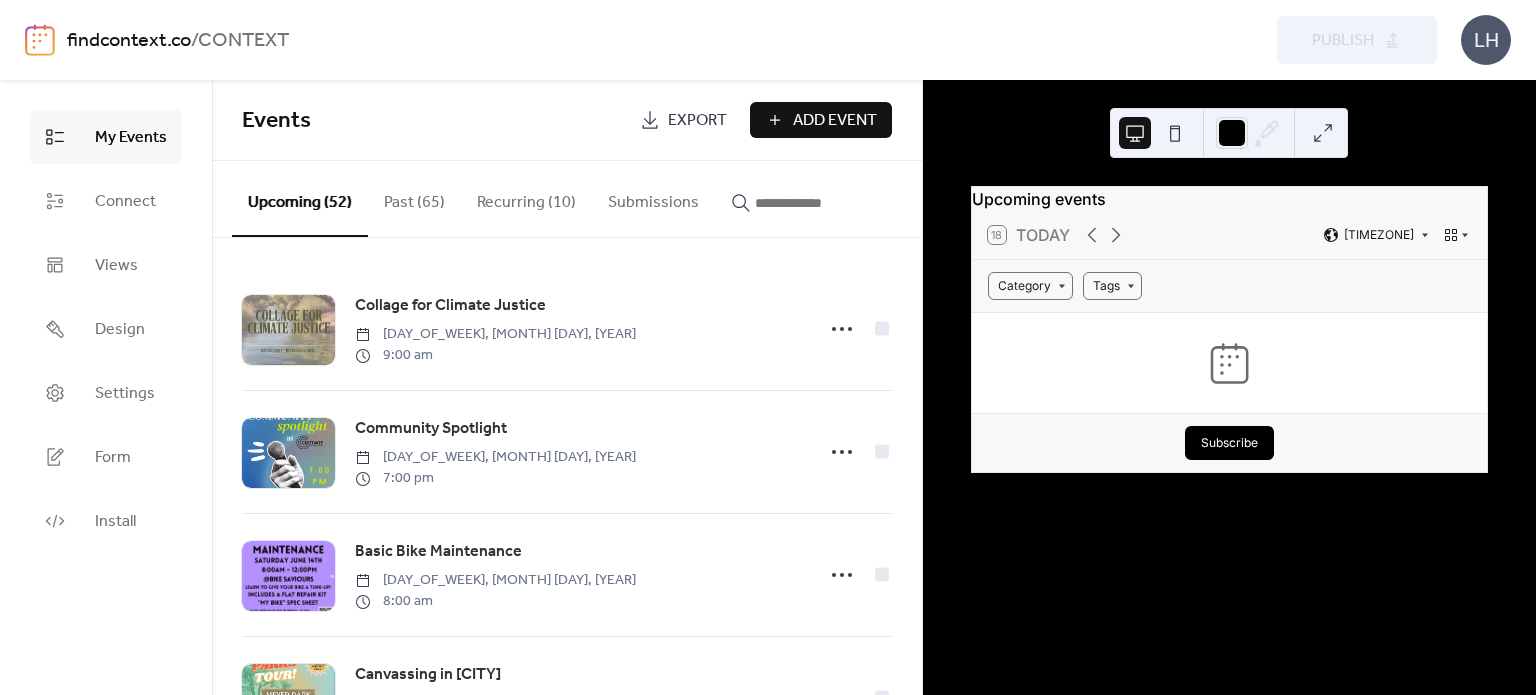 scroll, scrollTop: 0, scrollLeft: 0, axis: both 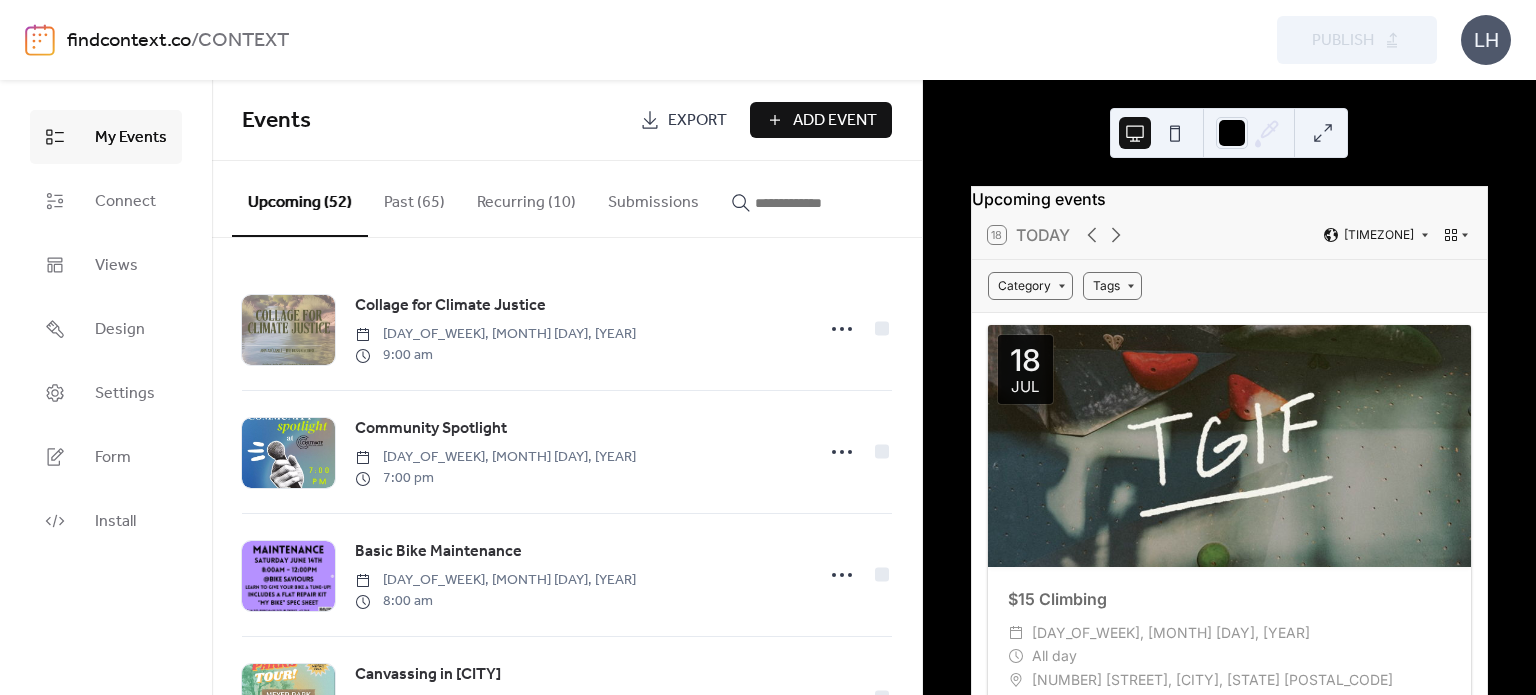 click on "Add Event" at bounding box center [835, 121] 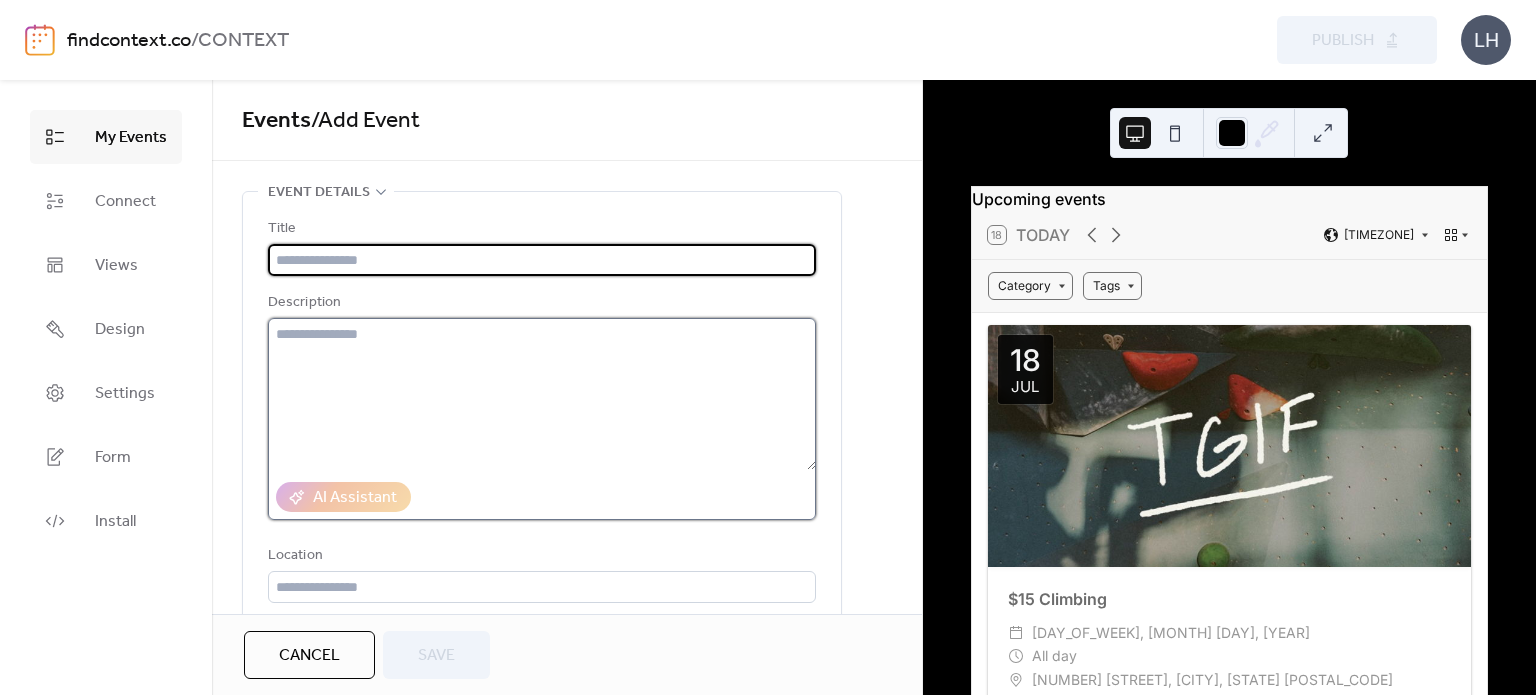 click at bounding box center (542, 394) 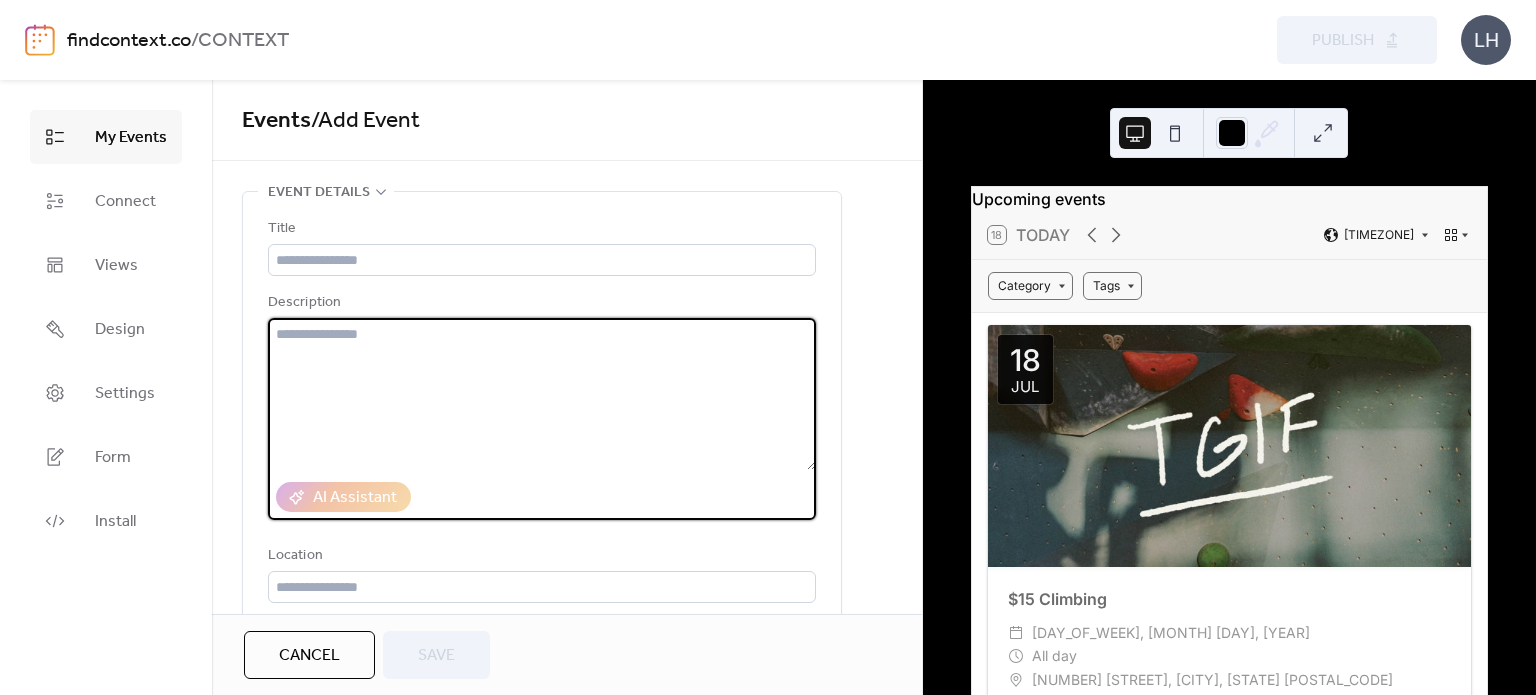 paste on "**********" 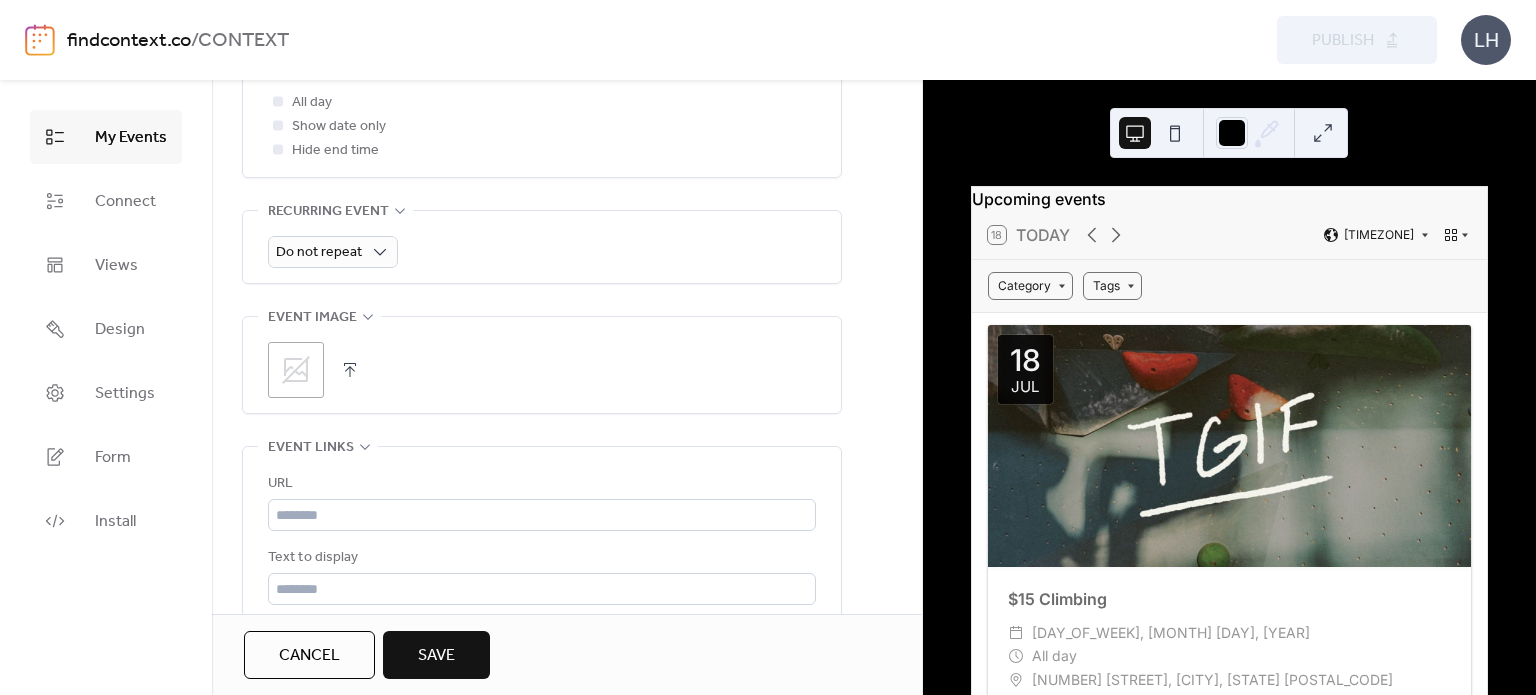 scroll, scrollTop: 852, scrollLeft: 0, axis: vertical 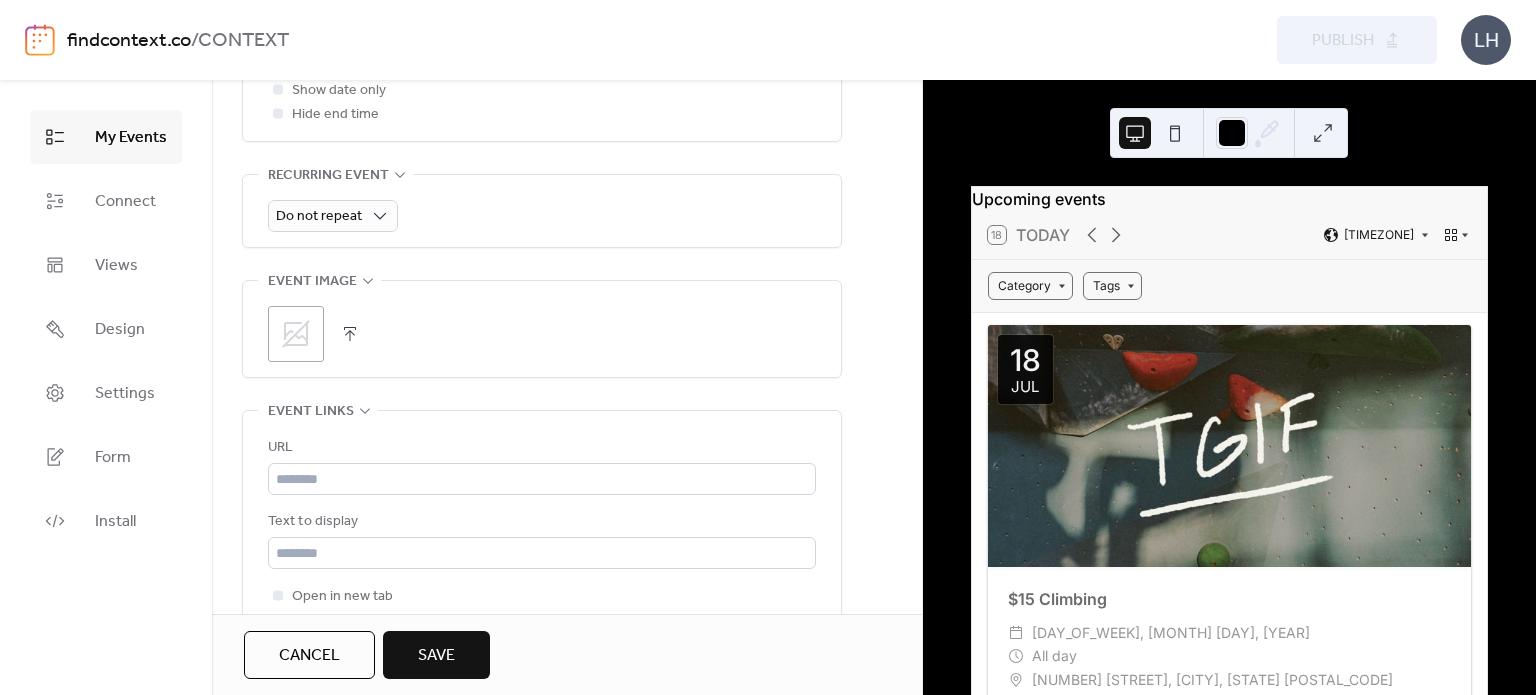 type on "**********" 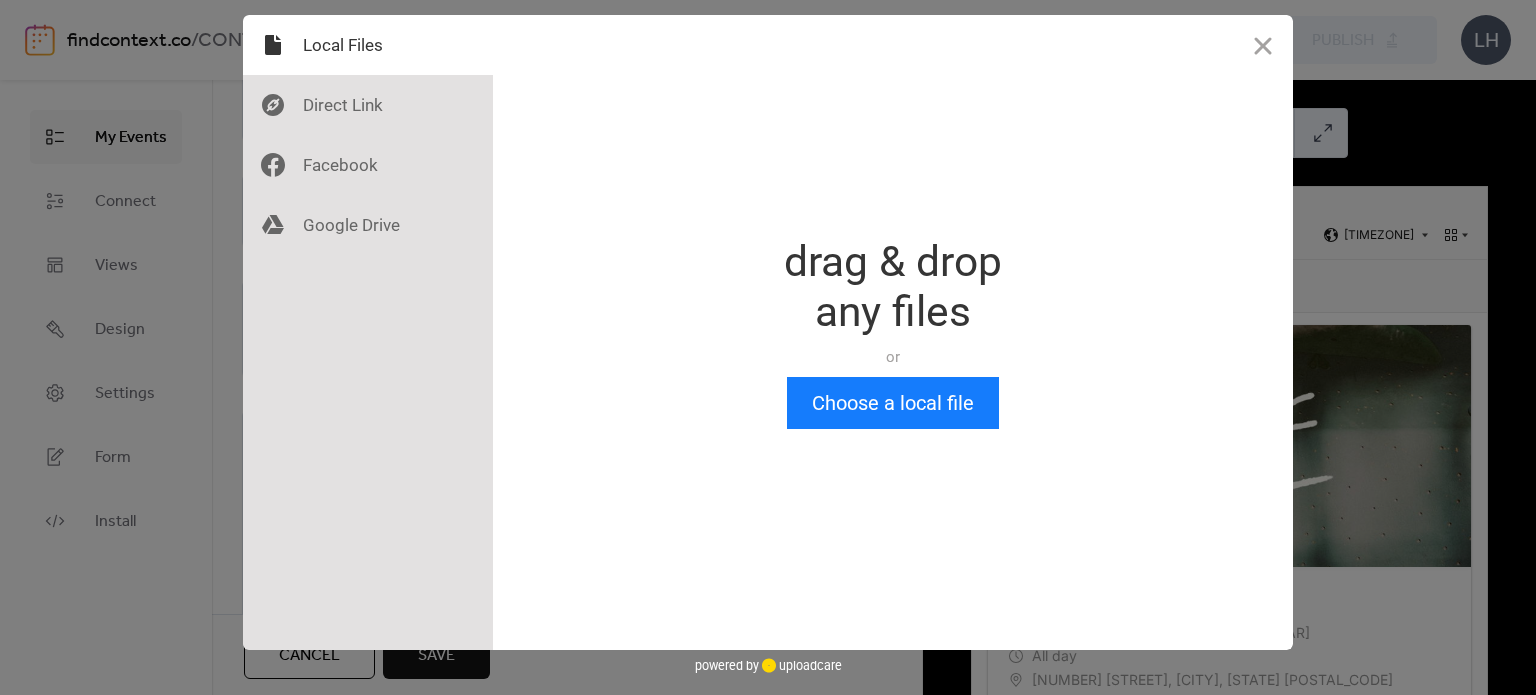 click on "or" at bounding box center [893, 357] 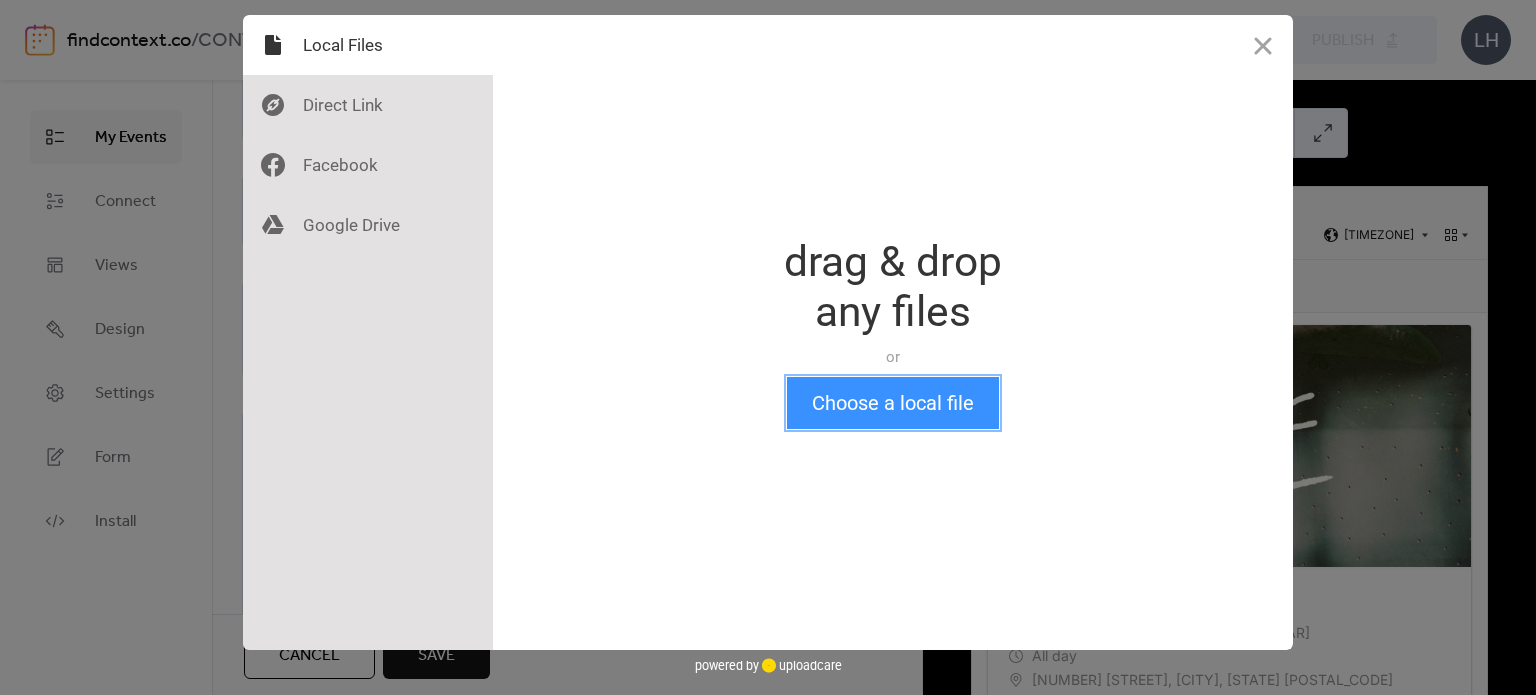 click on "Choose a local file" at bounding box center [893, 403] 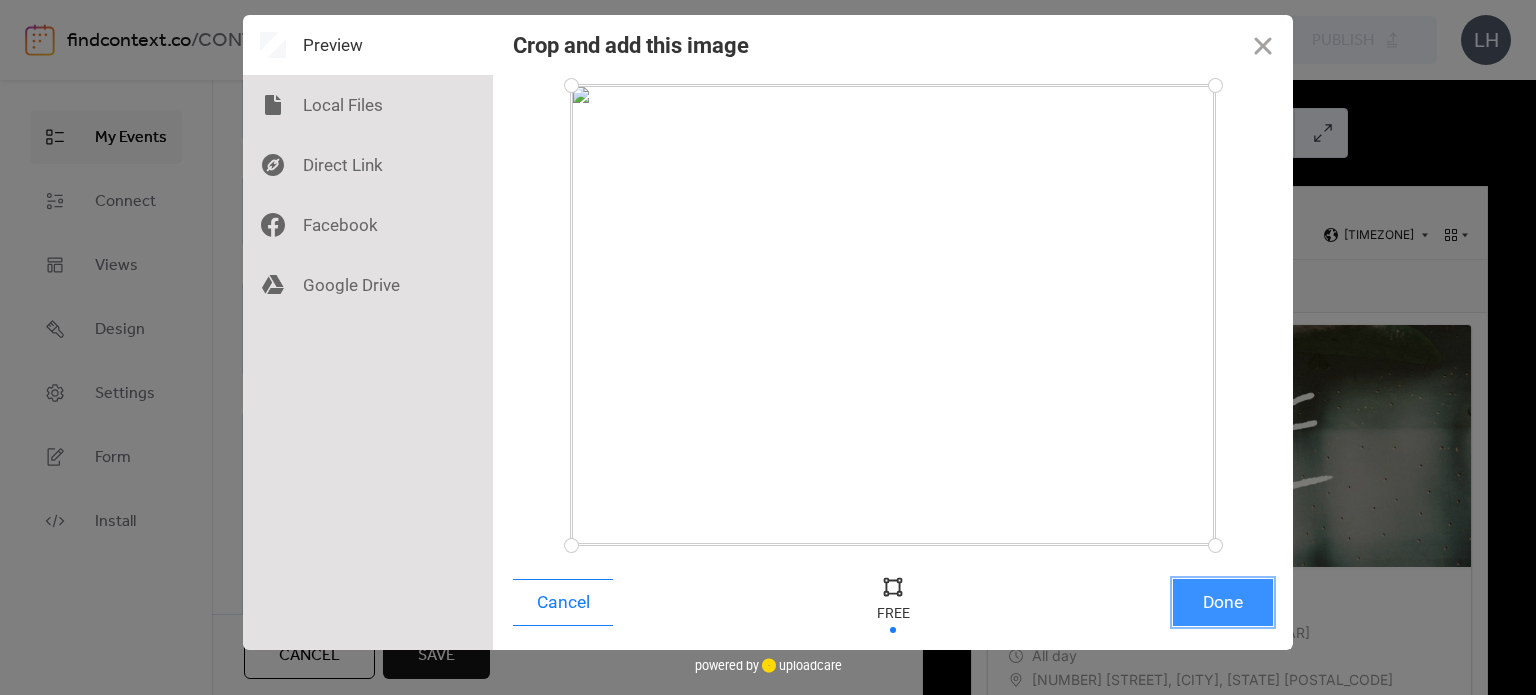 click on "Done" at bounding box center (1223, 602) 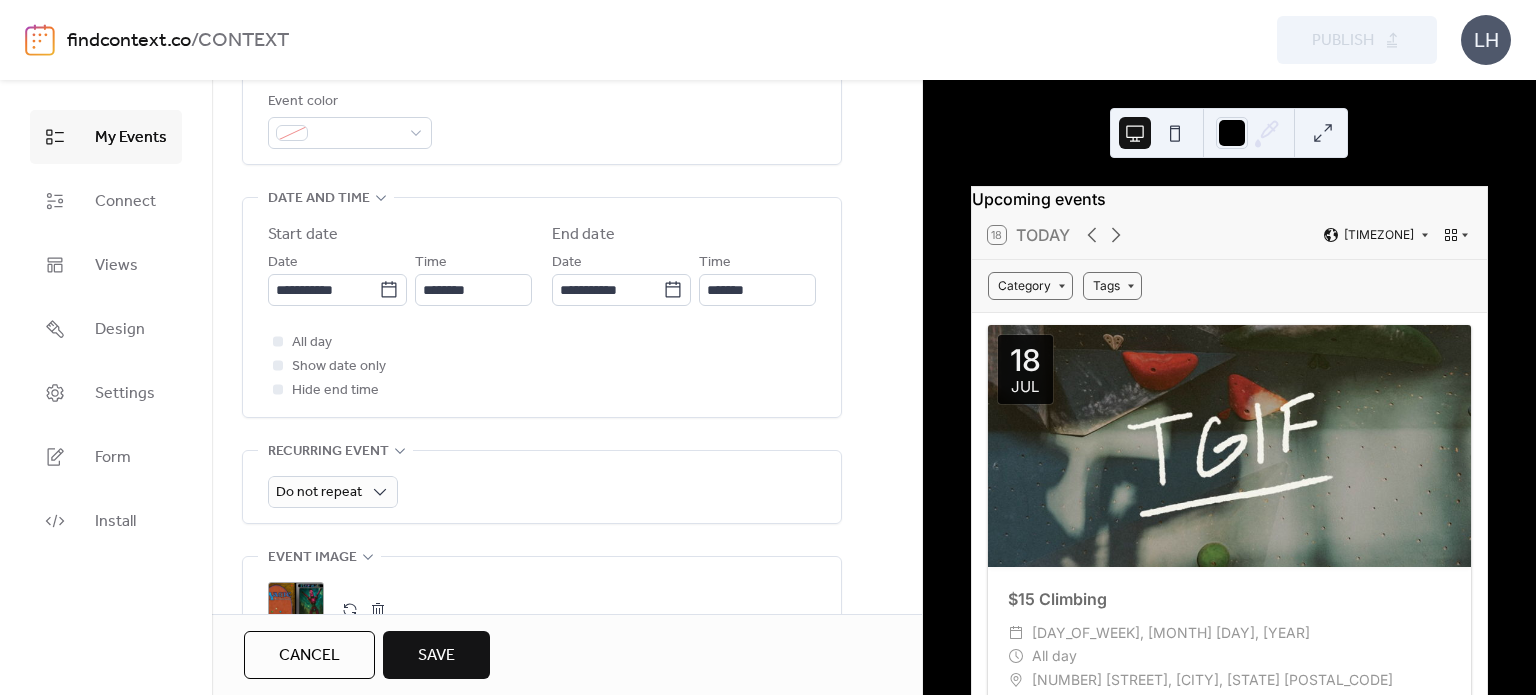 scroll, scrollTop: 994, scrollLeft: 0, axis: vertical 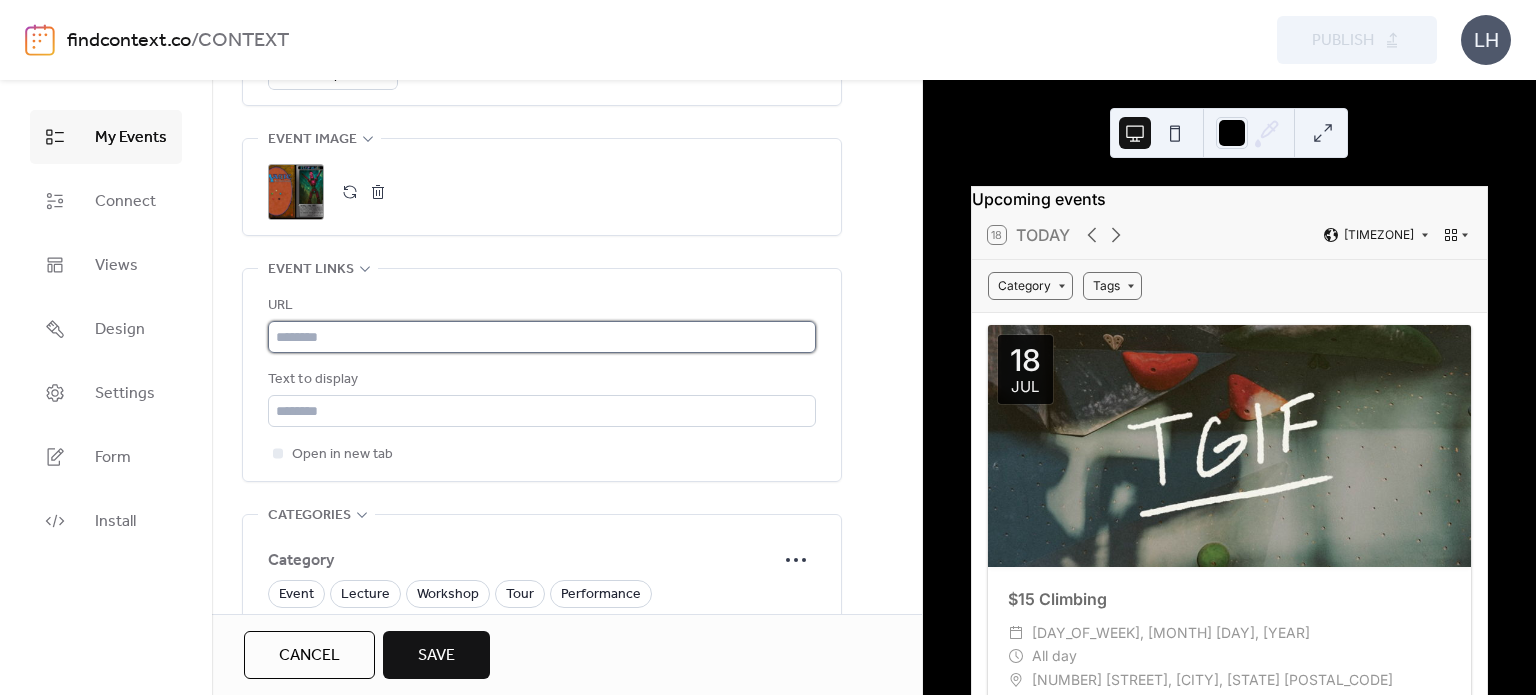 click at bounding box center [542, 337] 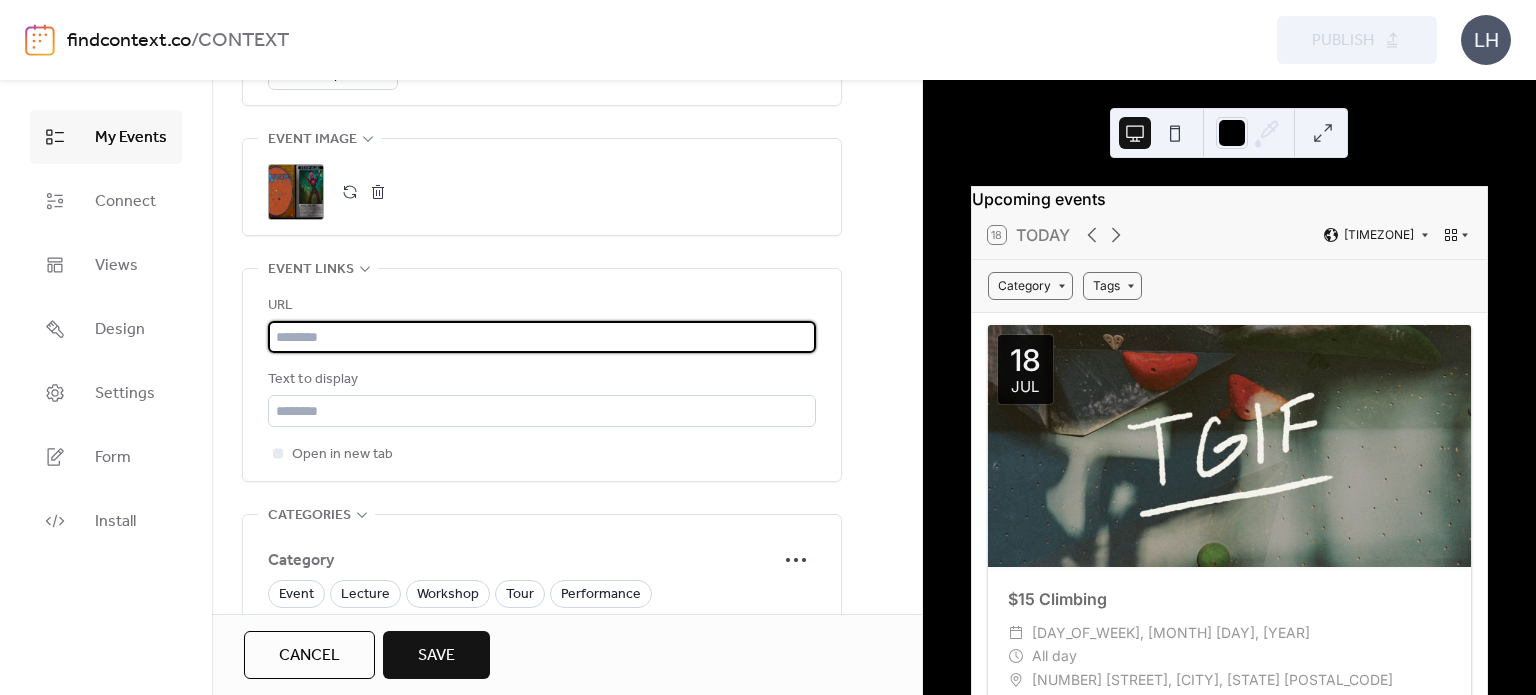 paste on "**********" 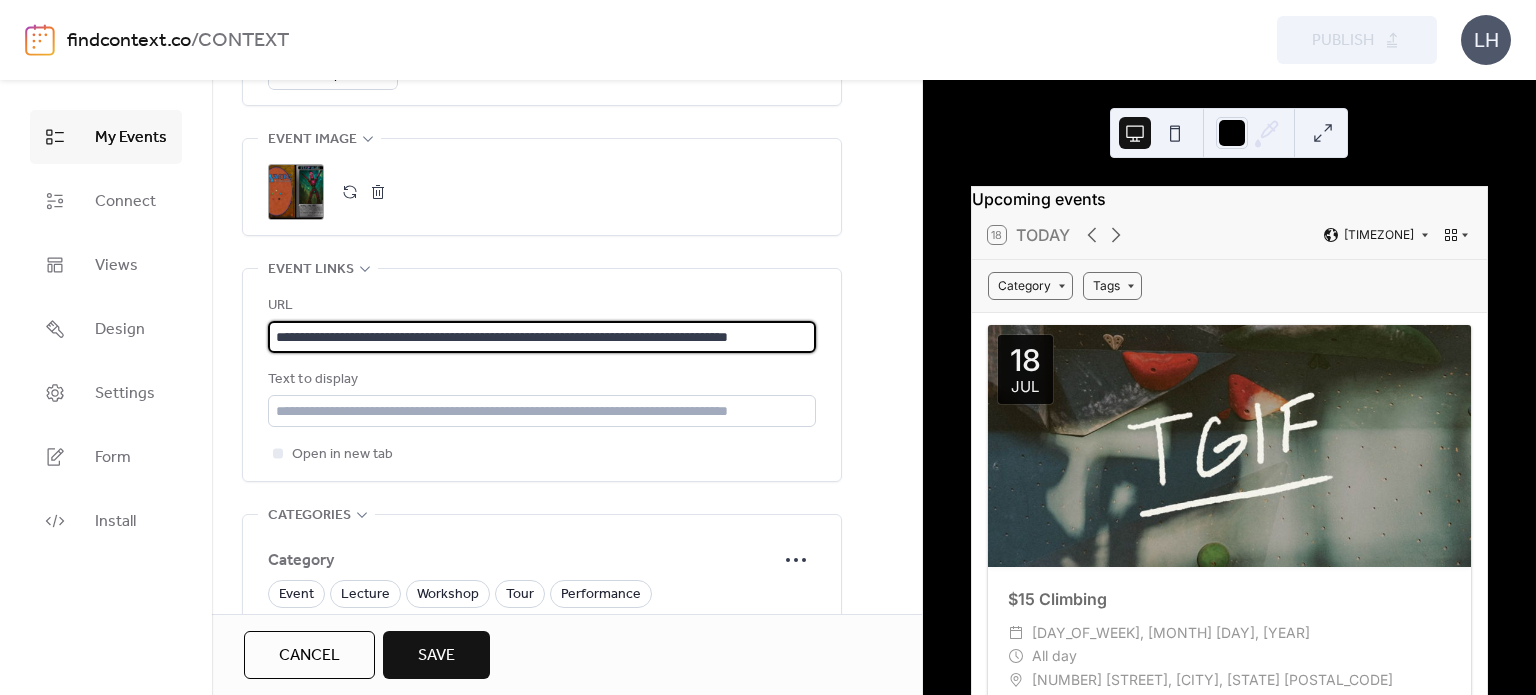 scroll, scrollTop: 0, scrollLeft: 112, axis: horizontal 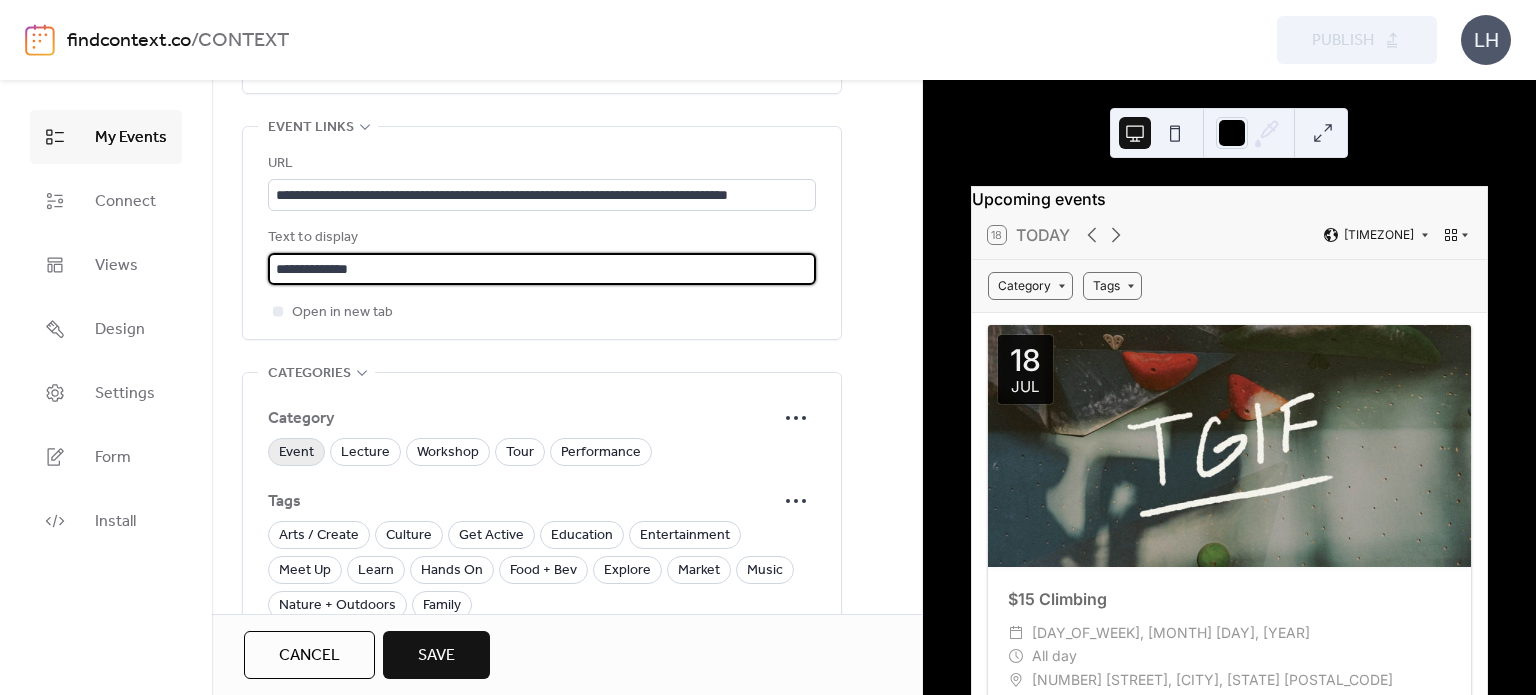 type on "**********" 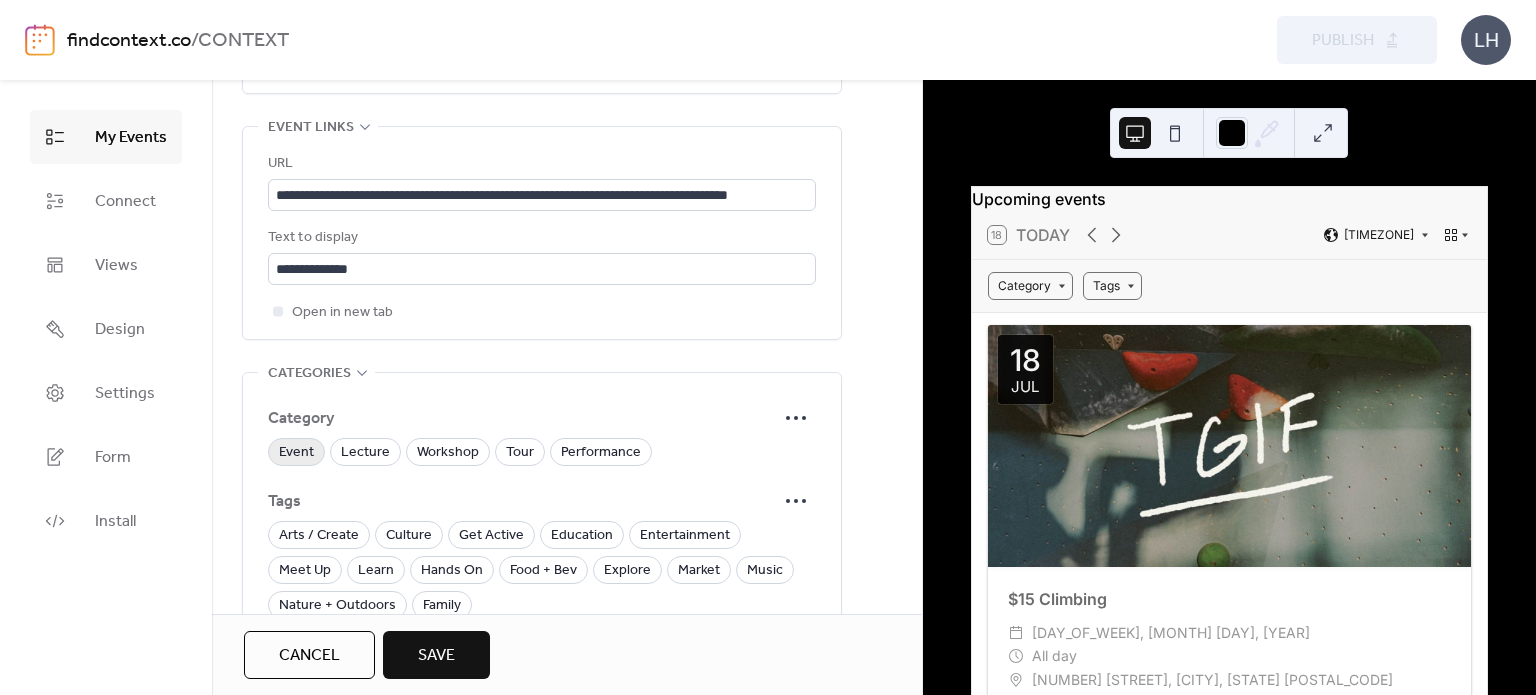 click on "Event" at bounding box center [296, 452] 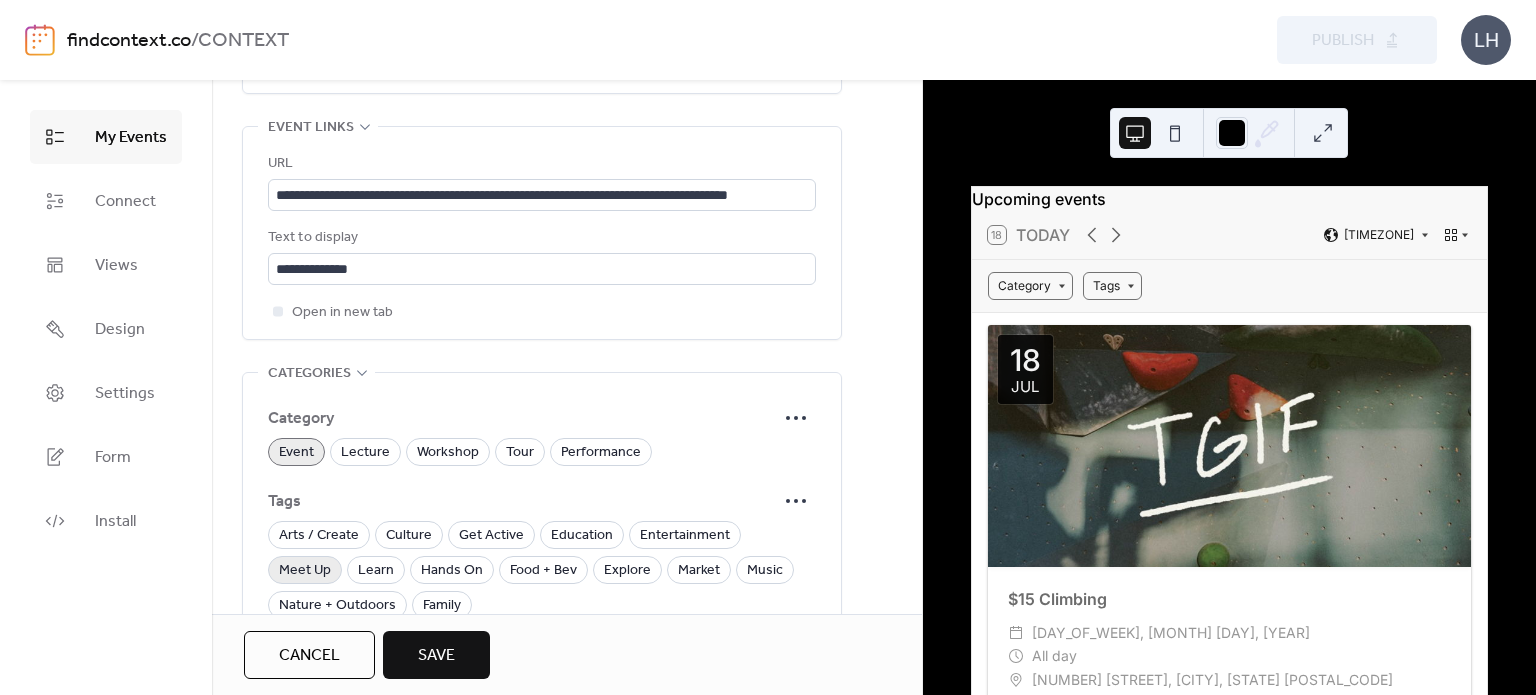 click on "Meet Up" at bounding box center (305, 571) 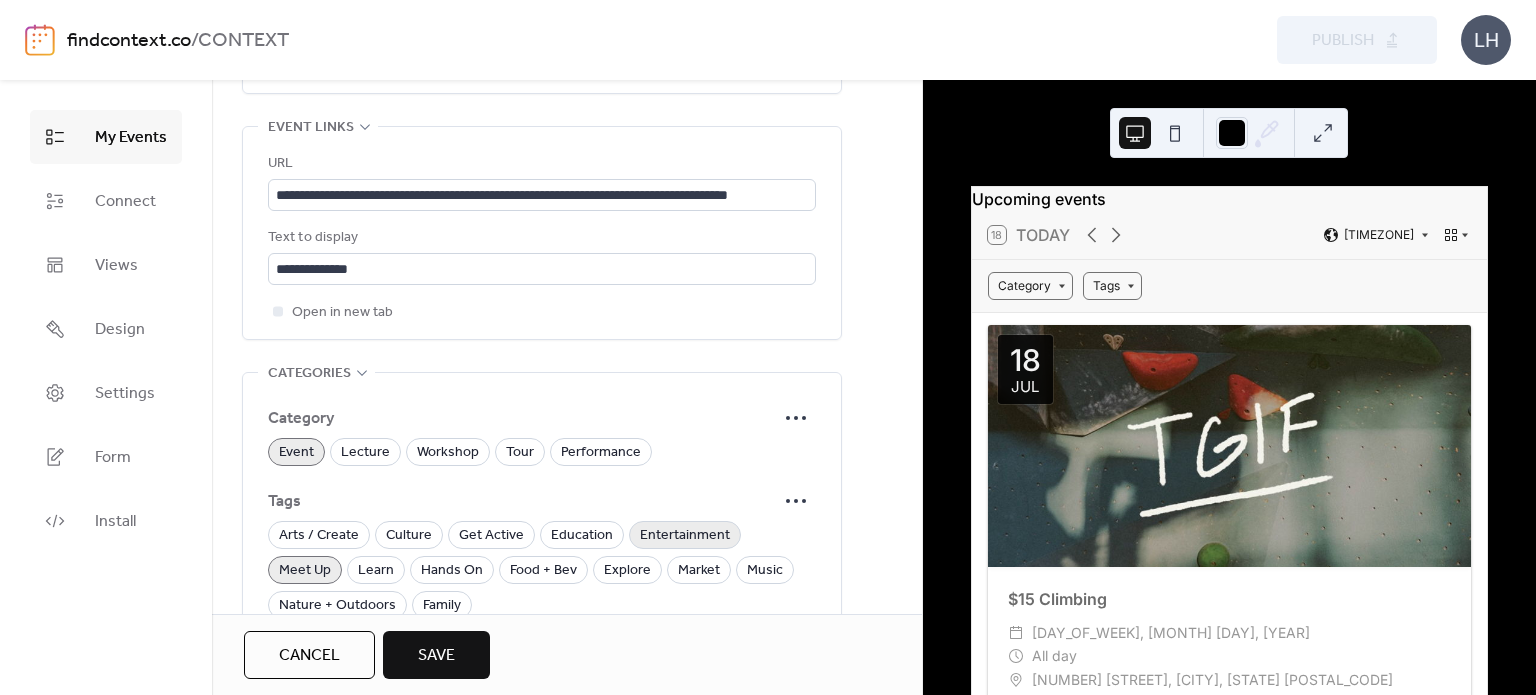 click on "Entertainment" at bounding box center (685, 536) 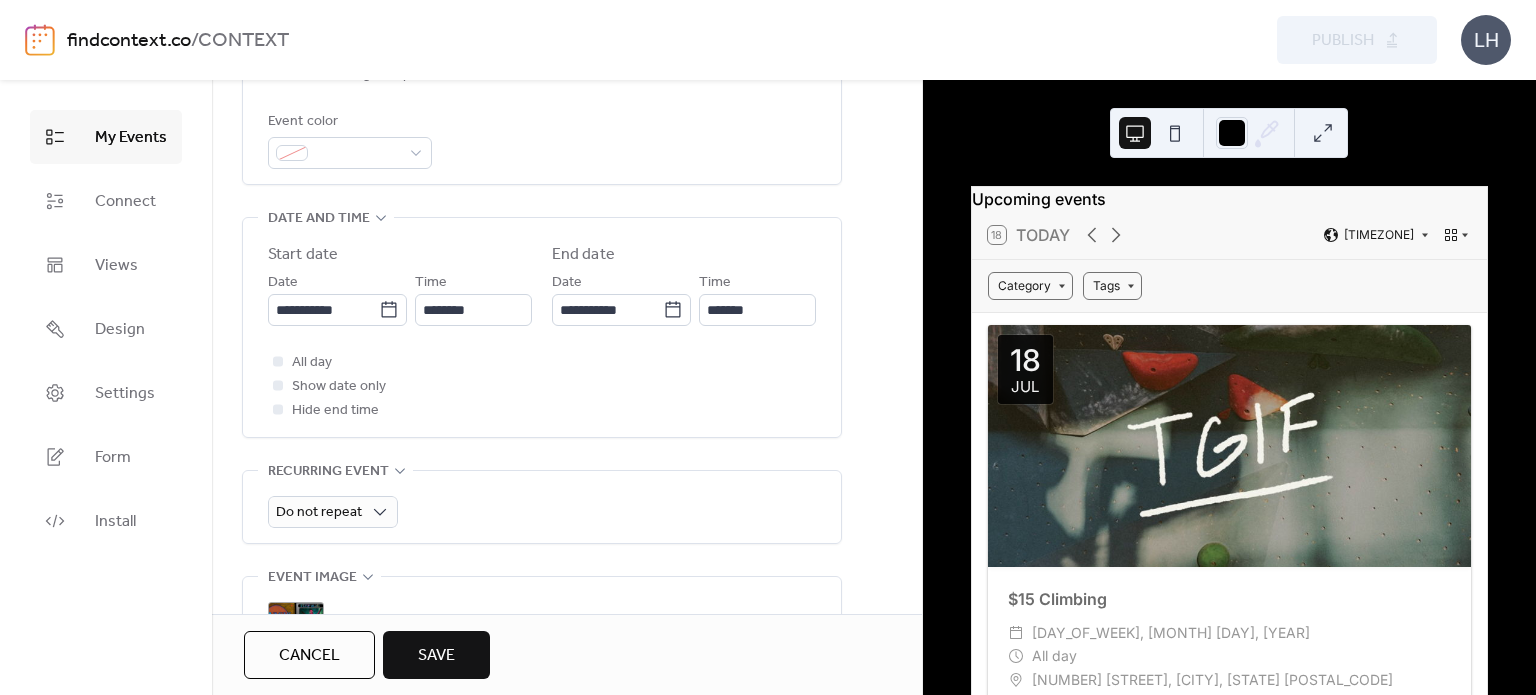 scroll, scrollTop: 555, scrollLeft: 0, axis: vertical 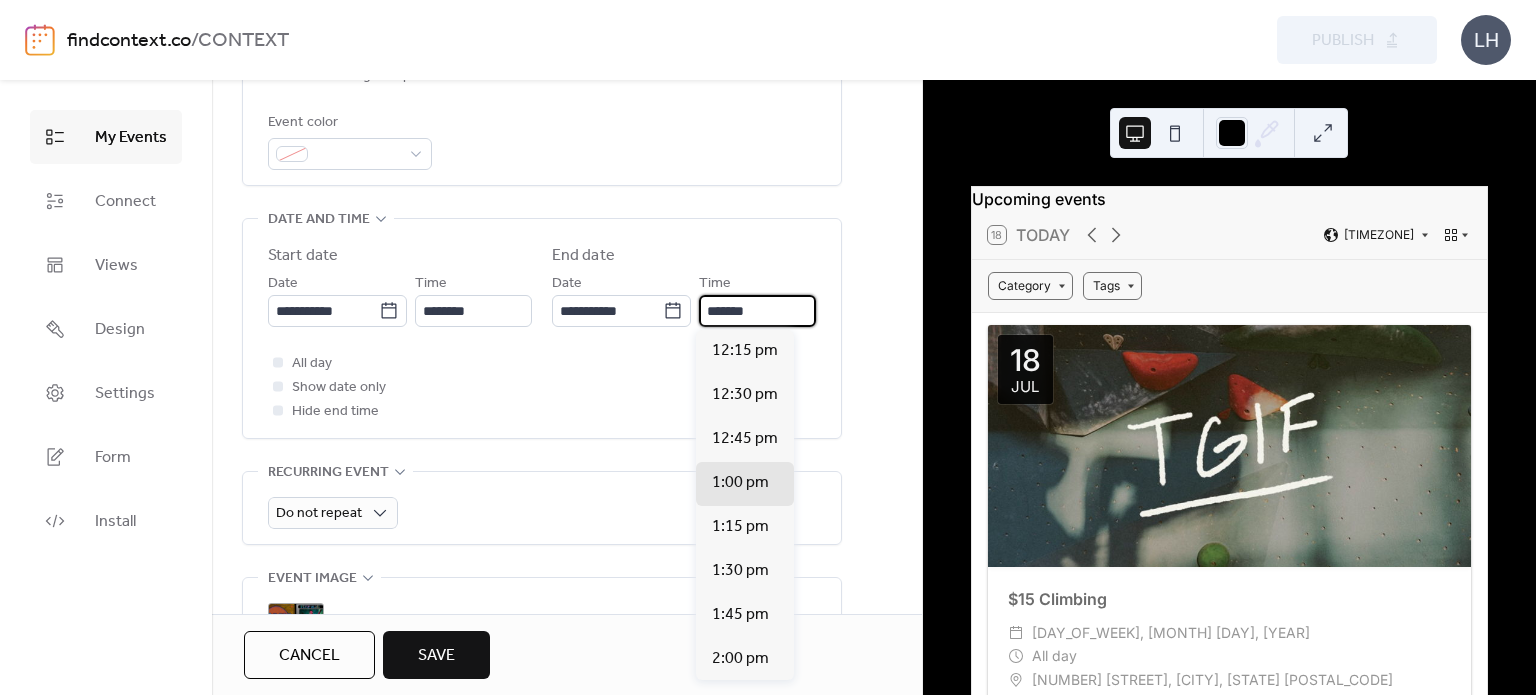 click on "*******" at bounding box center [757, 311] 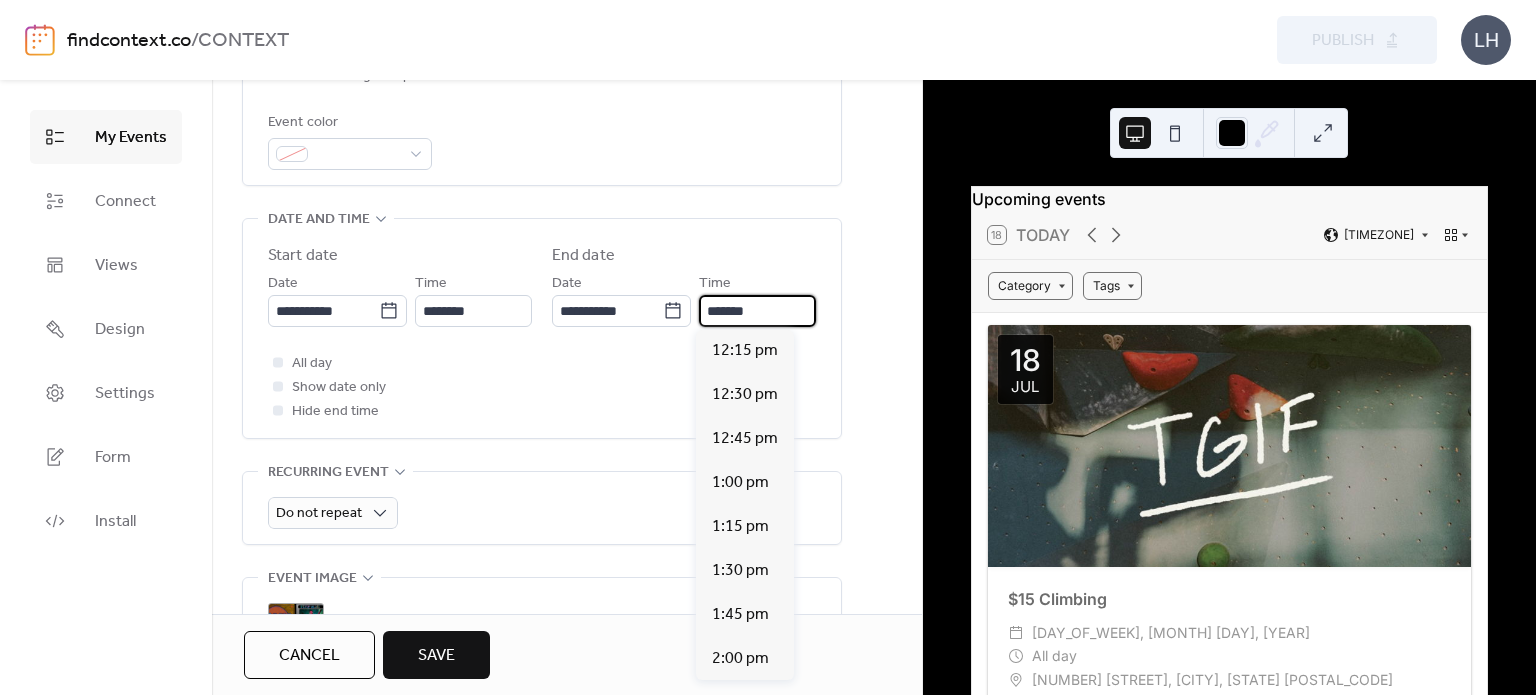 scroll, scrollTop: 660, scrollLeft: 0, axis: vertical 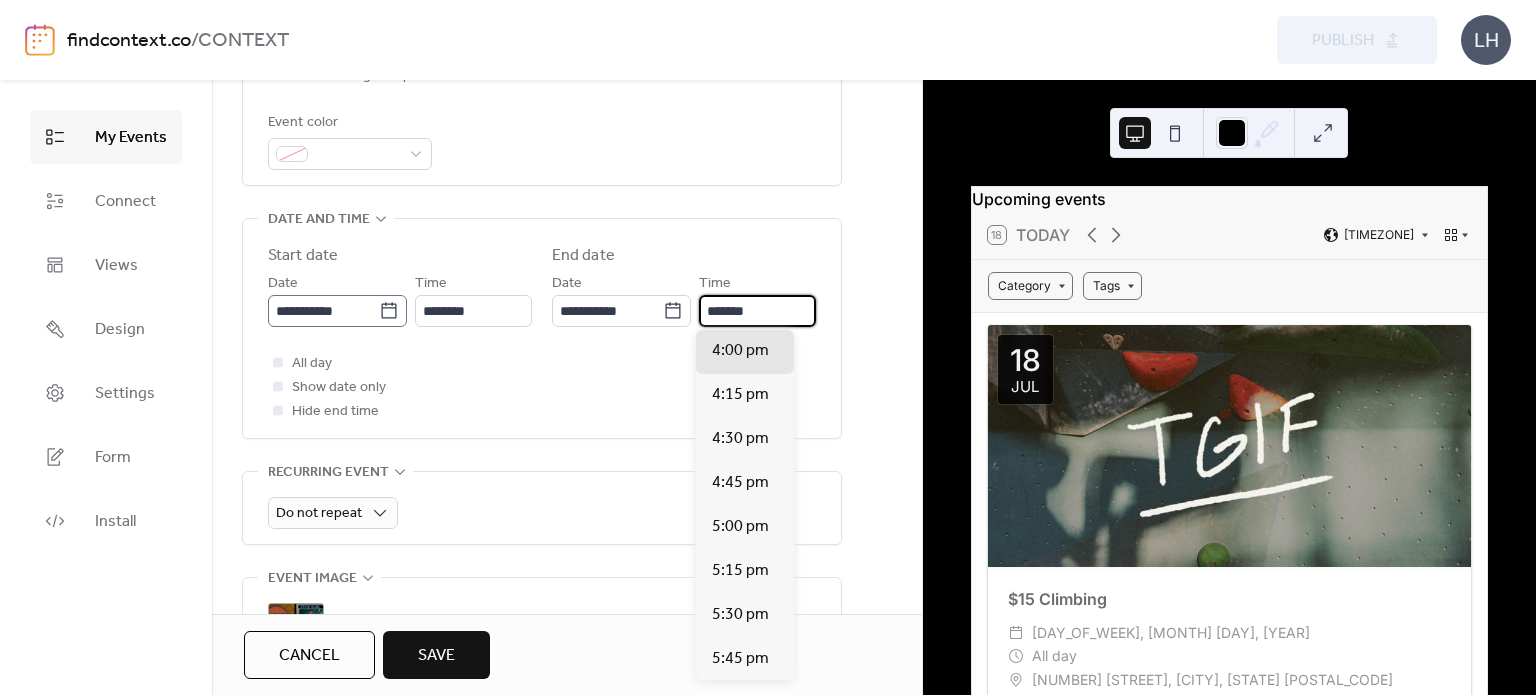 type on "*******" 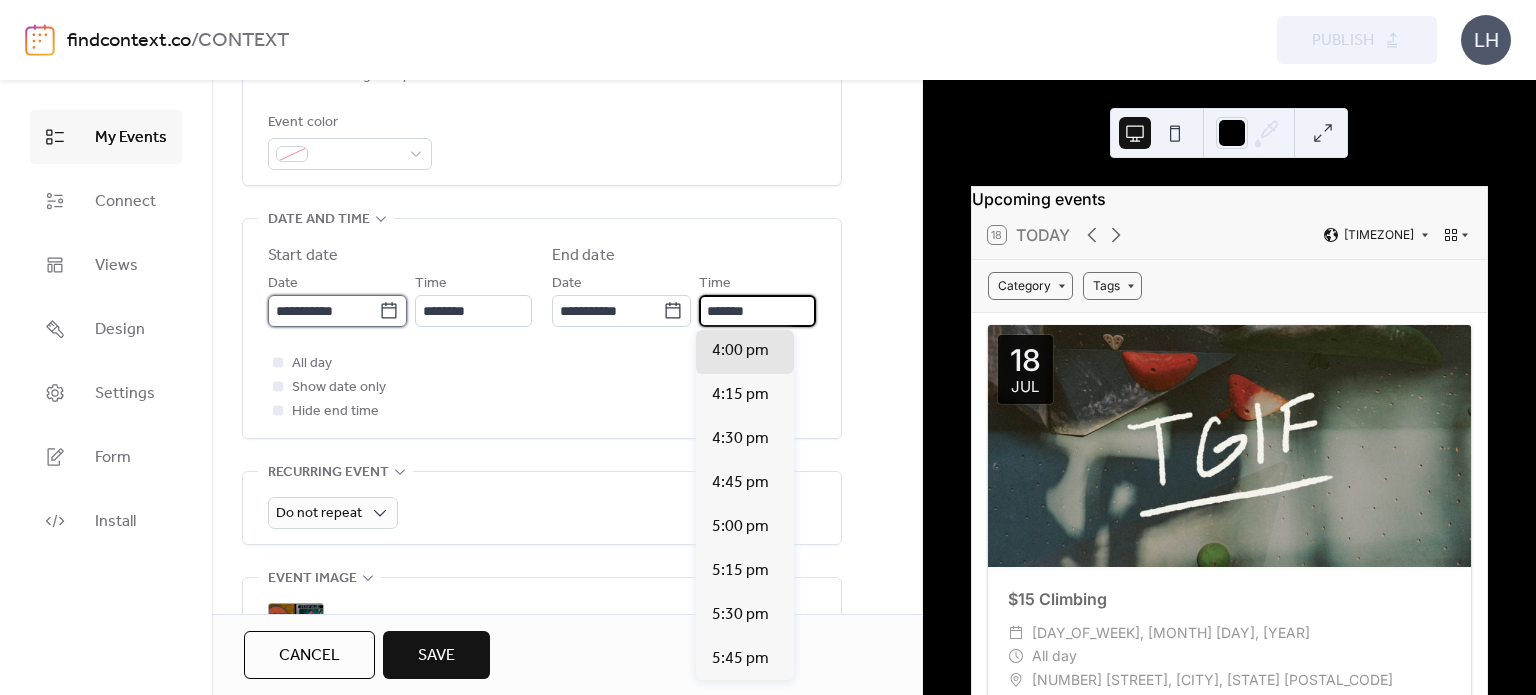 click on "**********" at bounding box center (323, 311) 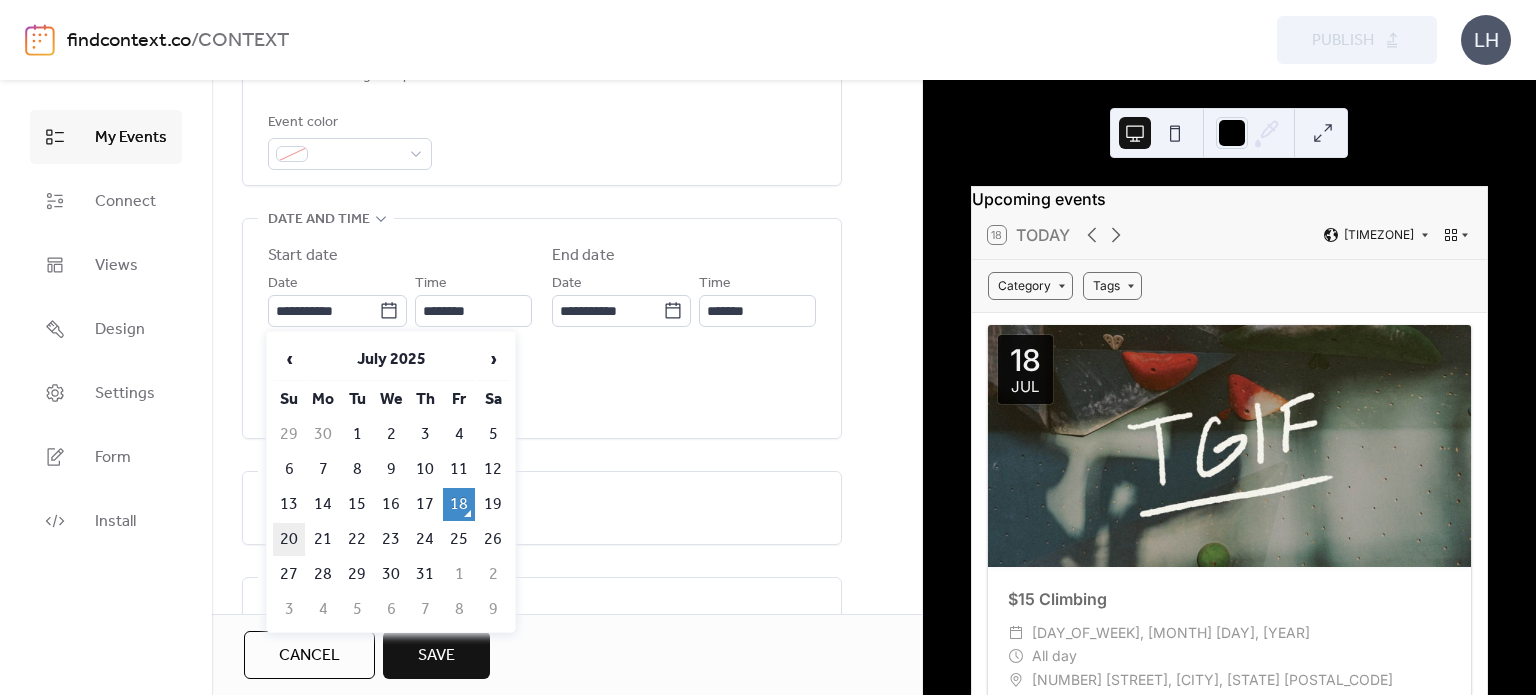click on "20" at bounding box center (289, 539) 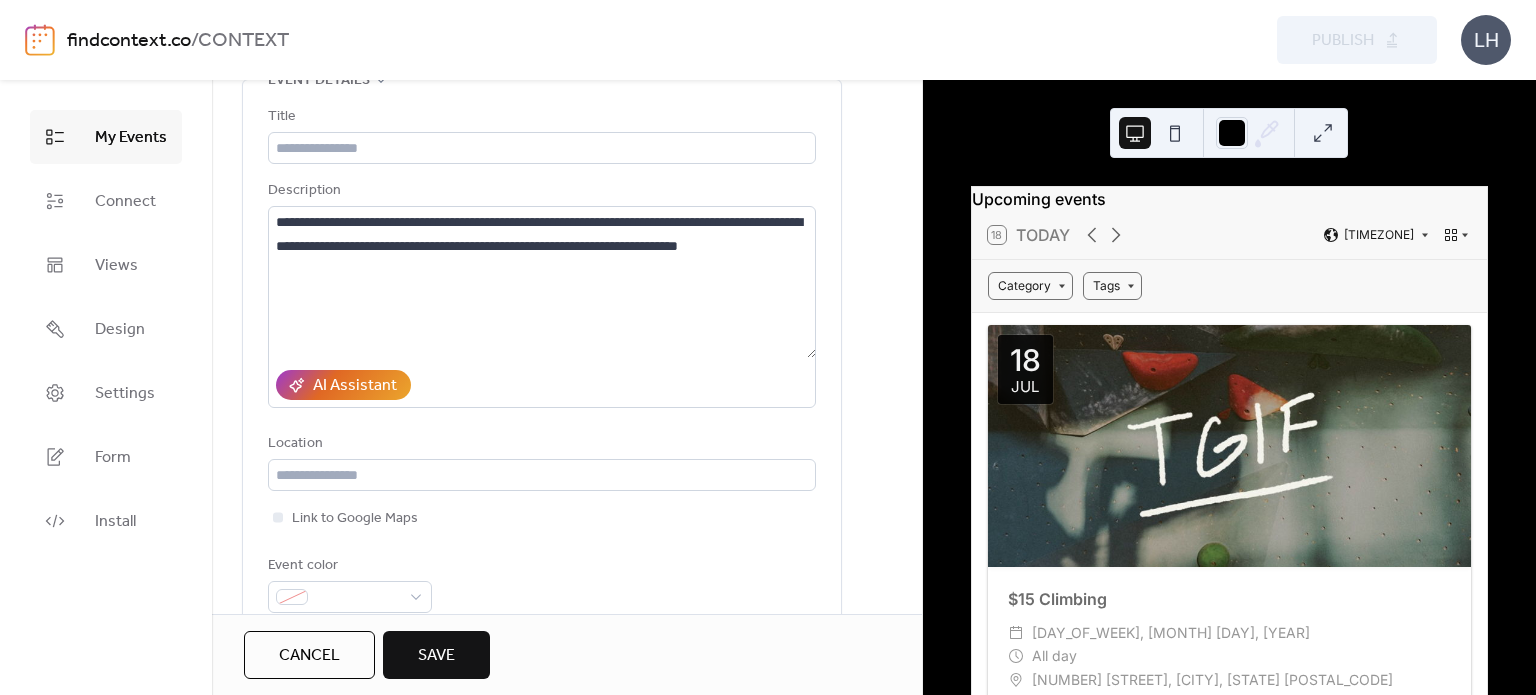 scroll, scrollTop: 108, scrollLeft: 0, axis: vertical 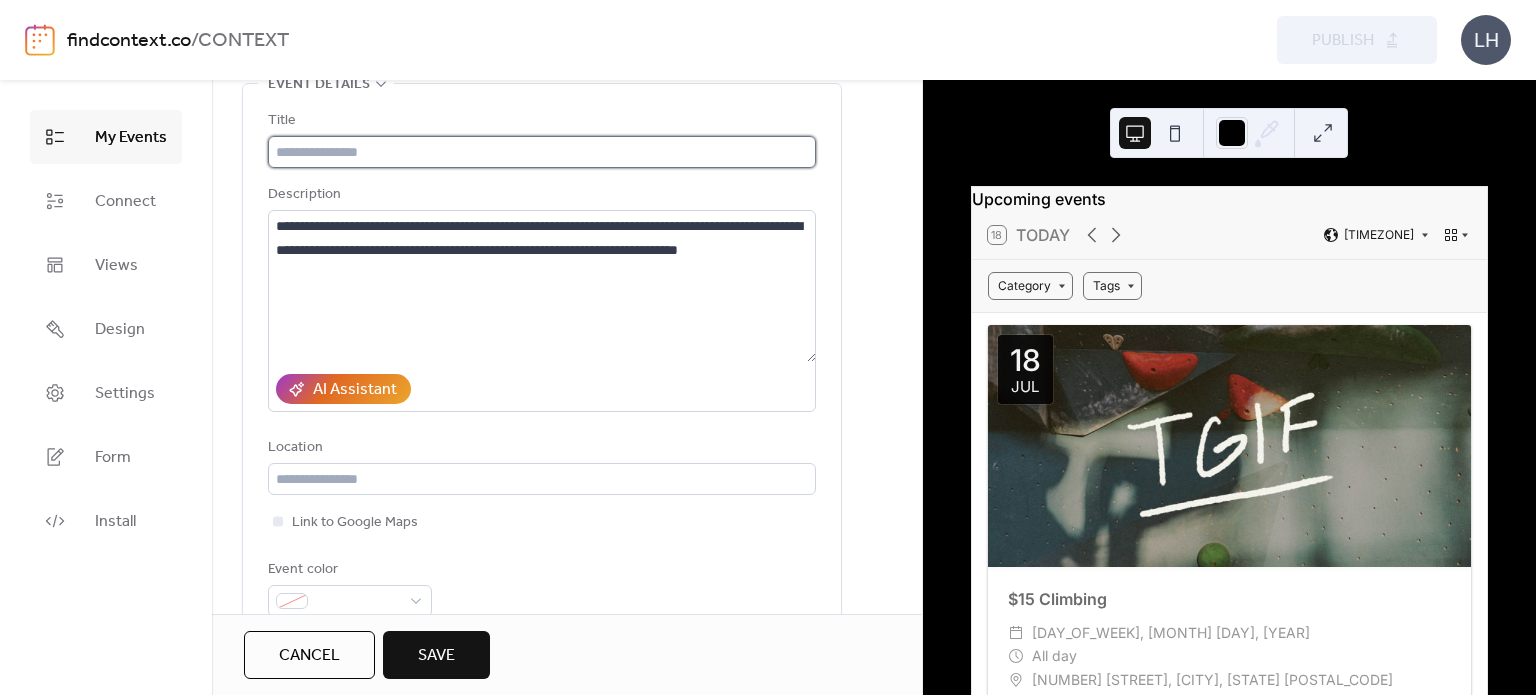 click at bounding box center (542, 152) 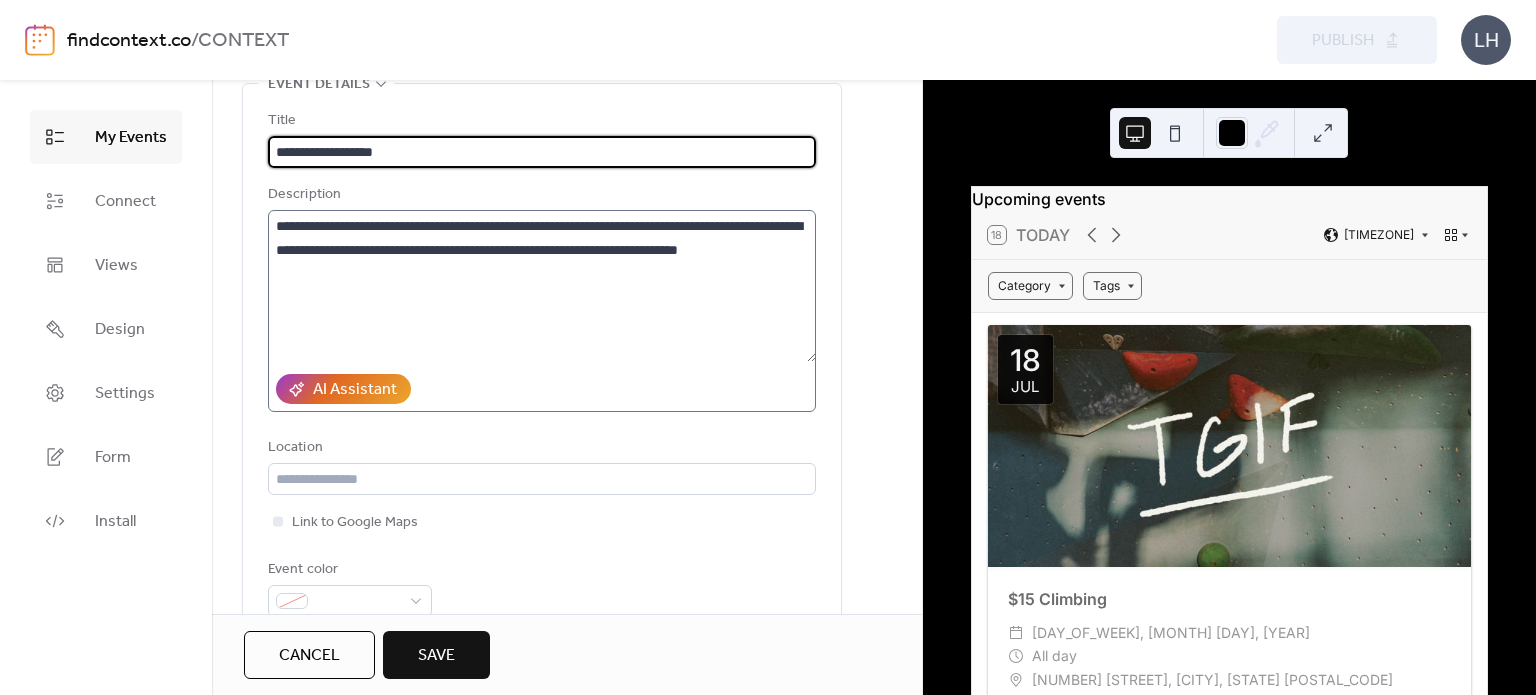 type on "**********" 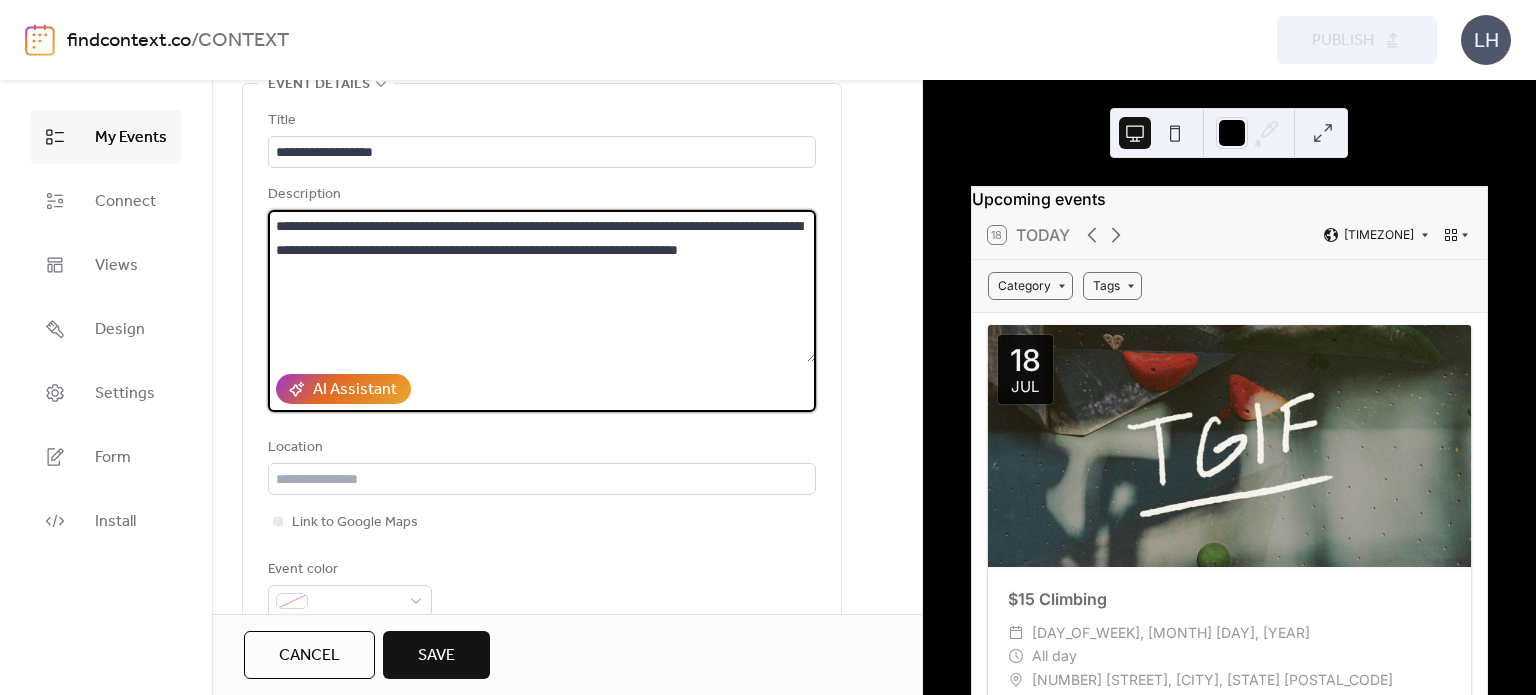 drag, startPoint x: 510, startPoint y: 222, endPoint x: 590, endPoint y: 219, distance: 80.05623 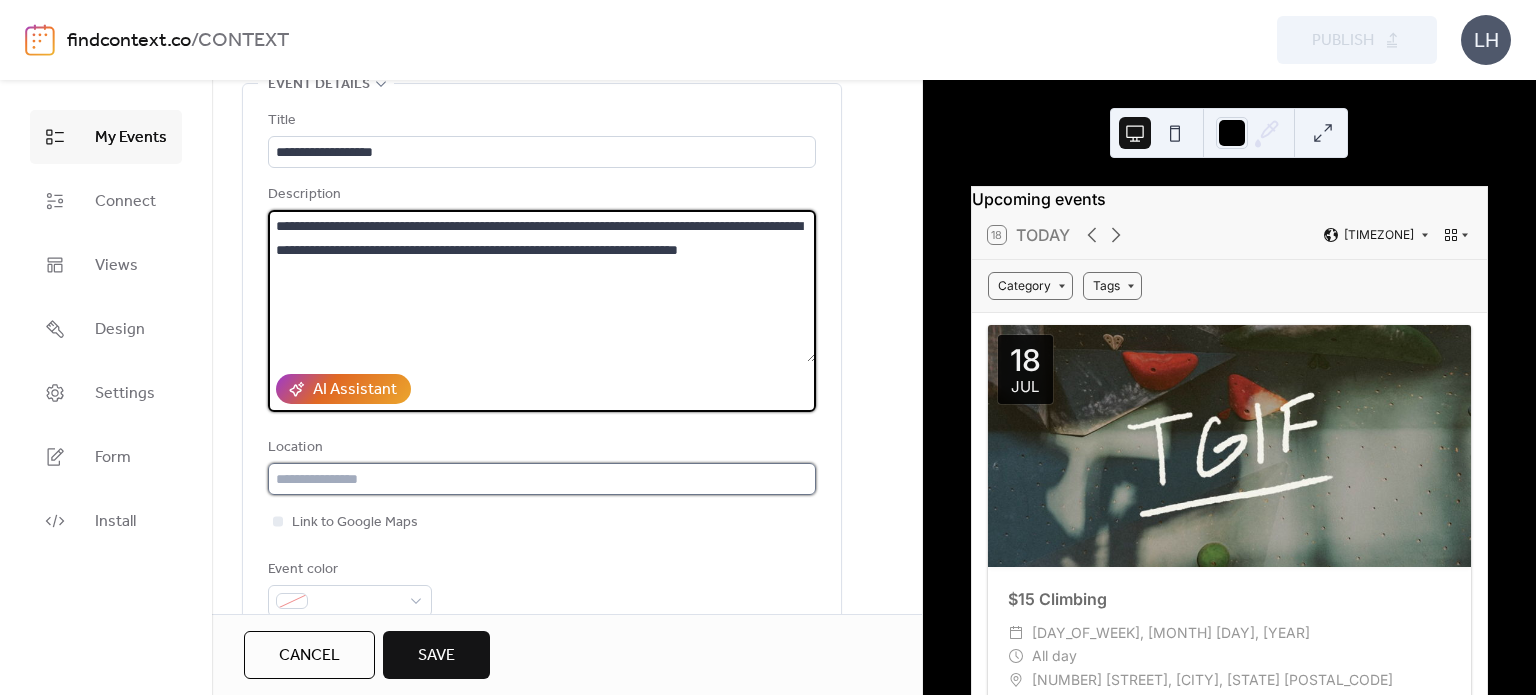 click at bounding box center (542, 479) 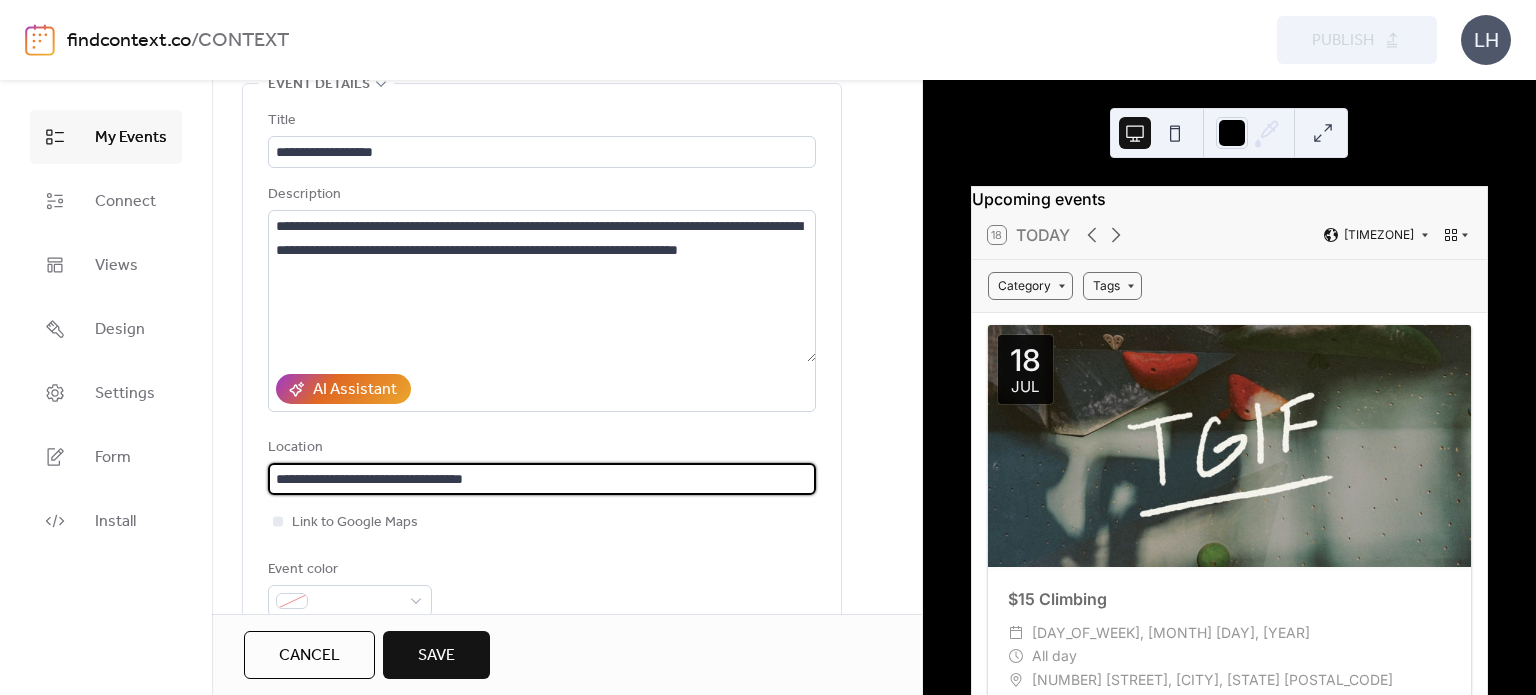type on "**********" 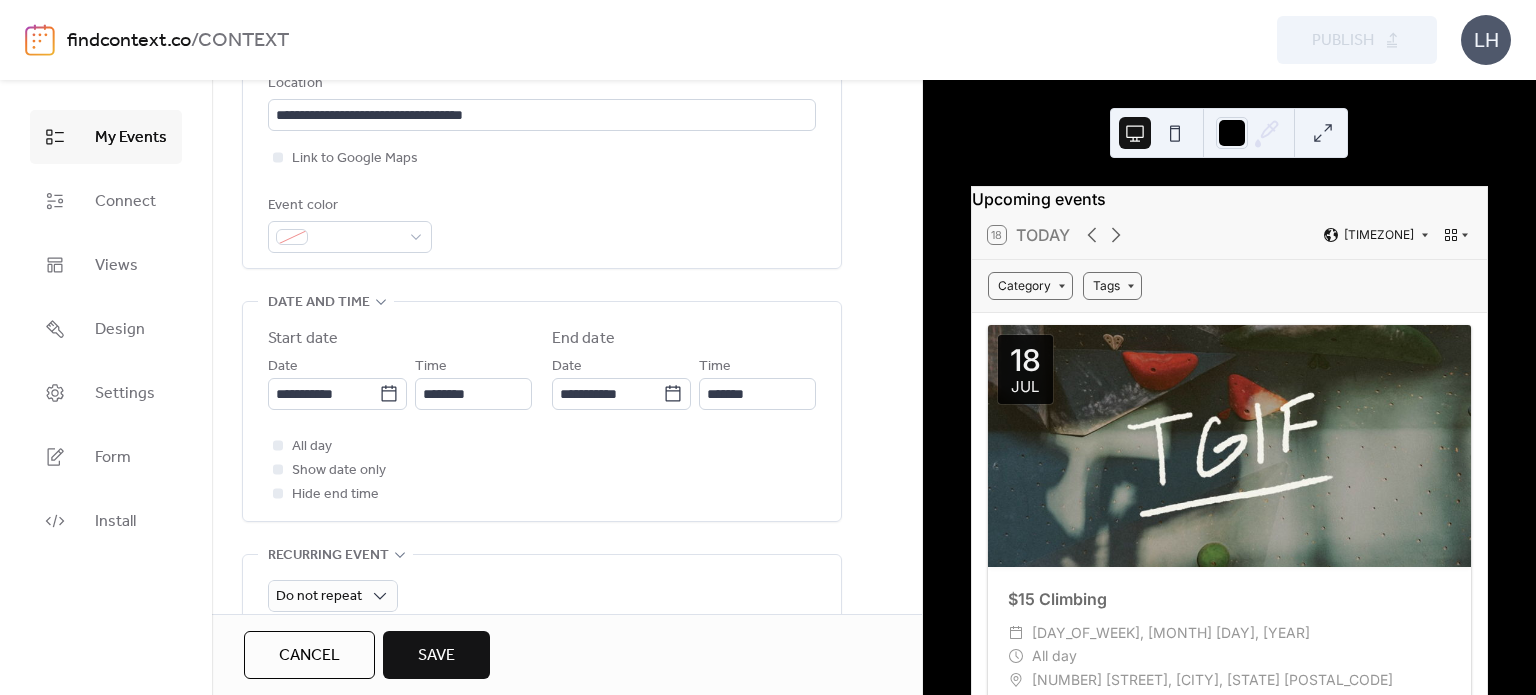 scroll, scrollTop: 478, scrollLeft: 0, axis: vertical 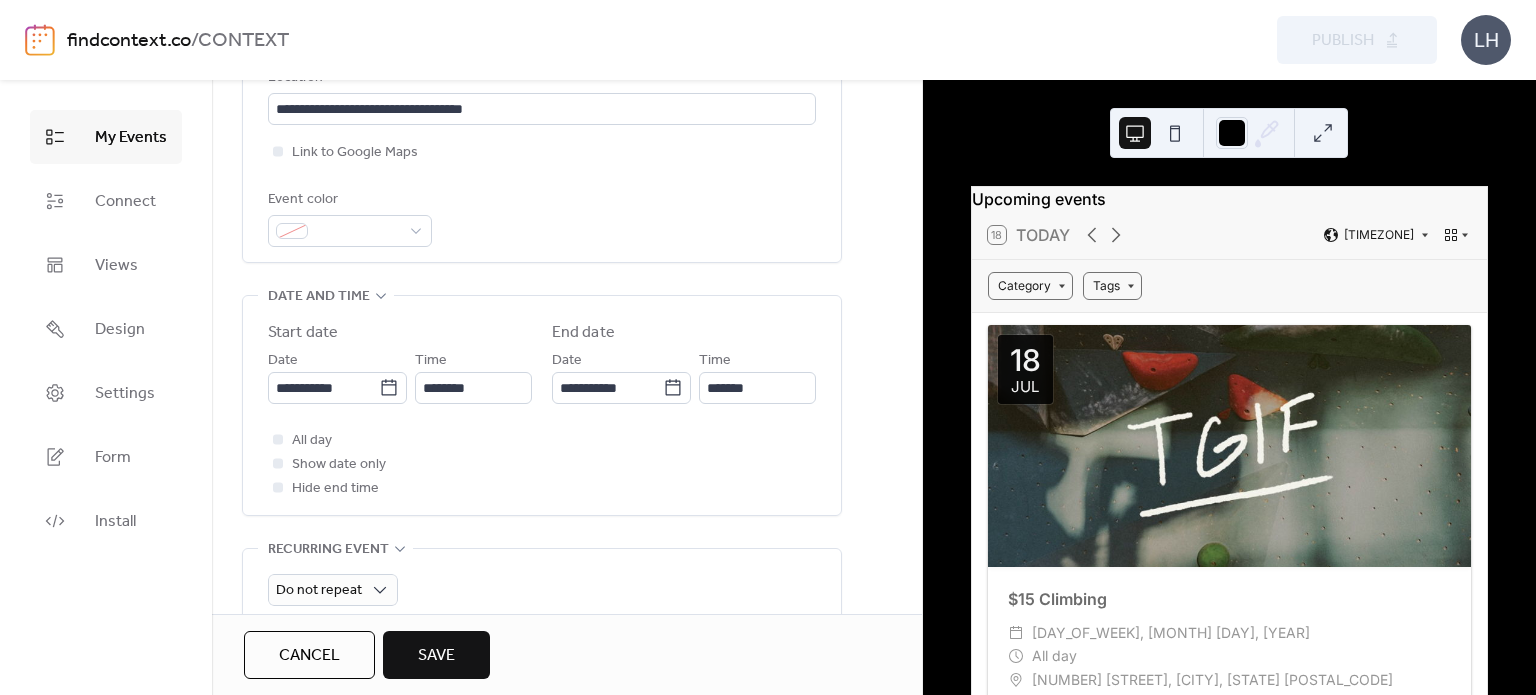 type 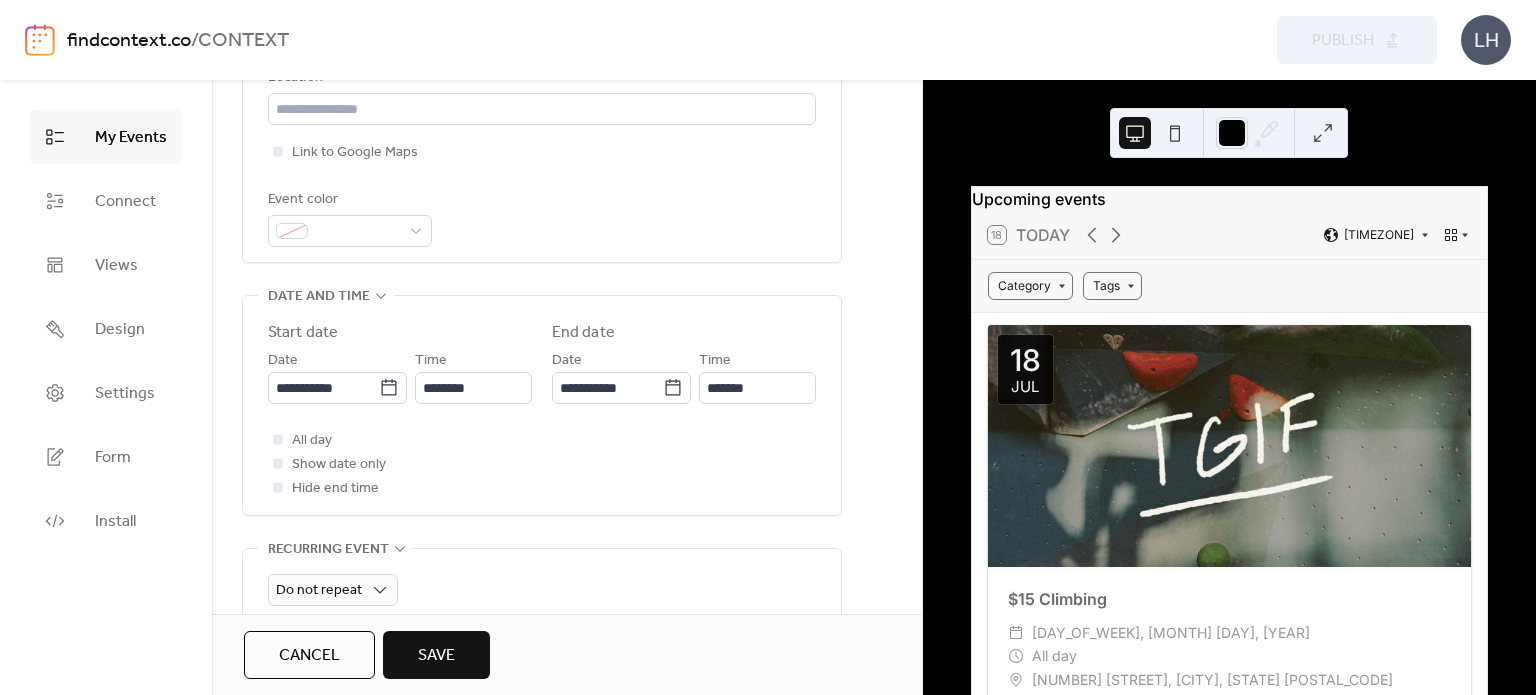 click on "Save" at bounding box center [436, 656] 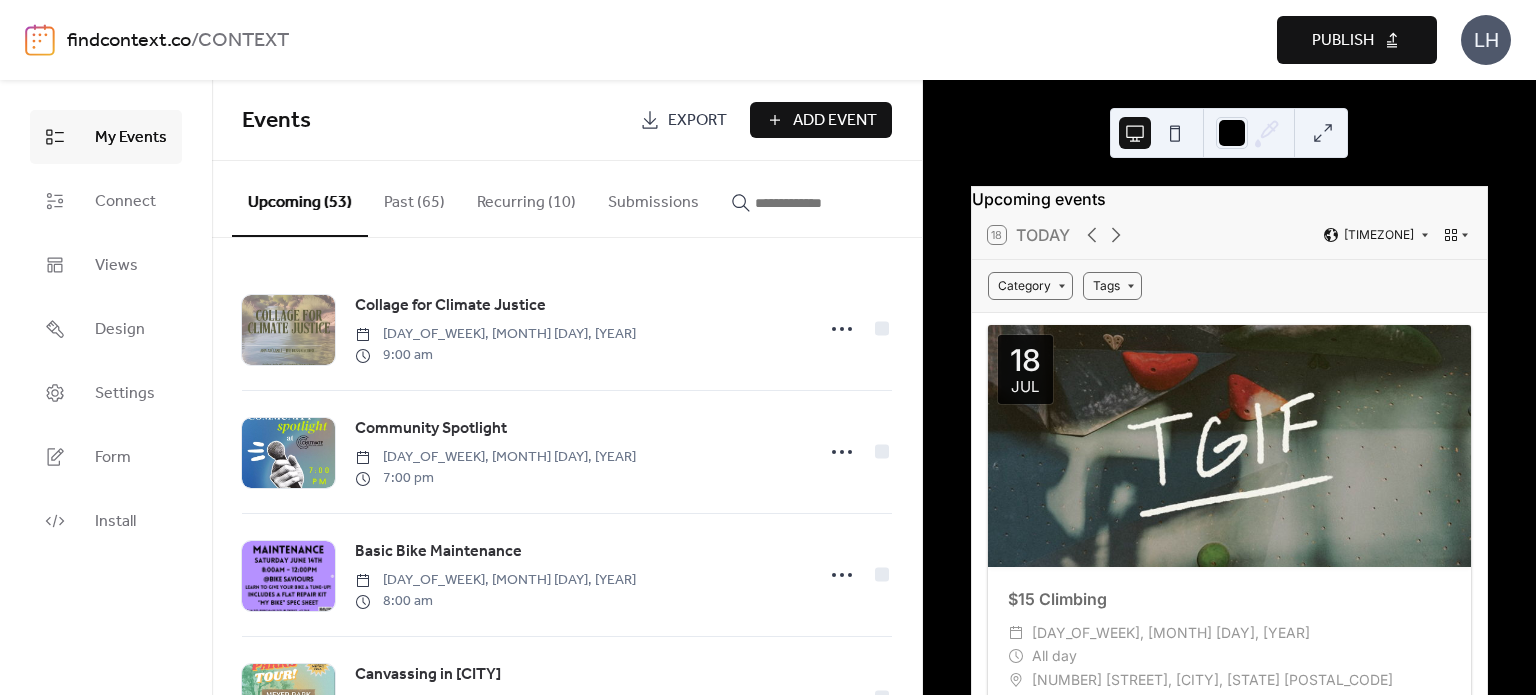 click on "Add Event" at bounding box center [821, 120] 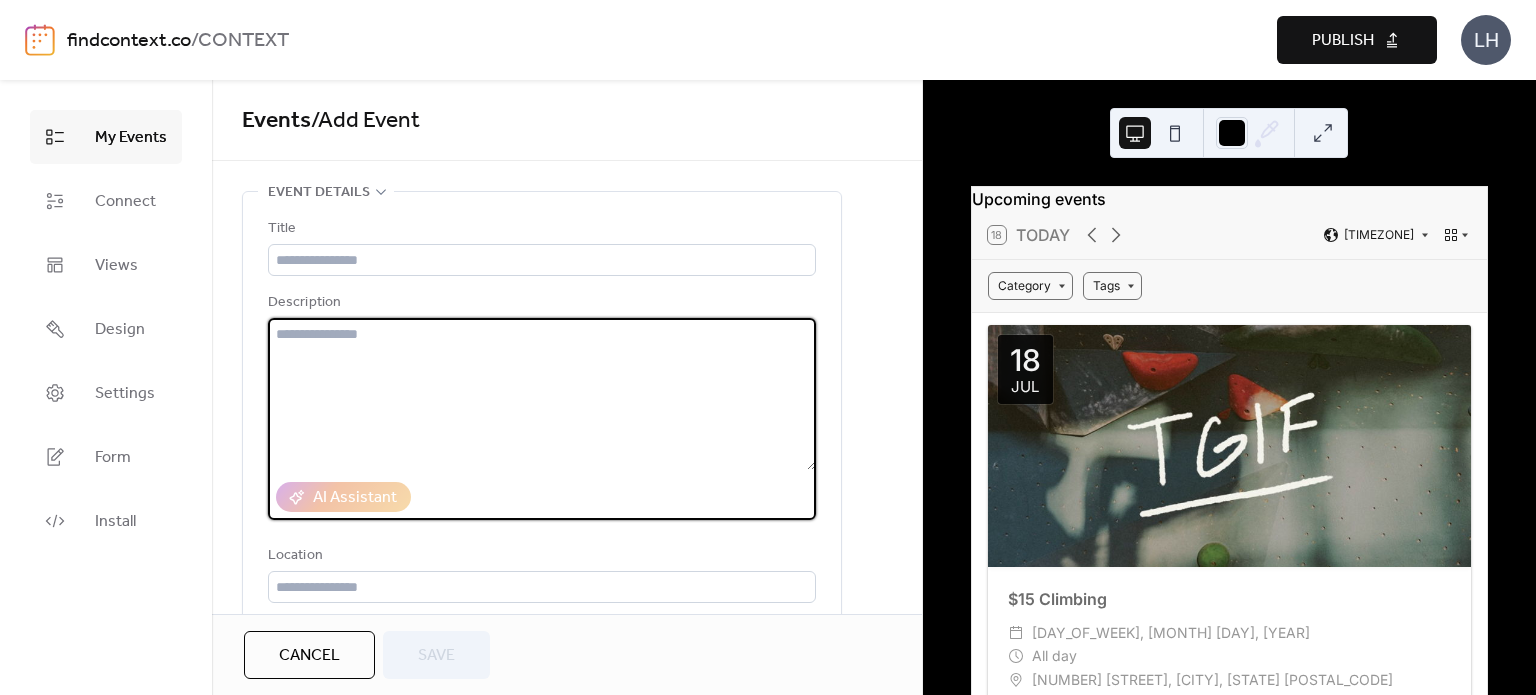 click at bounding box center [542, 394] 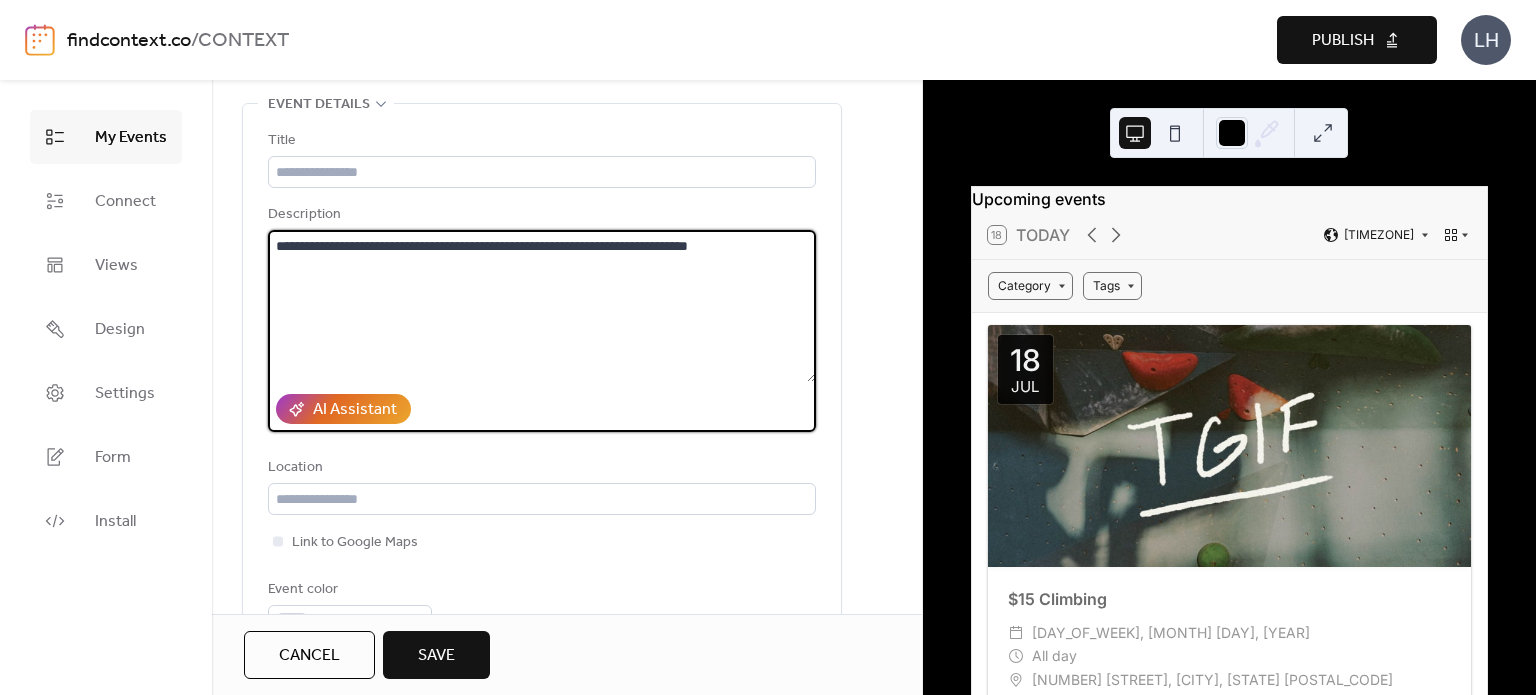 scroll, scrollTop: 87, scrollLeft: 0, axis: vertical 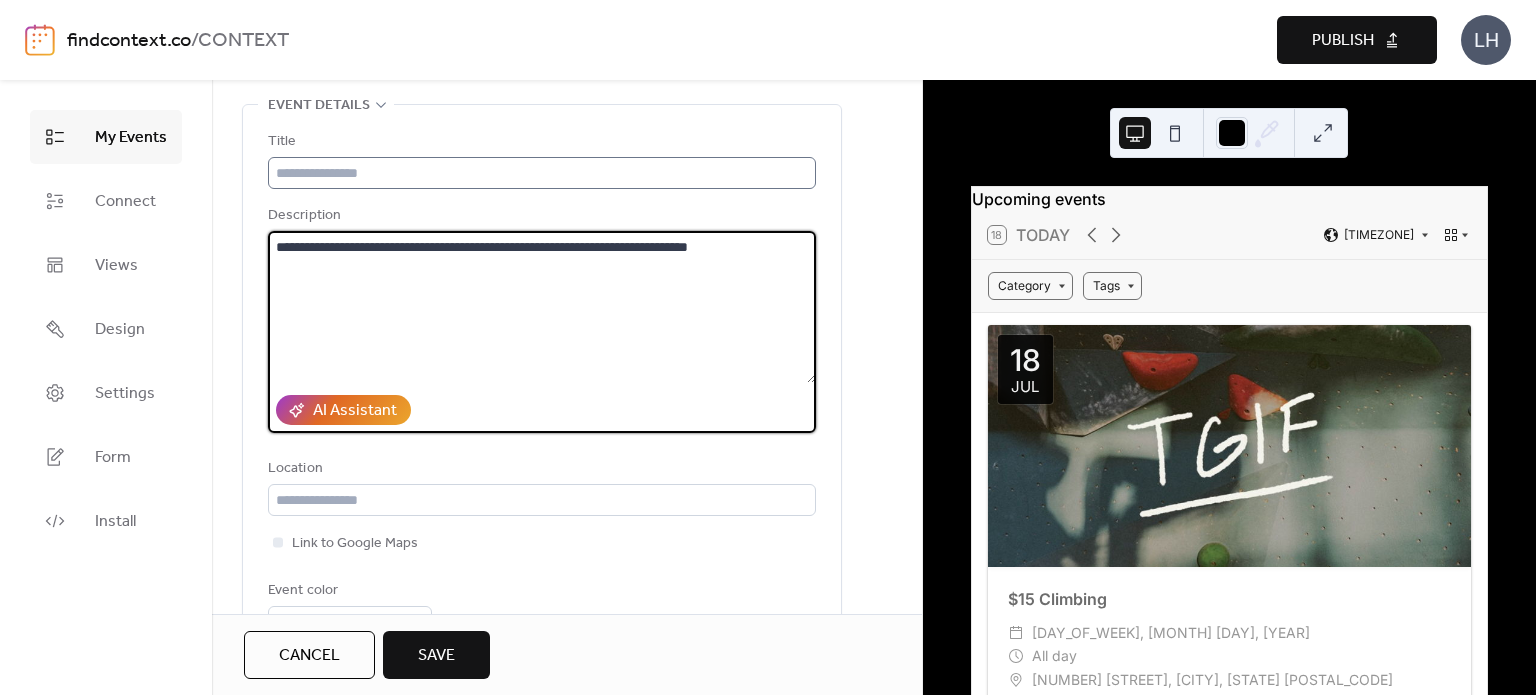 type on "**********" 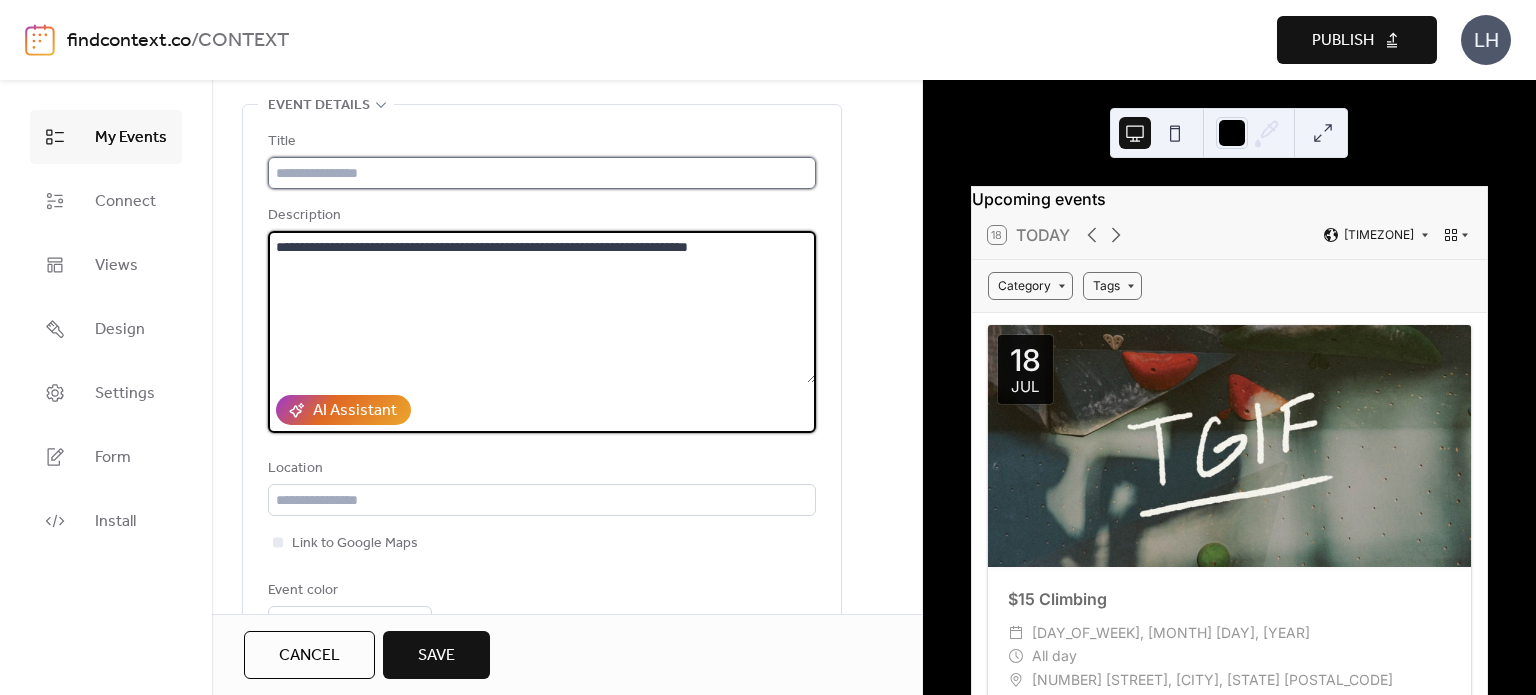 click at bounding box center (542, 173) 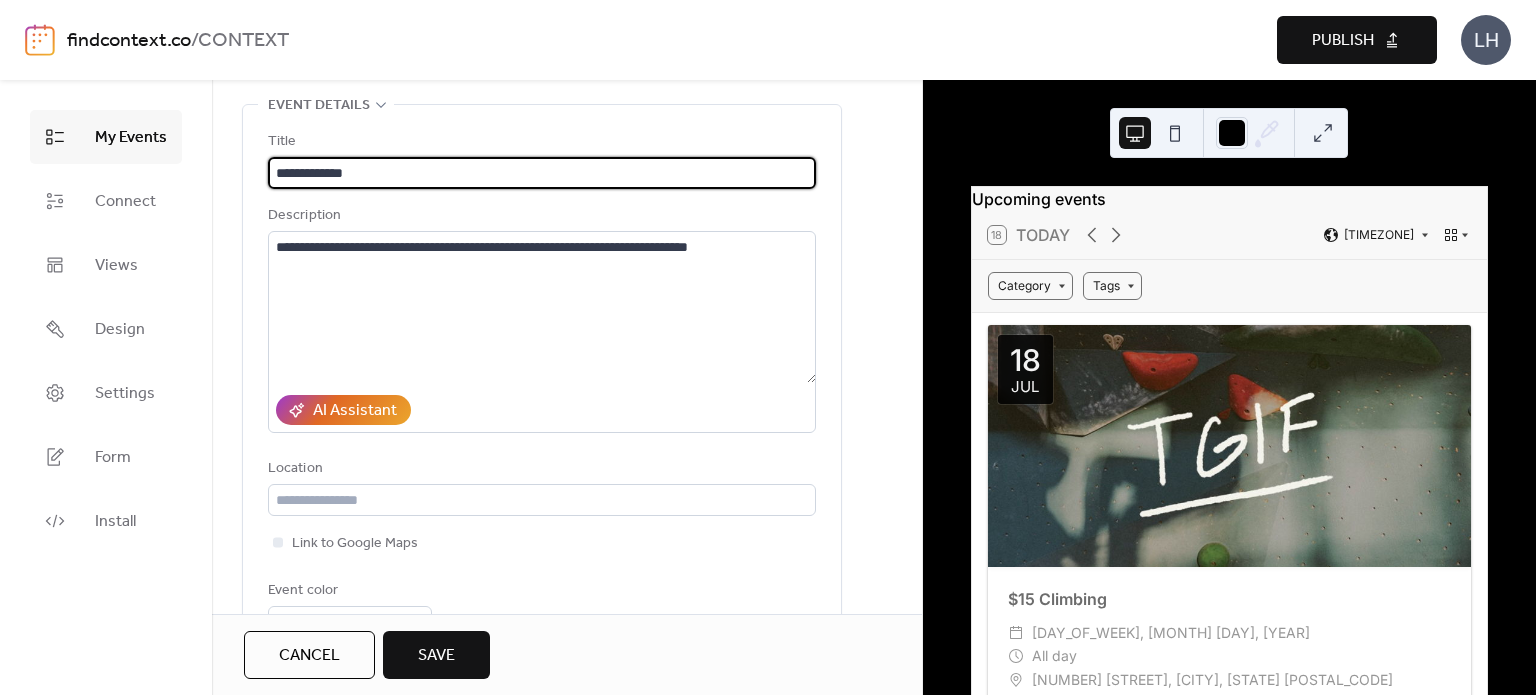 scroll, scrollTop: 0, scrollLeft: 0, axis: both 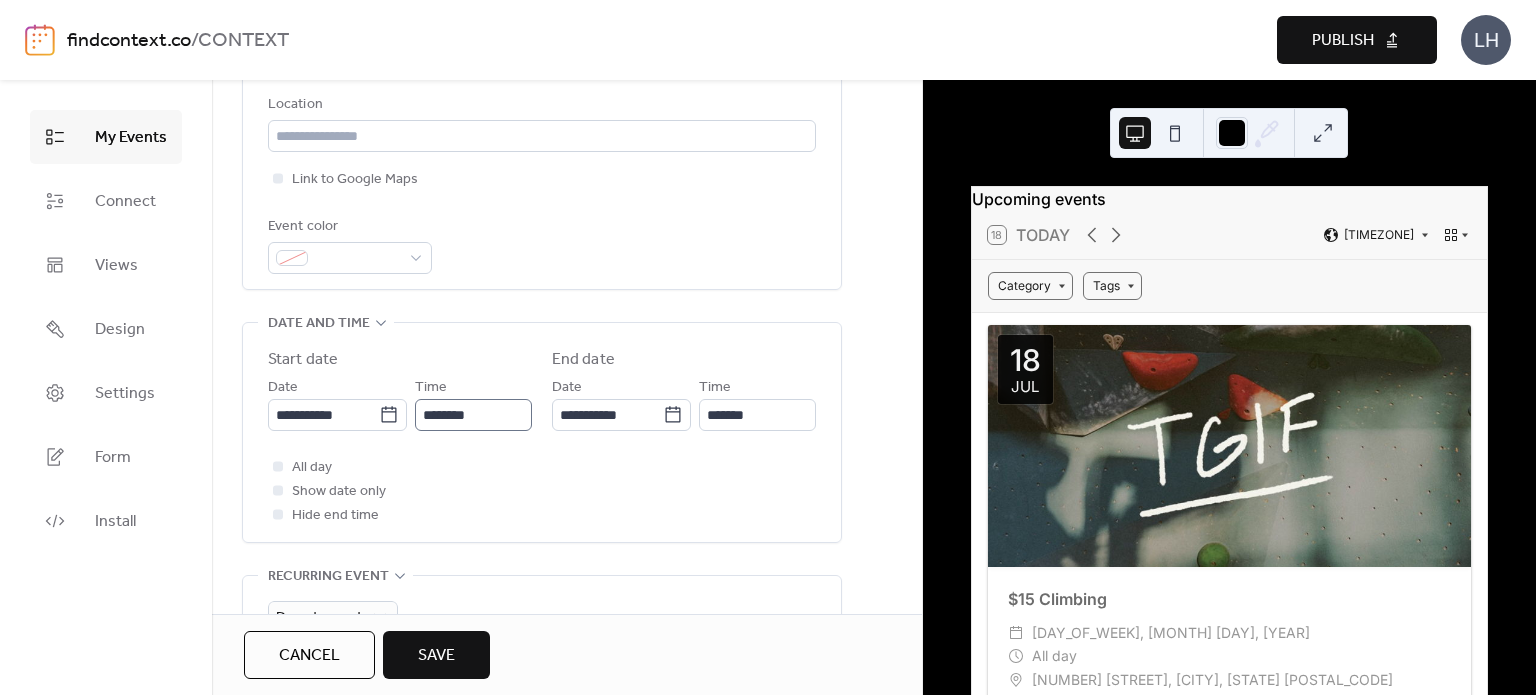 type on "**********" 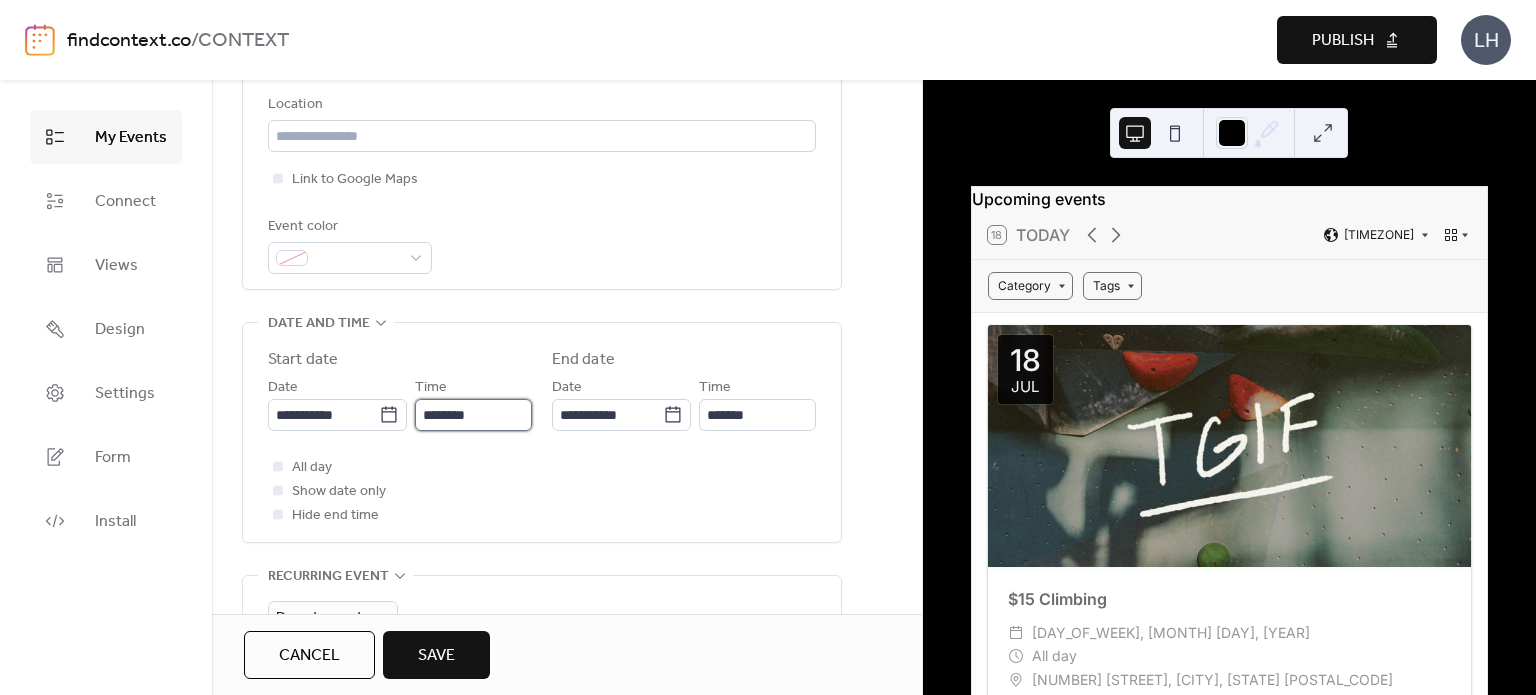 scroll, scrollTop: 0, scrollLeft: 0, axis: both 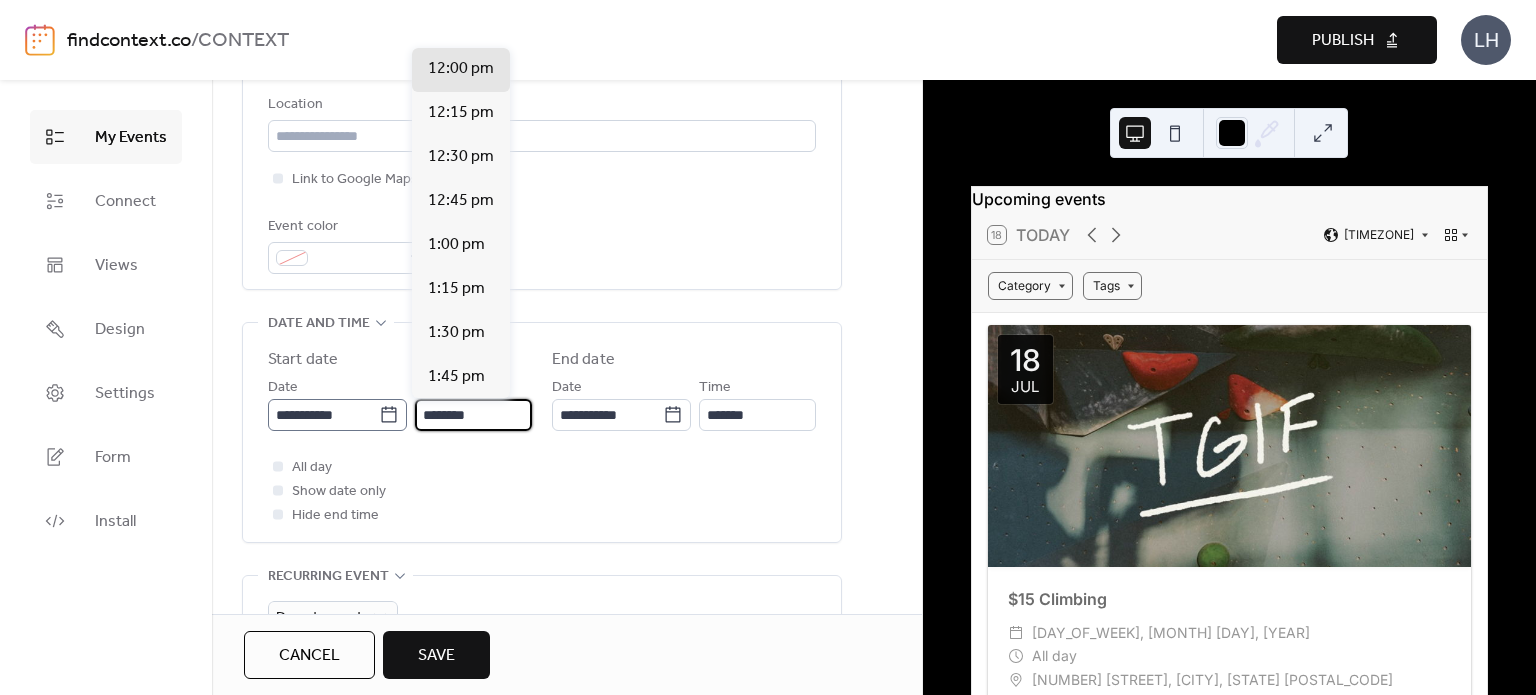 drag, startPoint x: 433, startPoint y: 423, endPoint x: 356, endPoint y: 420, distance: 77.05842 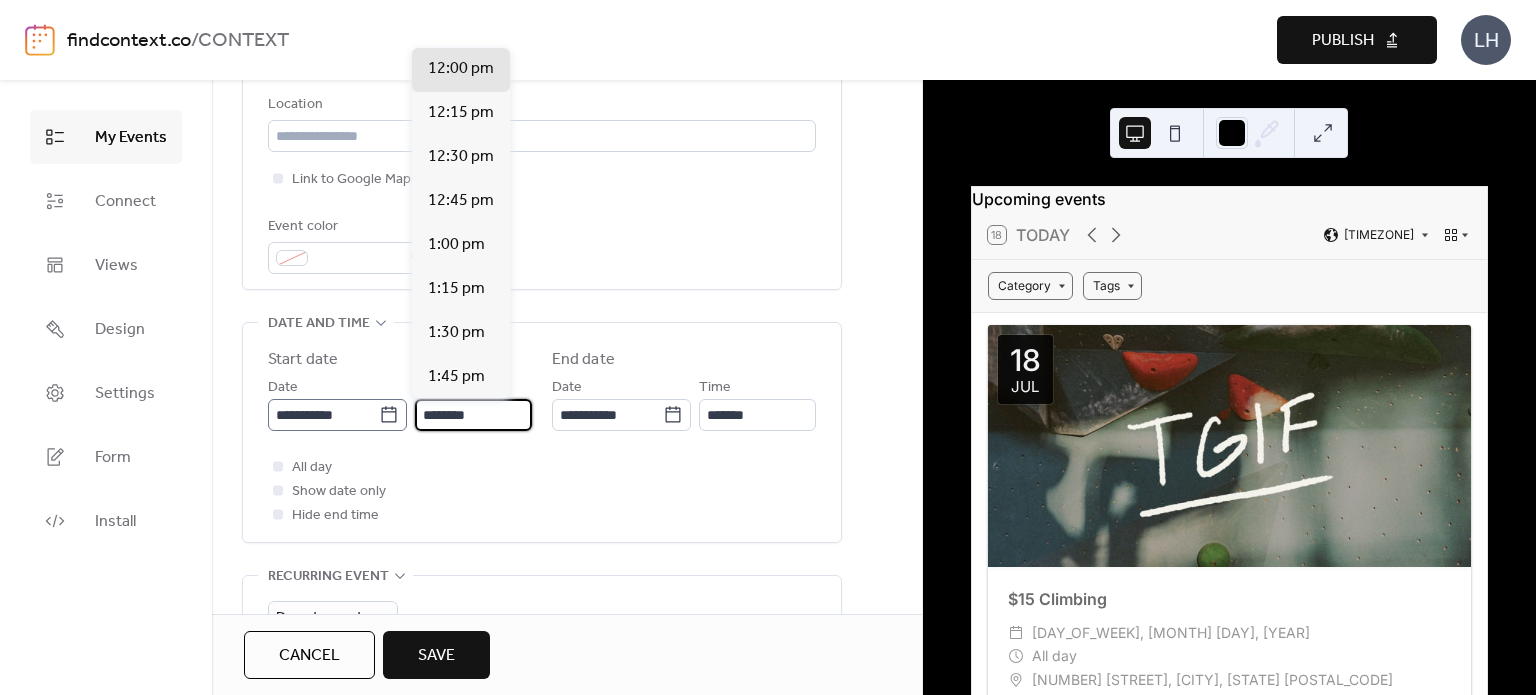 click on "**********" at bounding box center [400, 403] 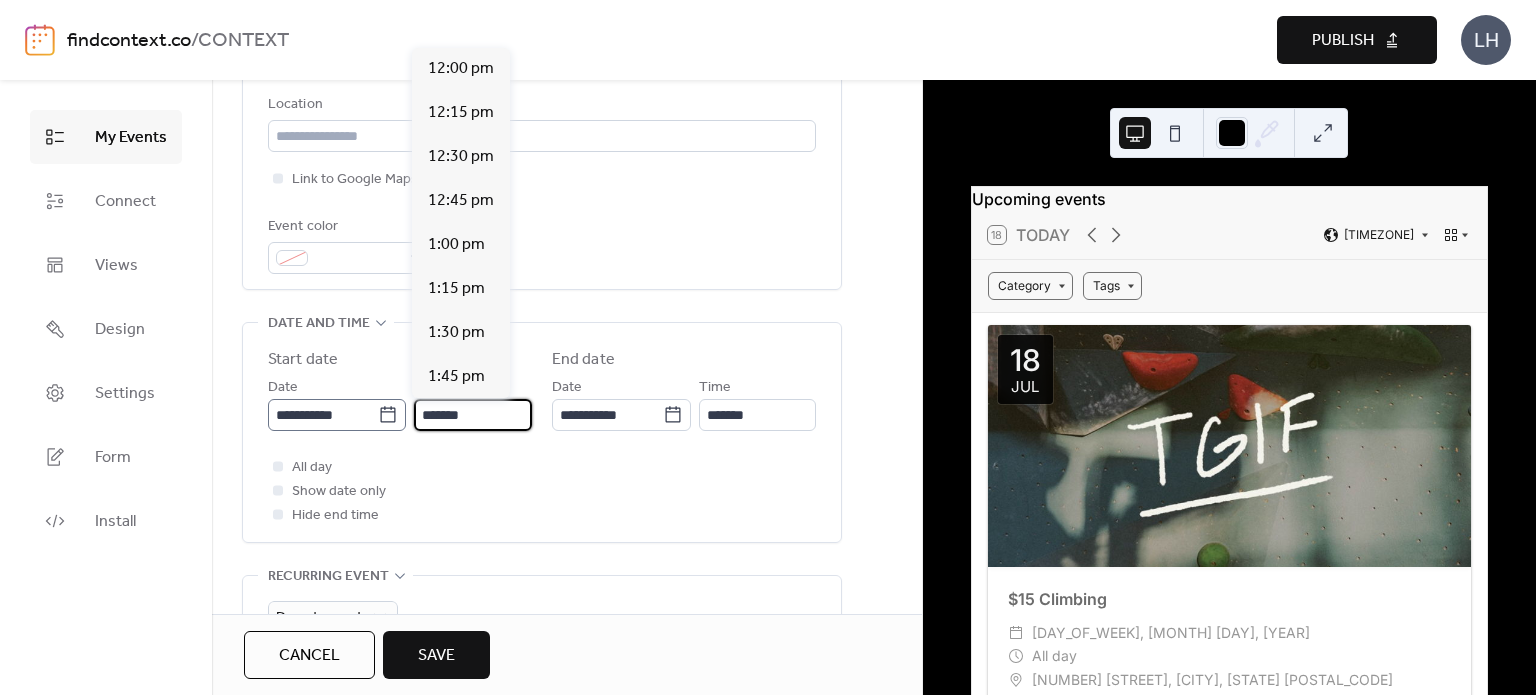 scroll, scrollTop: 3168, scrollLeft: 0, axis: vertical 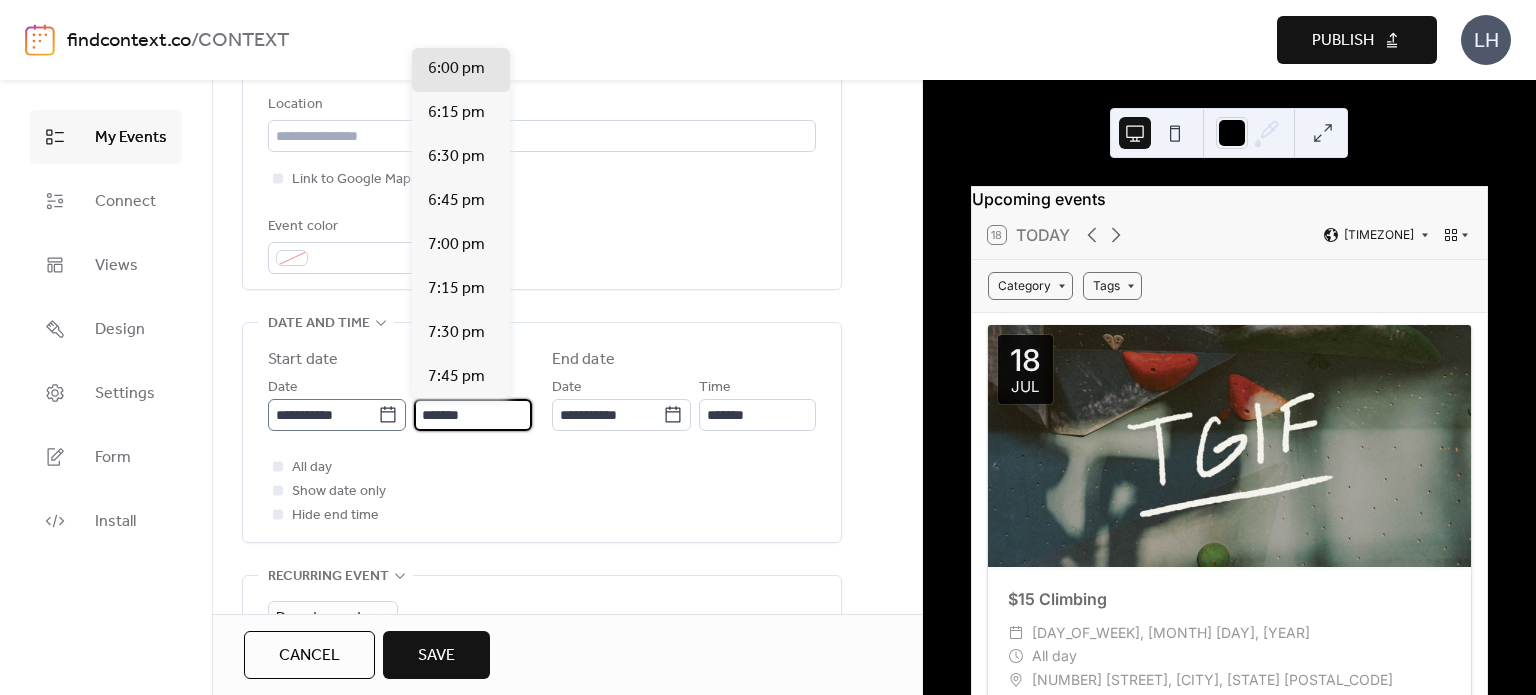 type on "*******" 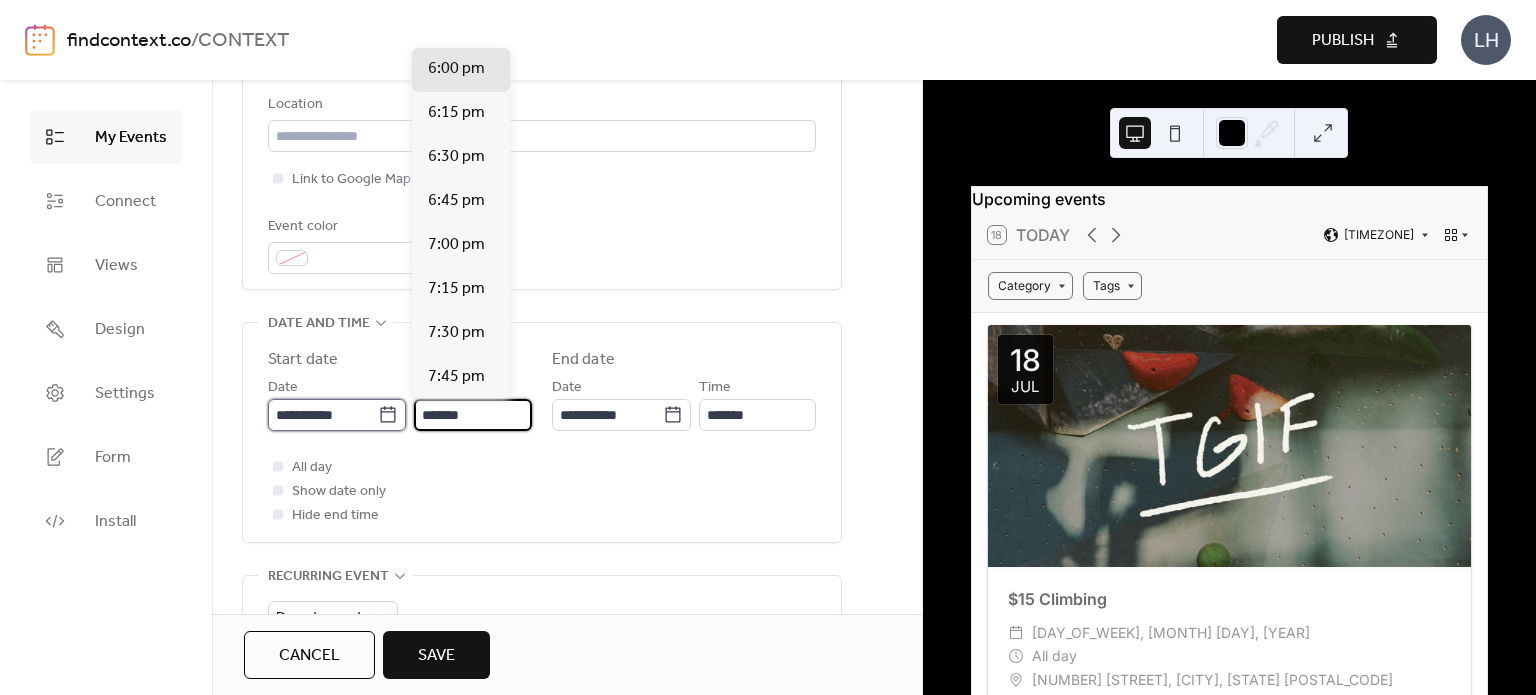 click on "**********" at bounding box center [323, 415] 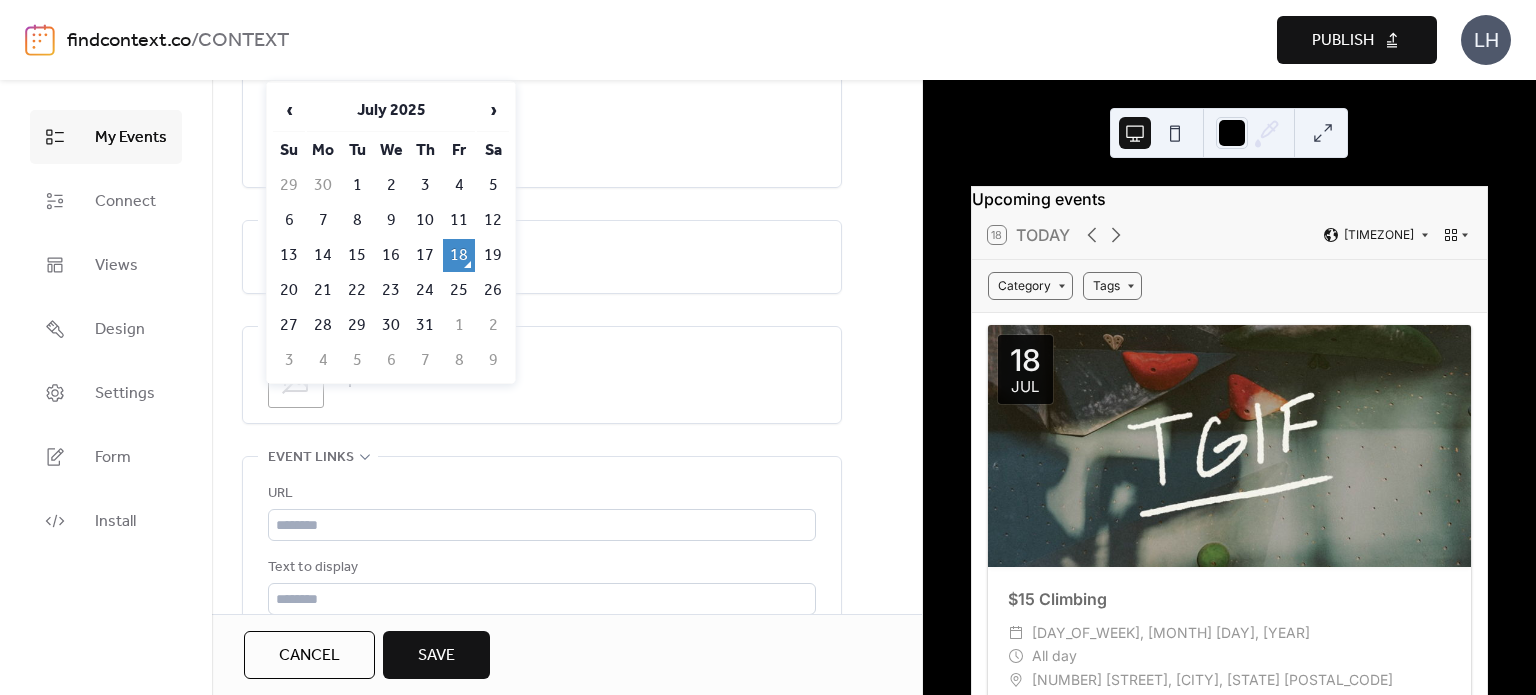 scroll, scrollTop: 807, scrollLeft: 0, axis: vertical 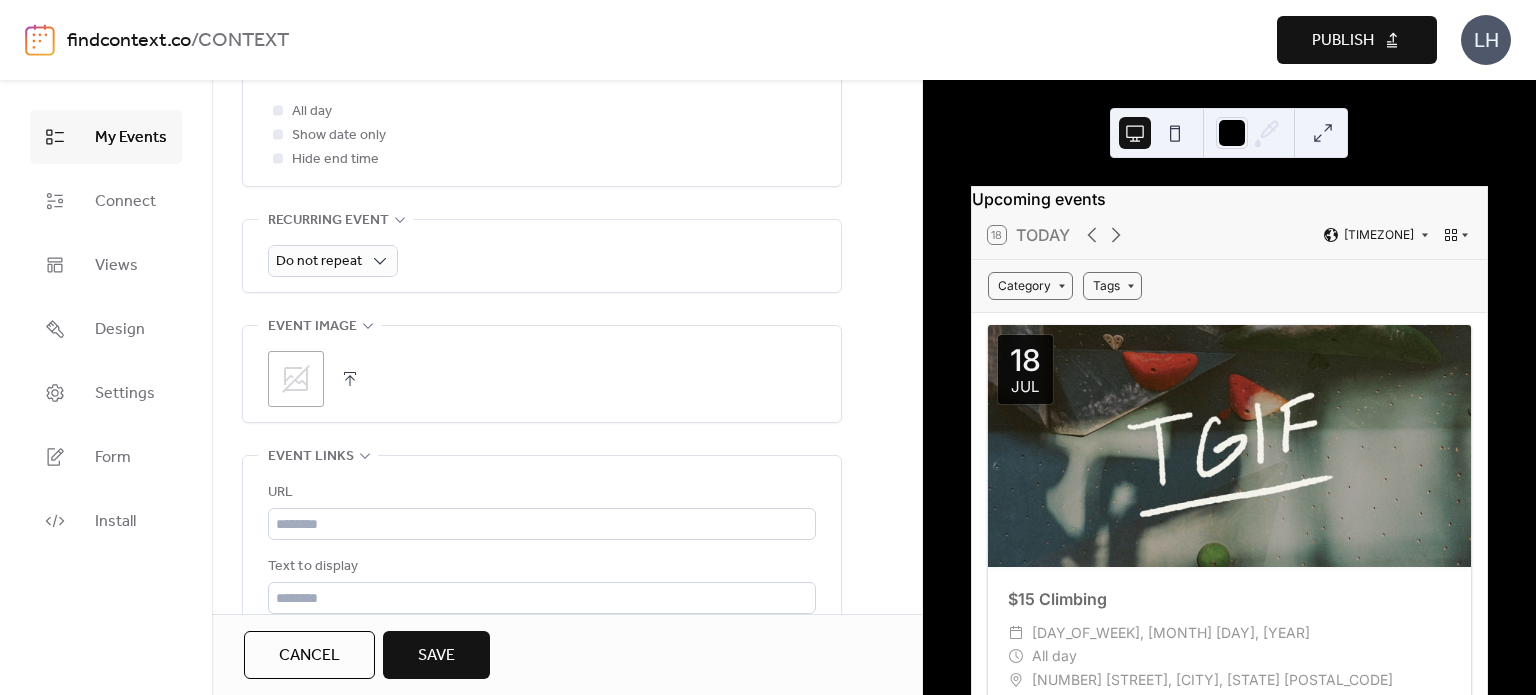 click on ";" at bounding box center [296, 379] 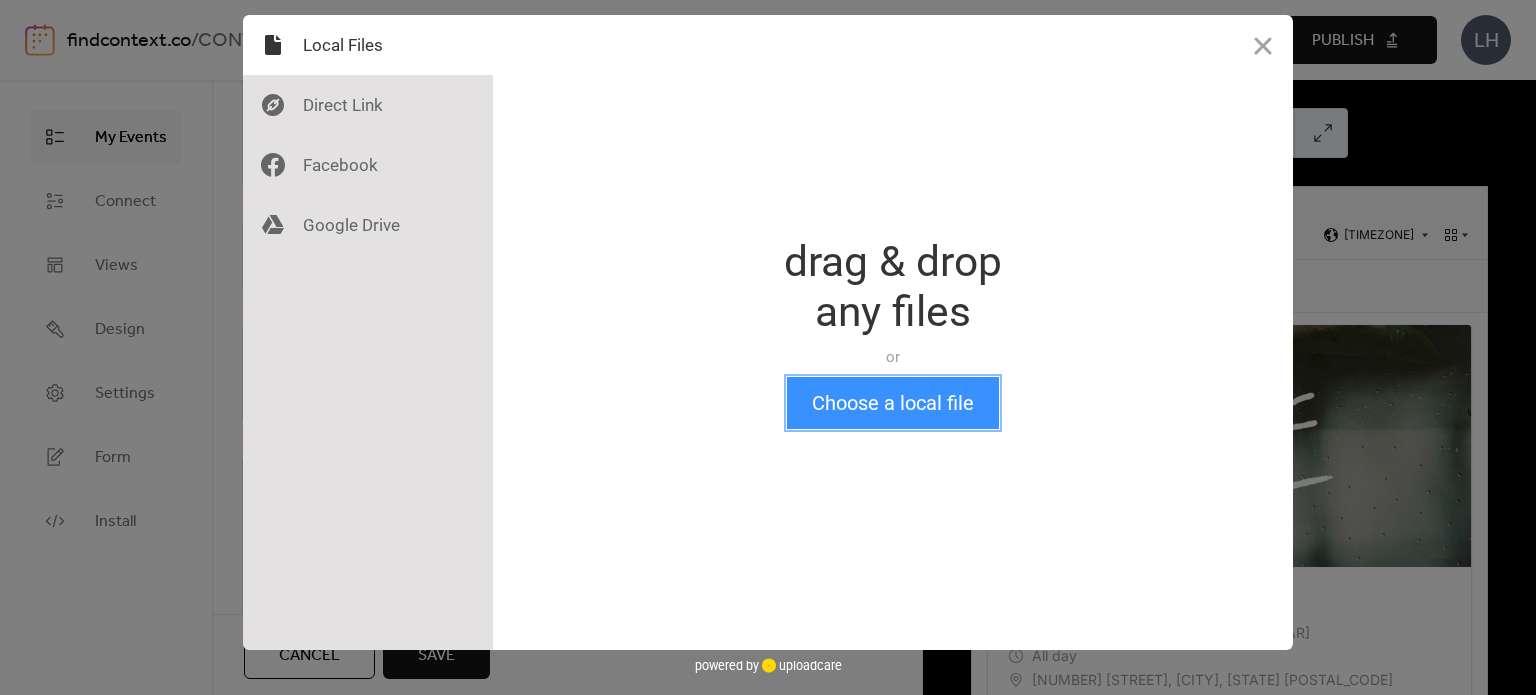 click on "Choose a local file" at bounding box center (893, 403) 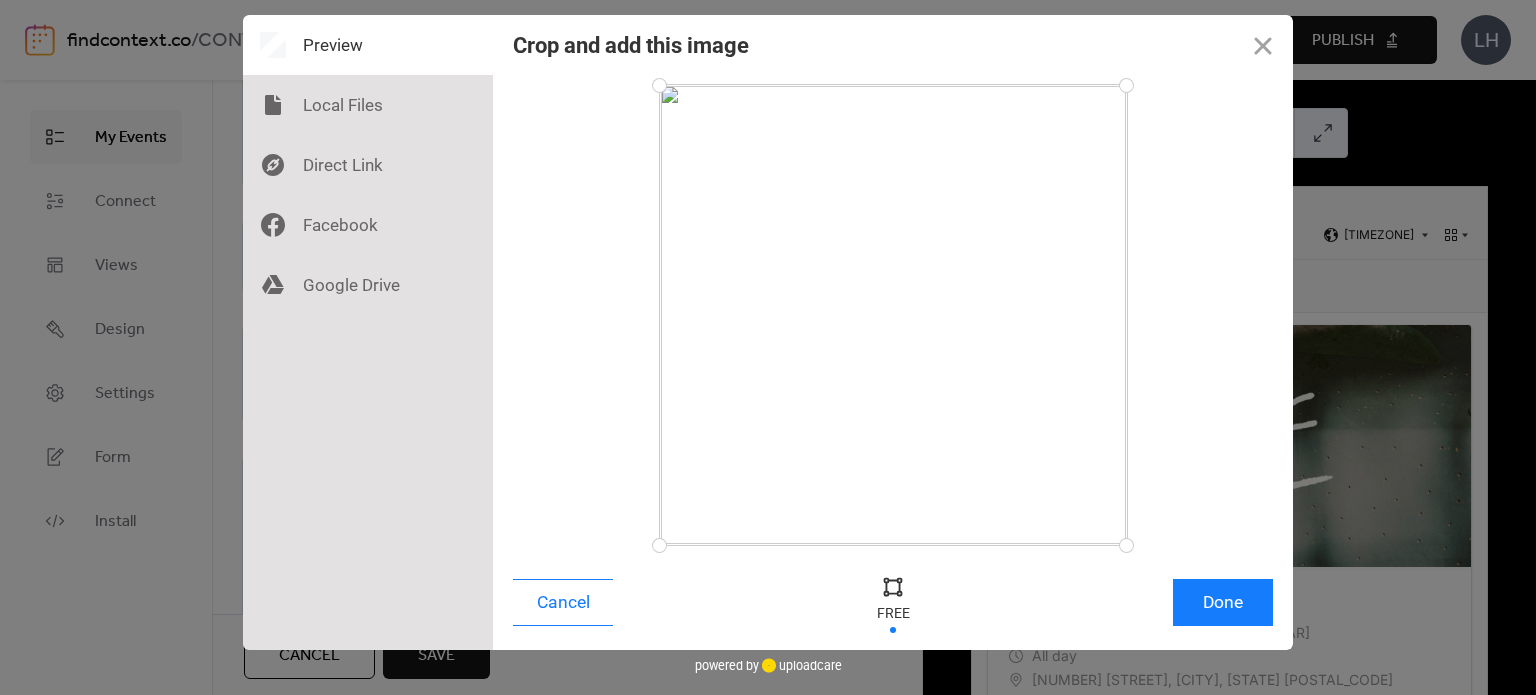 click on "Cancel   Done" at bounding box center [893, 607] 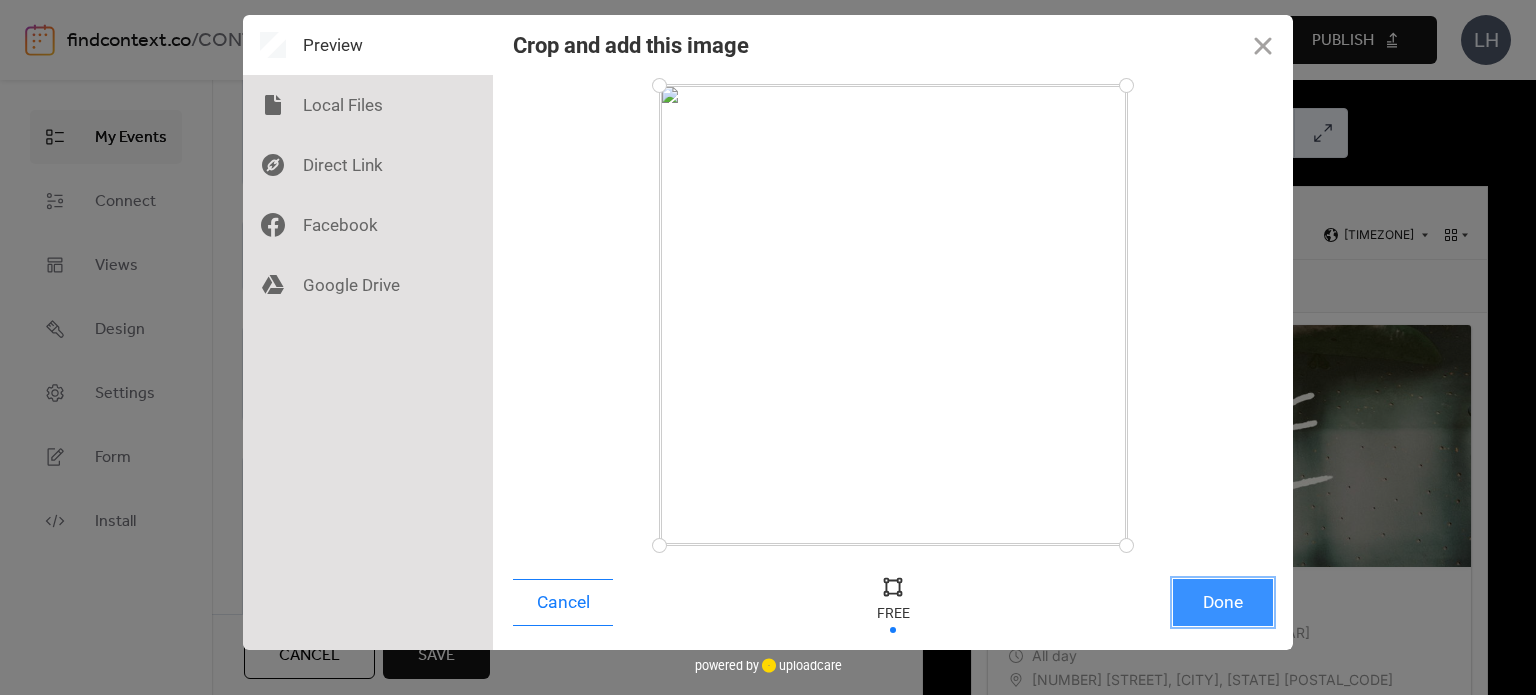 click on "Done" at bounding box center (1223, 602) 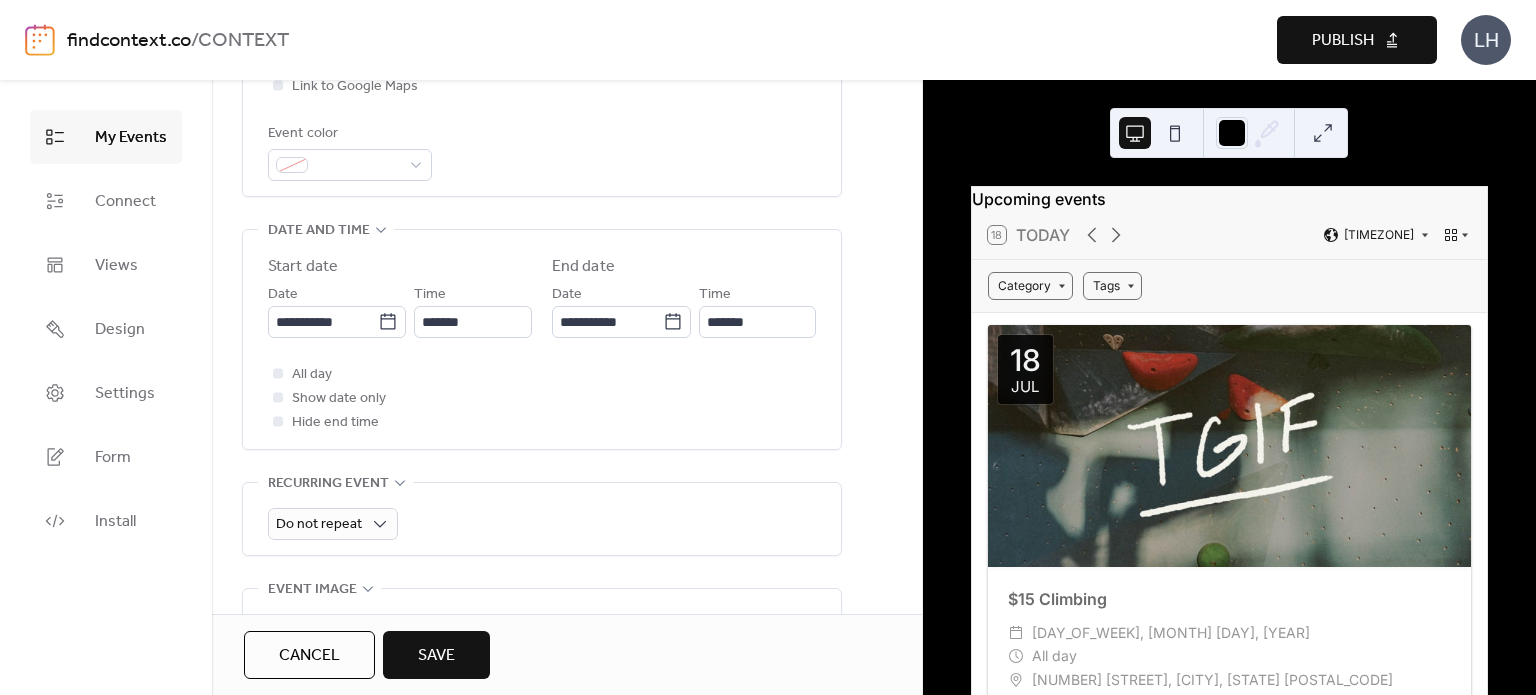 scroll, scrollTop: 543, scrollLeft: 0, axis: vertical 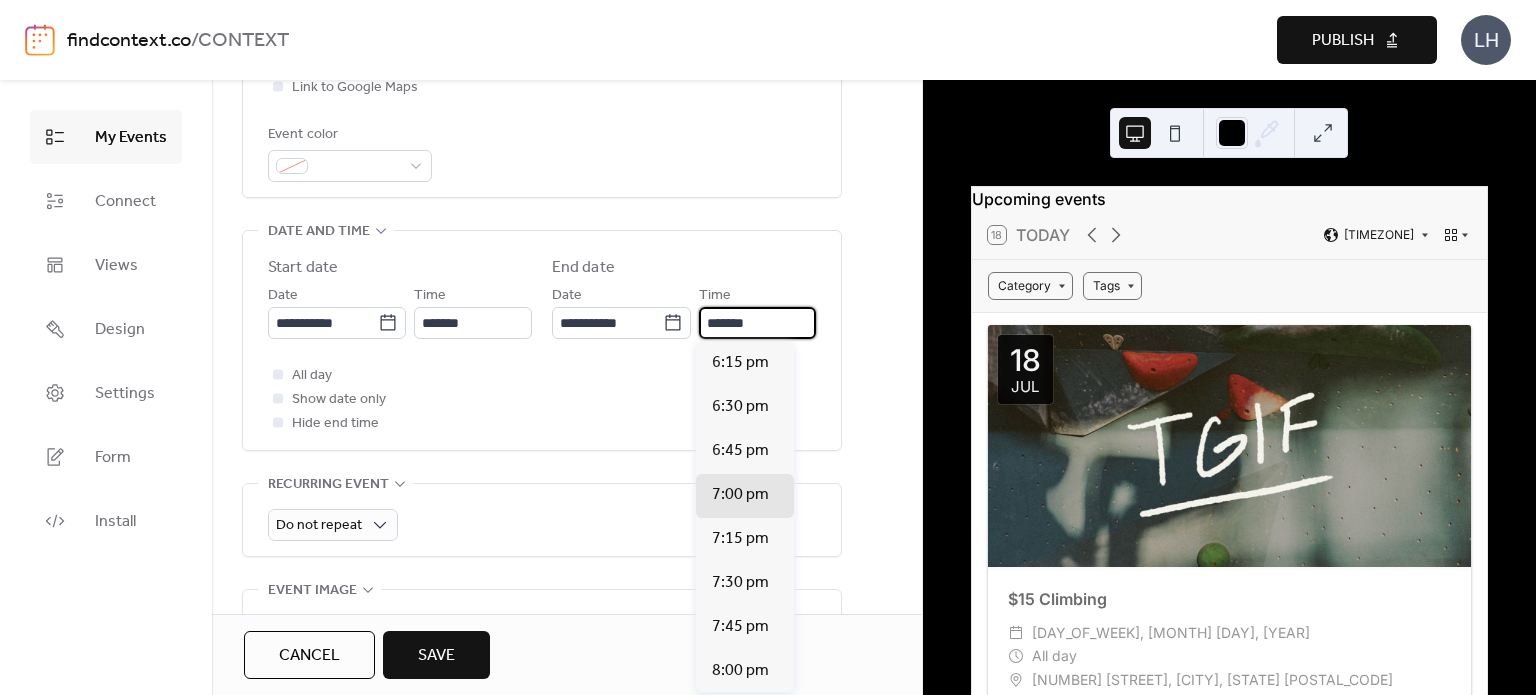 click on "*******" at bounding box center (757, 323) 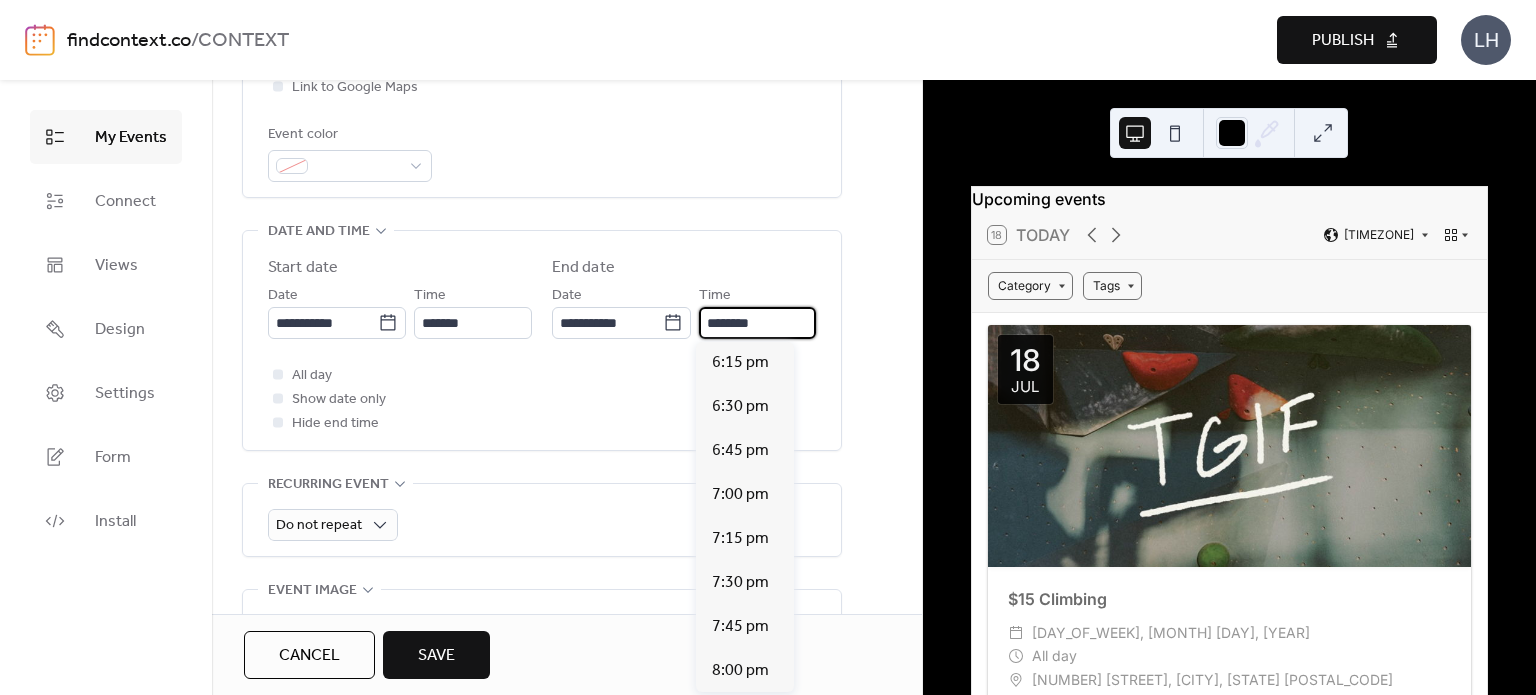 scroll, scrollTop: 660, scrollLeft: 0, axis: vertical 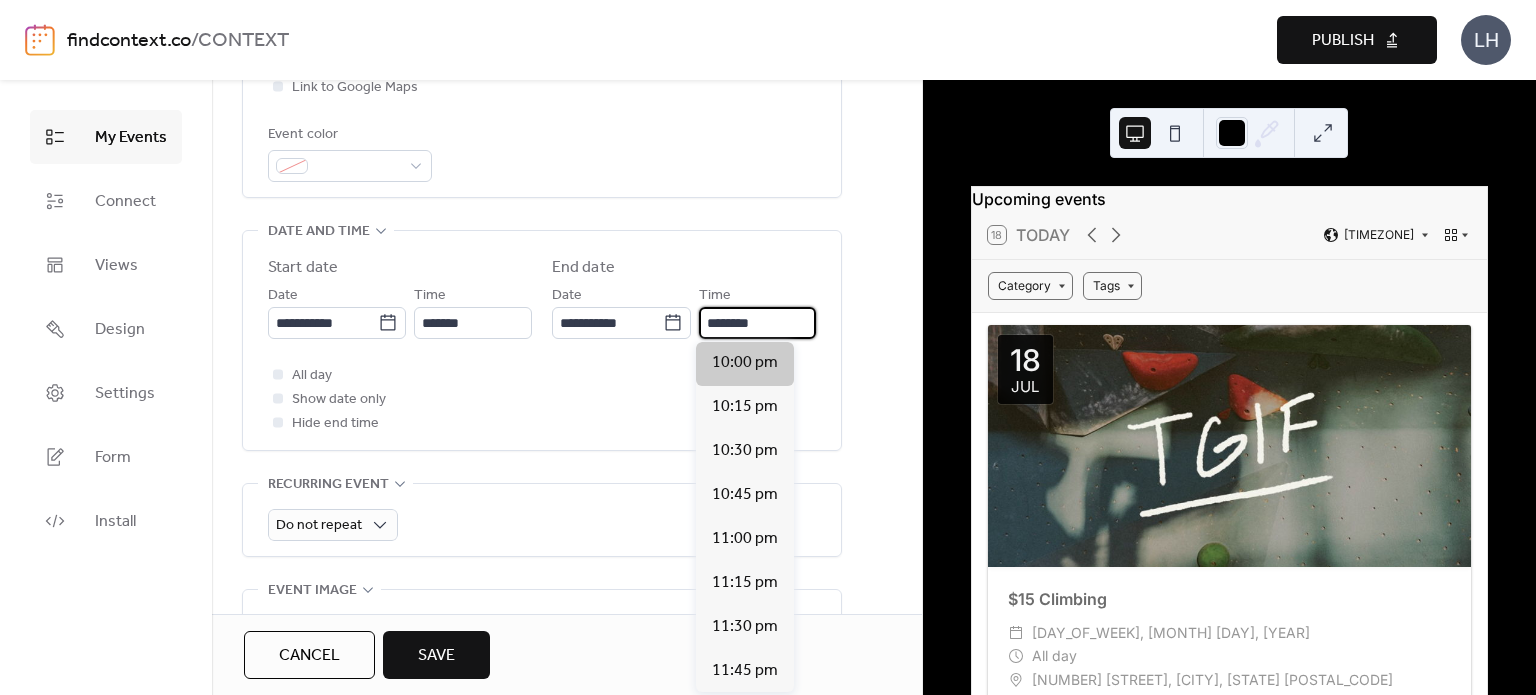 type on "********" 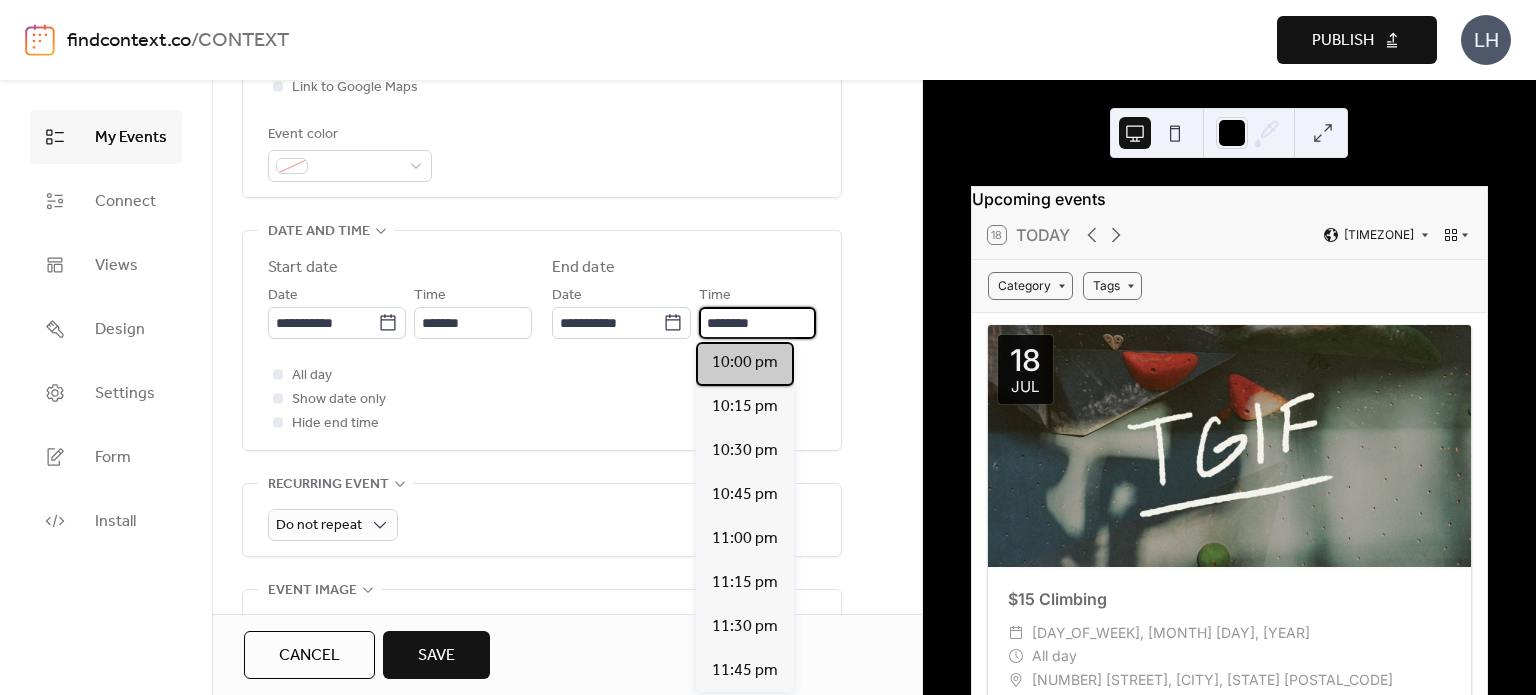 click on "10:00 pm" at bounding box center [745, 364] 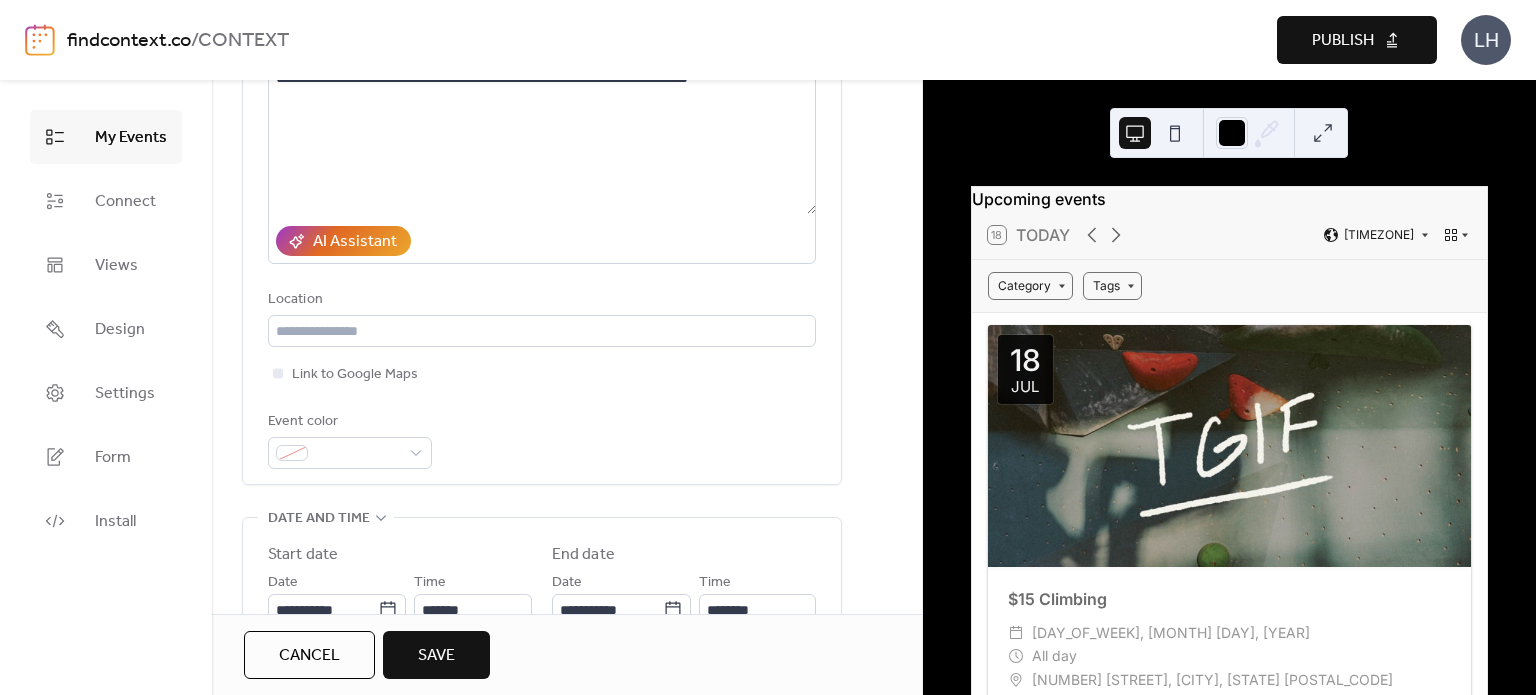 scroll, scrollTop: 236, scrollLeft: 0, axis: vertical 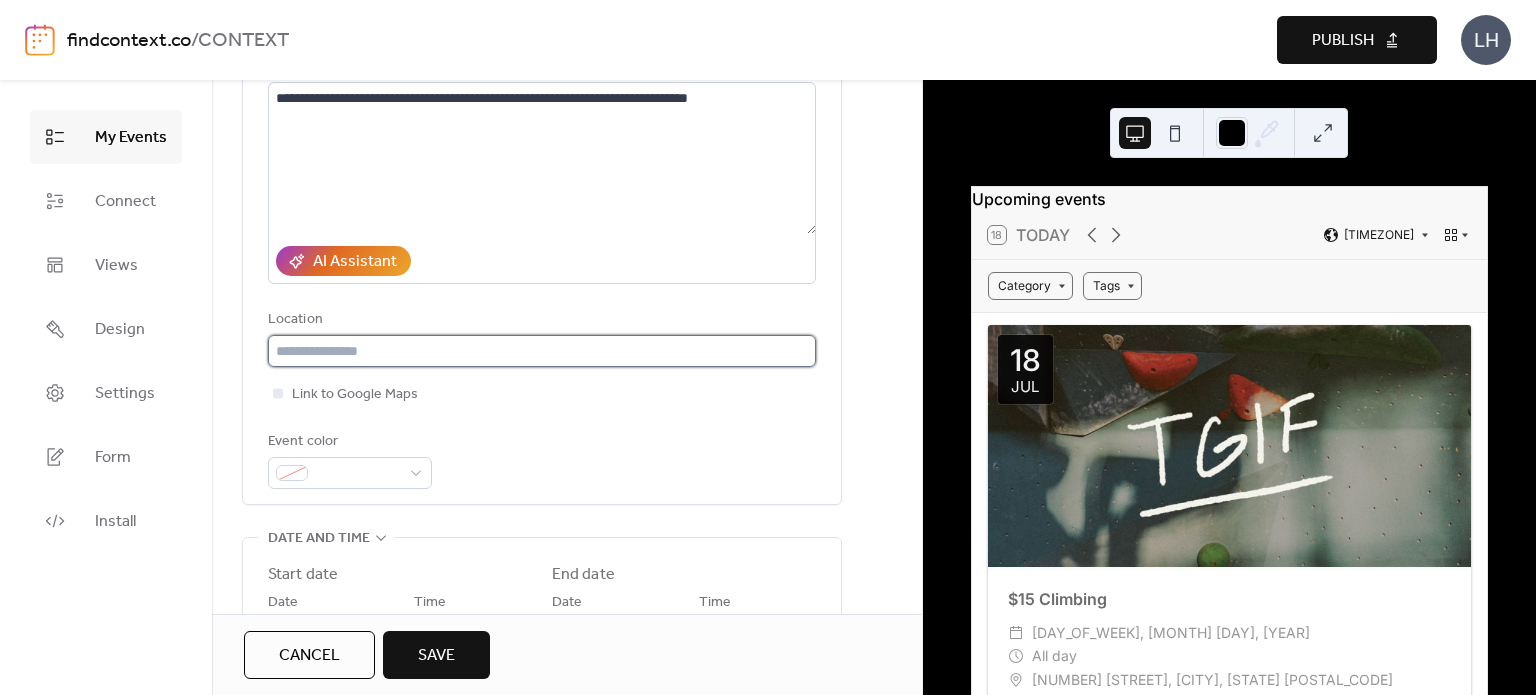 click at bounding box center (542, 351) 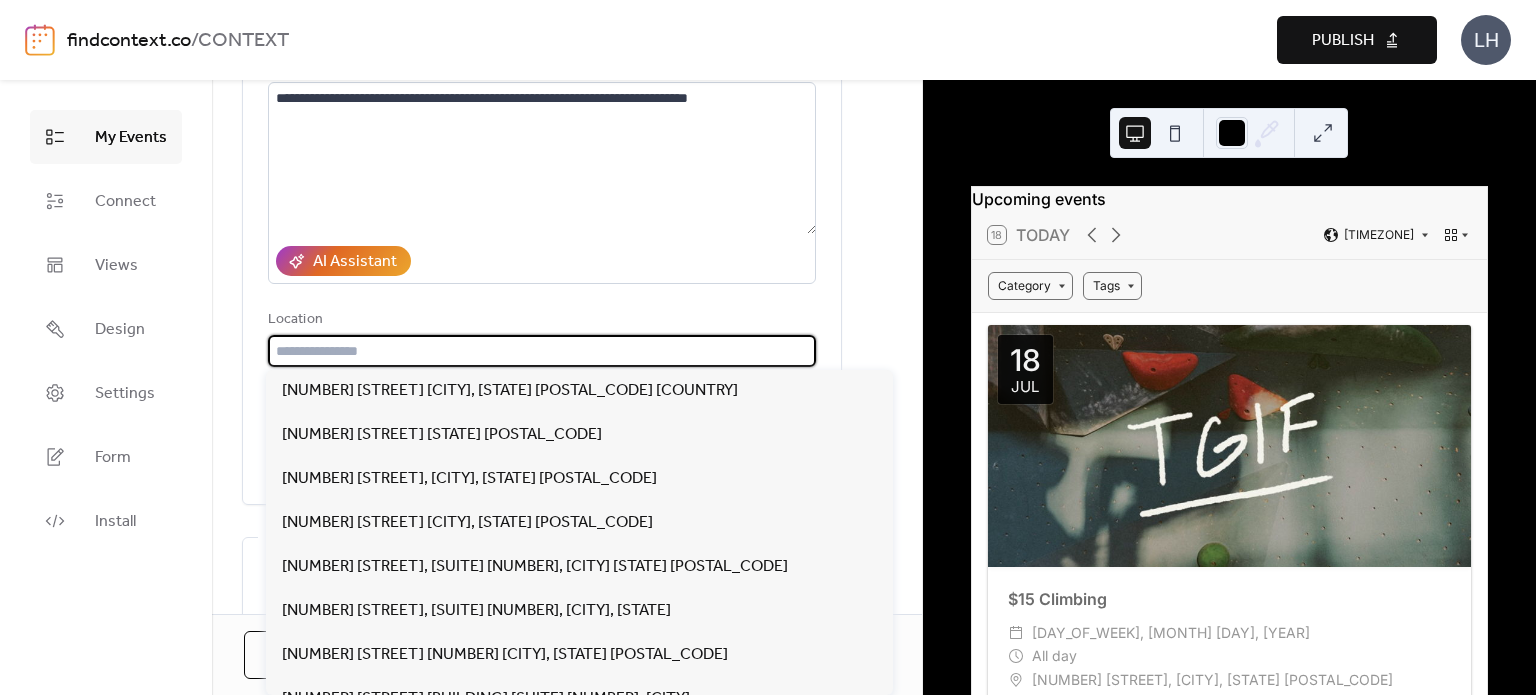 paste on "**********" 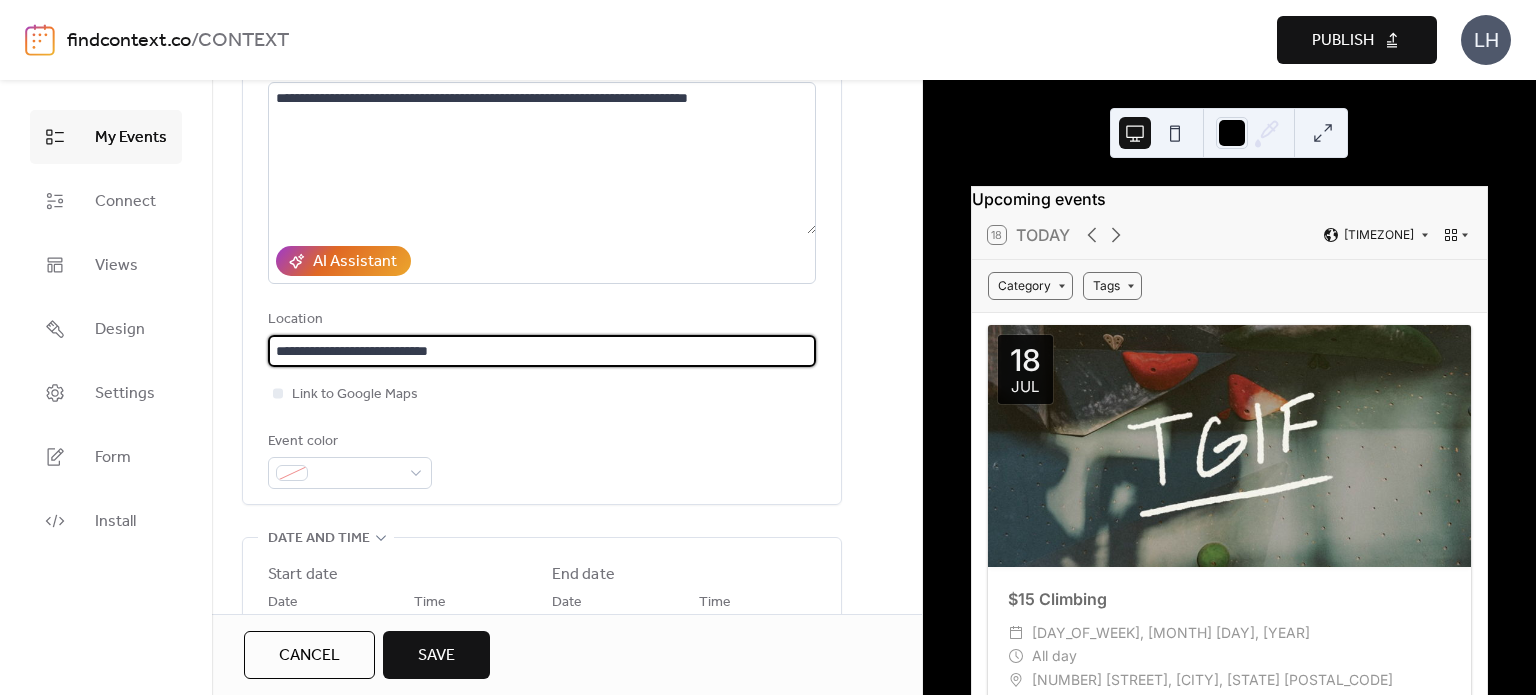 type on "**********" 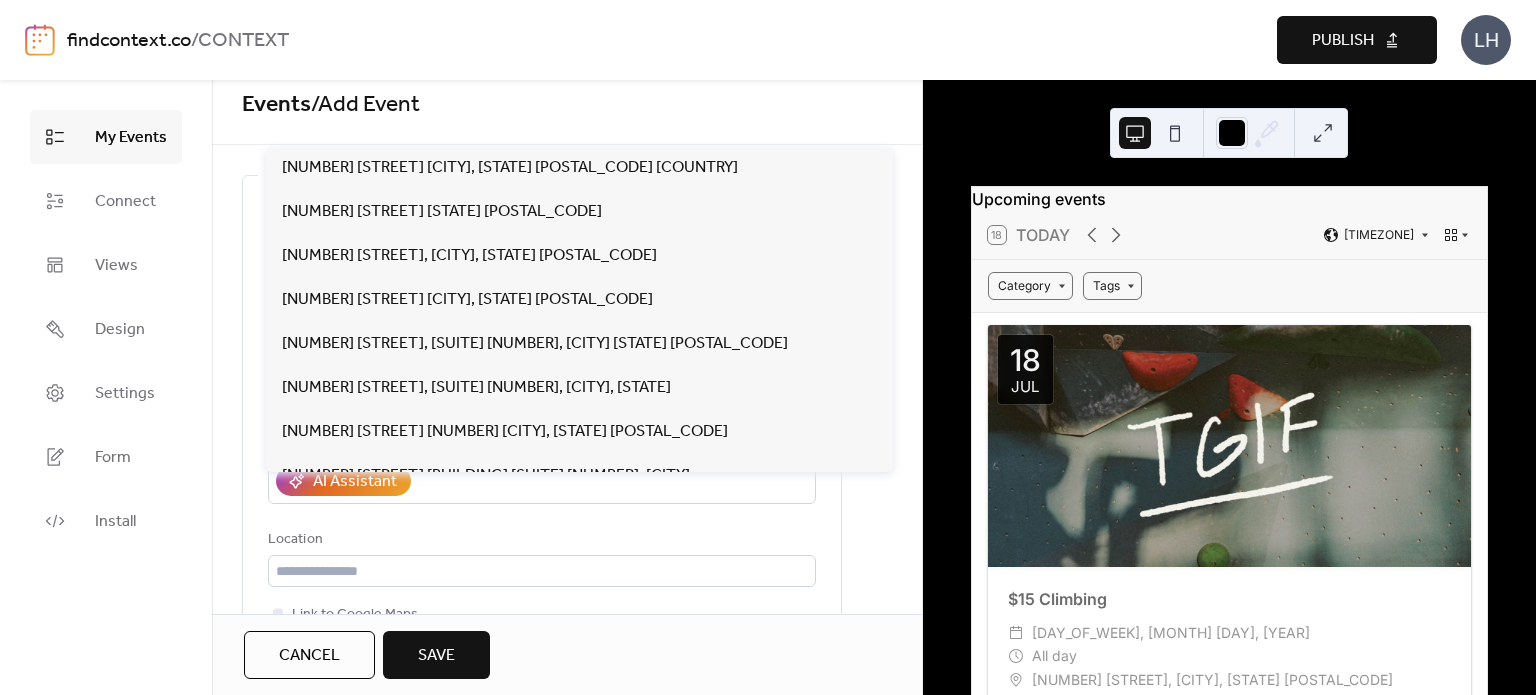 scroll, scrollTop: 7, scrollLeft: 0, axis: vertical 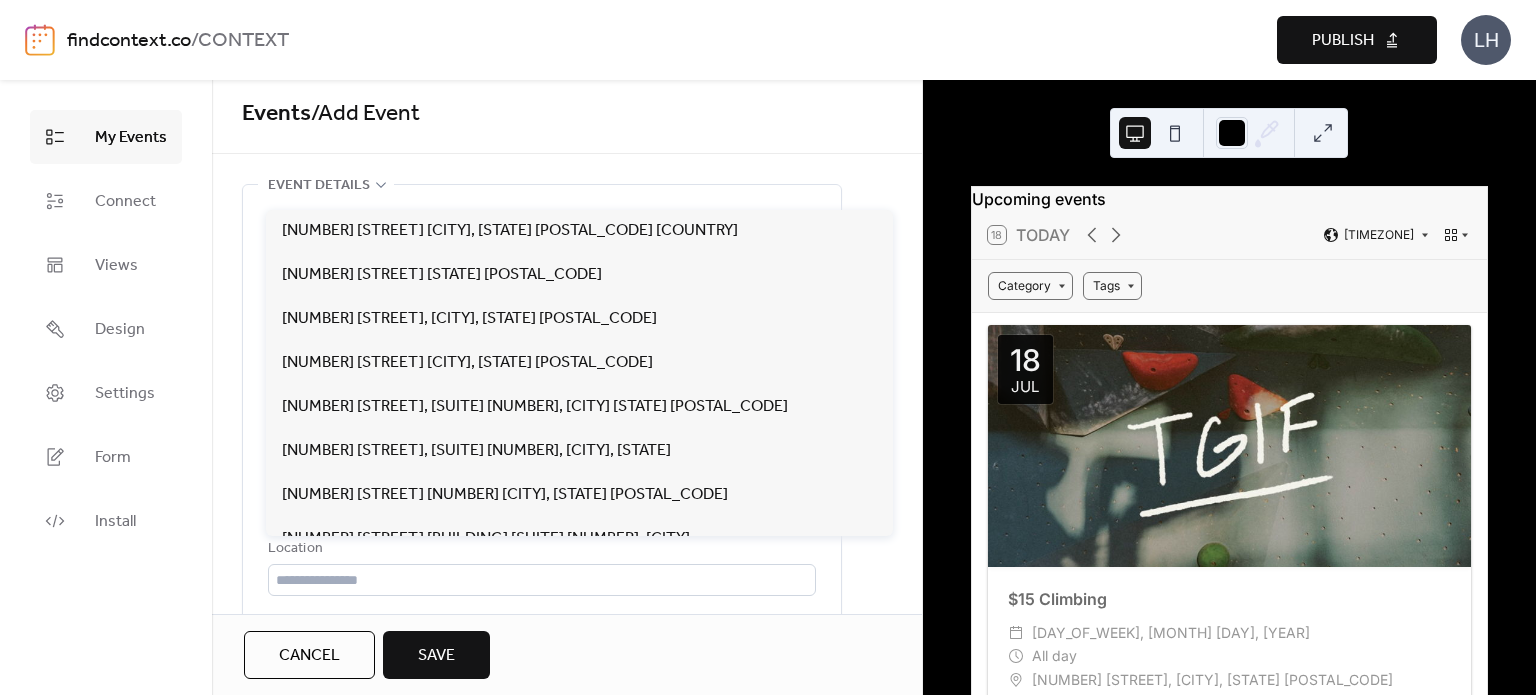 click on "**********" at bounding box center (567, 347) 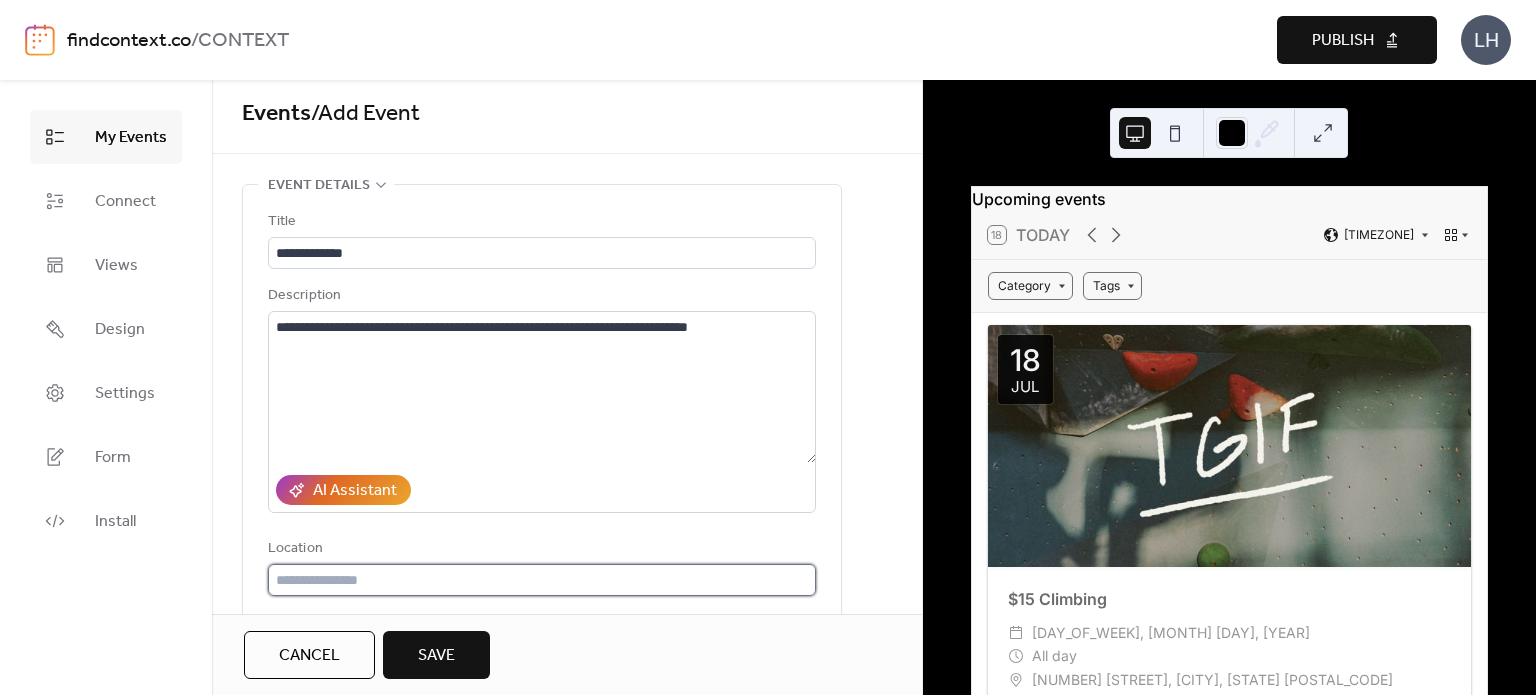 click at bounding box center [542, 580] 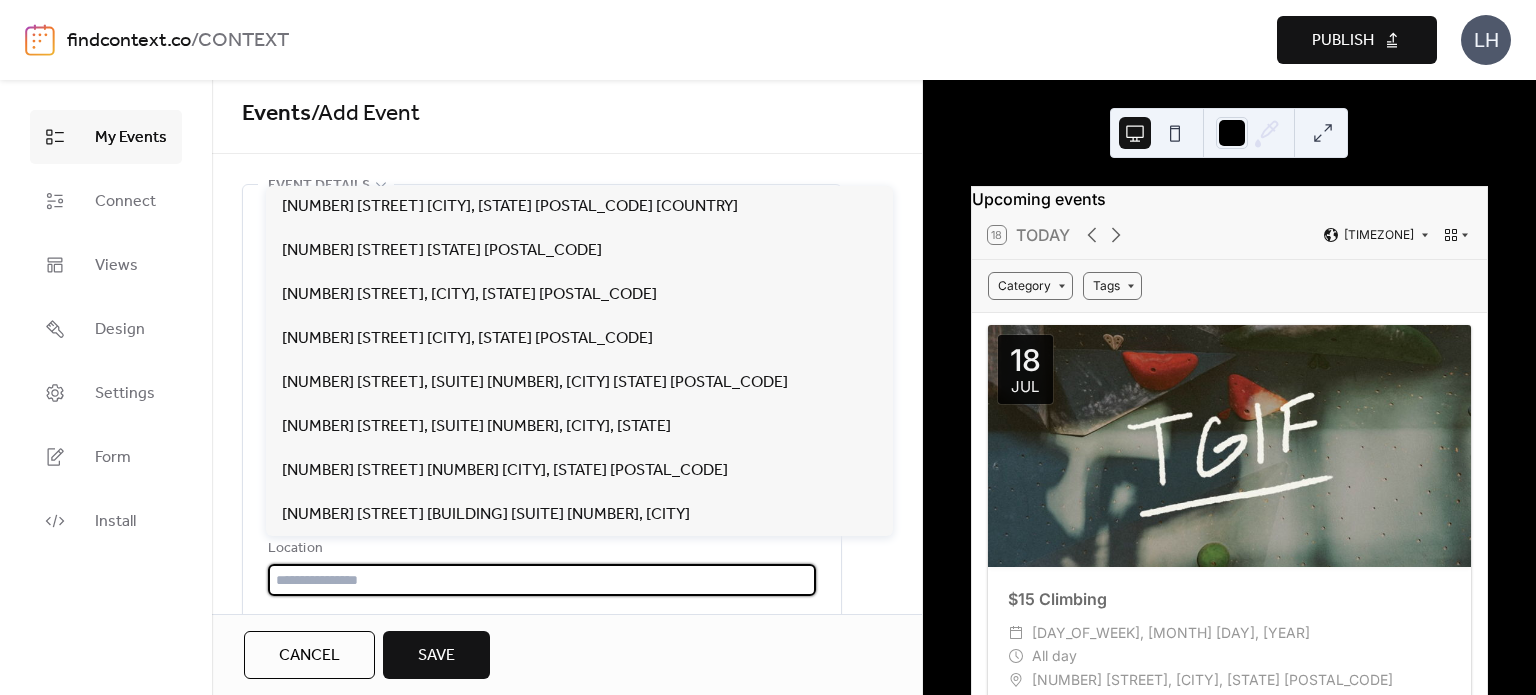 paste on "**********" 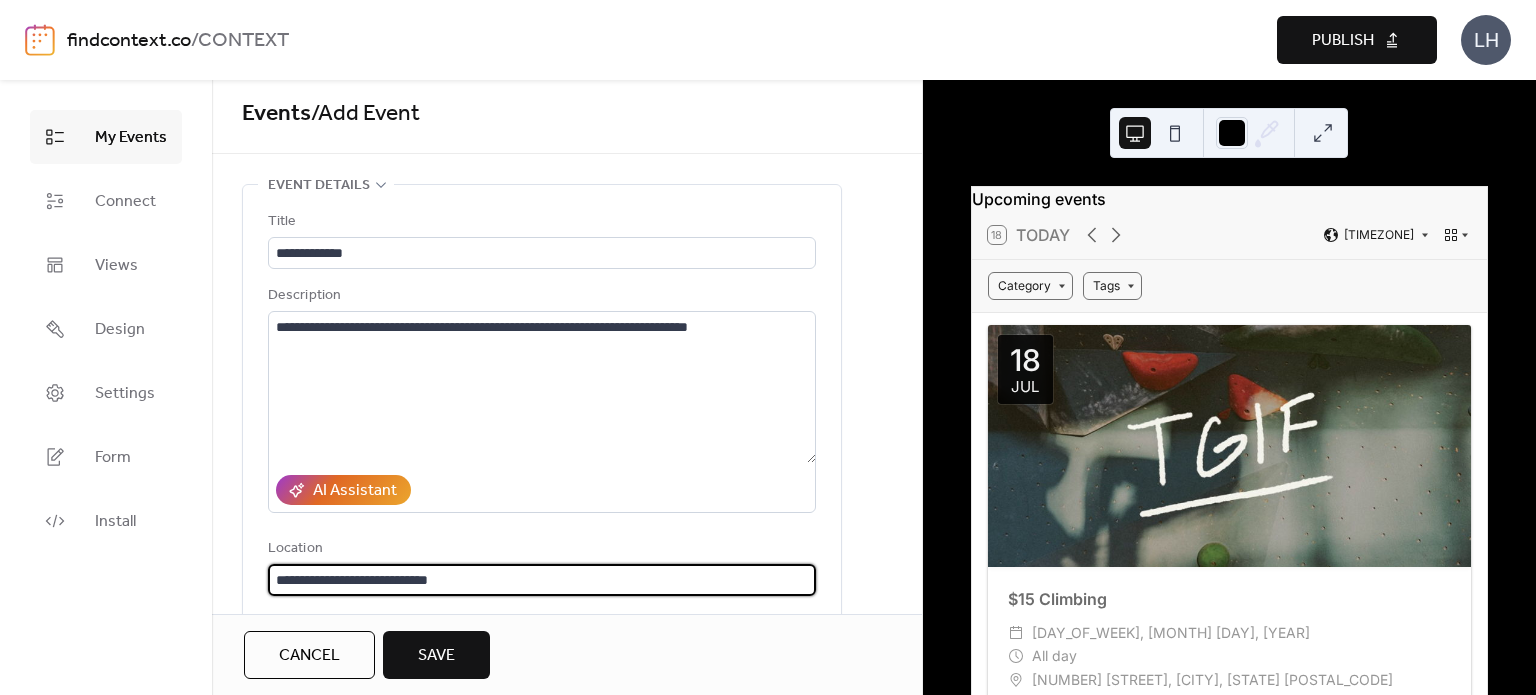 type on "**********" 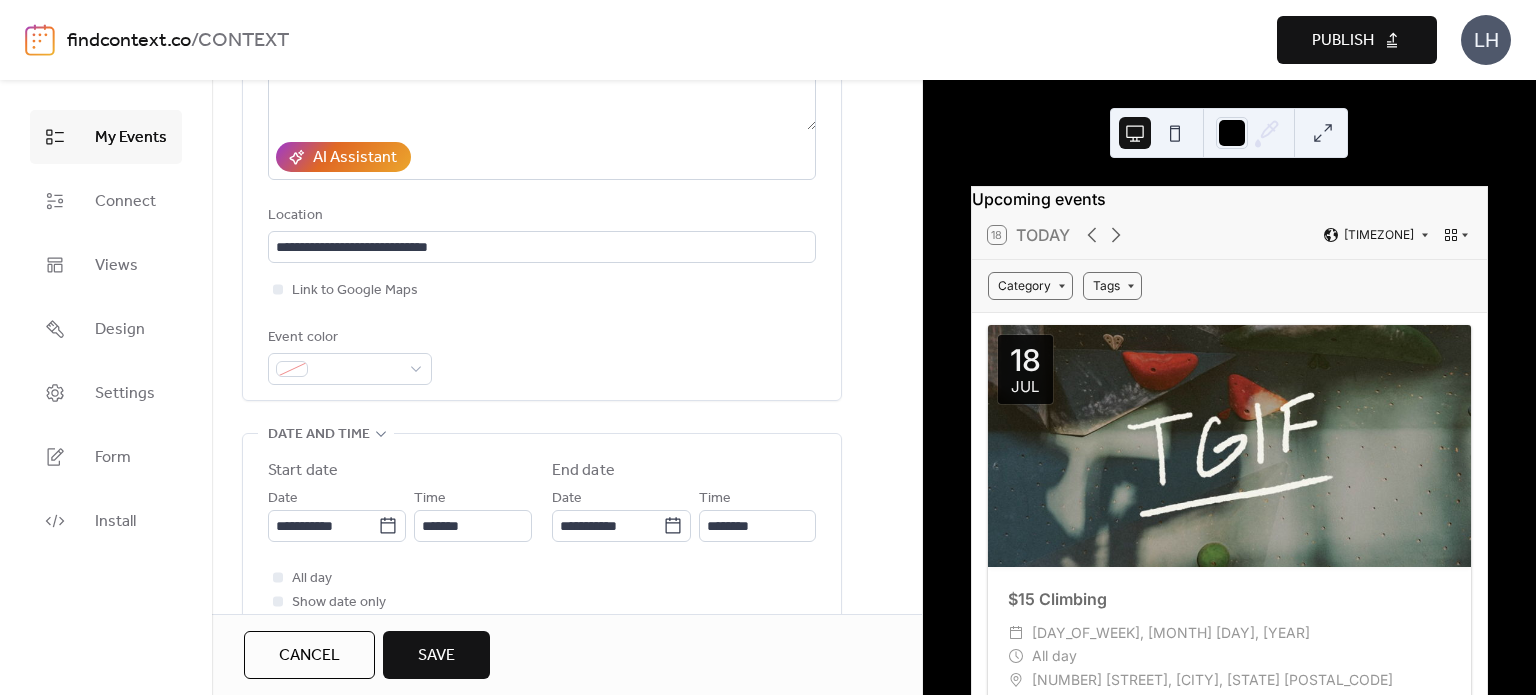 scroll, scrollTop: 344, scrollLeft: 0, axis: vertical 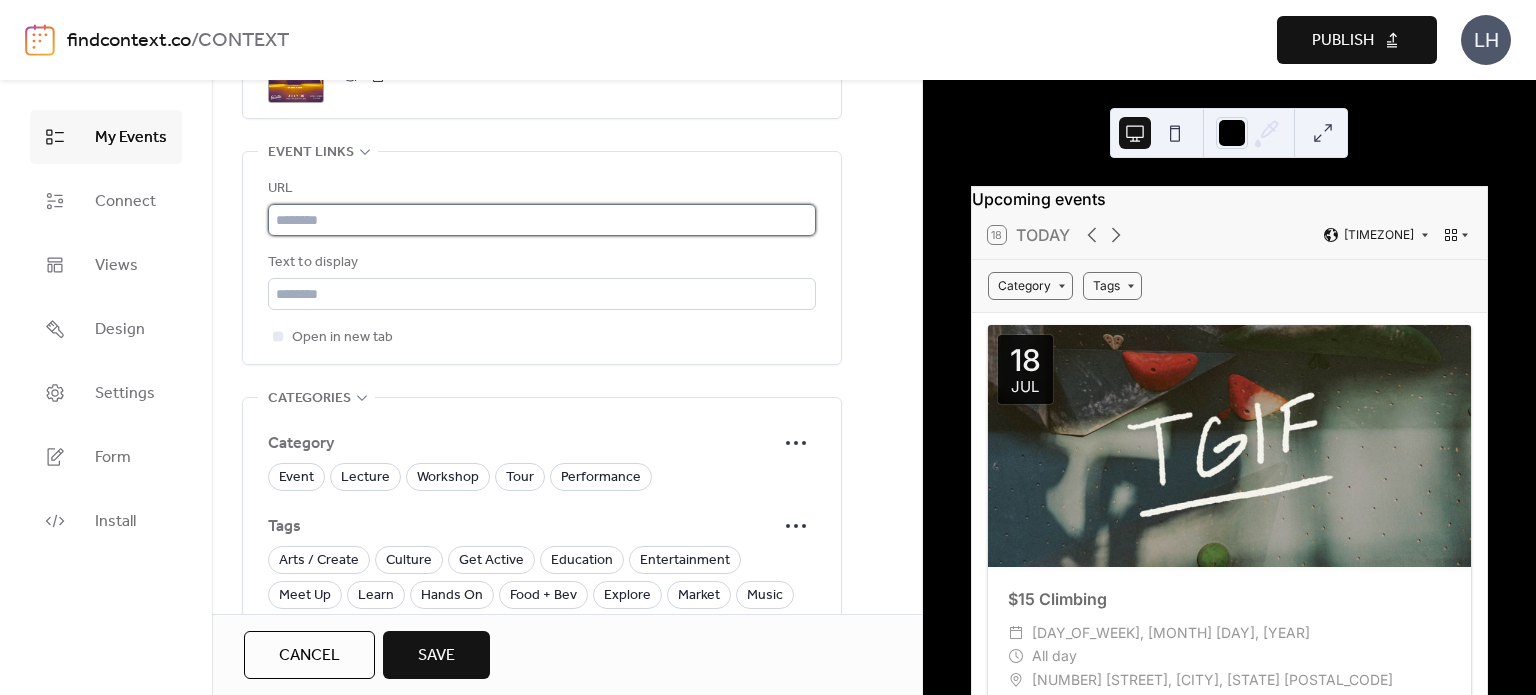 click at bounding box center [542, 220] 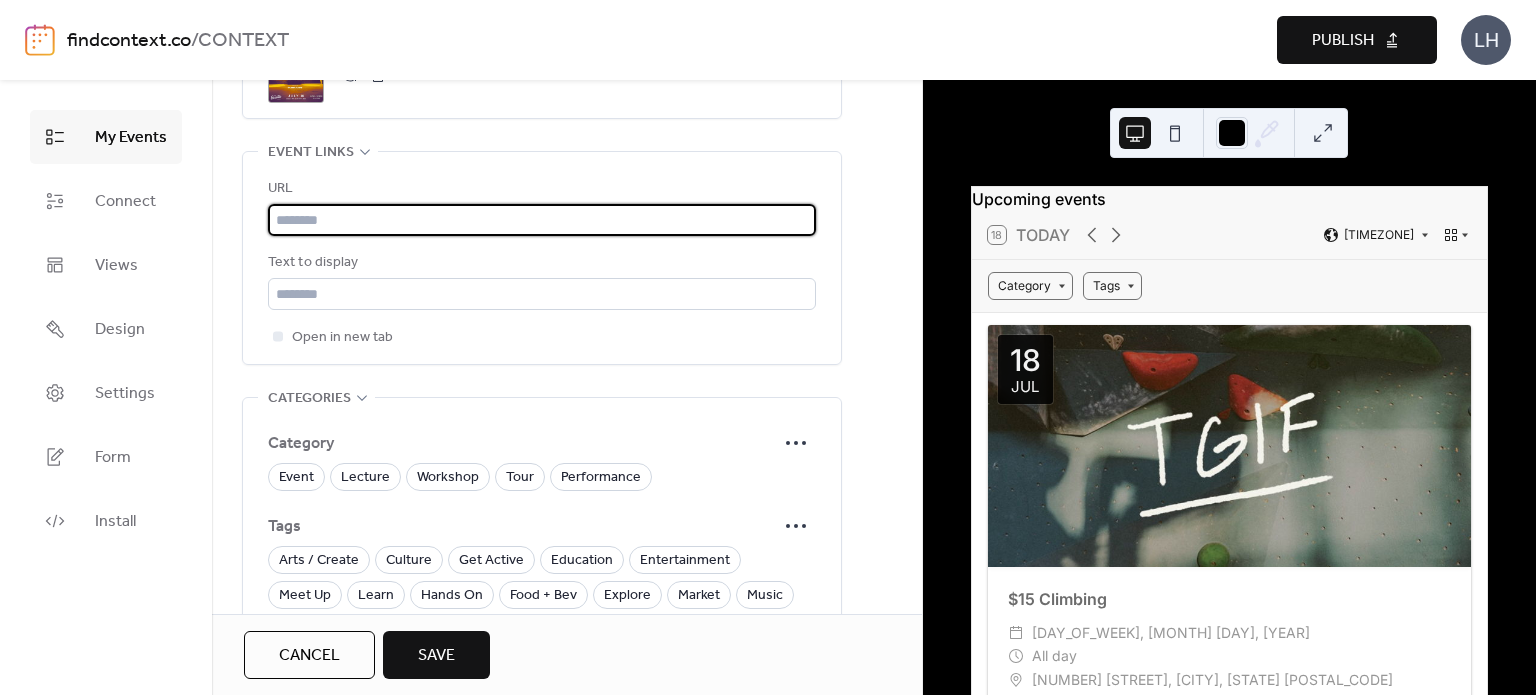 paste on "**********" 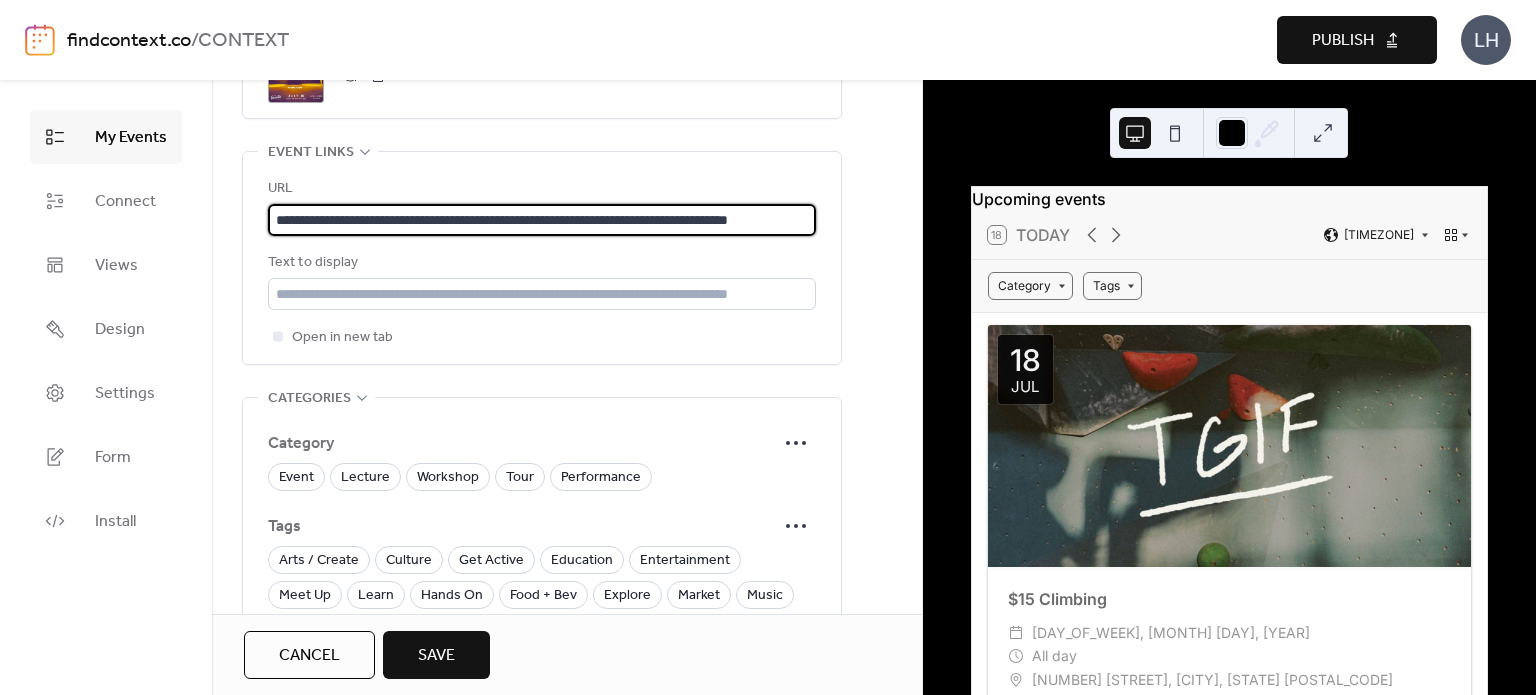scroll, scrollTop: 0, scrollLeft: 0, axis: both 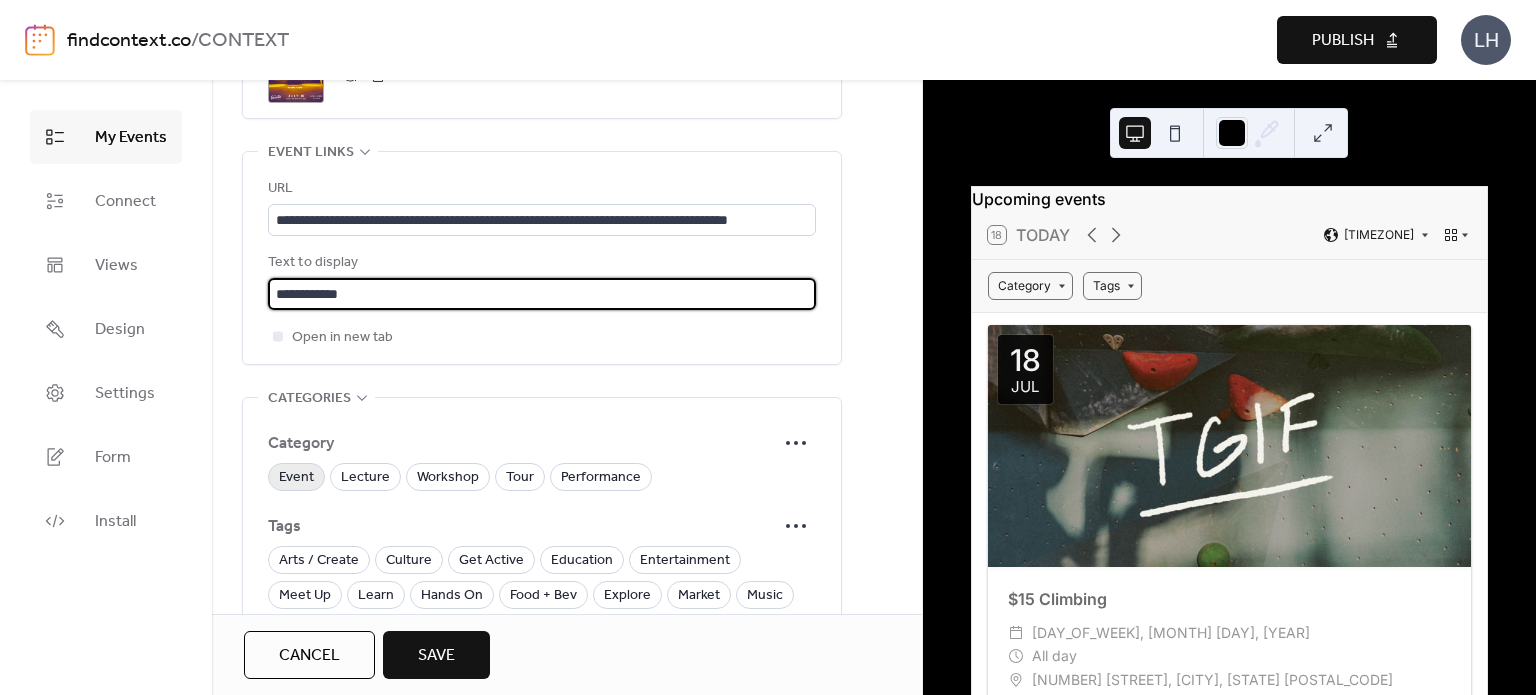 type on "**********" 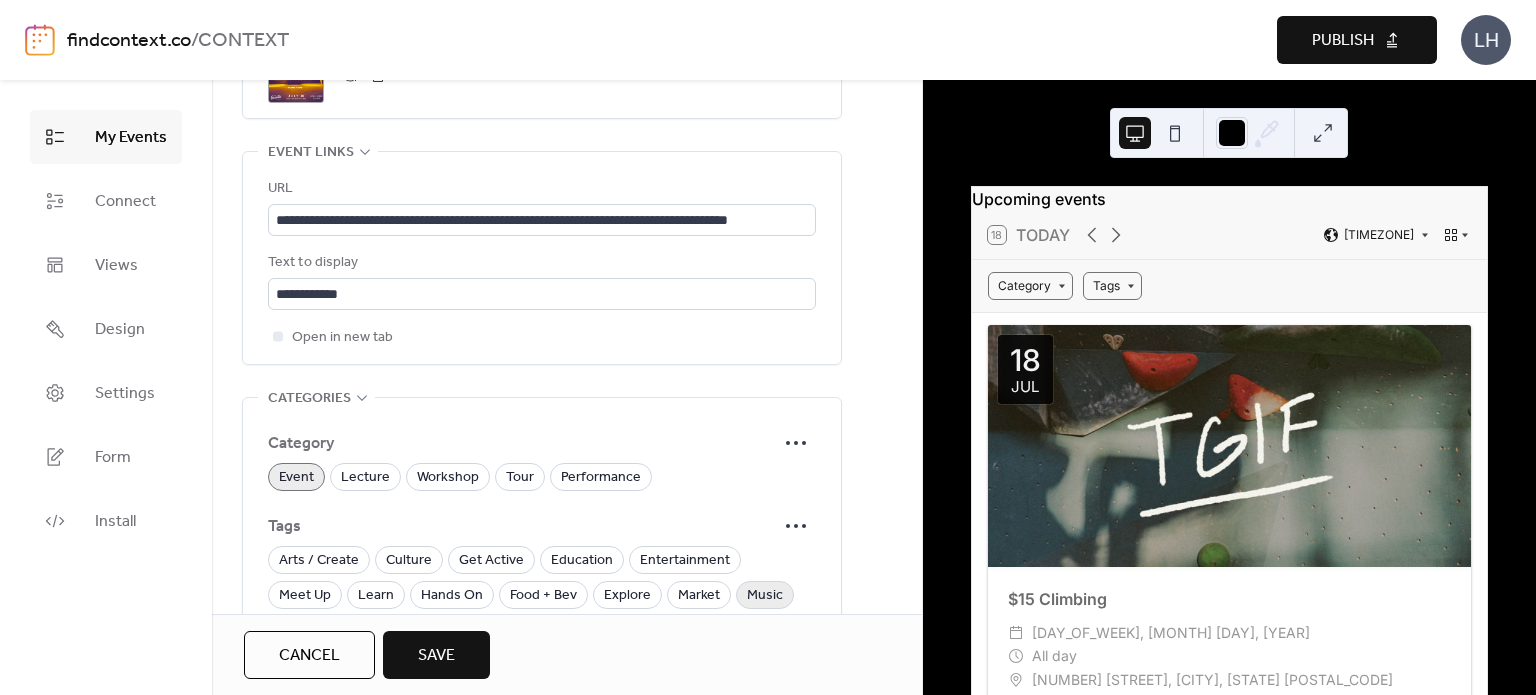 click on "Music" at bounding box center (765, 596) 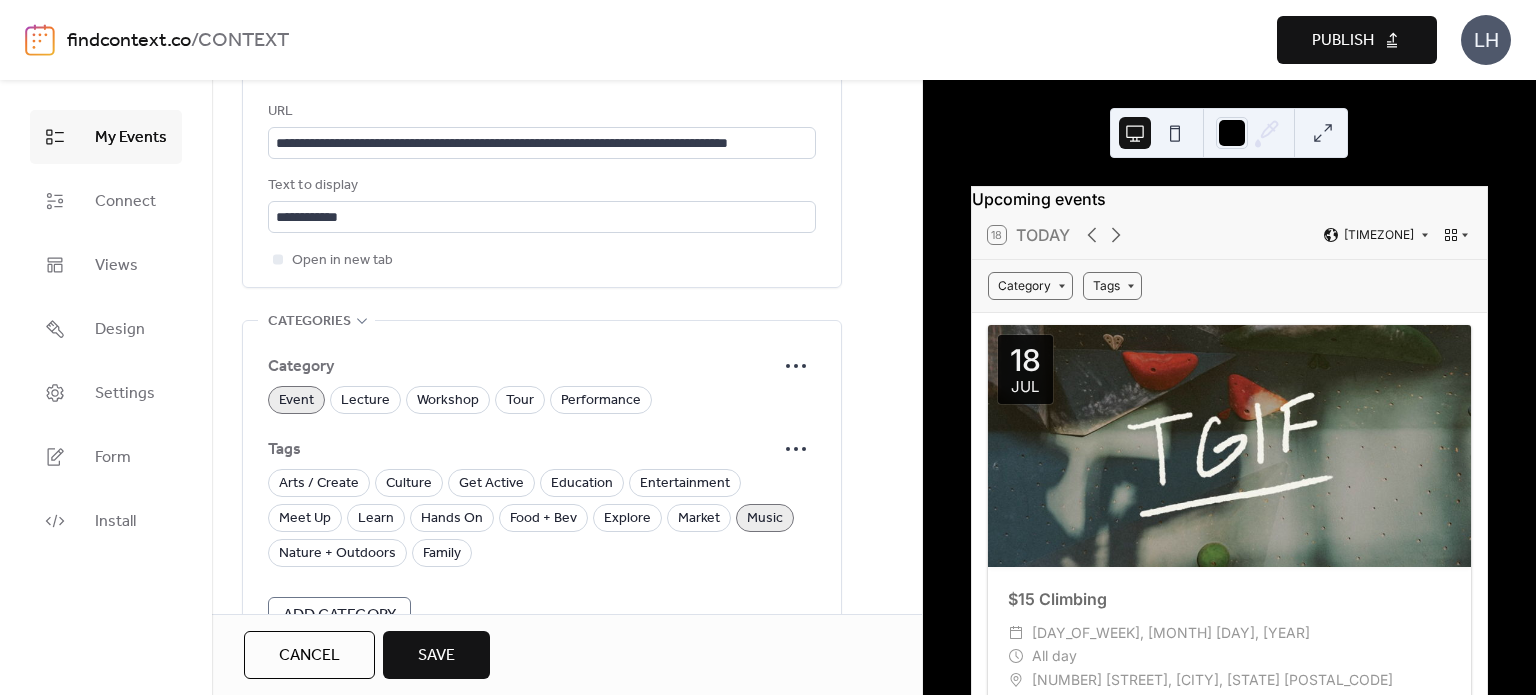 scroll, scrollTop: 1190, scrollLeft: 0, axis: vertical 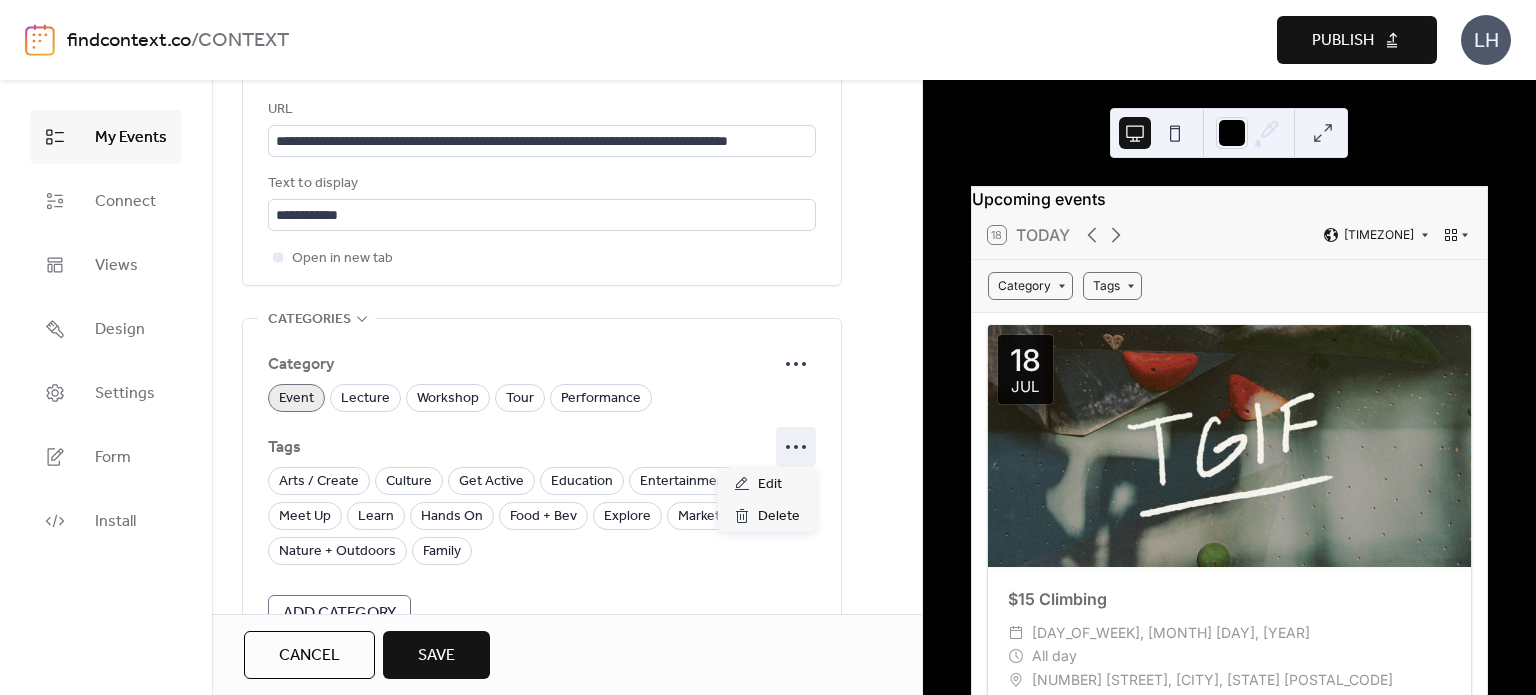 click 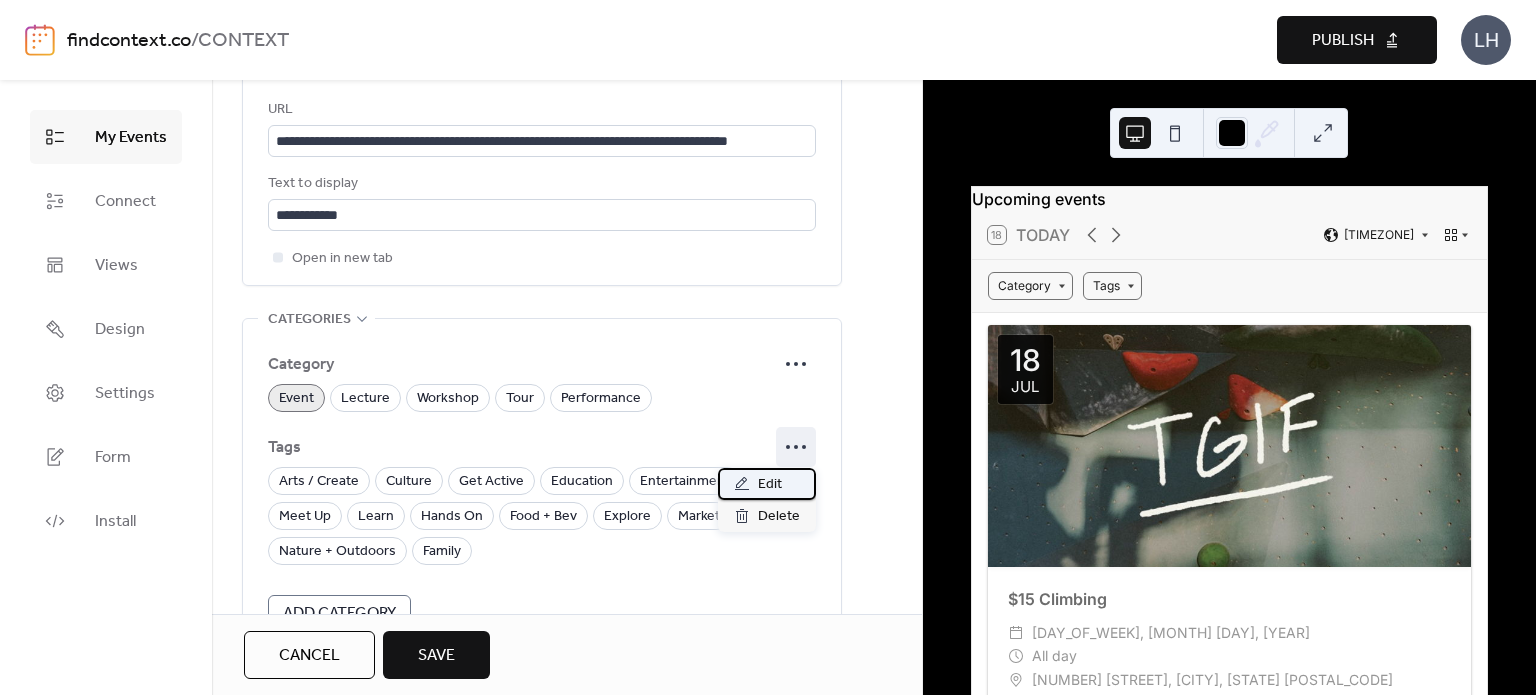 click on "Edit" at bounding box center (767, 484) 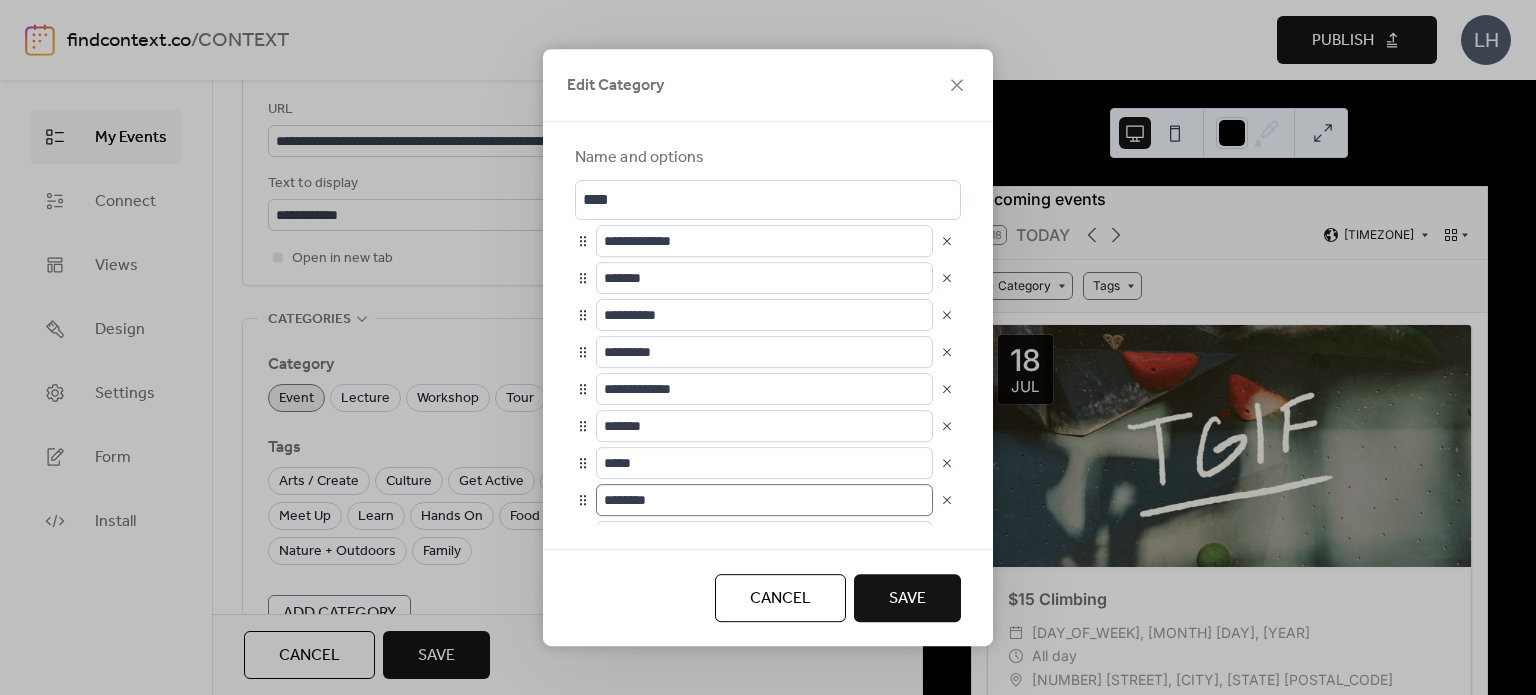 scroll, scrollTop: 0, scrollLeft: 0, axis: both 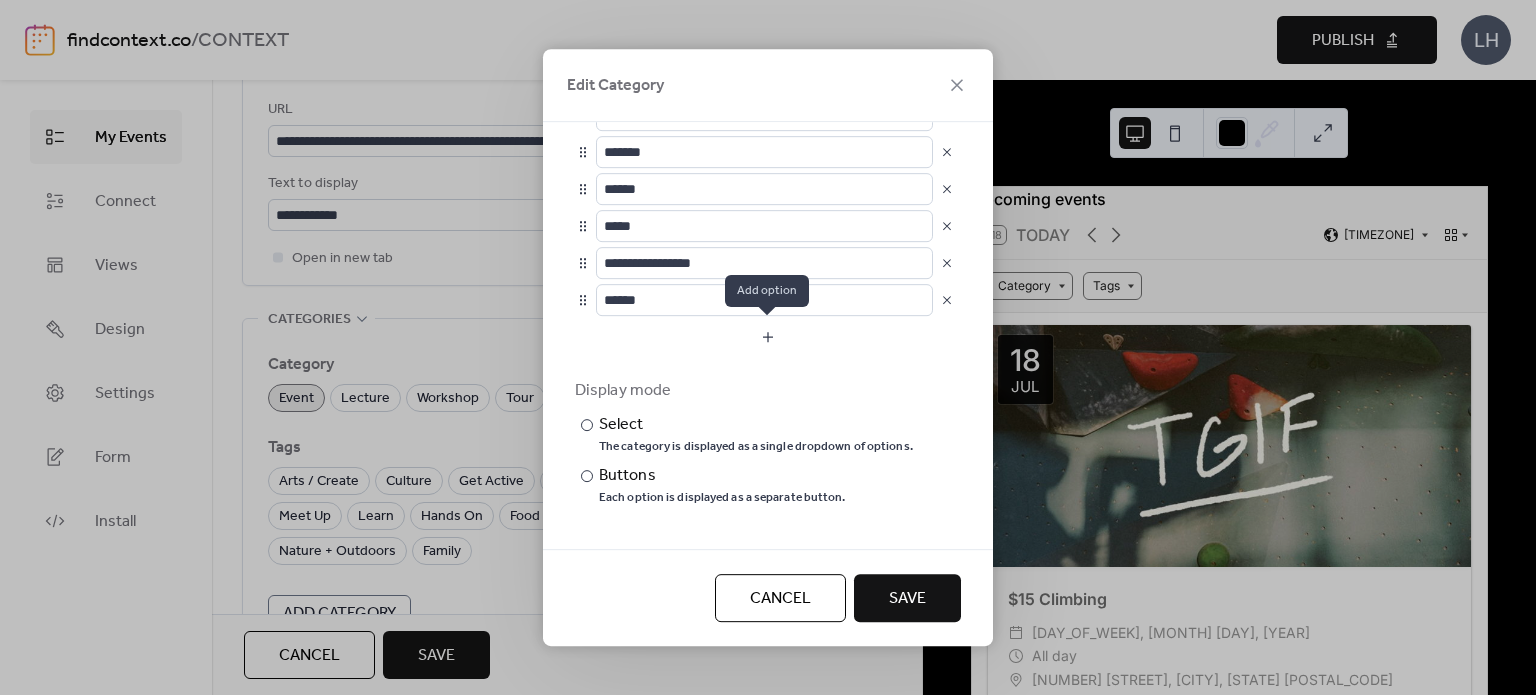 click at bounding box center (768, 337) 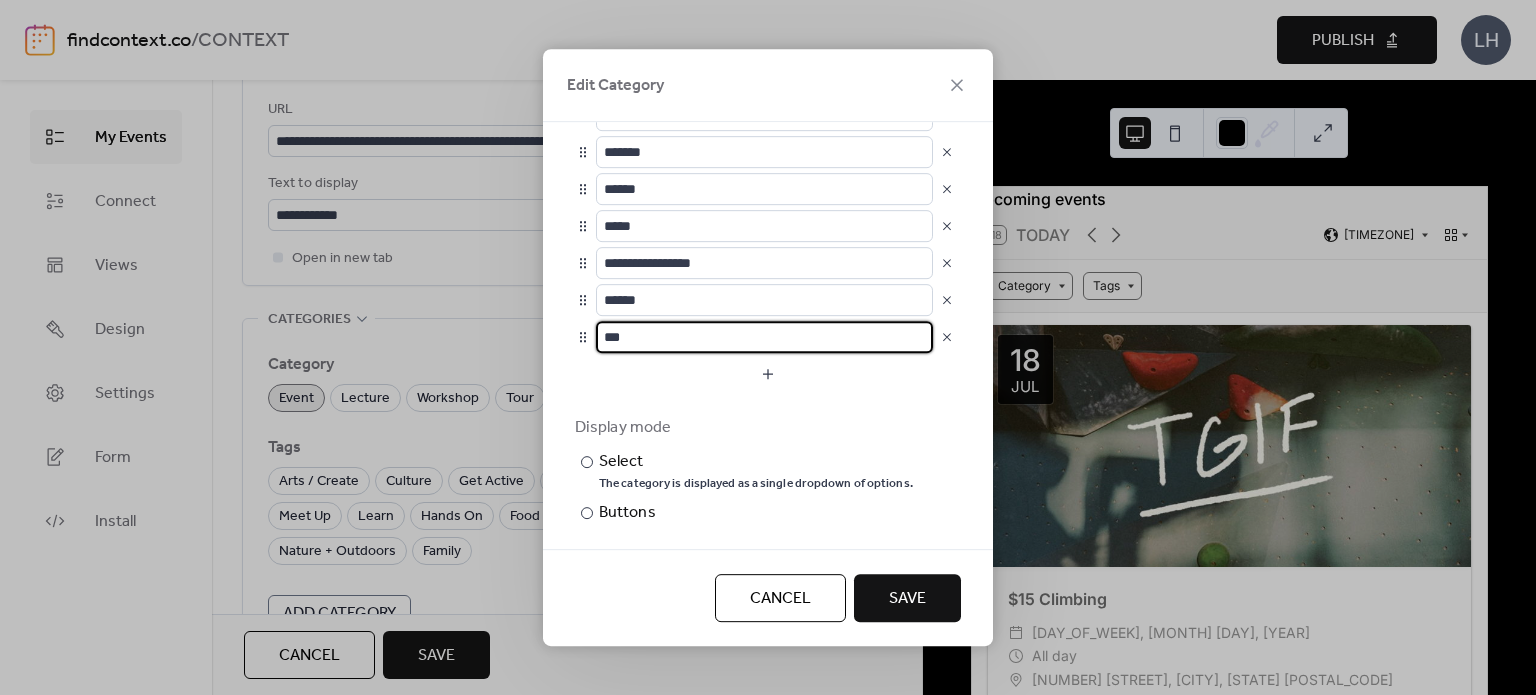 type on "***" 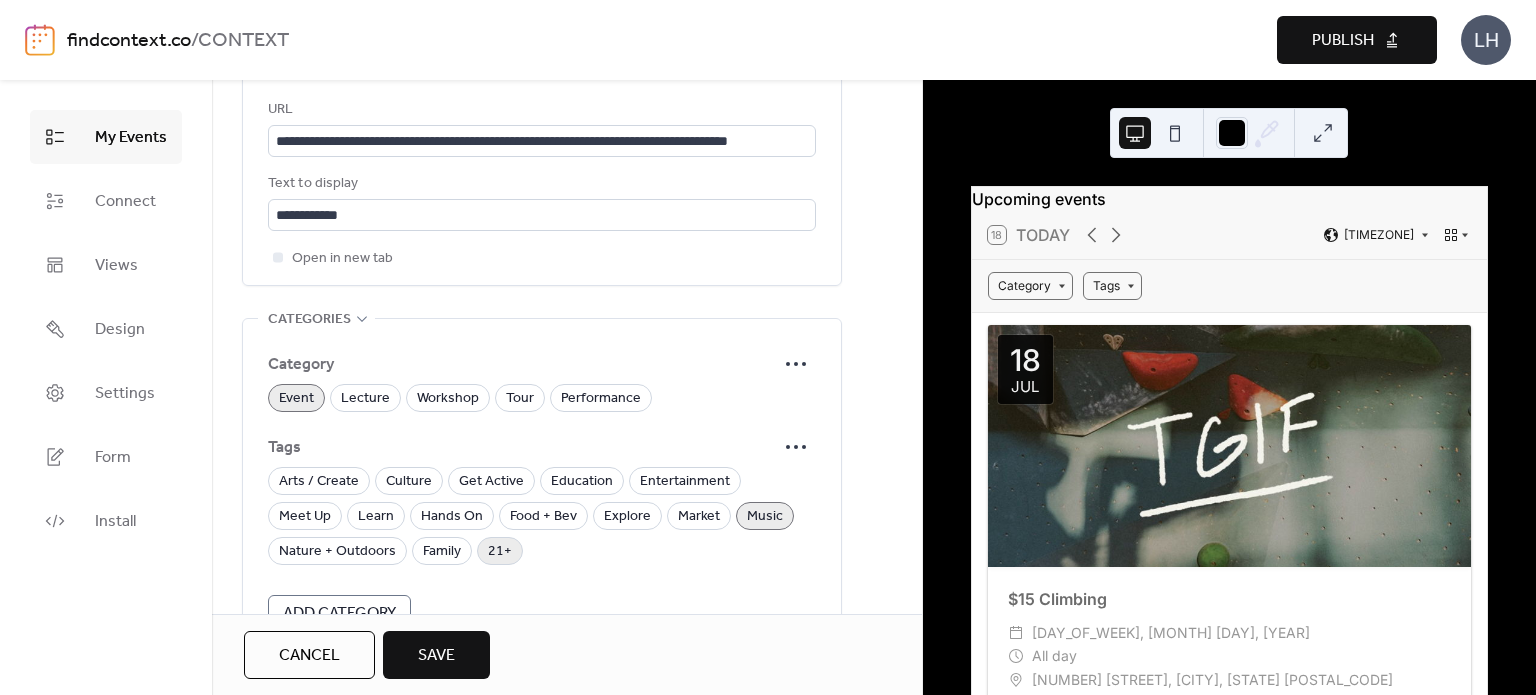 click on "21+" at bounding box center [500, 552] 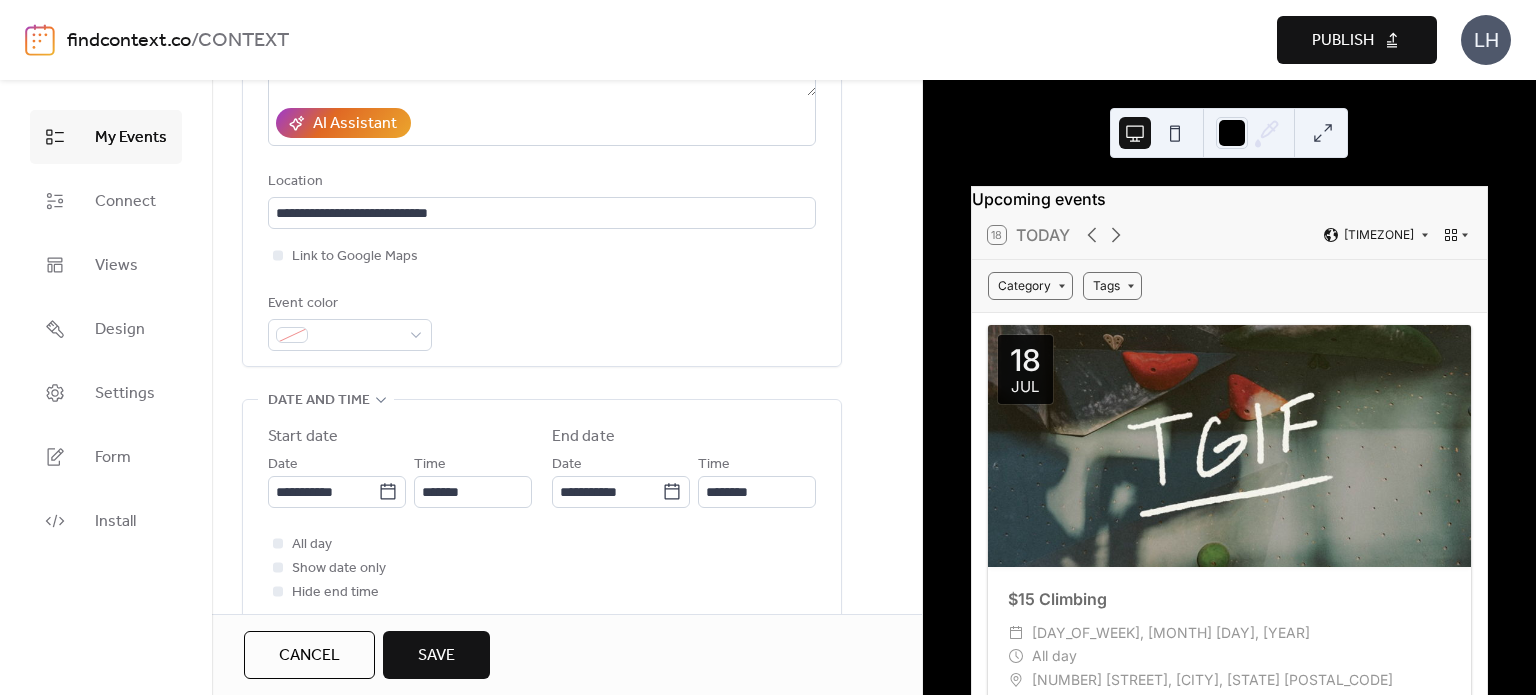 scroll, scrollTop: 222, scrollLeft: 0, axis: vertical 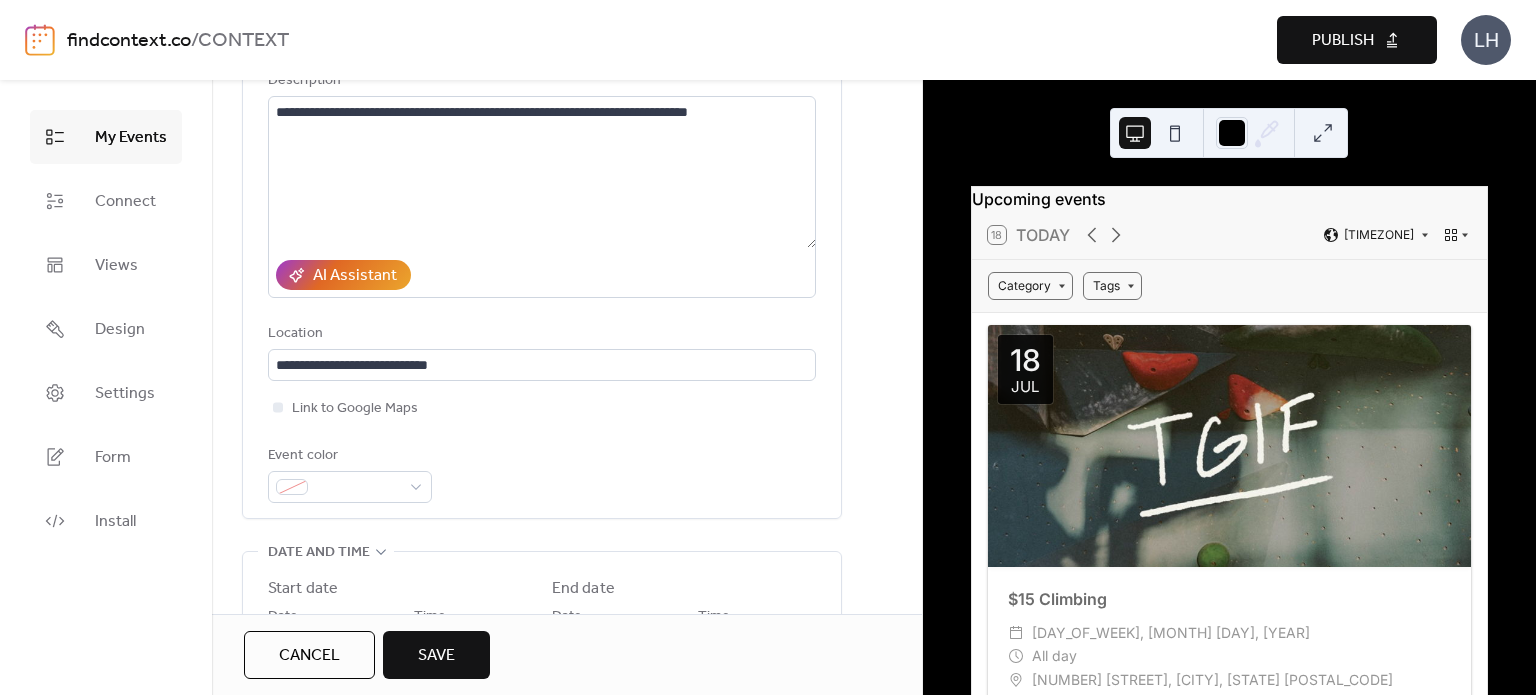 click on "Save" at bounding box center [436, 655] 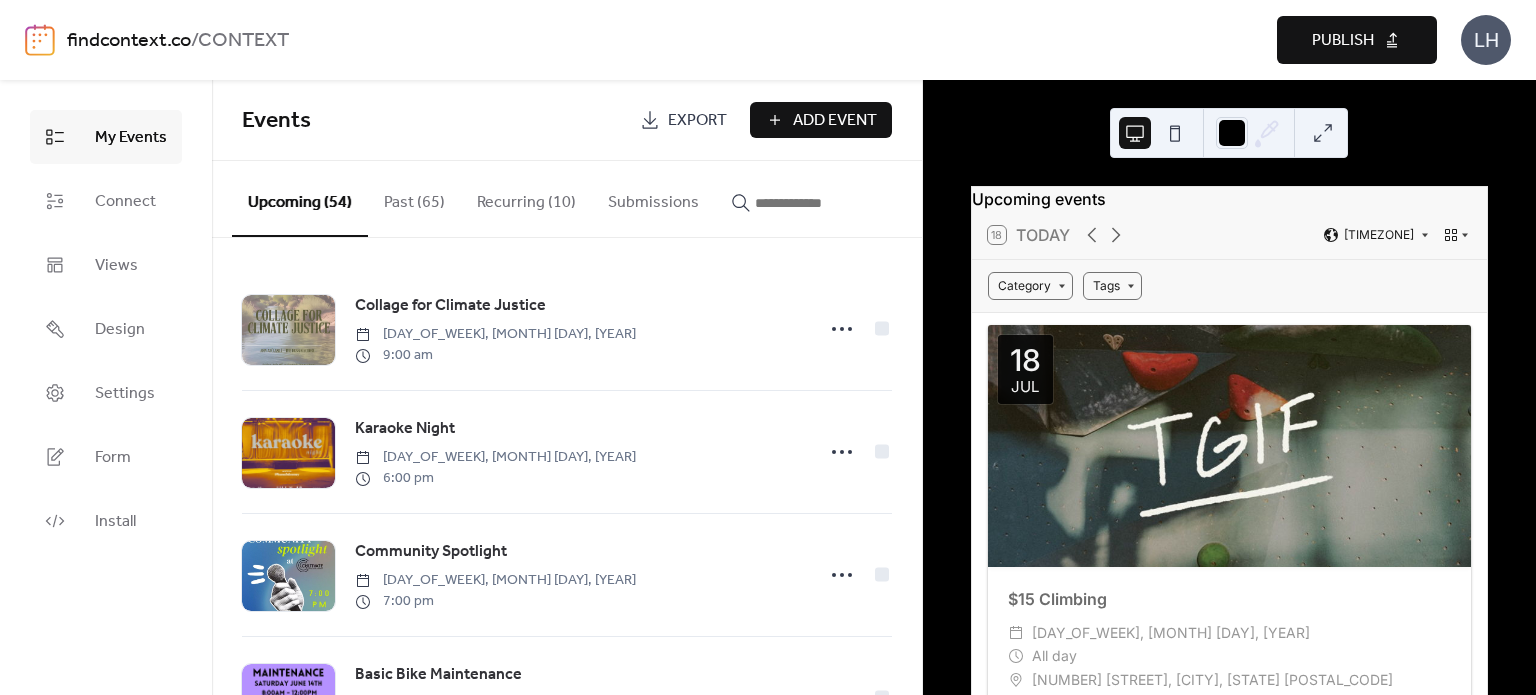 click on "Add Event" at bounding box center [835, 121] 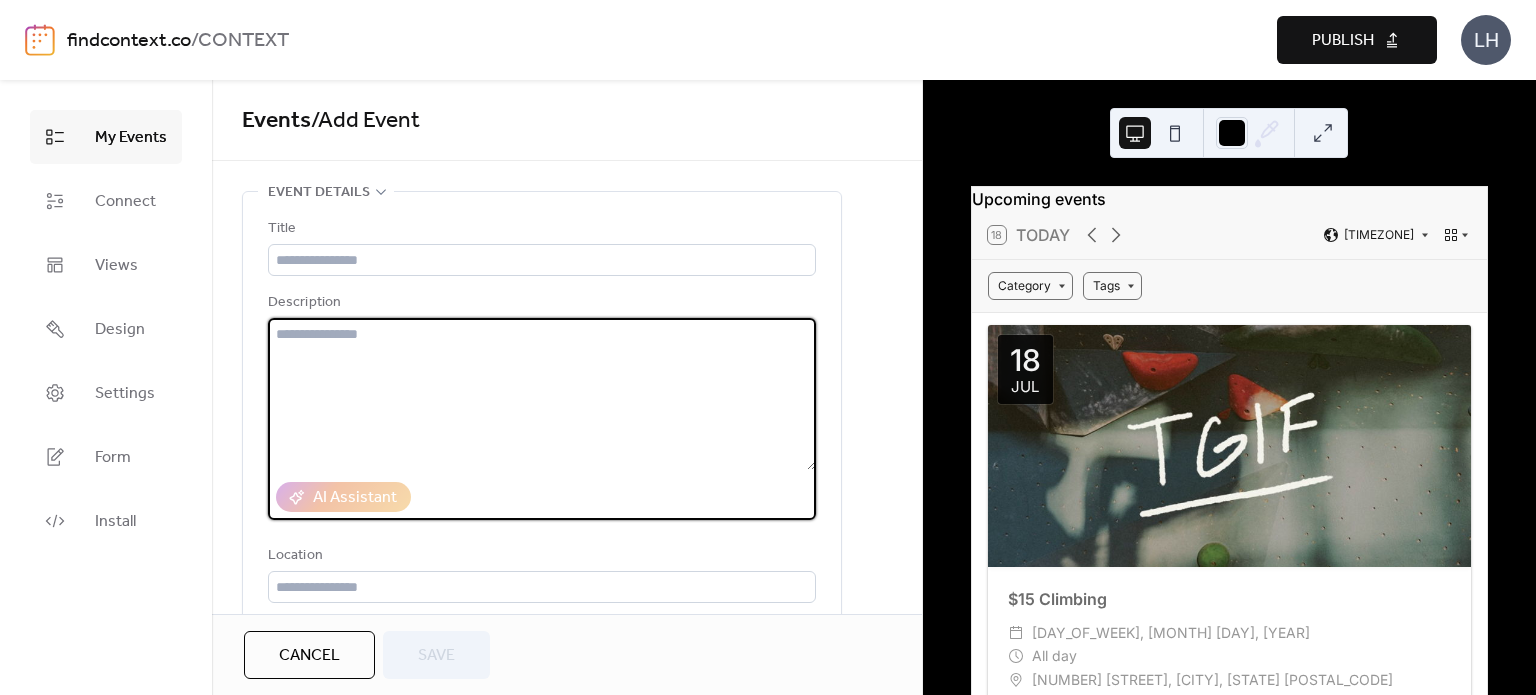 click at bounding box center [542, 394] 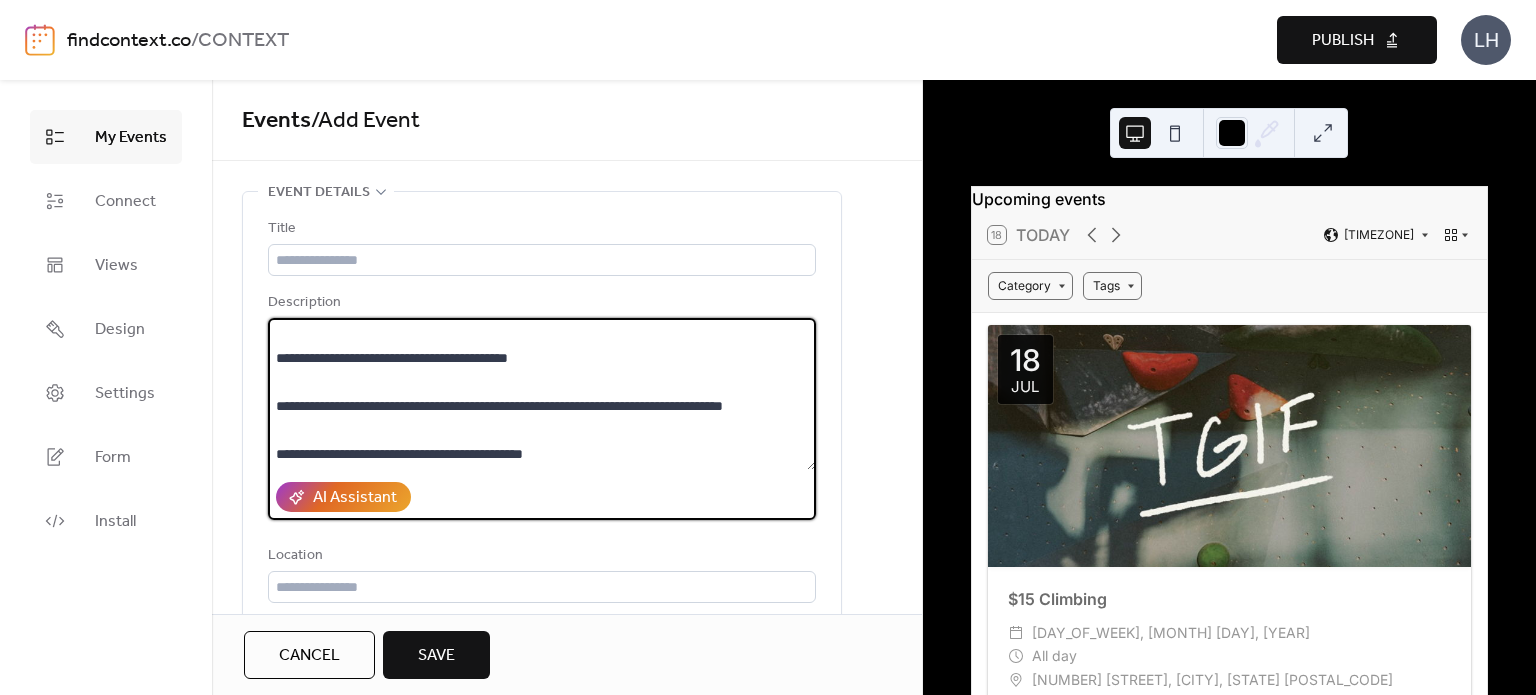 scroll, scrollTop: 0, scrollLeft: 0, axis: both 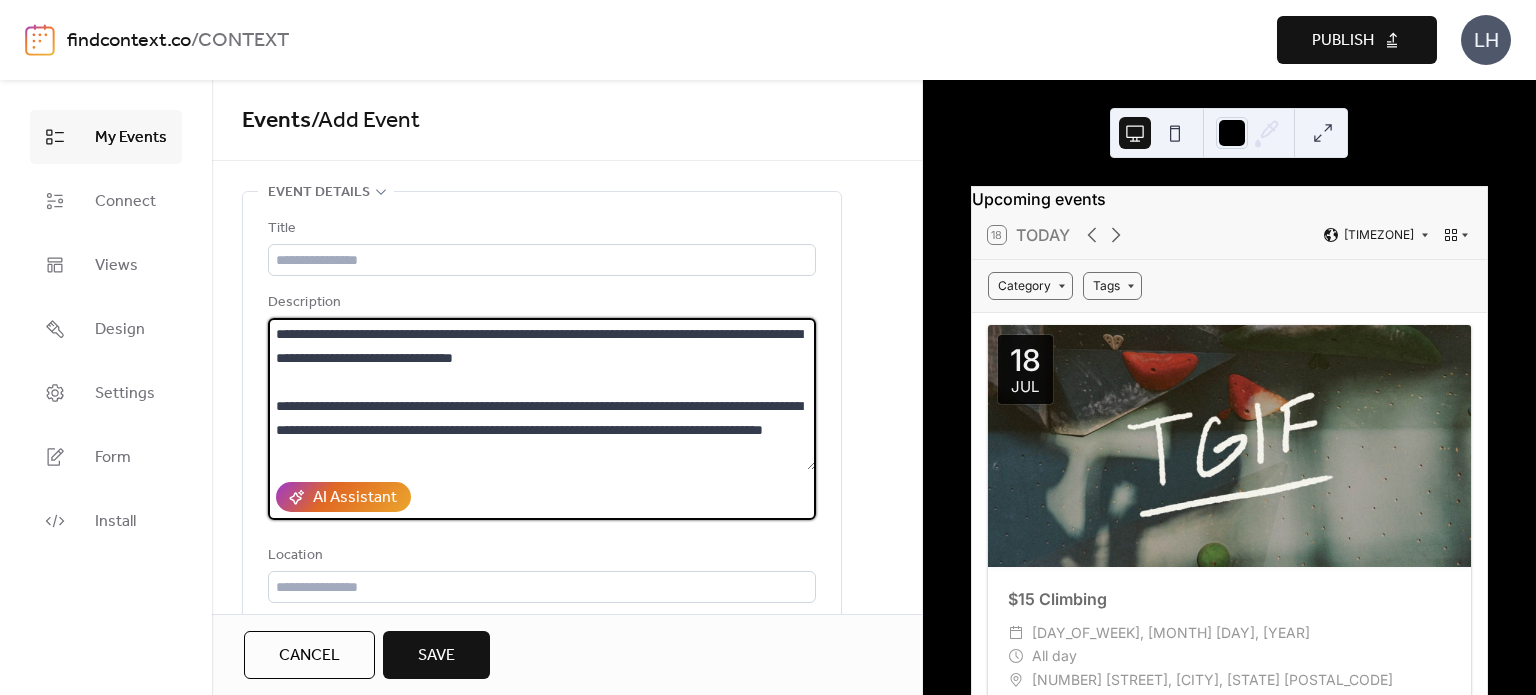 drag, startPoint x: 530, startPoint y: 330, endPoint x: 610, endPoint y: 330, distance: 80 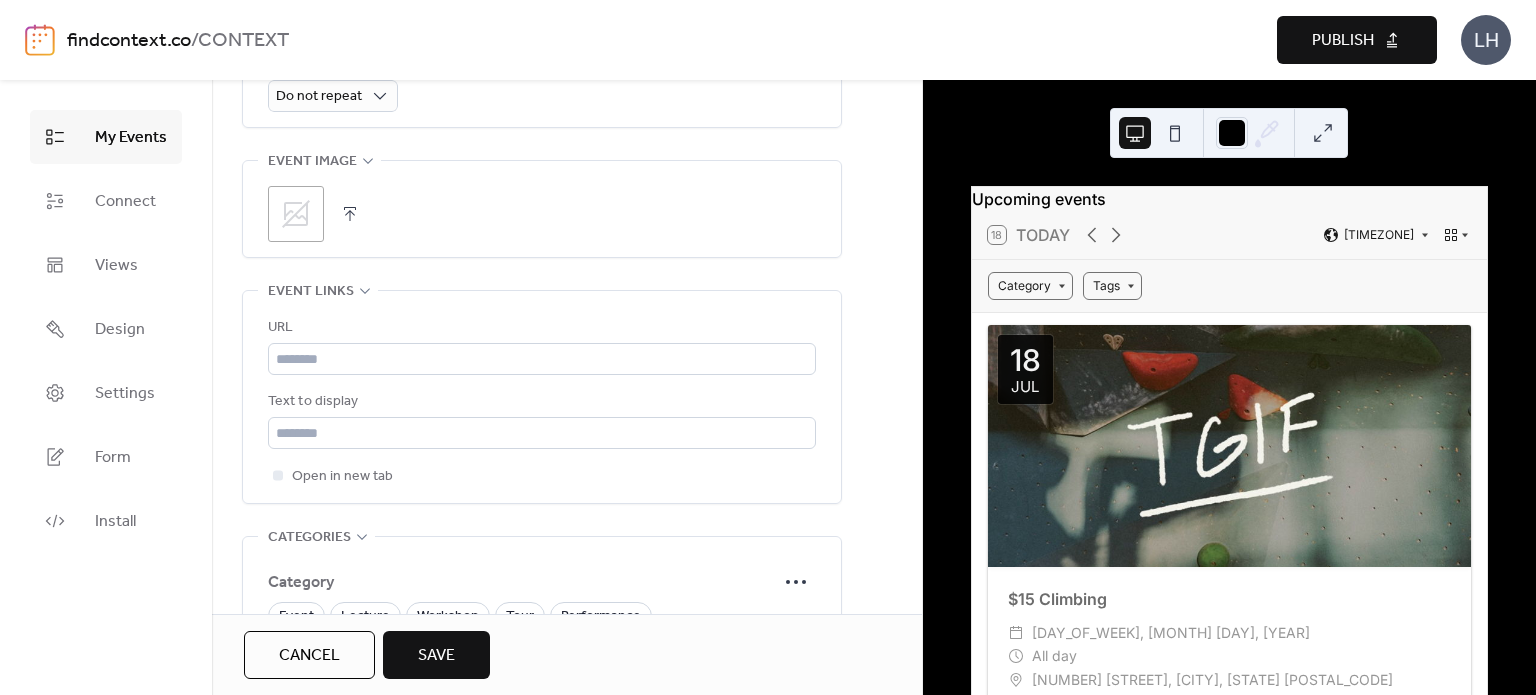 scroll, scrollTop: 988, scrollLeft: 0, axis: vertical 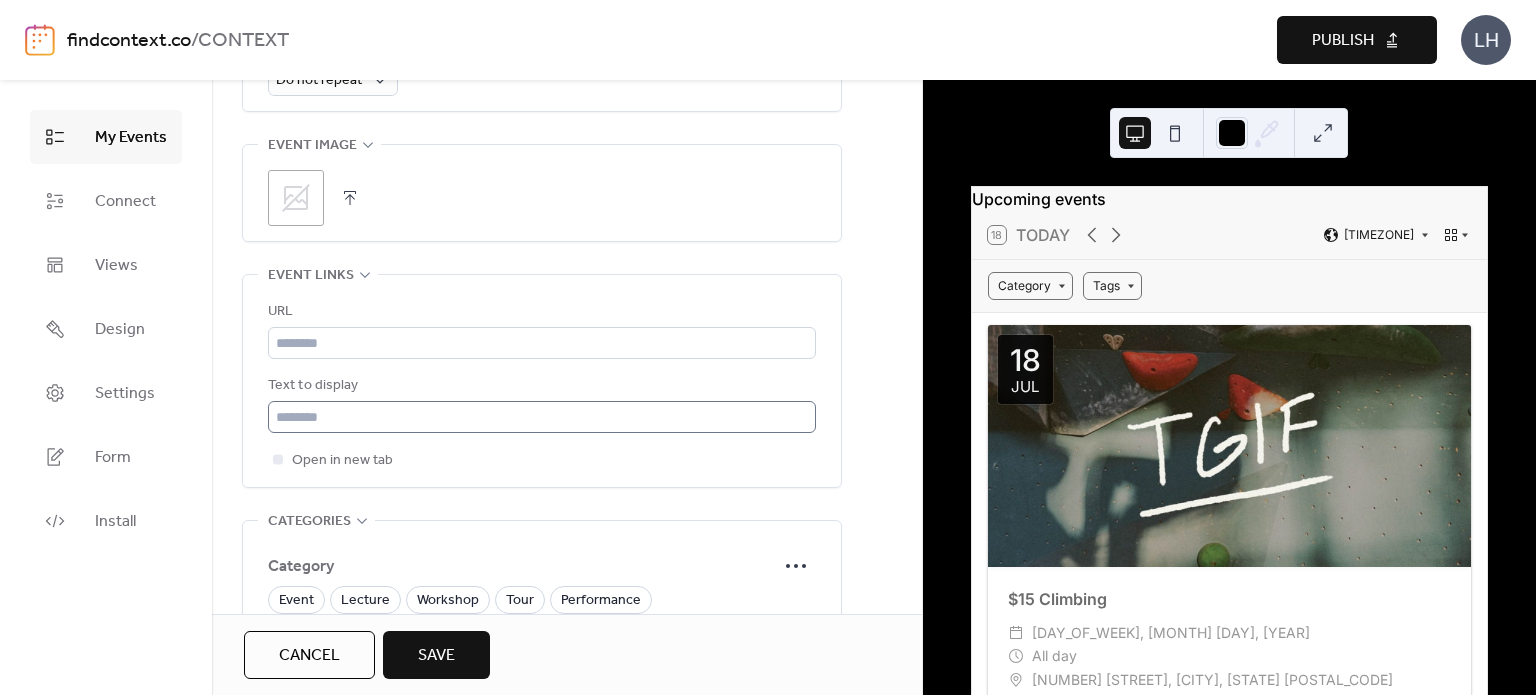 type on "**********" 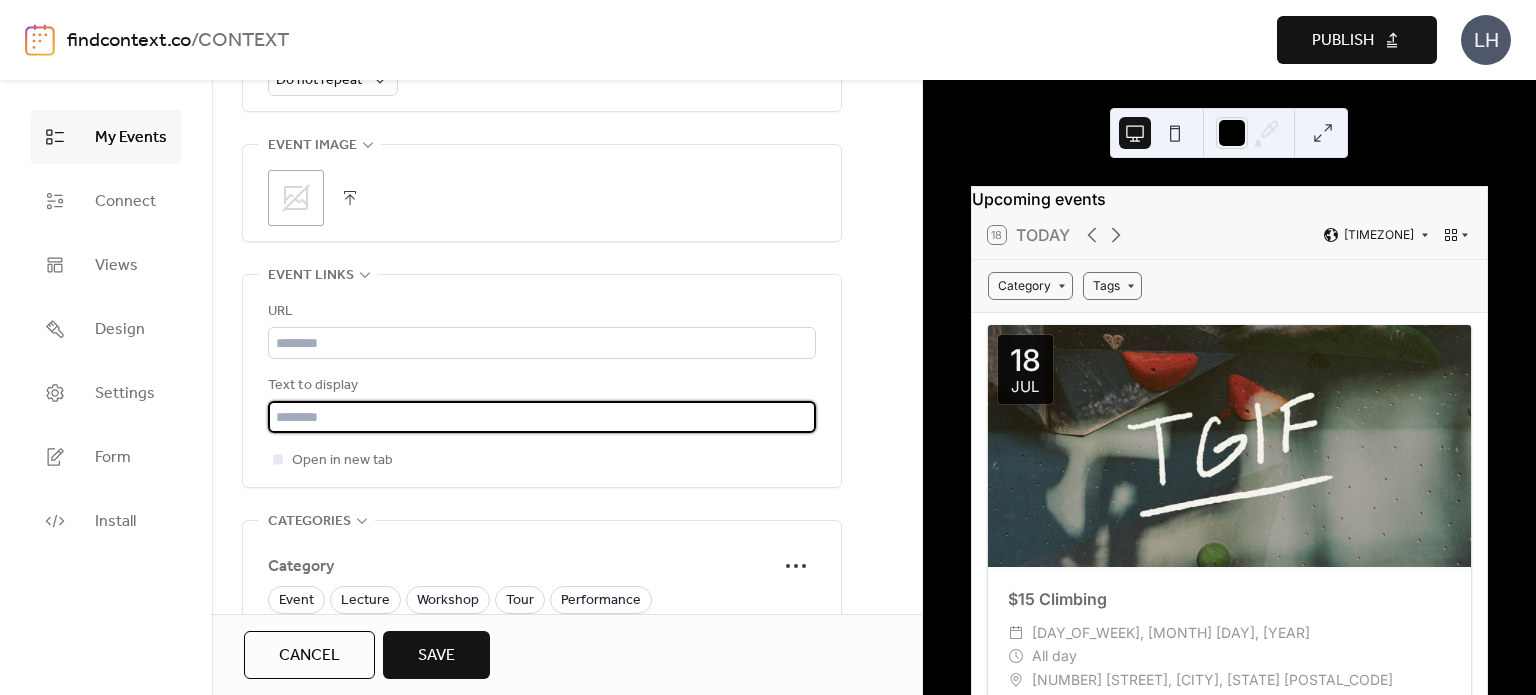 click at bounding box center [542, 417] 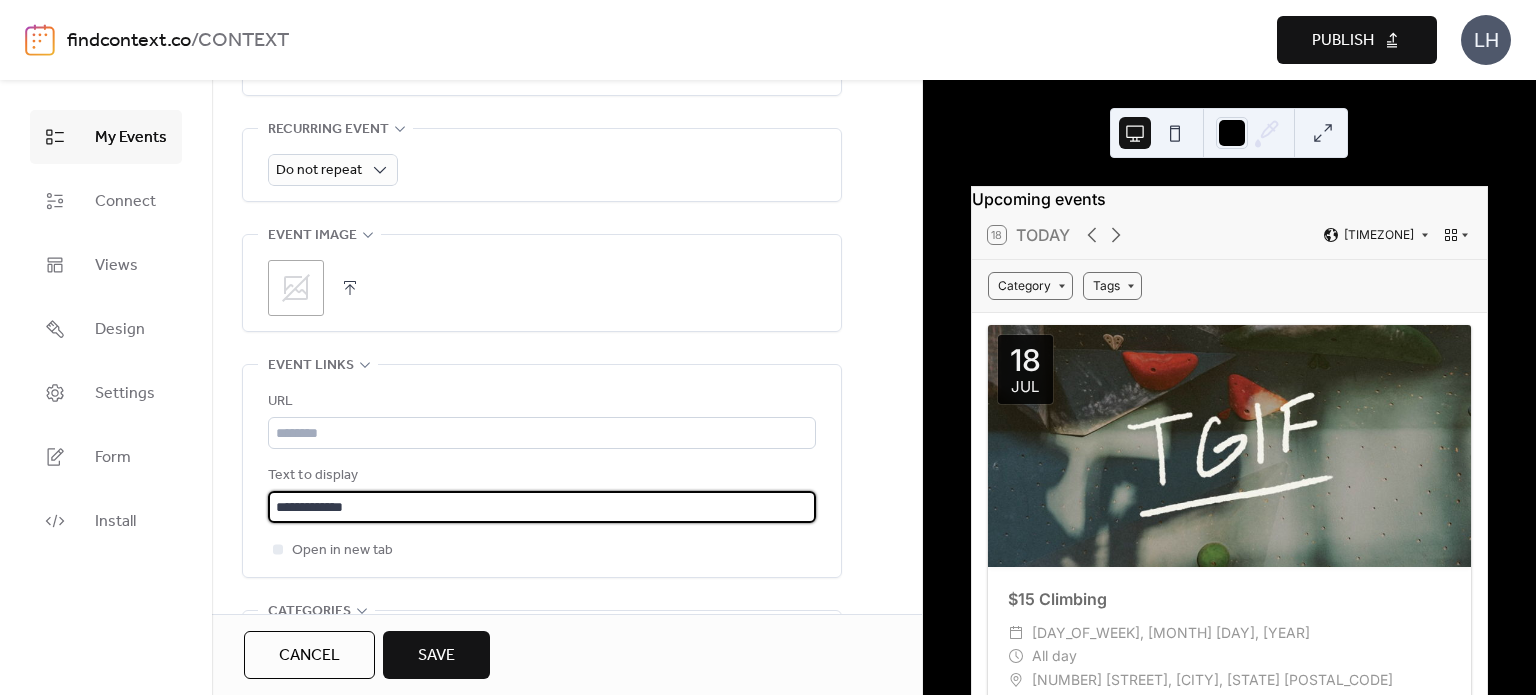 scroll, scrollTop: 896, scrollLeft: 0, axis: vertical 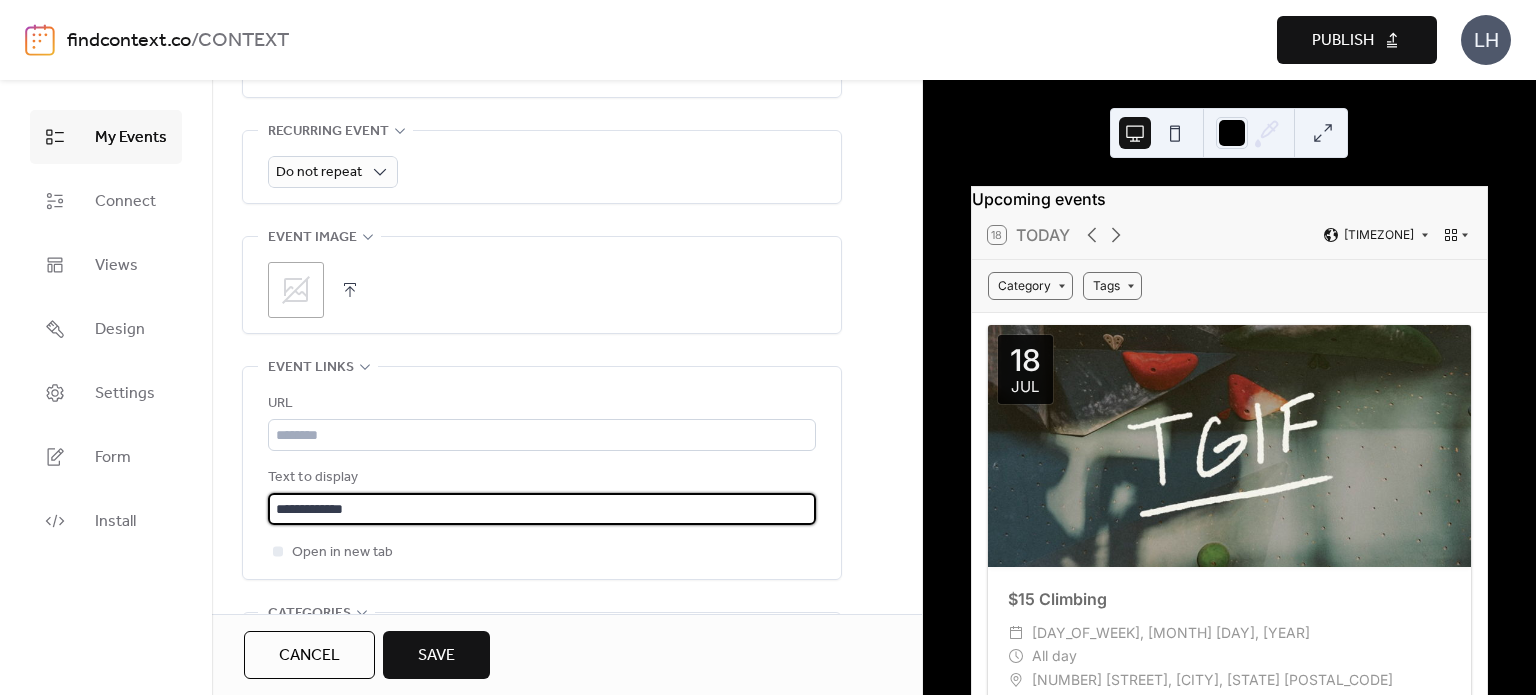 type on "**********" 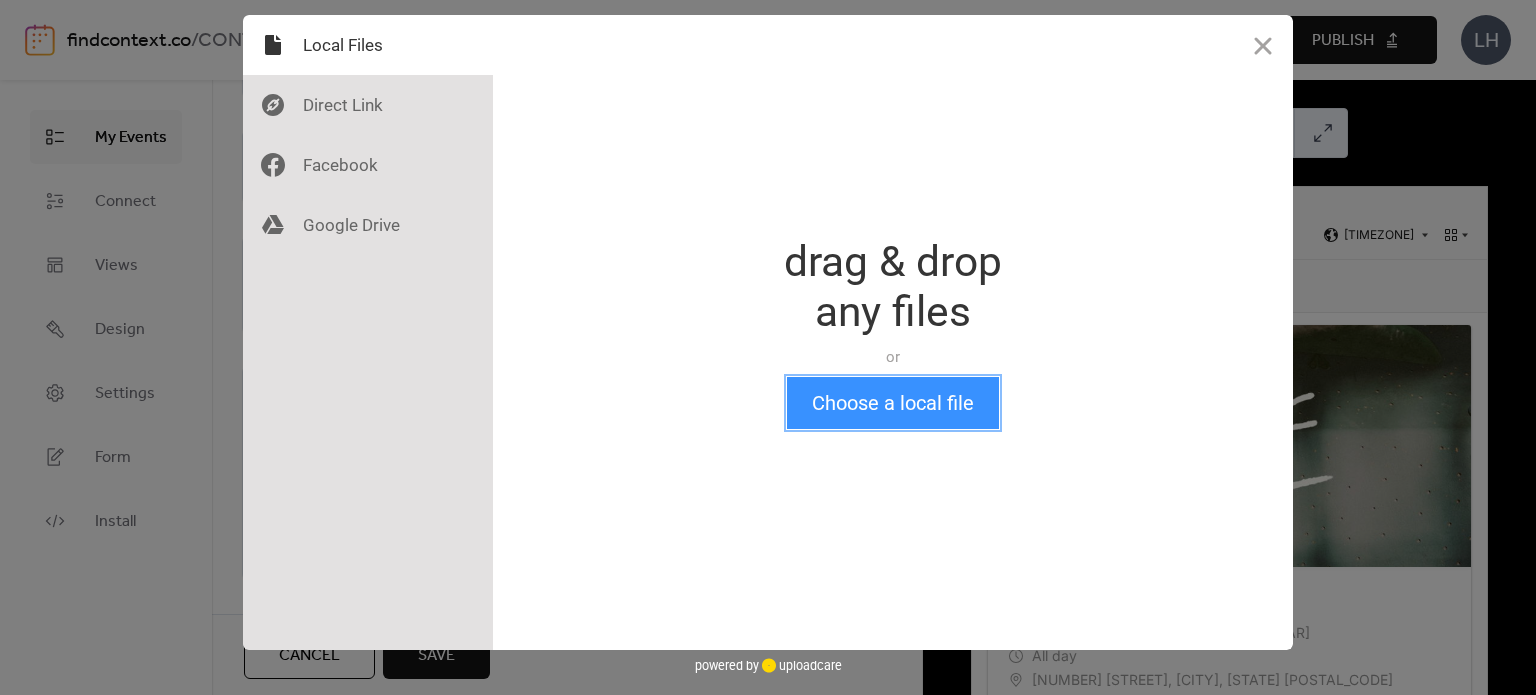 click on "Choose a local file" at bounding box center (893, 403) 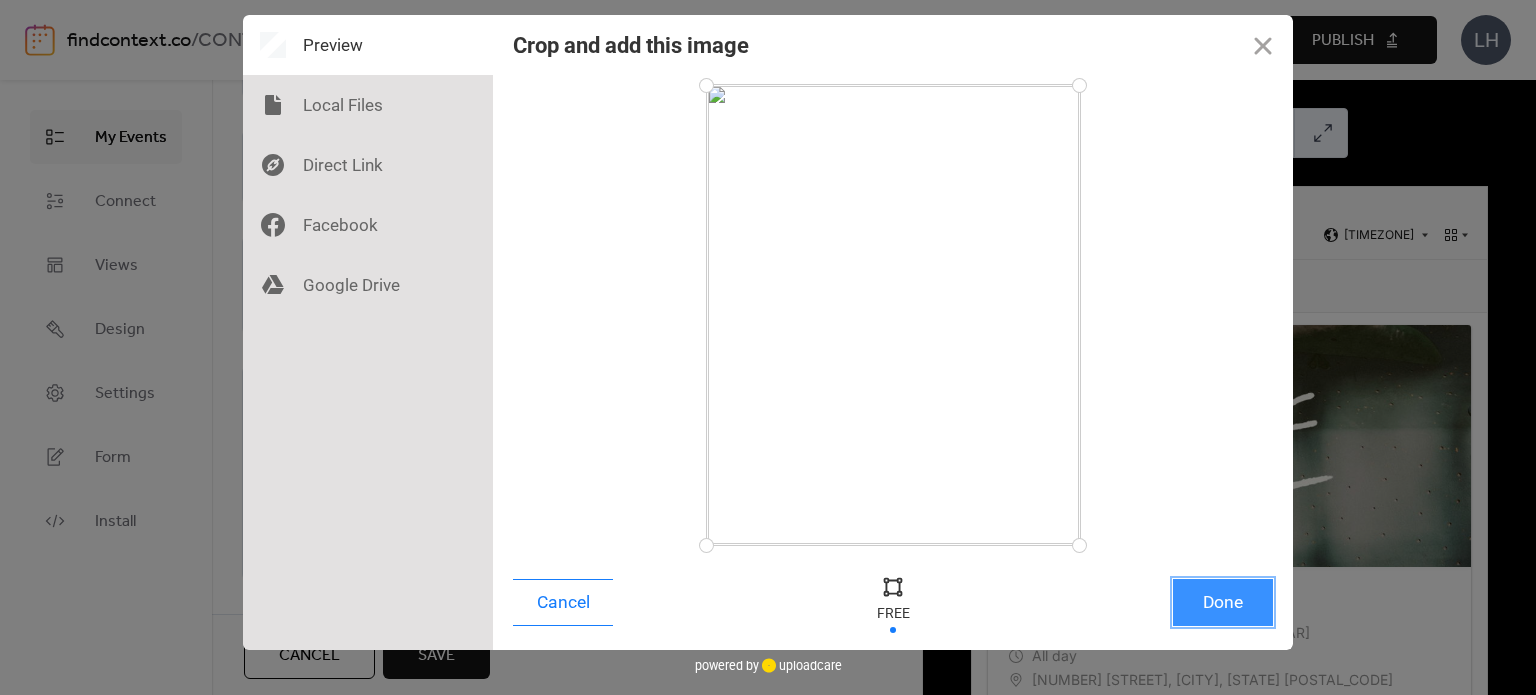 click on "Done" at bounding box center (1223, 602) 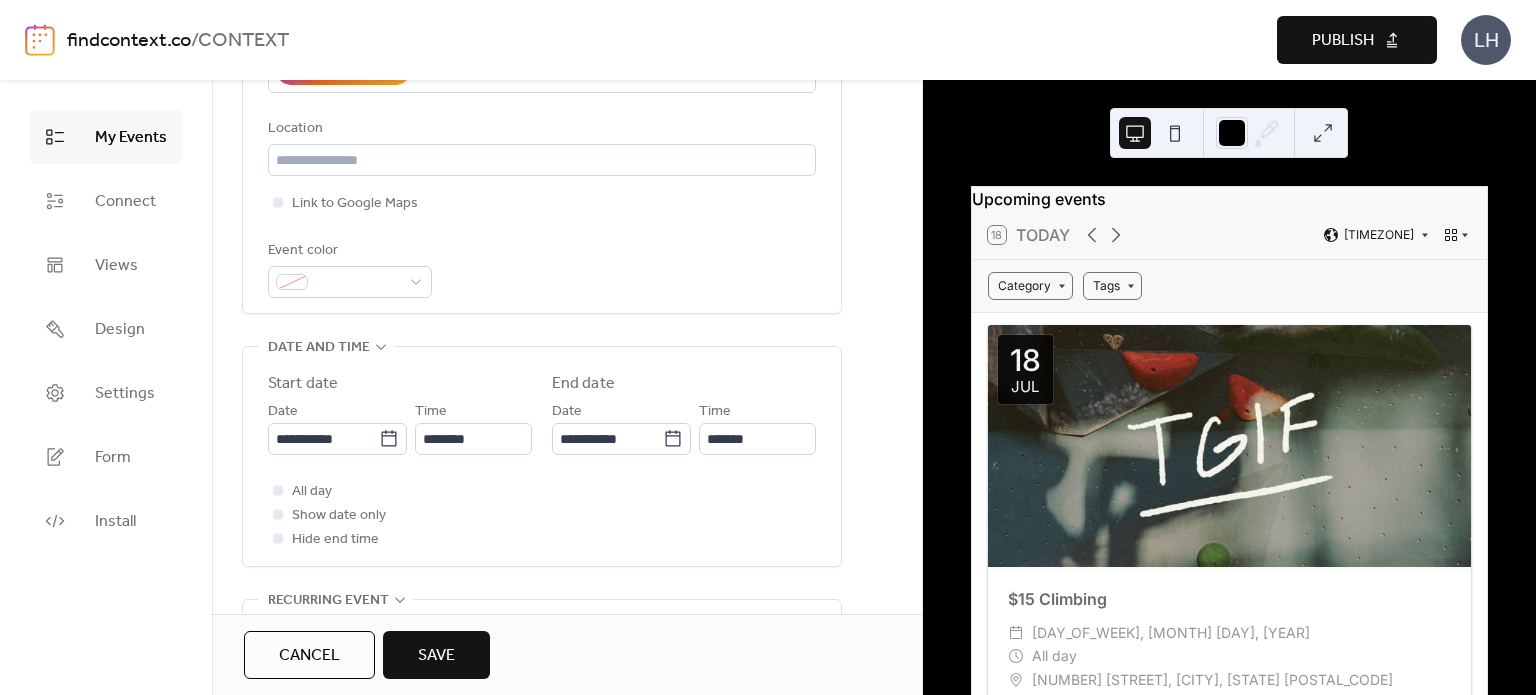 scroll, scrollTop: 416, scrollLeft: 0, axis: vertical 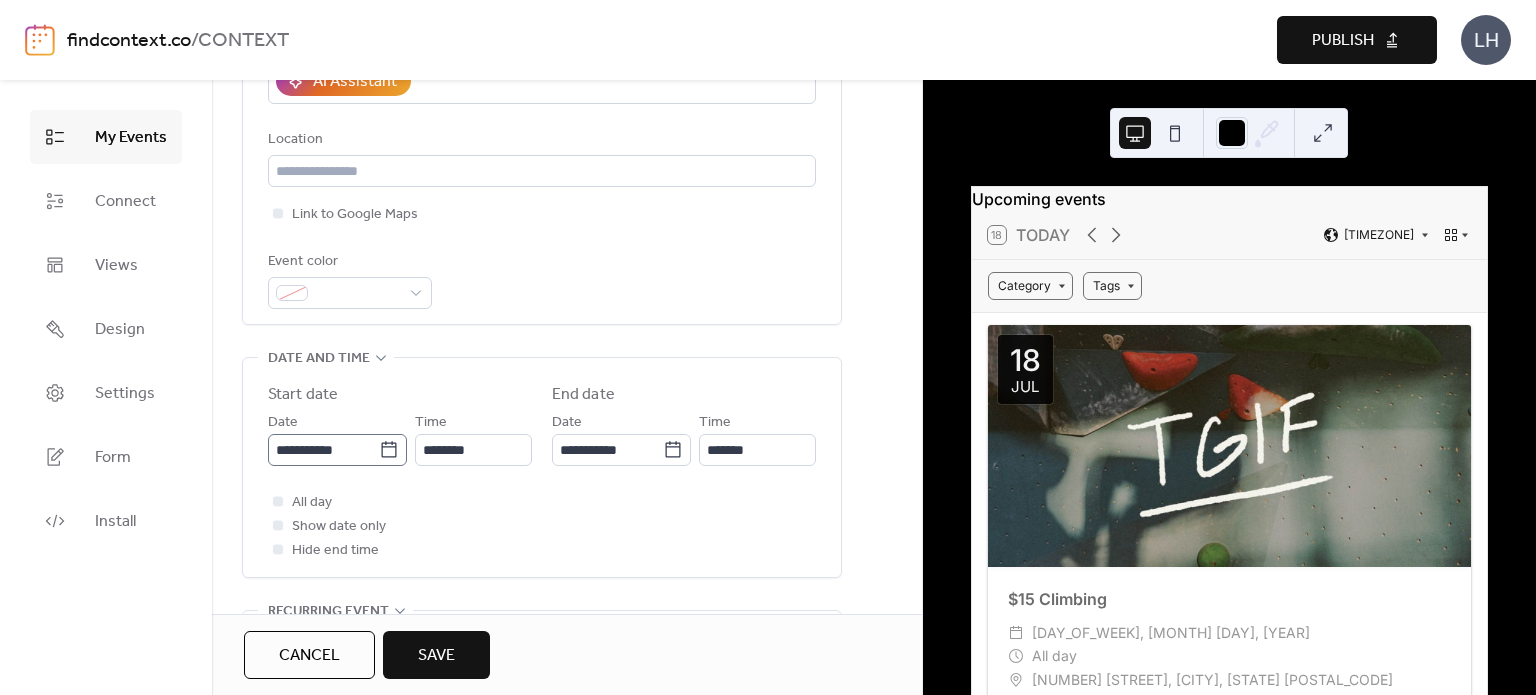click 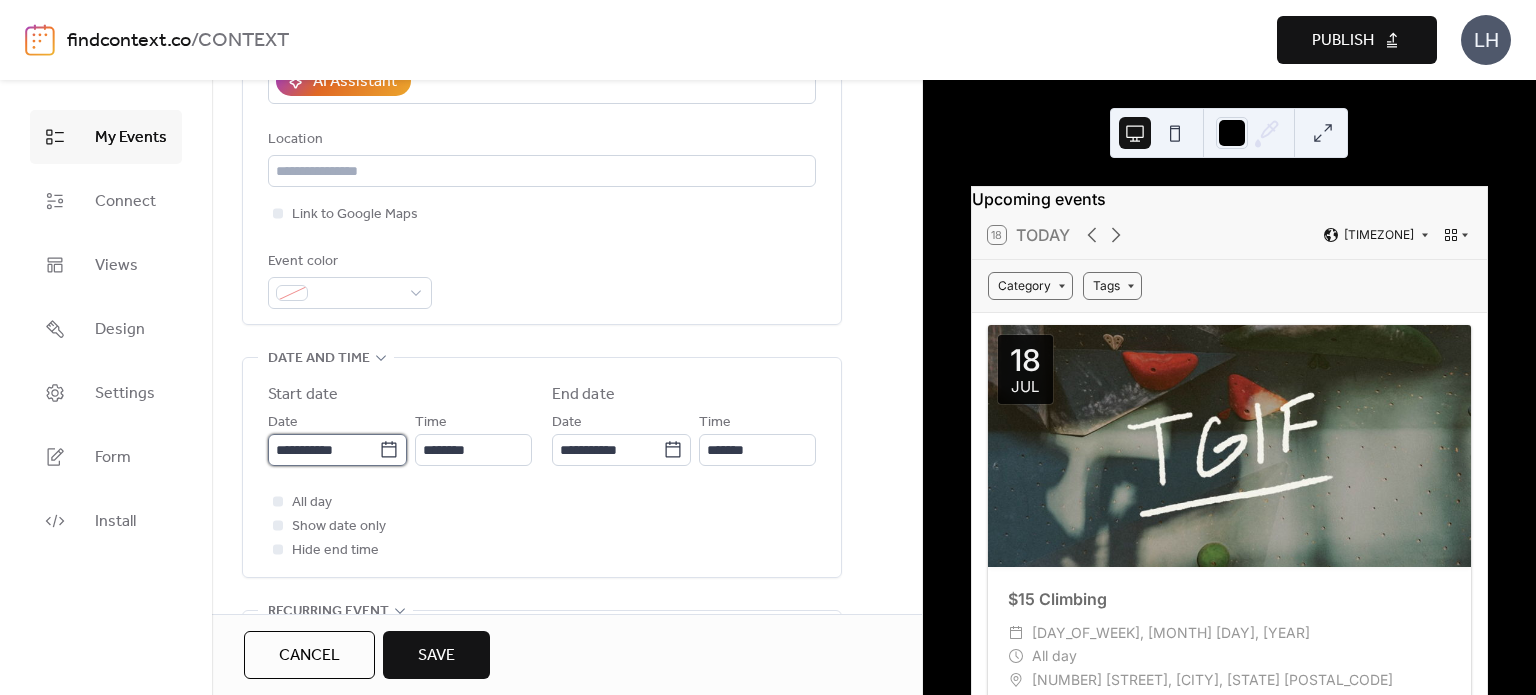 click on "**********" at bounding box center [323, 450] 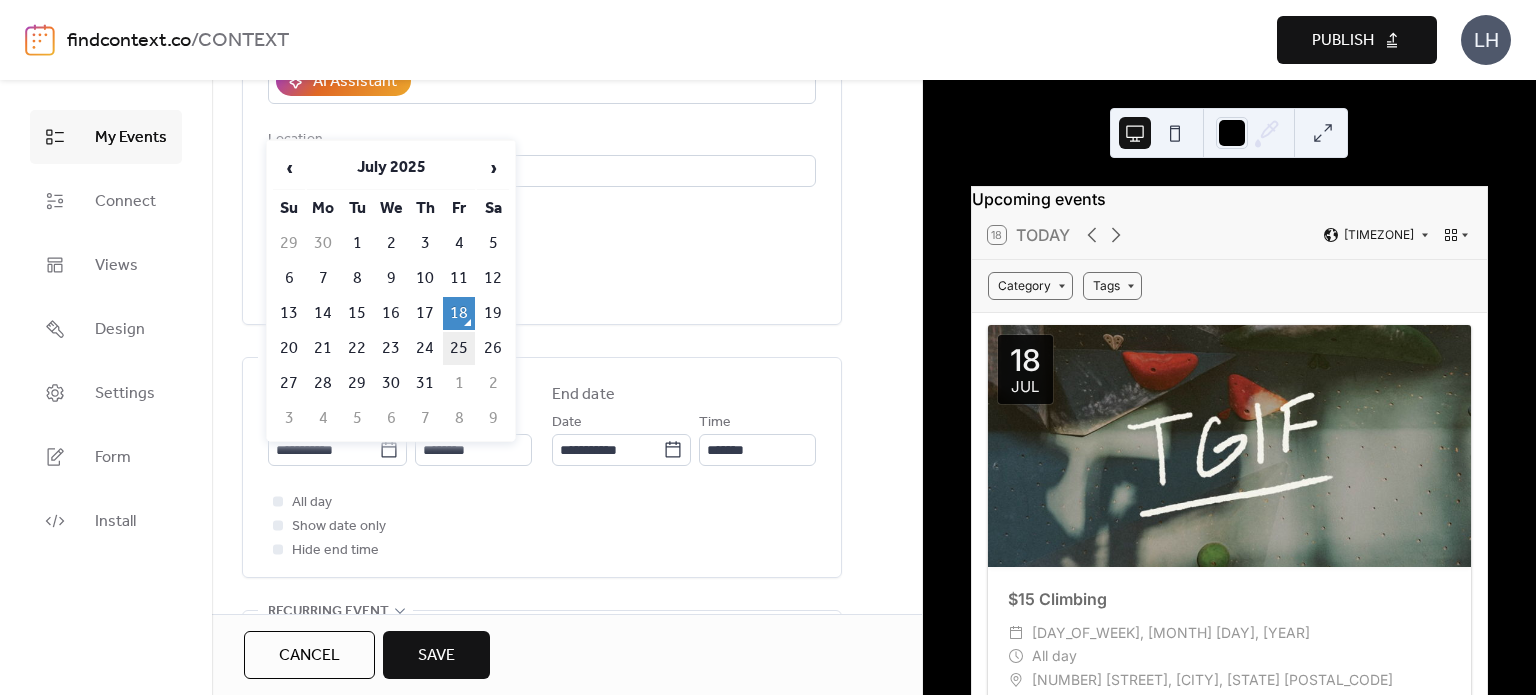 click on "25" at bounding box center (459, 348) 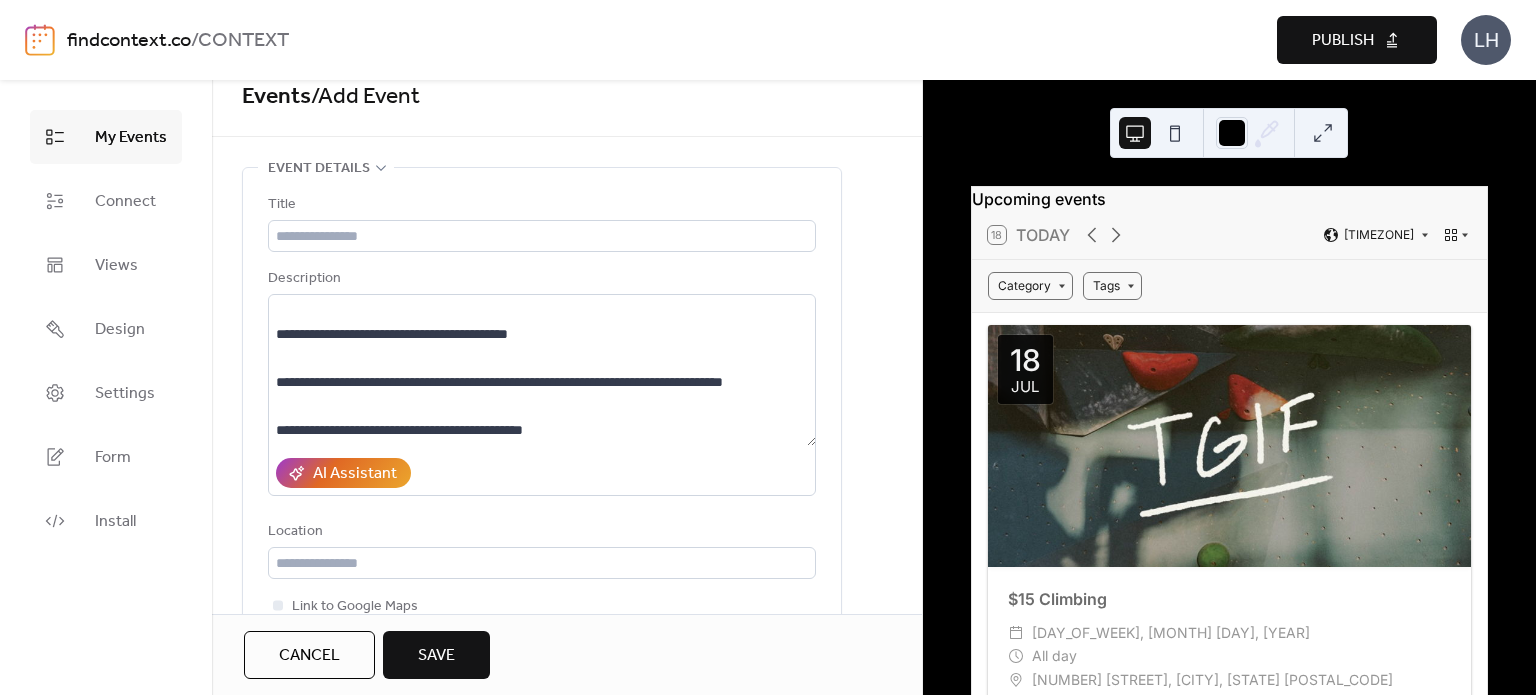 scroll, scrollTop: 23, scrollLeft: 0, axis: vertical 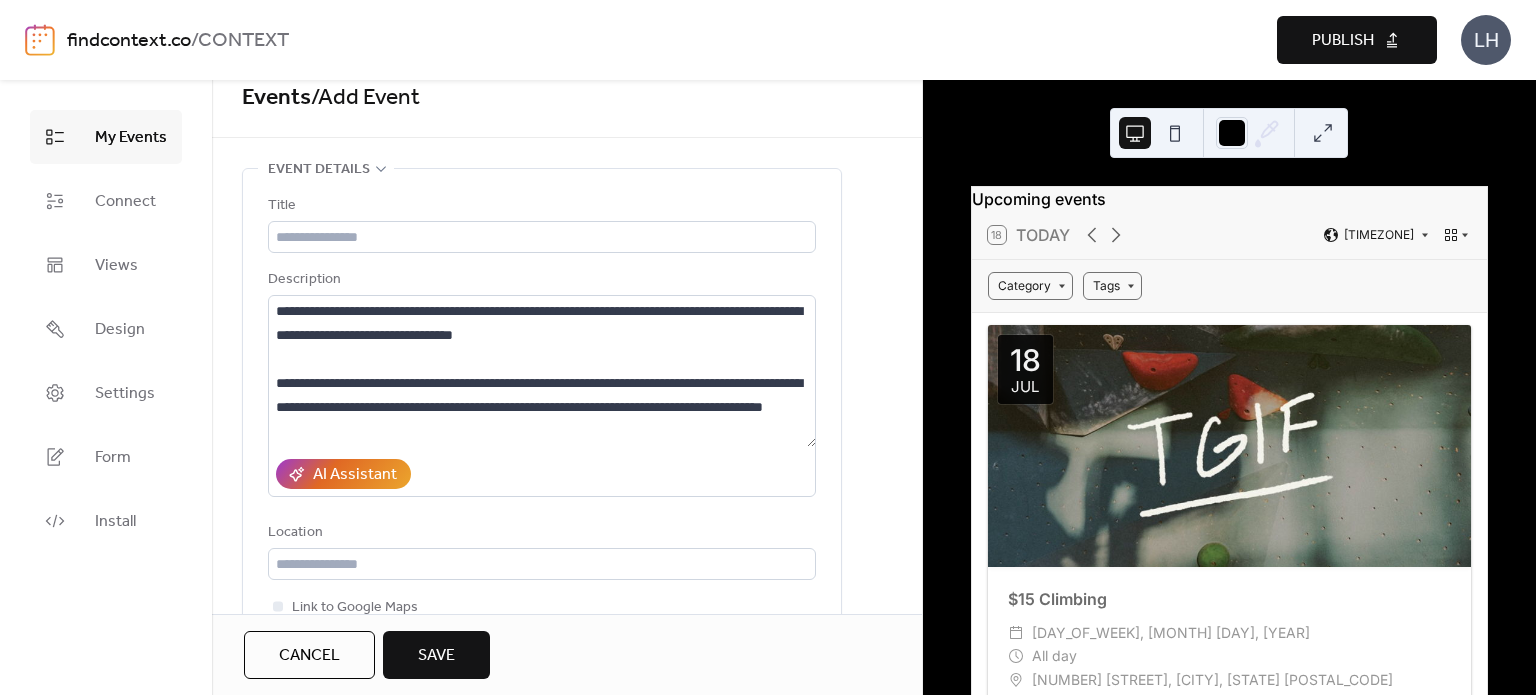 click on "Title" at bounding box center (540, 206) 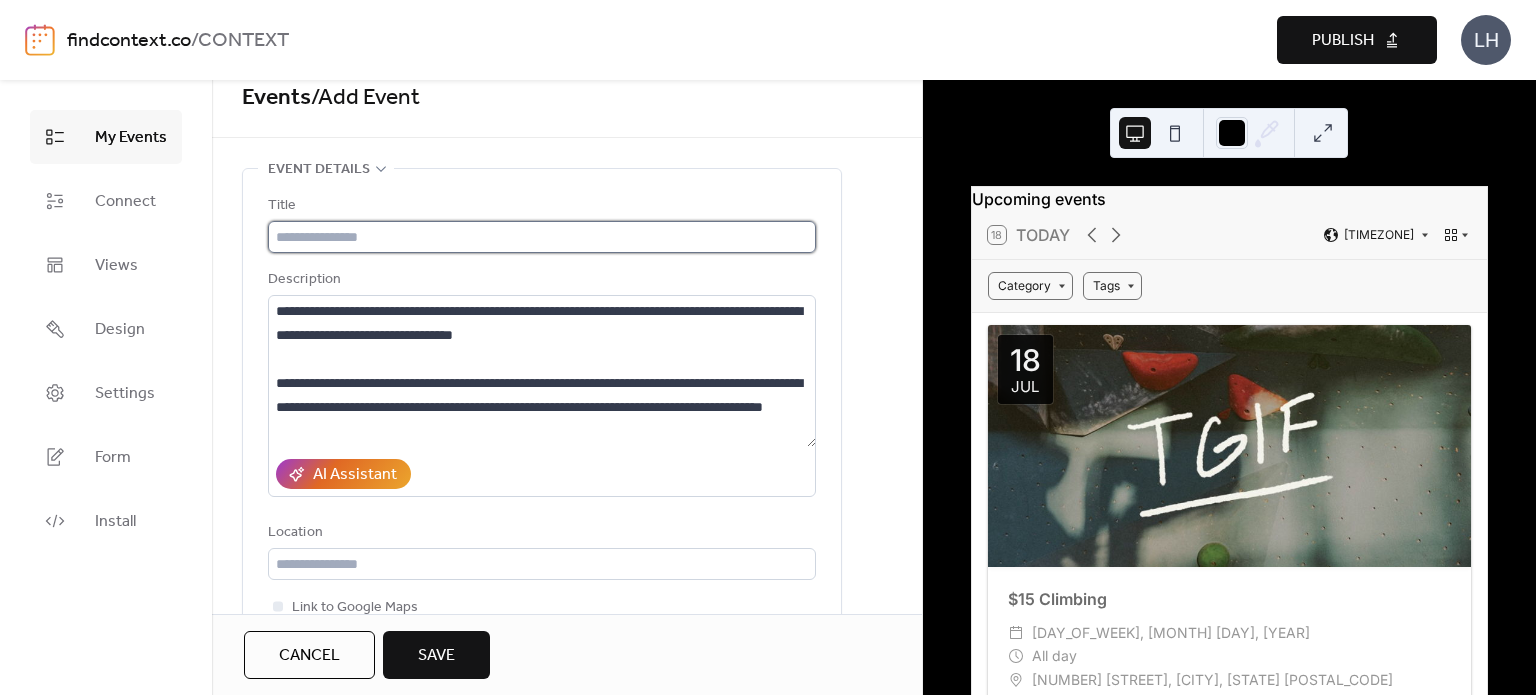 click at bounding box center [542, 237] 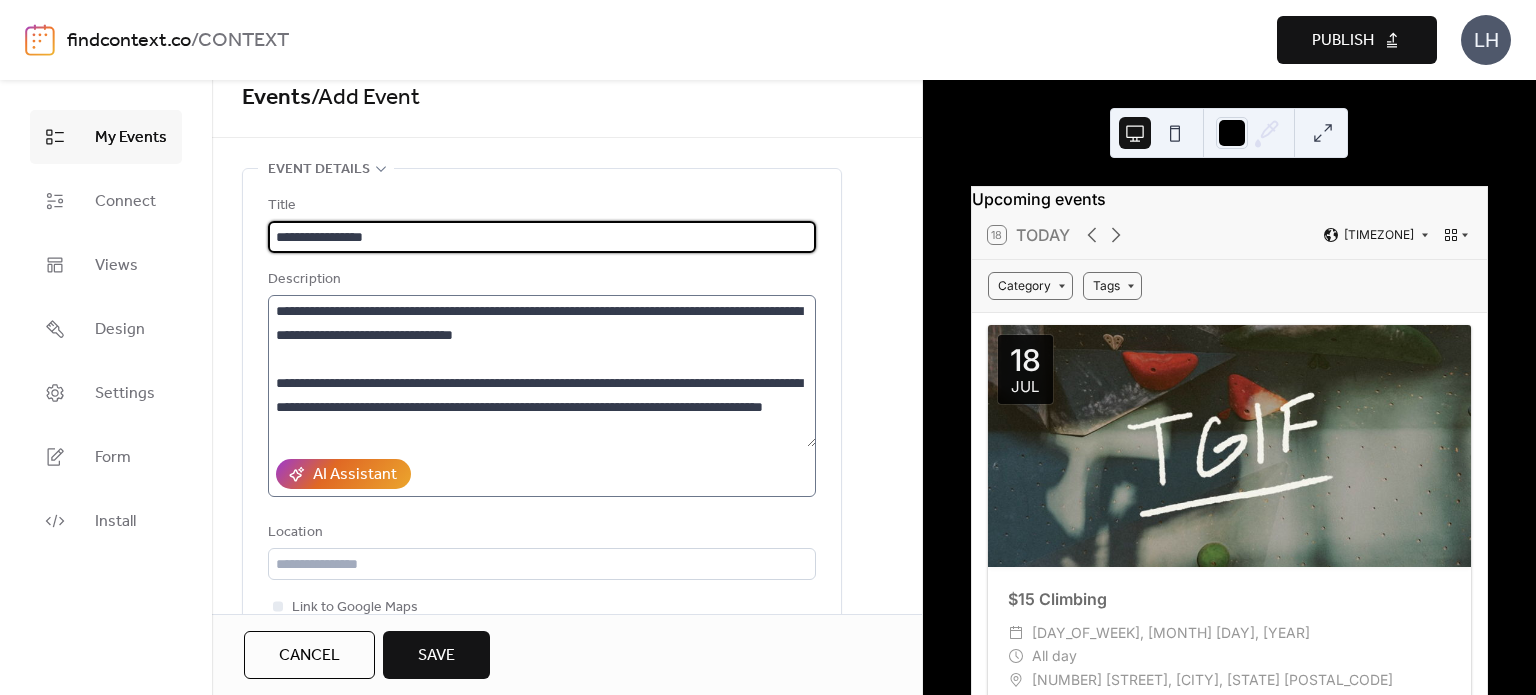 type on "**********" 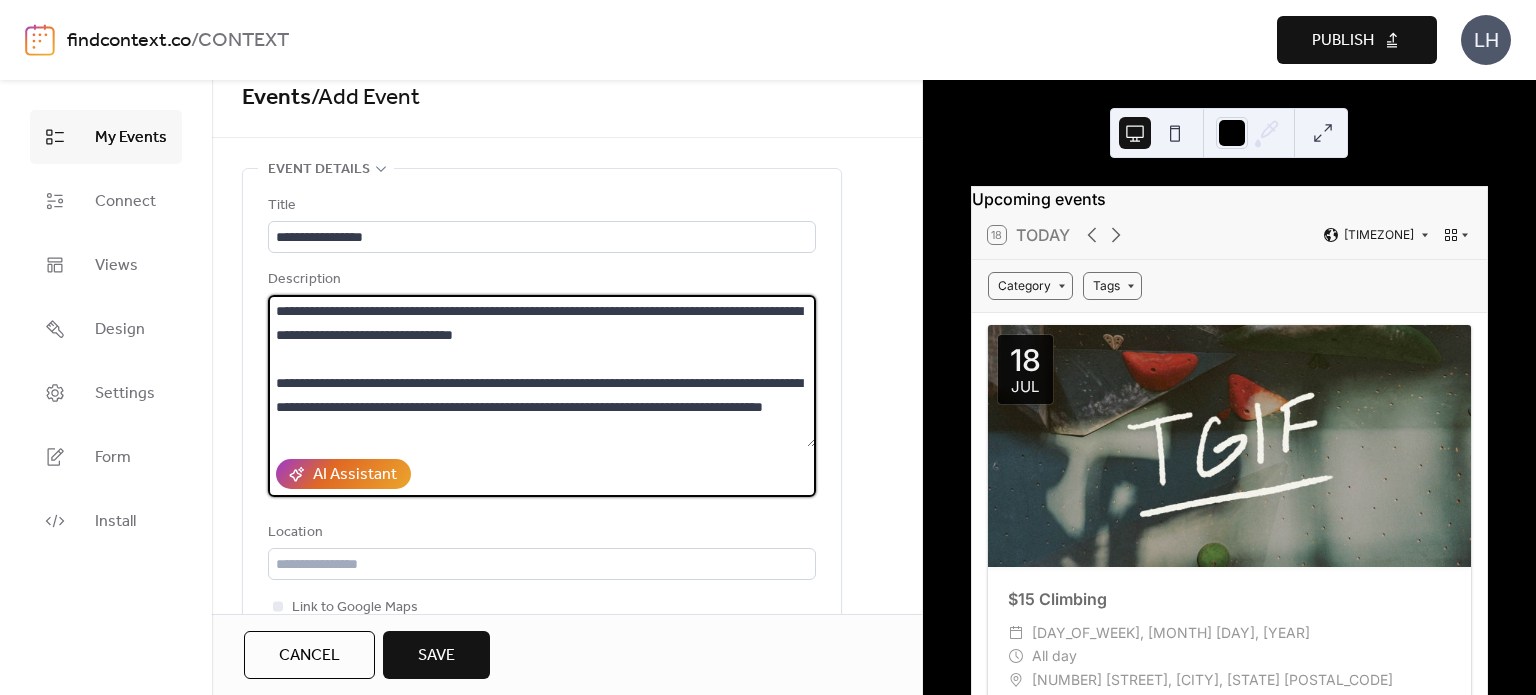 drag, startPoint x: 533, startPoint y: 309, endPoint x: 605, endPoint y: 307, distance: 72.02777 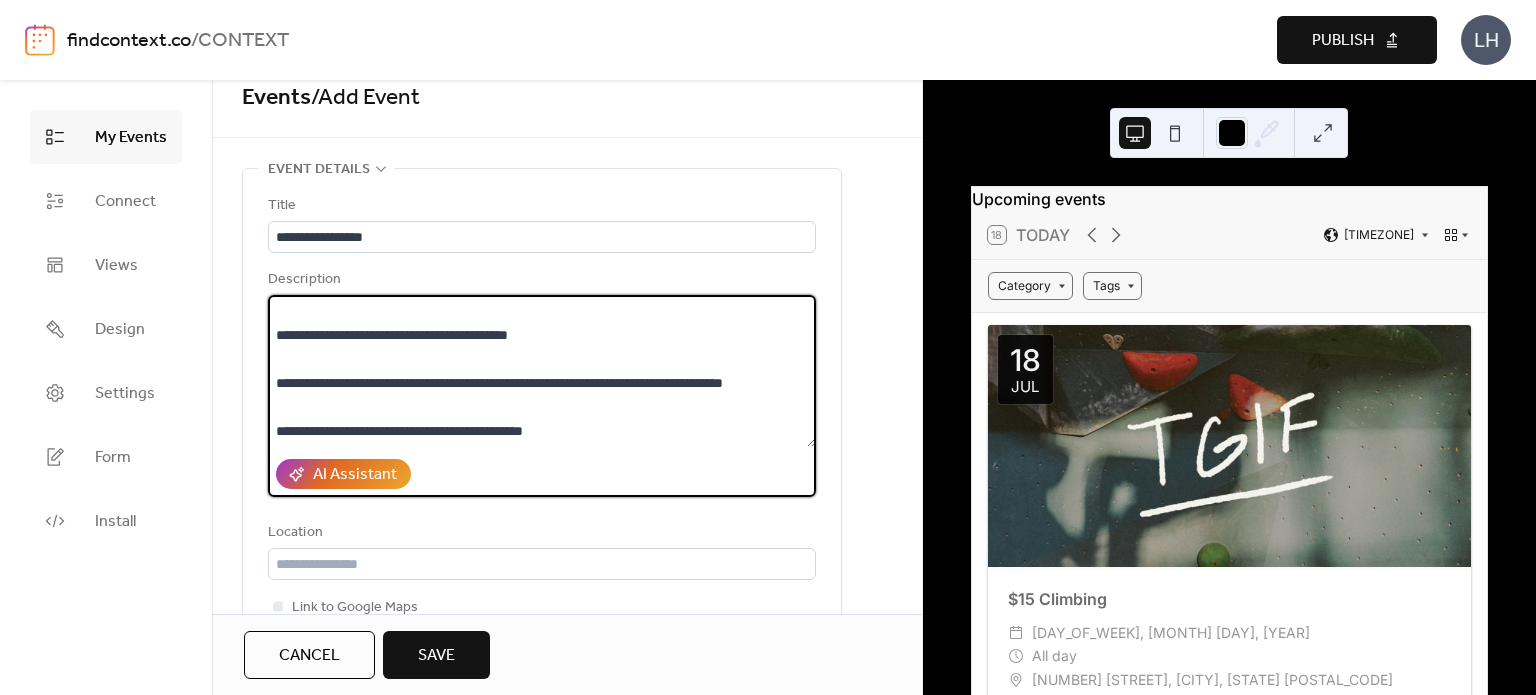 scroll, scrollTop: 0, scrollLeft: 0, axis: both 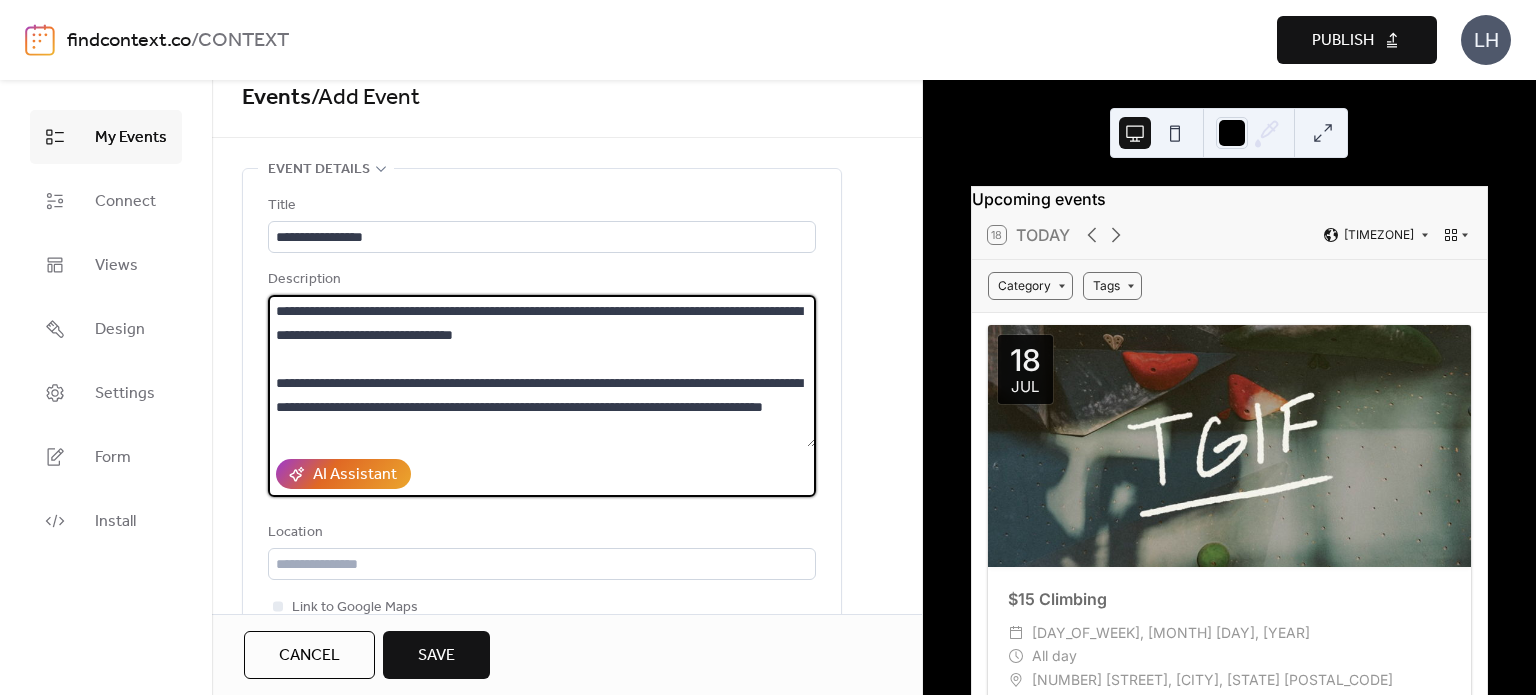 click on "Location" at bounding box center (540, 533) 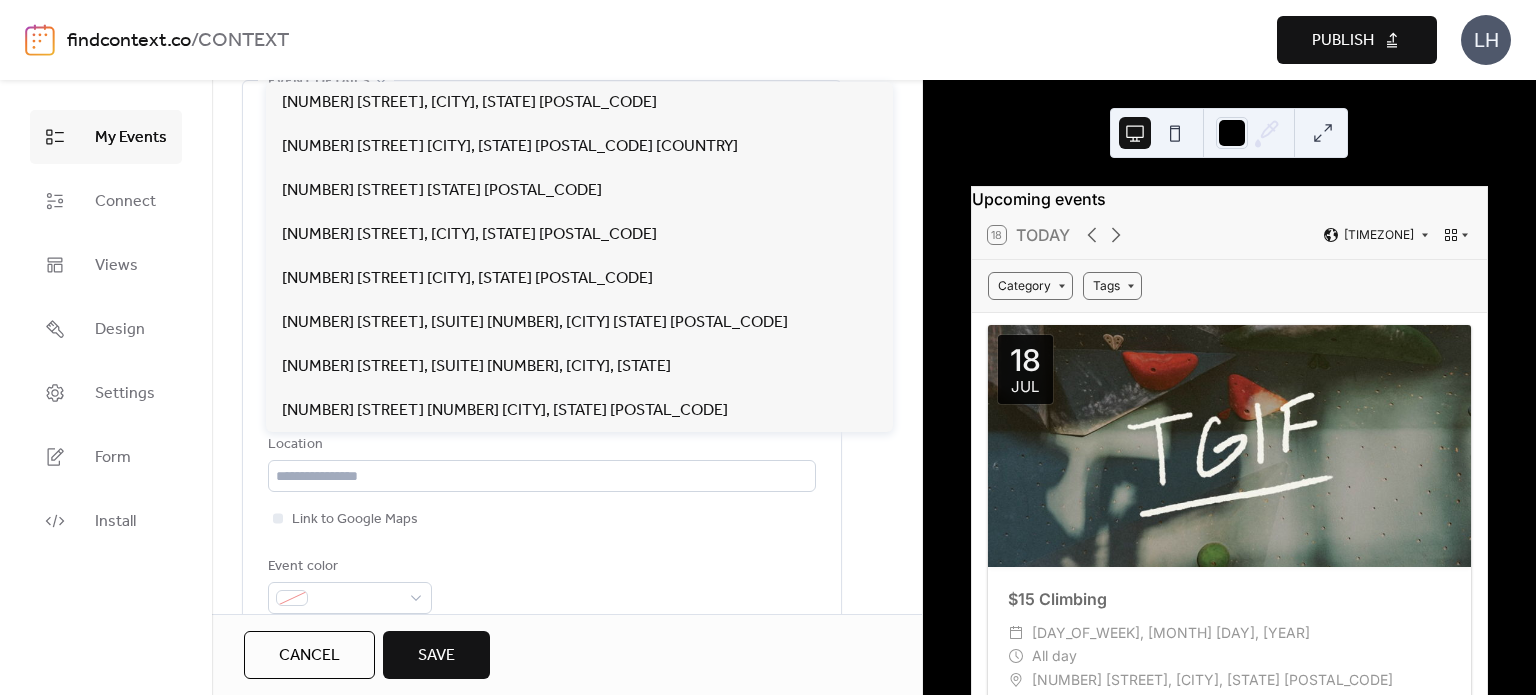 scroll, scrollTop: 260, scrollLeft: 0, axis: vertical 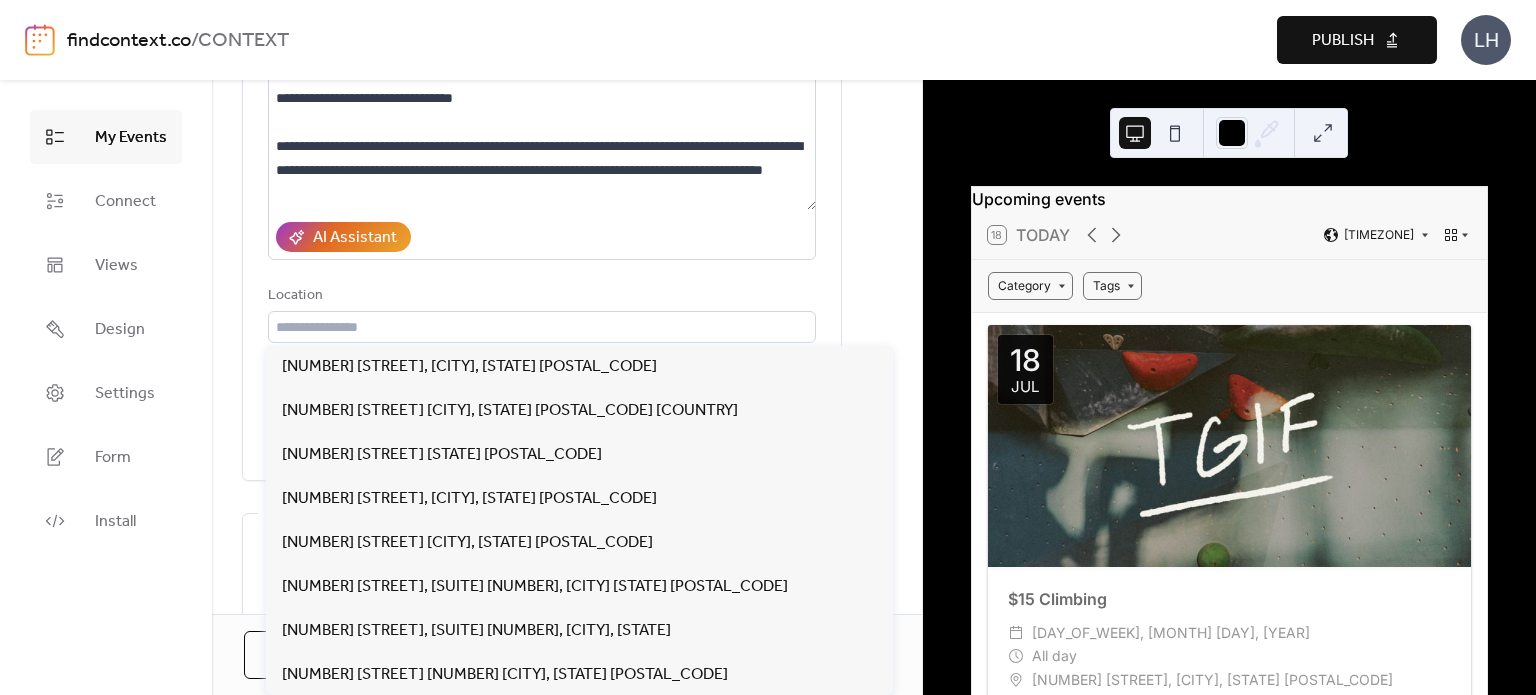 click on "**********" at bounding box center [567, 838] 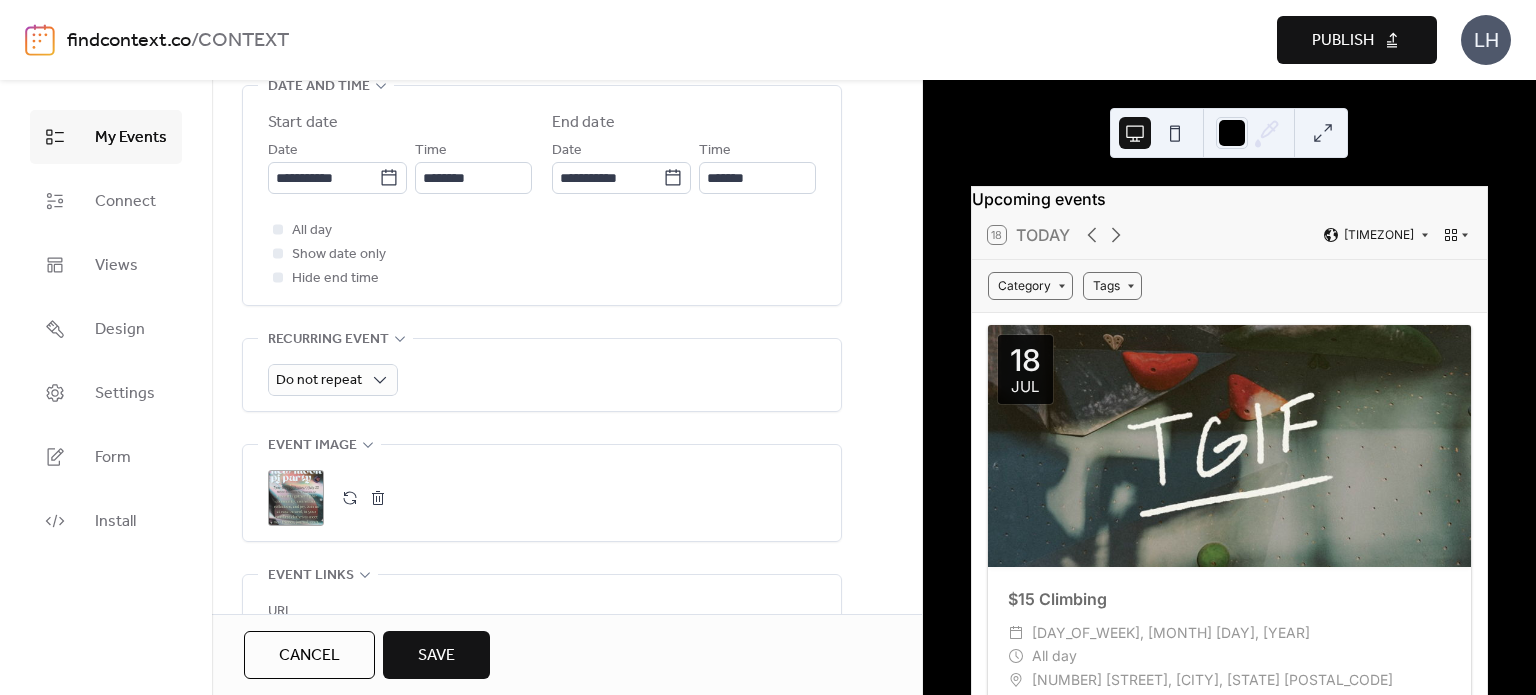 scroll, scrollTop: 1024, scrollLeft: 0, axis: vertical 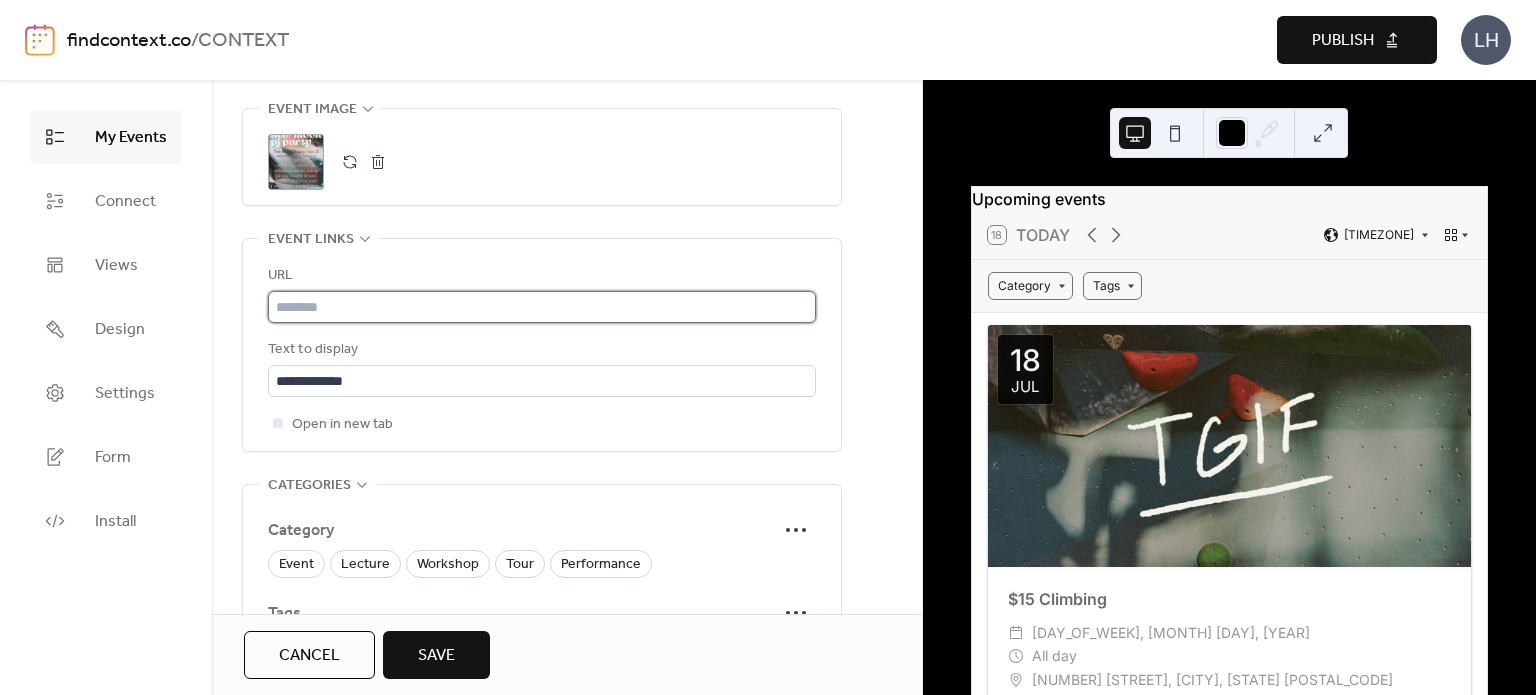 click at bounding box center [542, 307] 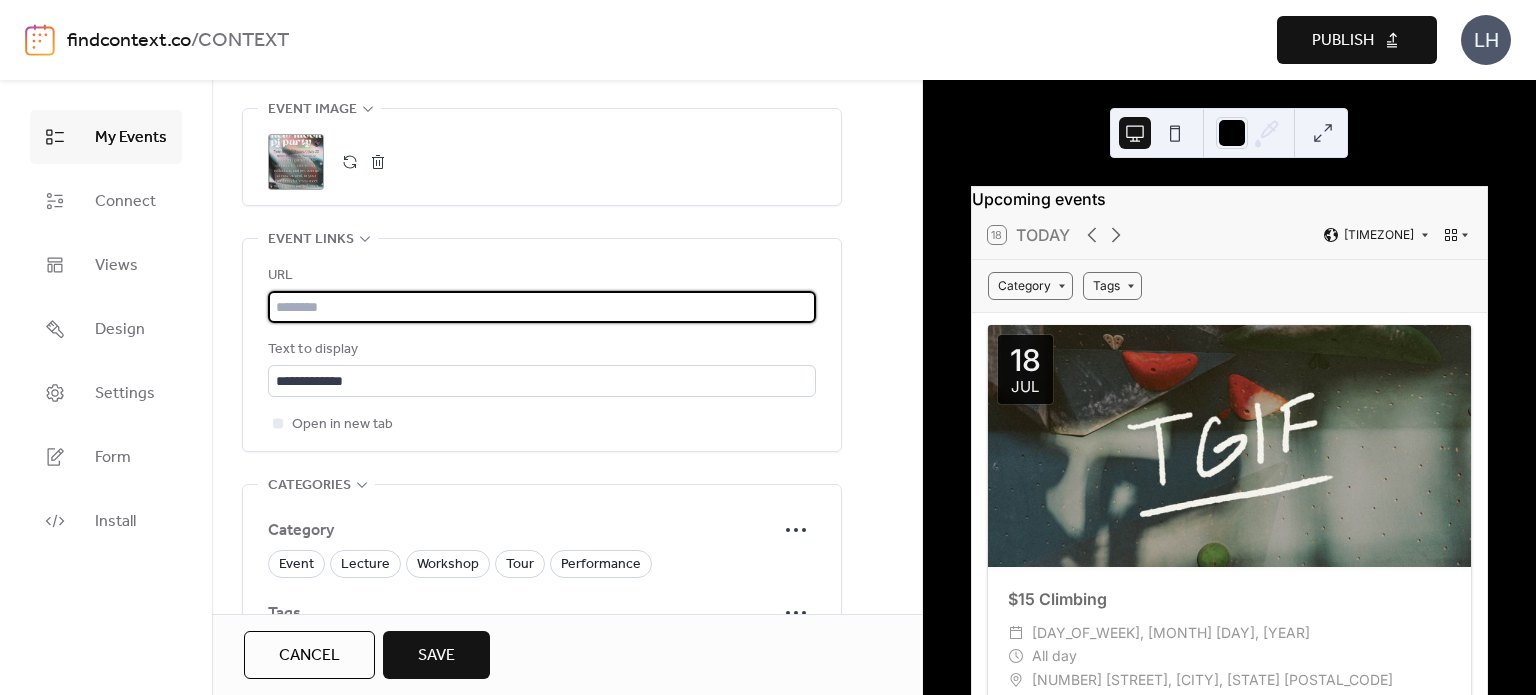 paste on "**********" 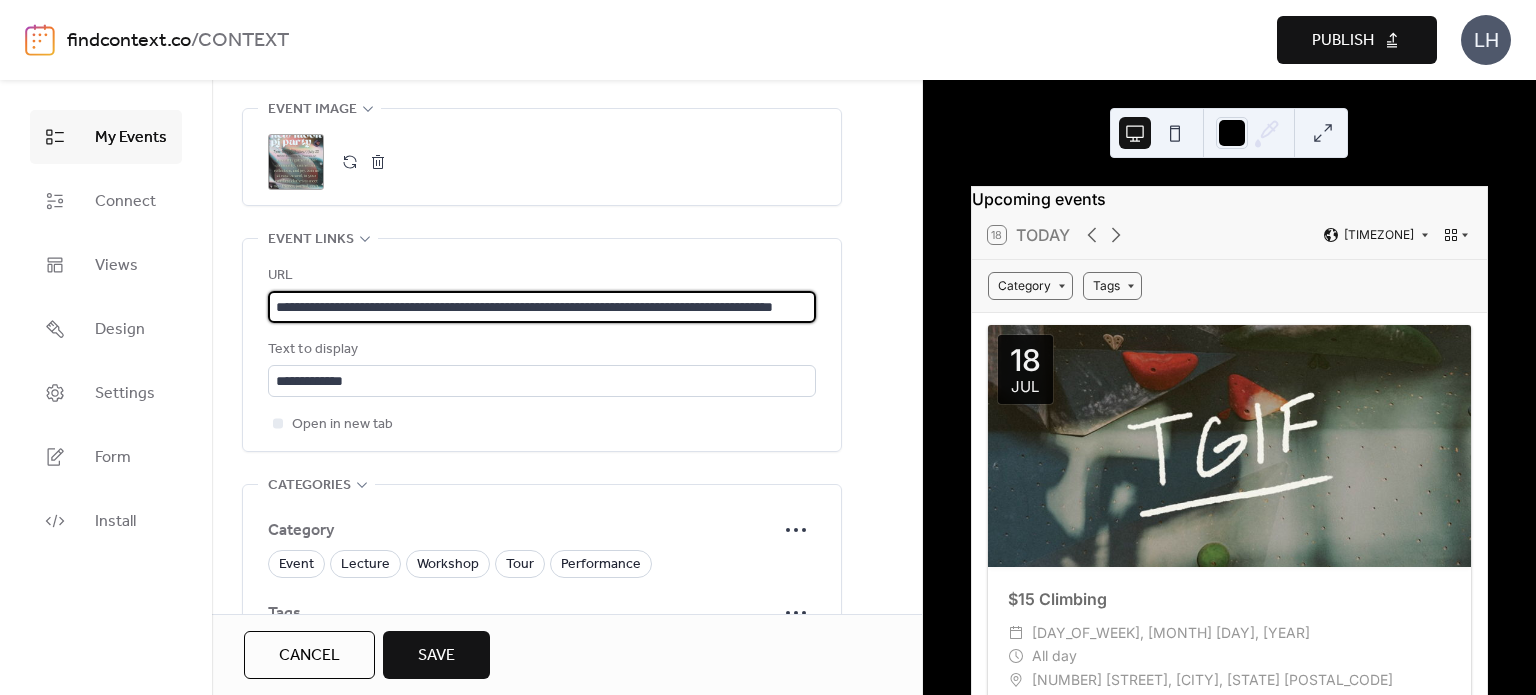 scroll, scrollTop: 0, scrollLeft: 168, axis: horizontal 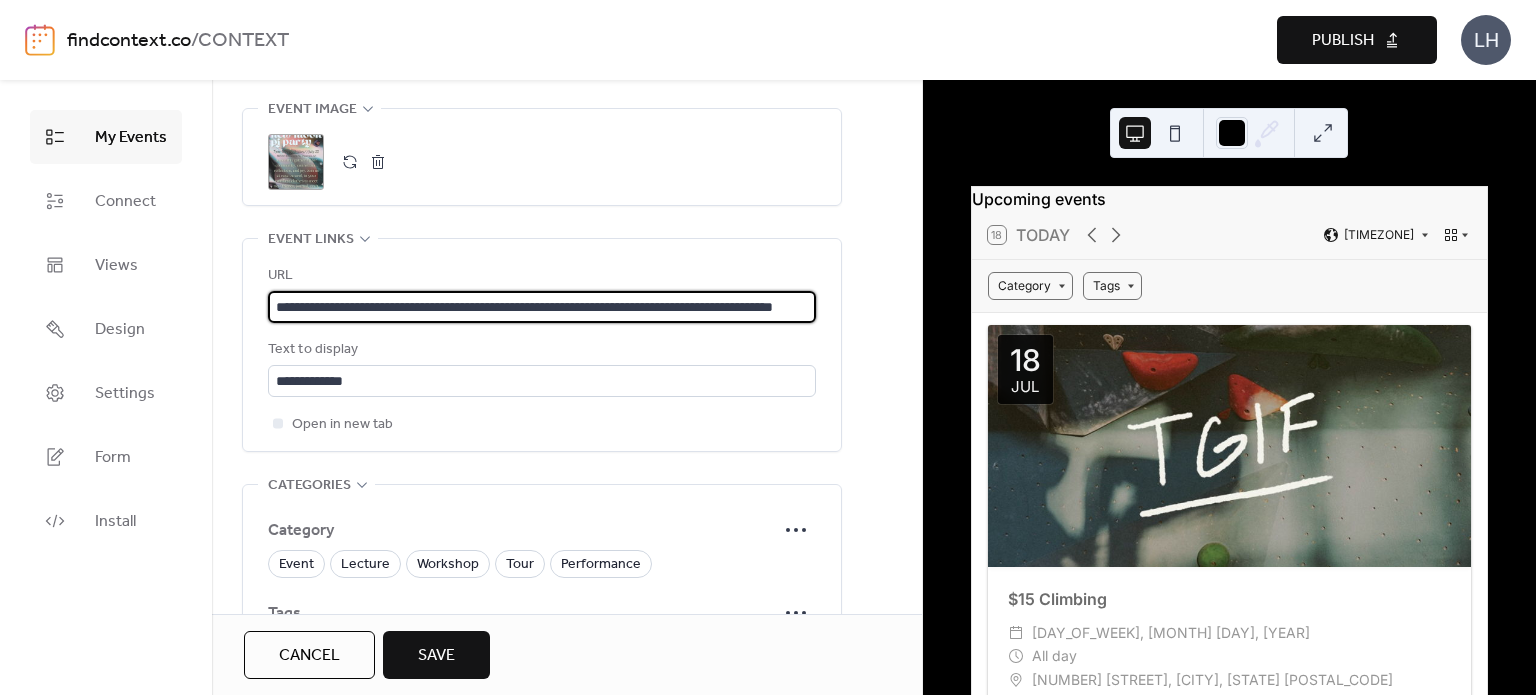 type on "**********" 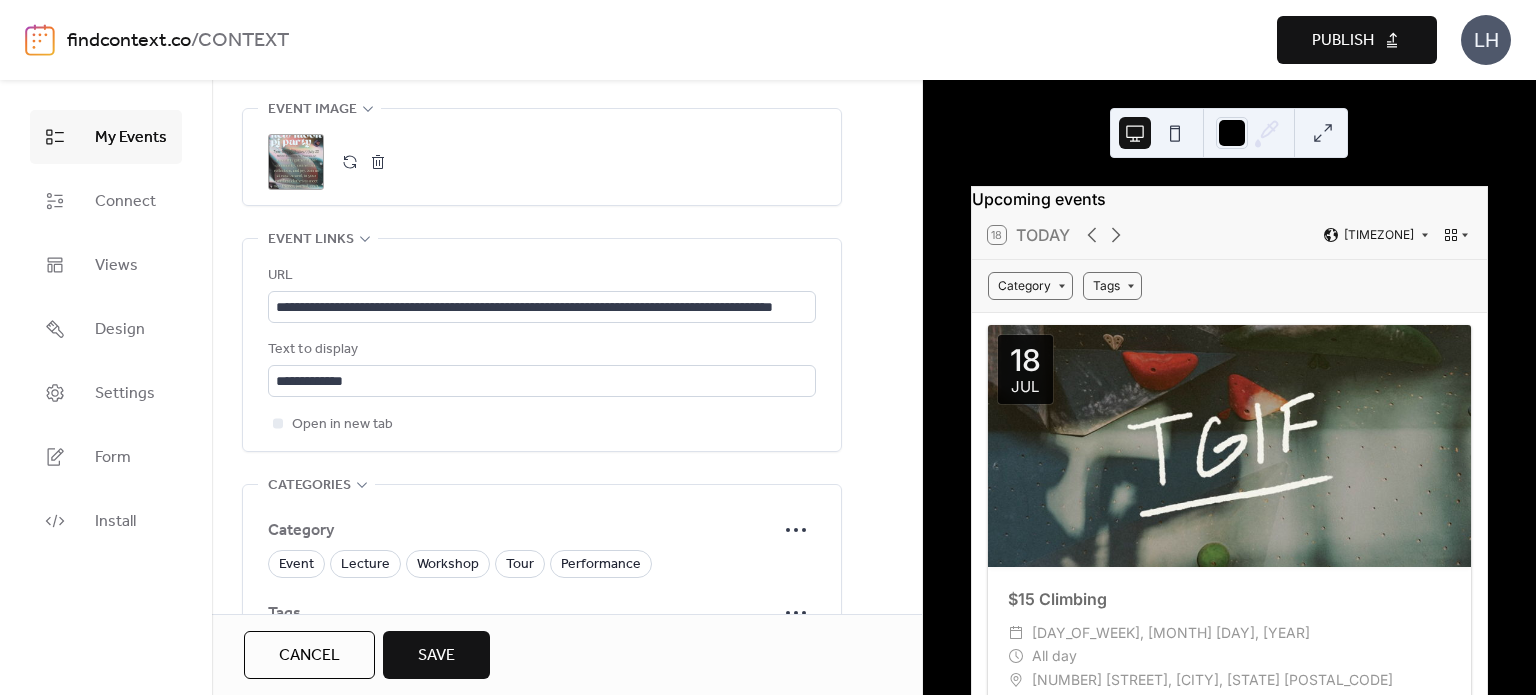 click on "URL" at bounding box center (540, 276) 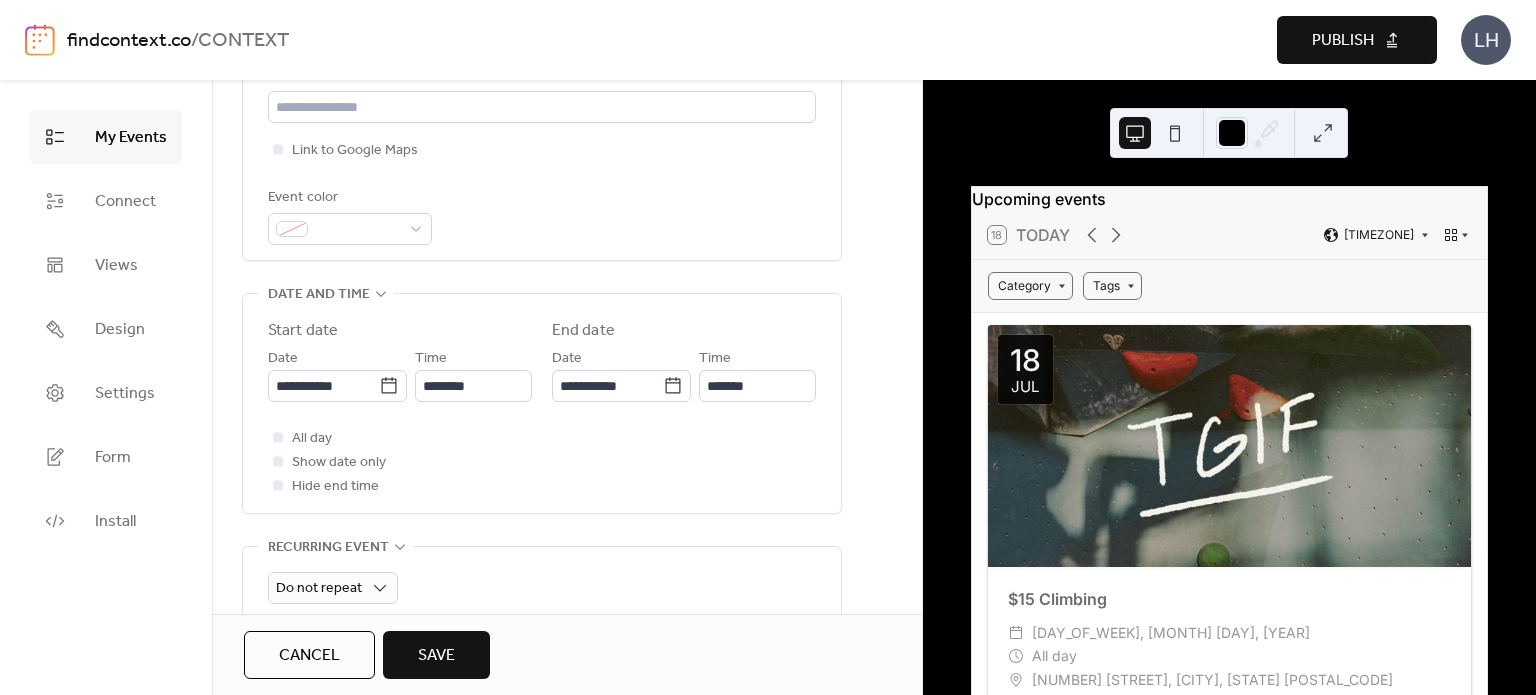 scroll, scrollTop: 455, scrollLeft: 0, axis: vertical 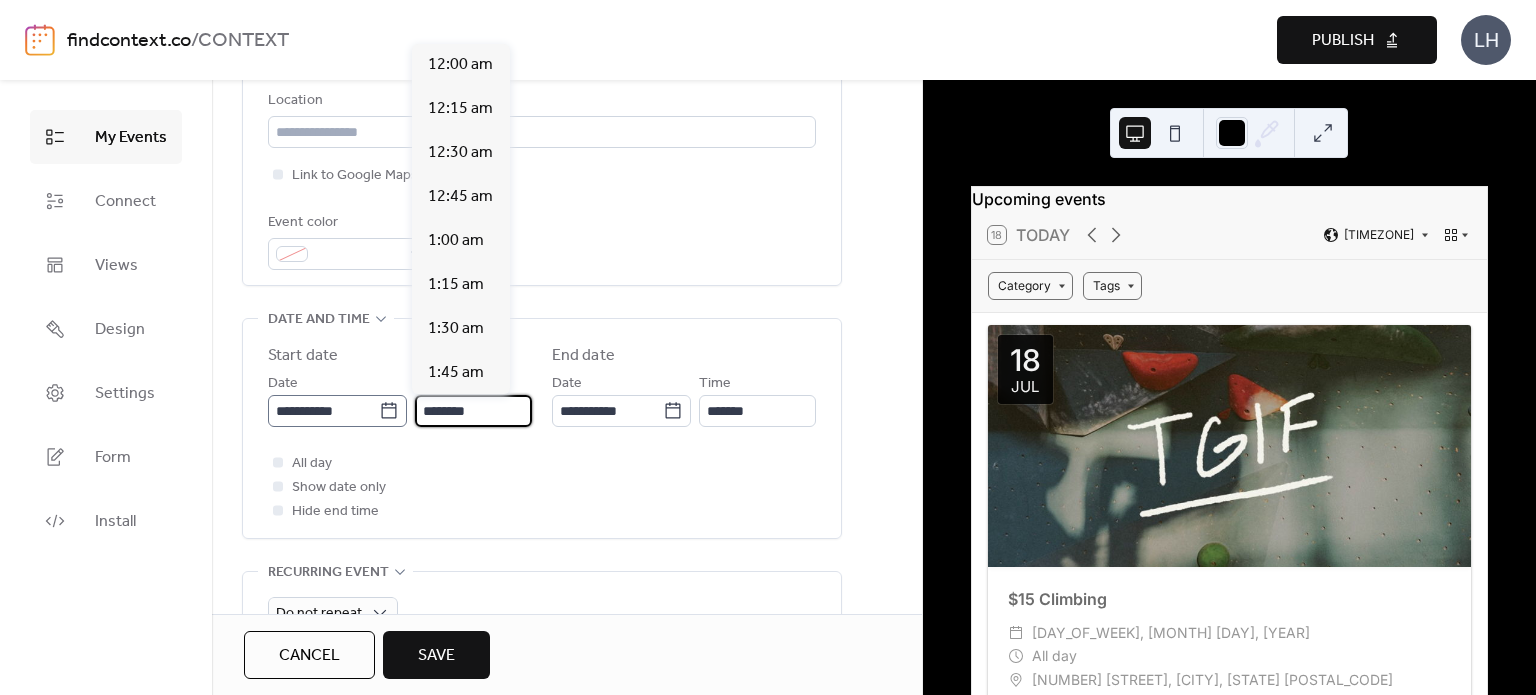 drag, startPoint x: 435, startPoint y: 406, endPoint x: 399, endPoint y: 405, distance: 36.013885 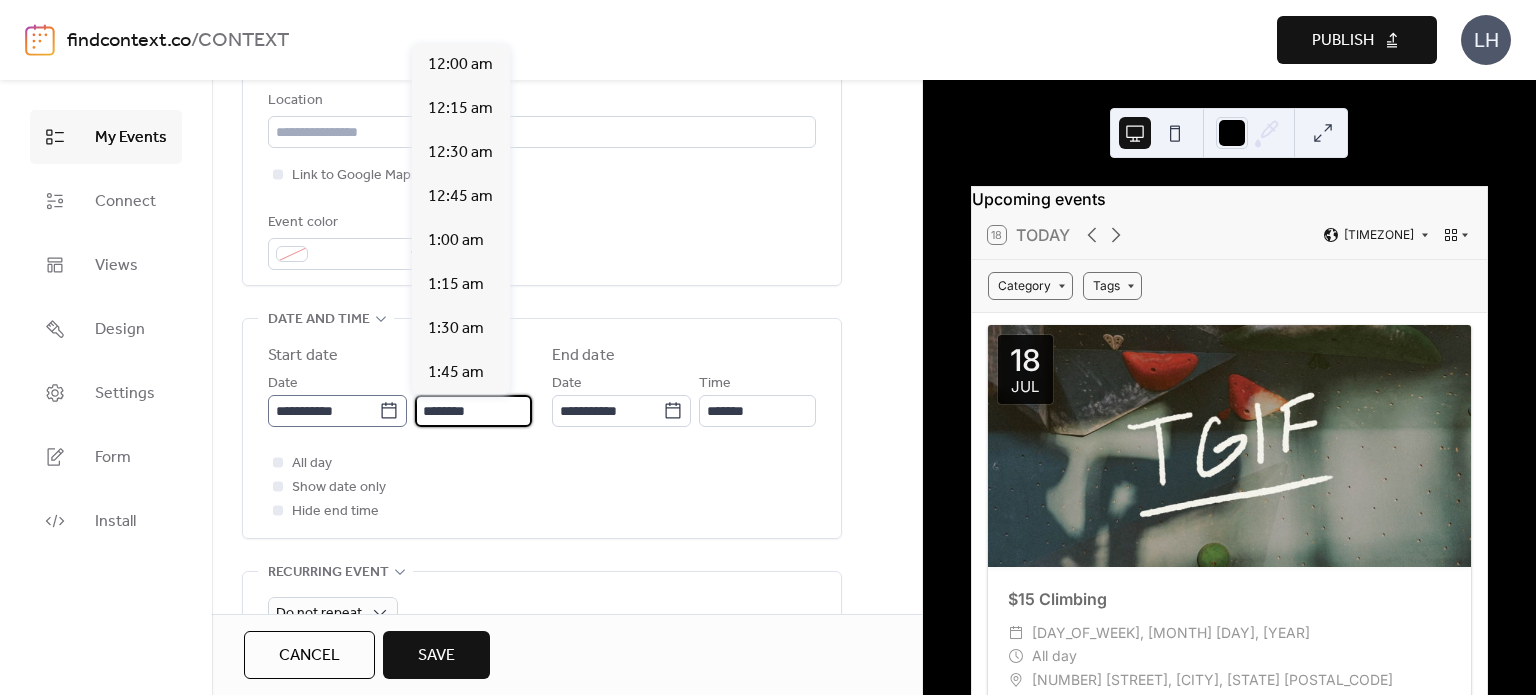 click on "**********" at bounding box center [400, 399] 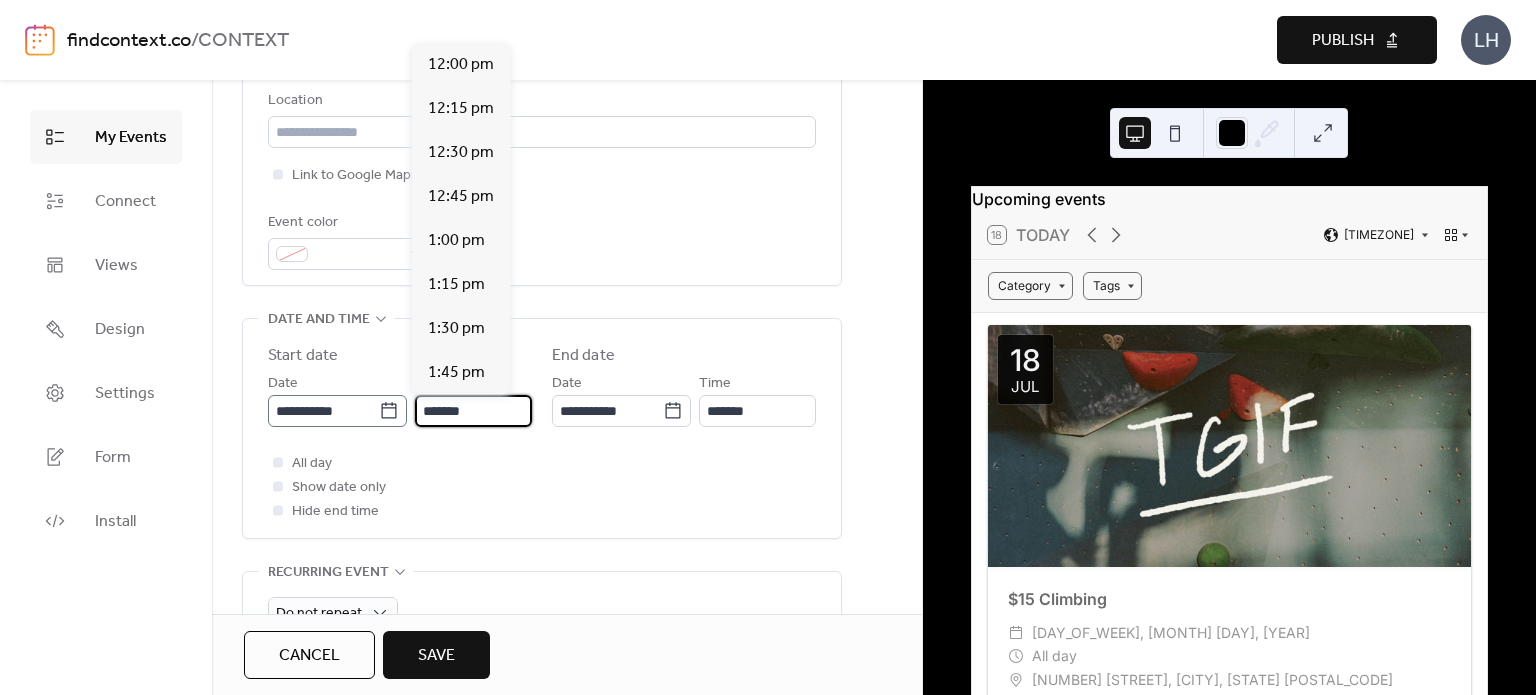 scroll, scrollTop: 3344, scrollLeft: 0, axis: vertical 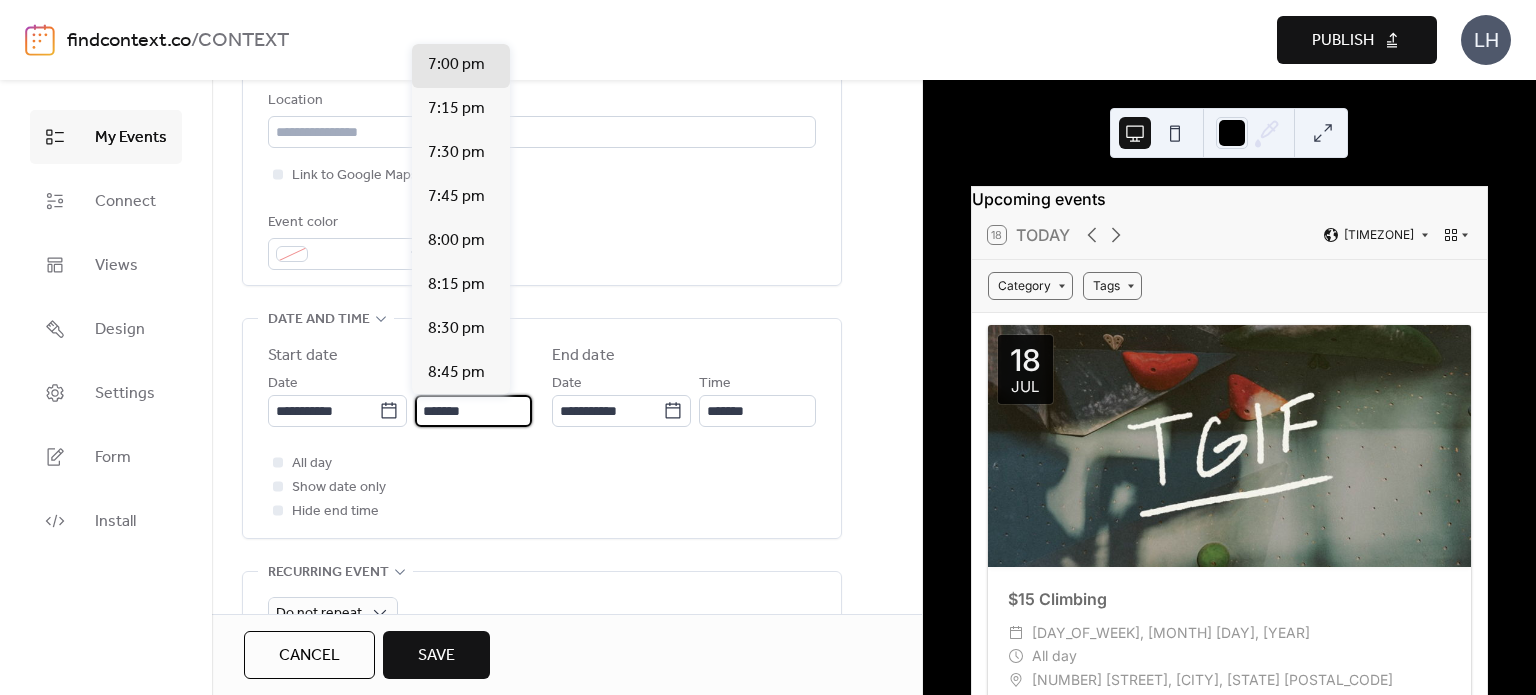 type on "*******" 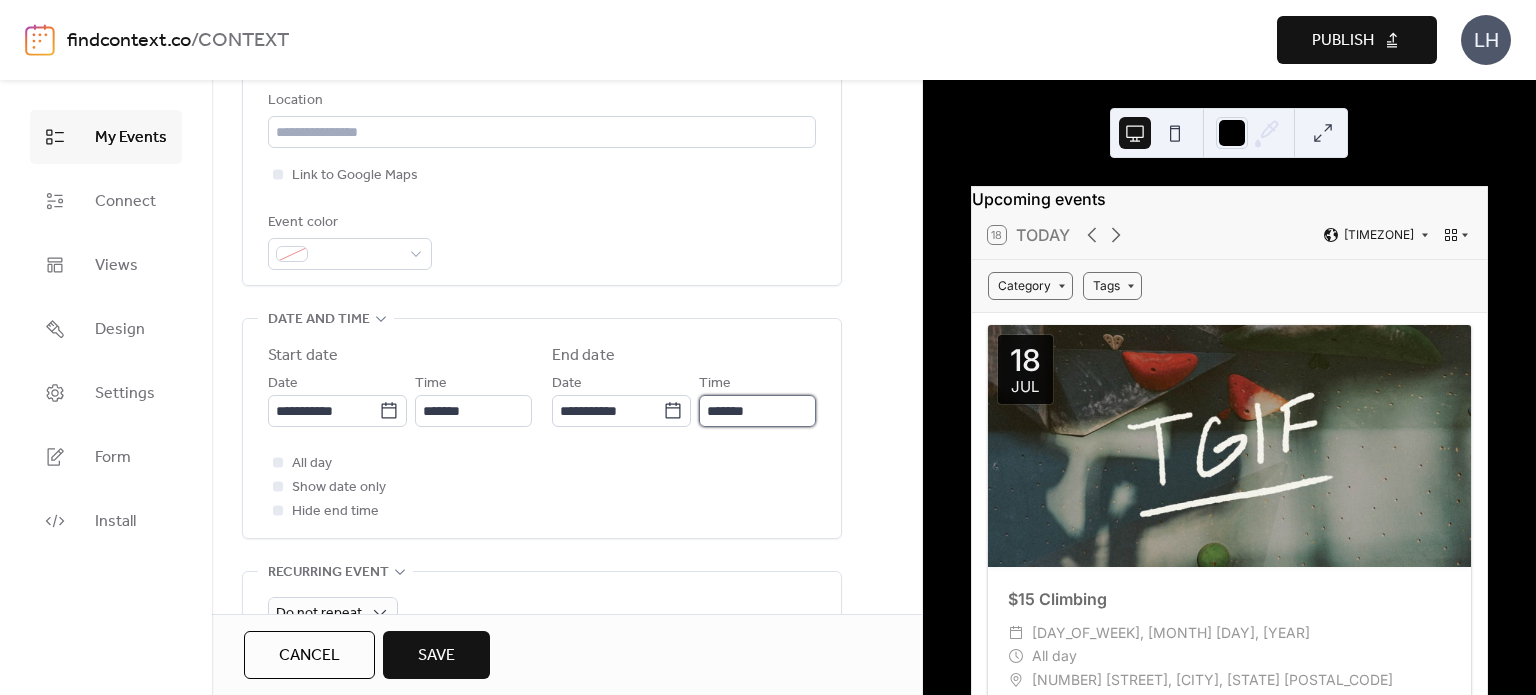 click on "*******" at bounding box center [757, 411] 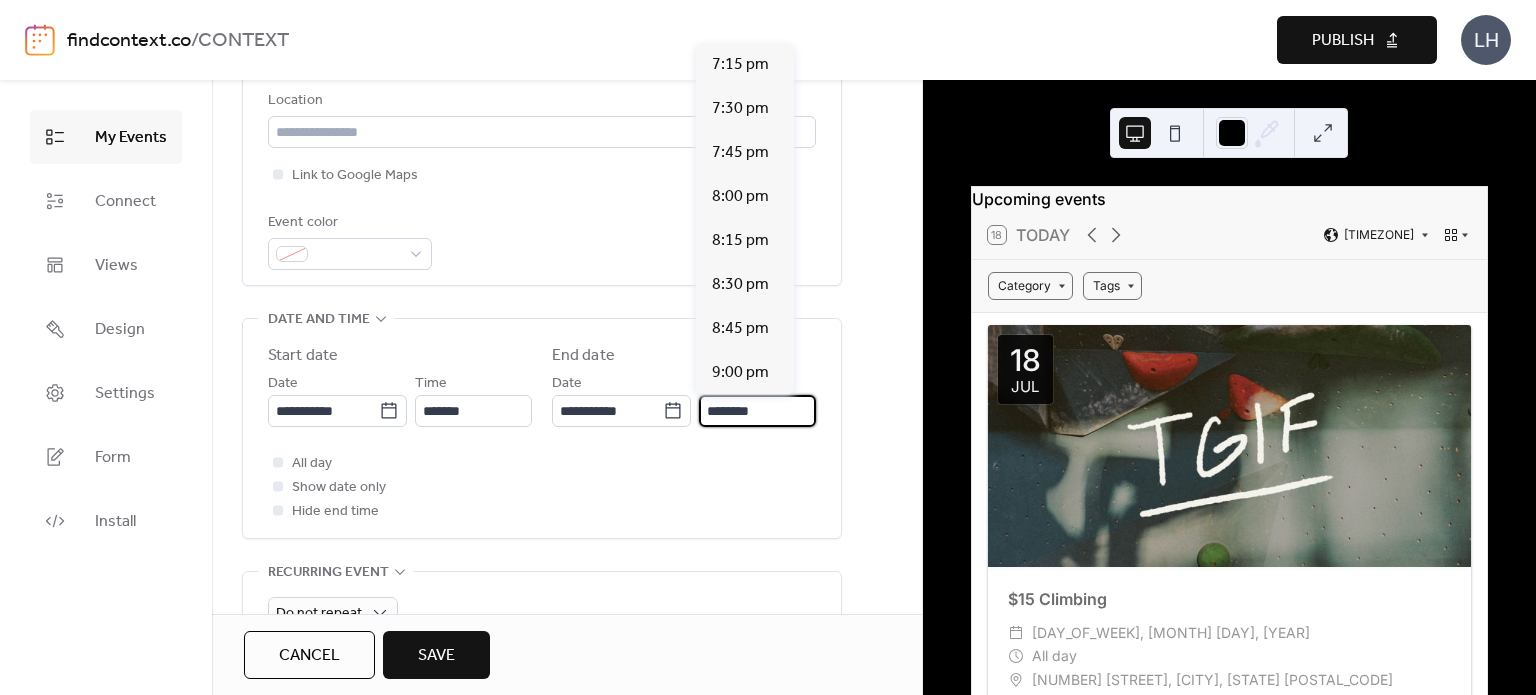 scroll, scrollTop: 484, scrollLeft: 0, axis: vertical 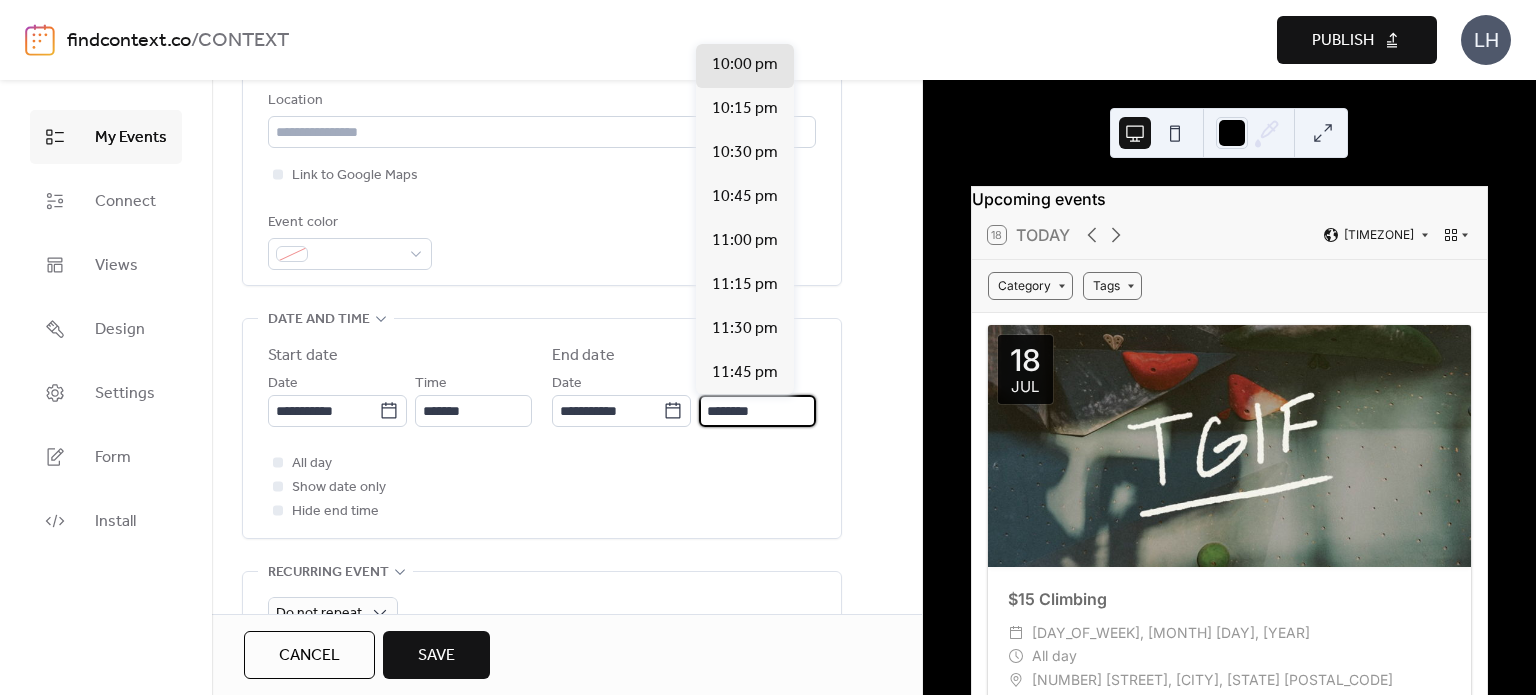 type on "********" 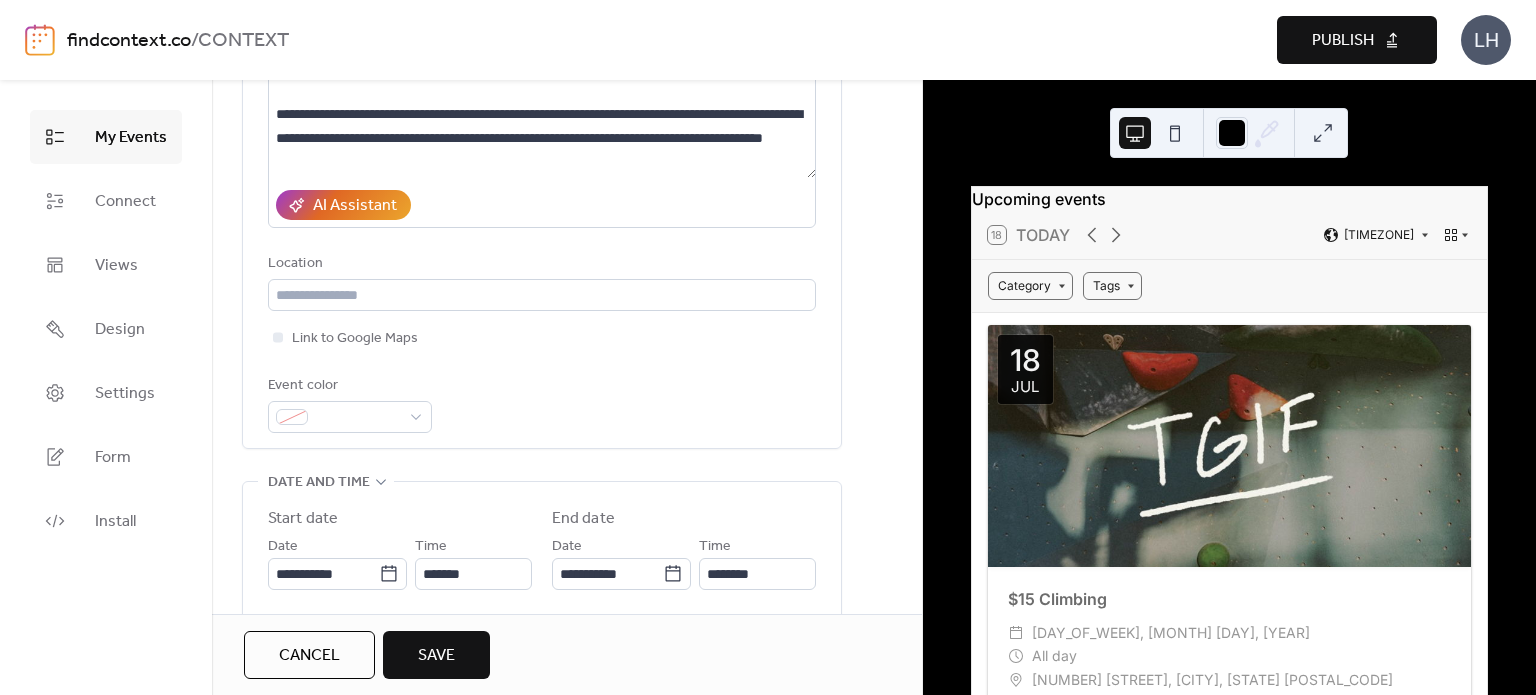 scroll, scrollTop: 284, scrollLeft: 0, axis: vertical 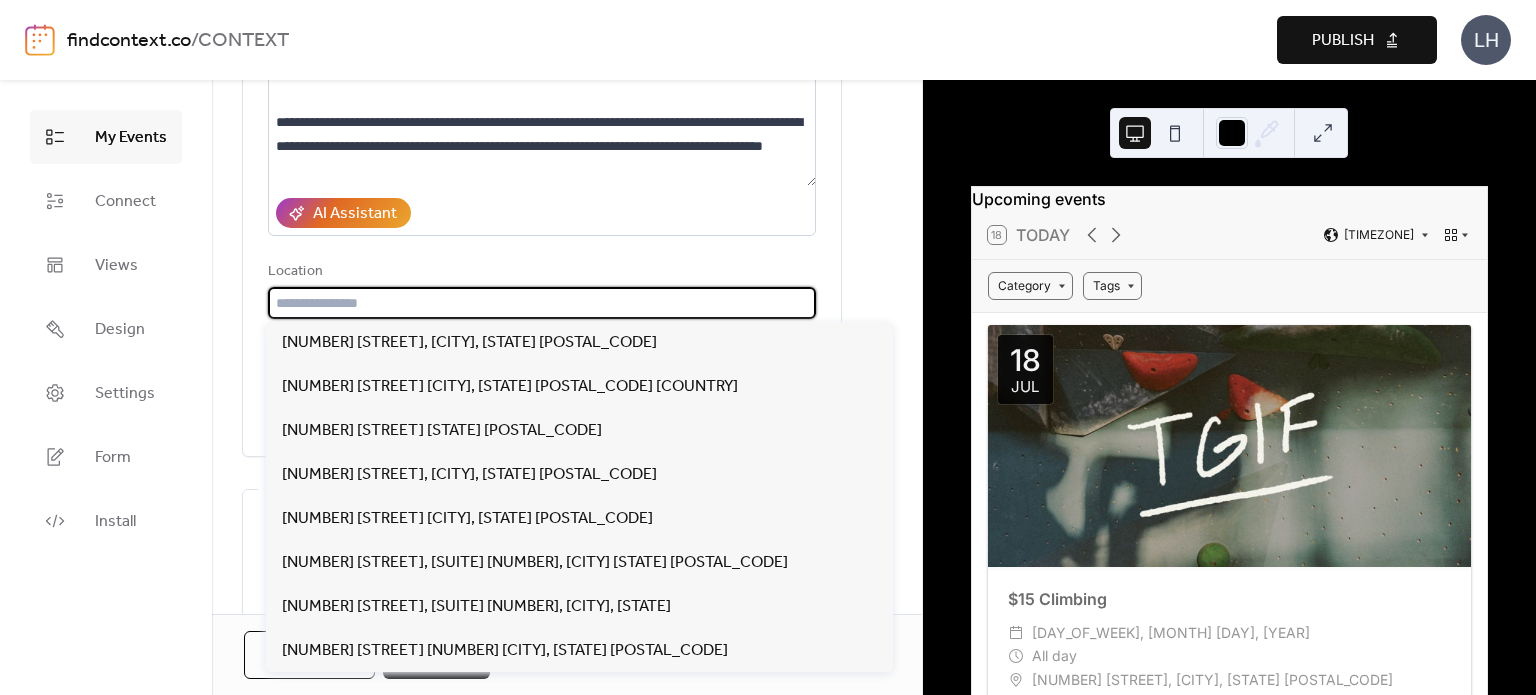 click at bounding box center [542, 303] 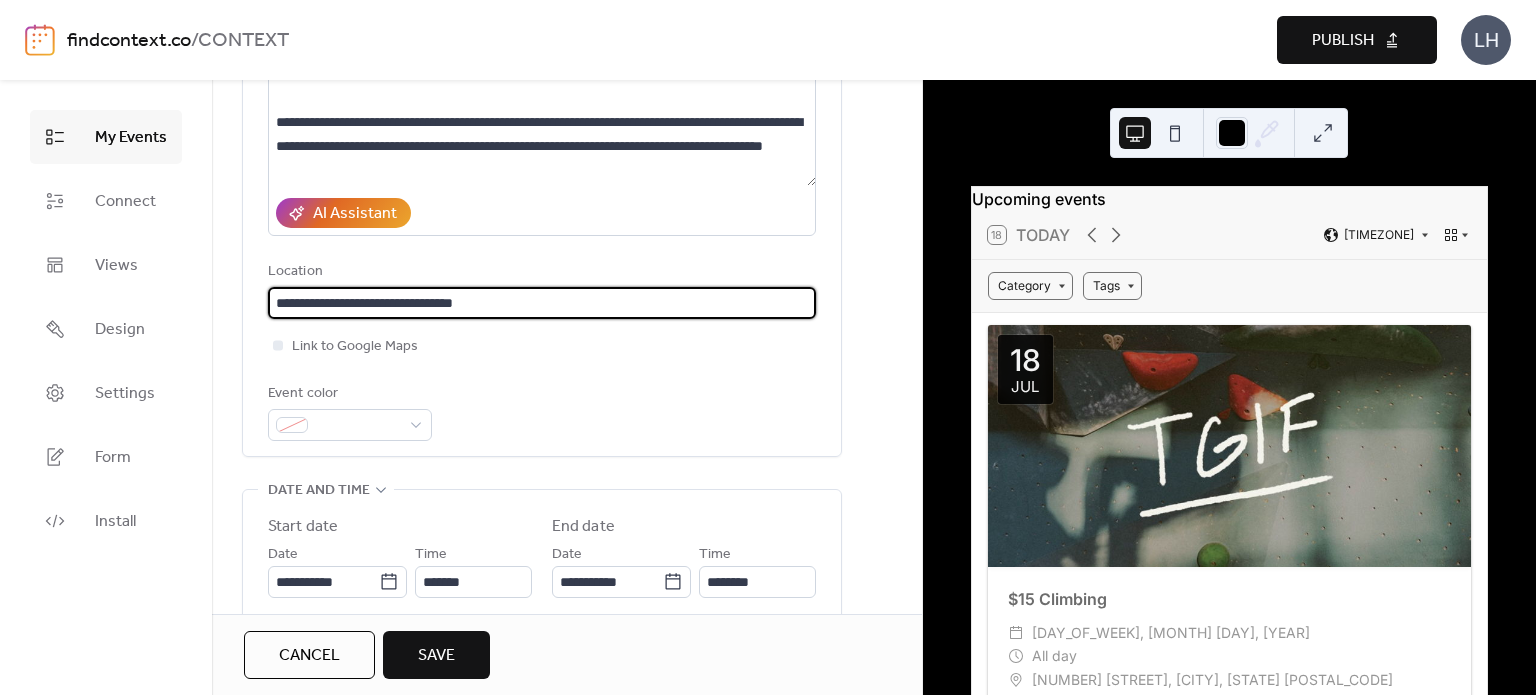 type on "**********" 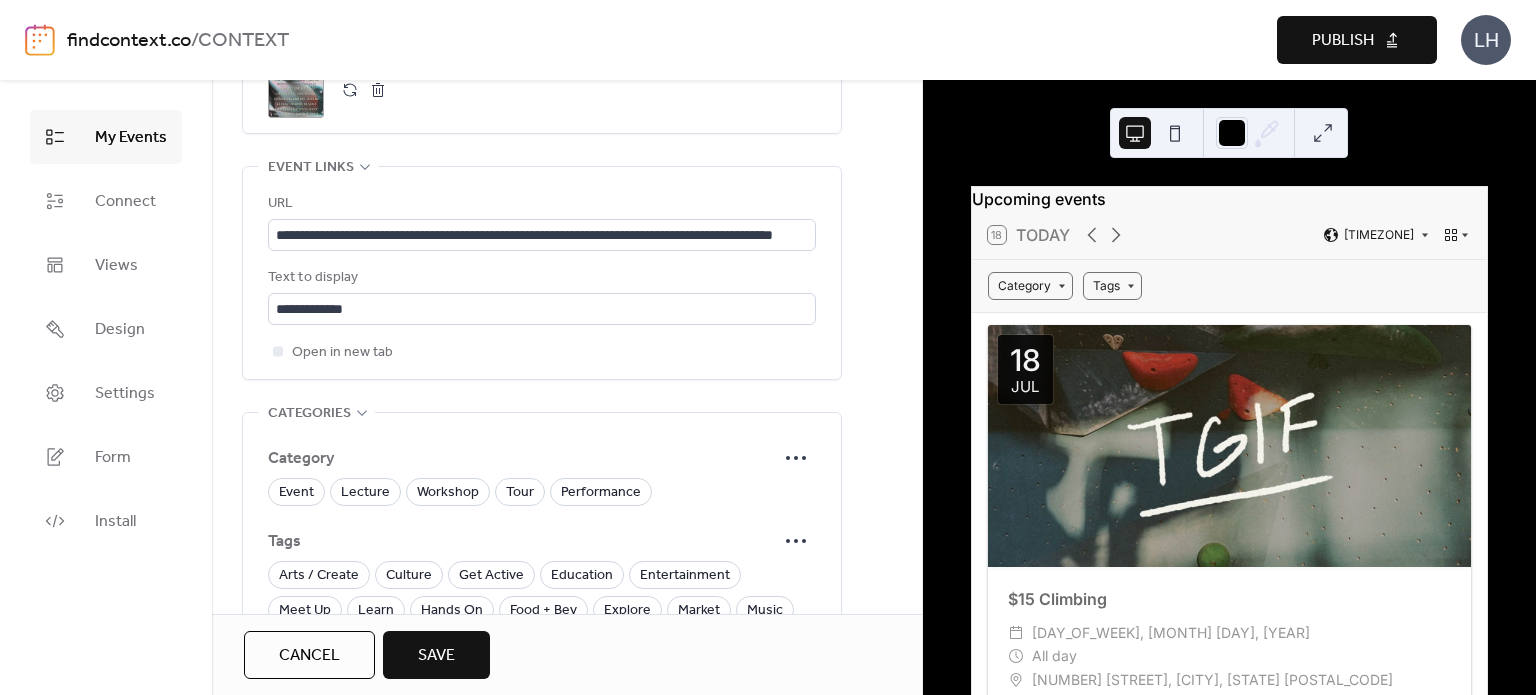 scroll, scrollTop: 1287, scrollLeft: 0, axis: vertical 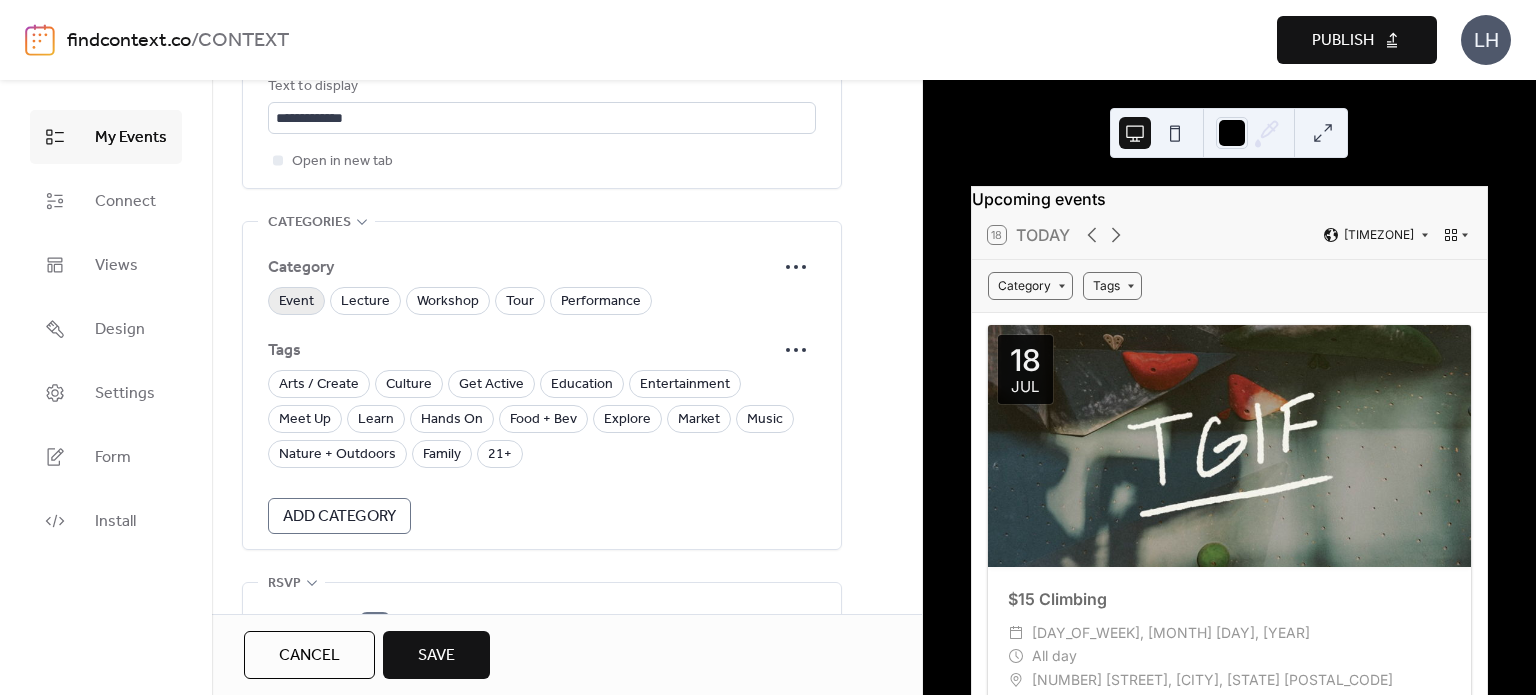 click on "Event" at bounding box center (296, 302) 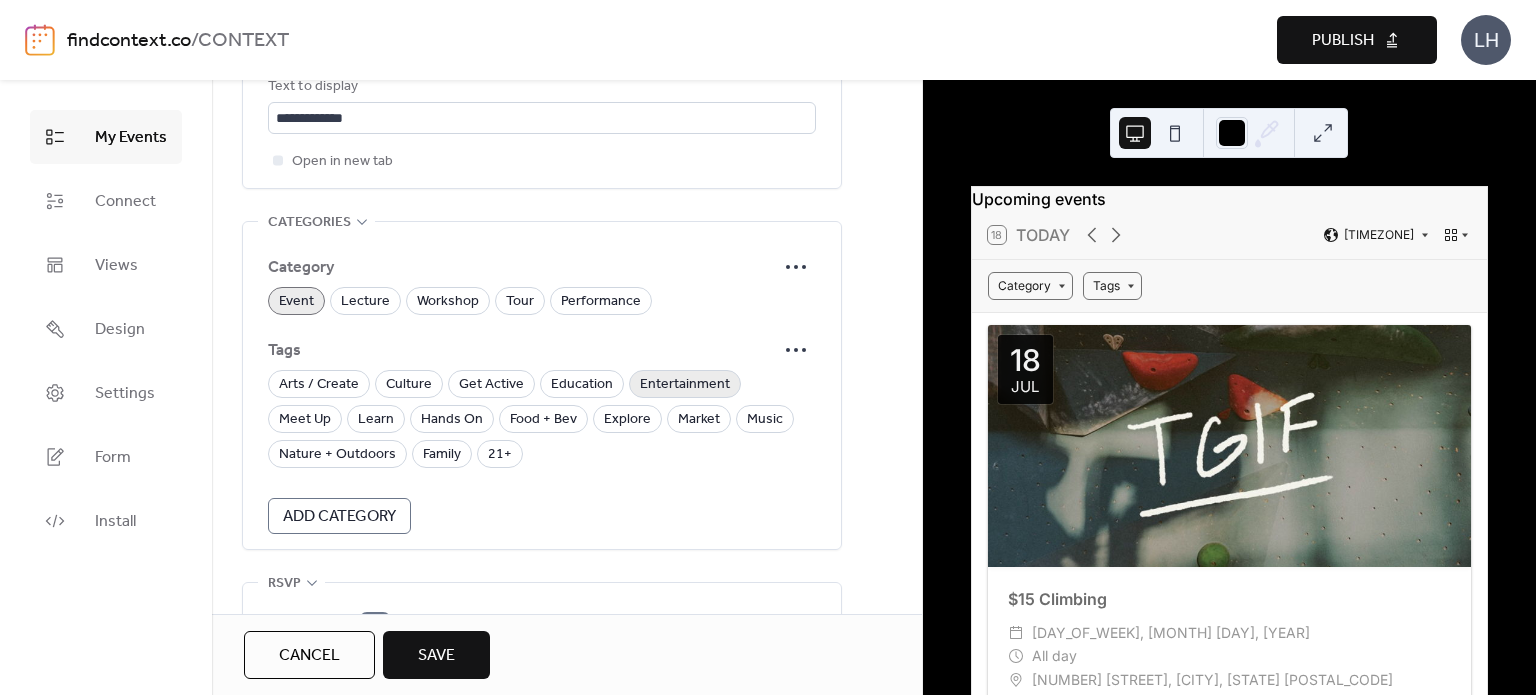 click on "Entertainment" at bounding box center (685, 385) 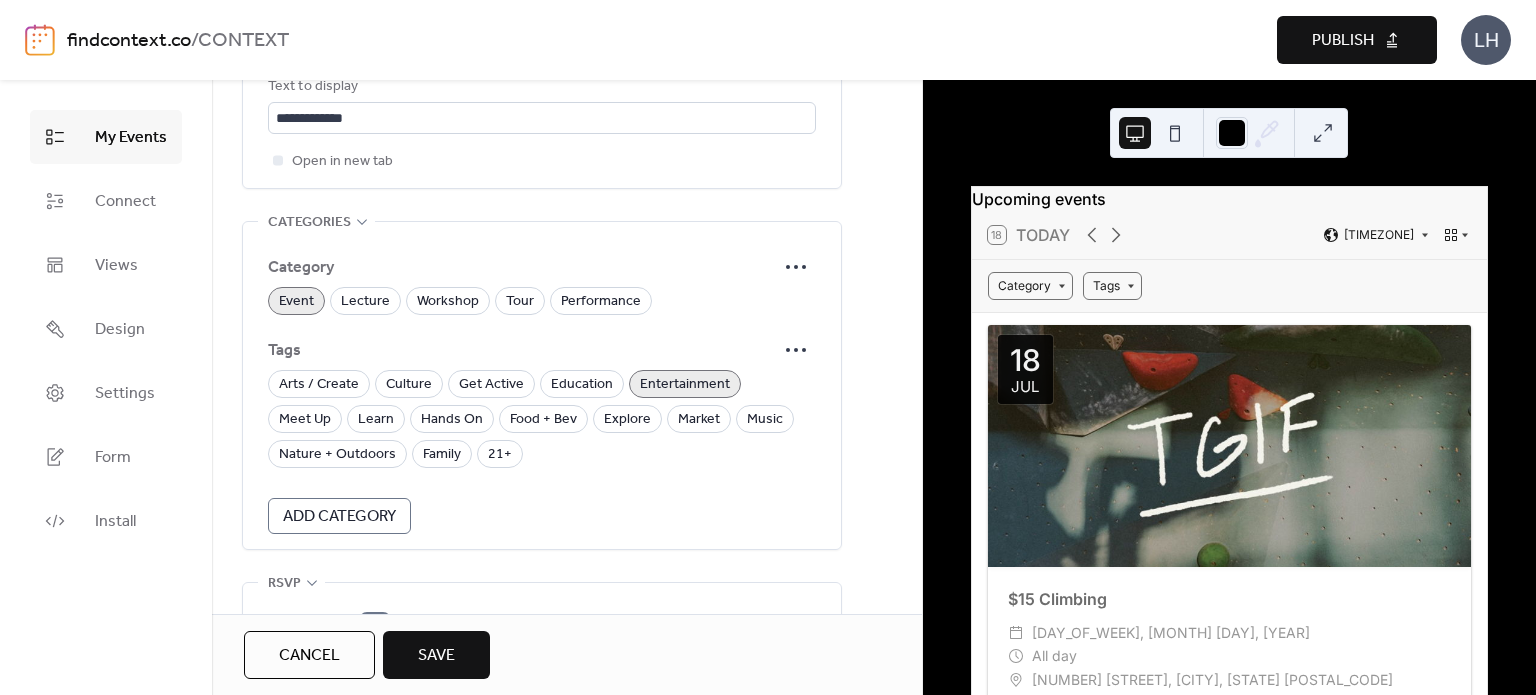 click on "Save" at bounding box center [436, 655] 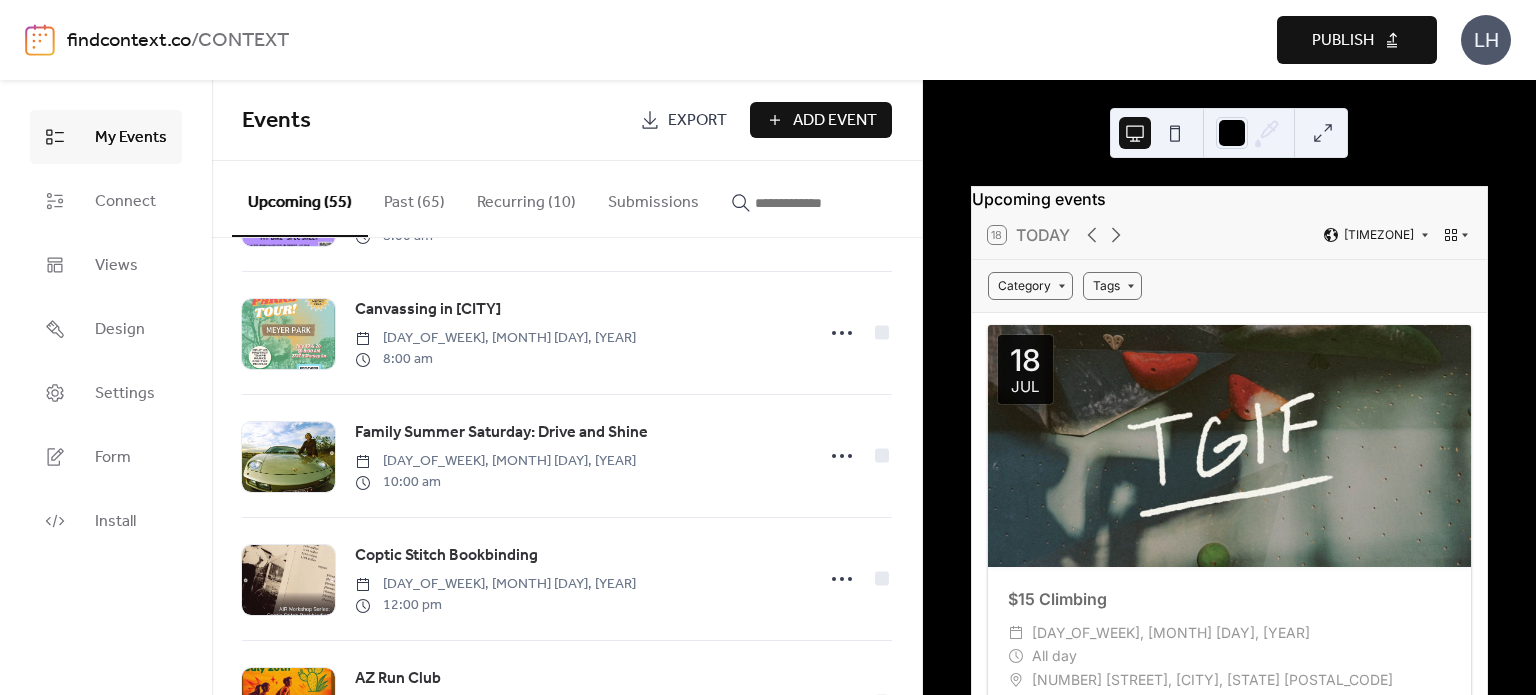 scroll, scrollTop: 490, scrollLeft: 0, axis: vertical 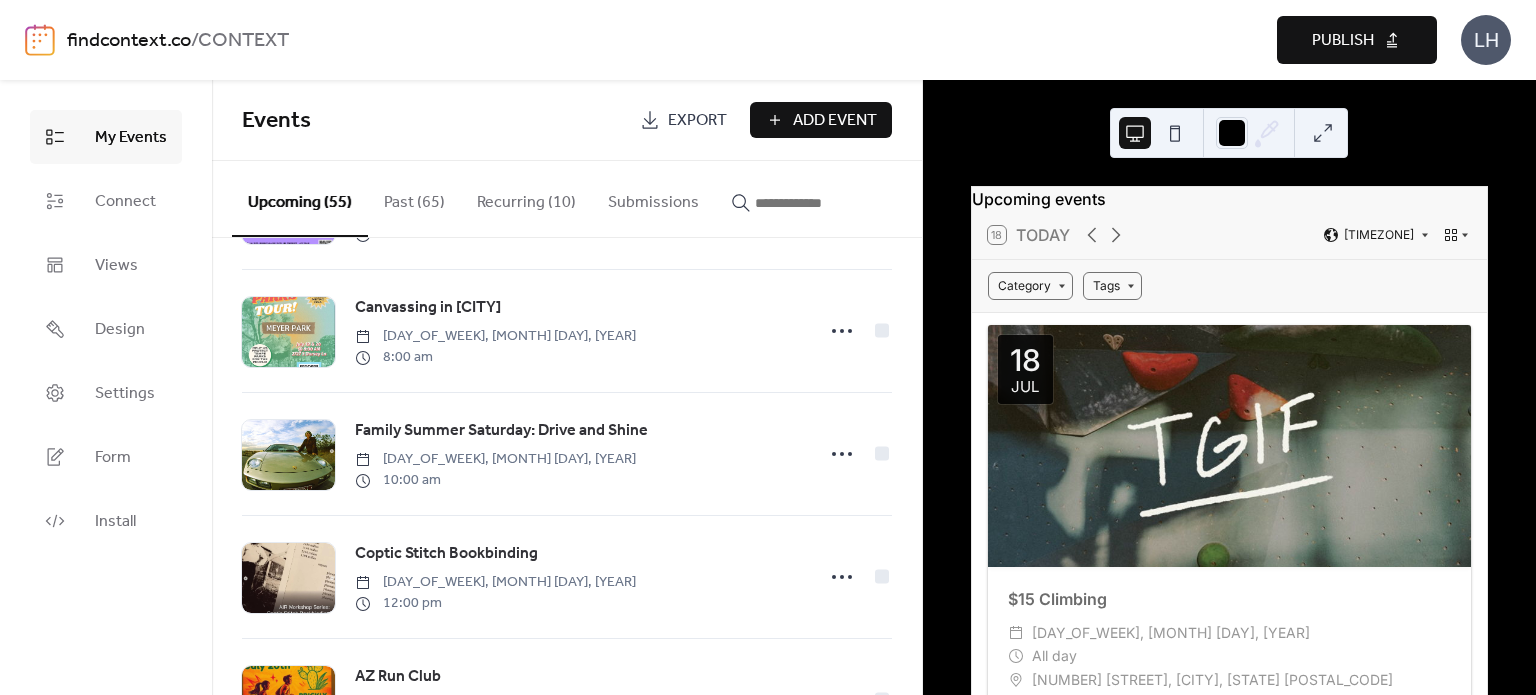 click at bounding box center [815, 203] 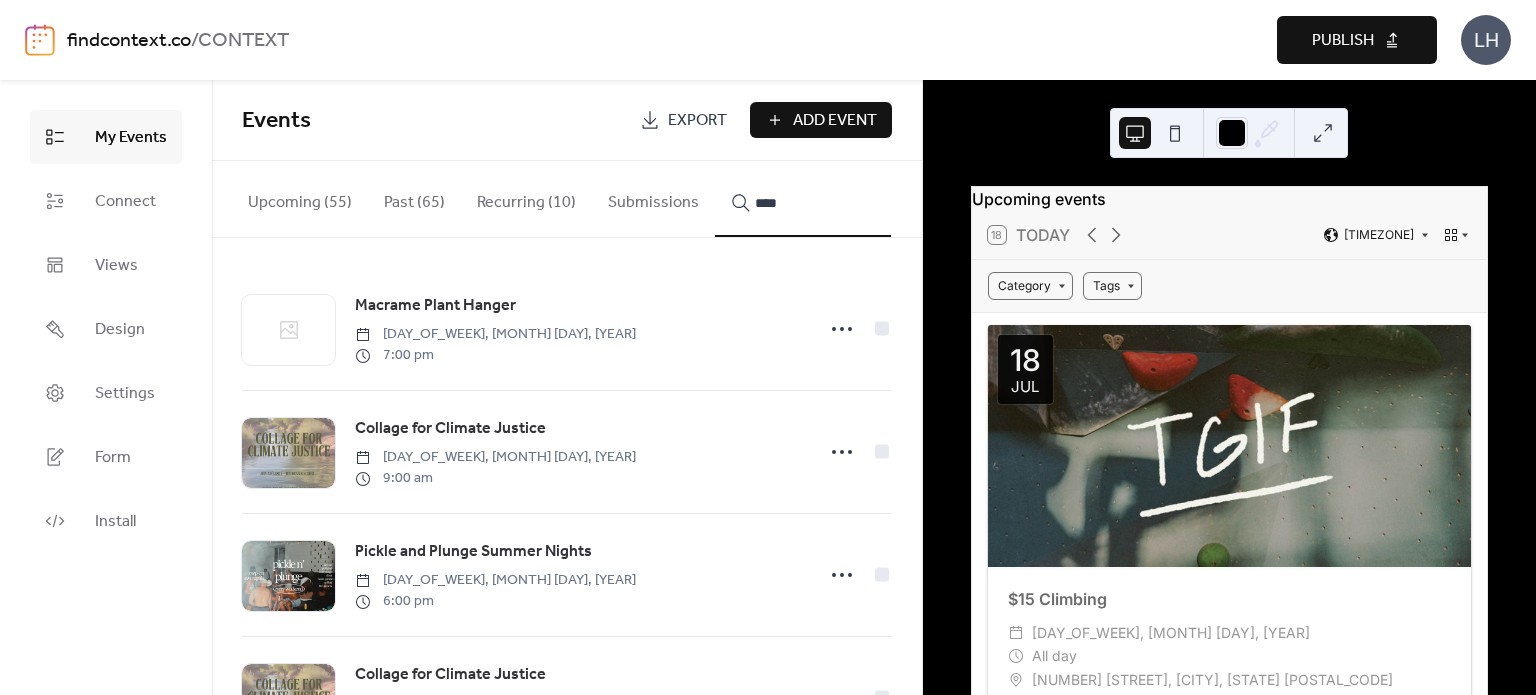 click on "***" at bounding box center (803, 199) 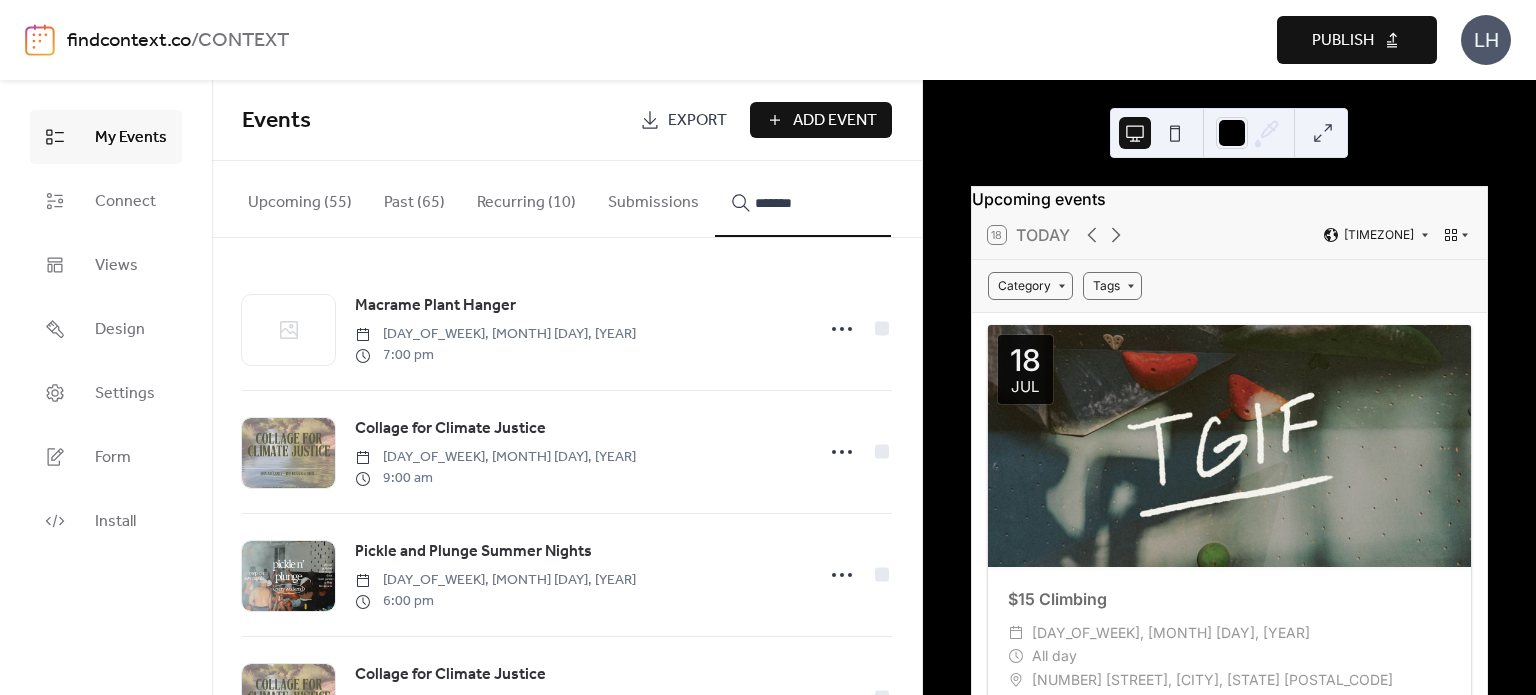 click on "******" at bounding box center [803, 199] 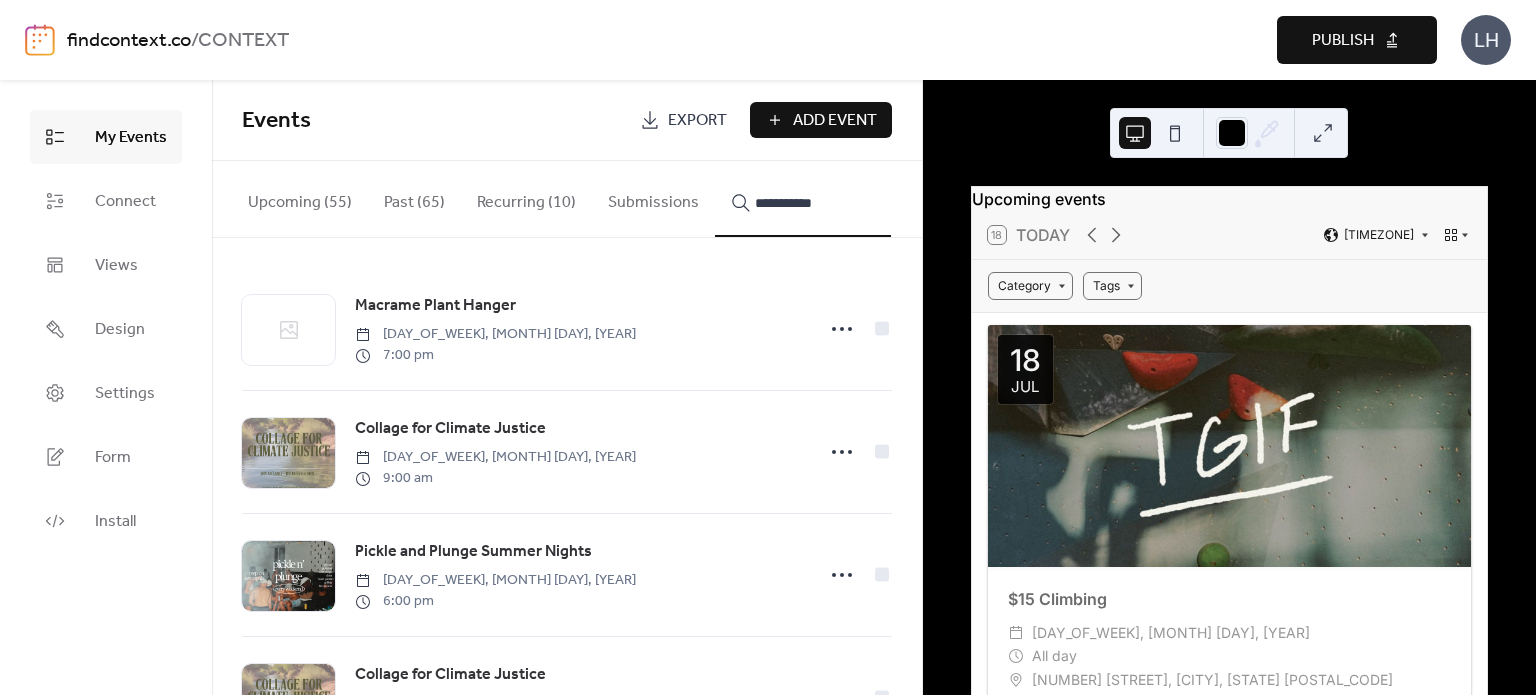 scroll, scrollTop: 710, scrollLeft: 0, axis: vertical 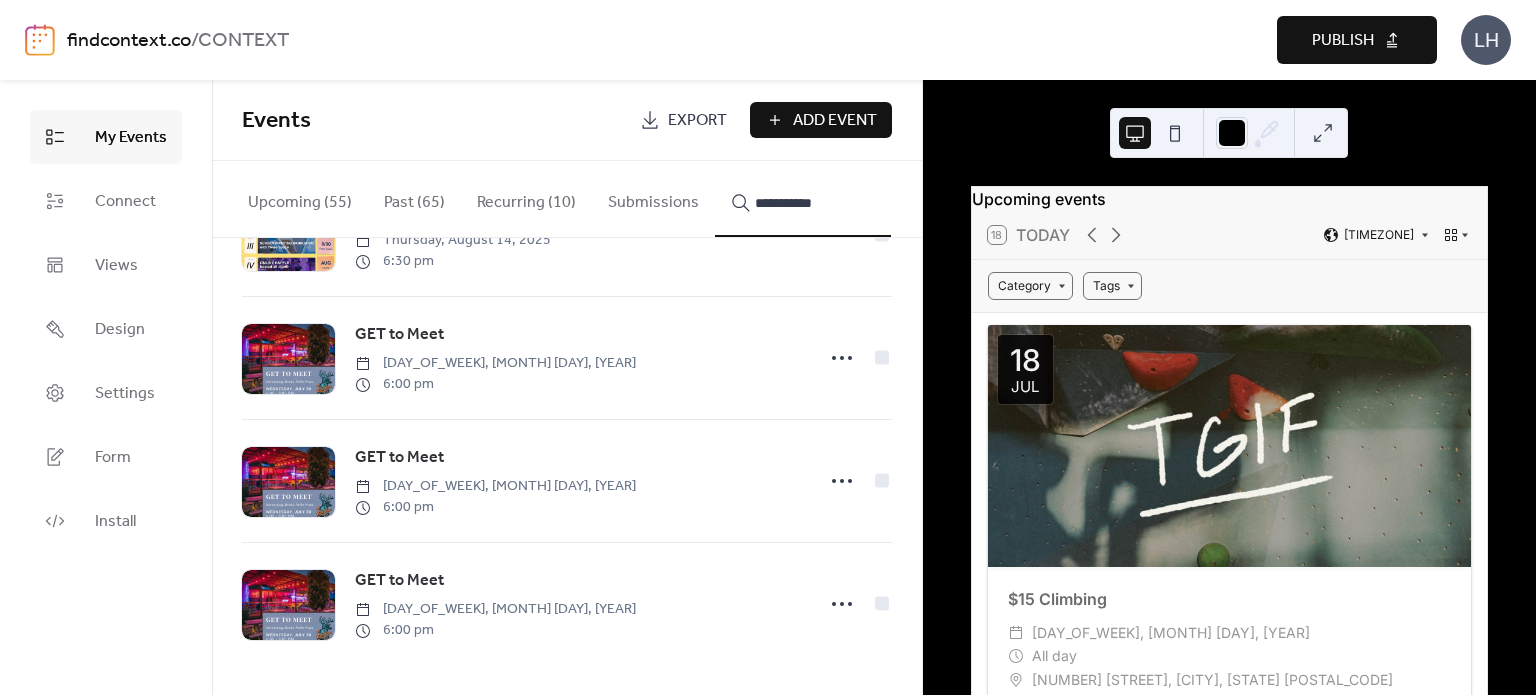 type on "**********" 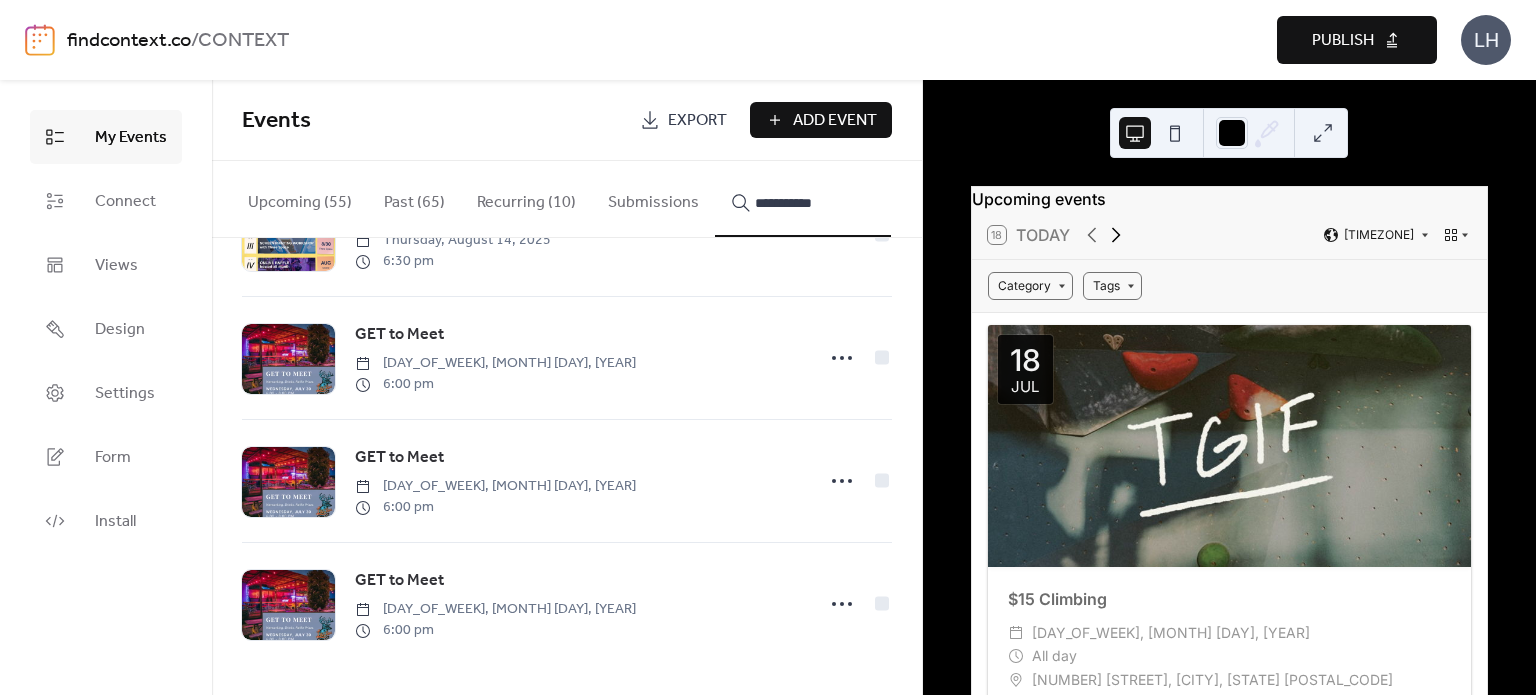 click 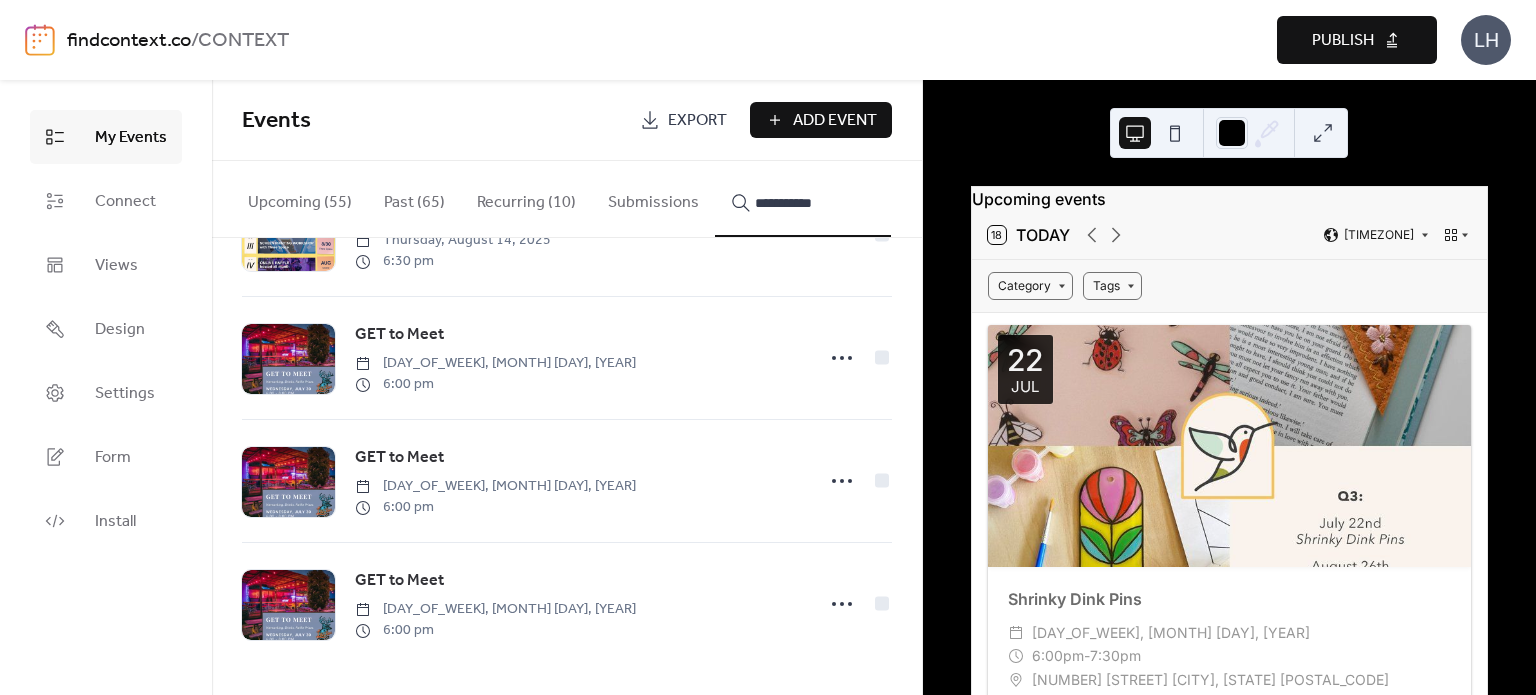 click on "18 Today America/Phoenix" at bounding box center [1229, 235] 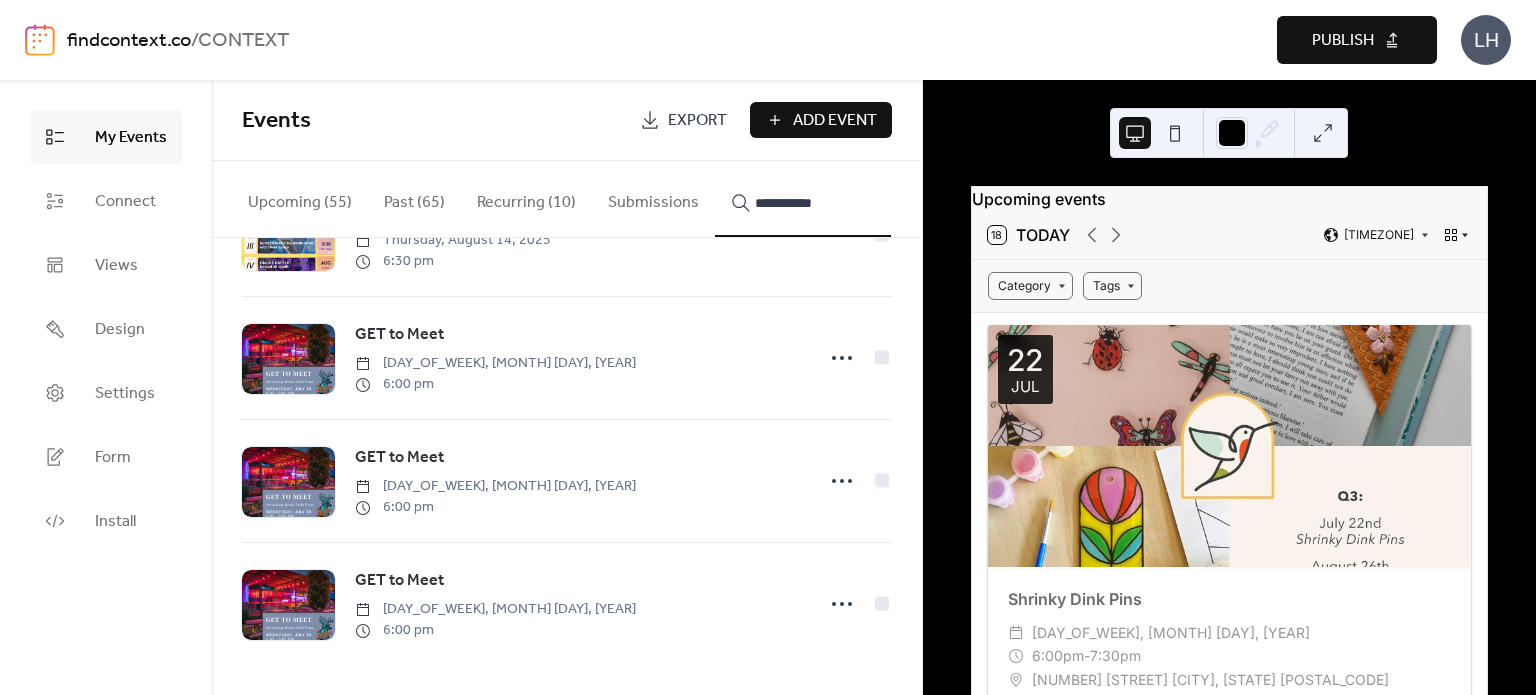 click 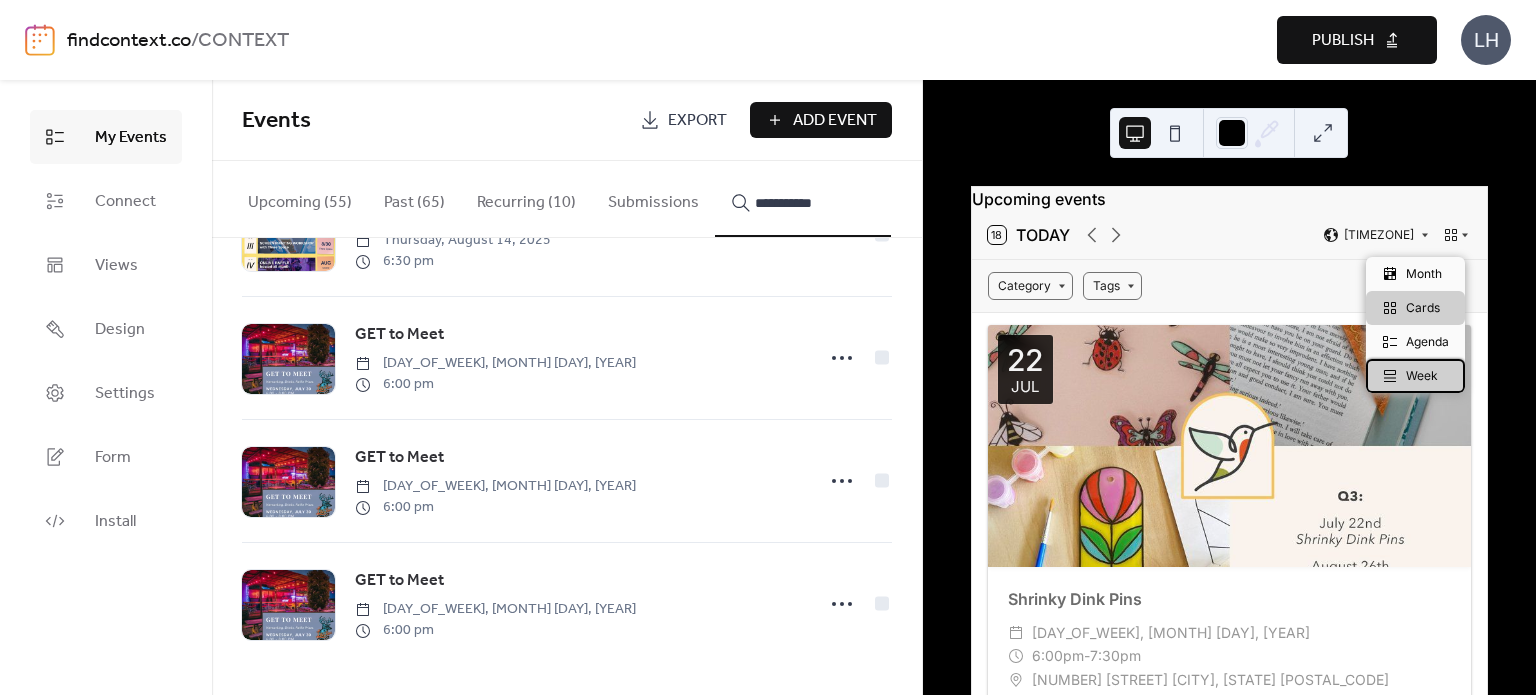 click on "Week" at bounding box center [1422, 376] 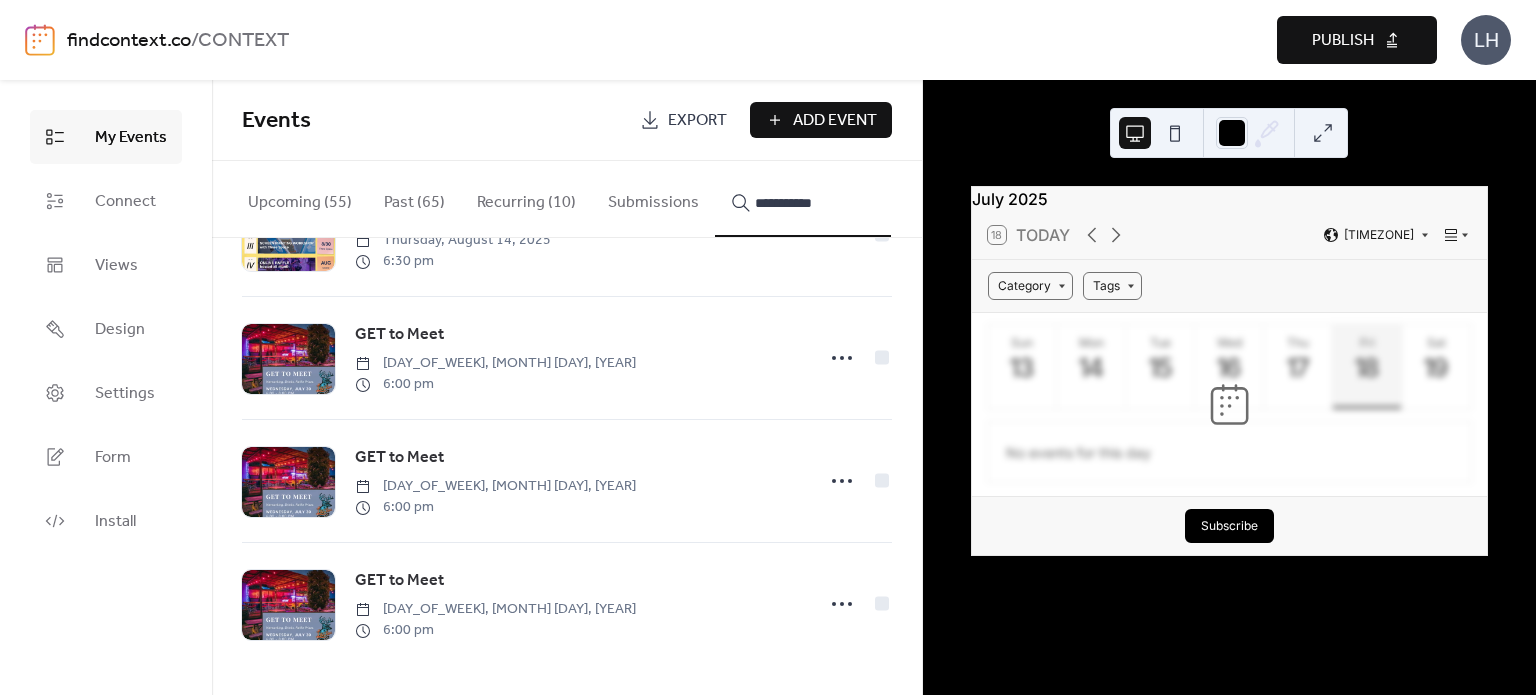click at bounding box center (1323, 133) 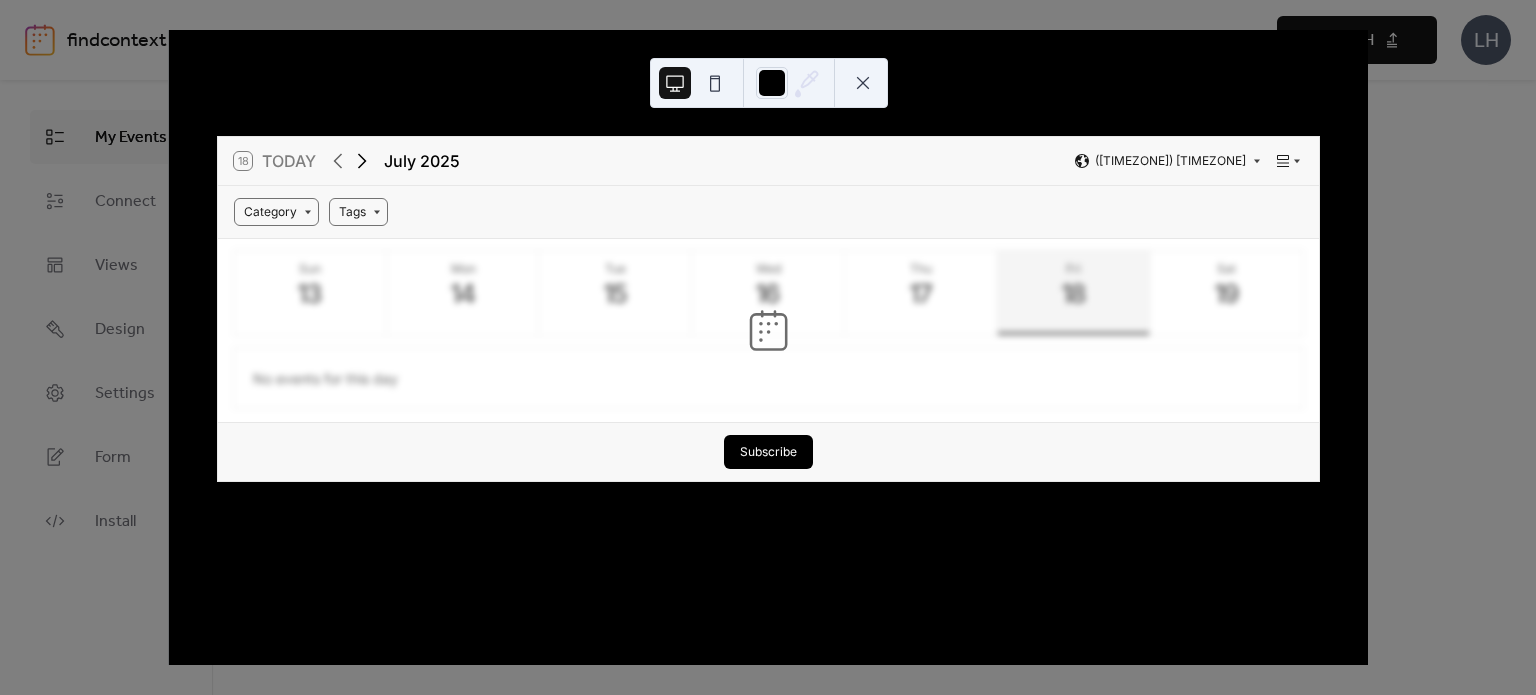 click 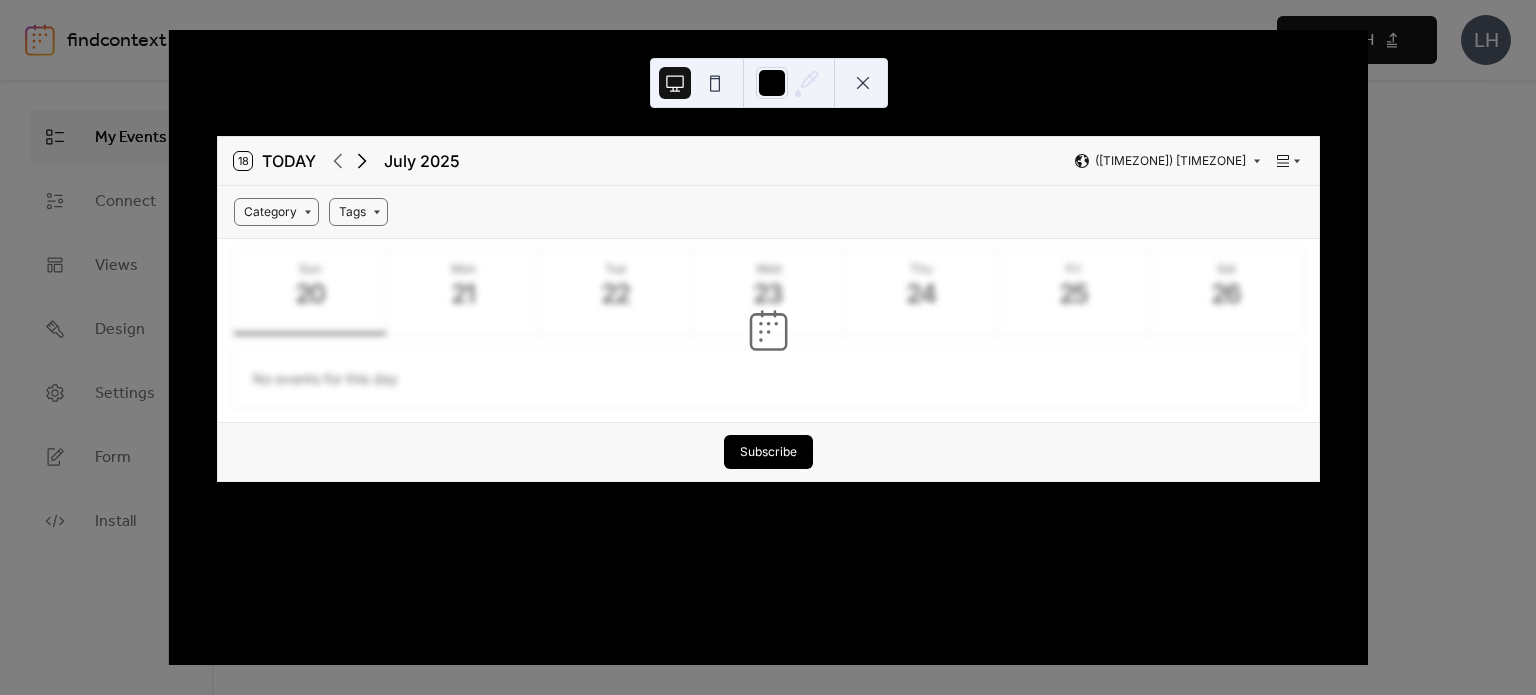 click 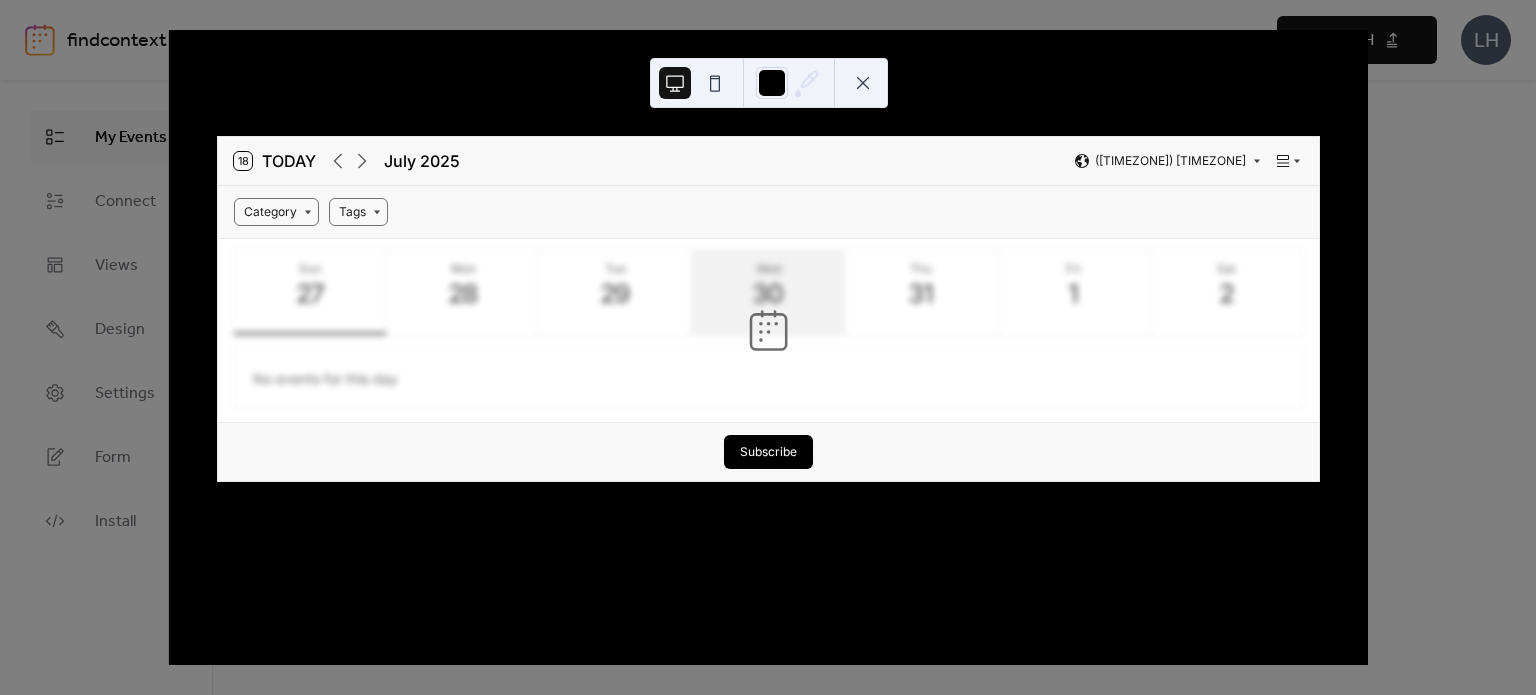 click on "30" at bounding box center [767, 293] 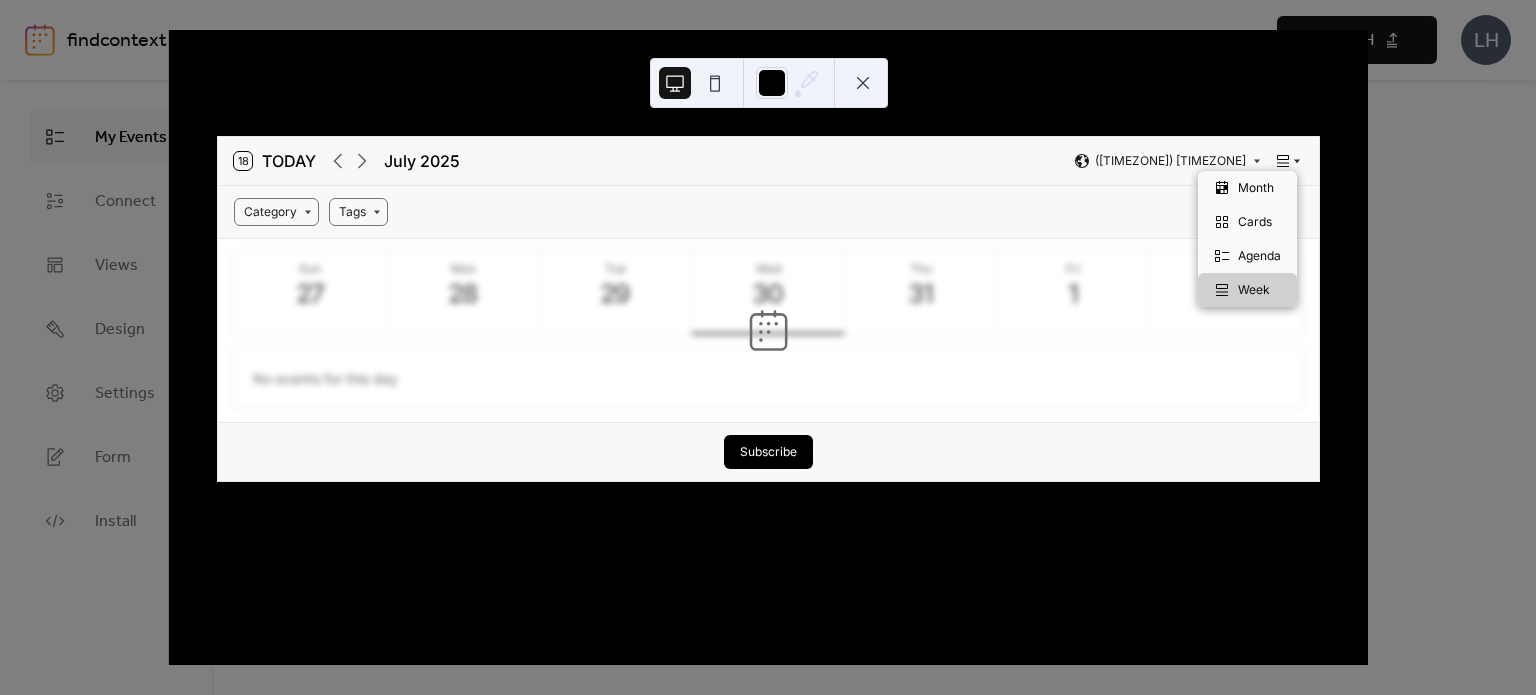 click 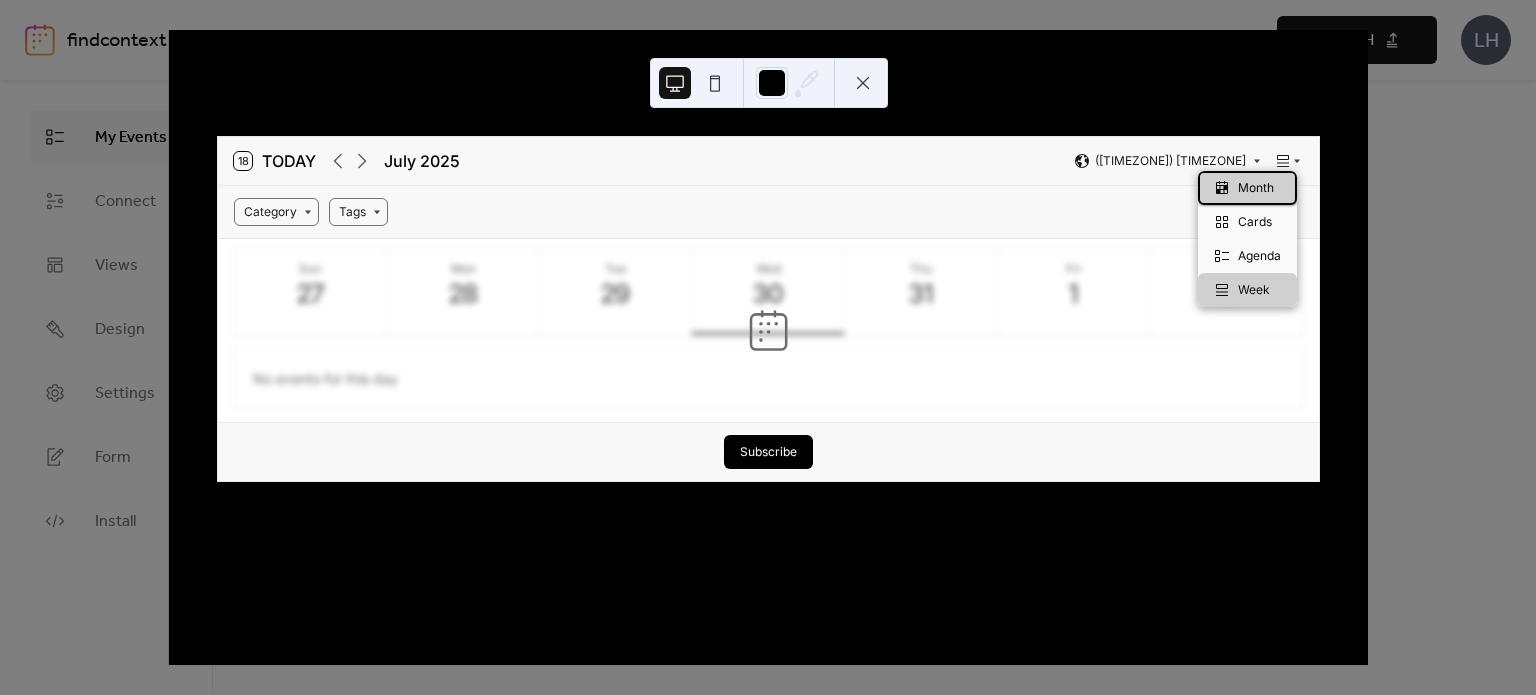 click on "Month" at bounding box center [1256, 188] 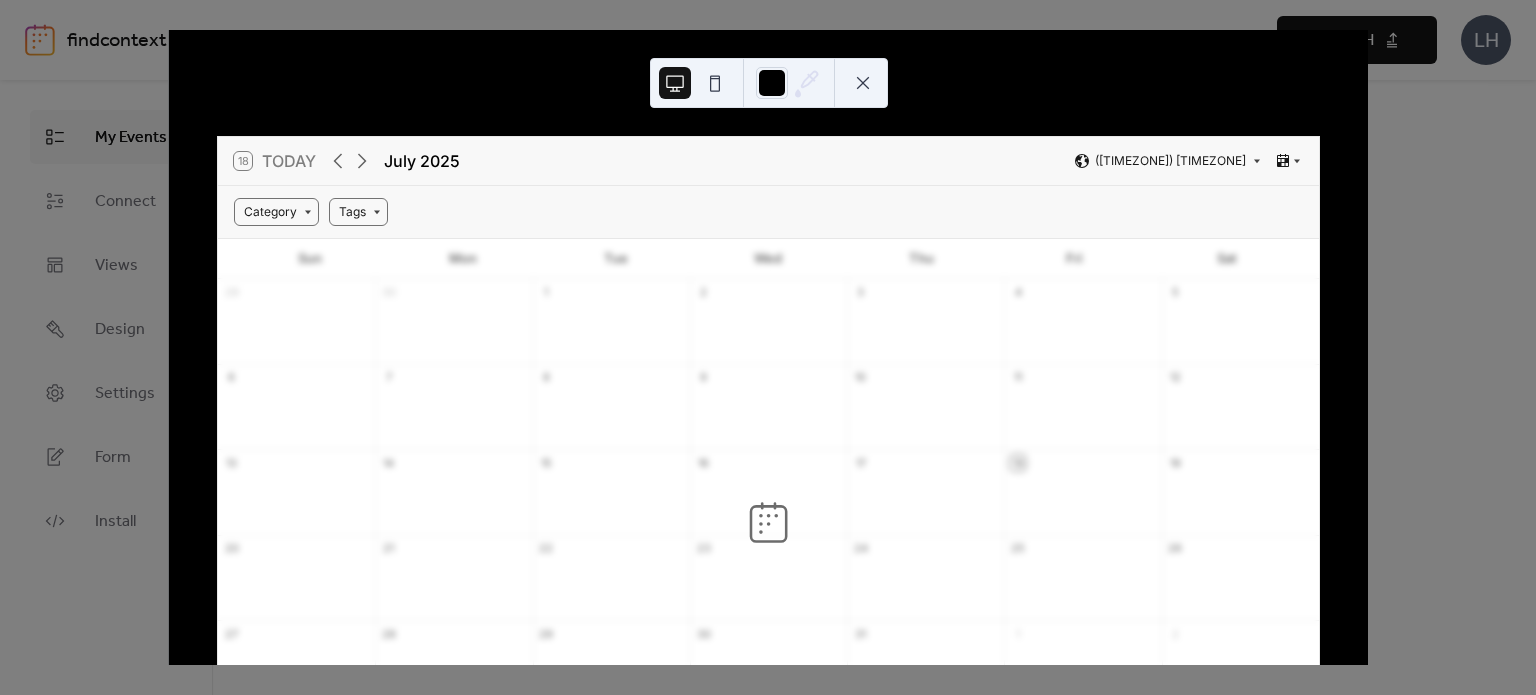 click at bounding box center (863, 83) 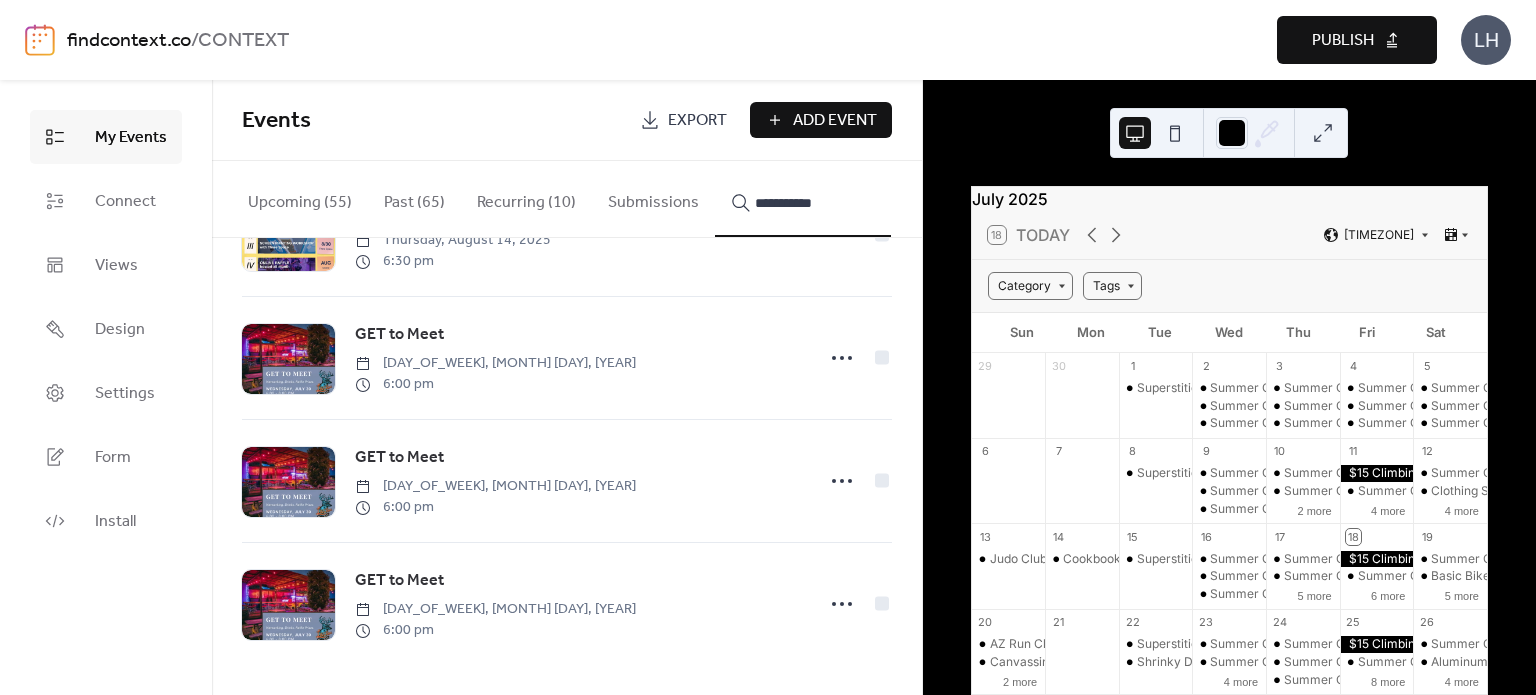 click on "Add Event" at bounding box center (821, 120) 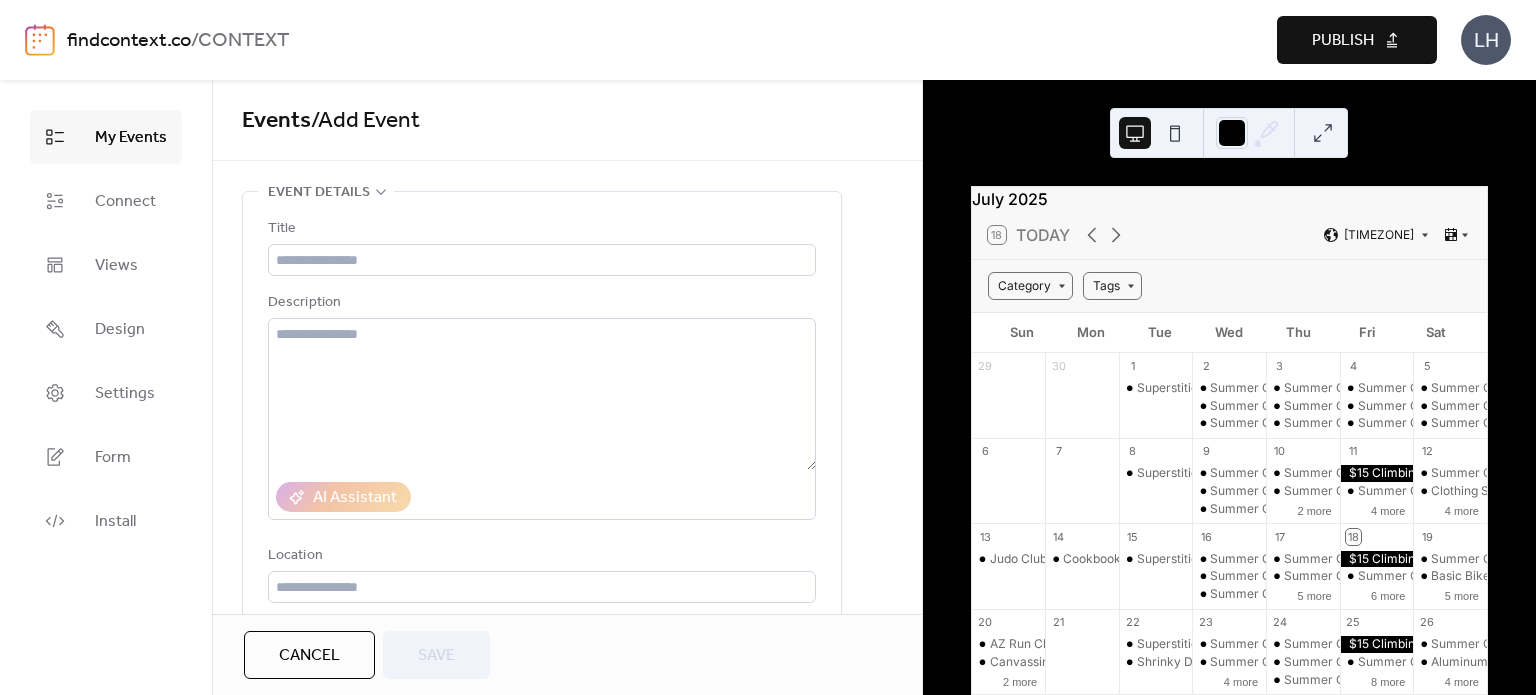 click on "Description" at bounding box center (540, 303) 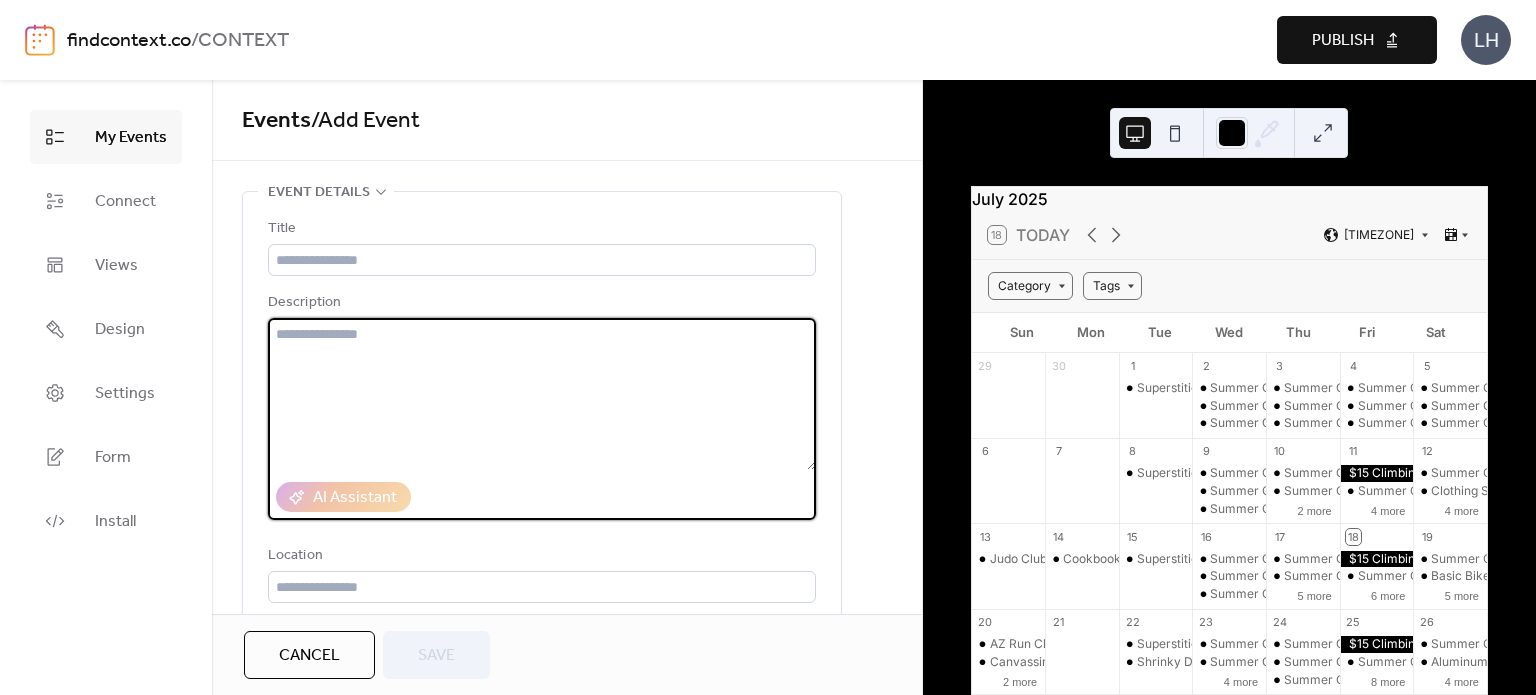 click at bounding box center (542, 394) 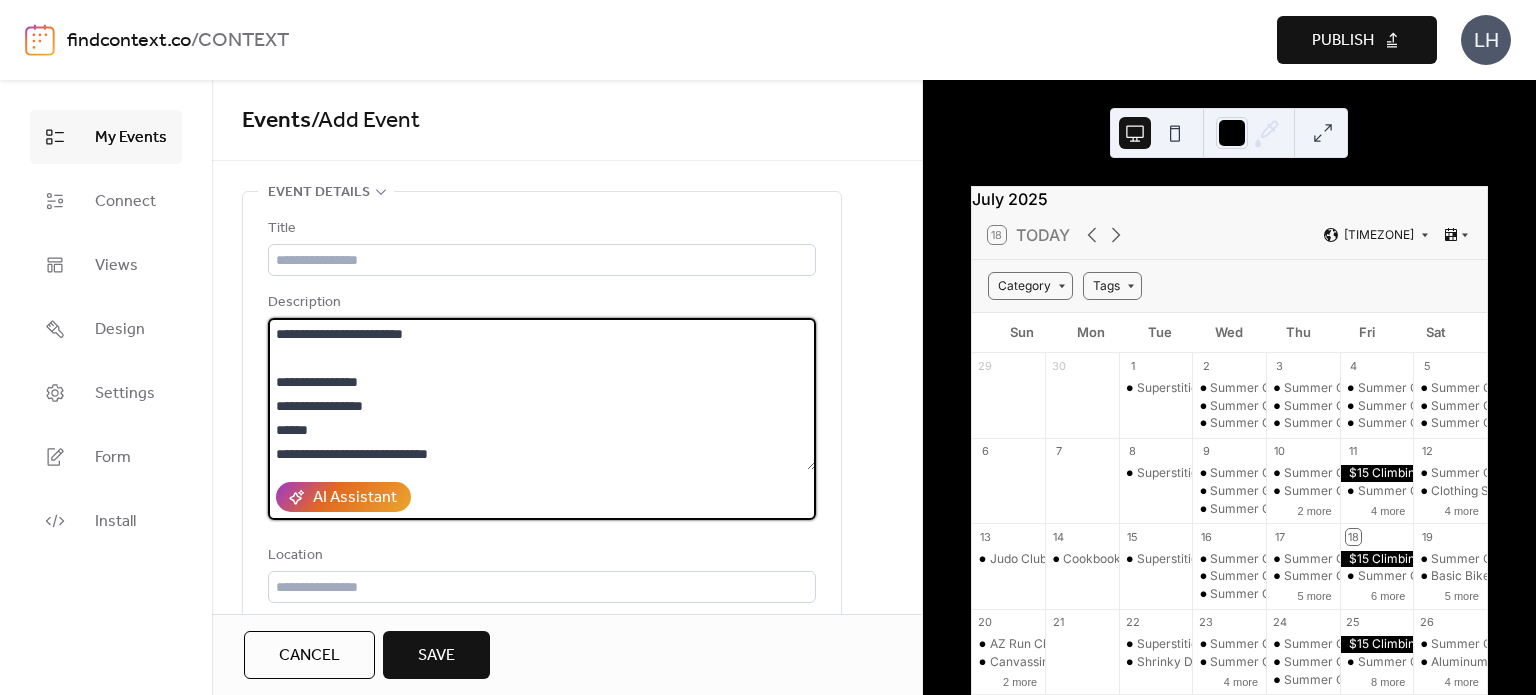 scroll, scrollTop: 192, scrollLeft: 0, axis: vertical 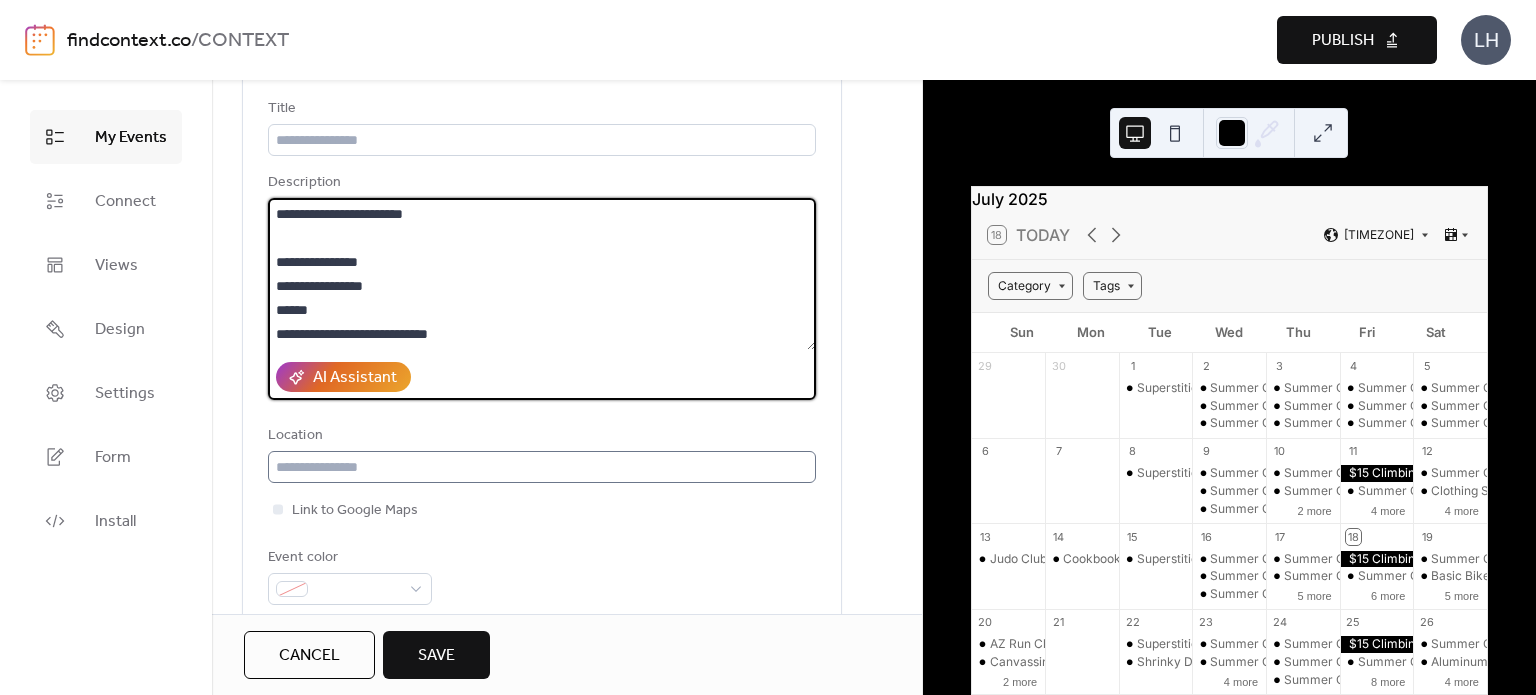 type on "**********" 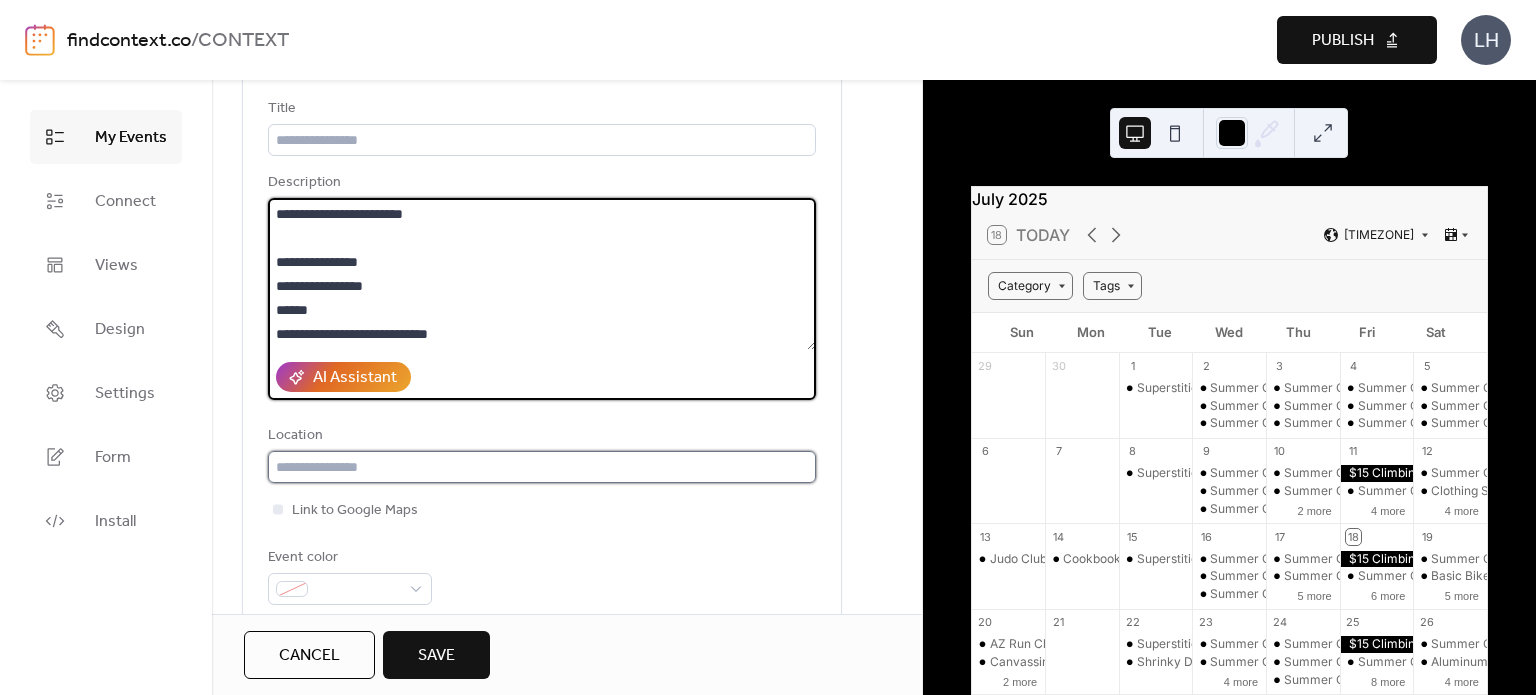 click at bounding box center (542, 467) 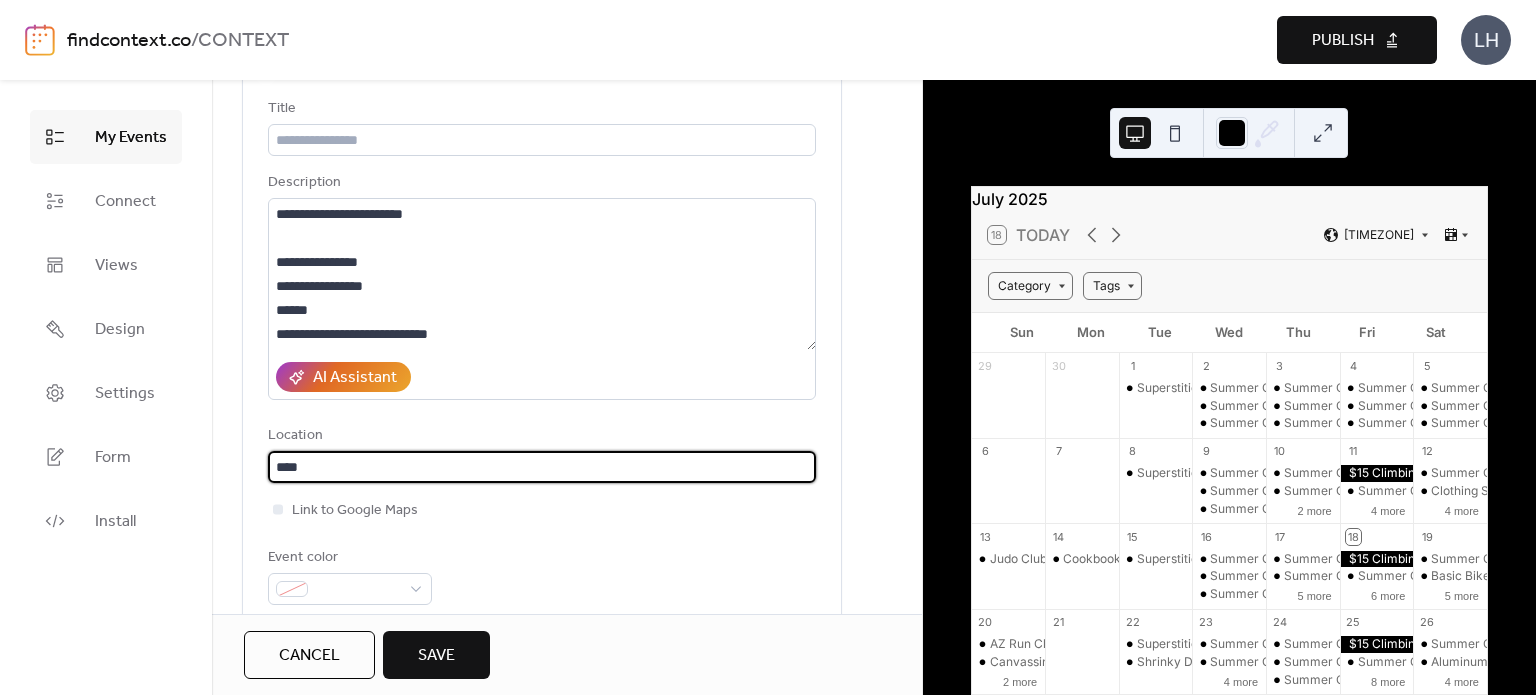 type on "****" 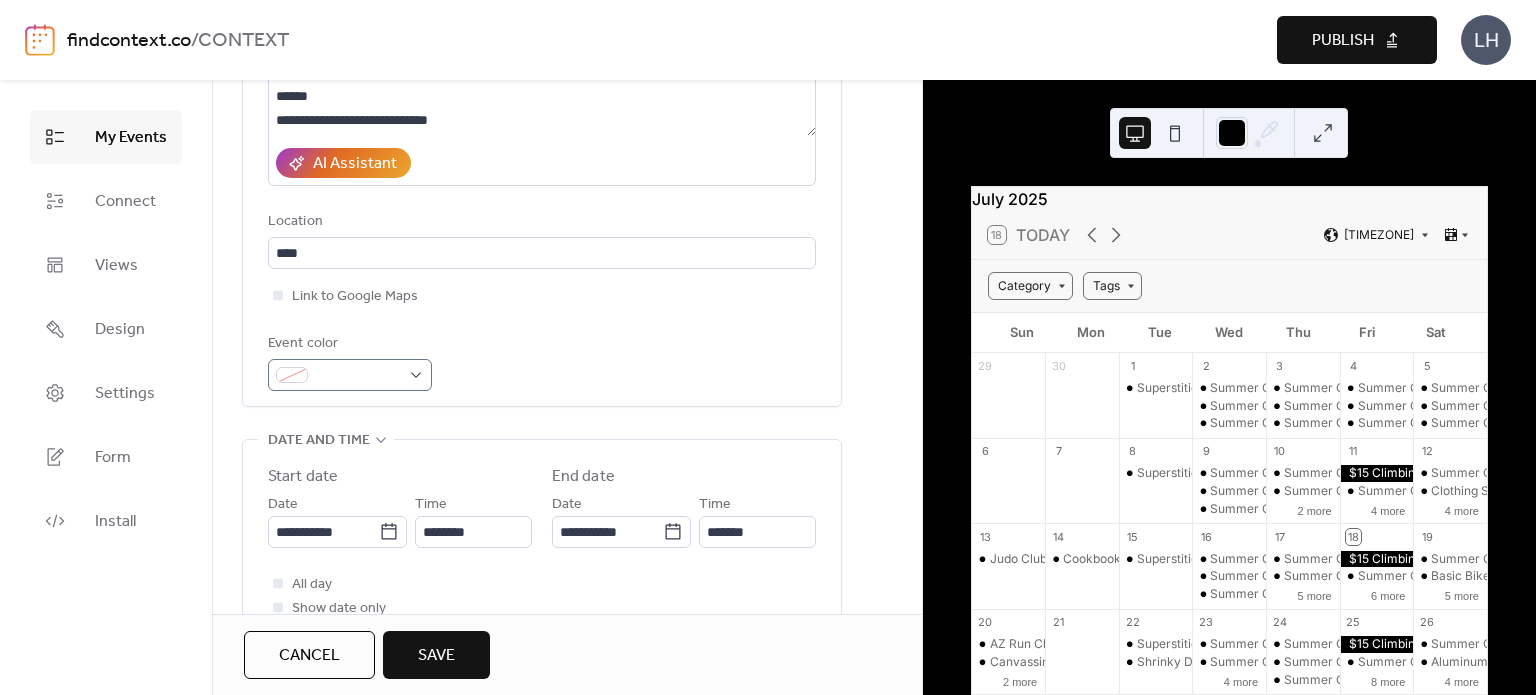 scroll, scrollTop: 335, scrollLeft: 0, axis: vertical 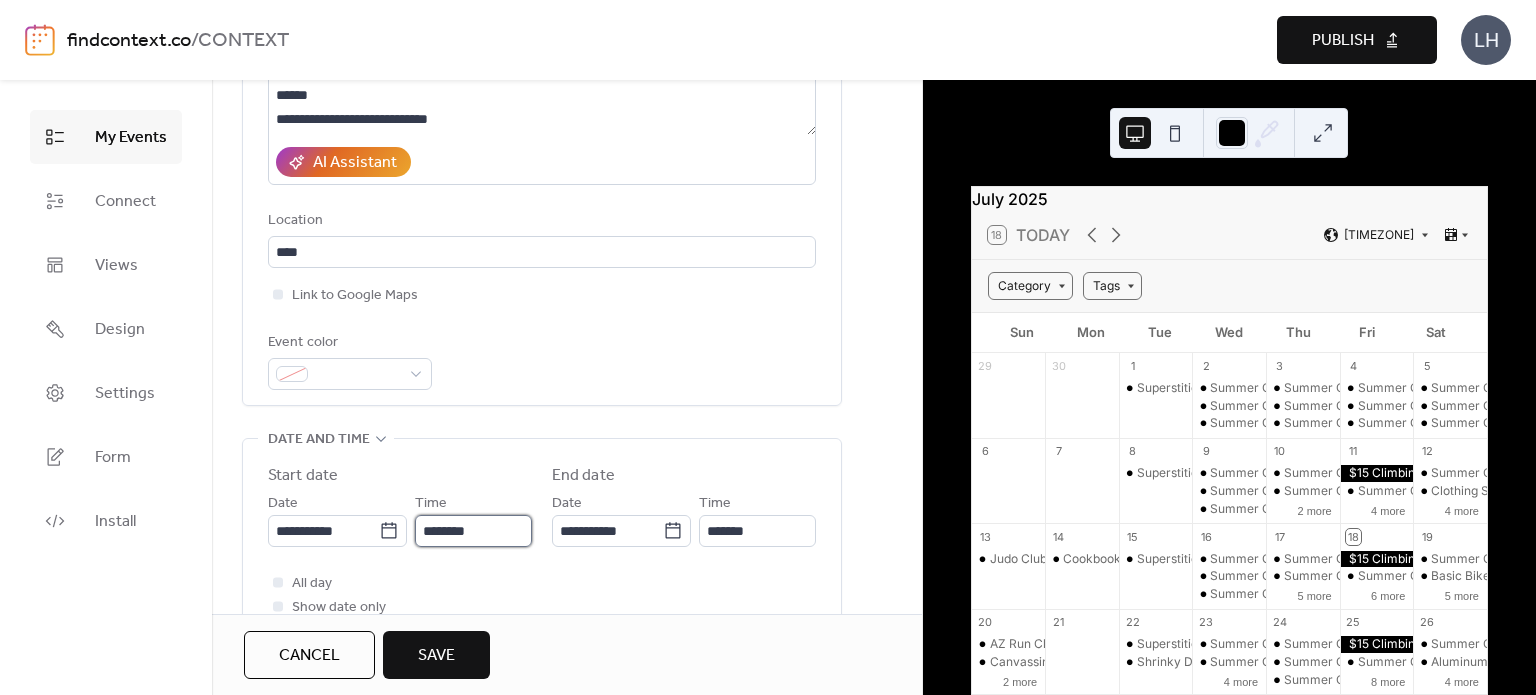 type 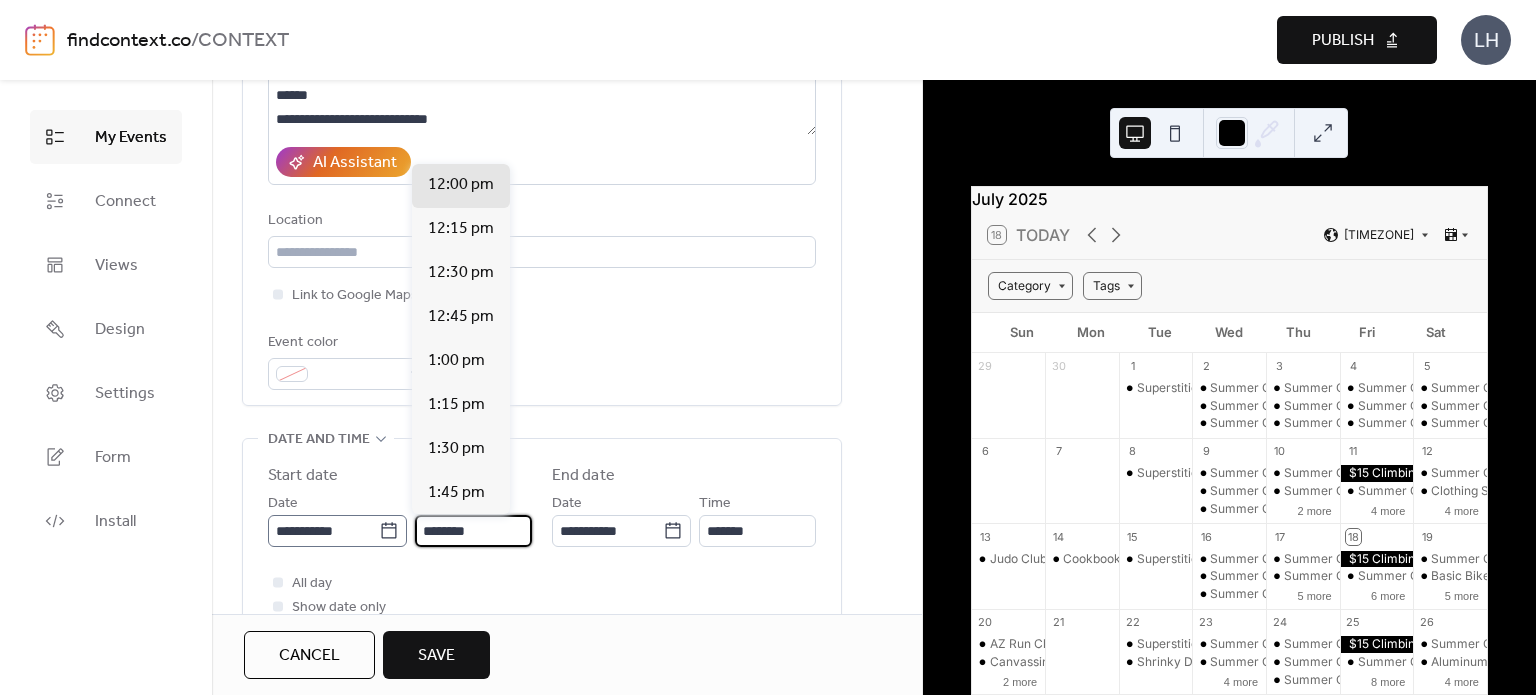 drag, startPoint x: 428, startPoint y: 527, endPoint x: 396, endPoint y: 527, distance: 32 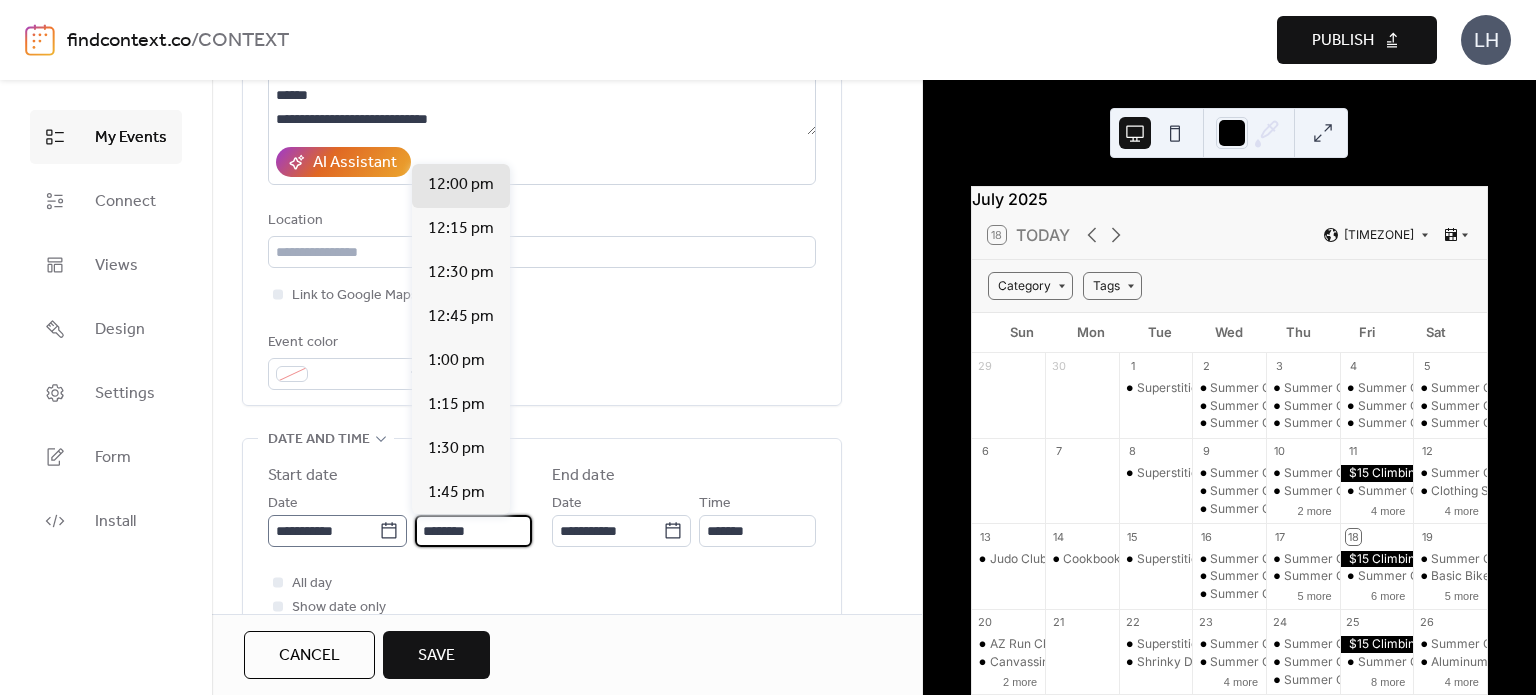 click on "**********" at bounding box center (400, 519) 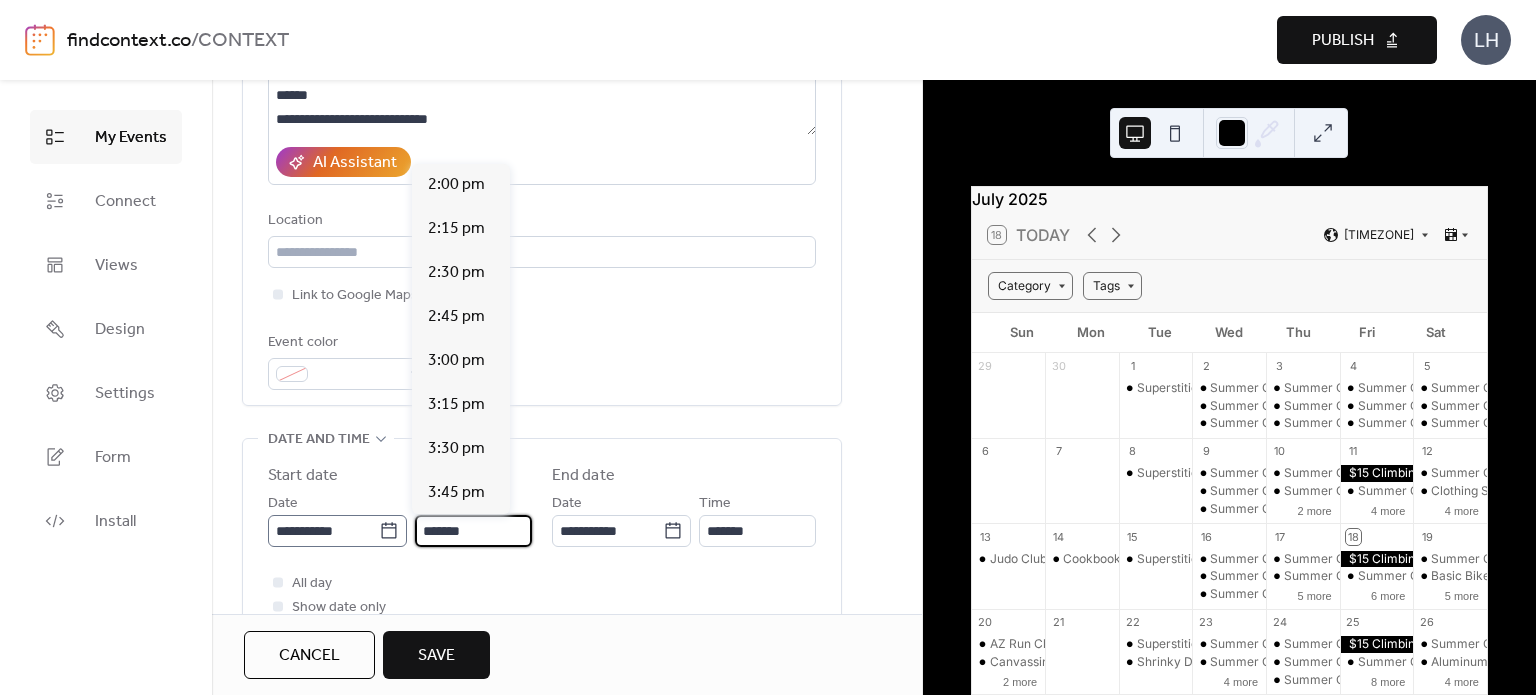 scroll, scrollTop: 3168, scrollLeft: 0, axis: vertical 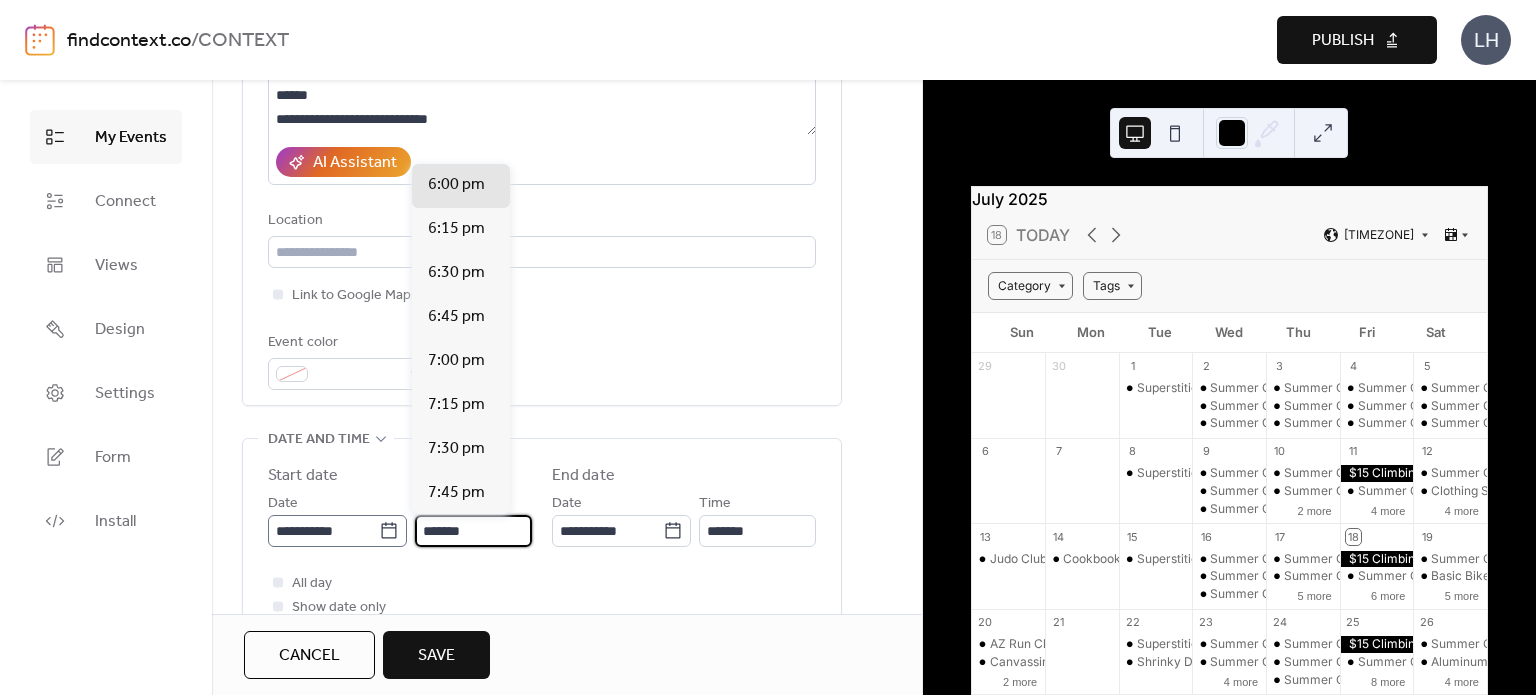 type on "*******" 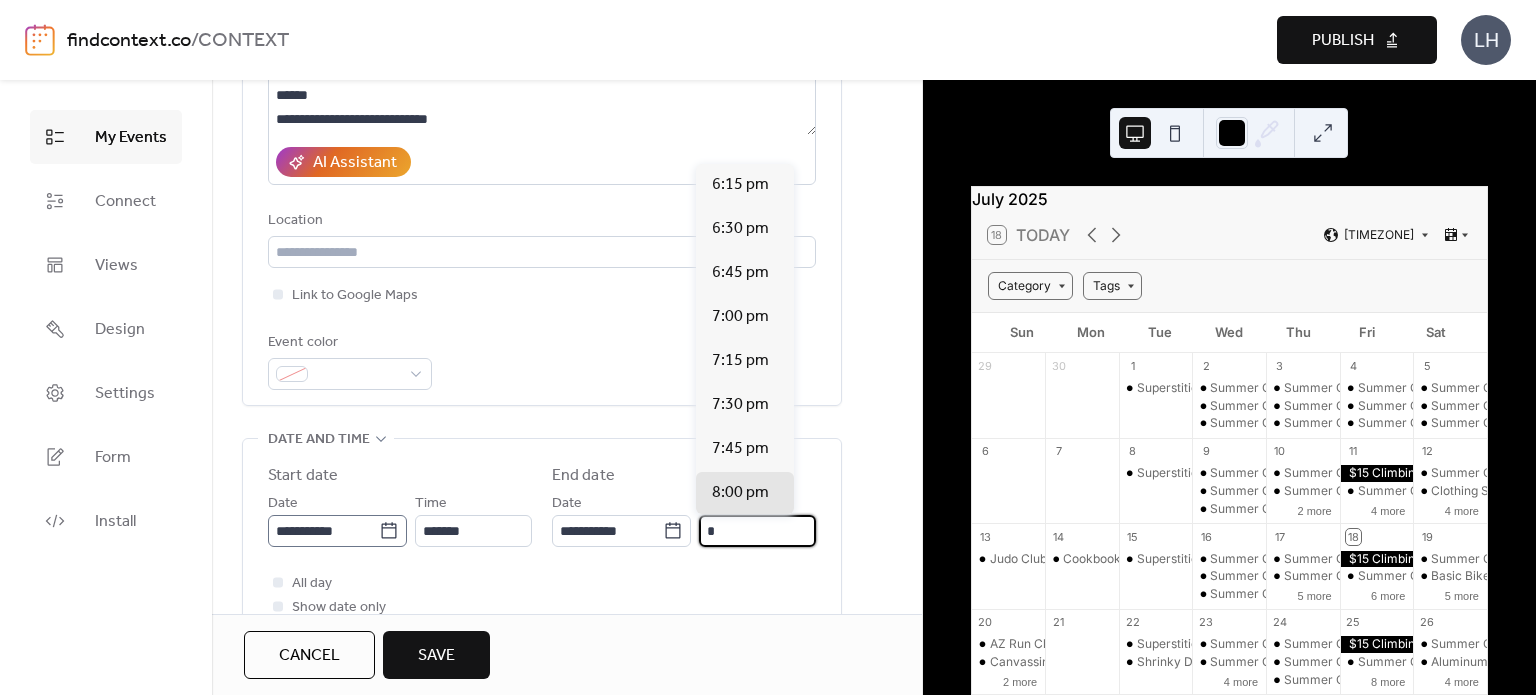 scroll, scrollTop: 308, scrollLeft: 0, axis: vertical 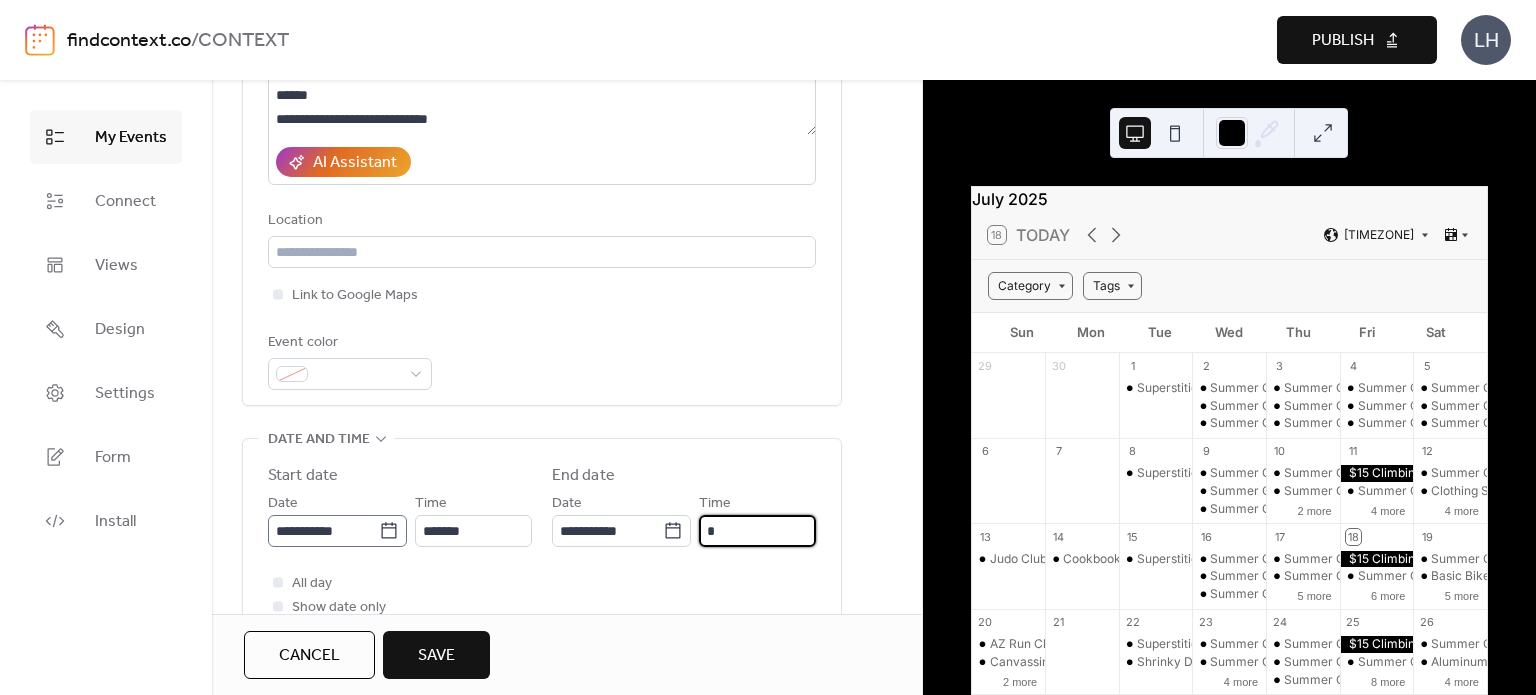 type on "*******" 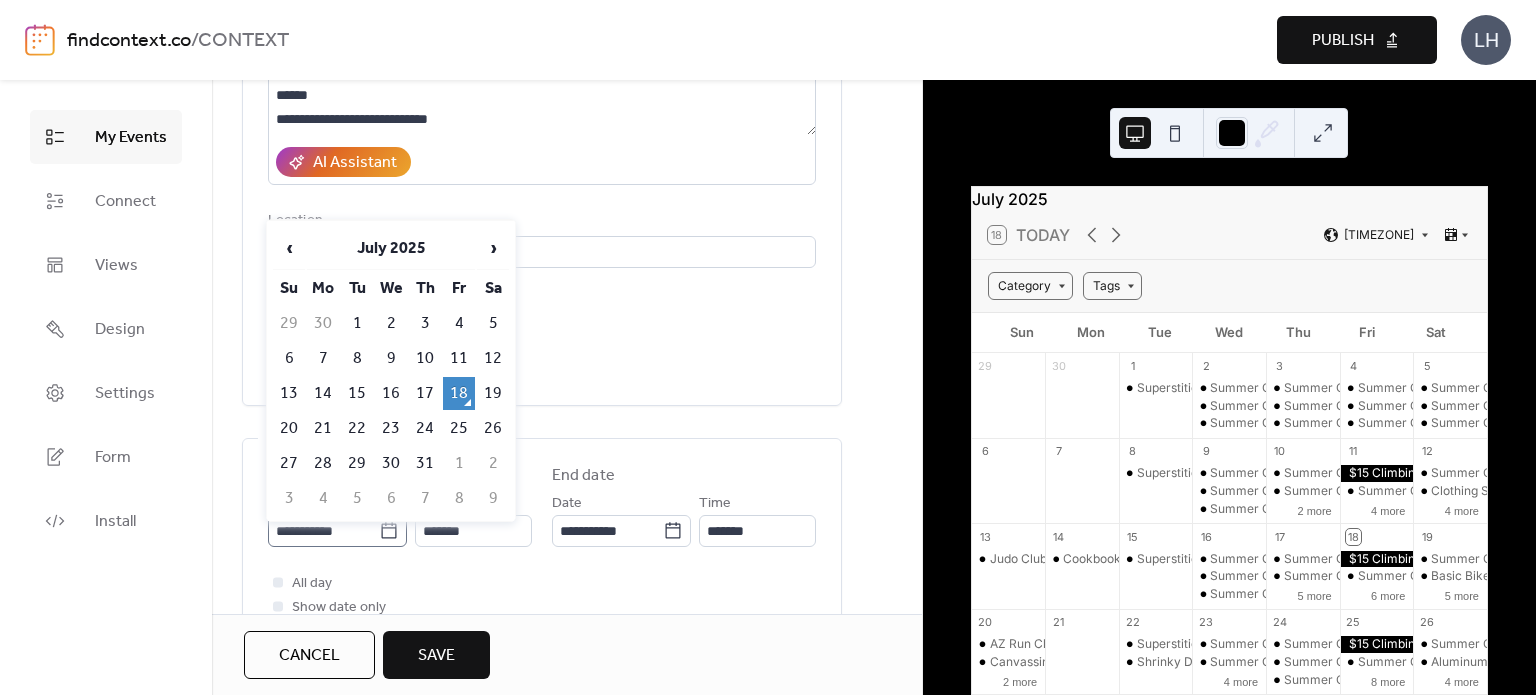click on "**********" at bounding box center (337, 531) 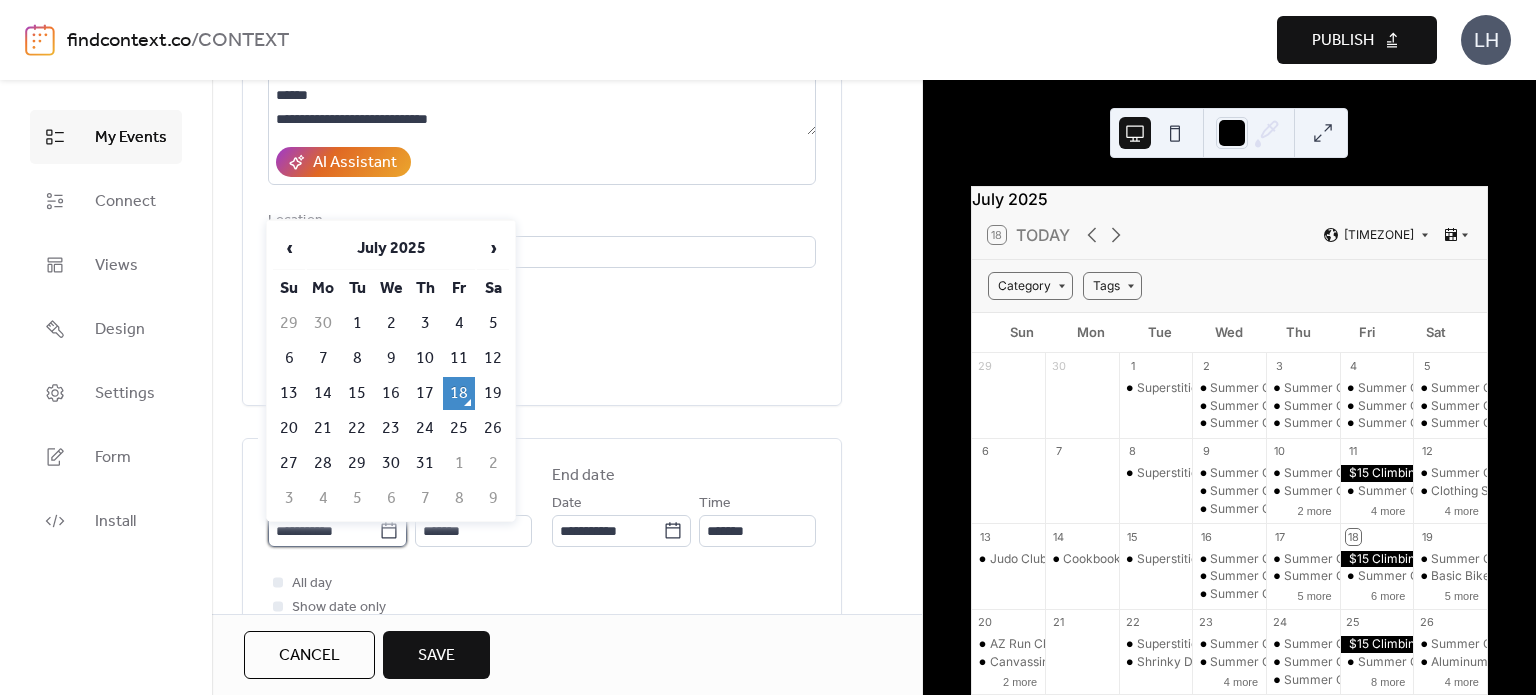 click on "**********" at bounding box center (323, 531) 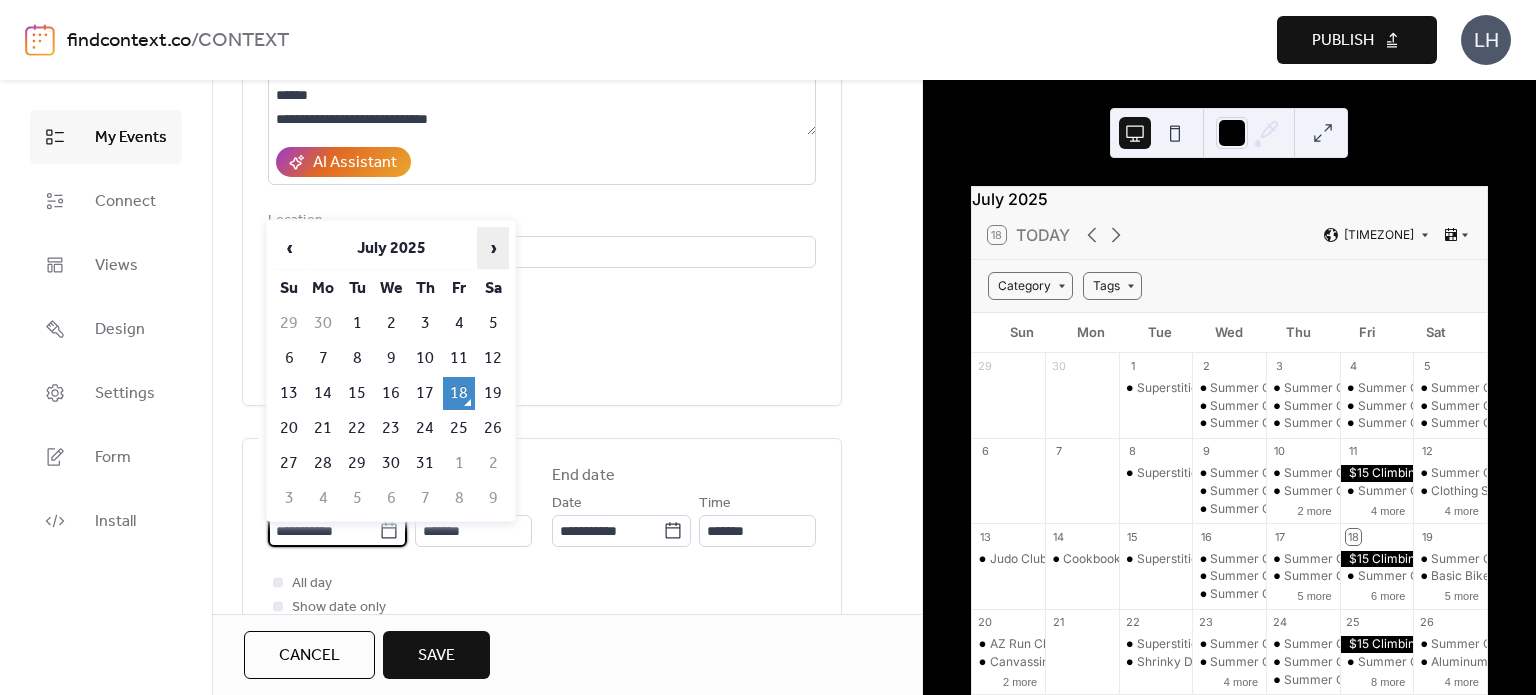 click on "›" at bounding box center [493, 248] 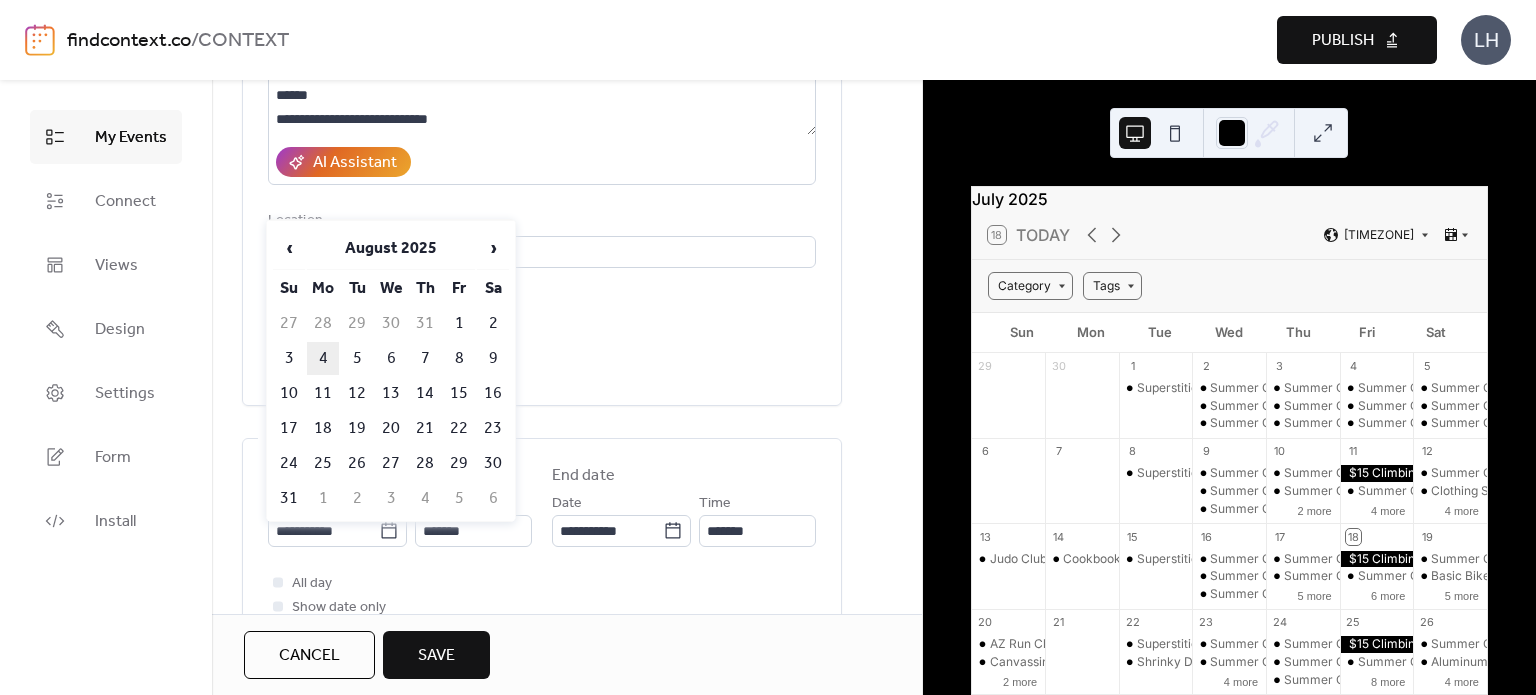 click on "4" at bounding box center (323, 358) 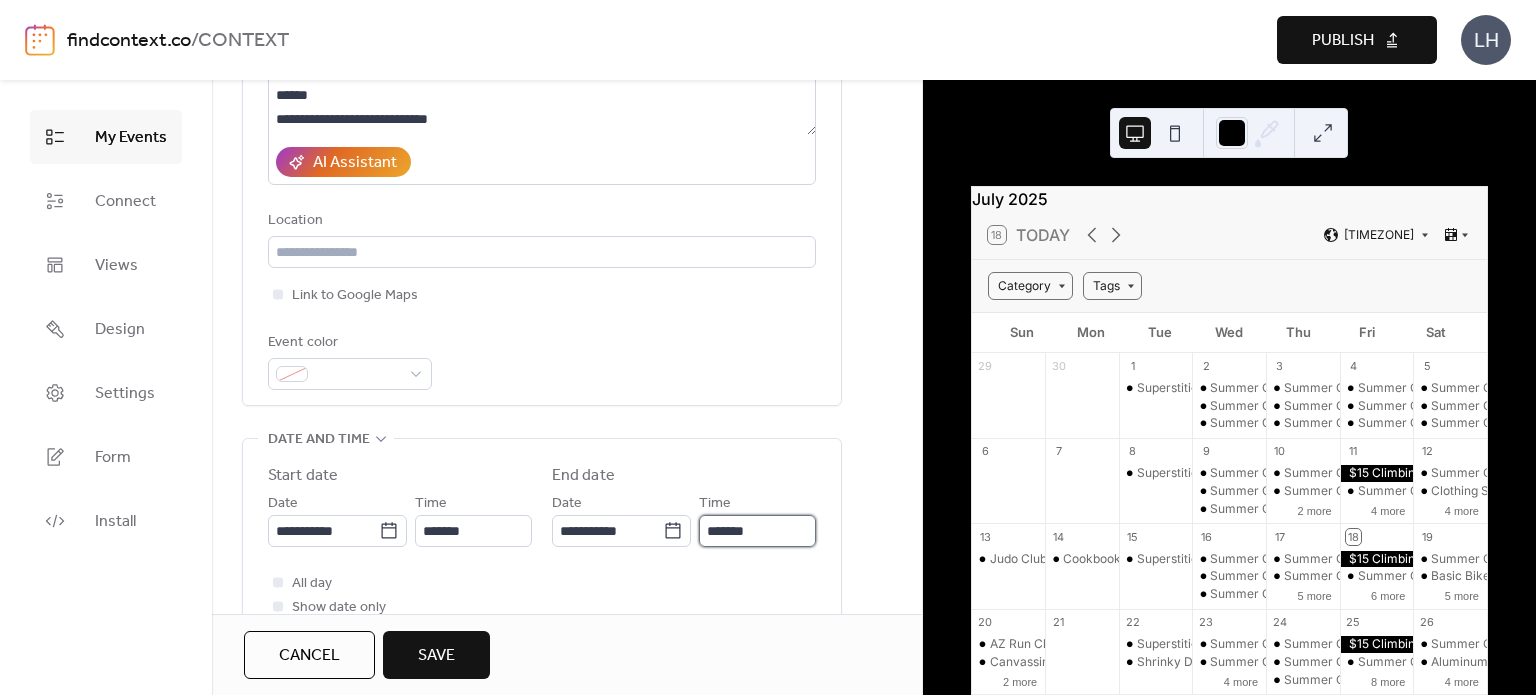 click on "*******" at bounding box center (757, 531) 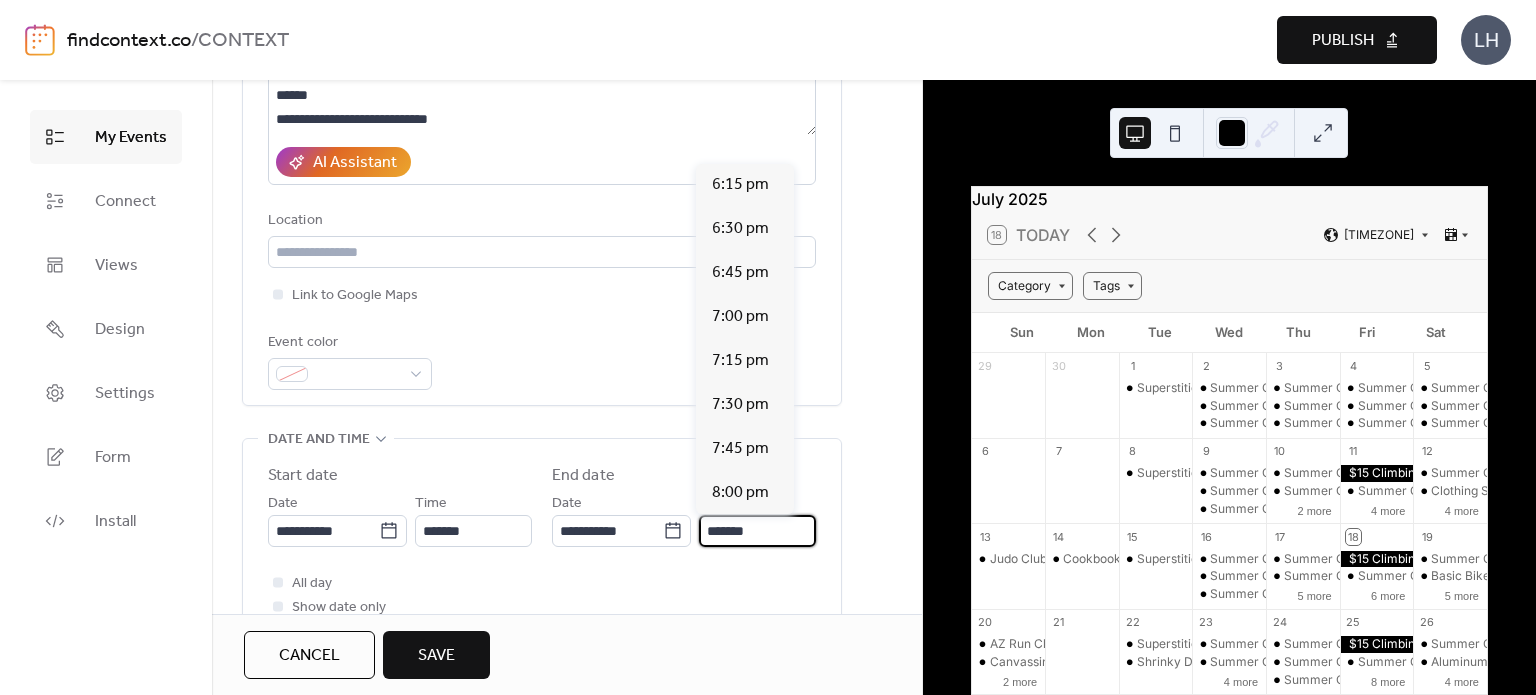 scroll, scrollTop: 308, scrollLeft: 0, axis: vertical 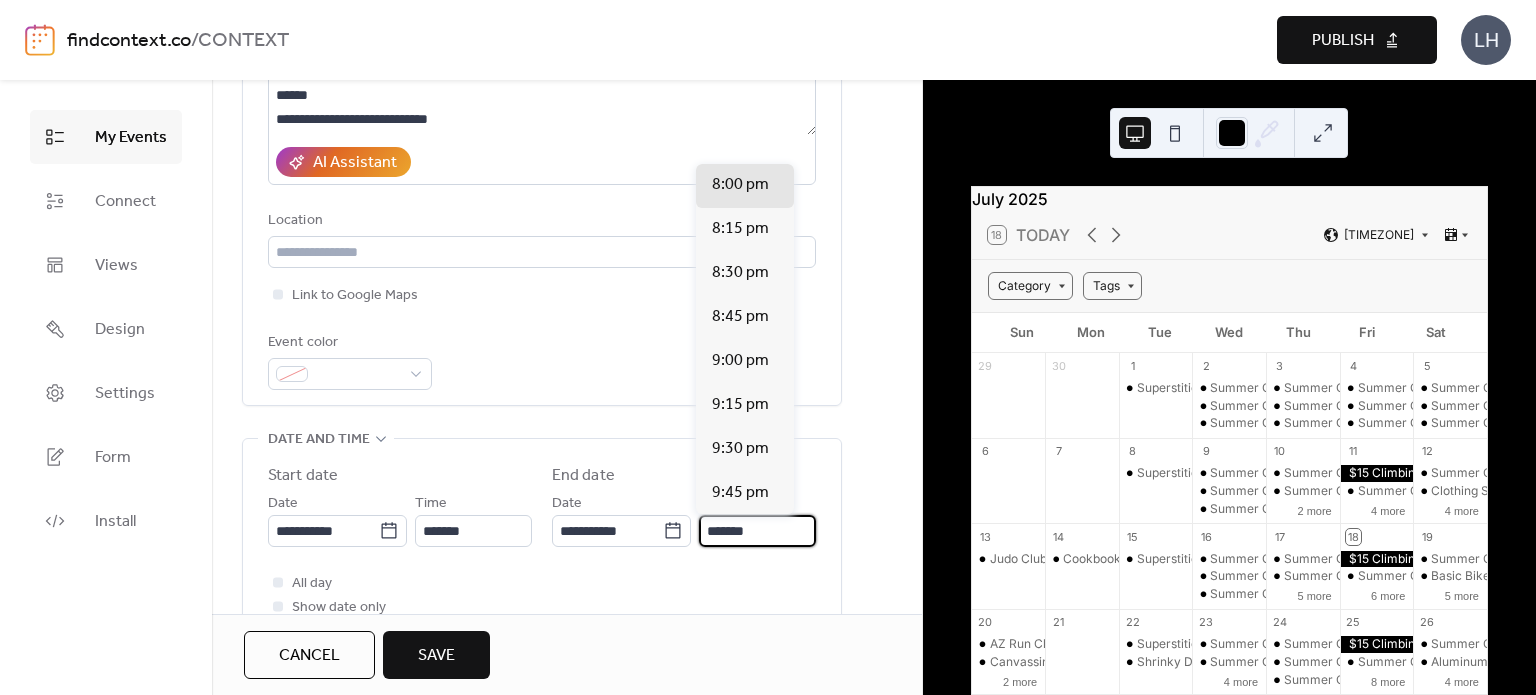 type on "*******" 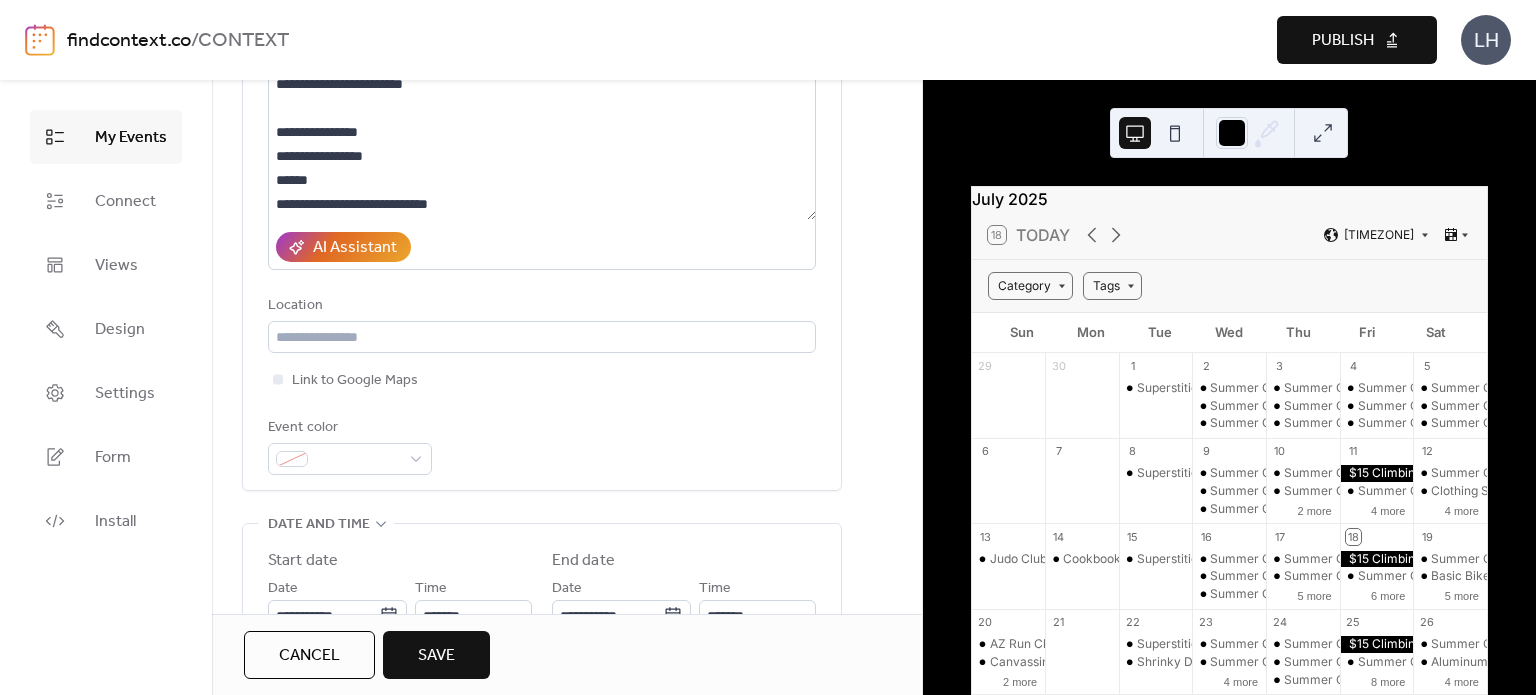 scroll, scrollTop: 198, scrollLeft: 0, axis: vertical 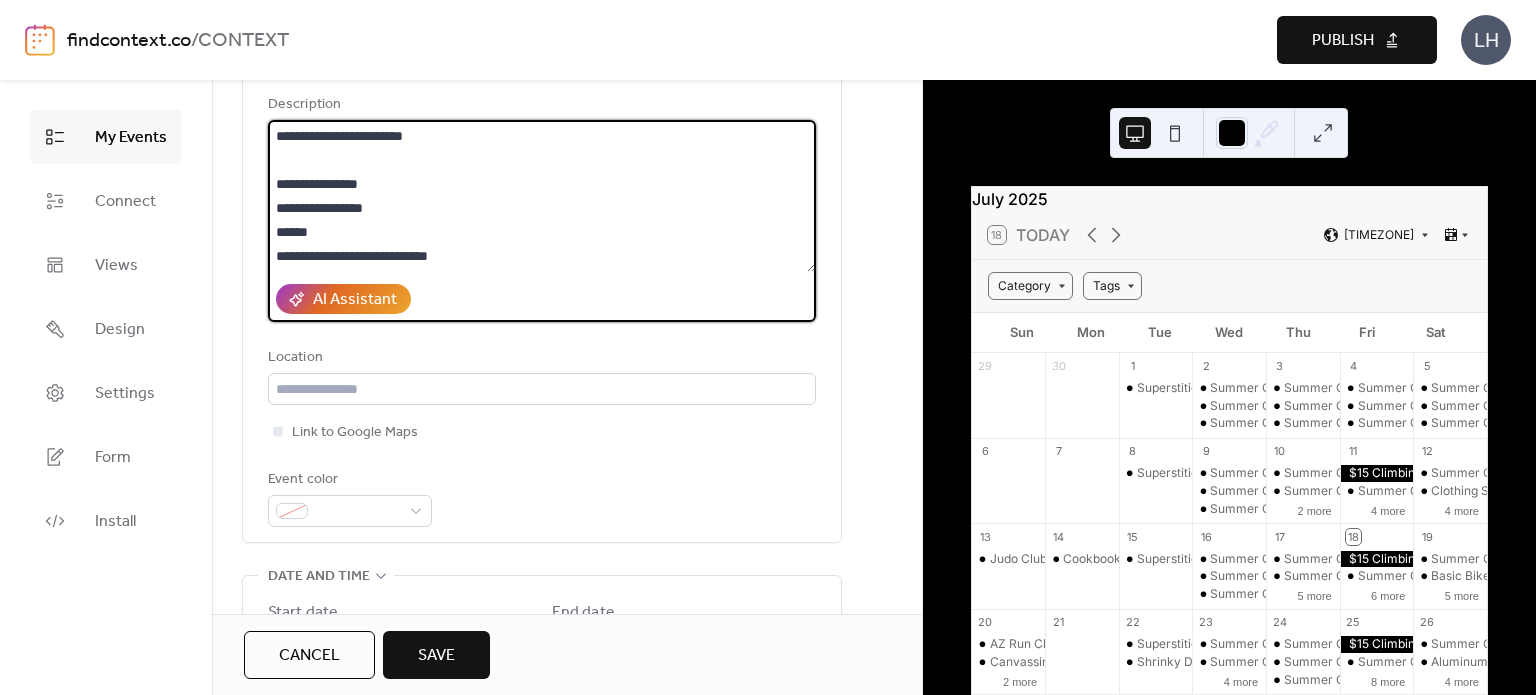 drag, startPoint x: 488, startPoint y: 232, endPoint x: 347, endPoint y: 235, distance: 141.0319 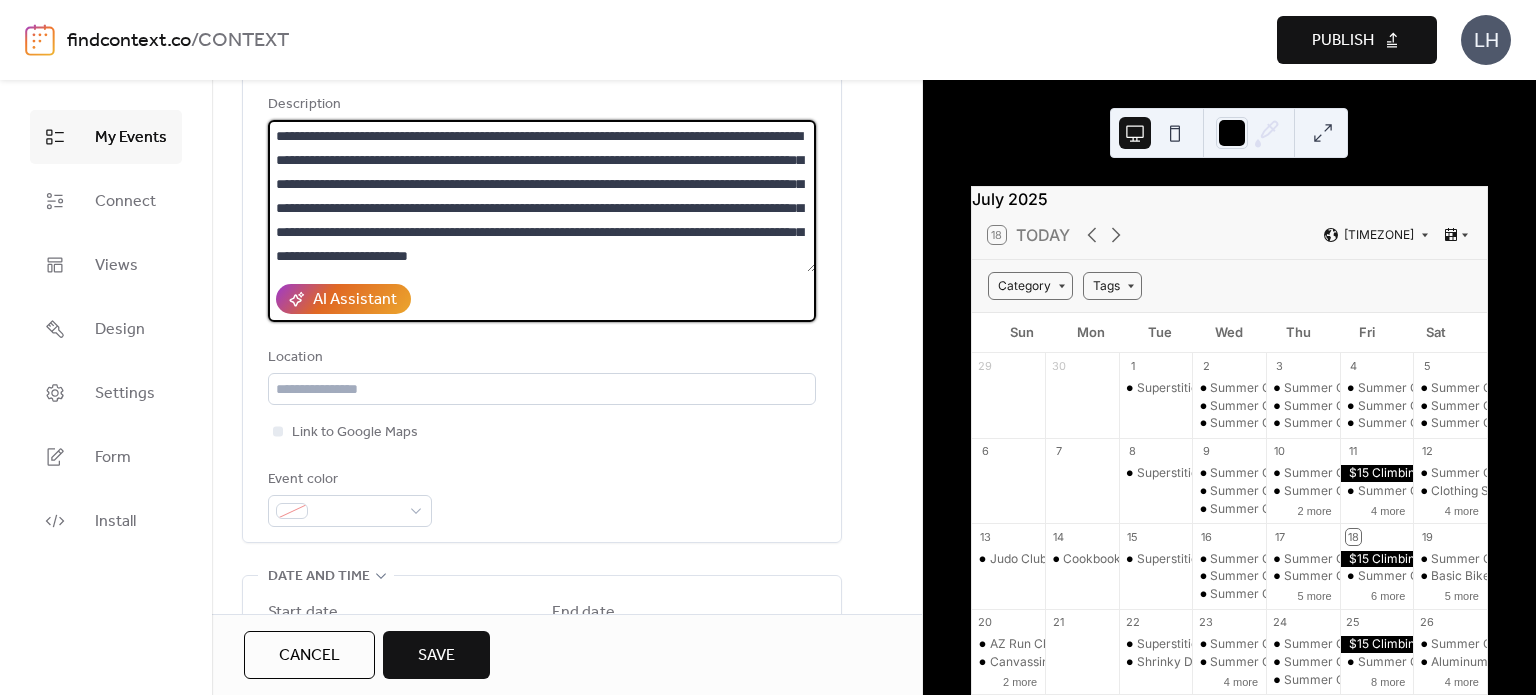 scroll, scrollTop: 72, scrollLeft: 0, axis: vertical 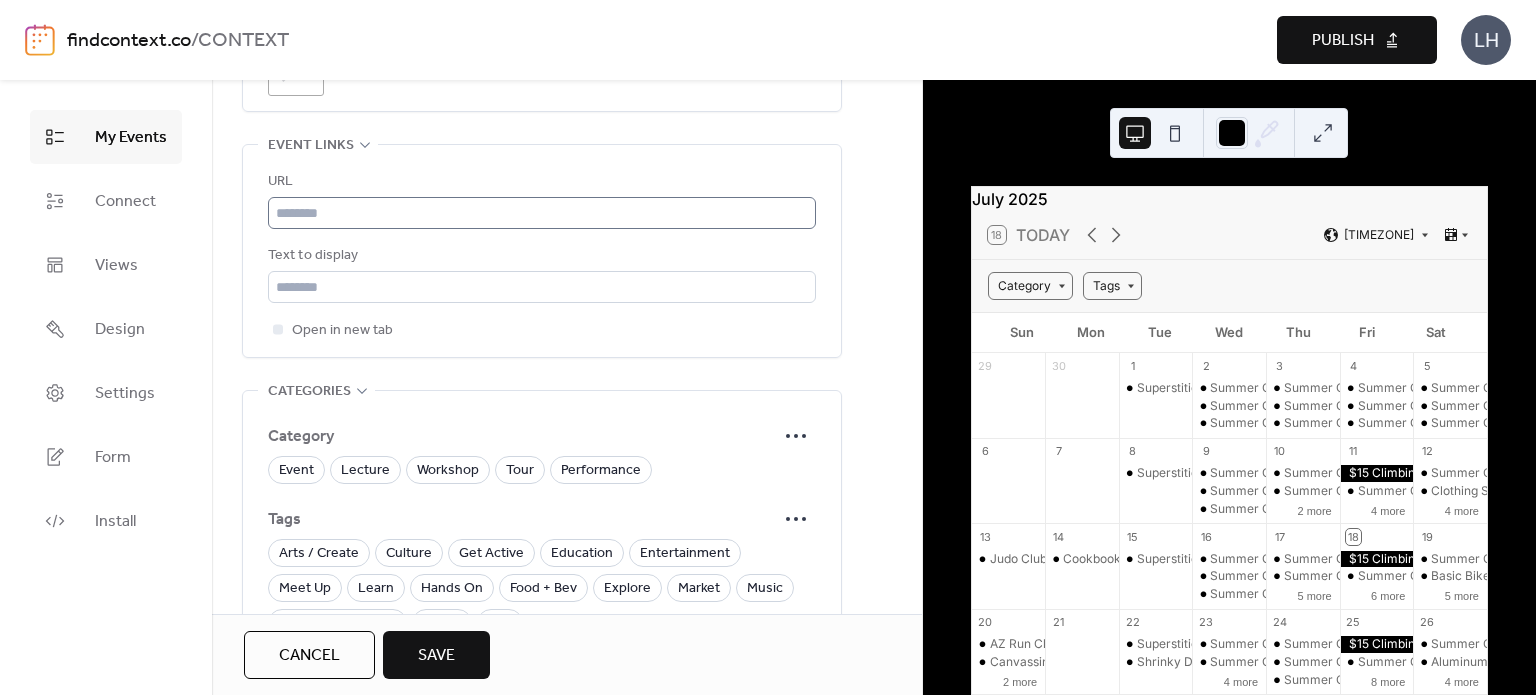 type on "**********" 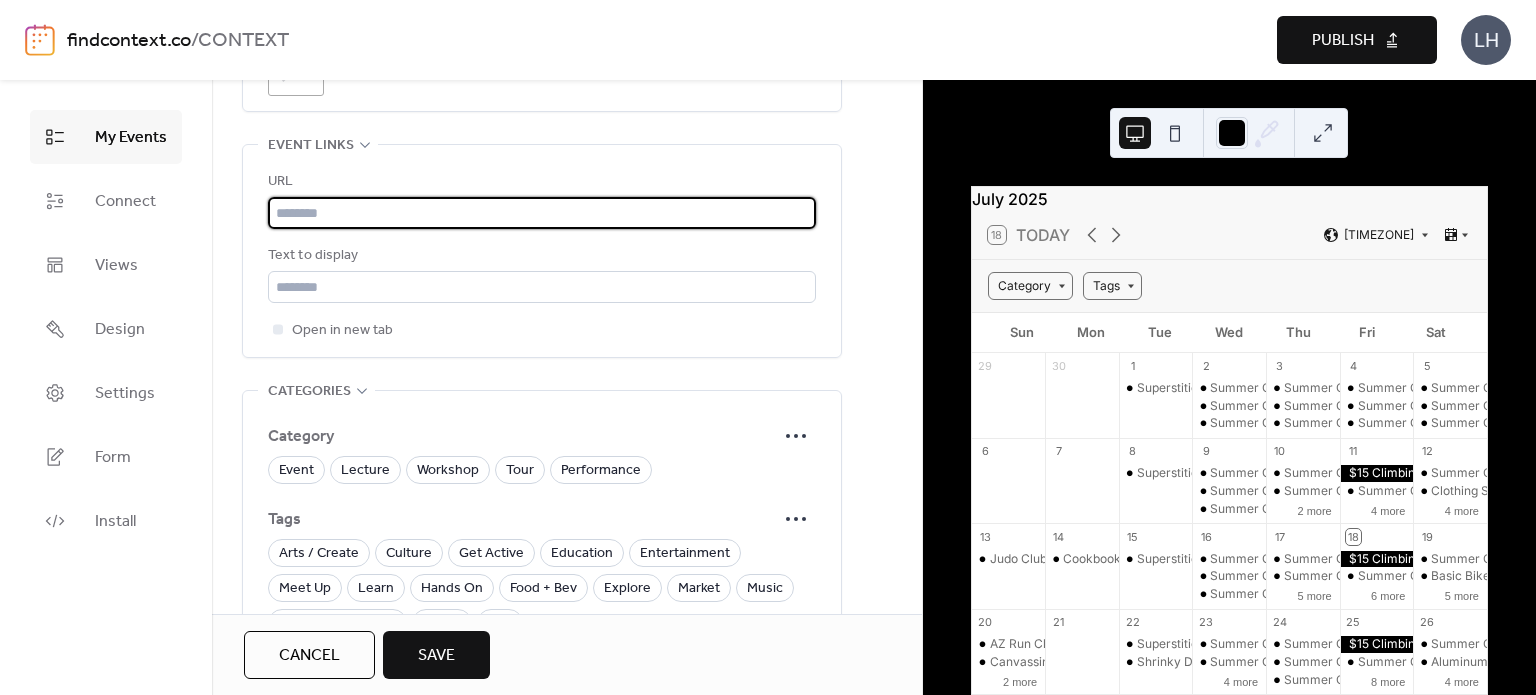 click at bounding box center (542, 213) 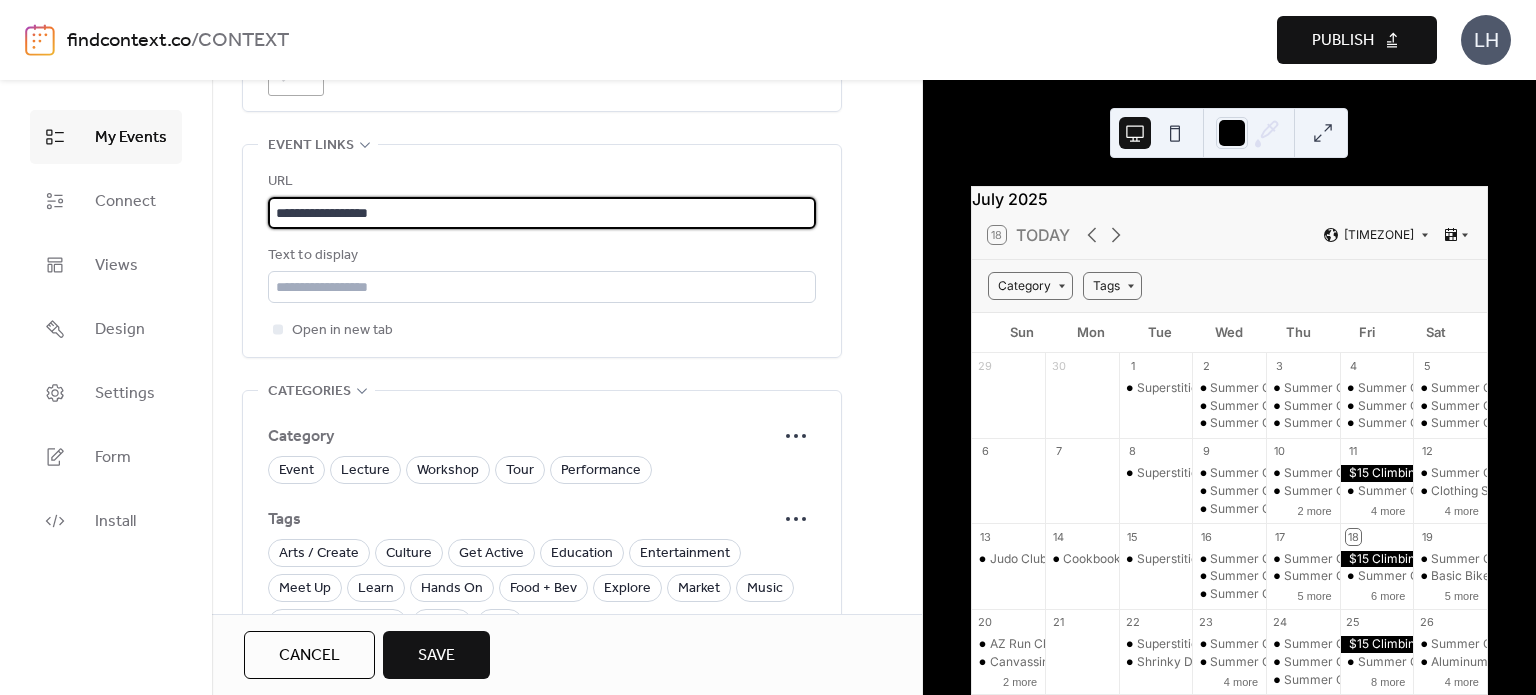 type on "**********" 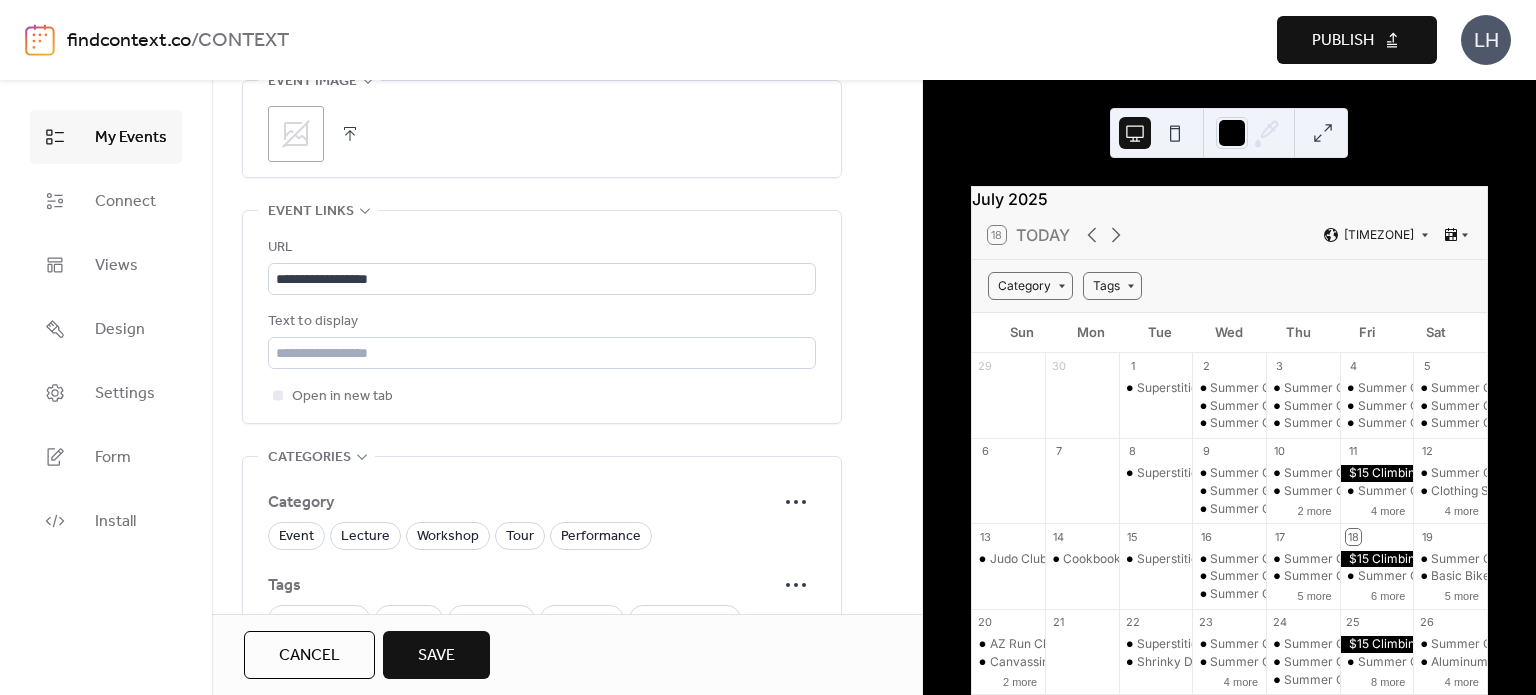 scroll, scrollTop: 1050, scrollLeft: 0, axis: vertical 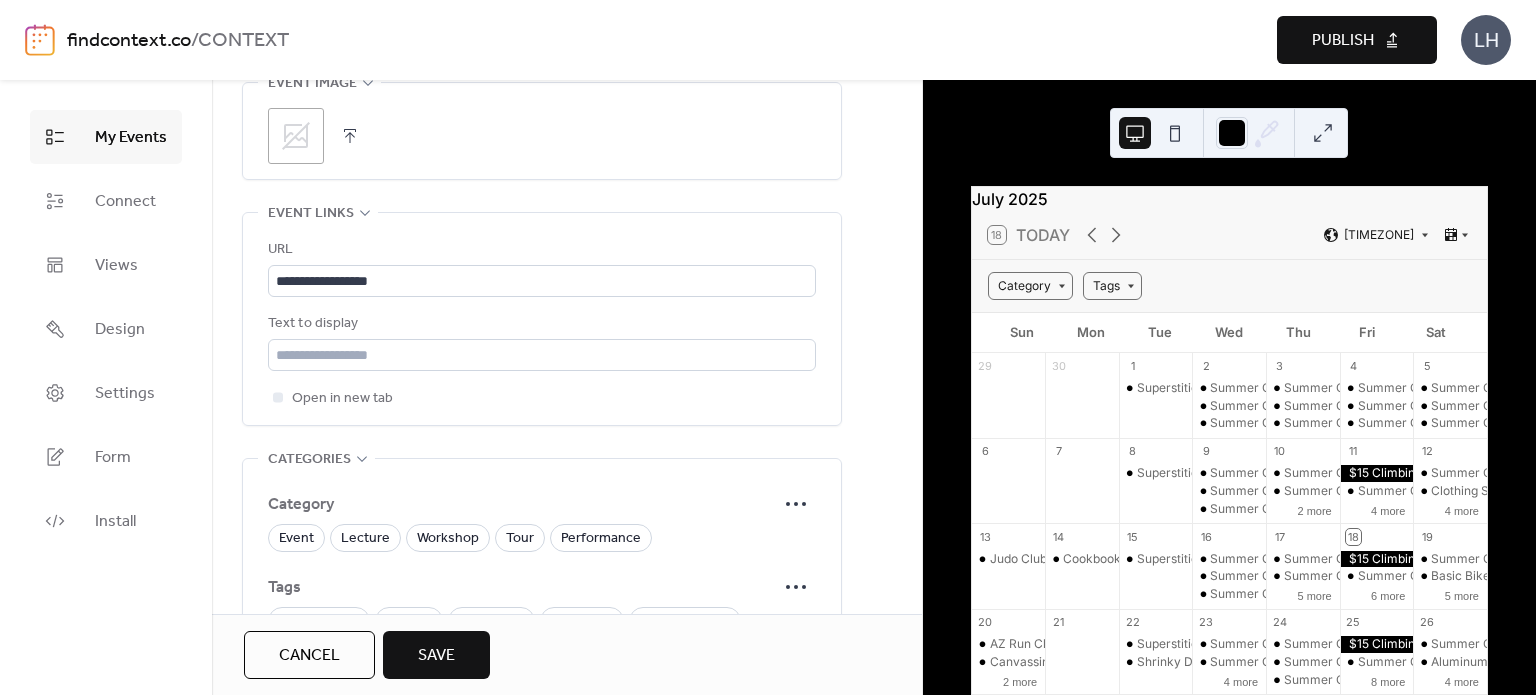 click on ";" at bounding box center (296, 136) 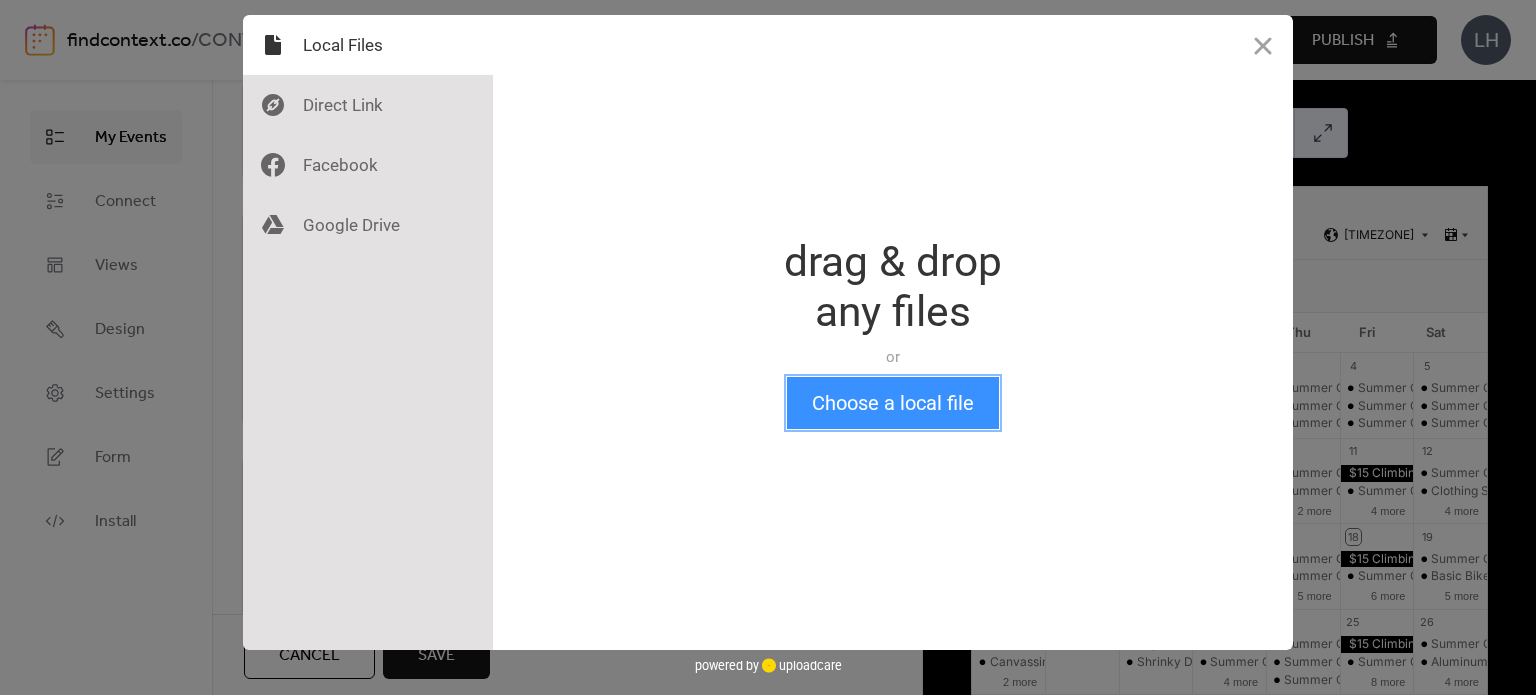click on "Choose a local file" at bounding box center (893, 403) 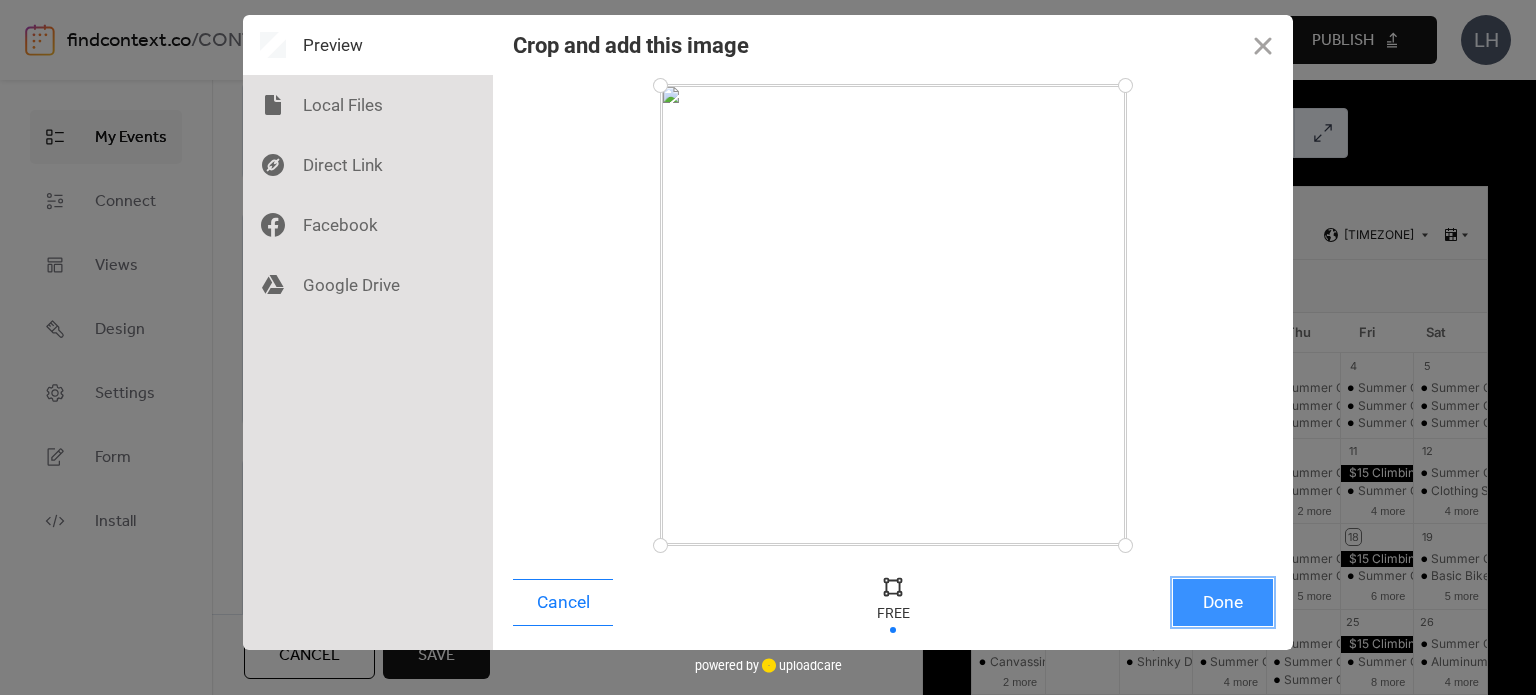 click on "Done" at bounding box center [1223, 602] 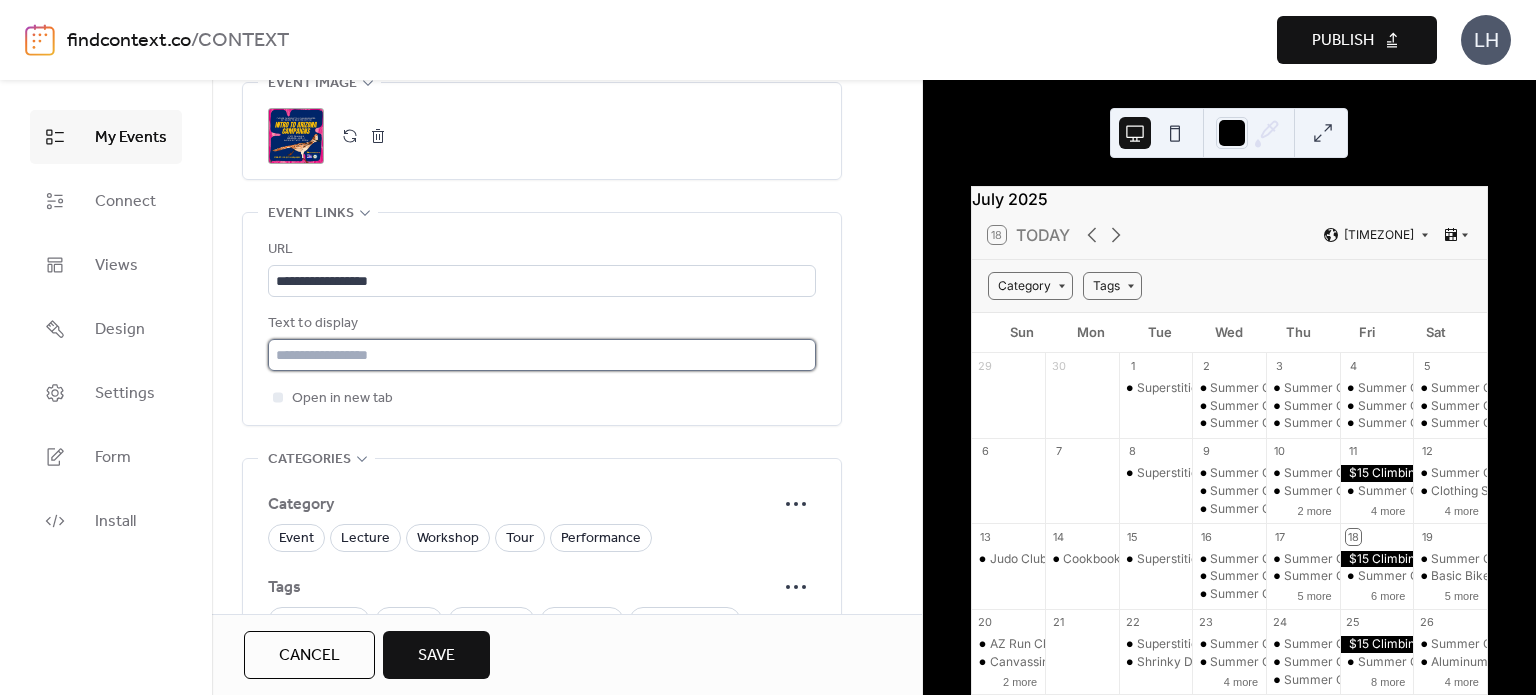 click at bounding box center (542, 355) 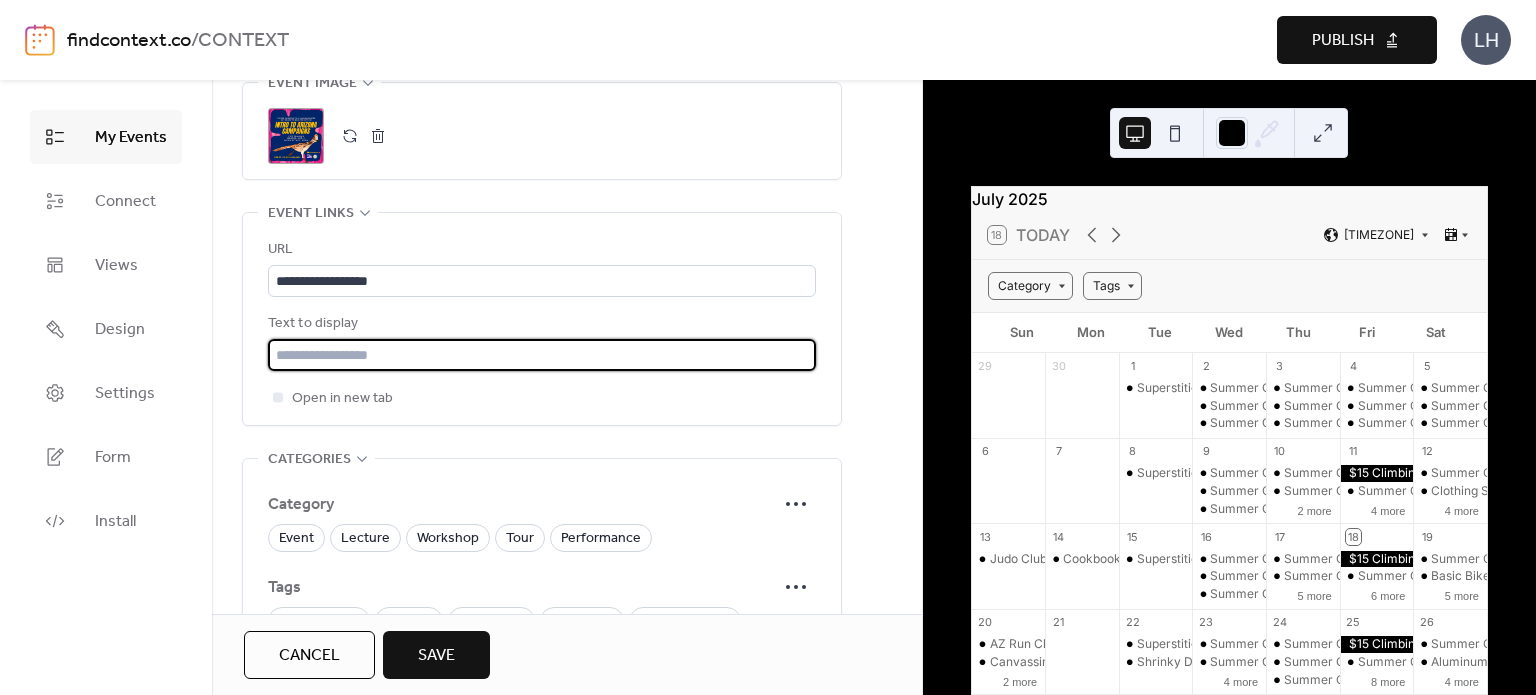 paste on "**********" 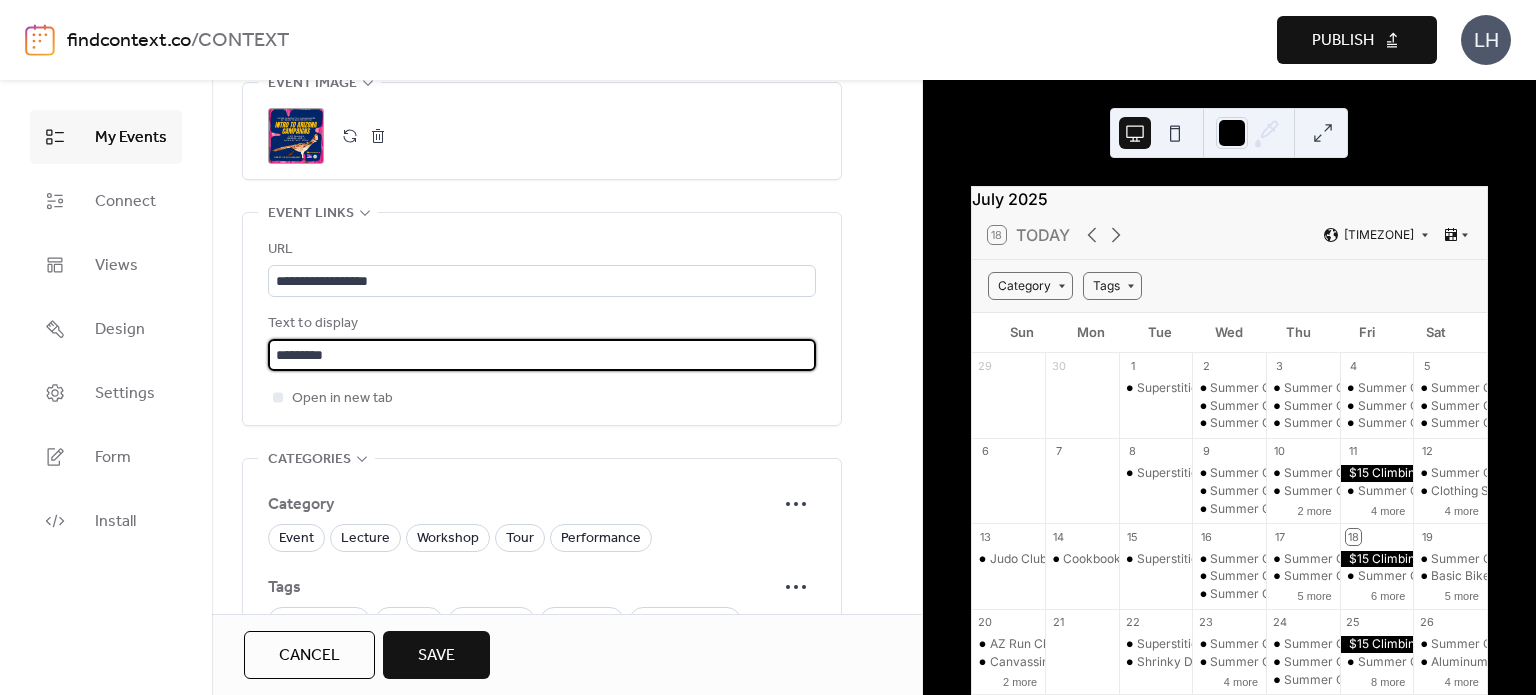 type on "*********" 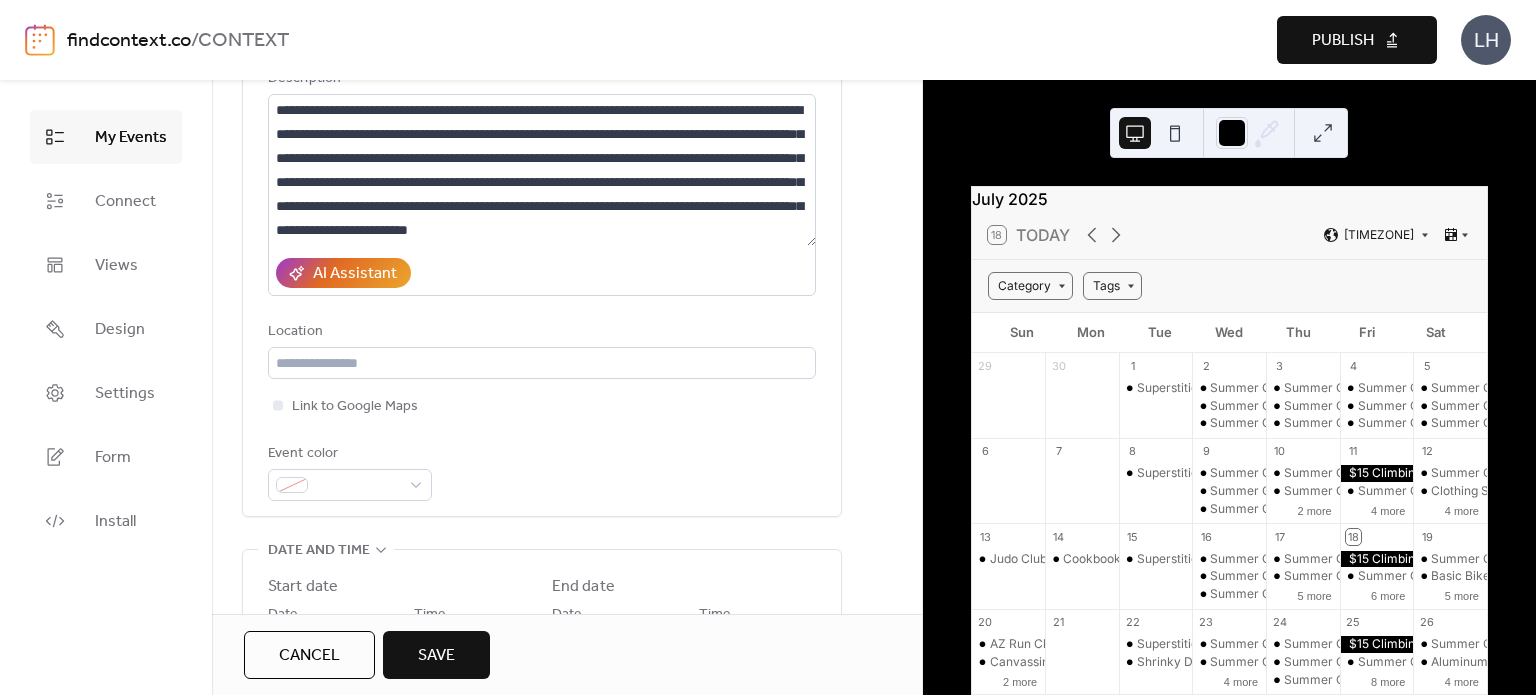 scroll, scrollTop: 210, scrollLeft: 0, axis: vertical 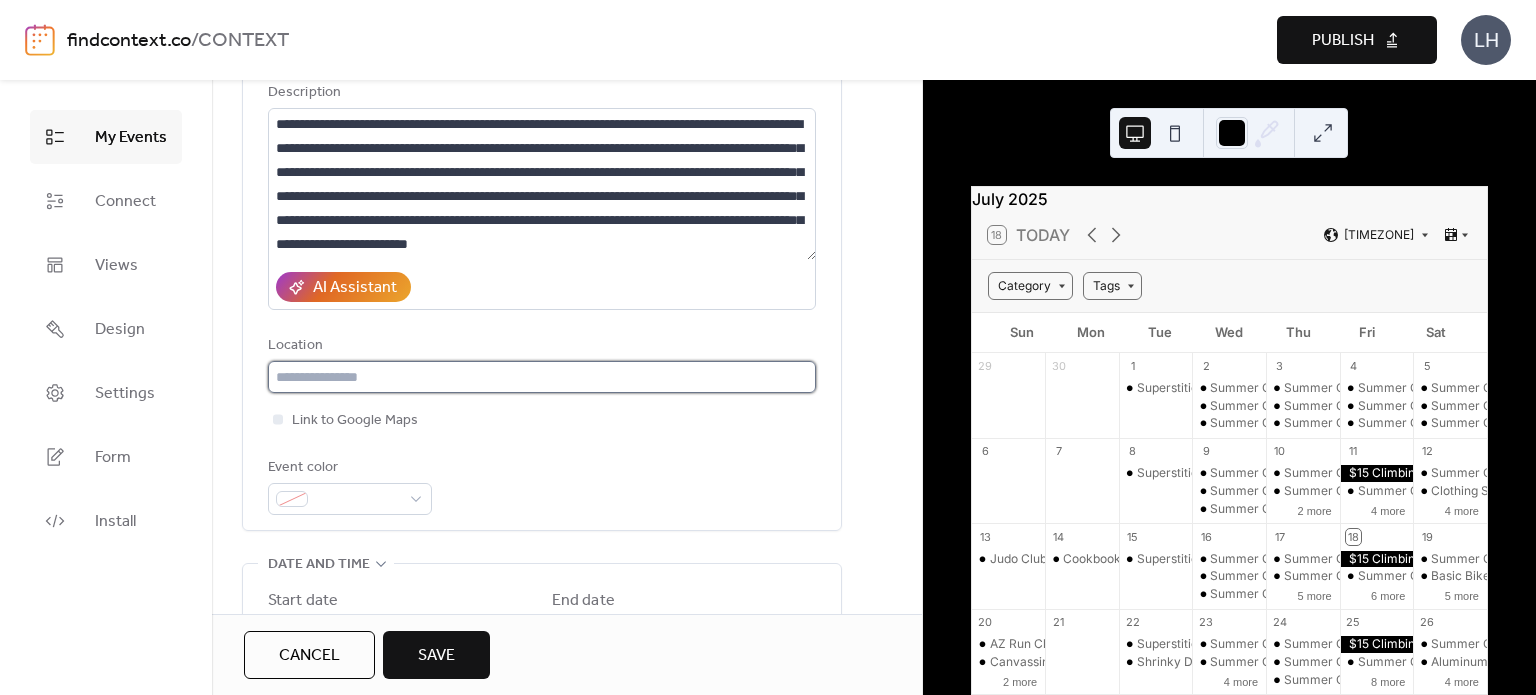 click at bounding box center [542, 377] 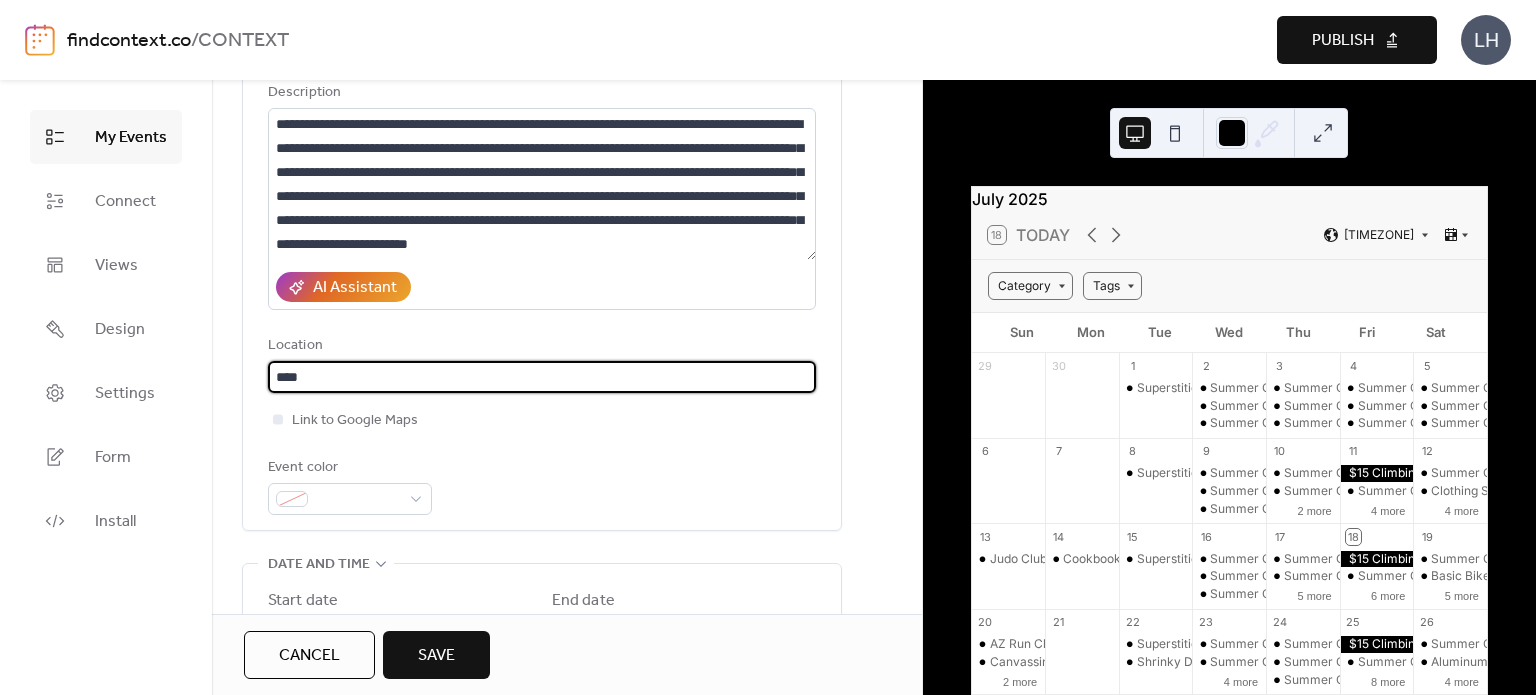 type on "****" 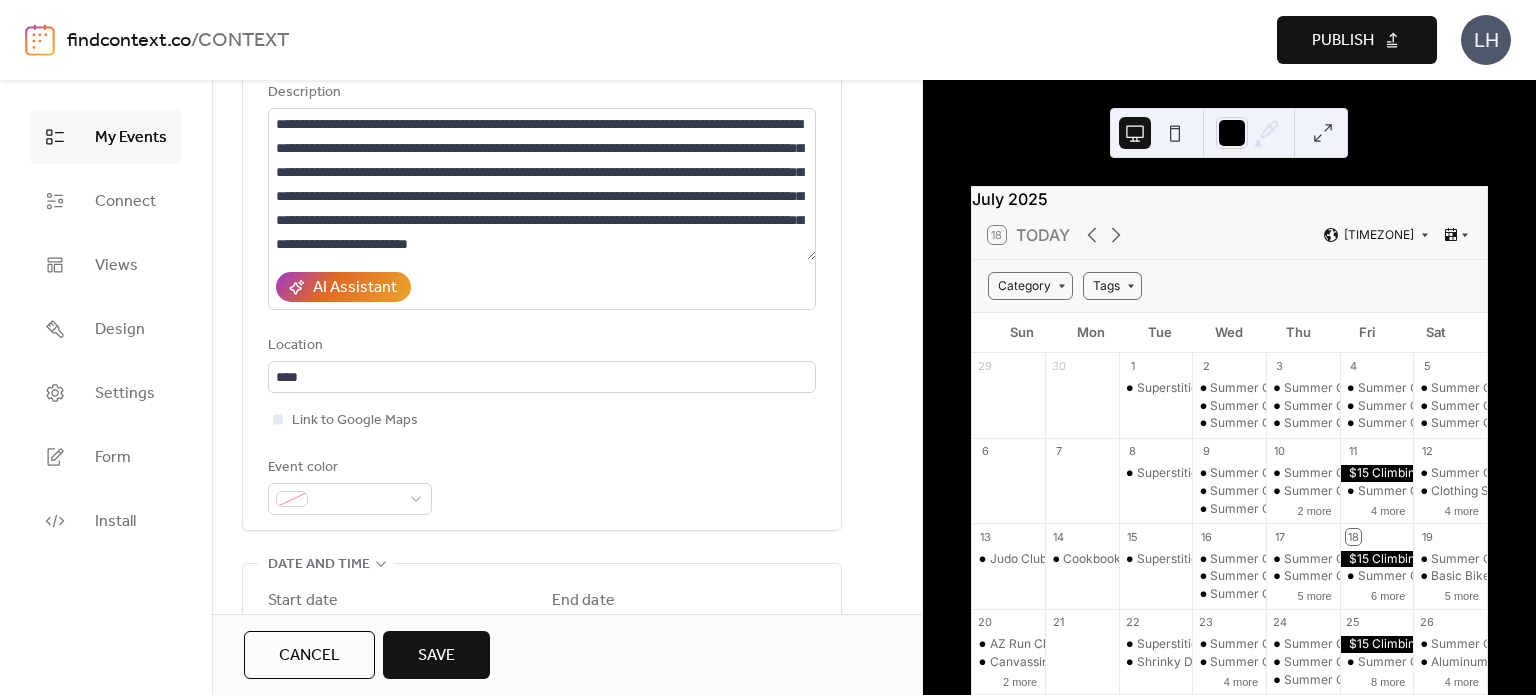 scroll, scrollTop: 0, scrollLeft: 0, axis: both 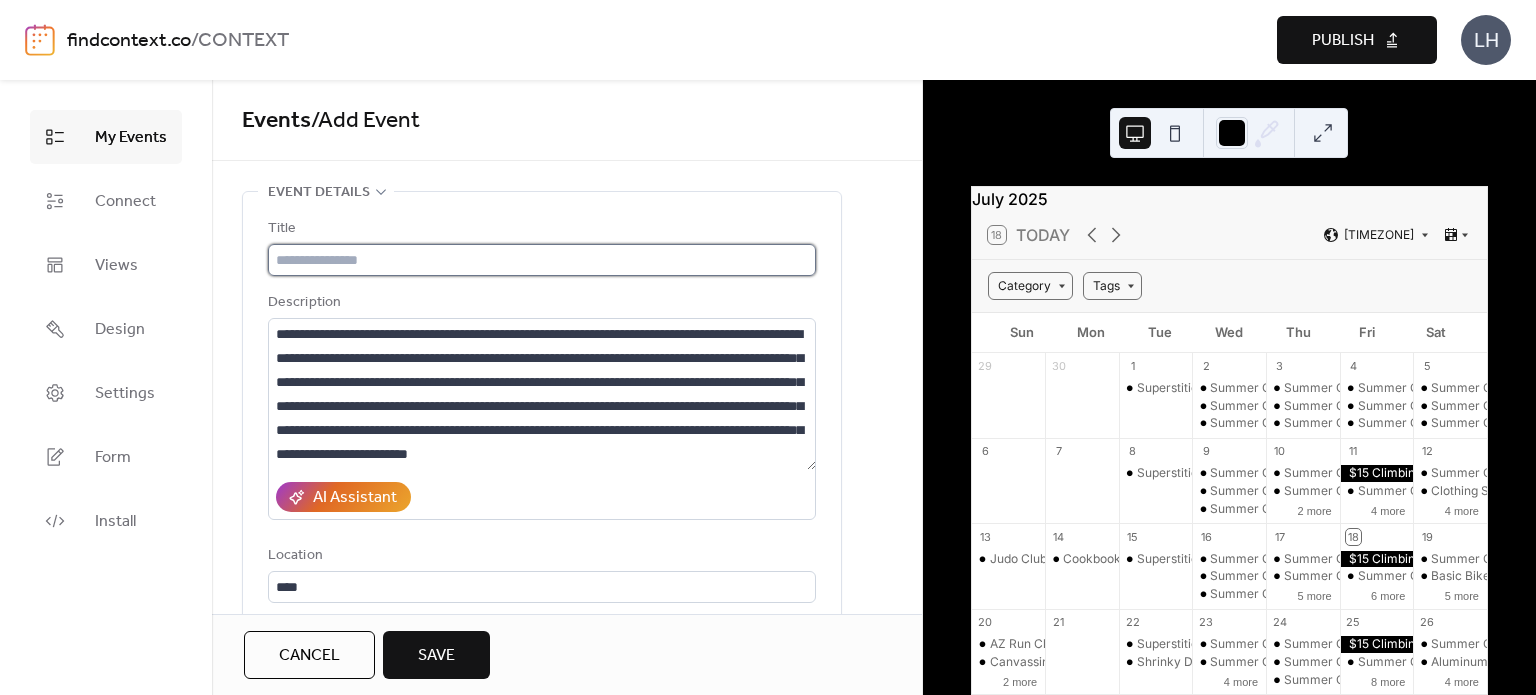 type 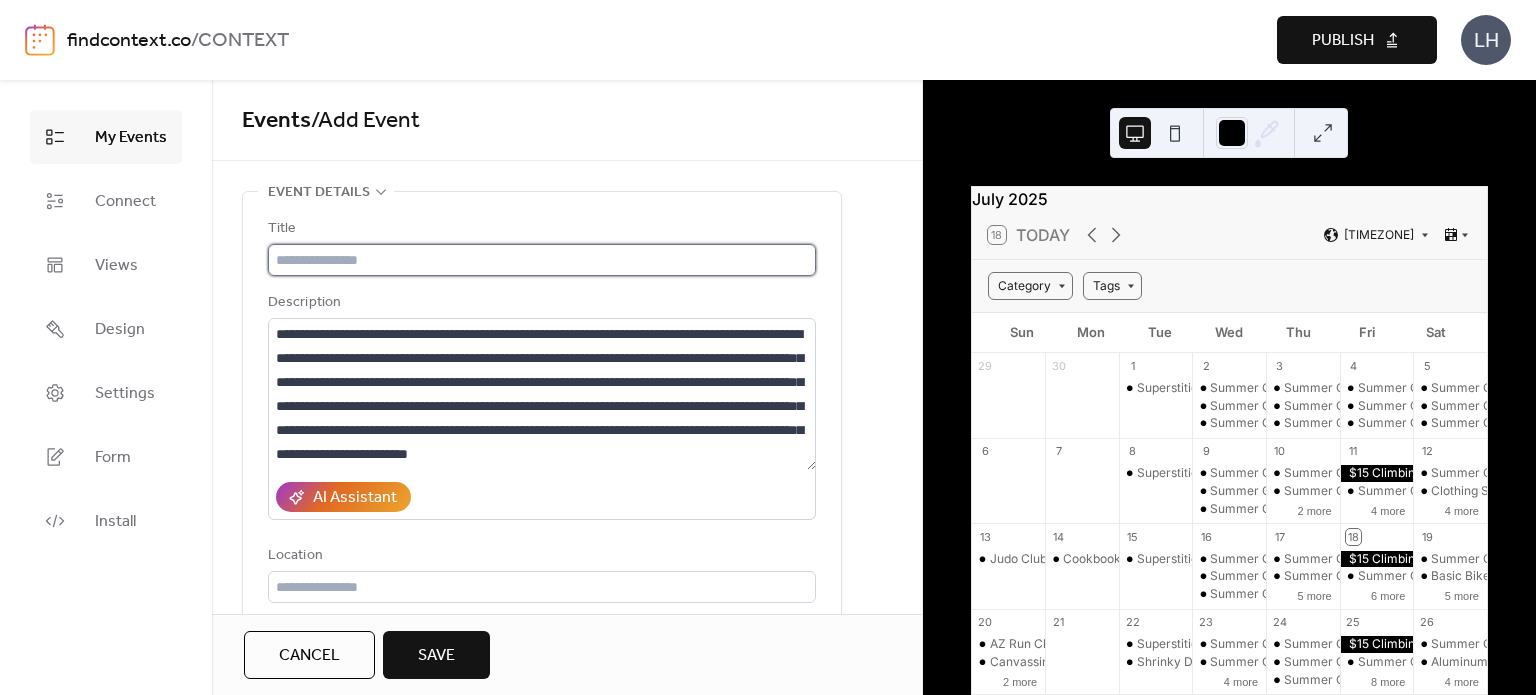click at bounding box center (542, 260) 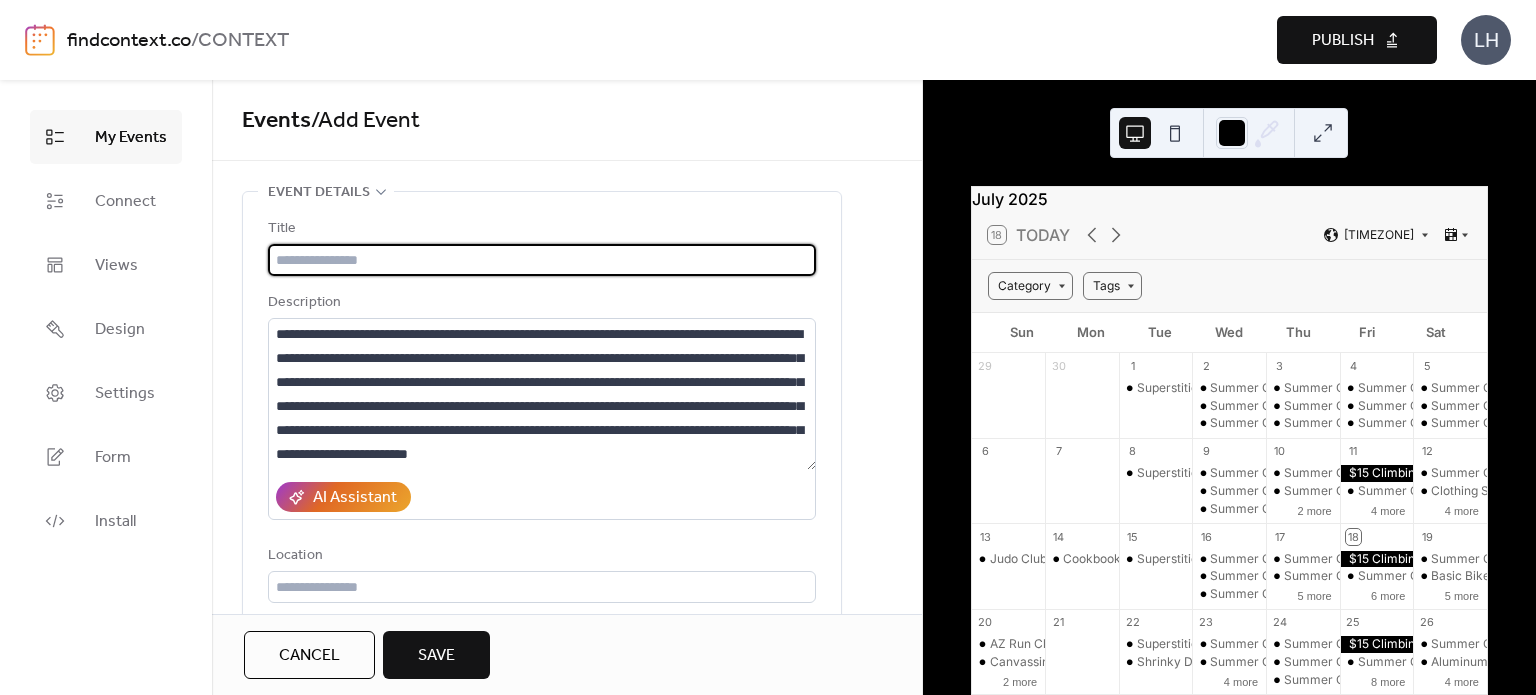 type on "*" 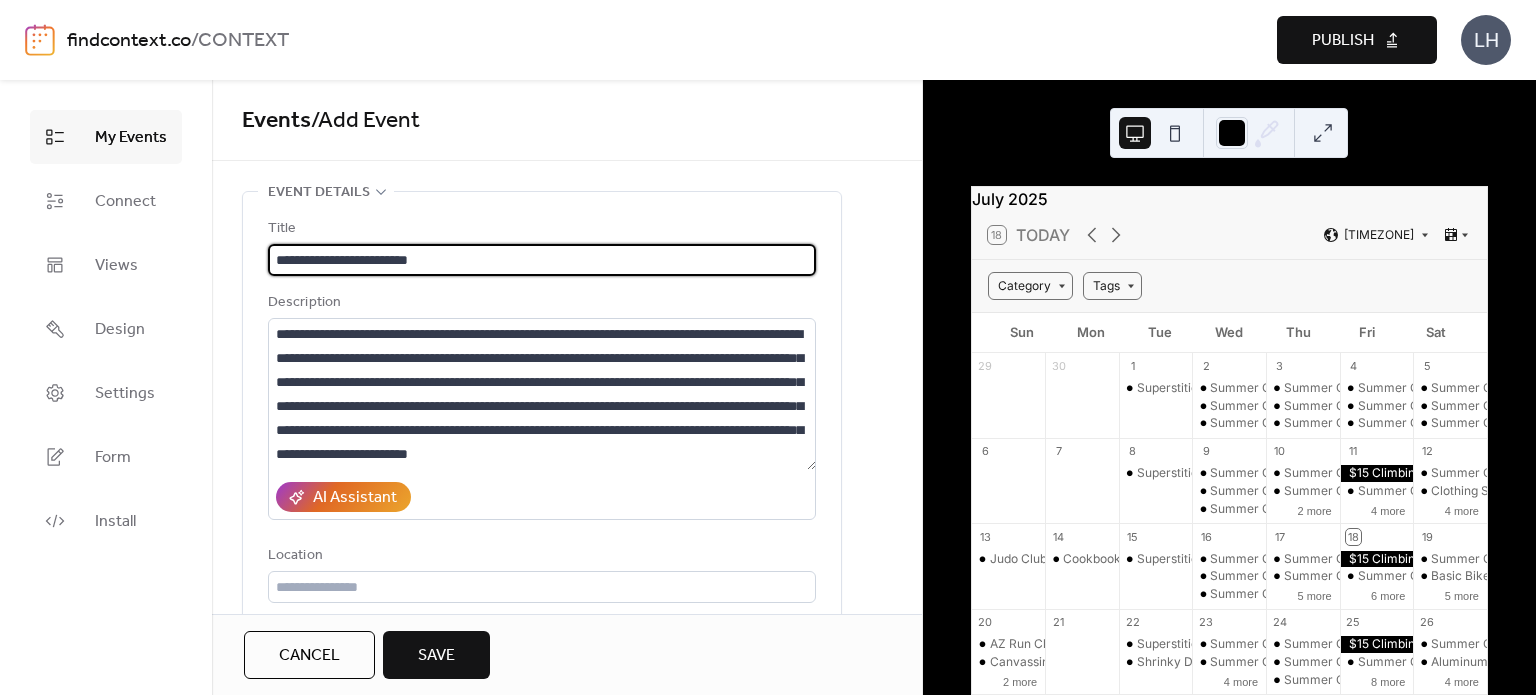 type on "**********" 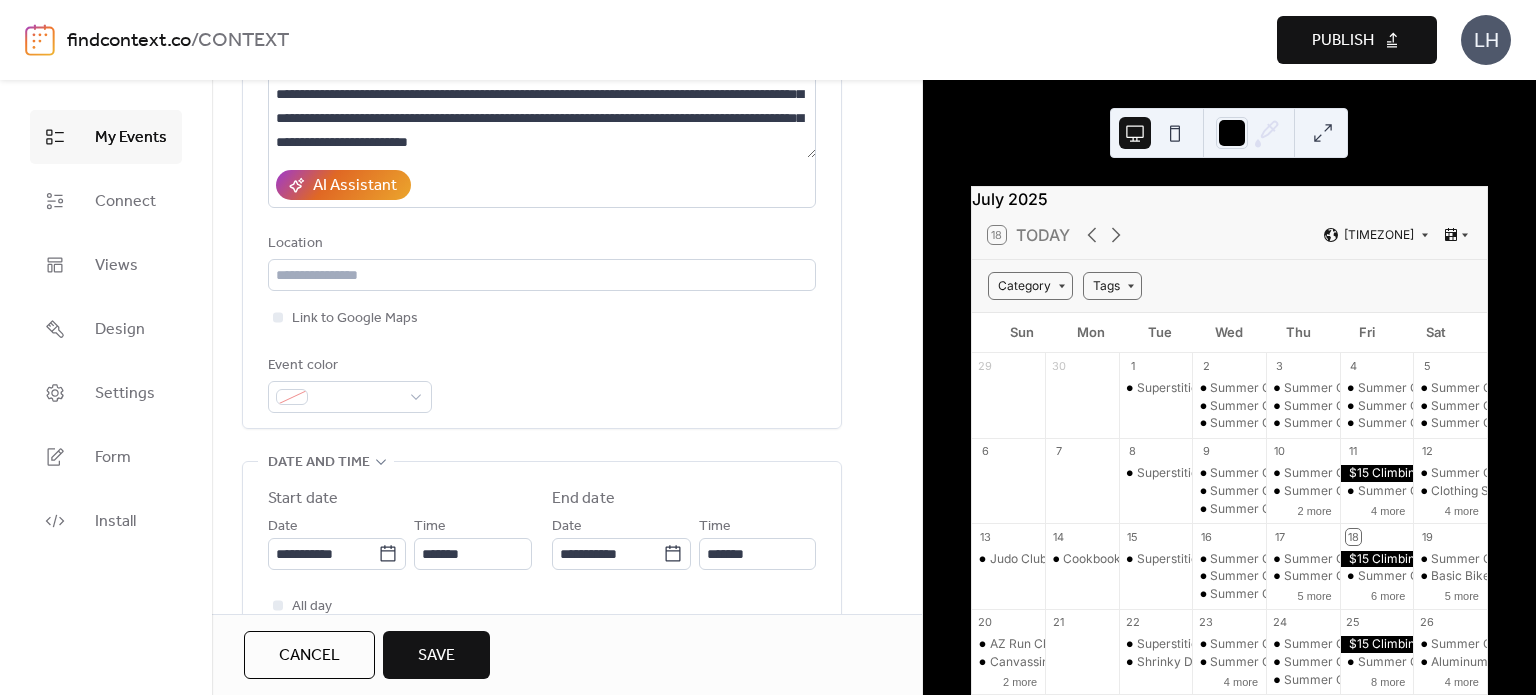 scroll, scrollTop: 327, scrollLeft: 0, axis: vertical 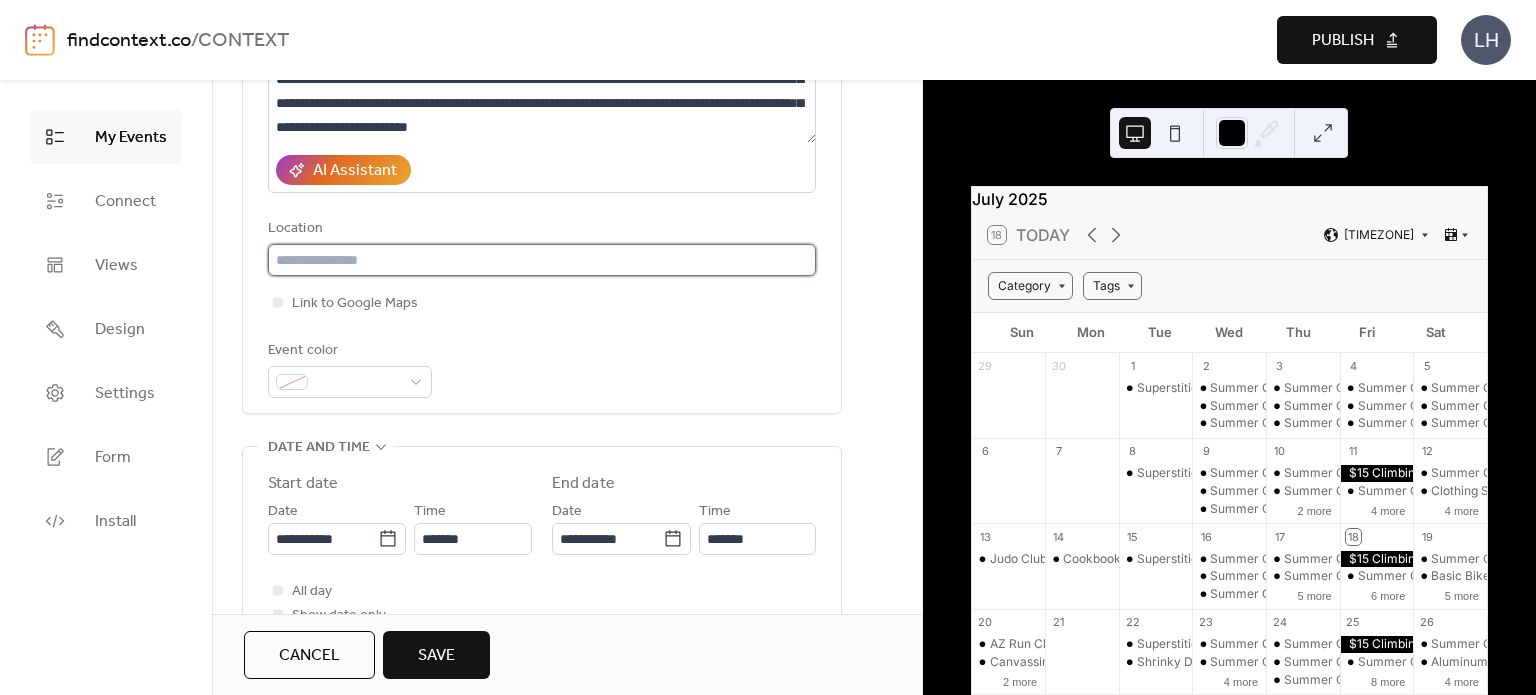 click at bounding box center (542, 260) 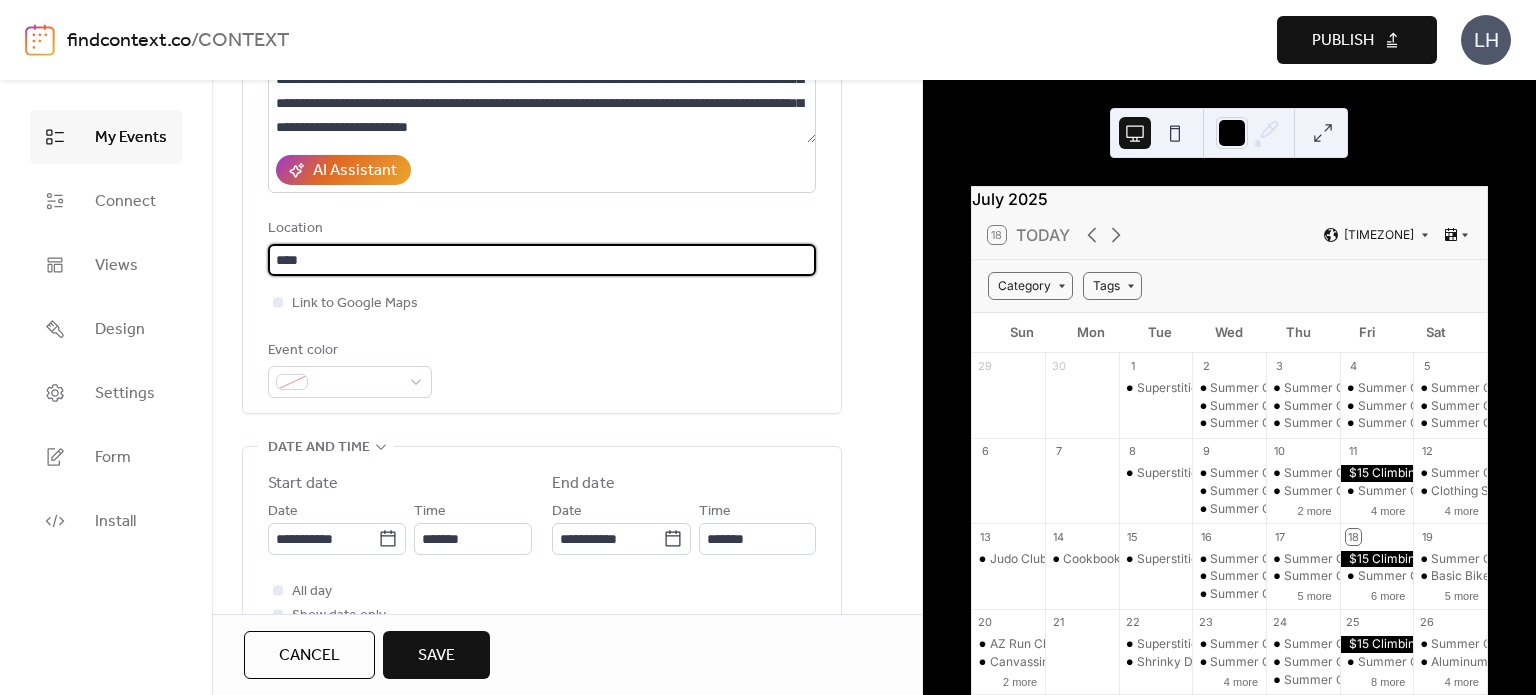 type on "****" 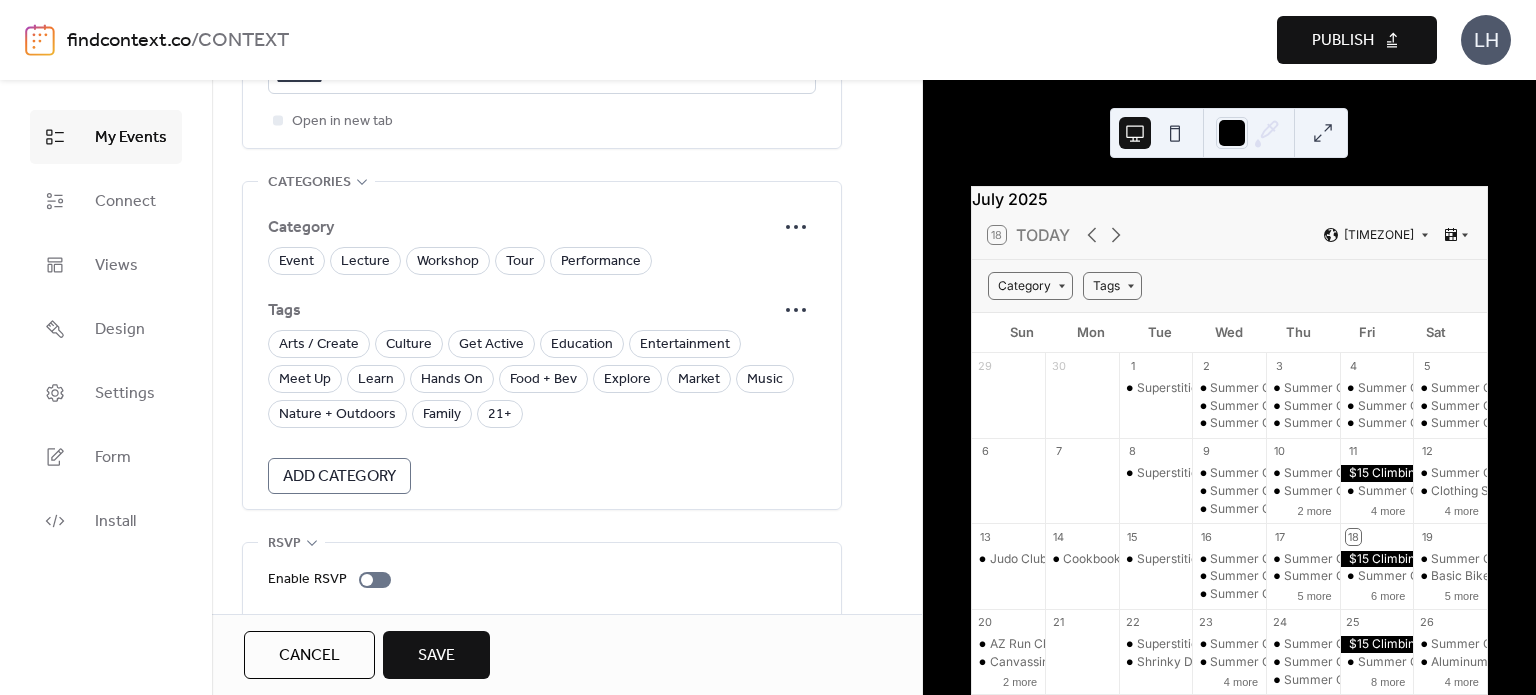 scroll, scrollTop: 1328, scrollLeft: 0, axis: vertical 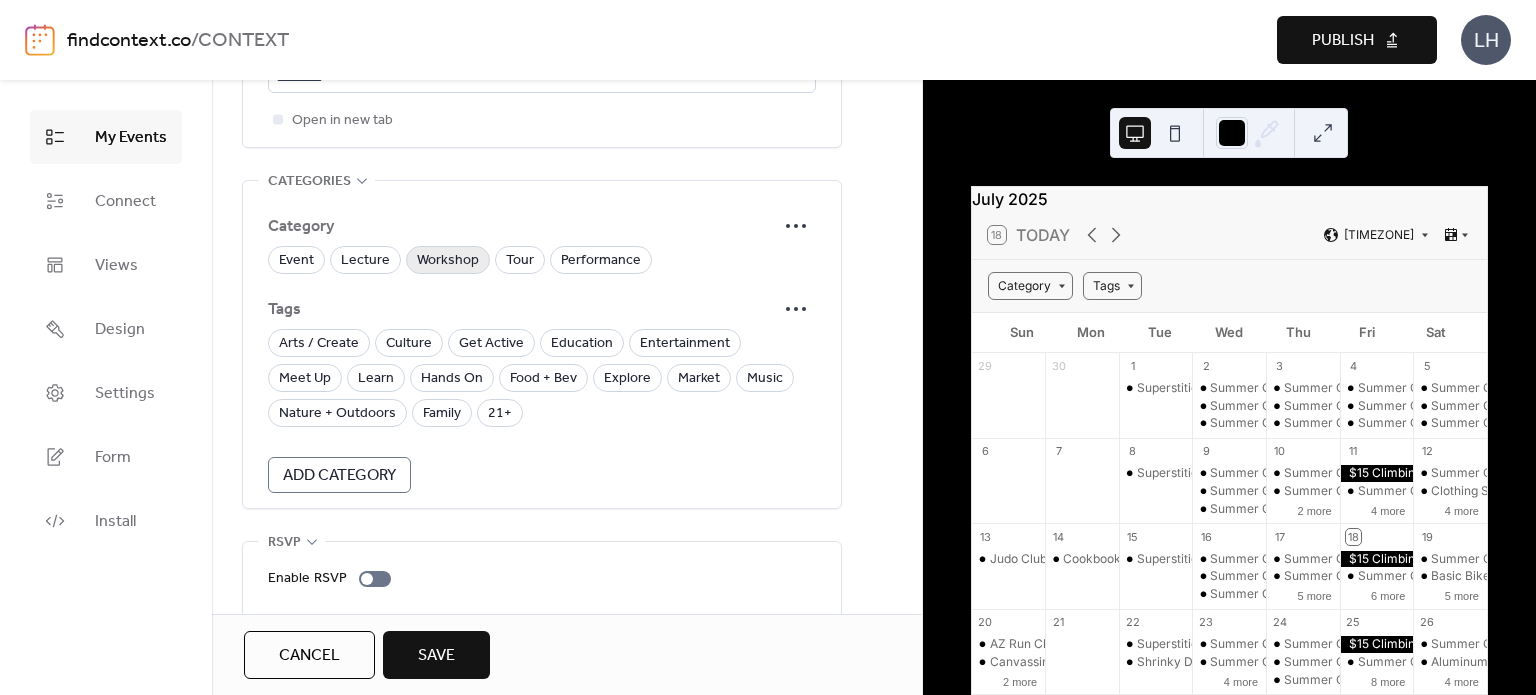 click on "Workshop" at bounding box center [448, 261] 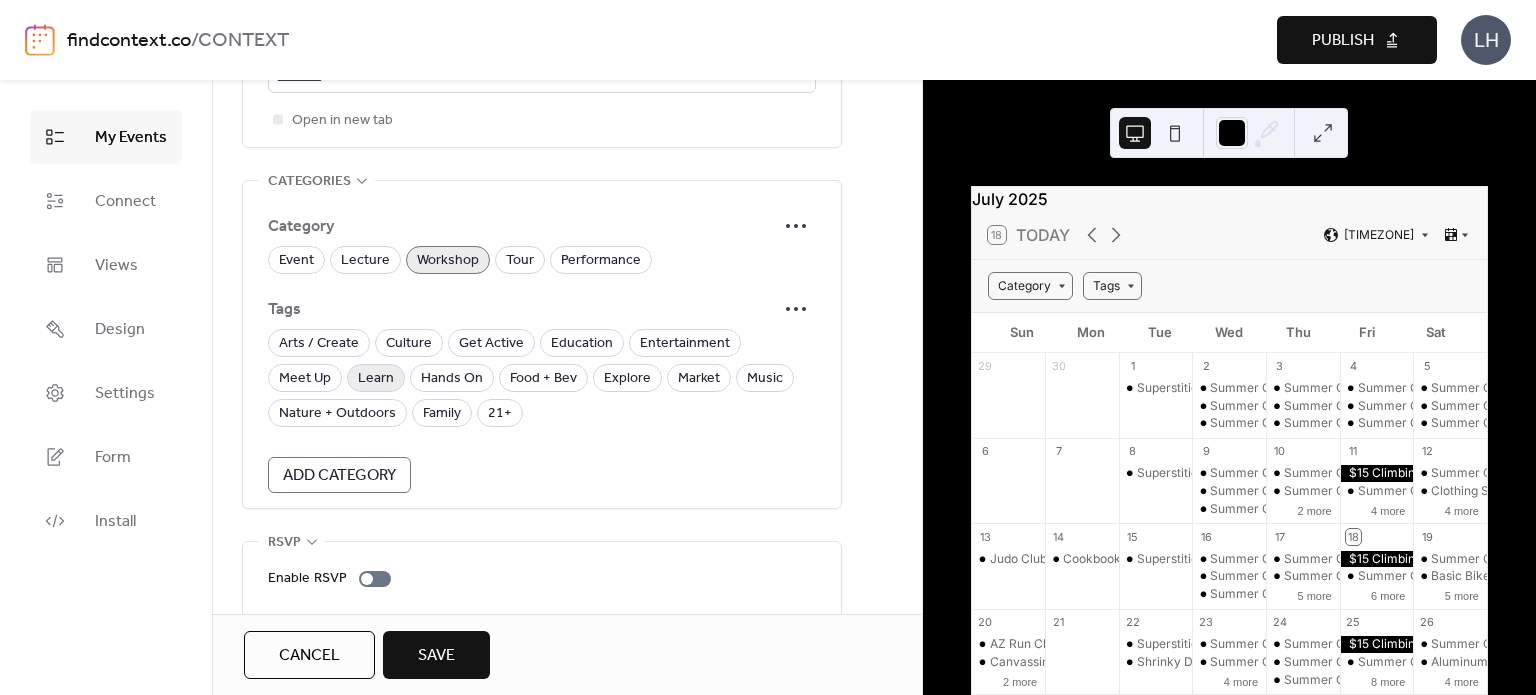 click on "Learn" at bounding box center [376, 379] 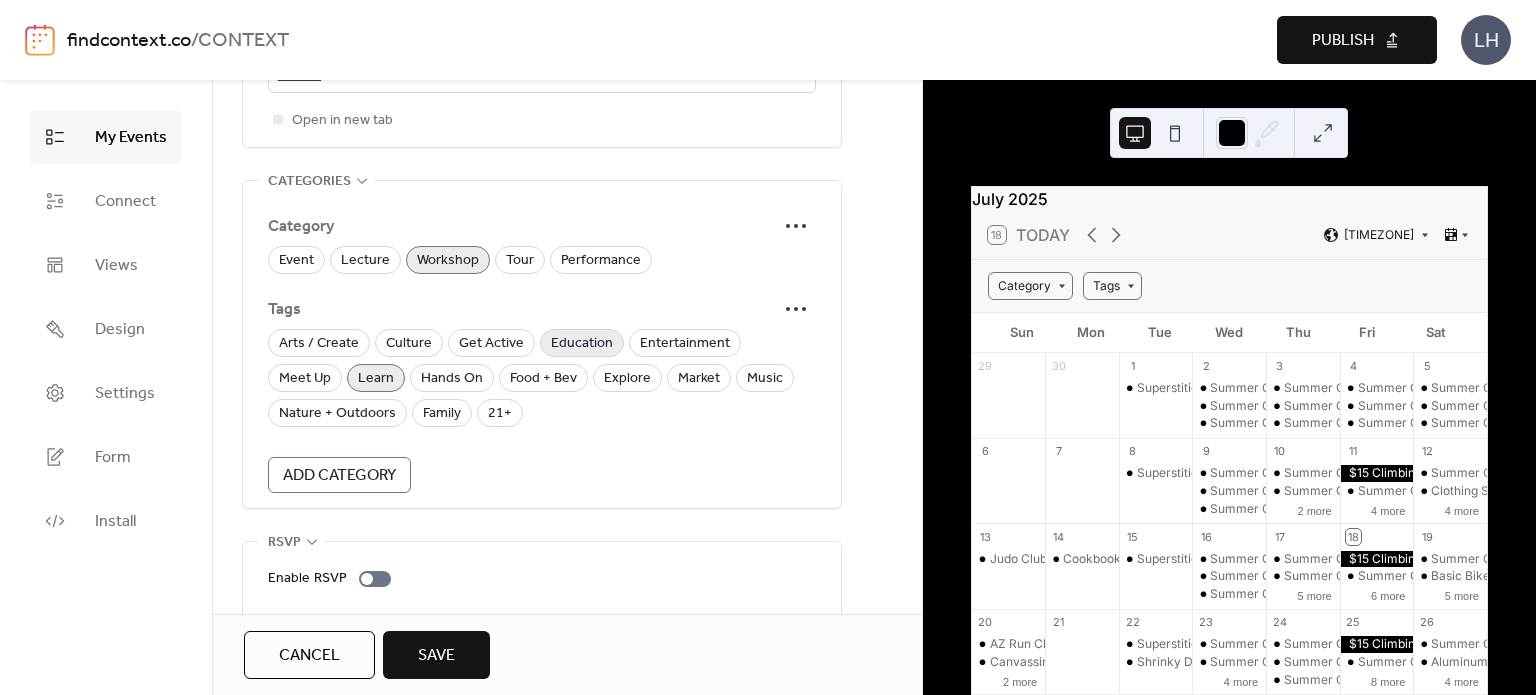 click on "Education" at bounding box center [582, 344] 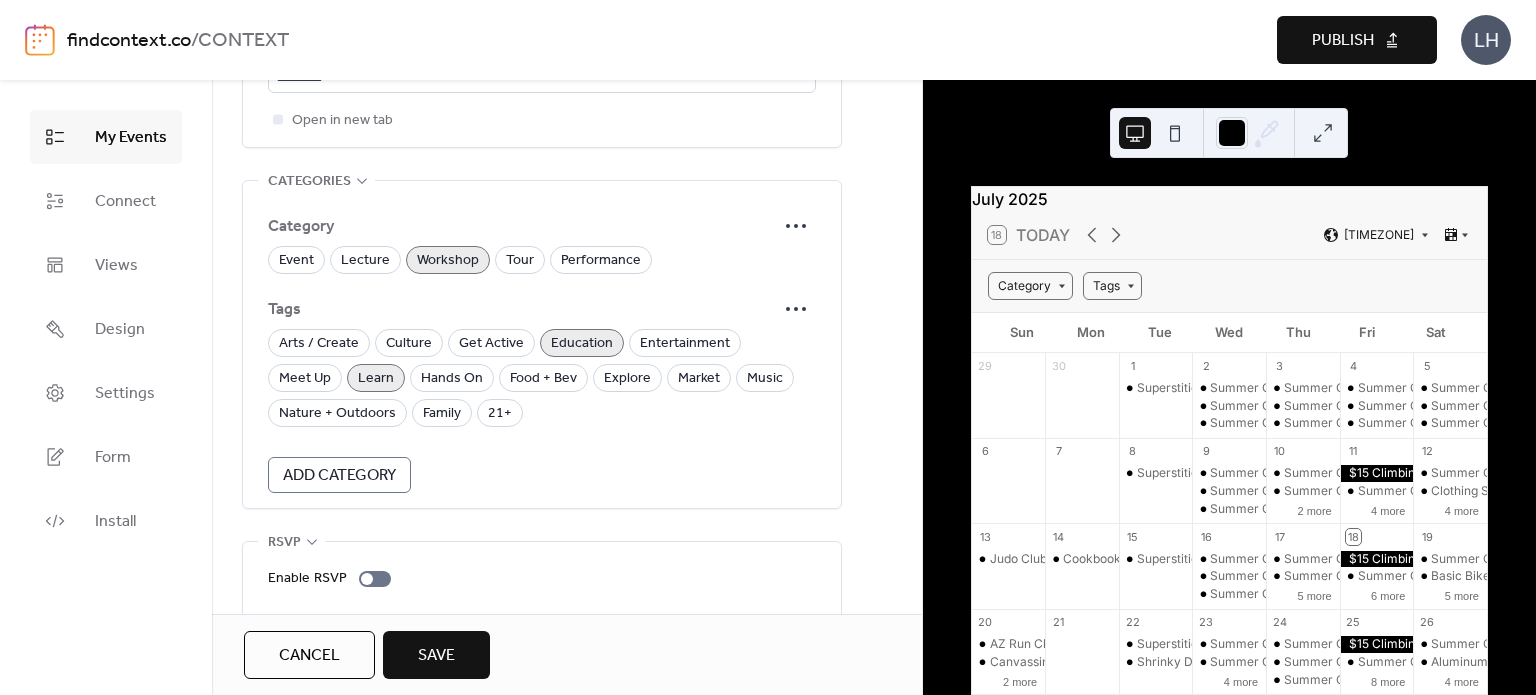 scroll, scrollTop: 1388, scrollLeft: 0, axis: vertical 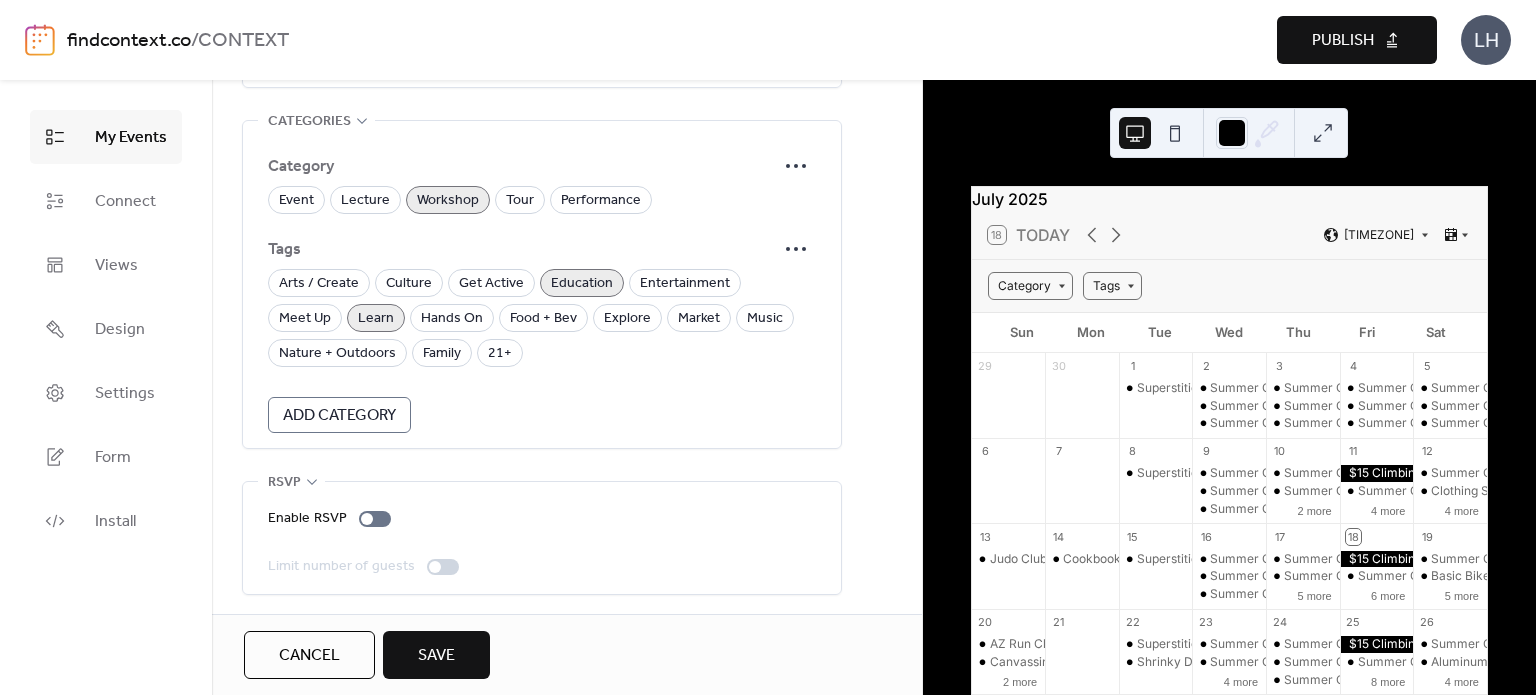 click on "Save" at bounding box center (436, 655) 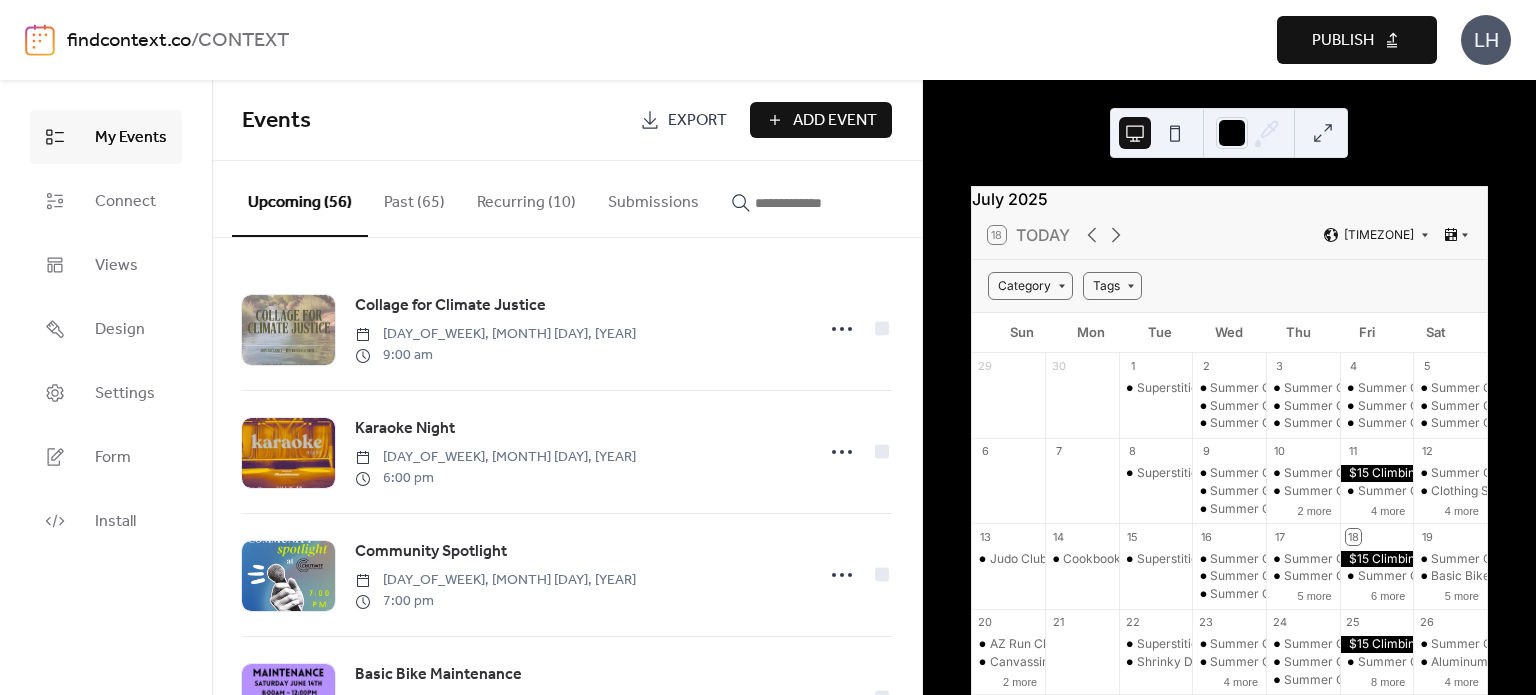 click on "Events Export Add Event" at bounding box center [567, 120] 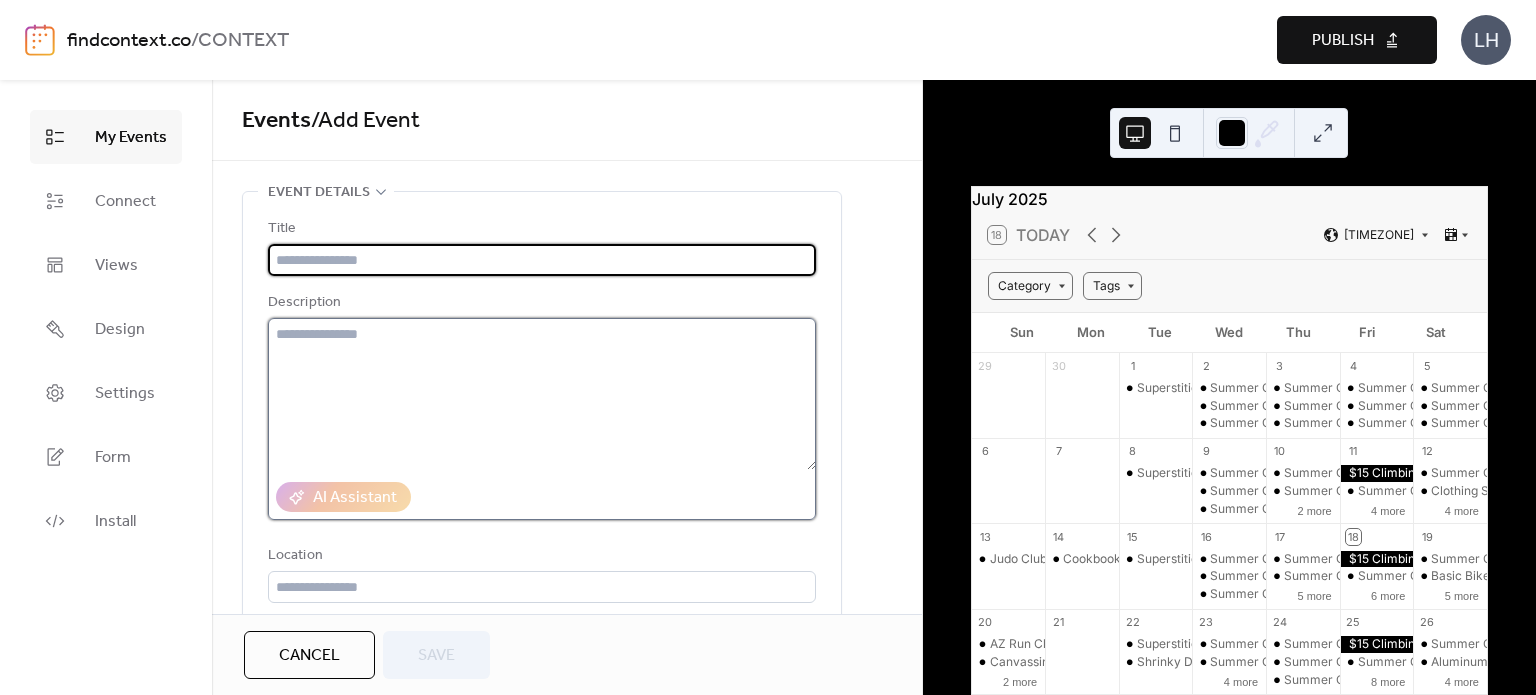 click at bounding box center (542, 394) 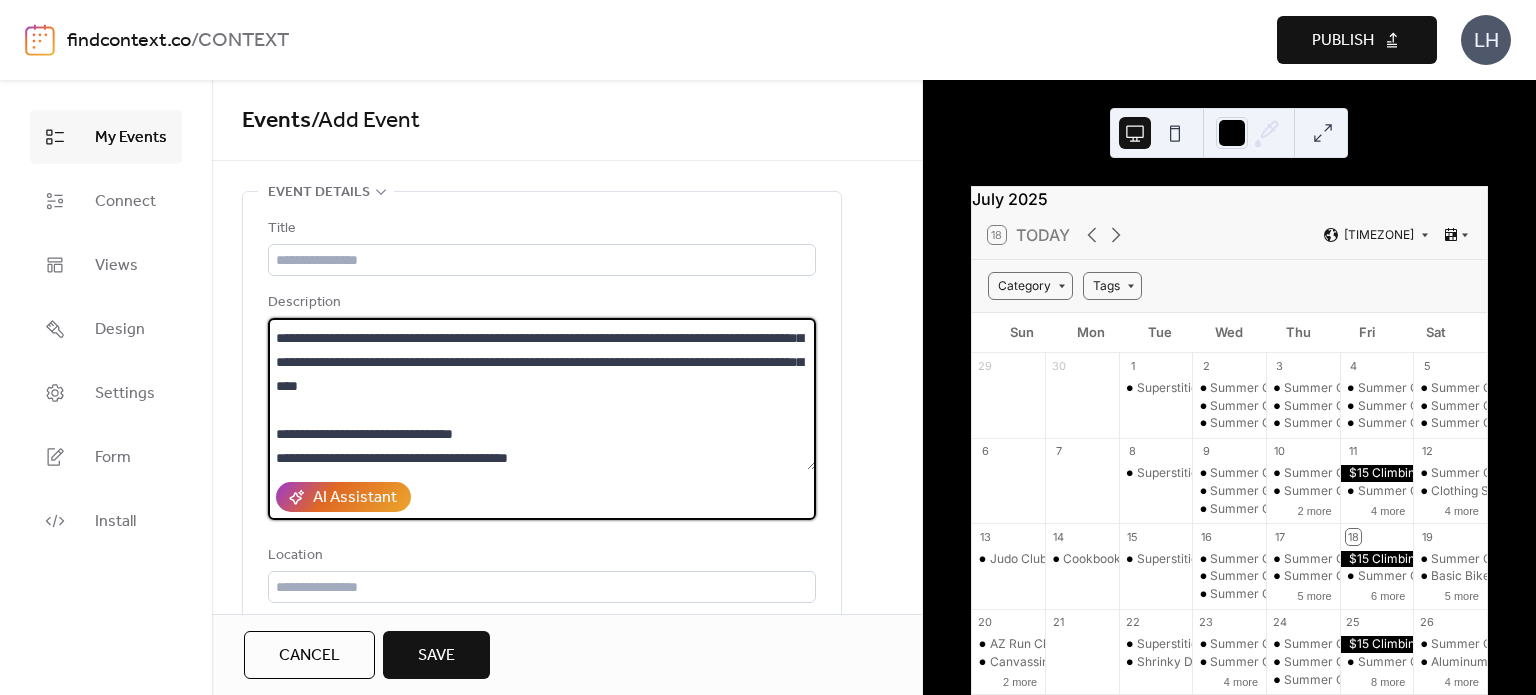 scroll, scrollTop: 0, scrollLeft: 0, axis: both 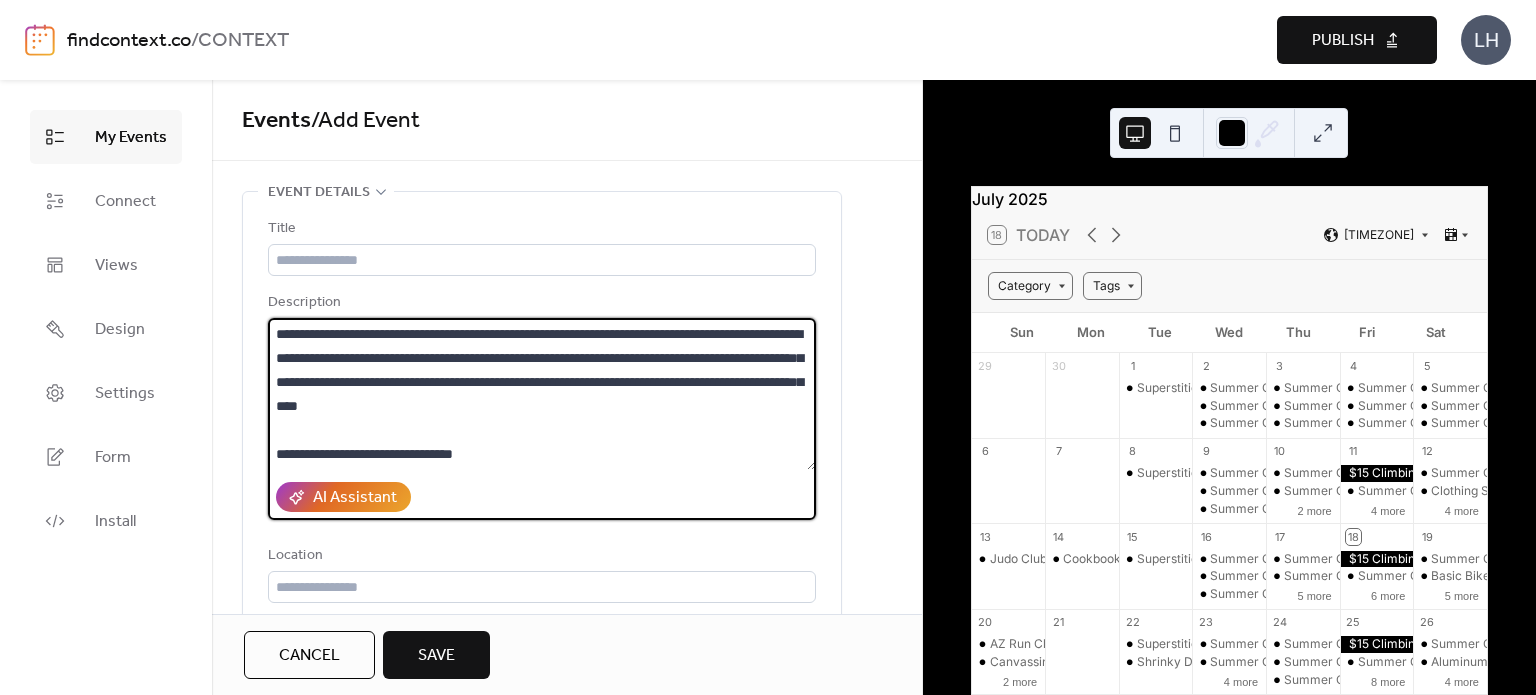 click on "**********" at bounding box center [542, 394] 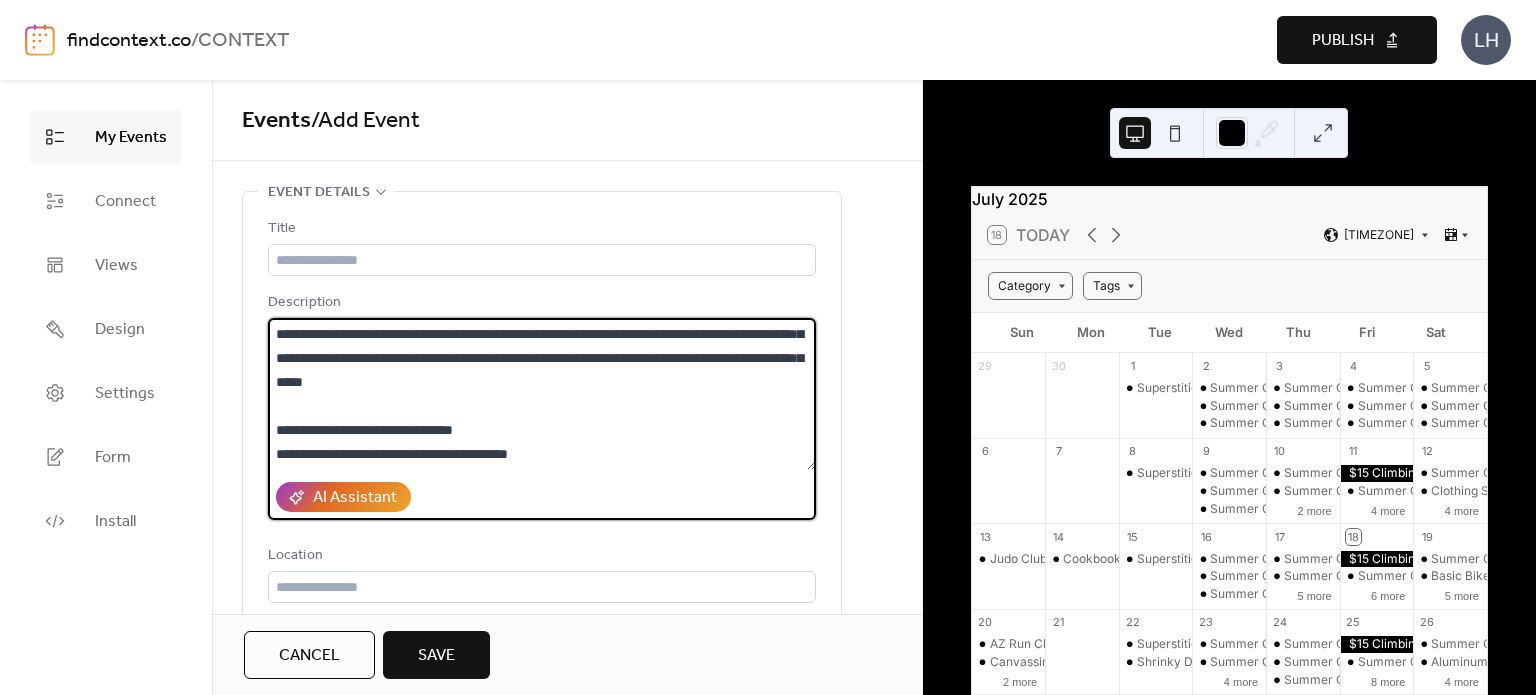 scroll, scrollTop: 0, scrollLeft: 0, axis: both 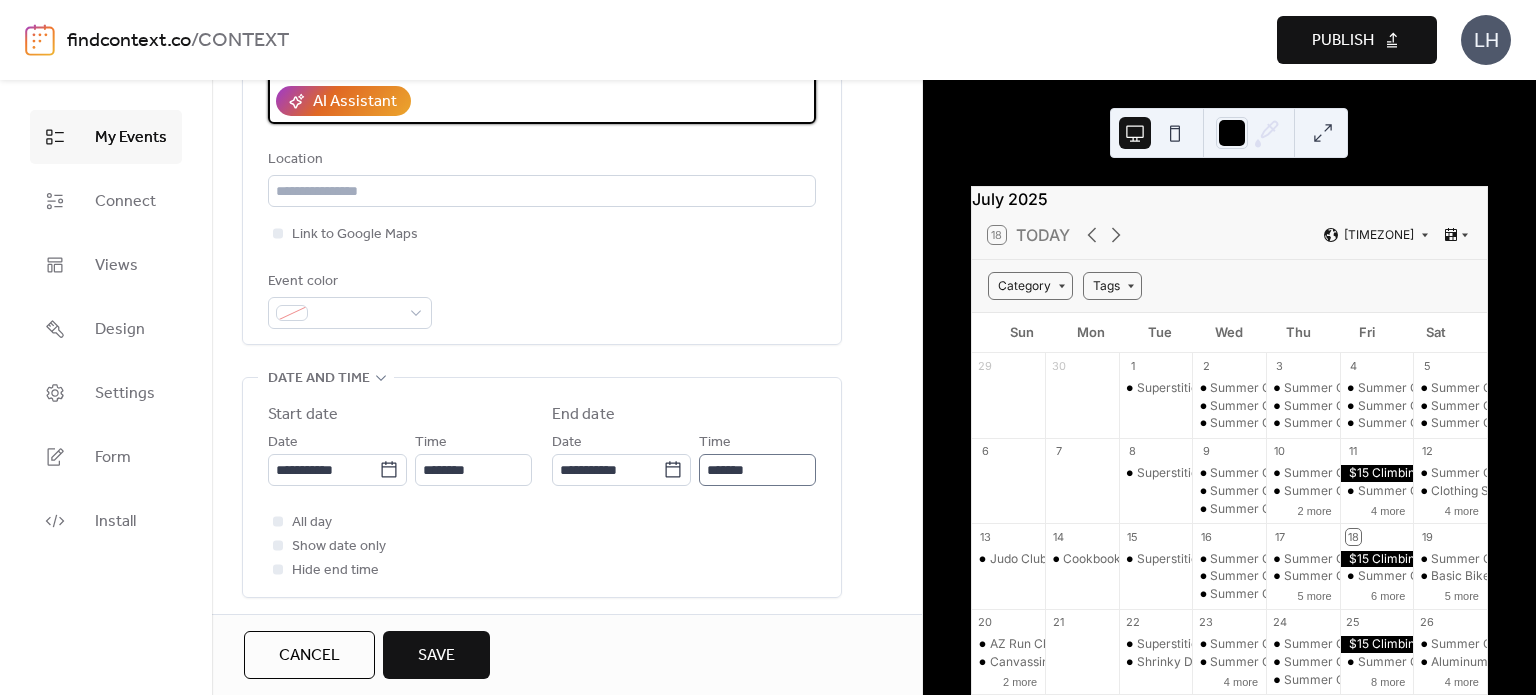 type on "**********" 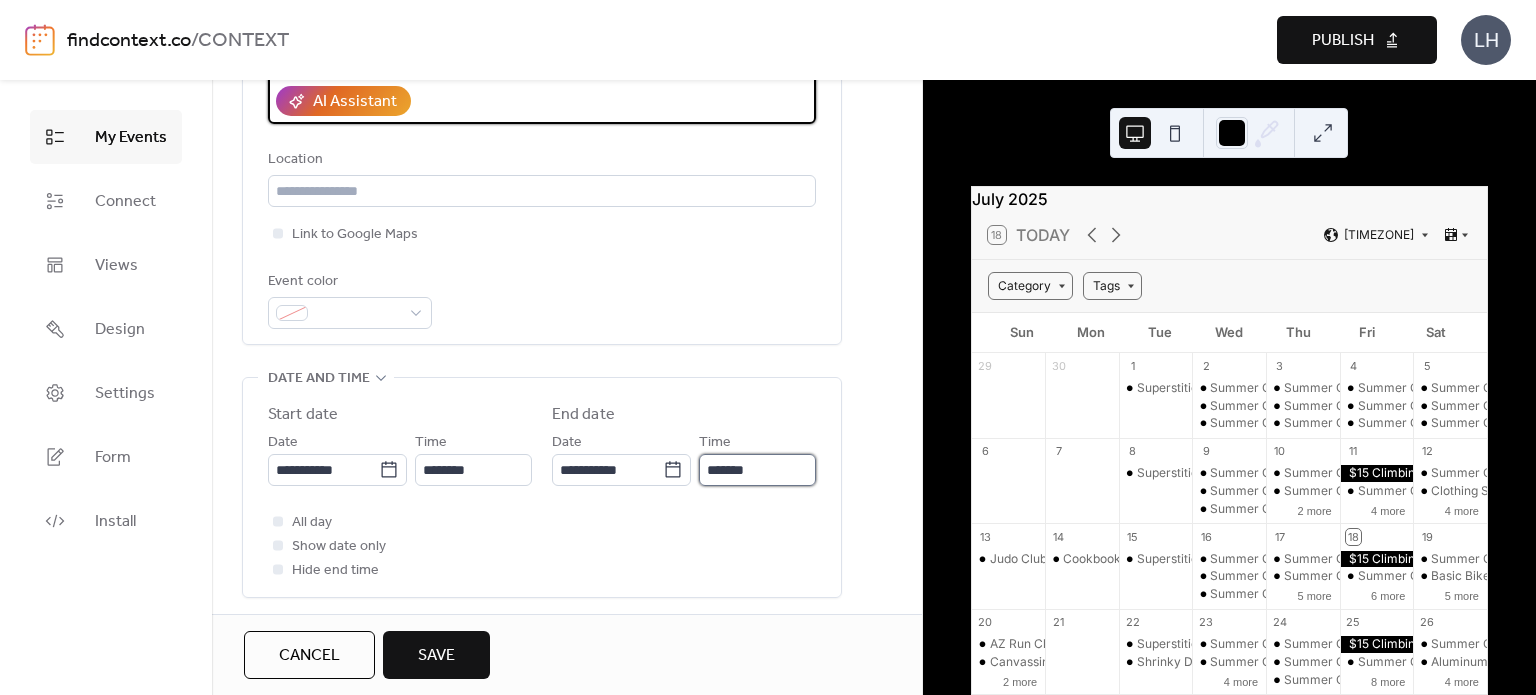 click on "*******" at bounding box center (757, 470) 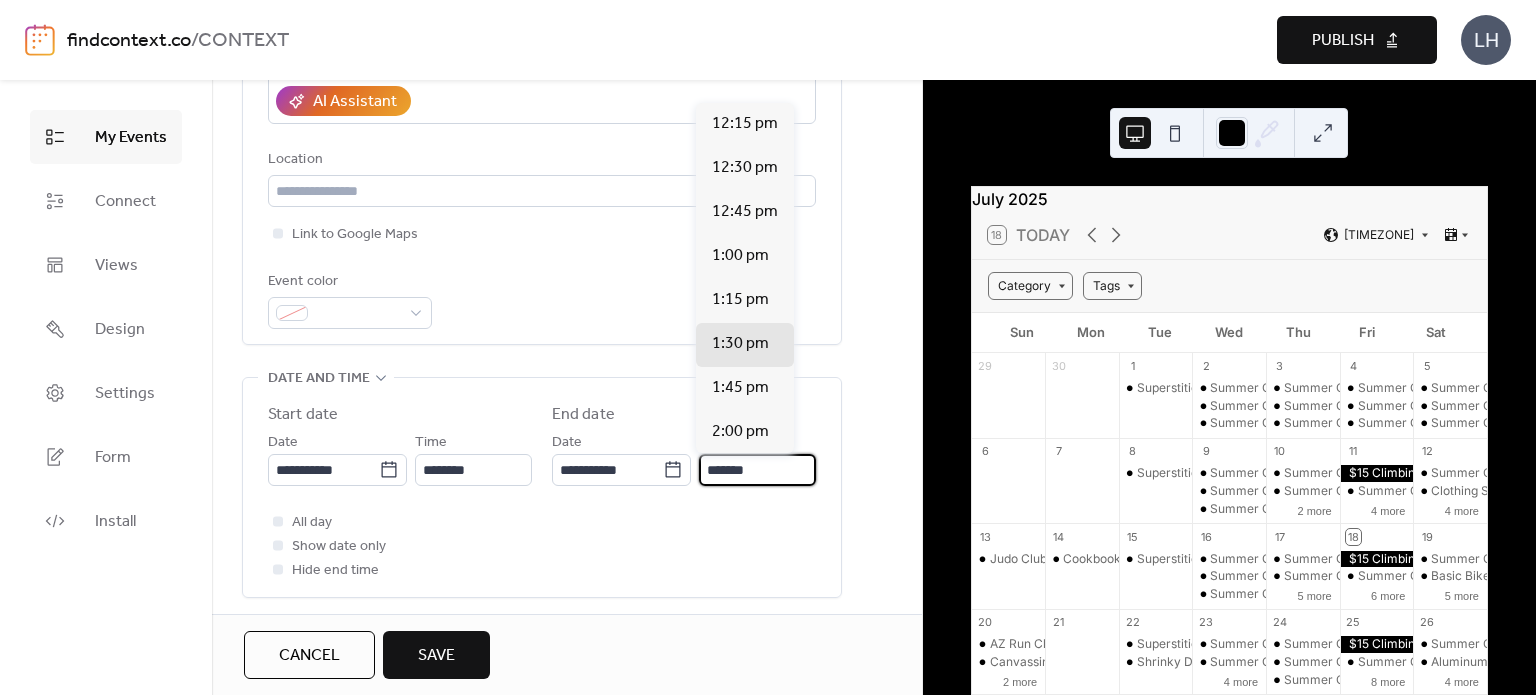 type on "*******" 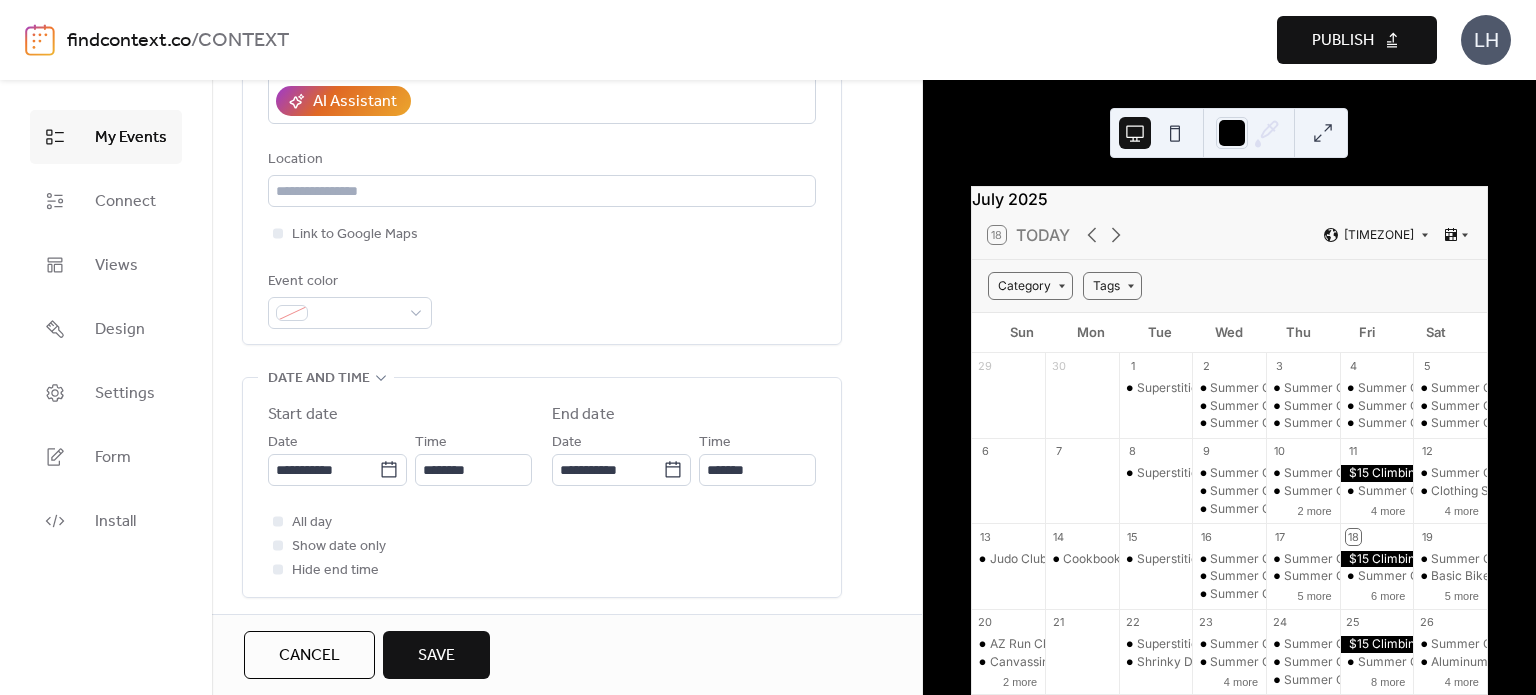 click on "All day Show date only Hide end time" at bounding box center [542, 546] 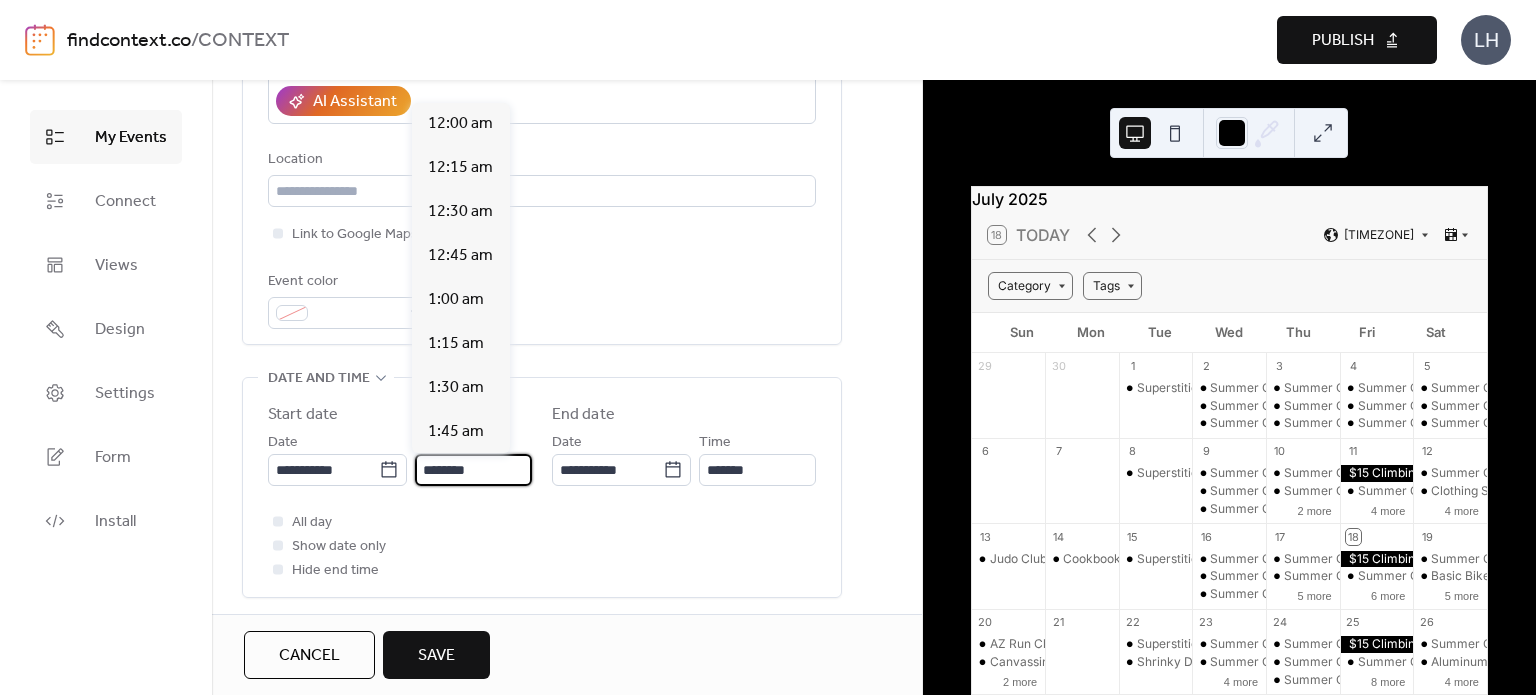 click on "********" at bounding box center [473, 470] 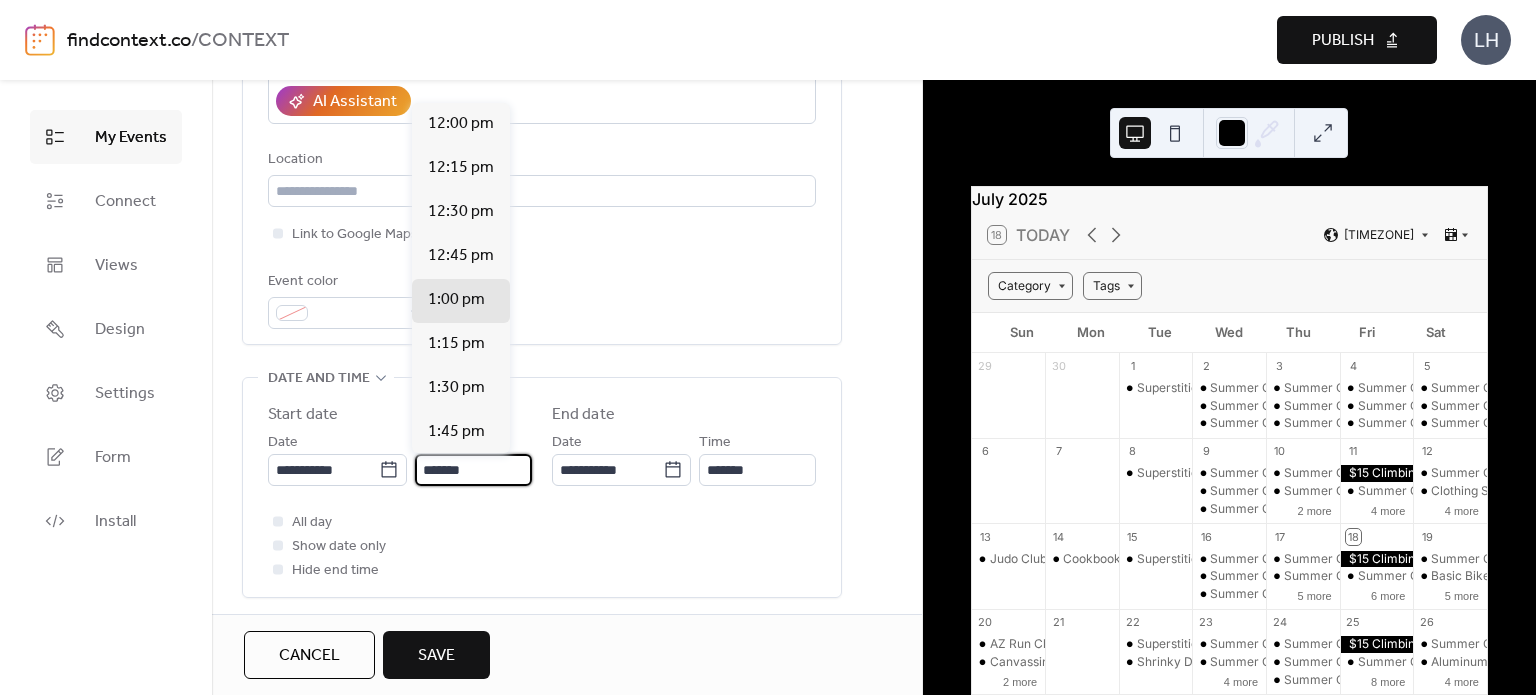 type on "*******" 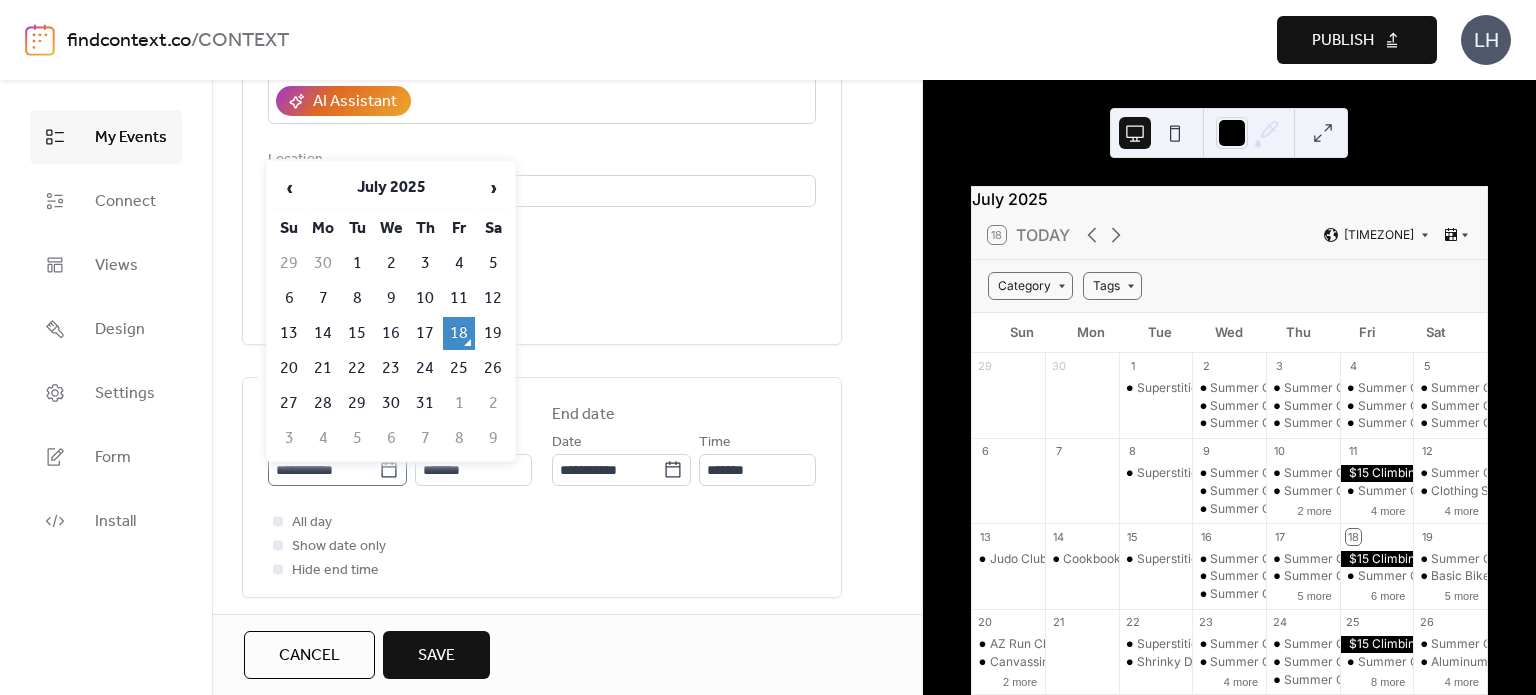 click 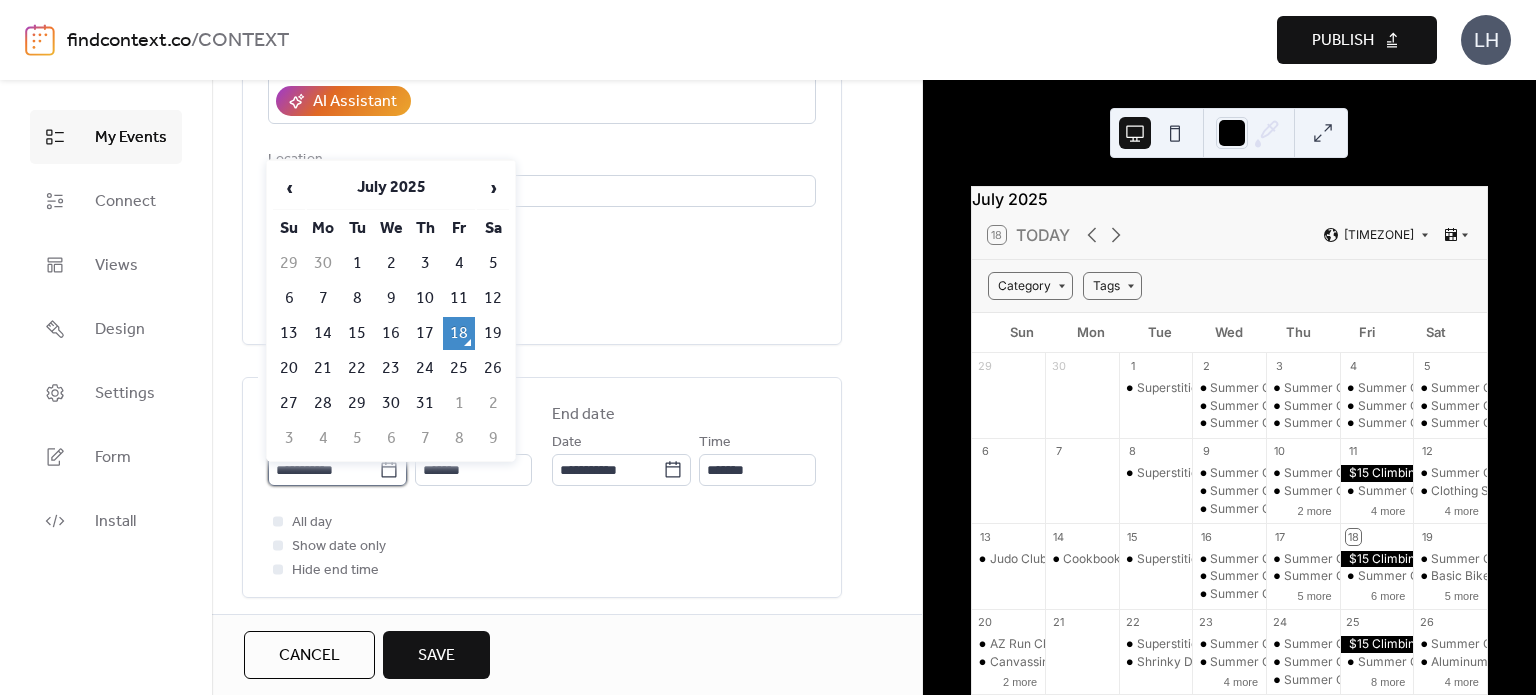 click on "**********" at bounding box center [323, 470] 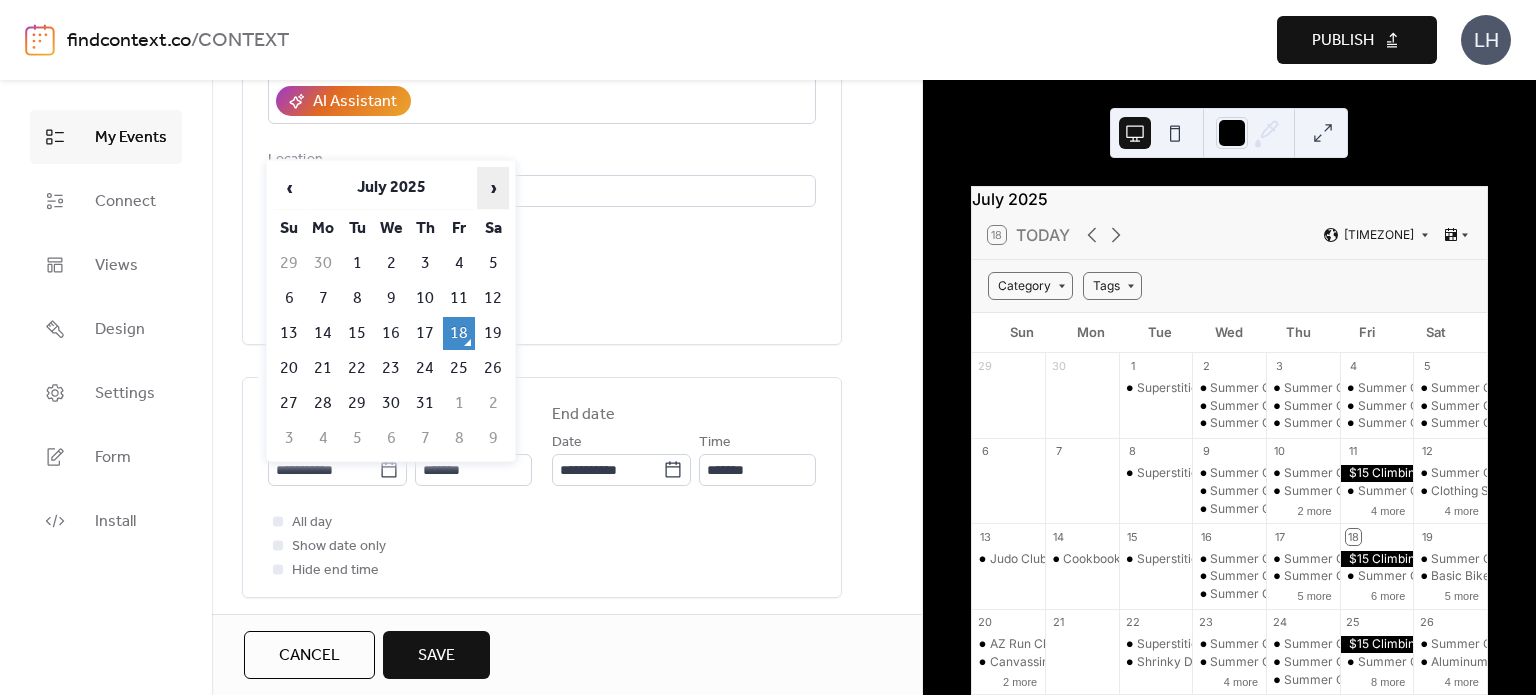 click on "›" at bounding box center (493, 188) 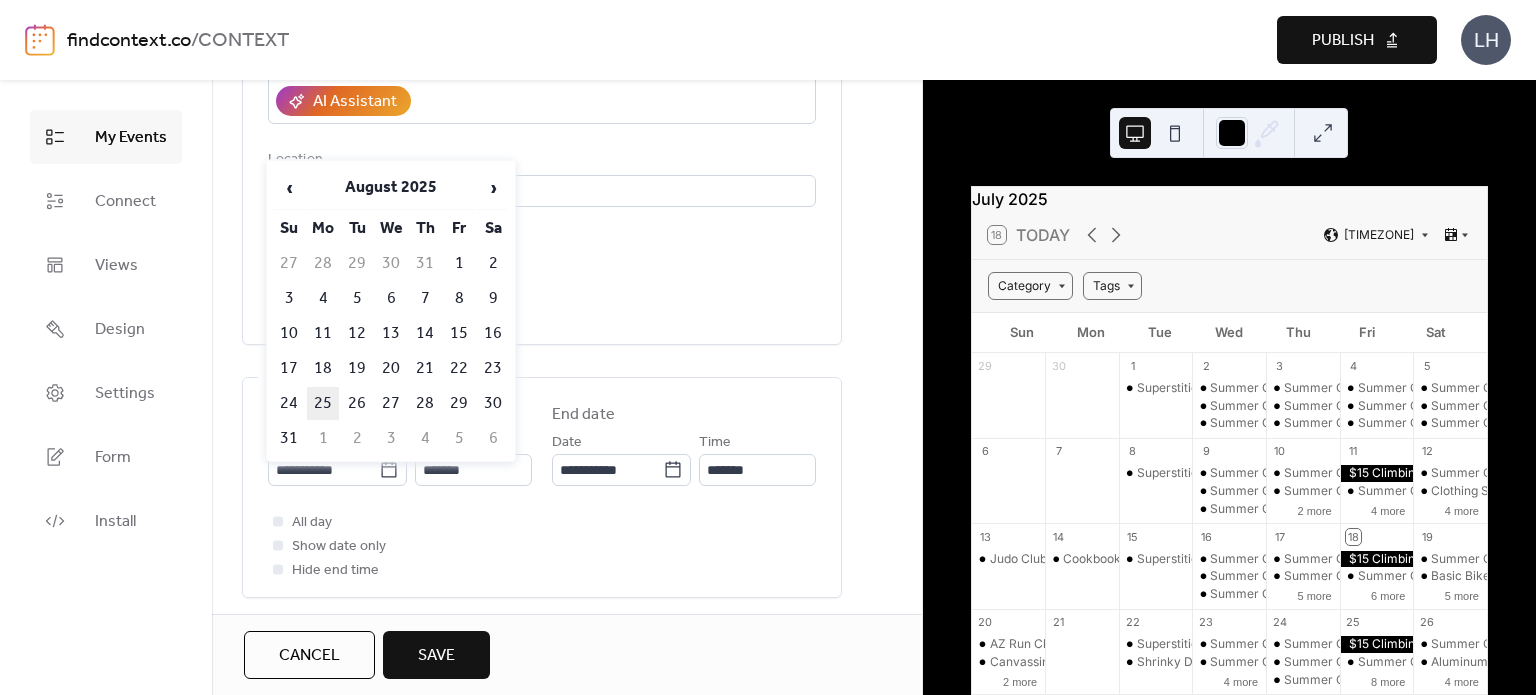 click on "25" at bounding box center [323, 403] 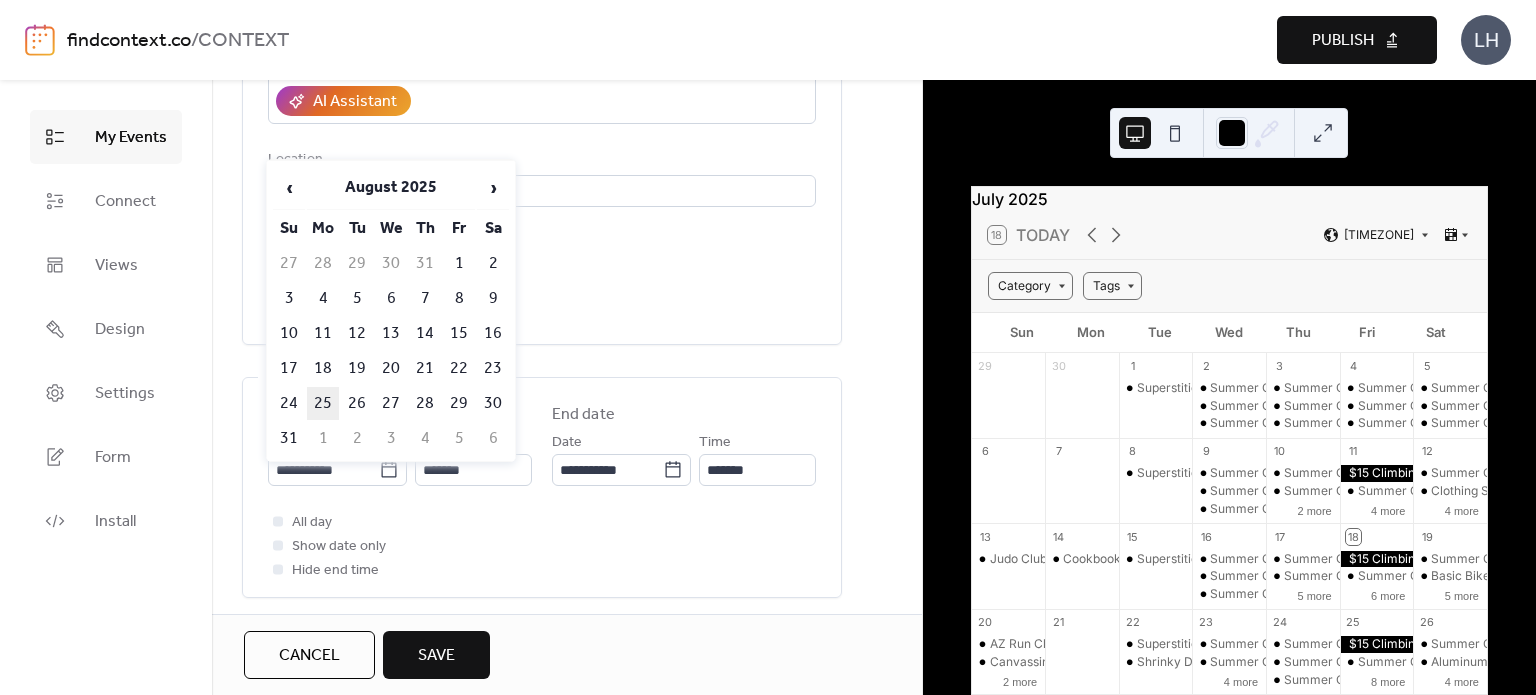 type on "**********" 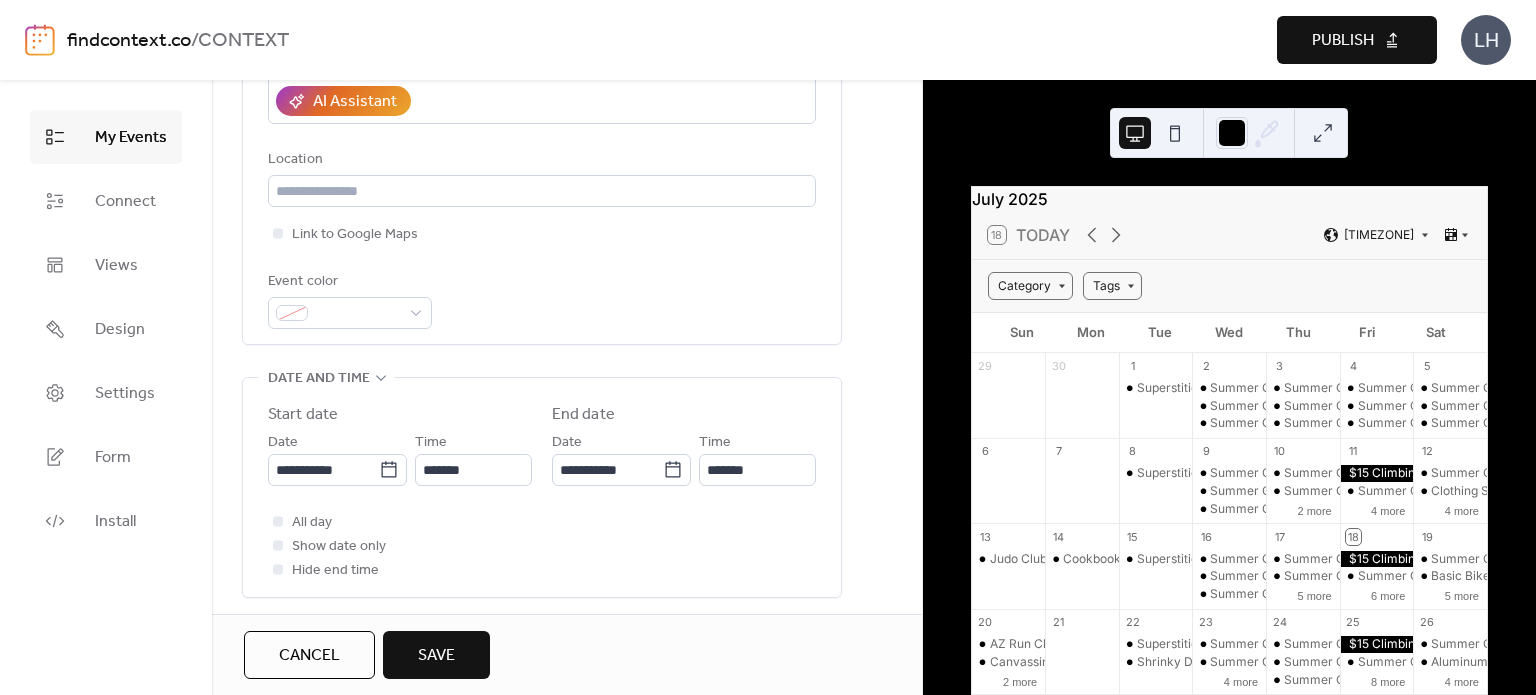 click on "**********" at bounding box center (542, 691) 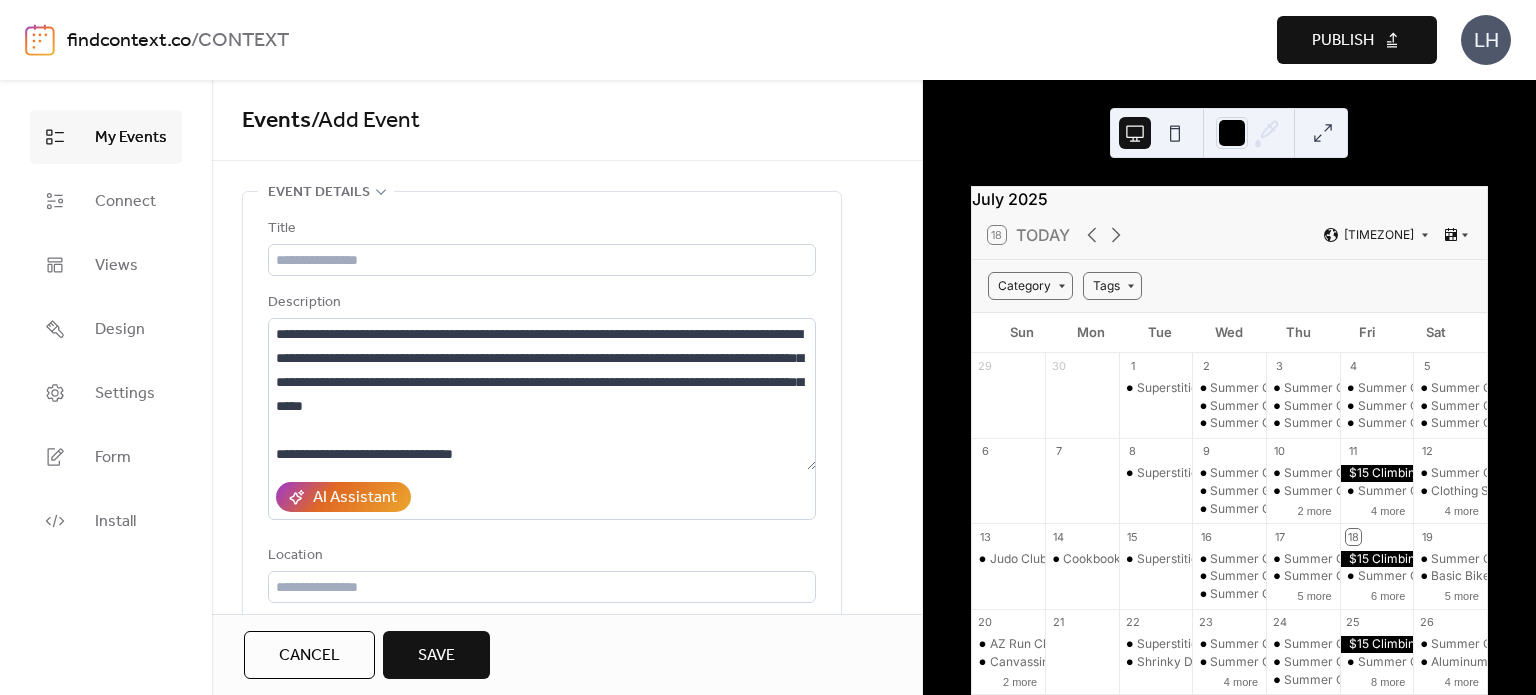 scroll, scrollTop: 24, scrollLeft: 0, axis: vertical 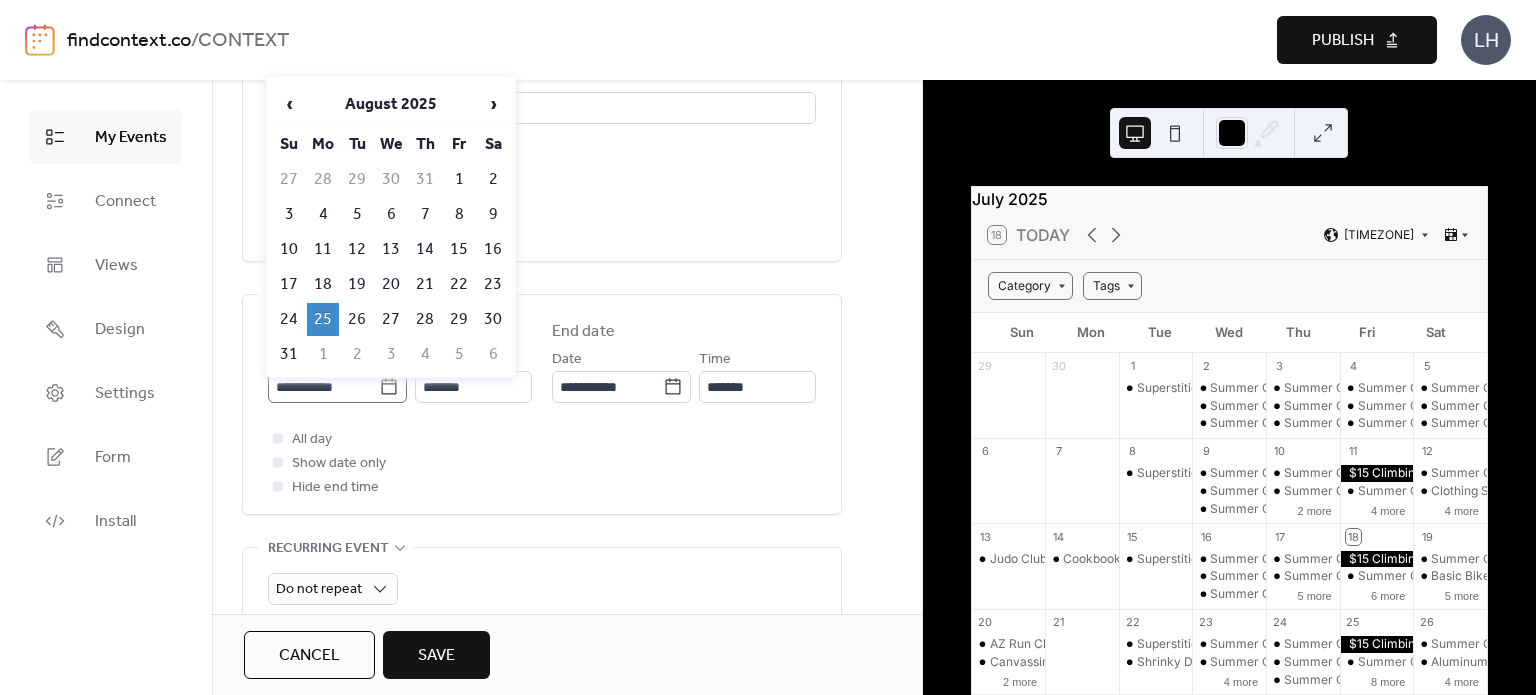 click 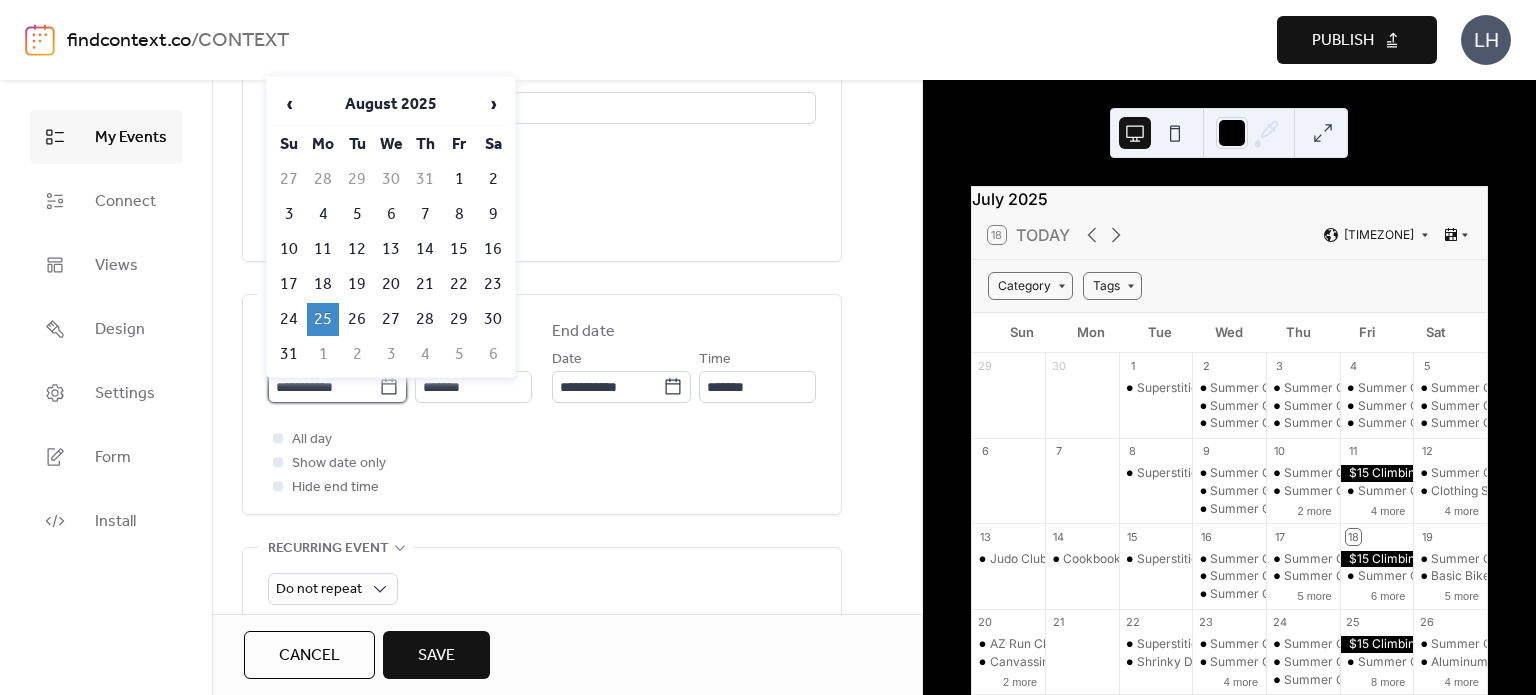 click on "**********" at bounding box center (323, 387) 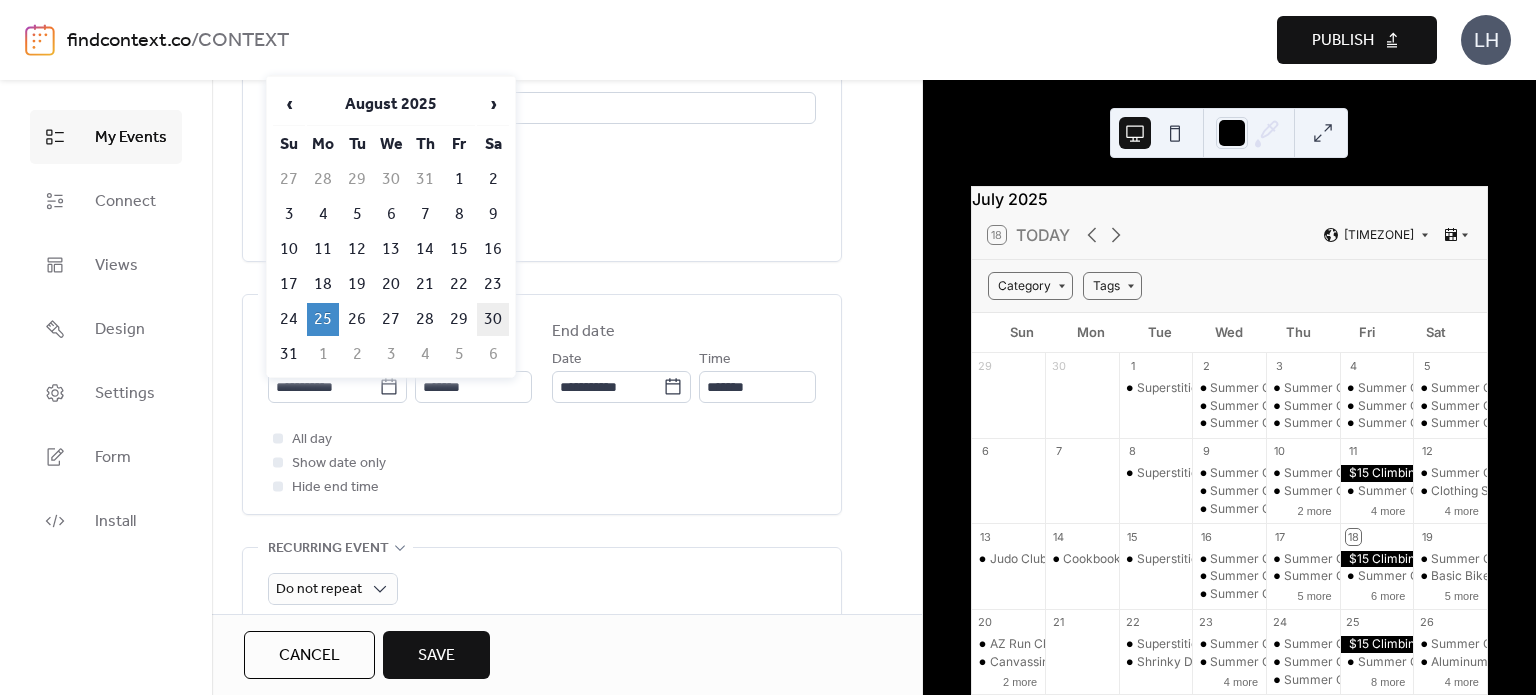 click on "30" at bounding box center (493, 319) 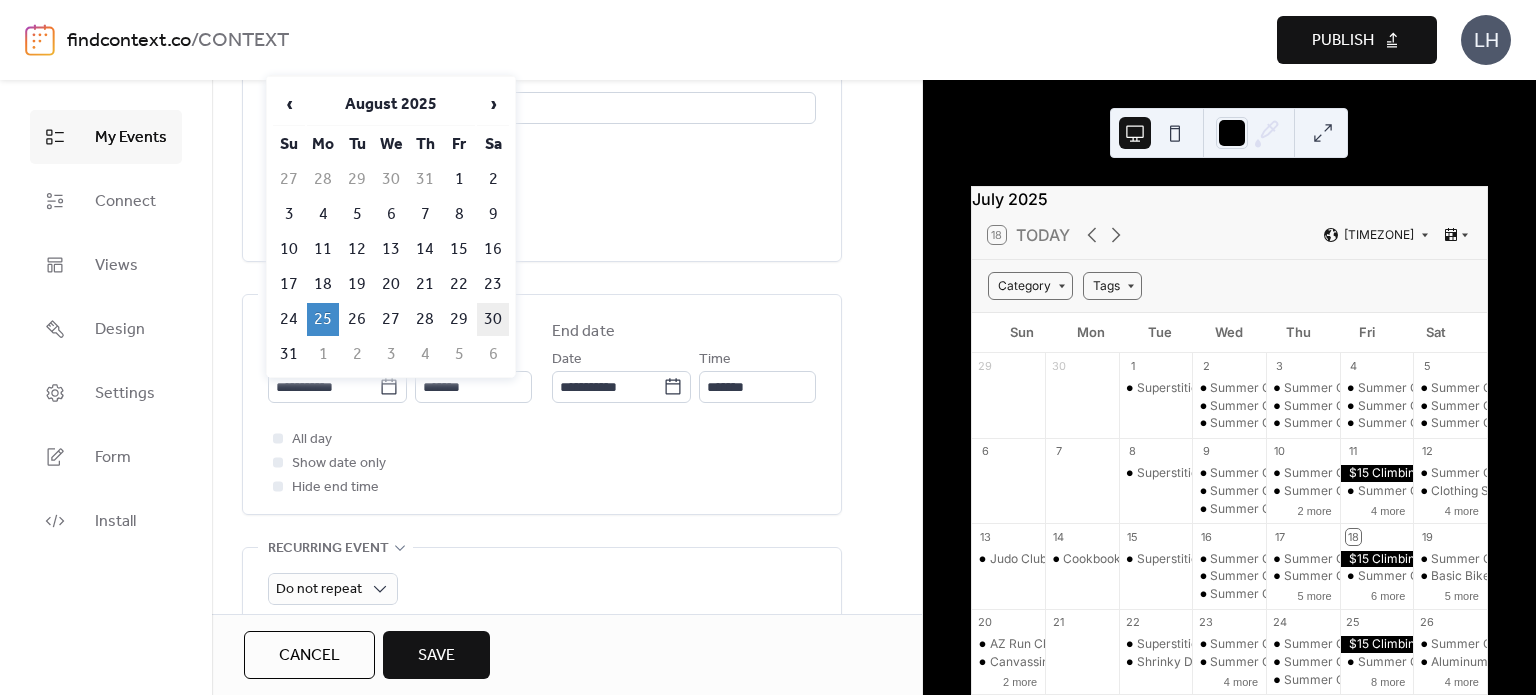 type on "**********" 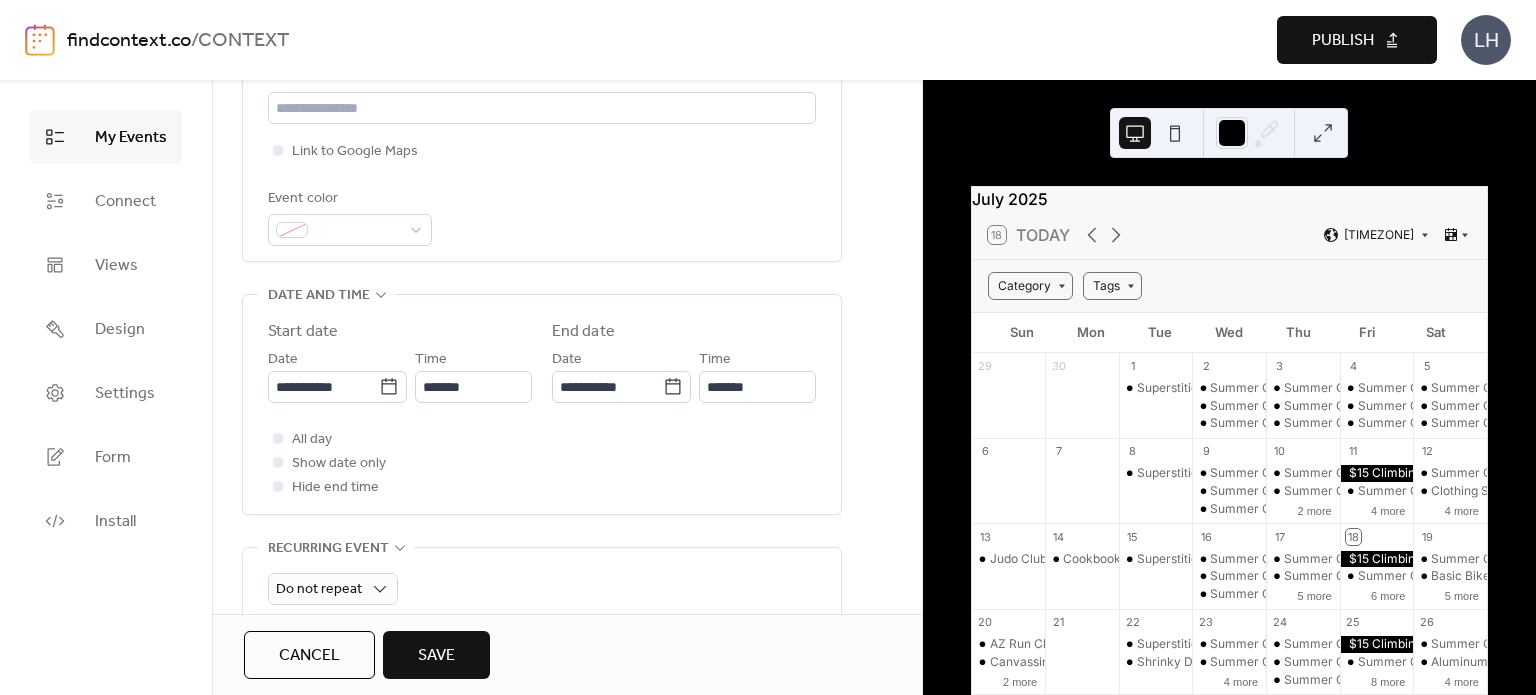 click on "**********" at bounding box center (542, 404) 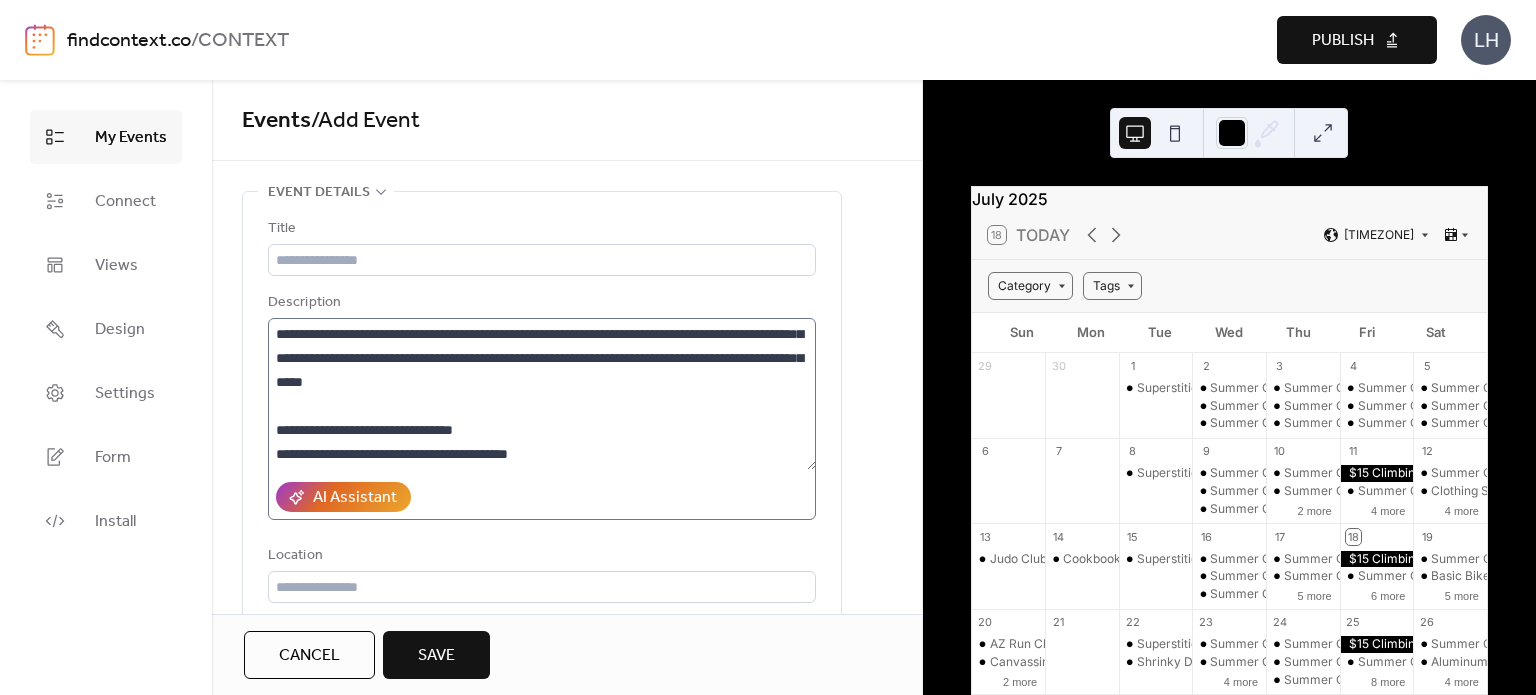 scroll, scrollTop: 0, scrollLeft: 0, axis: both 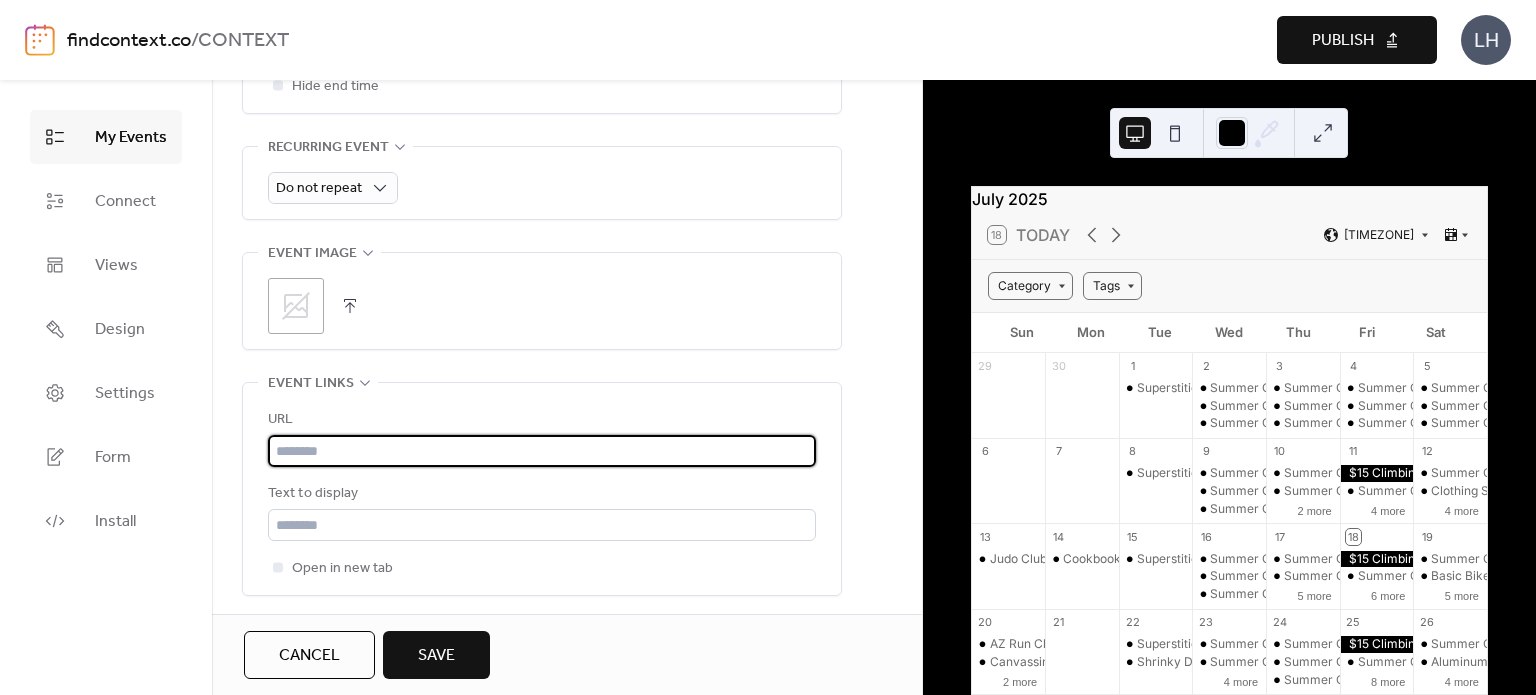 click at bounding box center [542, 451] 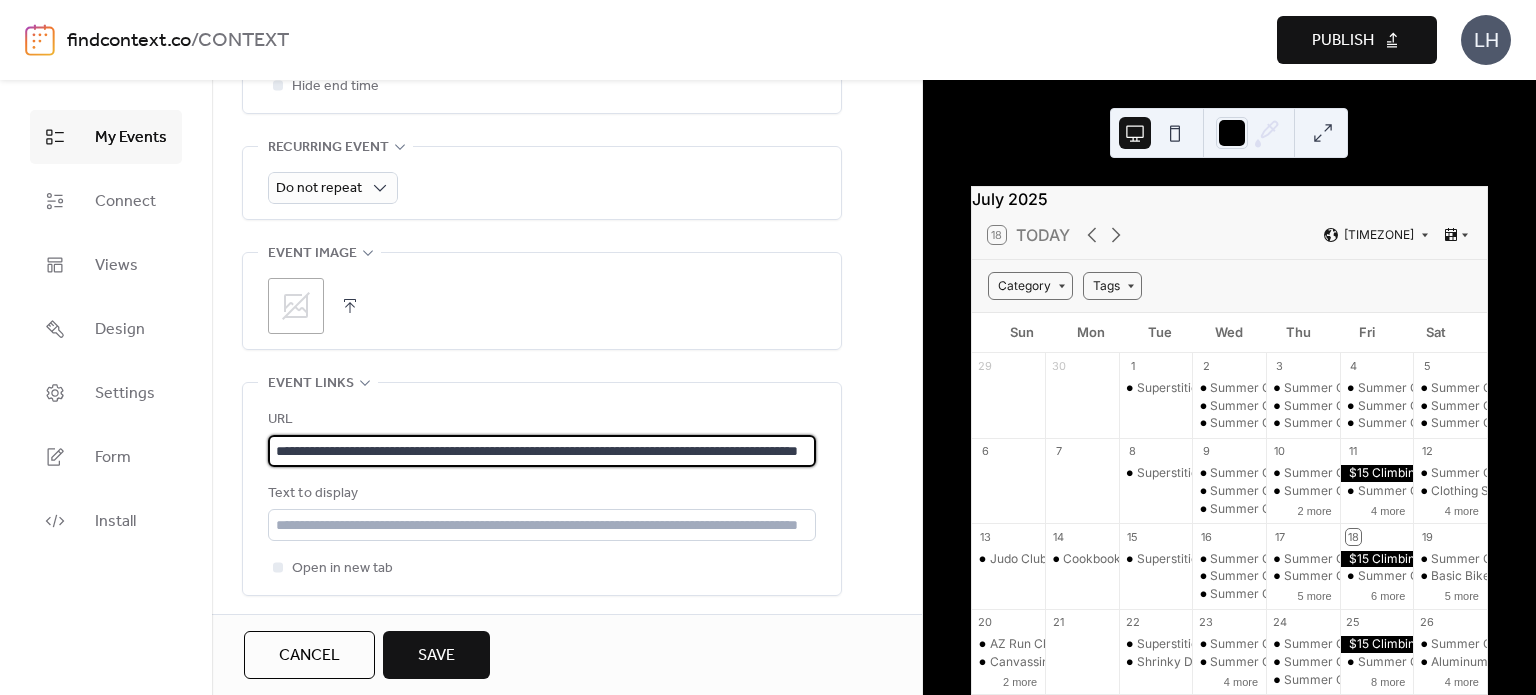 scroll, scrollTop: 0, scrollLeft: 151, axis: horizontal 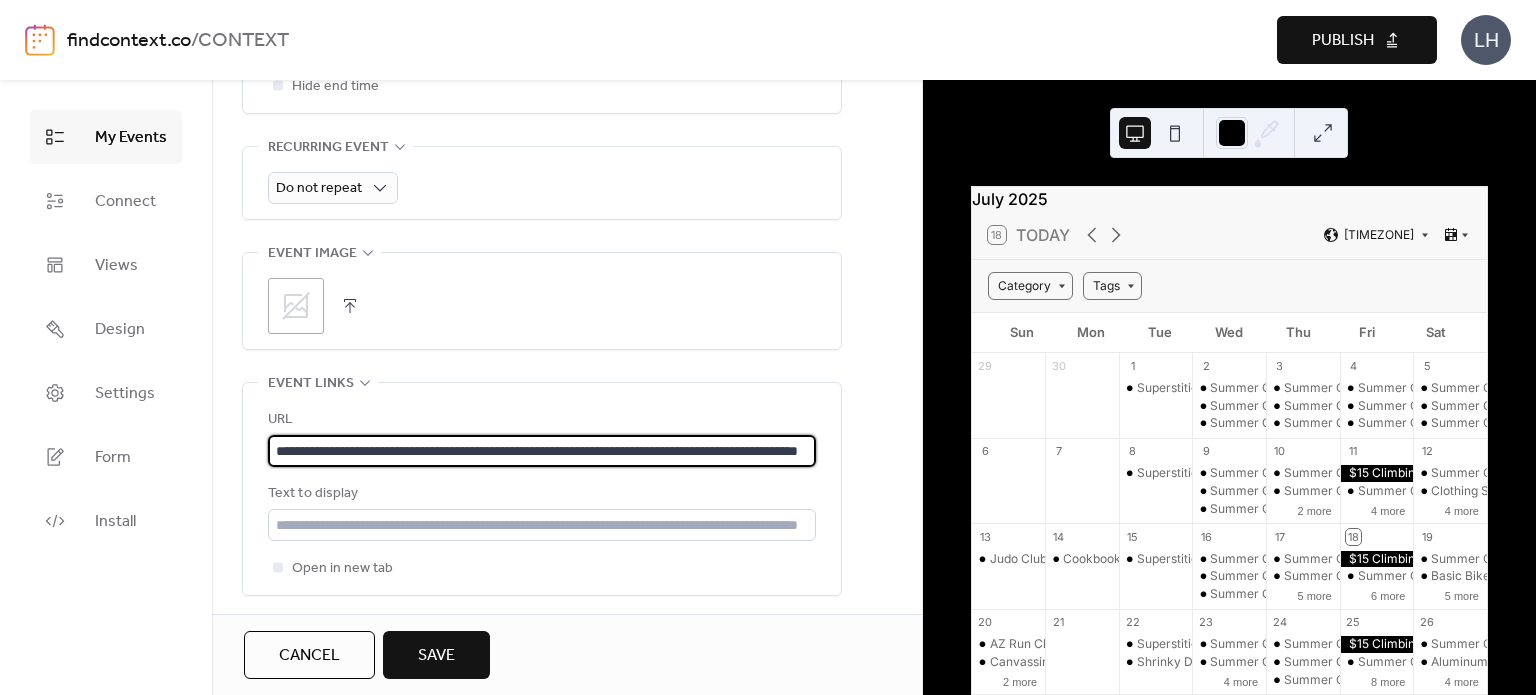 type on "**********" 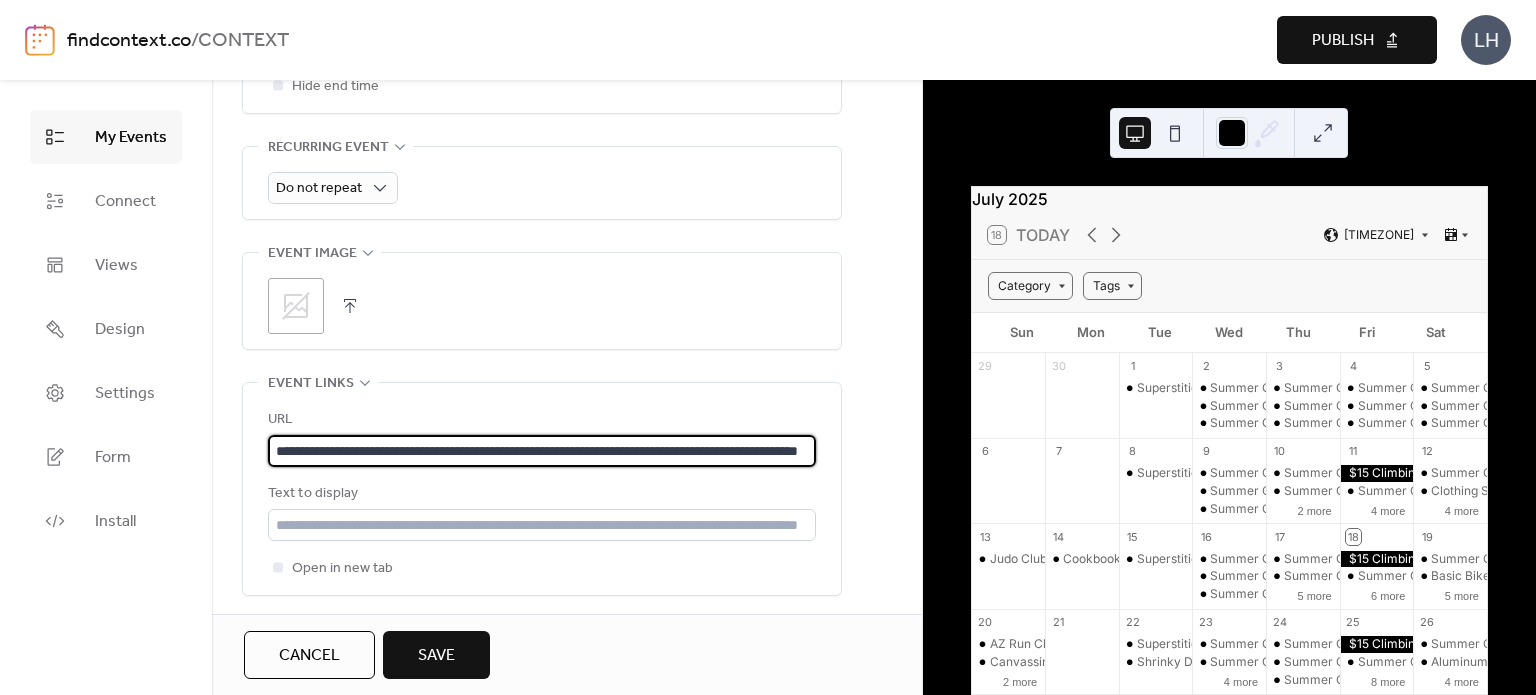 scroll, scrollTop: 0, scrollLeft: 0, axis: both 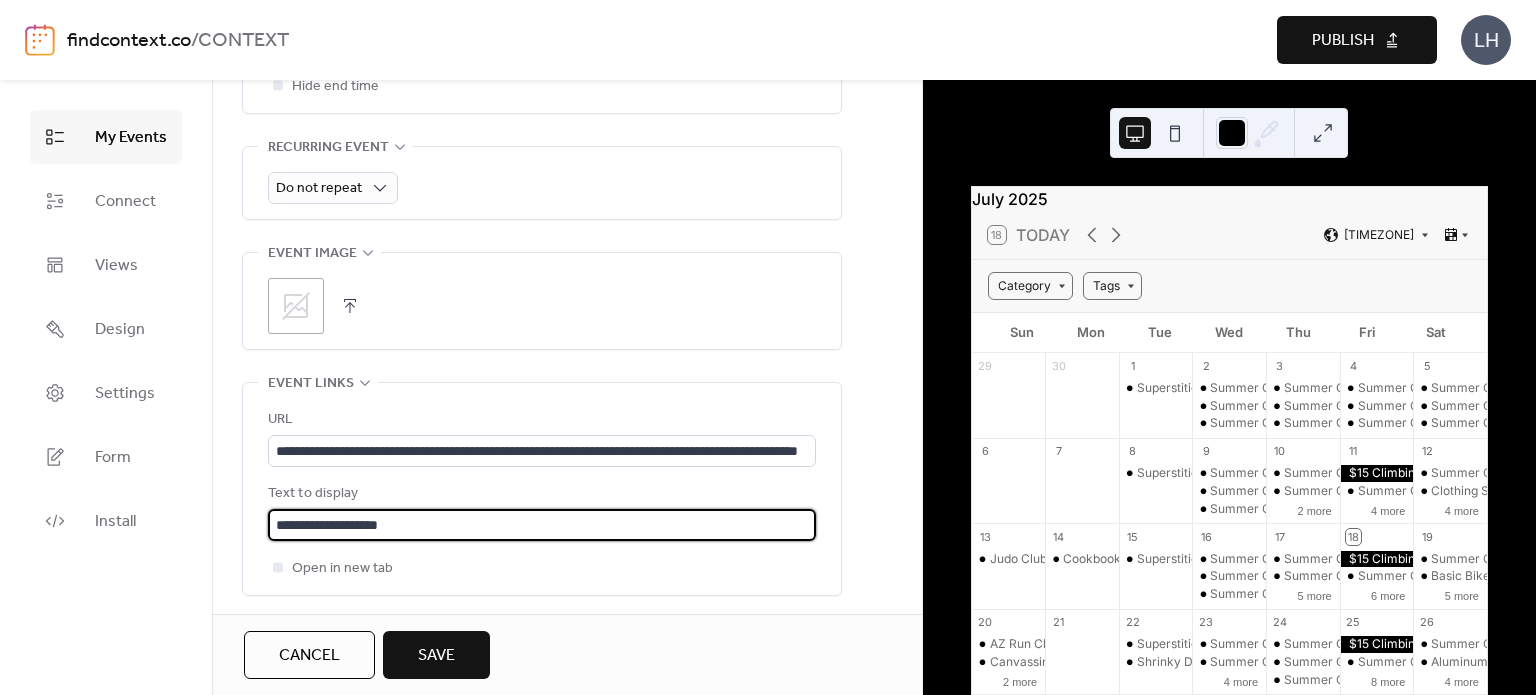 click on "**********" at bounding box center (542, 525) 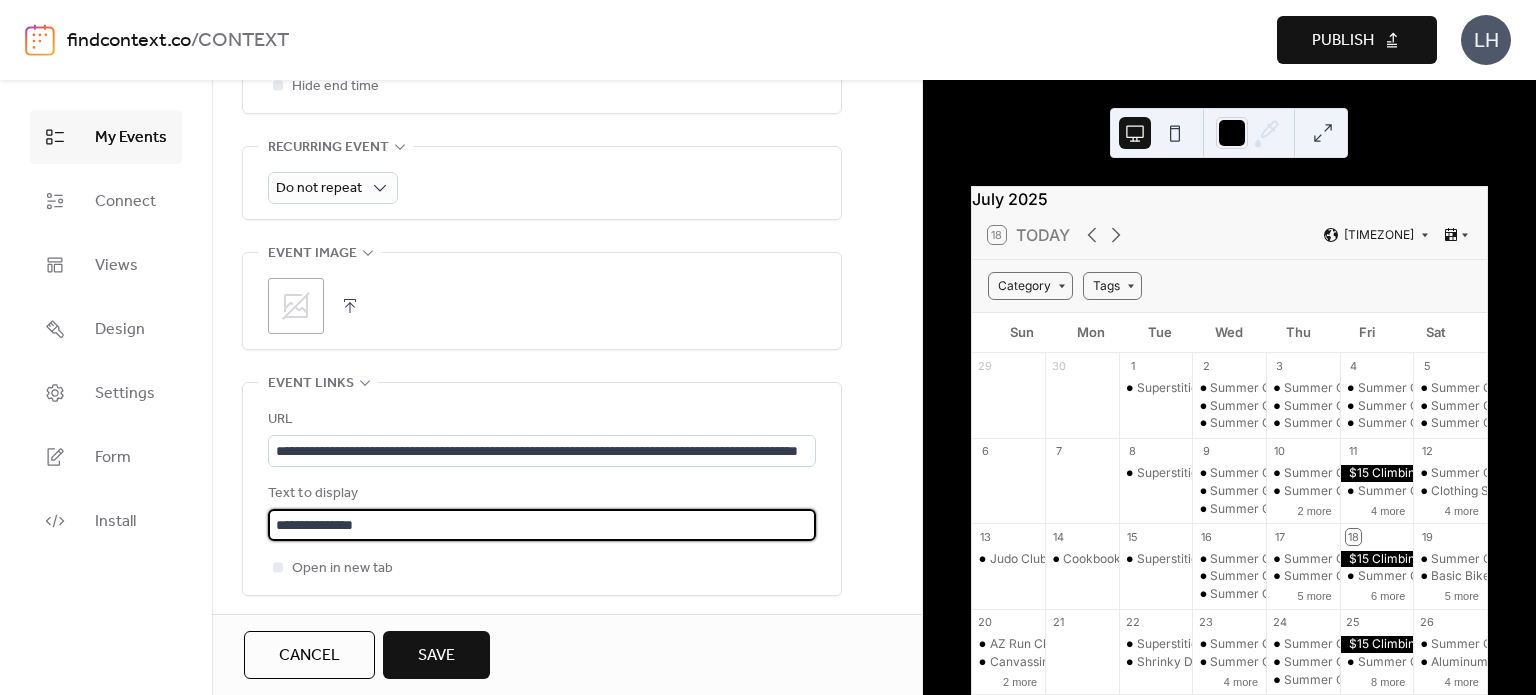 type on "**********" 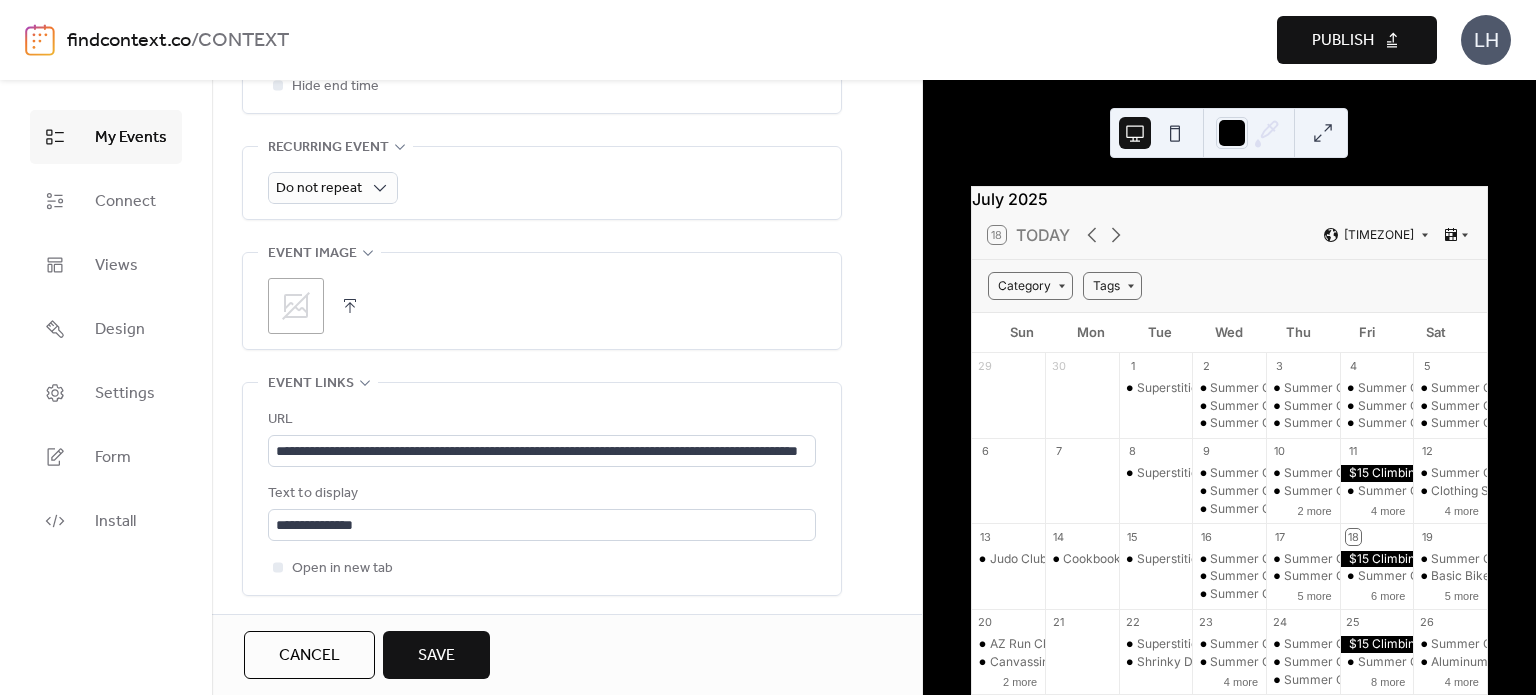 click on "**********" at bounding box center [542, 489] 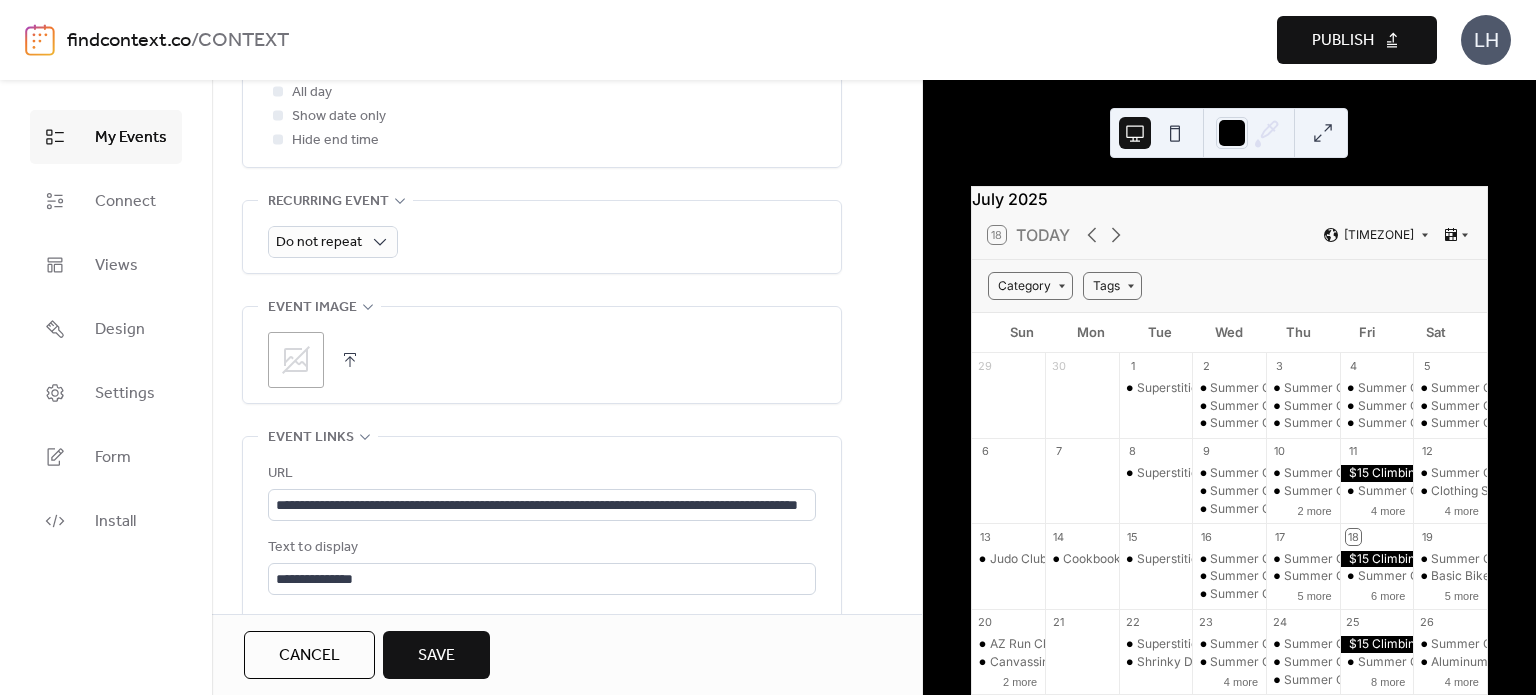 click 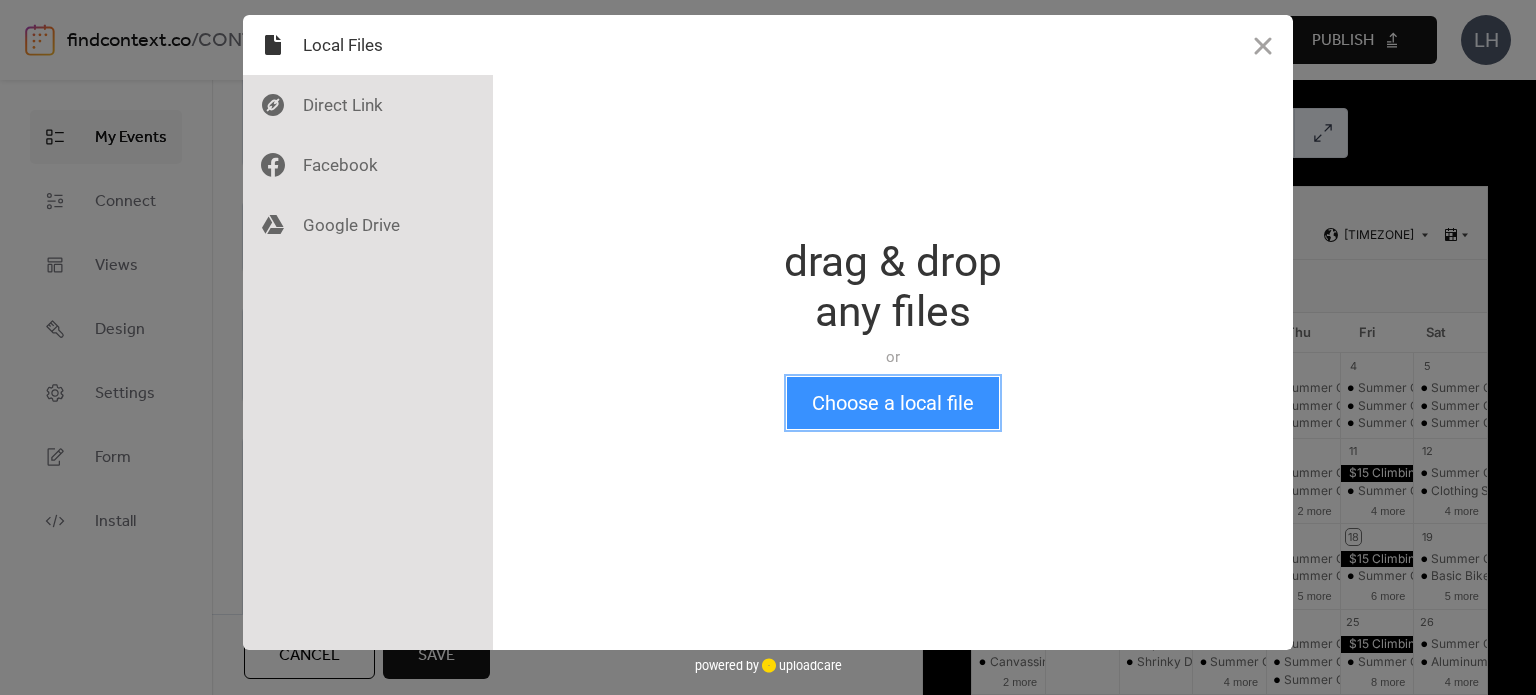 click on "Choose a local file" at bounding box center (893, 403) 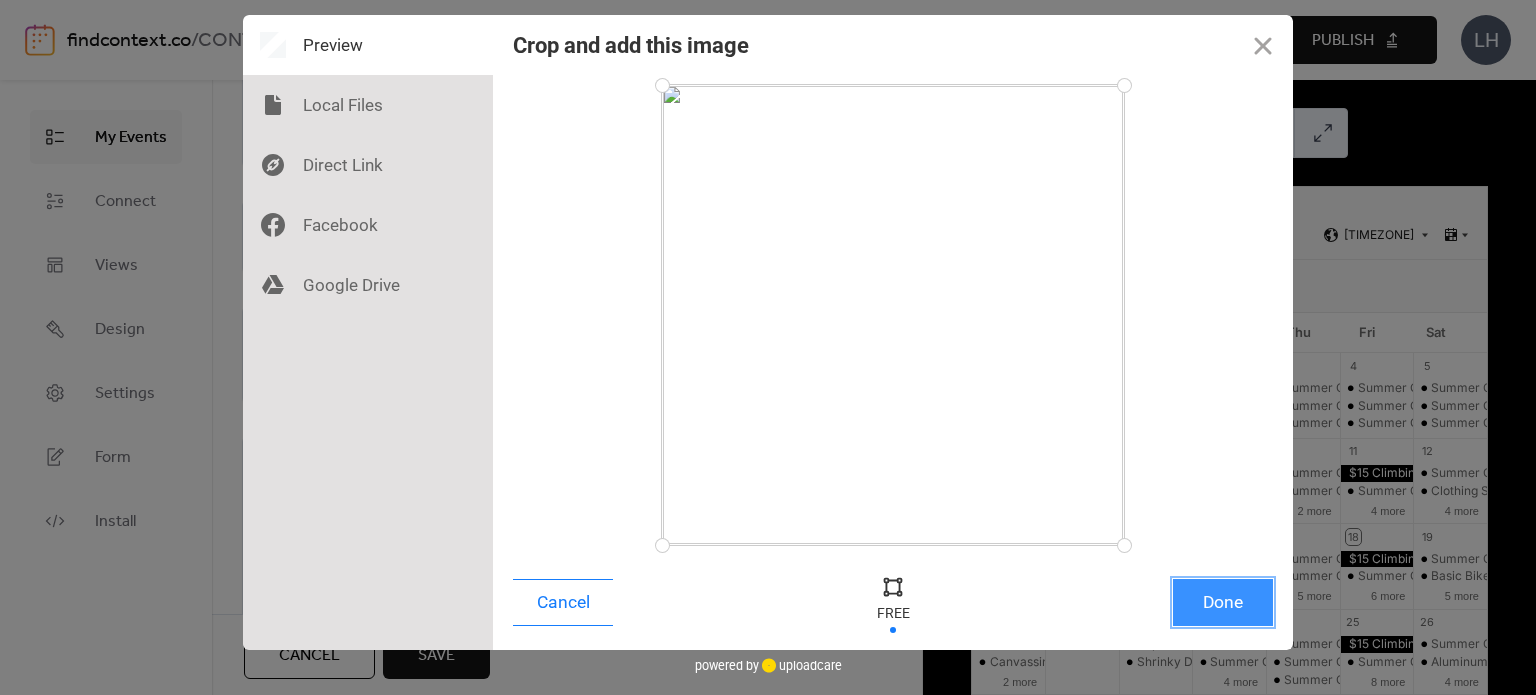 click on "Done" at bounding box center [1223, 602] 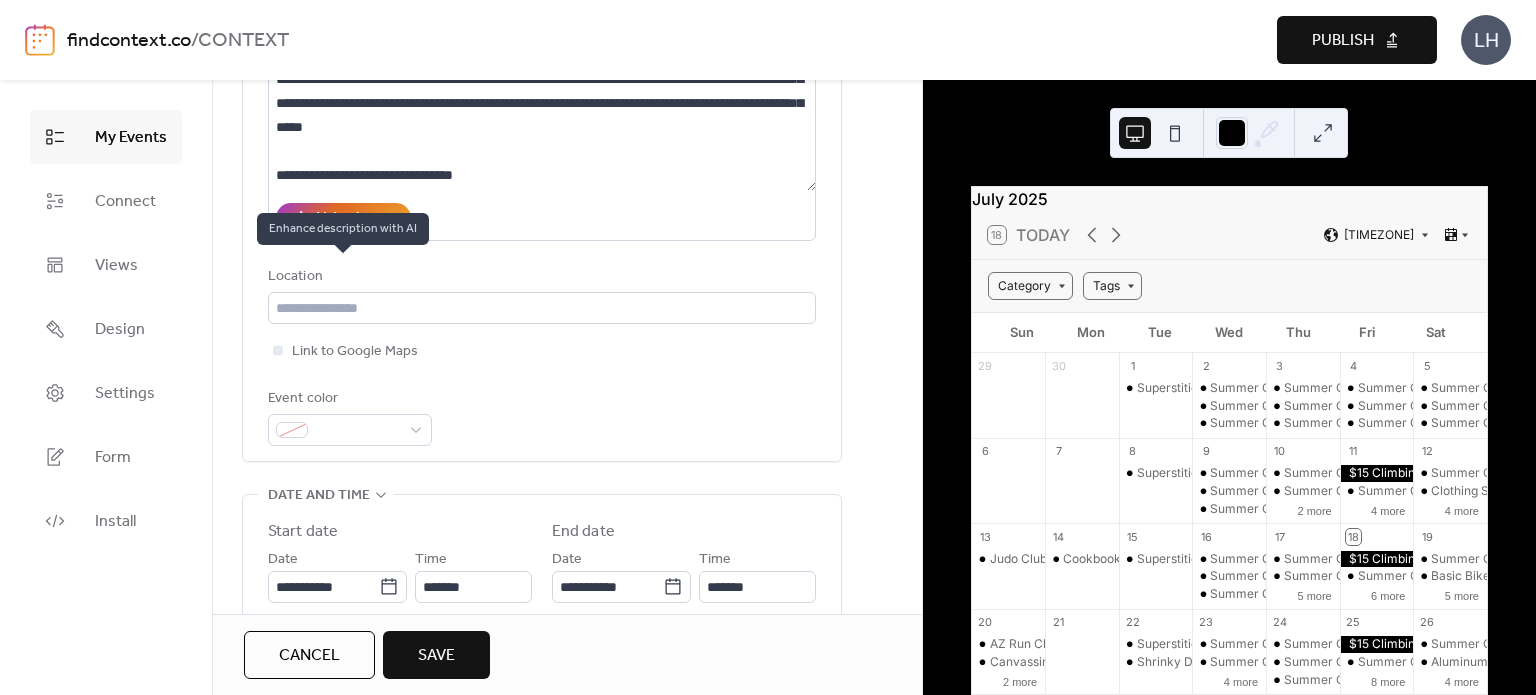 scroll, scrollTop: 202, scrollLeft: 0, axis: vertical 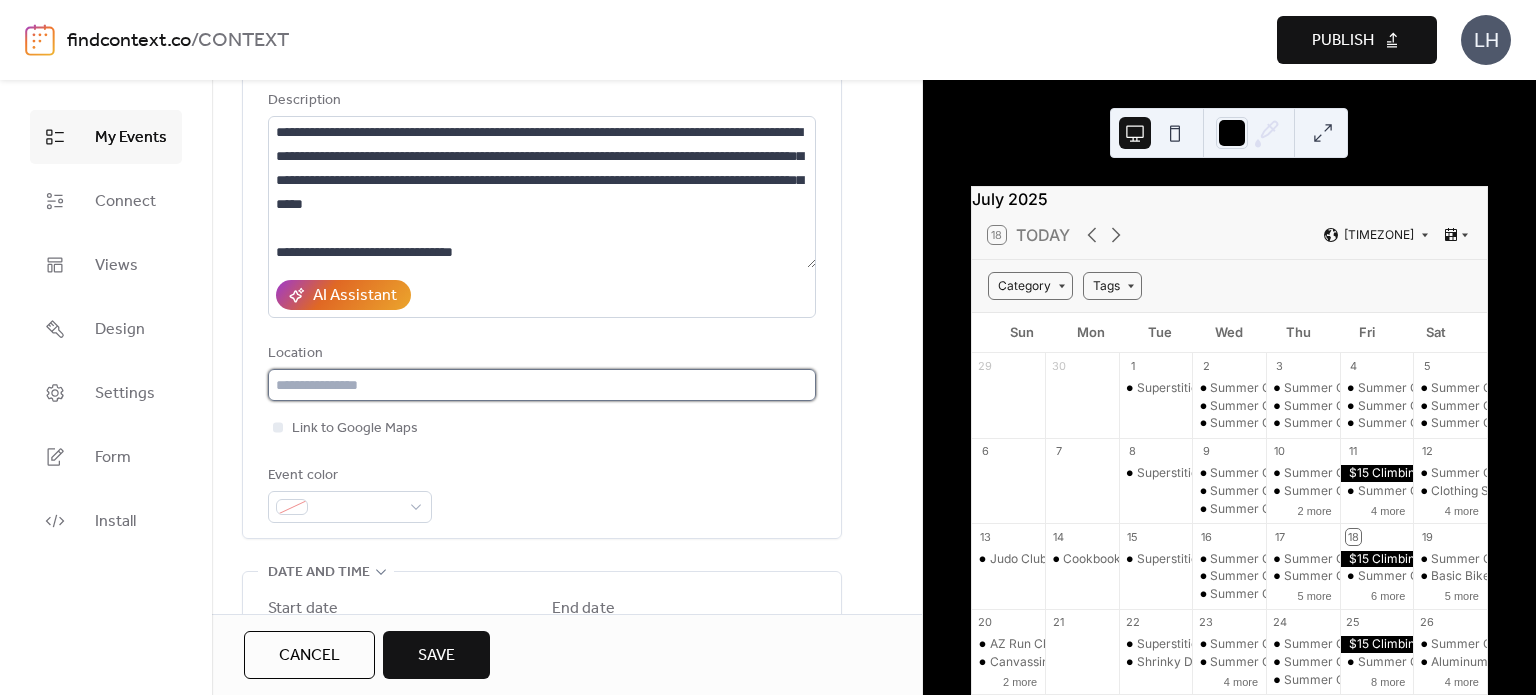 click at bounding box center (542, 385) 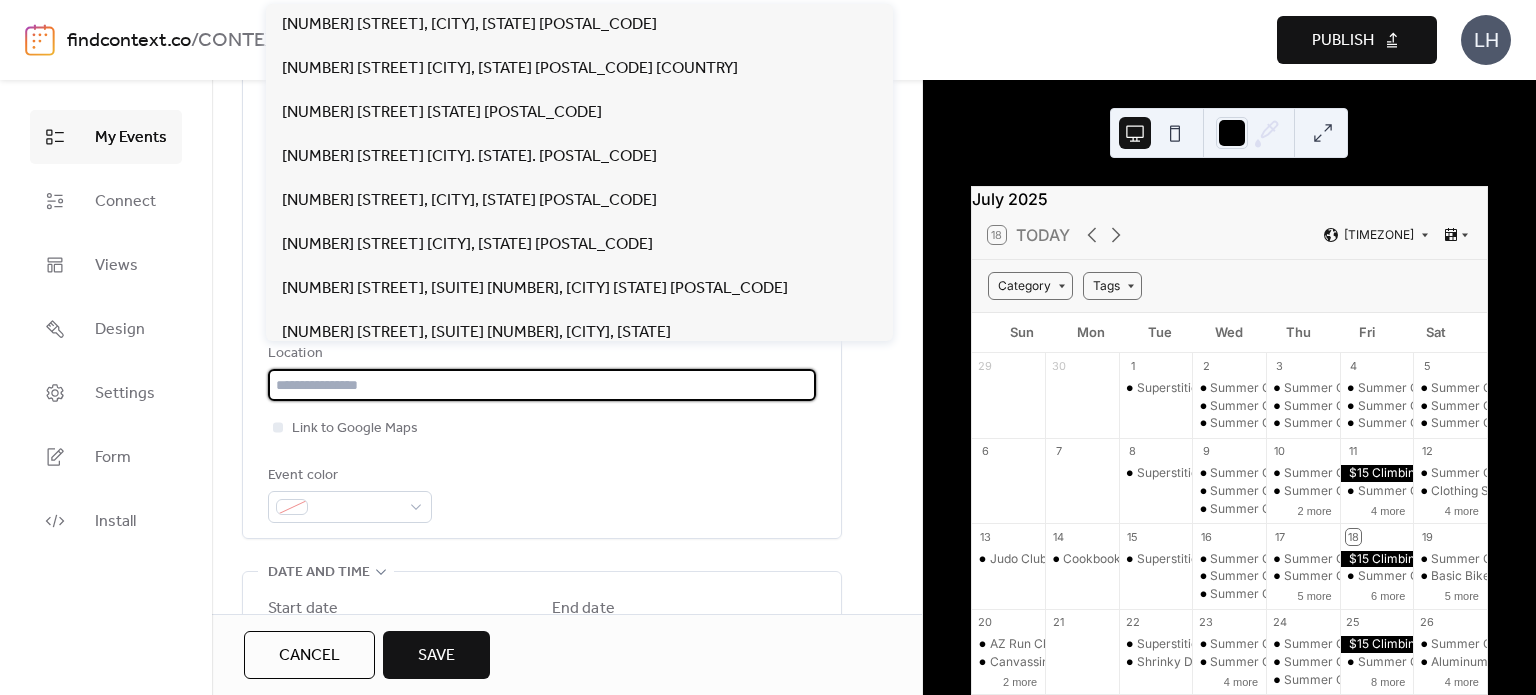 paste on "**********" 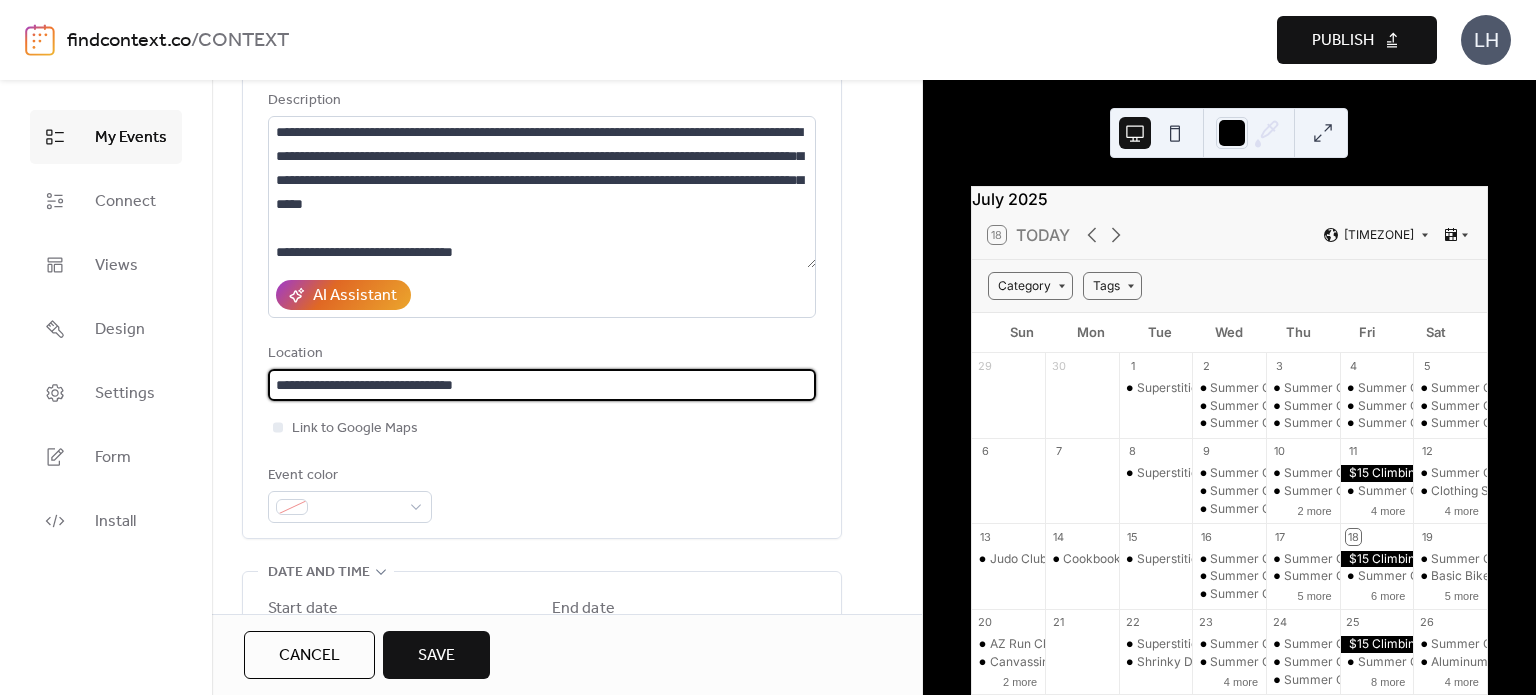 type on "**********" 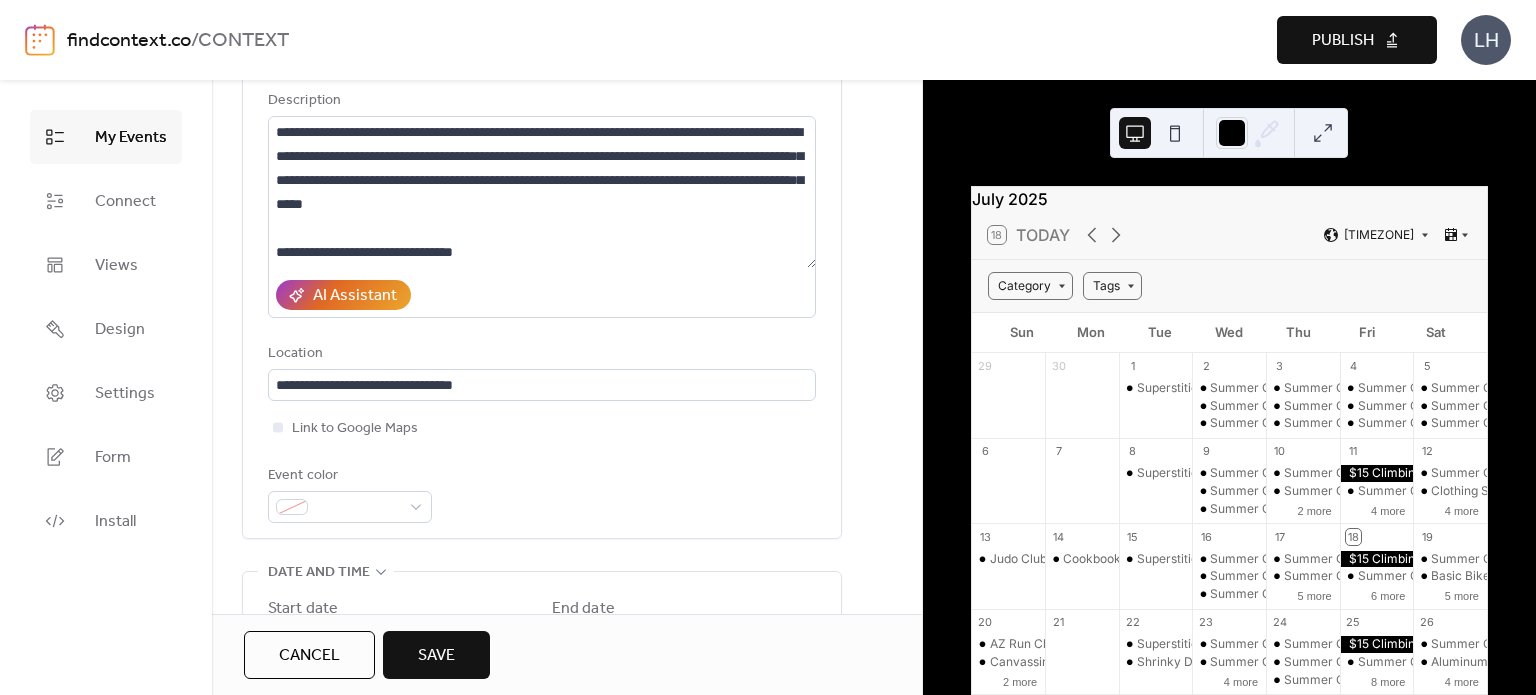 scroll, scrollTop: 0, scrollLeft: 0, axis: both 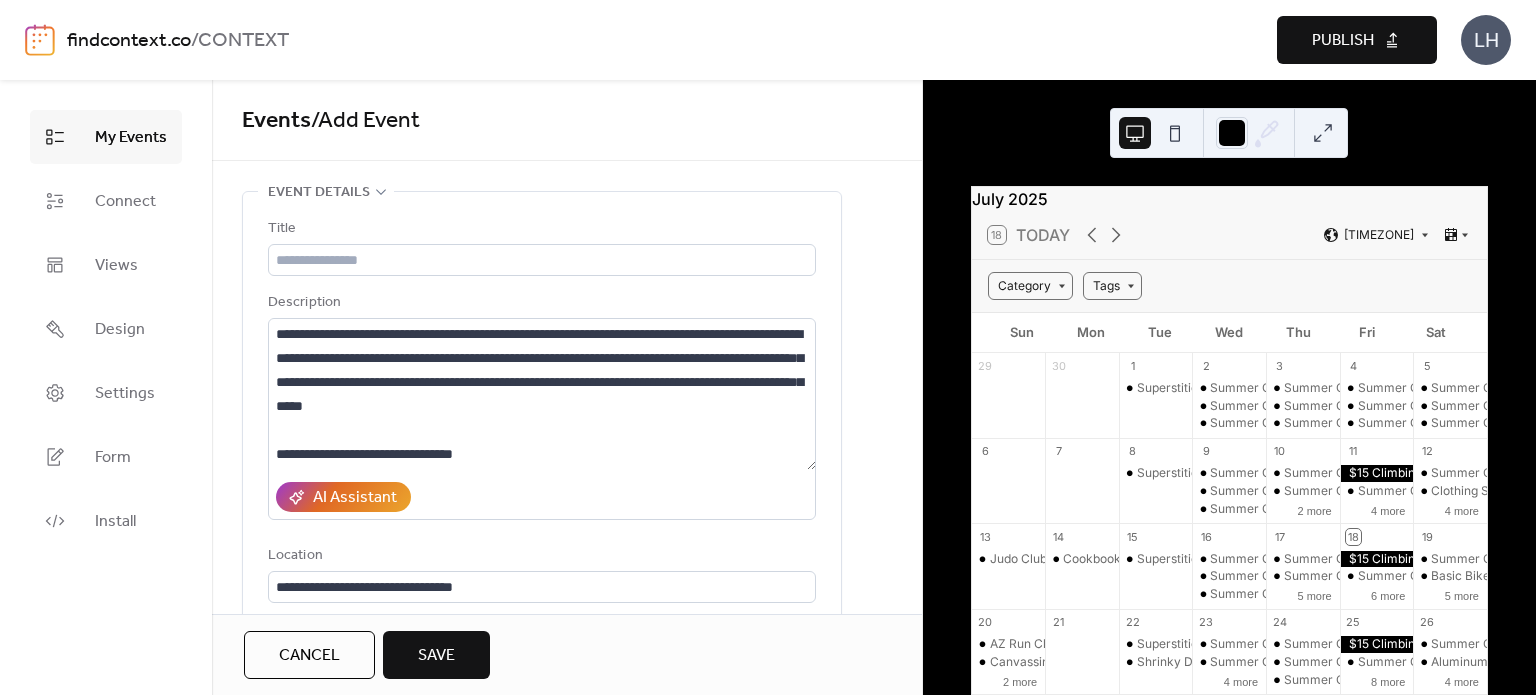 type 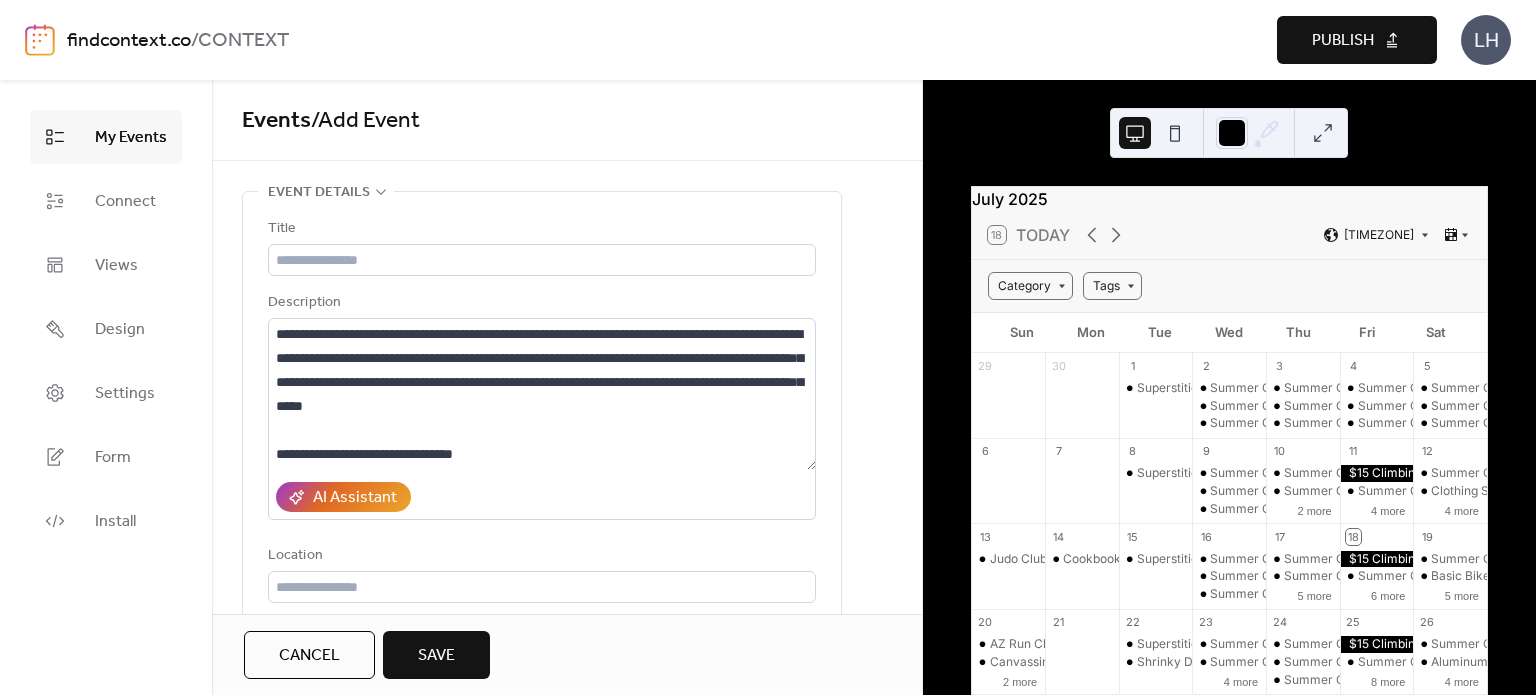 click on "**********" at bounding box center (542, 471) 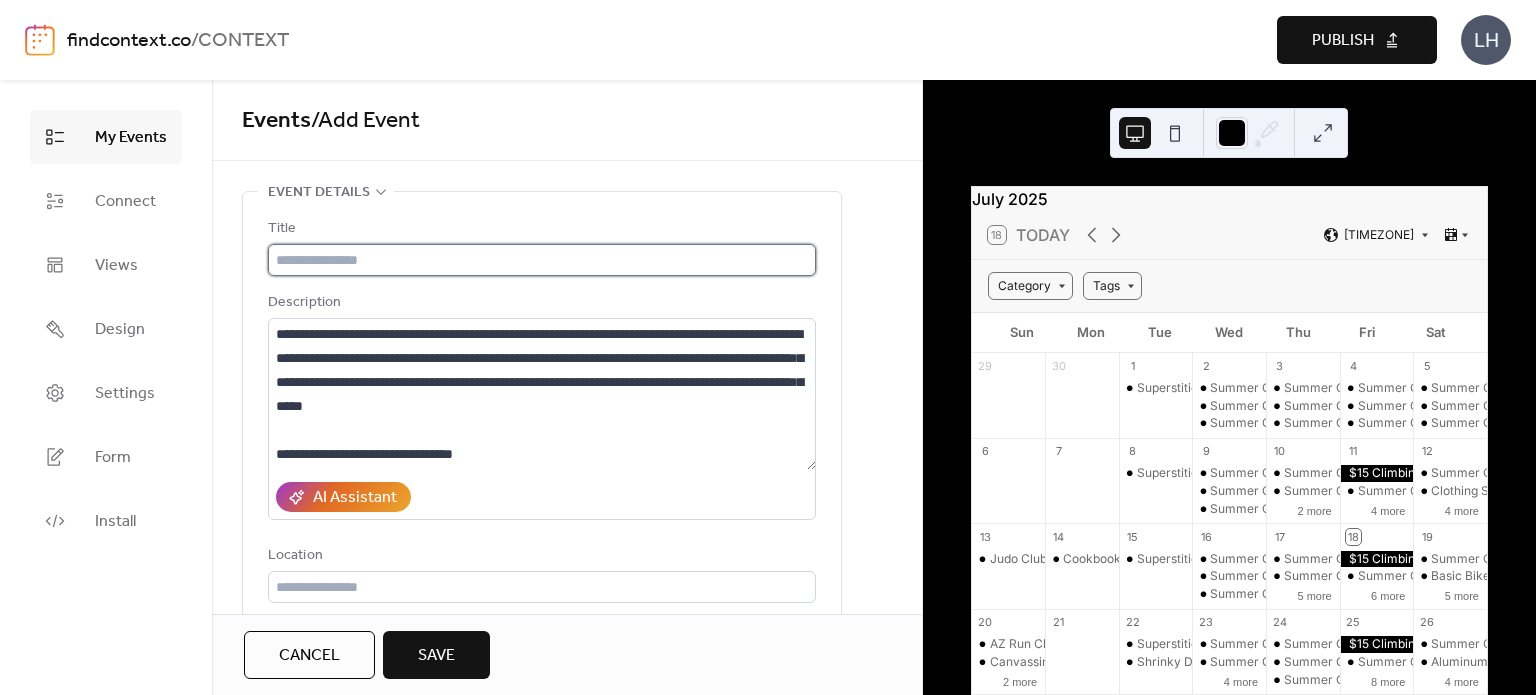 click at bounding box center (542, 260) 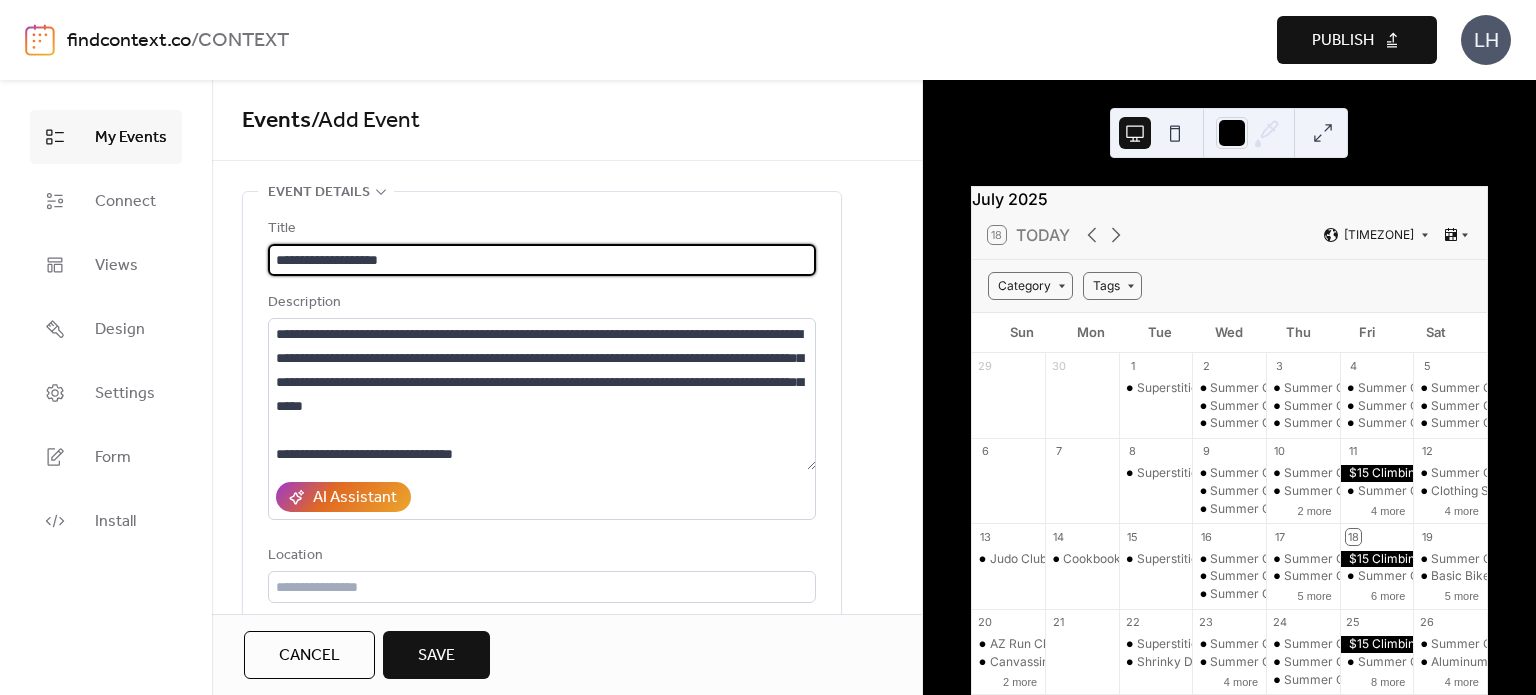 type on "**********" 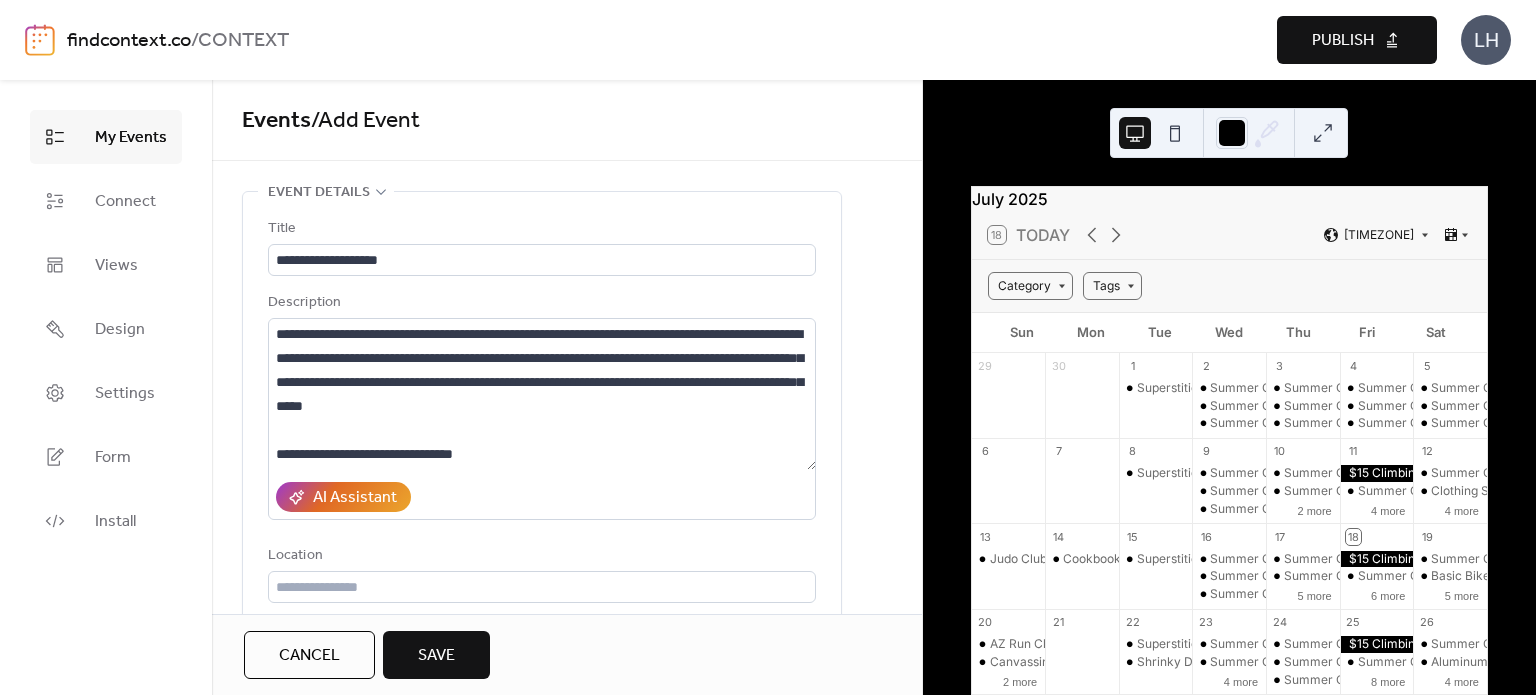 click on "**********" at bounding box center [542, 466] 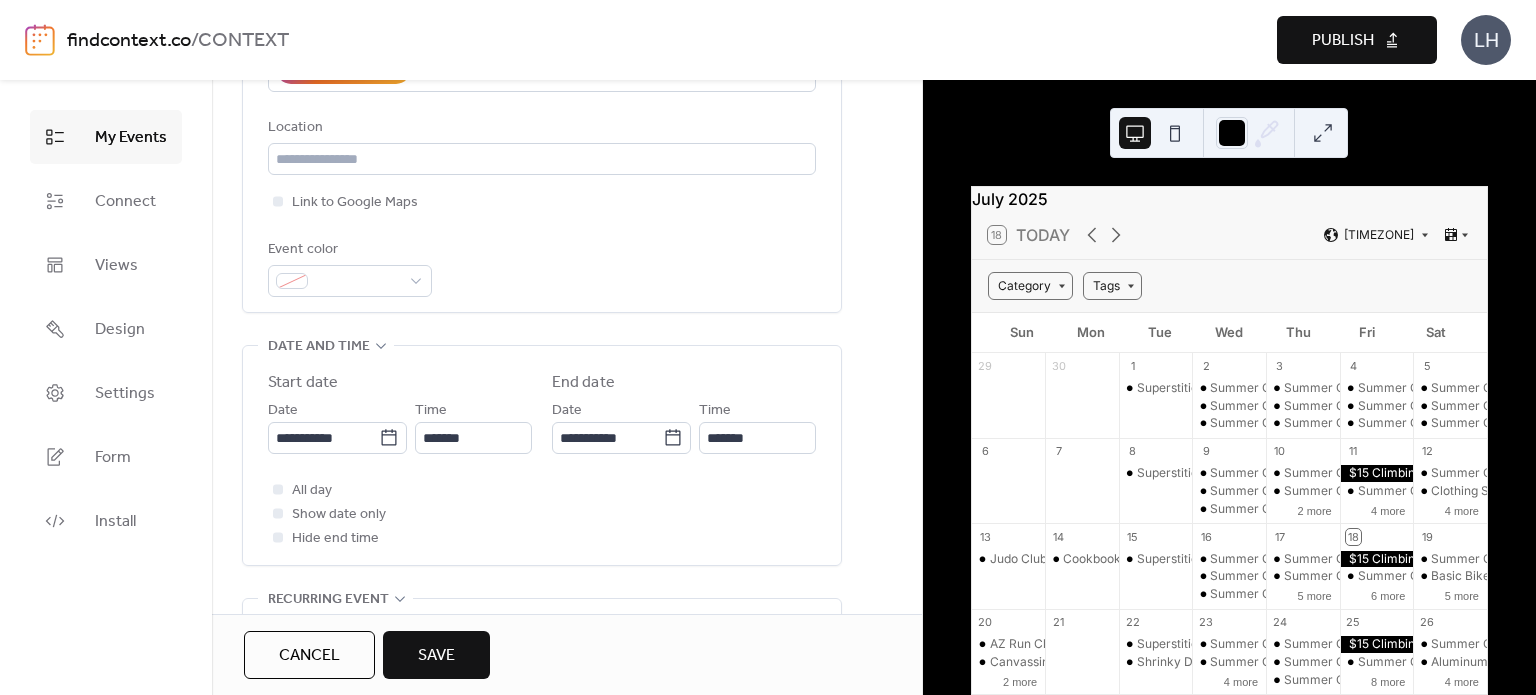 scroll, scrollTop: 448, scrollLeft: 0, axis: vertical 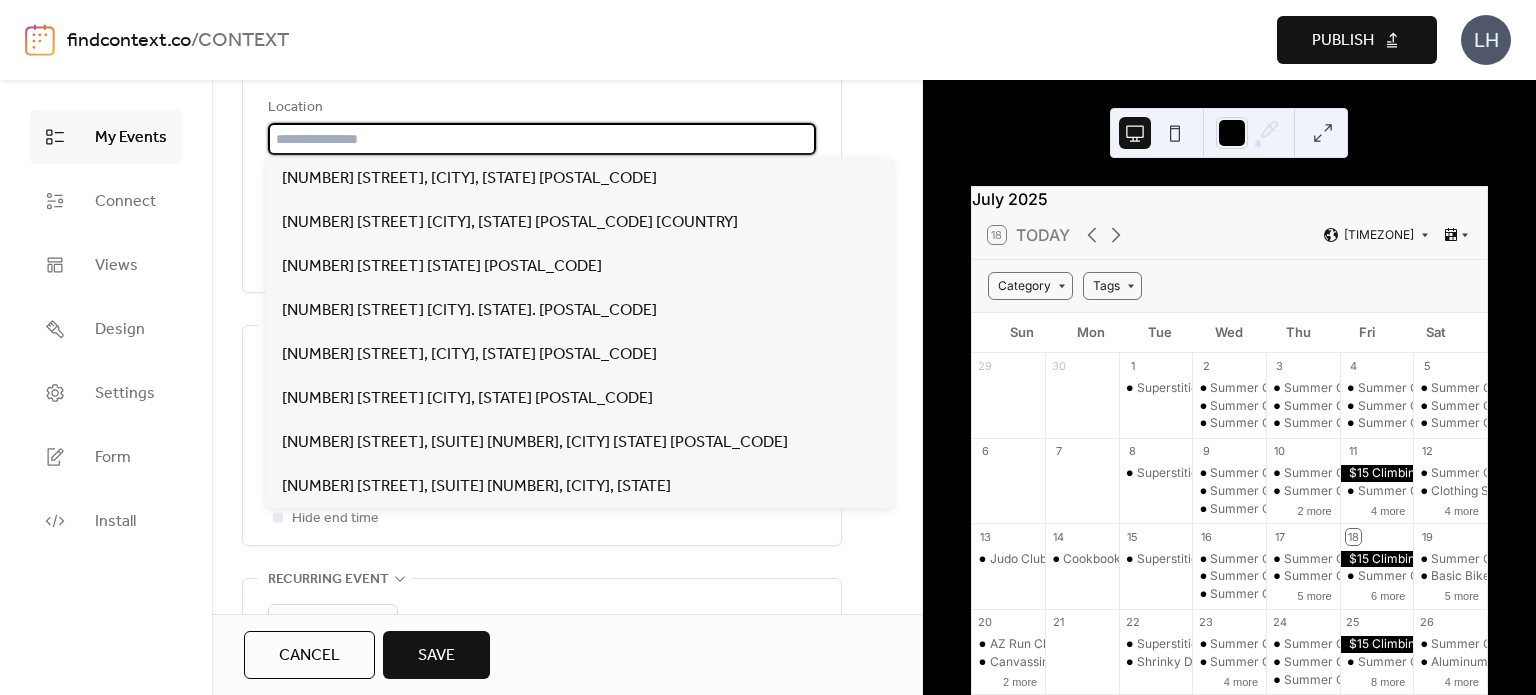 click at bounding box center [542, 139] 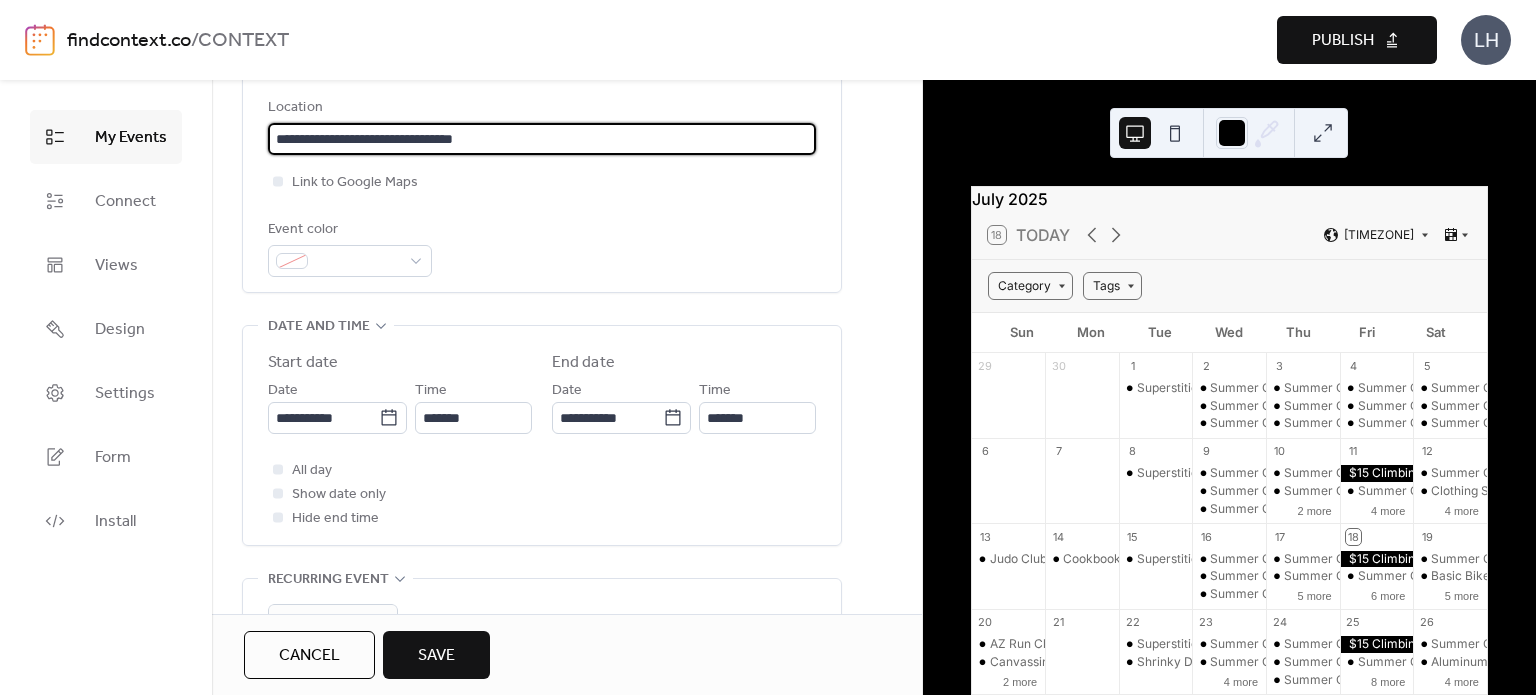 type on "**********" 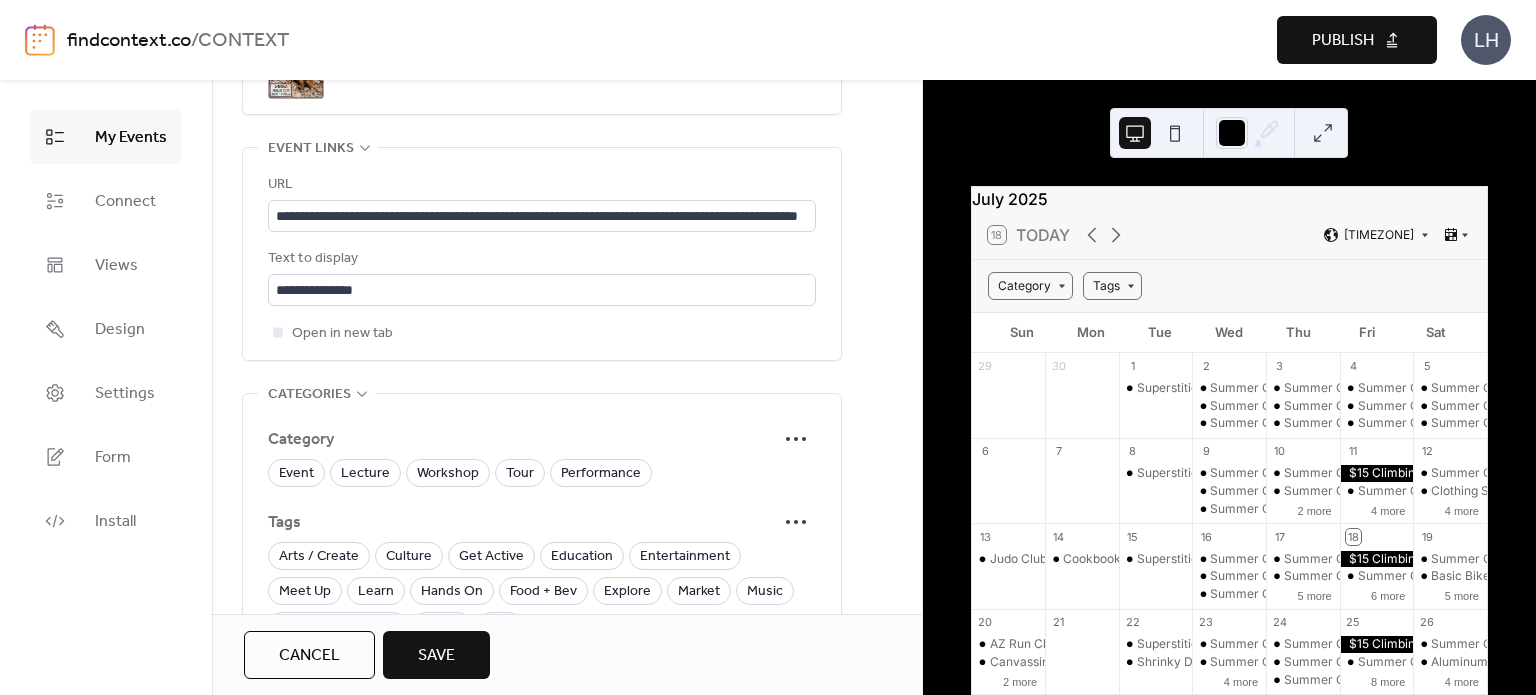scroll, scrollTop: 1118, scrollLeft: 0, axis: vertical 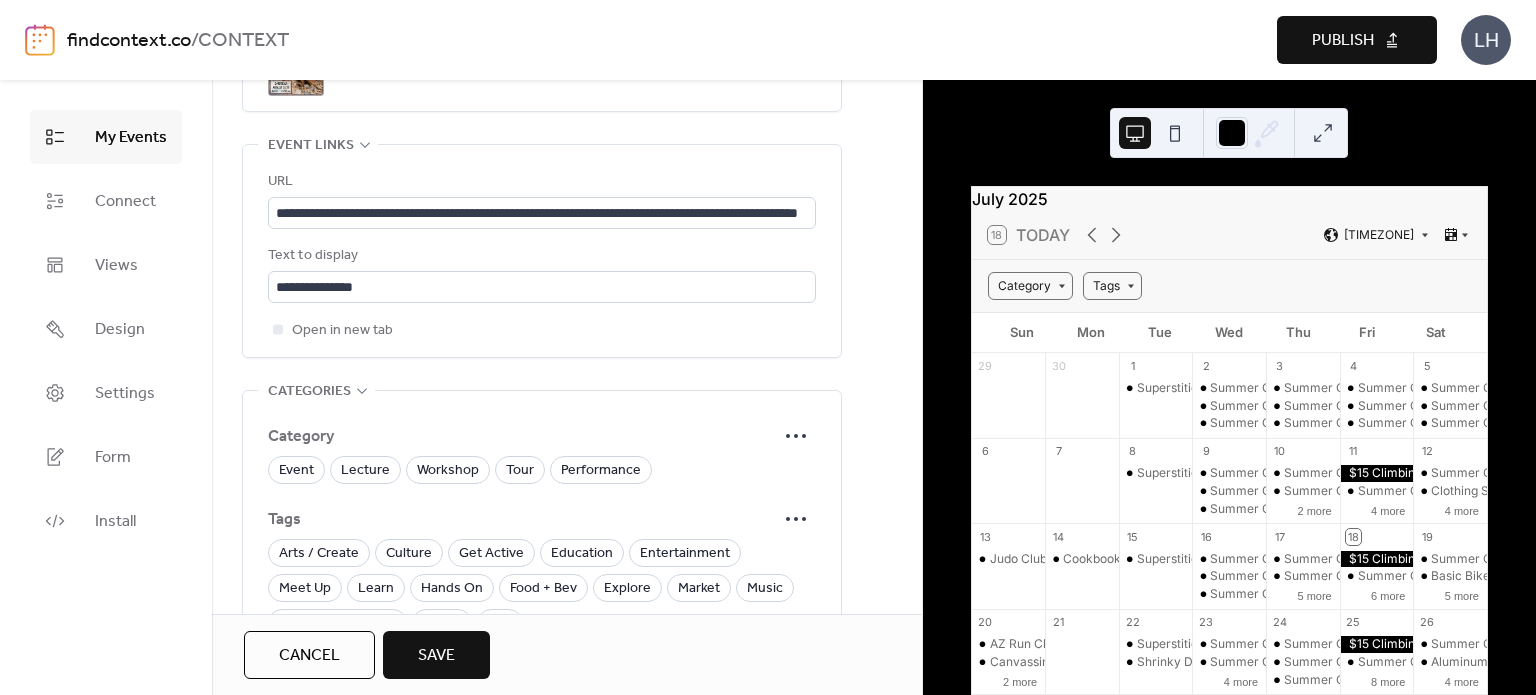 click on "Category Event Lecture Workshop Tour Performance Tags Arts / Create Culture Get Active Education Entertainment Meet Up Learn Hands On Food + Bev Explore Market Music Nature + Outdoors Family 21+ Add Category" at bounding box center (542, 559) 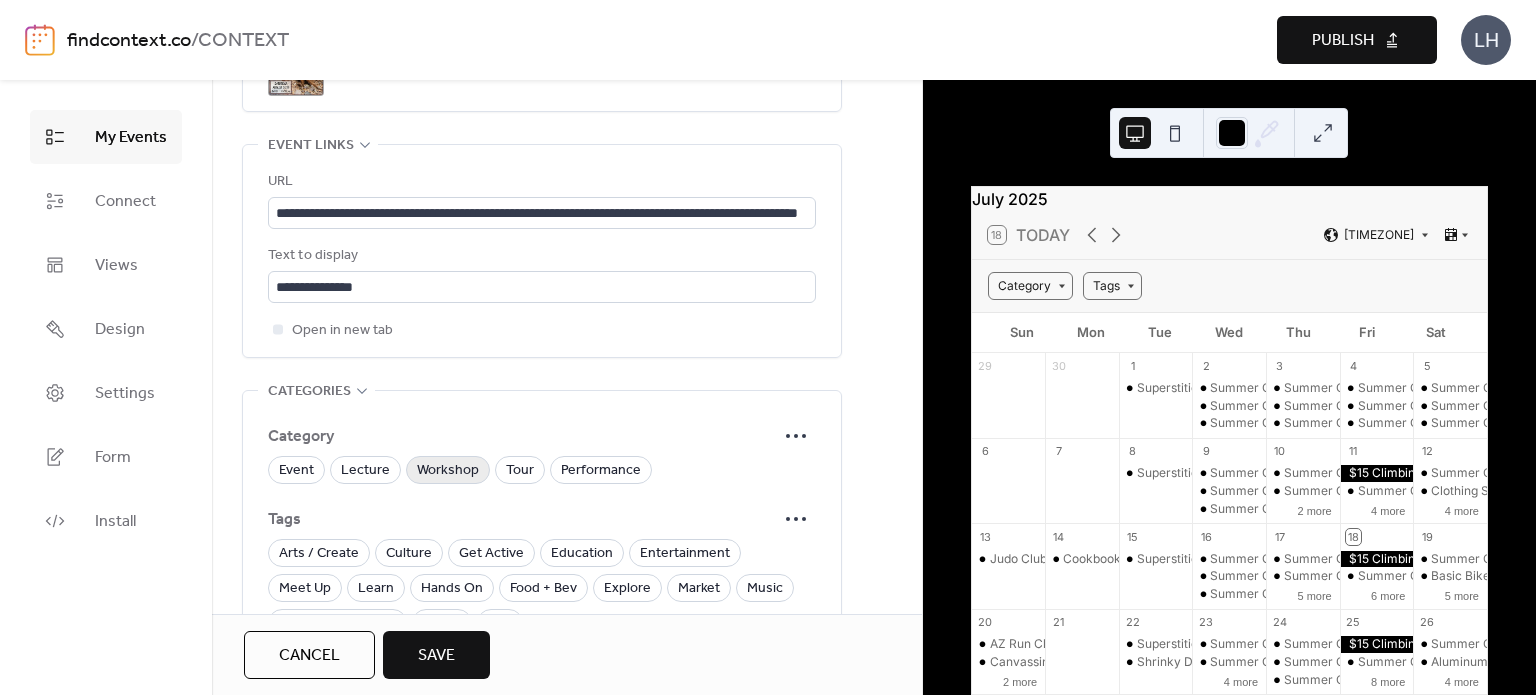 click on "Workshop" at bounding box center [448, 471] 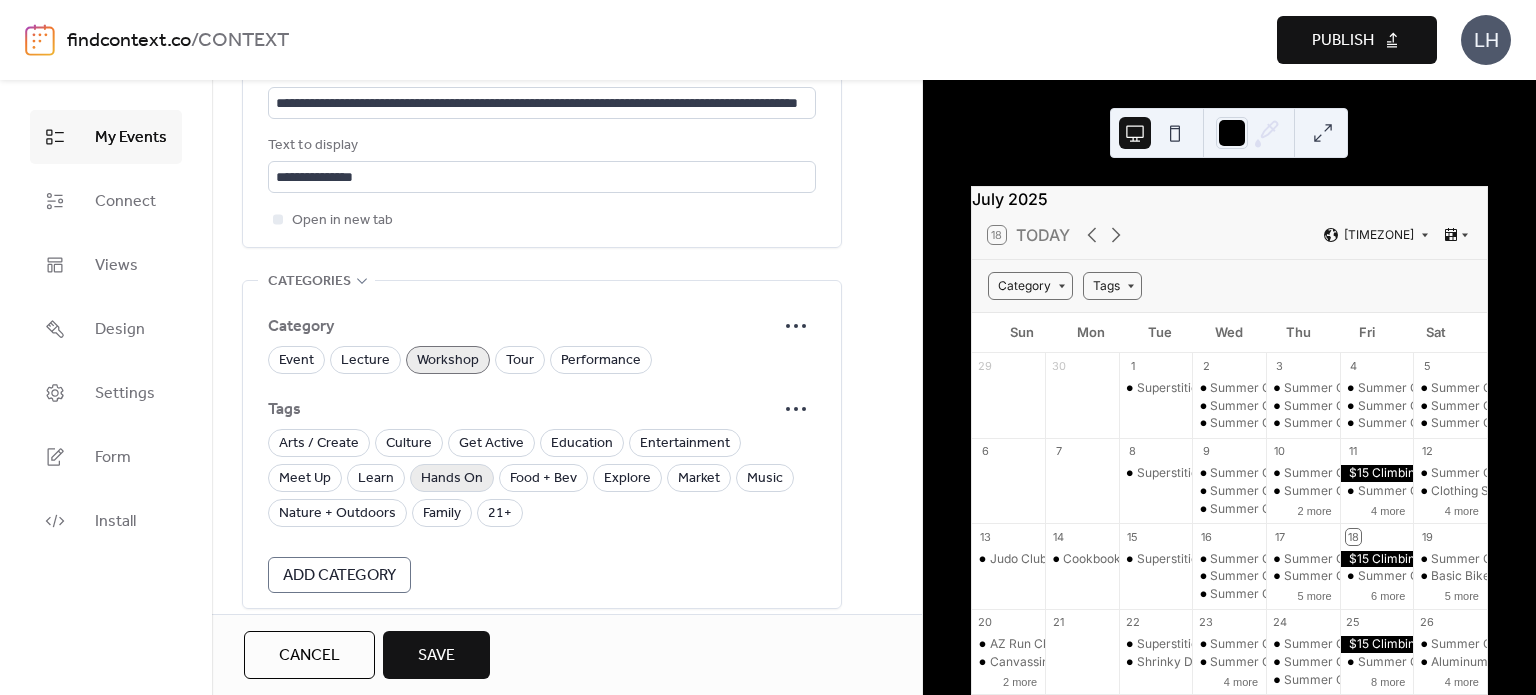 scroll, scrollTop: 1230, scrollLeft: 0, axis: vertical 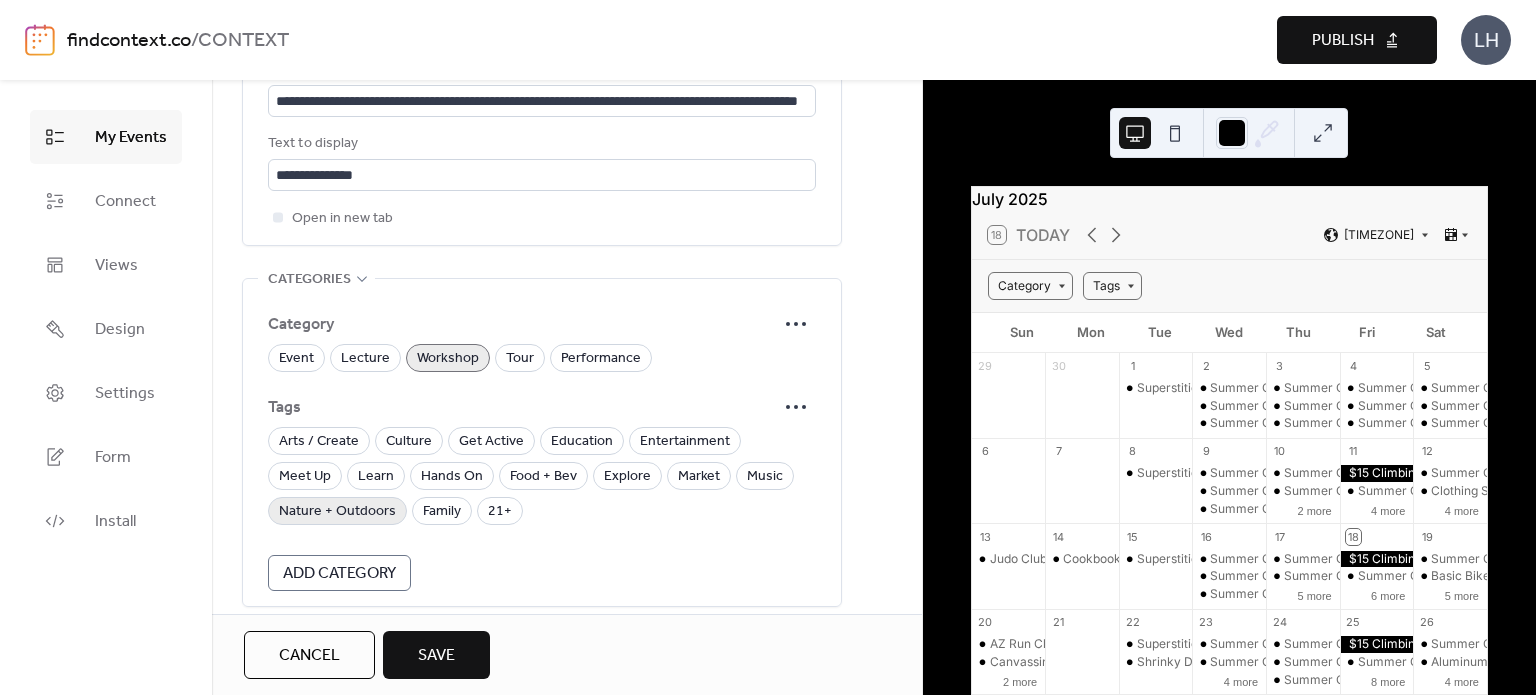 click on "Nature + Outdoors" at bounding box center [337, 512] 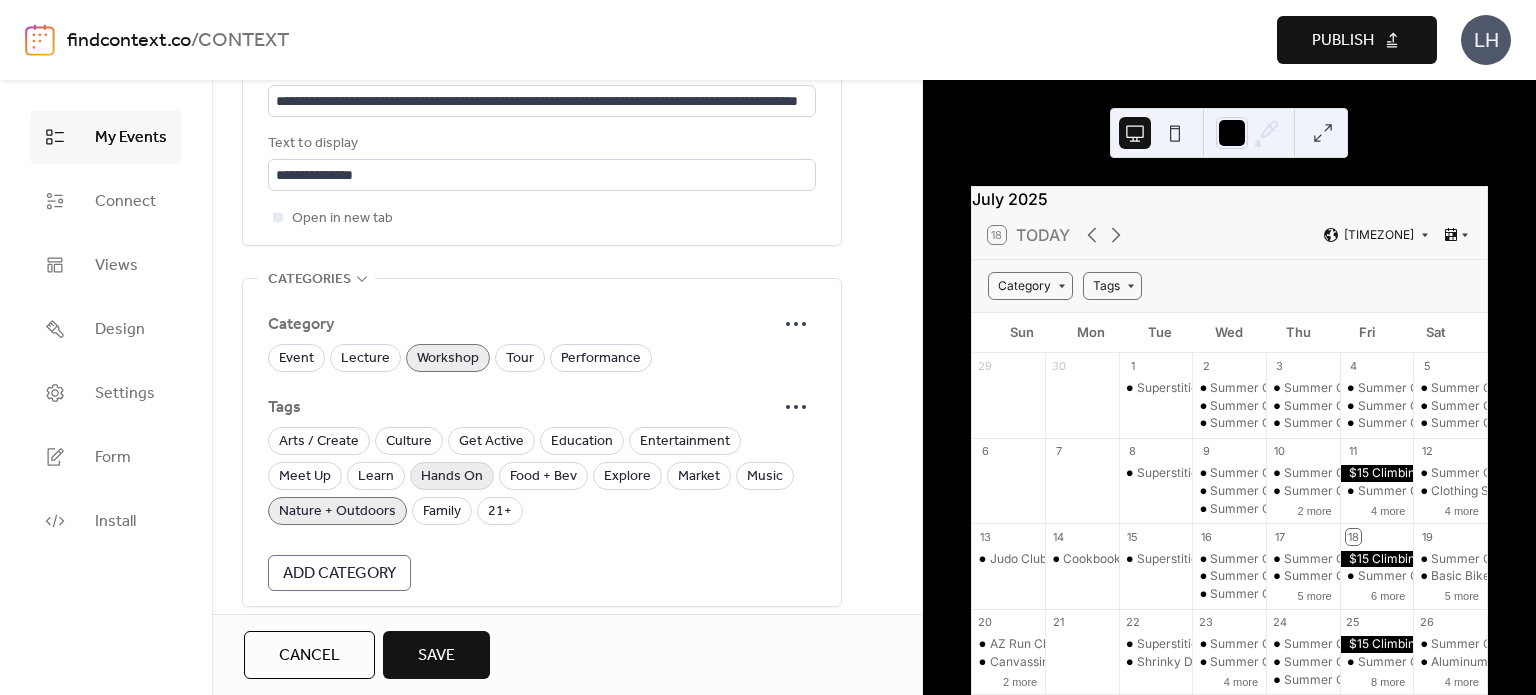 click on "Hands On" at bounding box center [452, 477] 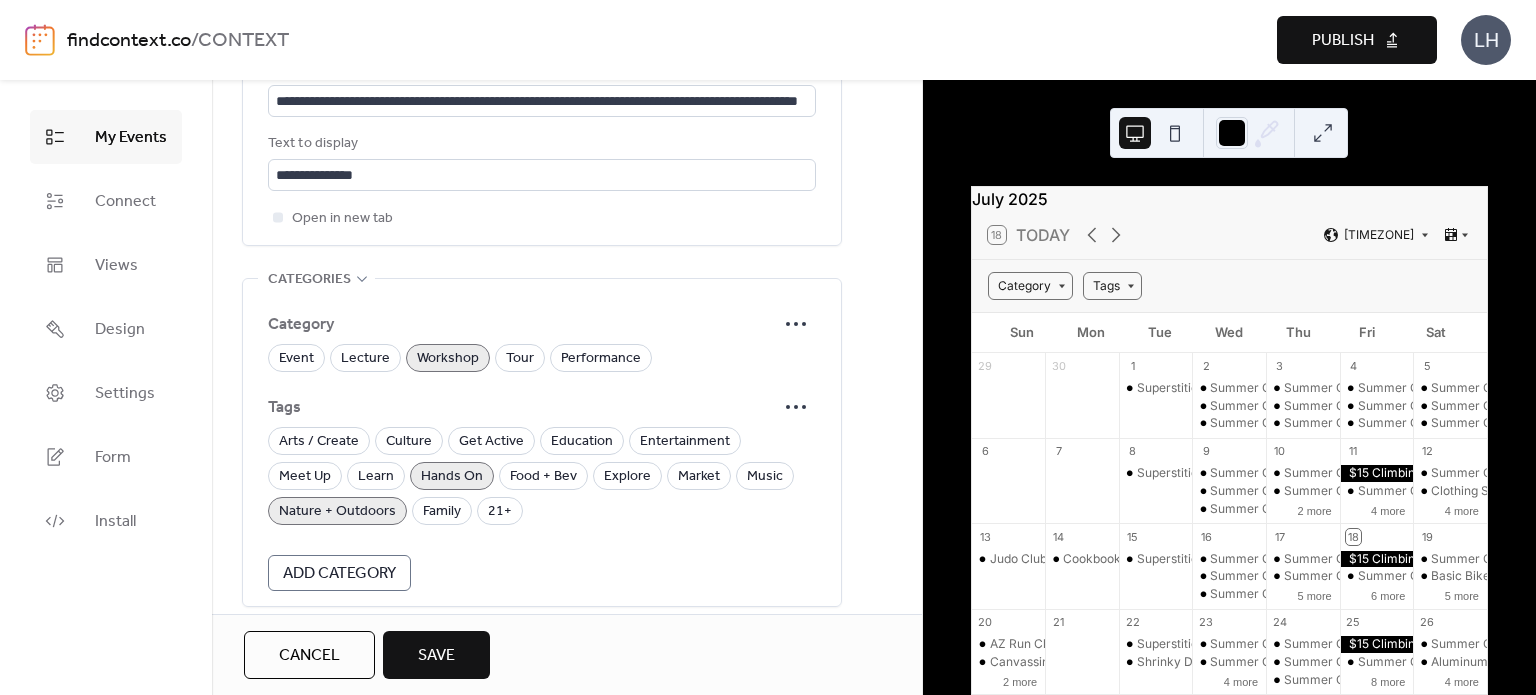 click on "Save" at bounding box center [436, 655] 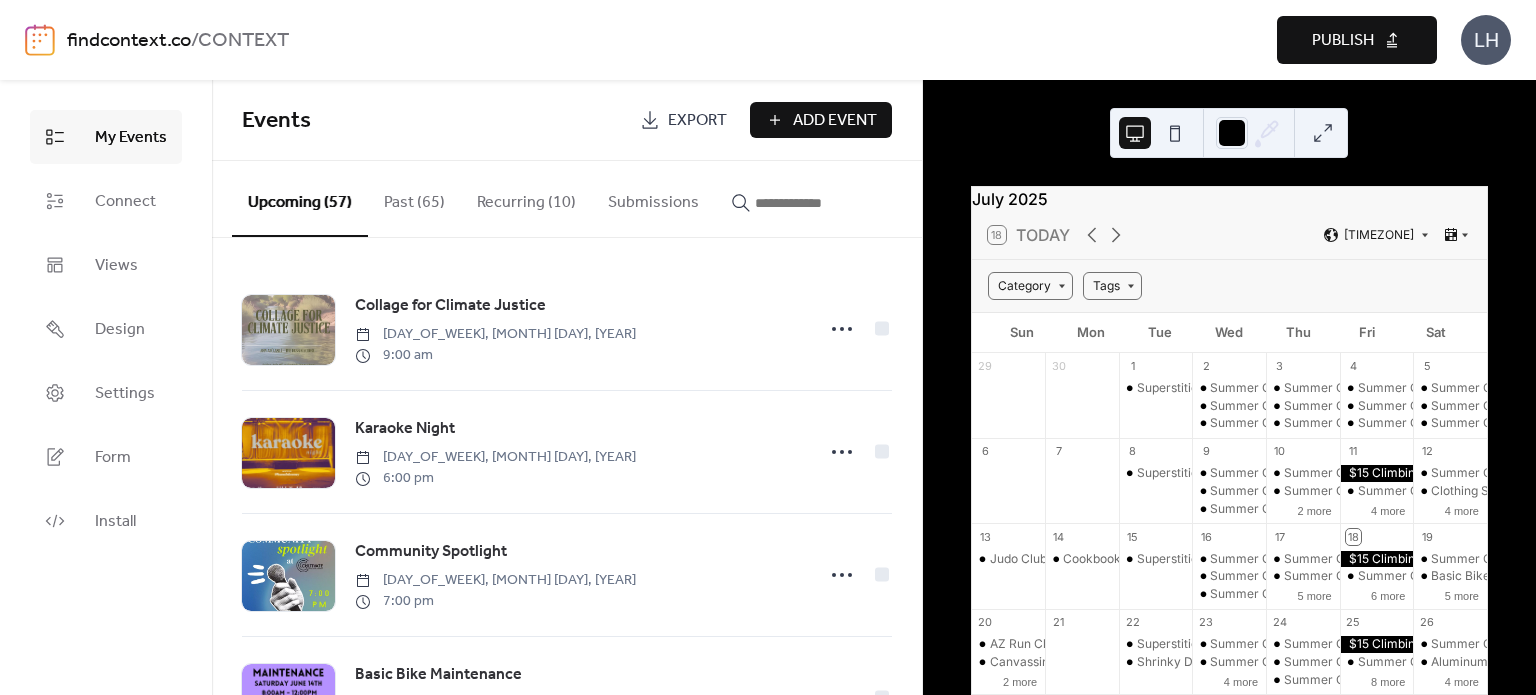 click on "findcontext.co" at bounding box center (129, 41) 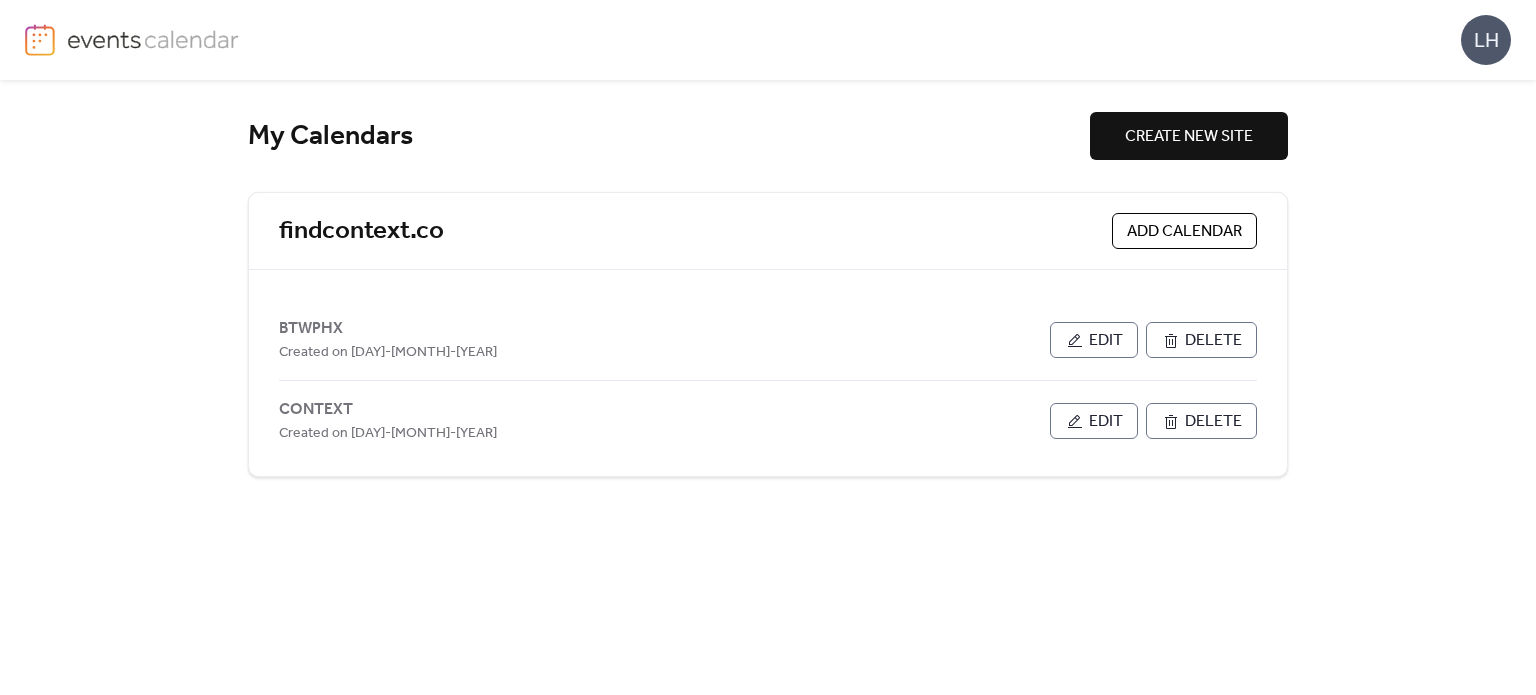 scroll, scrollTop: 0, scrollLeft: 0, axis: both 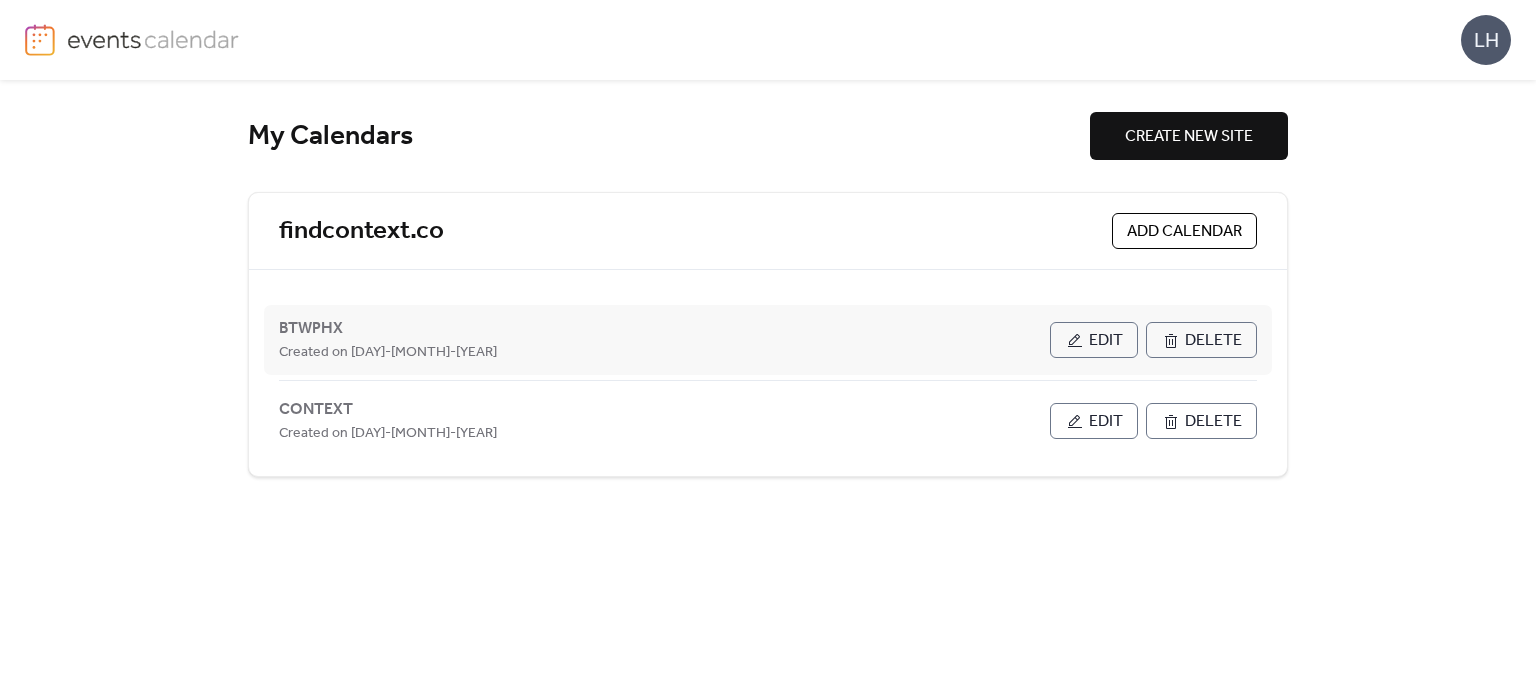 click on "Edit" at bounding box center [1106, 341] 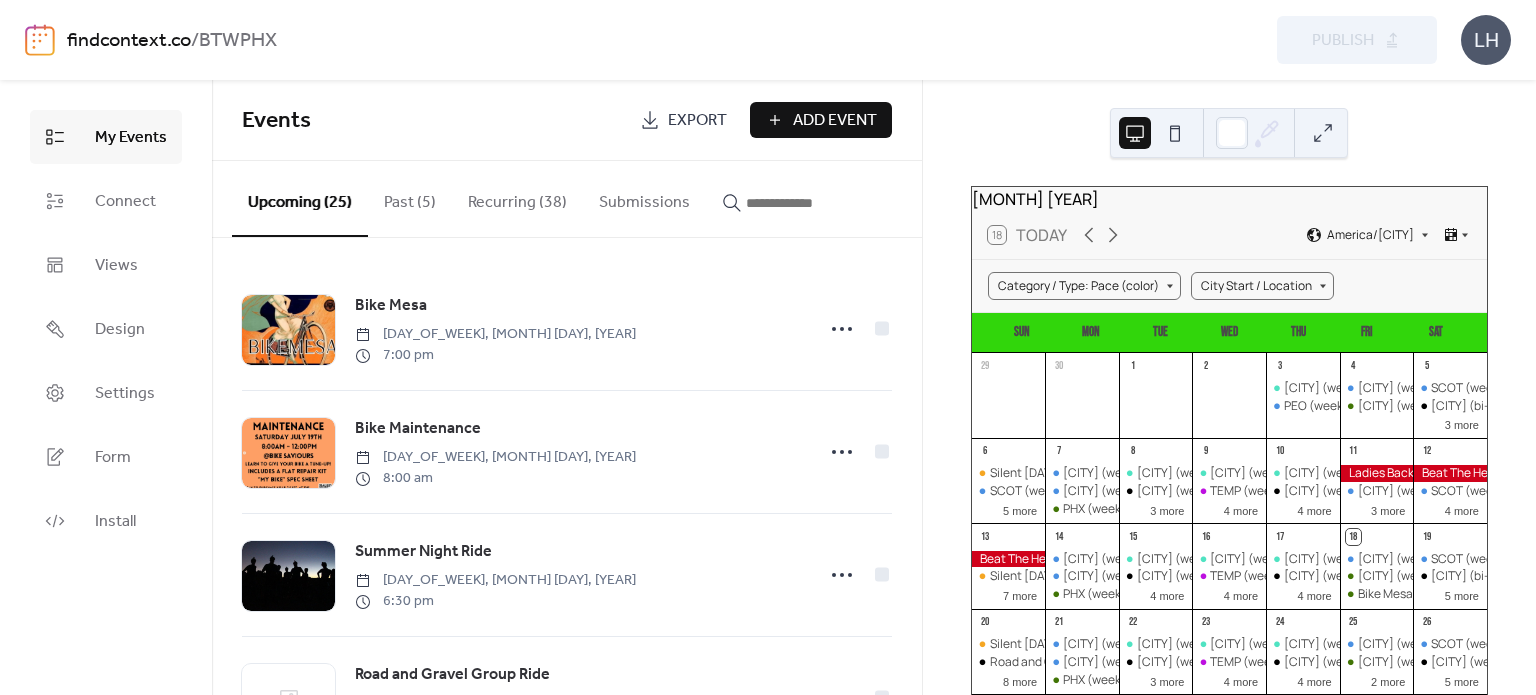 click on "Add Event" at bounding box center [835, 121] 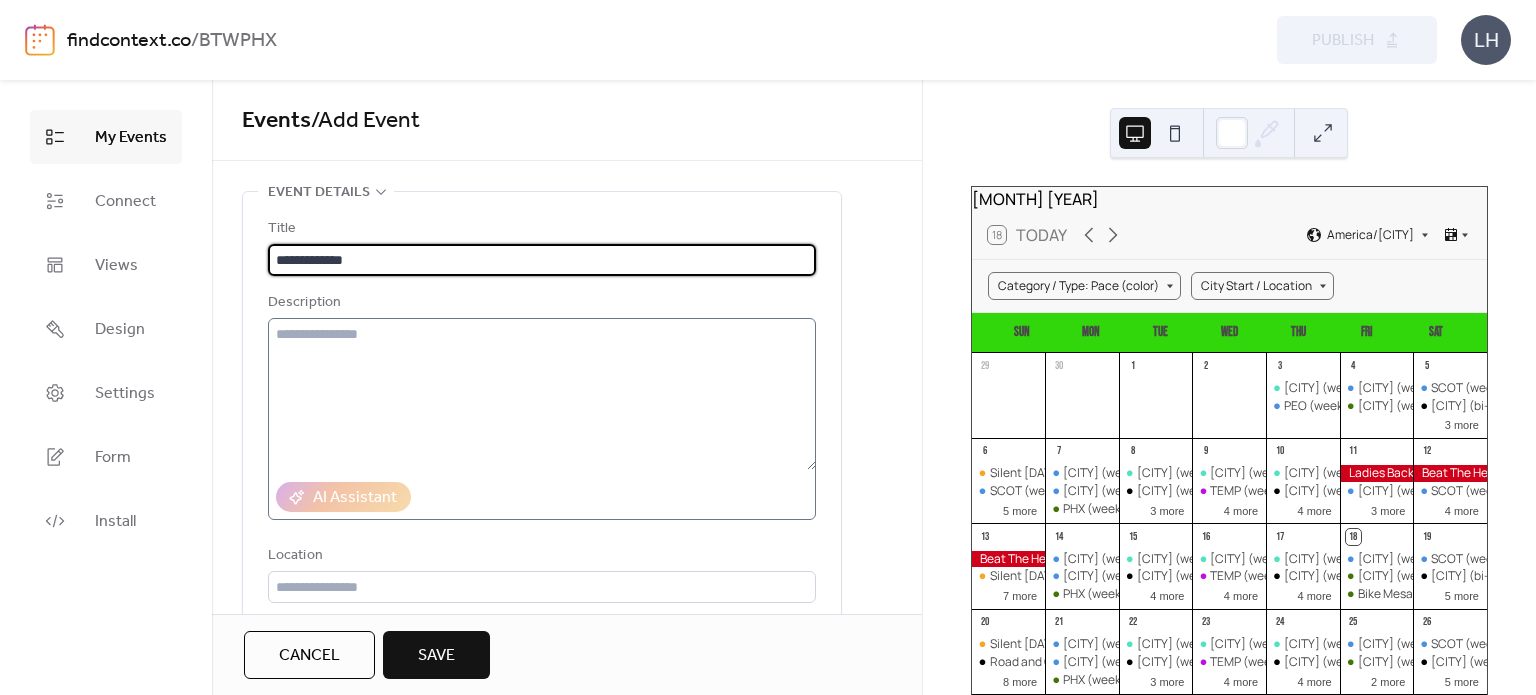 type on "**********" 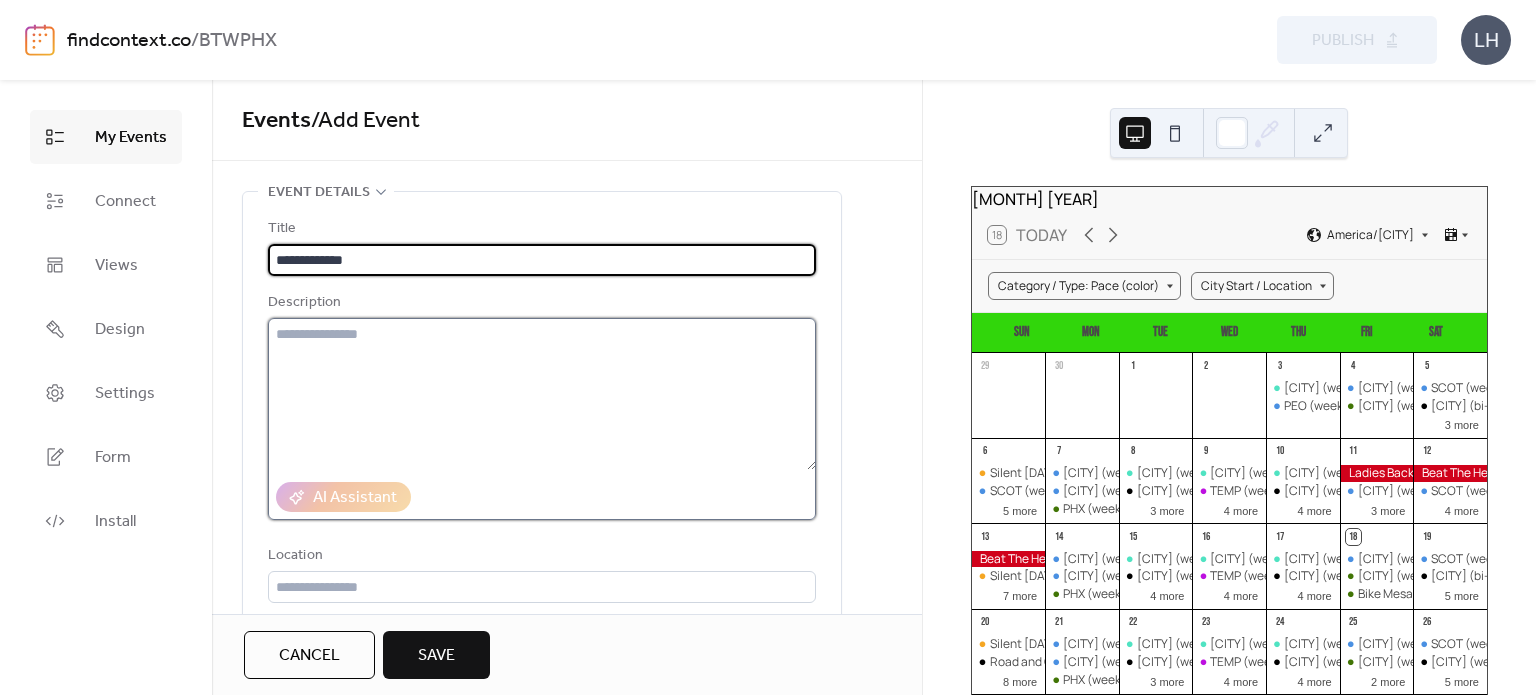 click at bounding box center (542, 394) 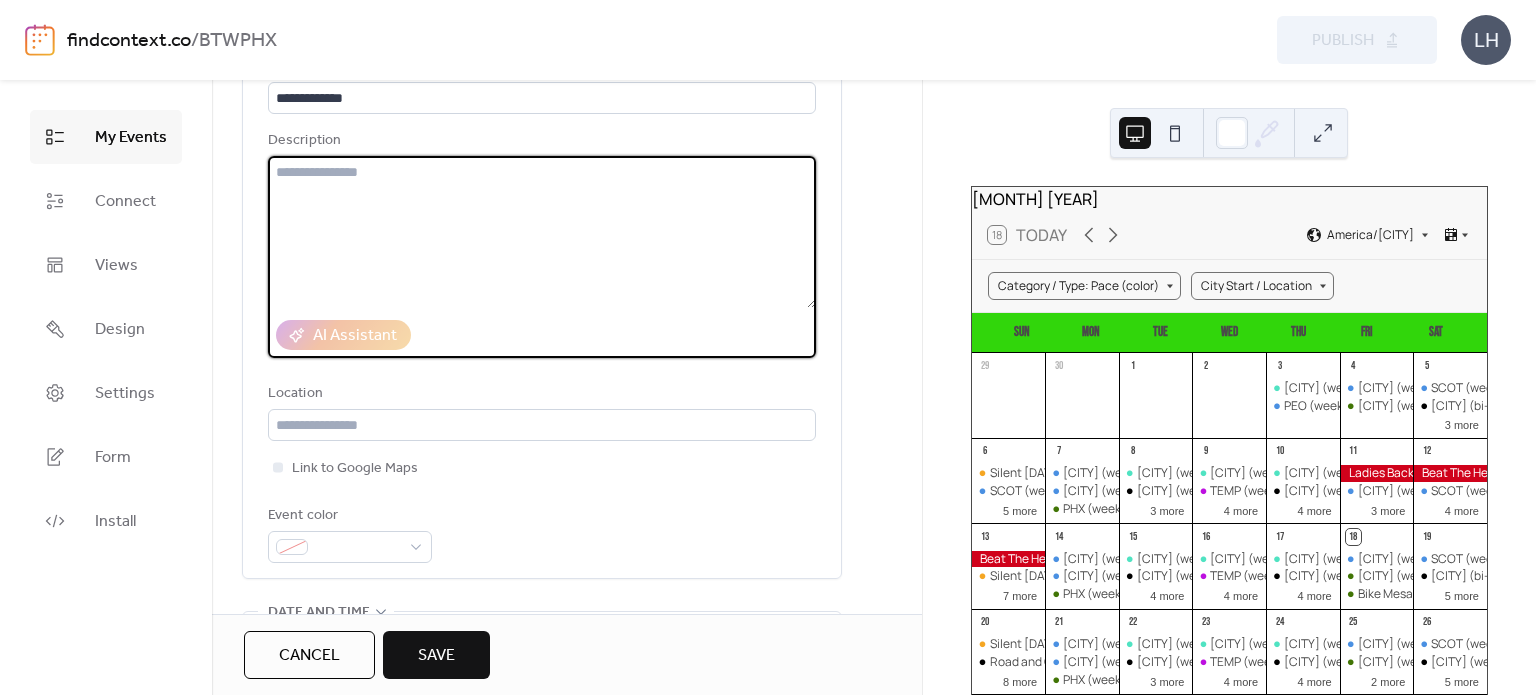scroll, scrollTop: 164, scrollLeft: 0, axis: vertical 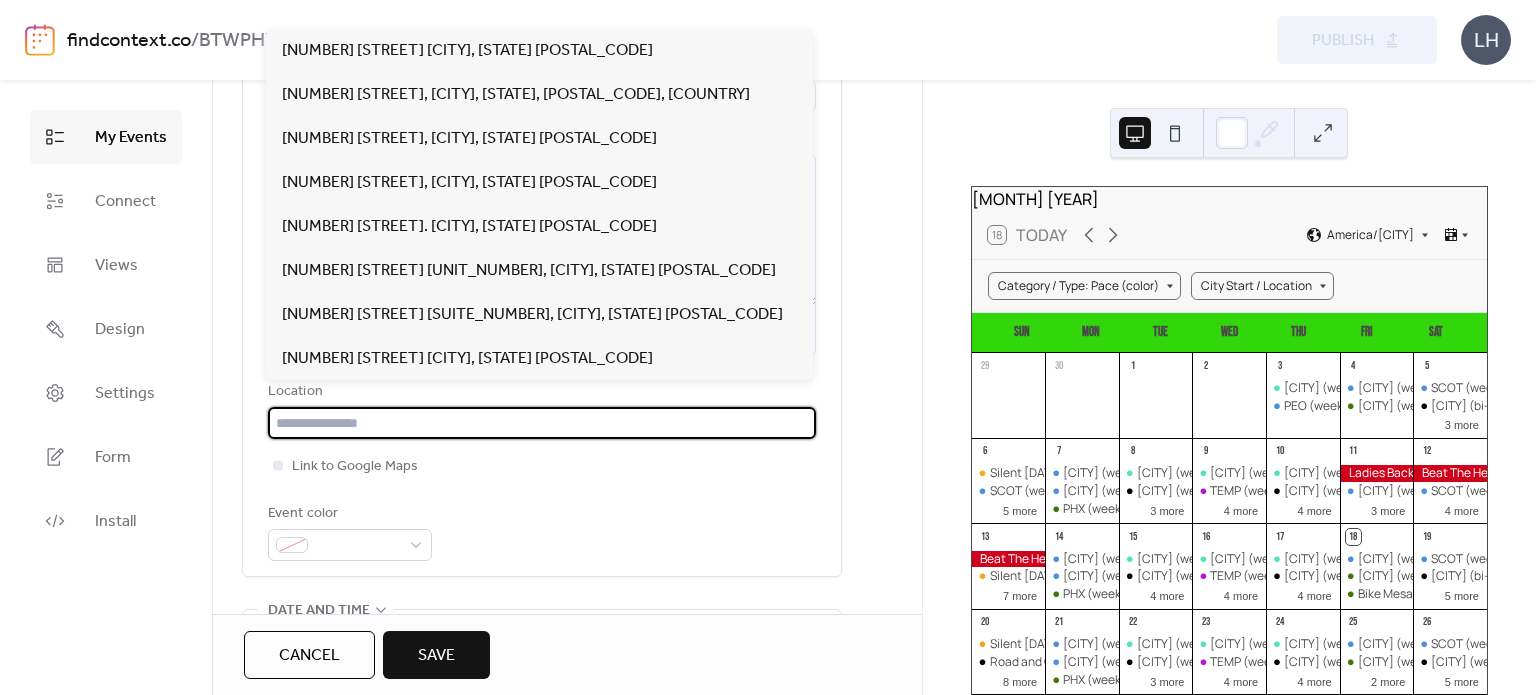 click at bounding box center (542, 423) 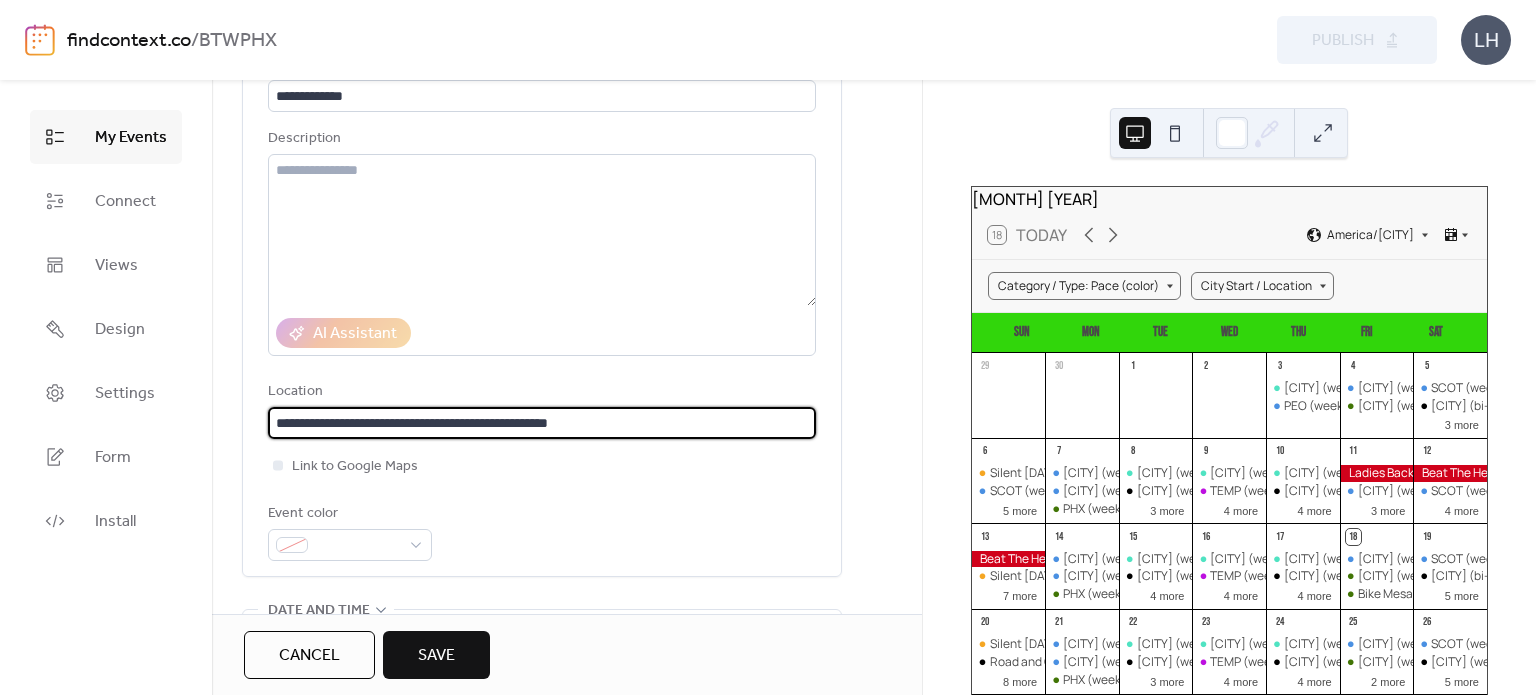 type 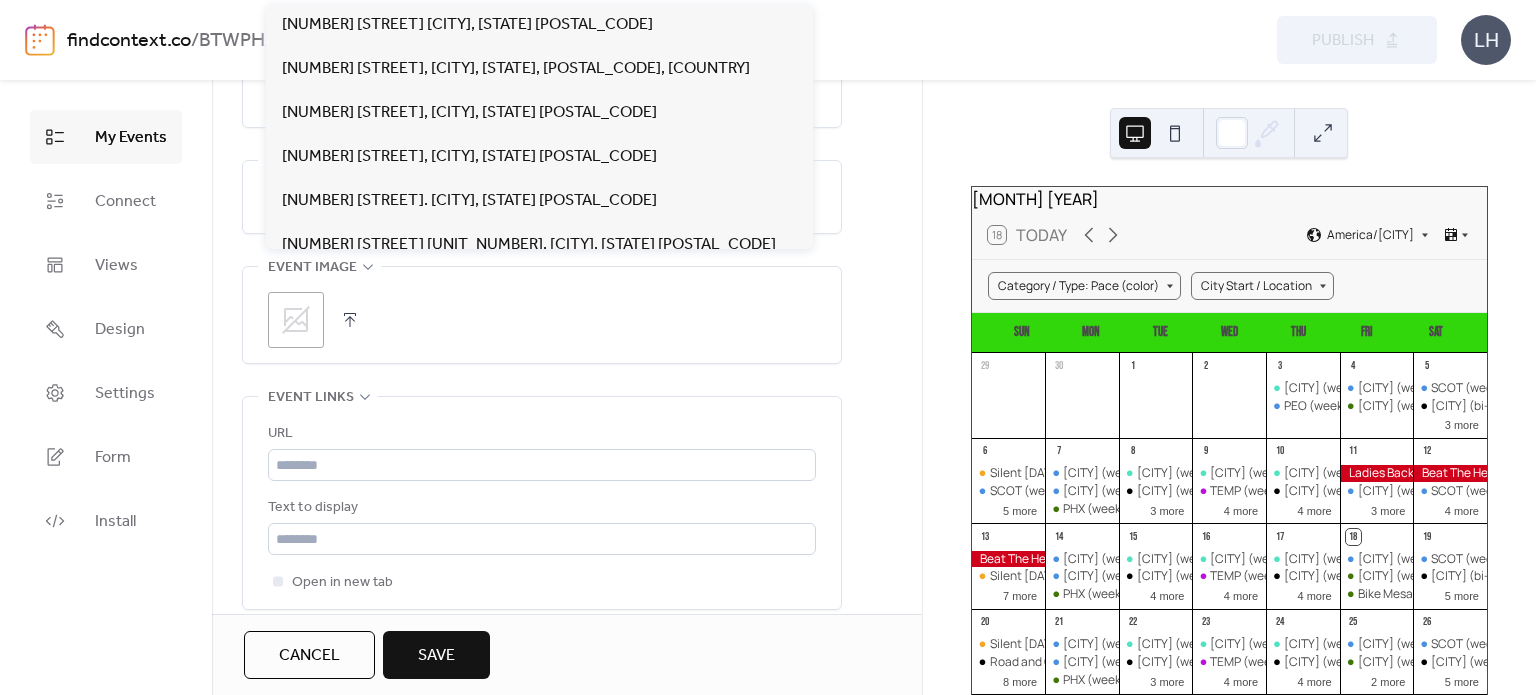 scroll, scrollTop: 868, scrollLeft: 0, axis: vertical 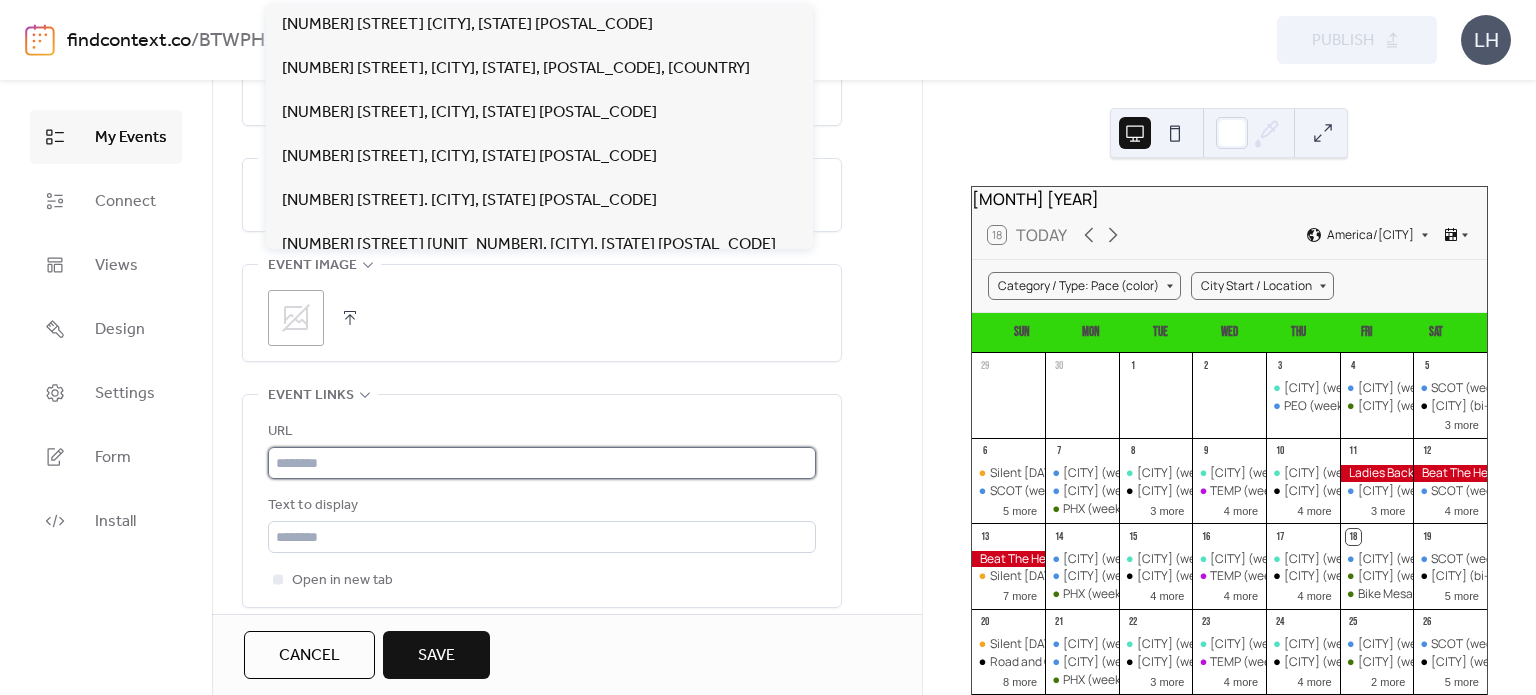 click at bounding box center (542, 463) 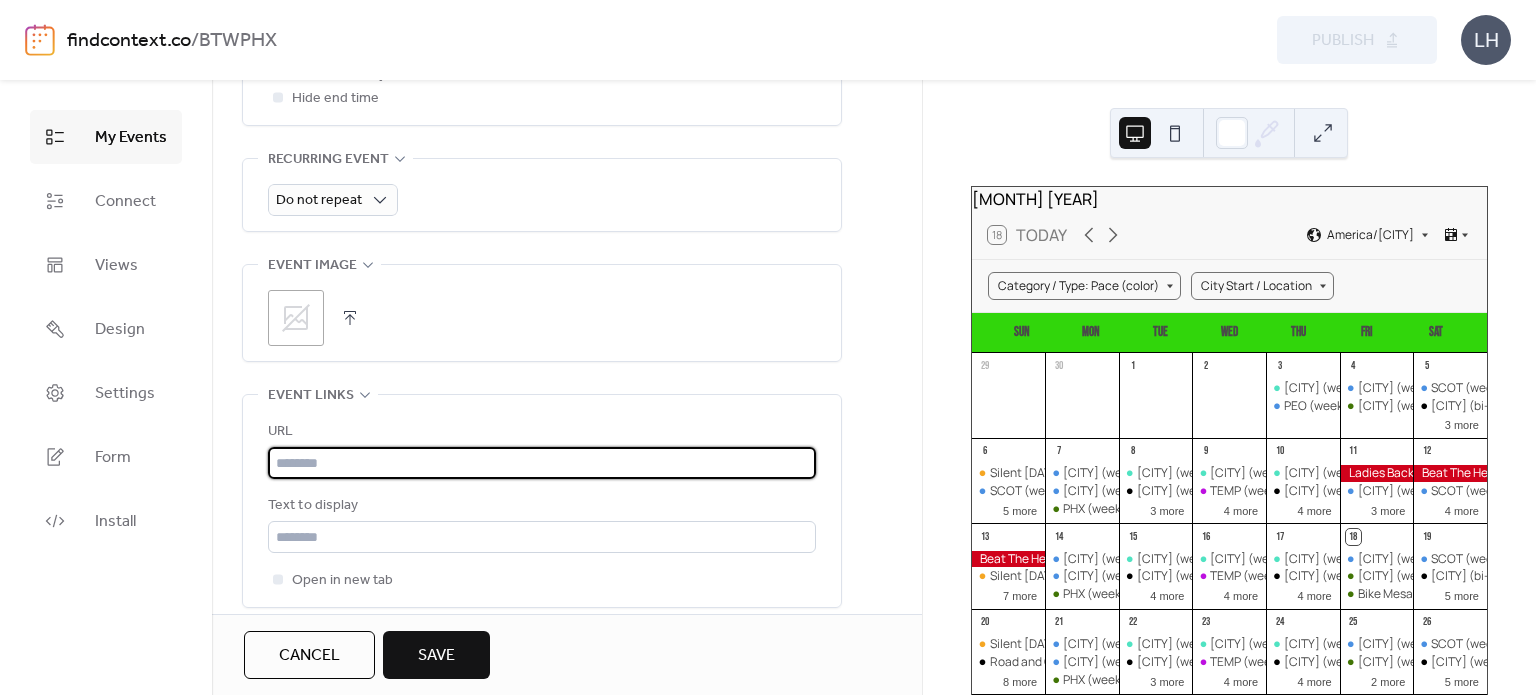 paste on "**********" 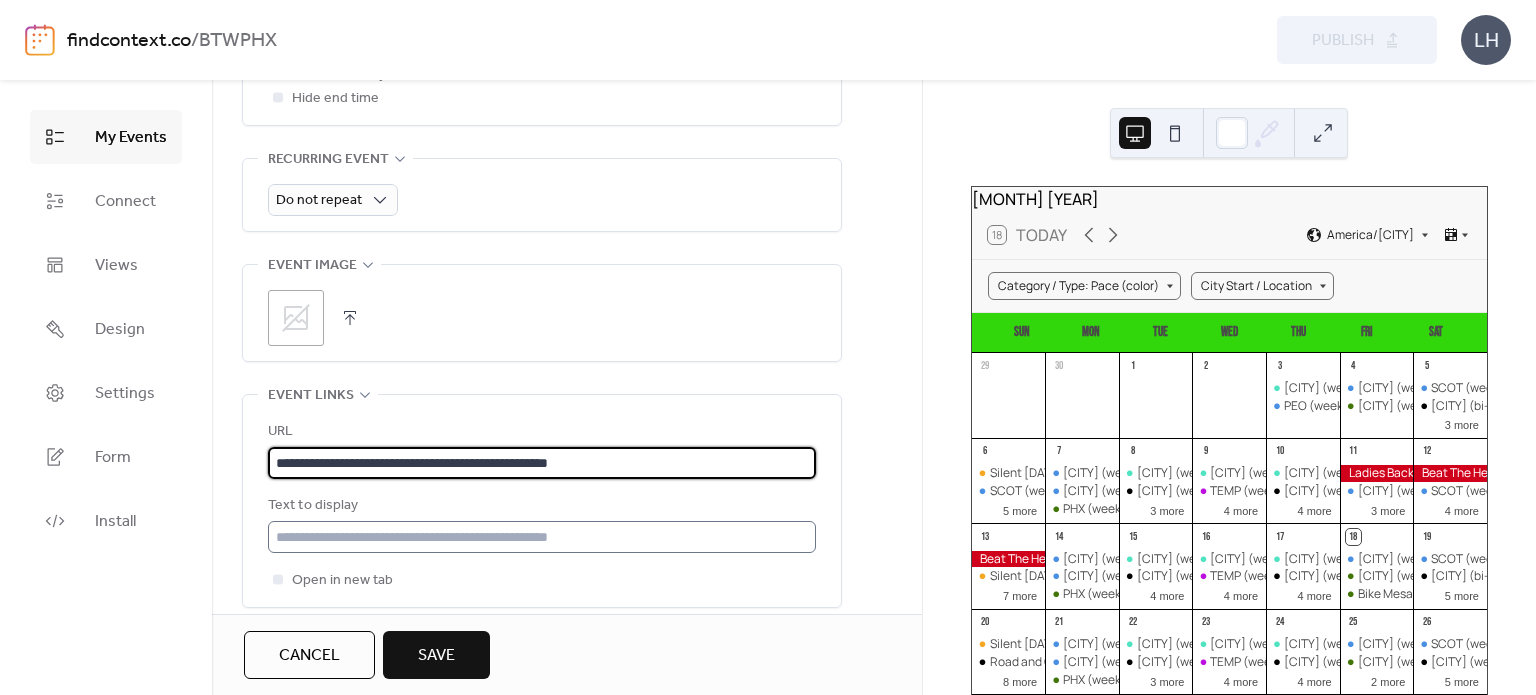 type on "**********" 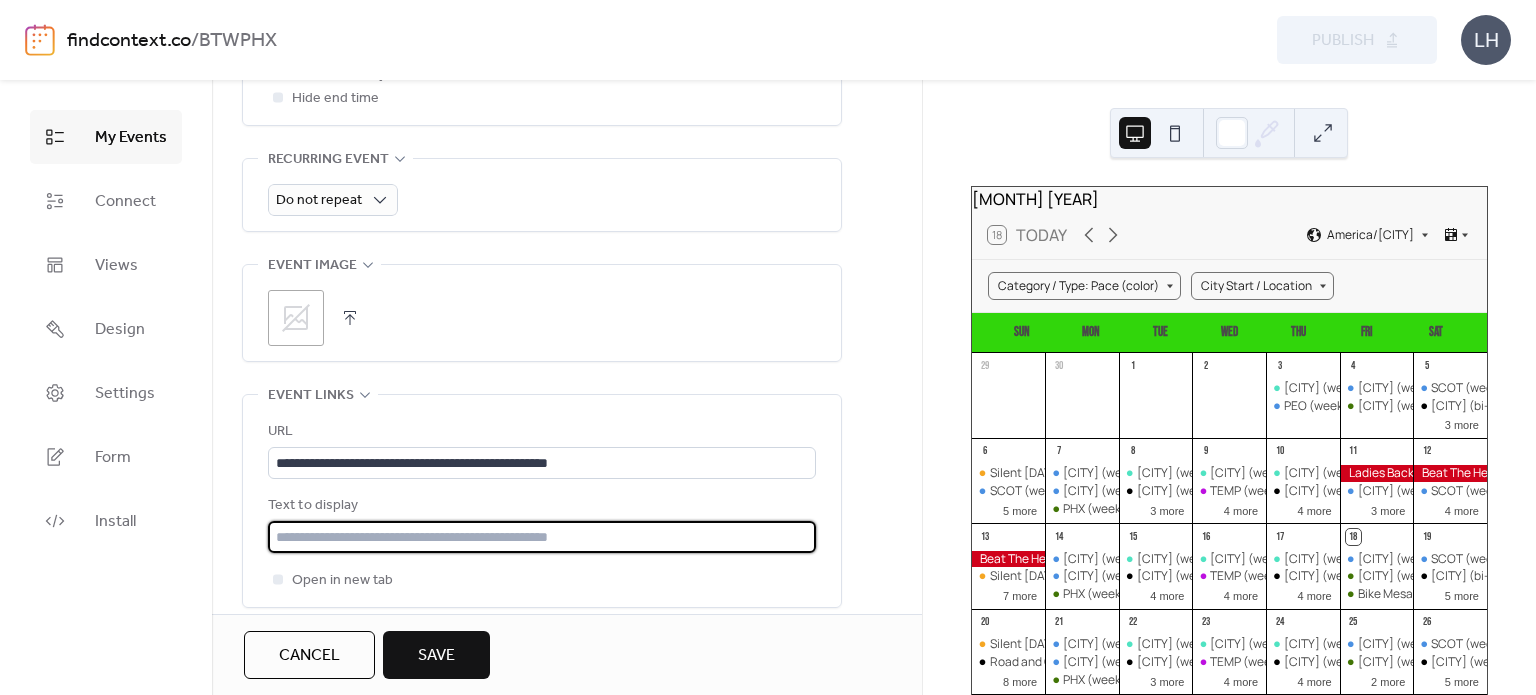 click at bounding box center (542, 537) 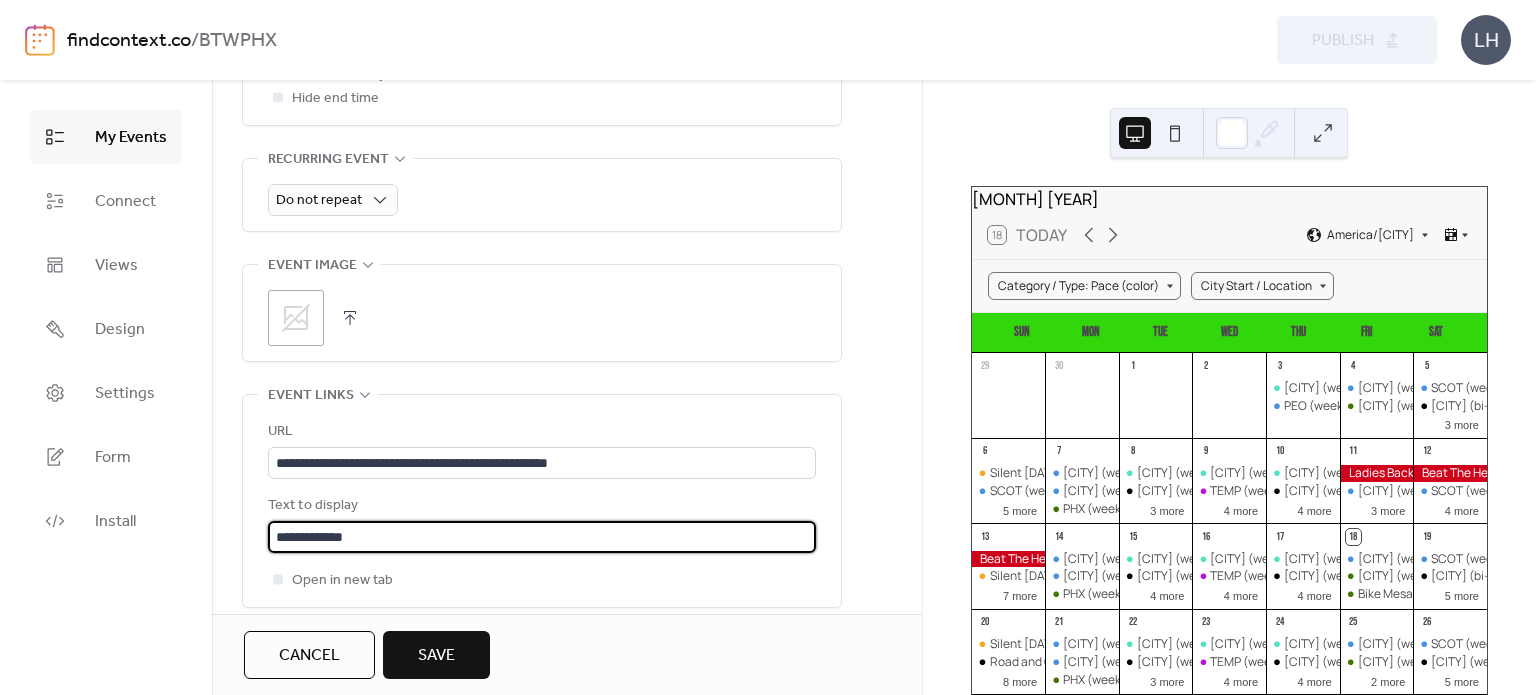 type on "**********" 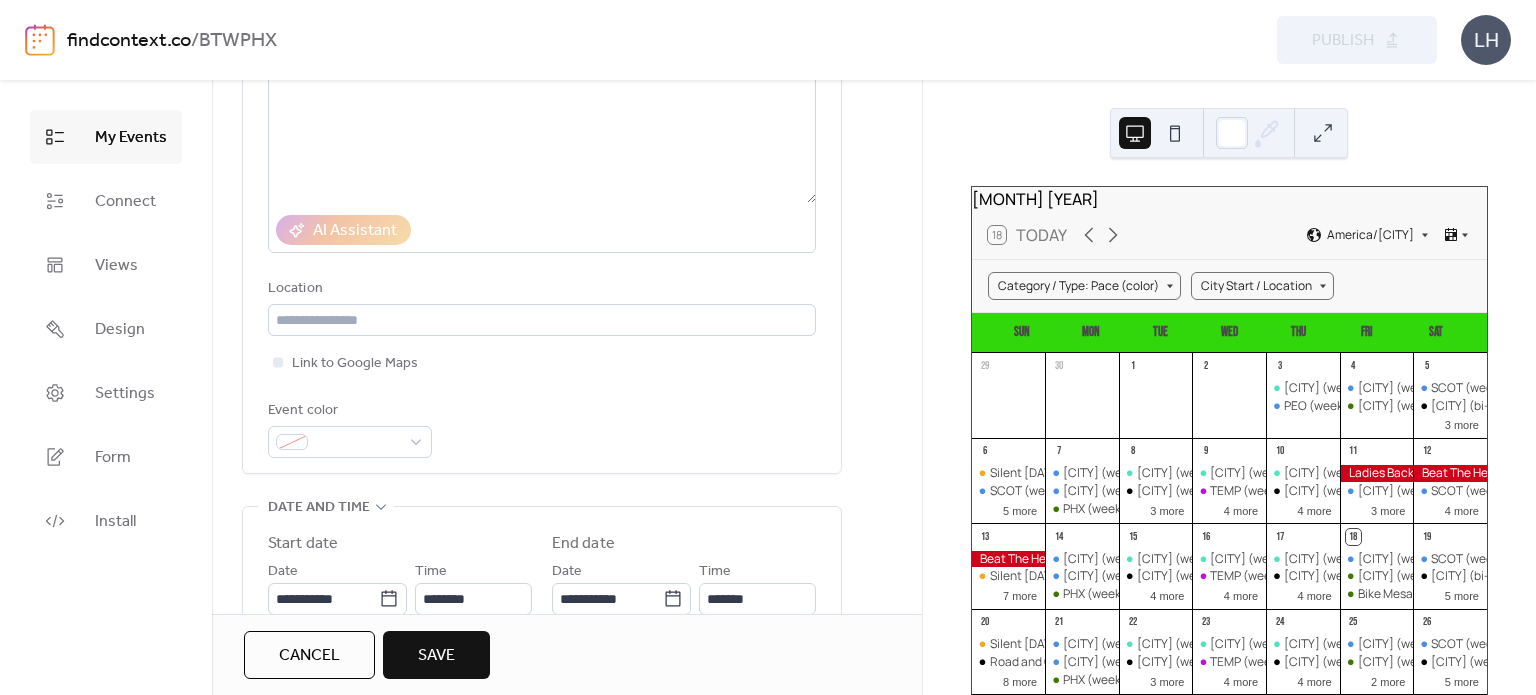 scroll, scrollTop: 266, scrollLeft: 0, axis: vertical 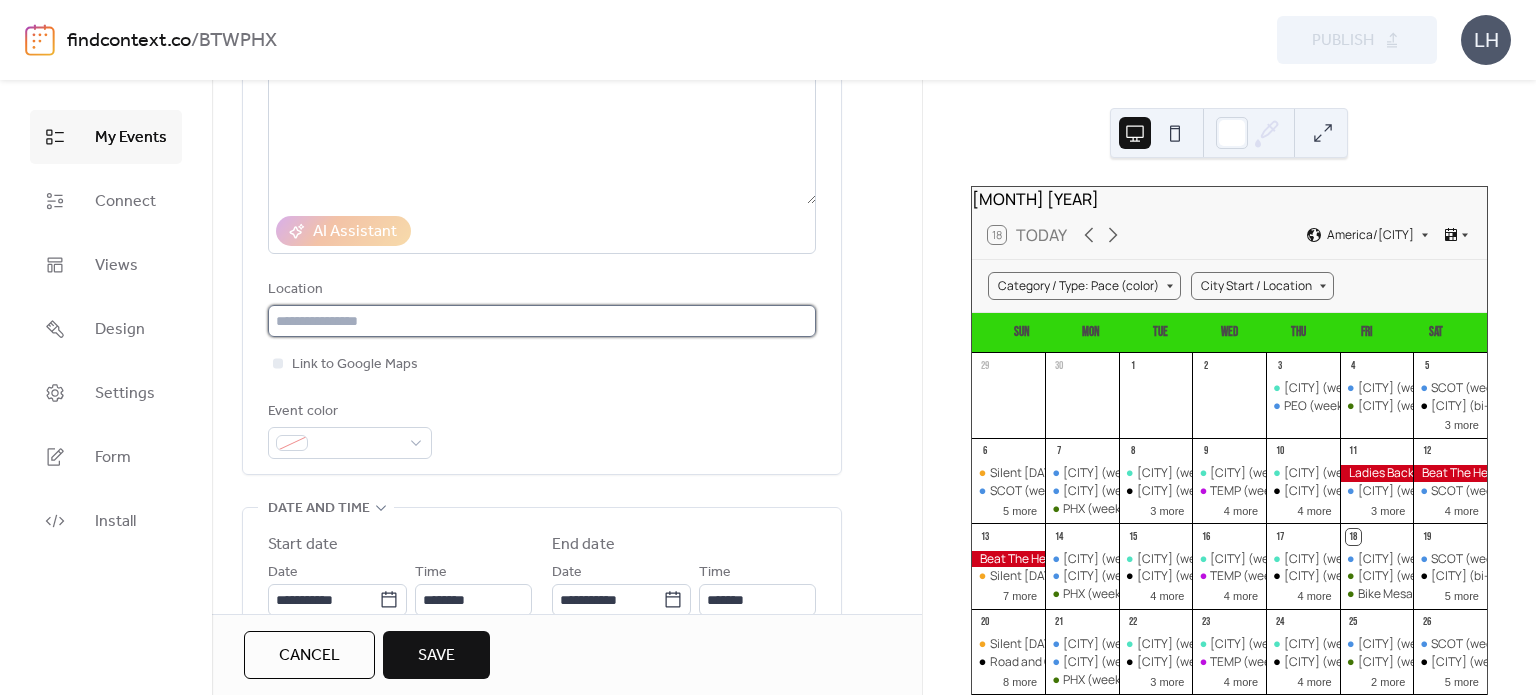 click at bounding box center (542, 321) 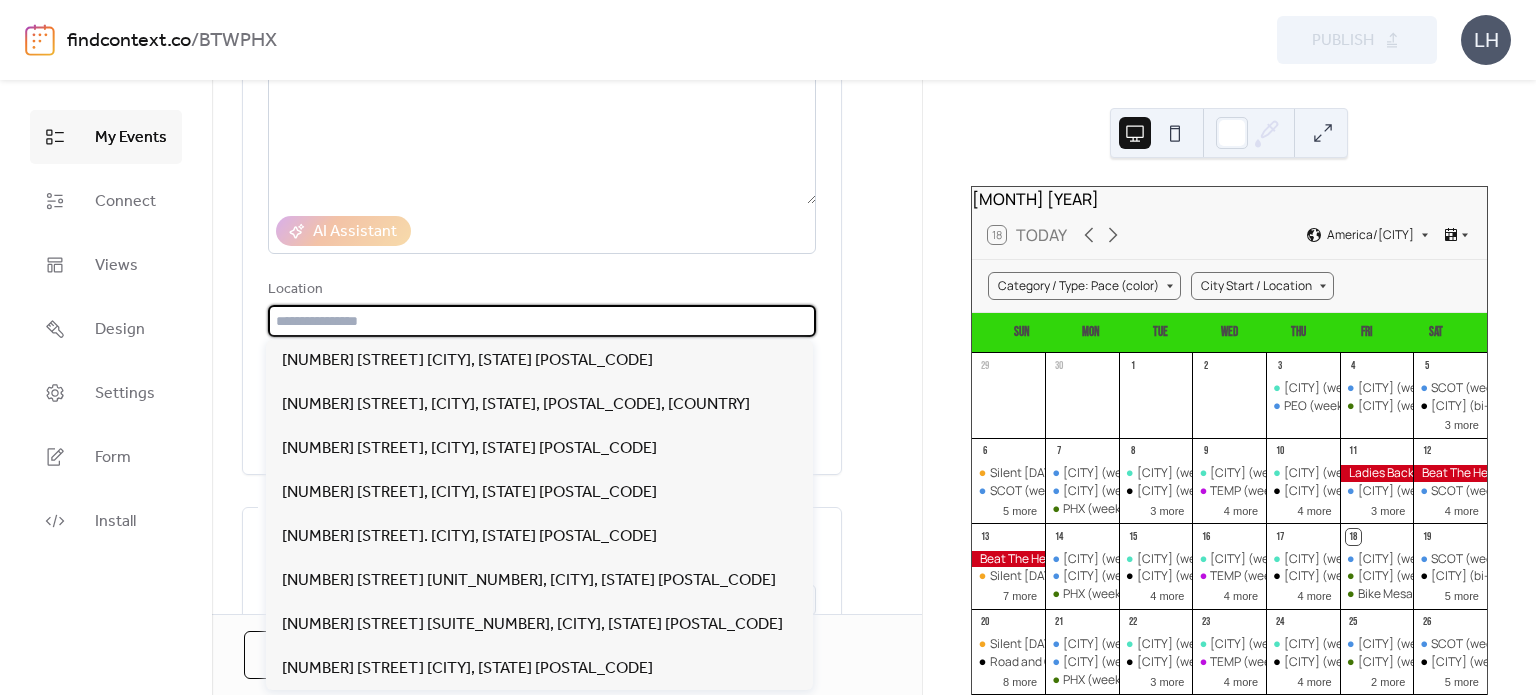paste on "**********" 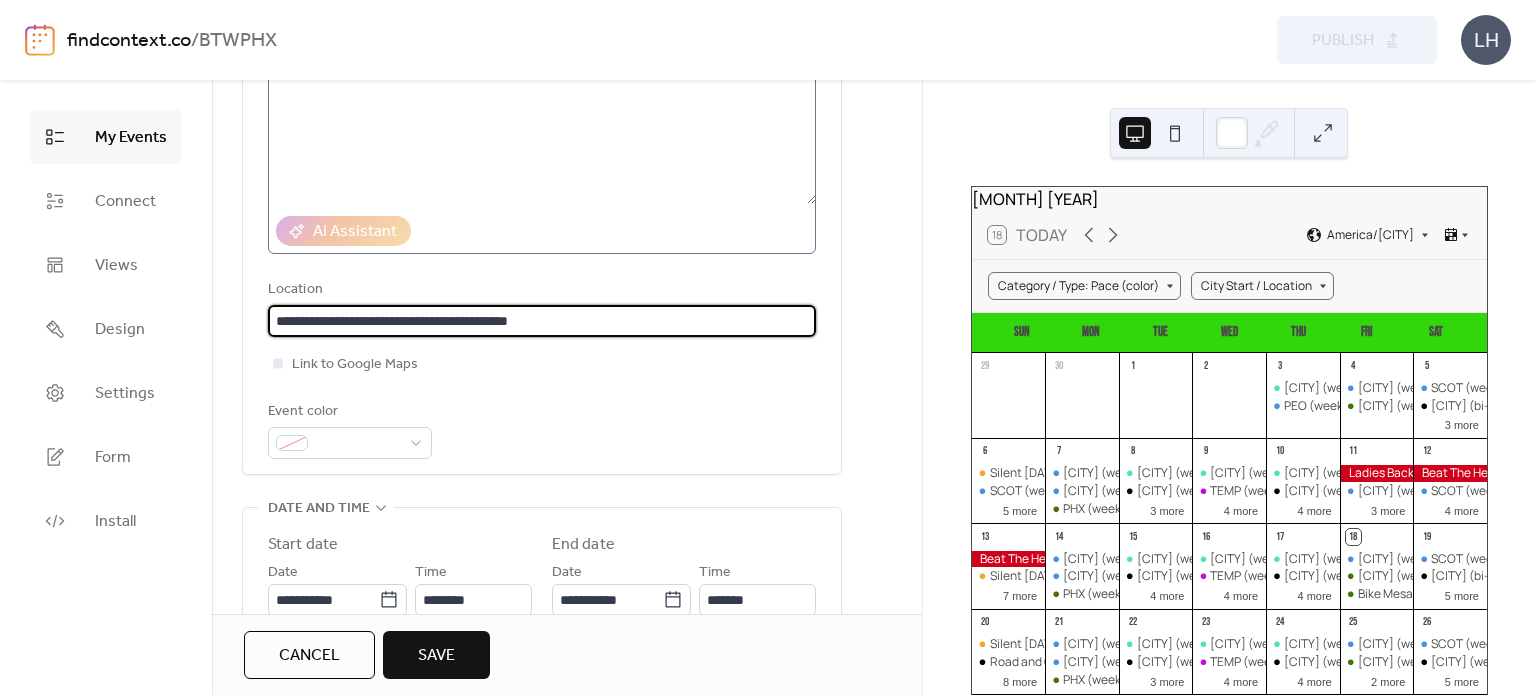type on "**********" 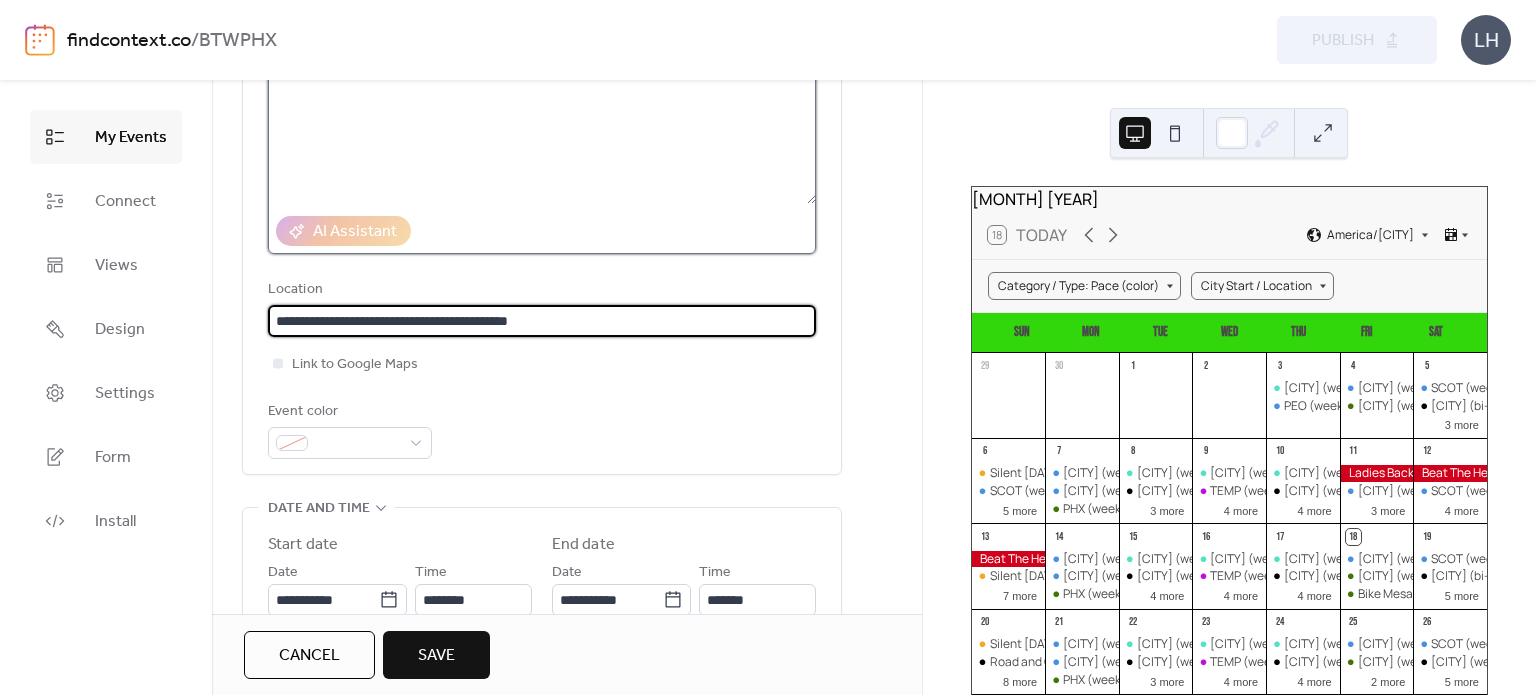 click at bounding box center [542, 128] 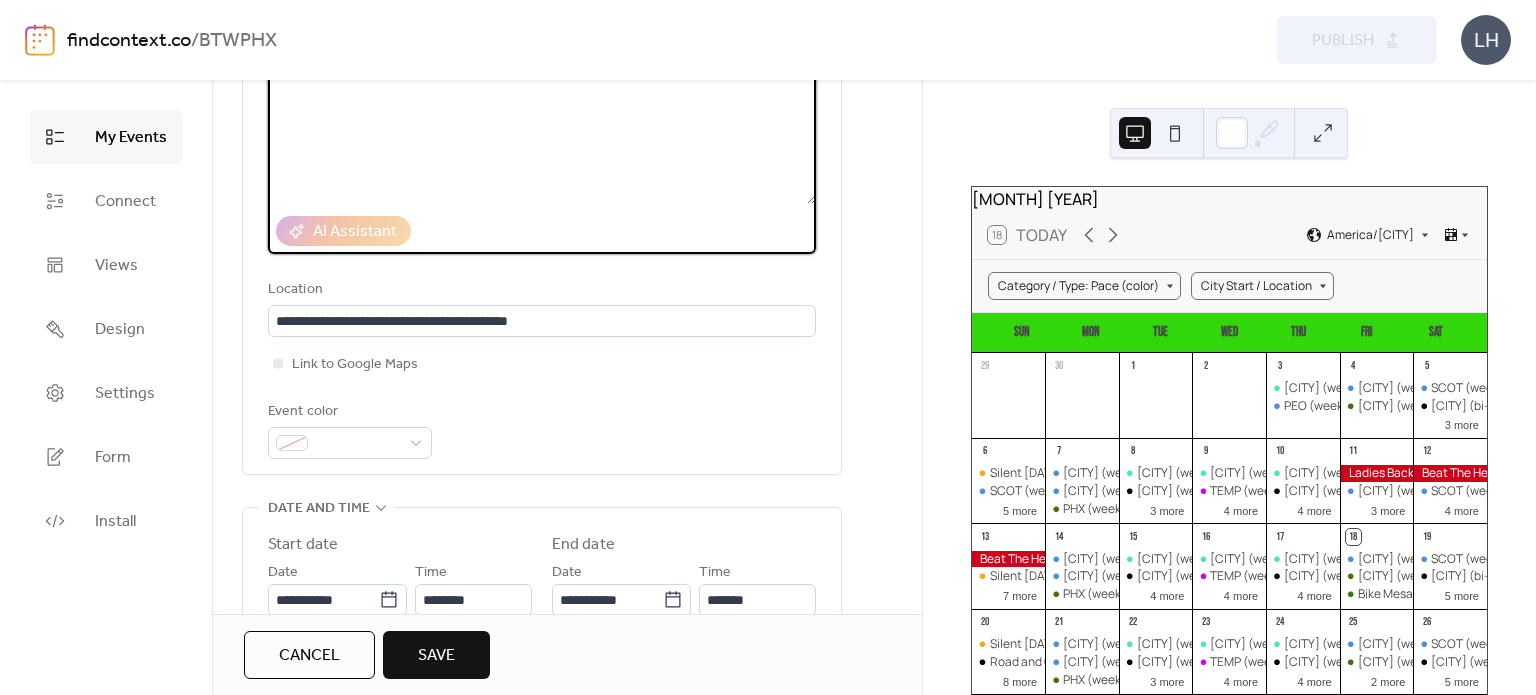 click at bounding box center [542, 128] 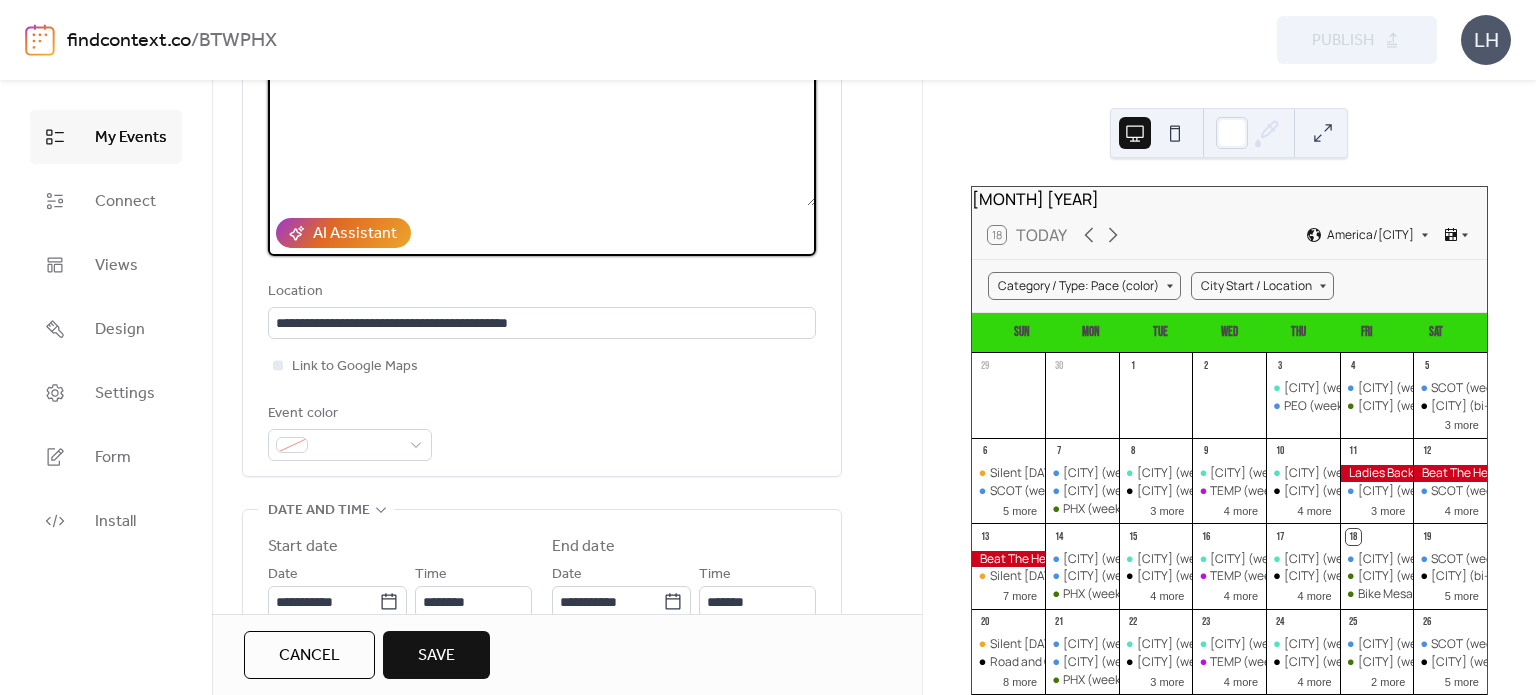 type on "**********" 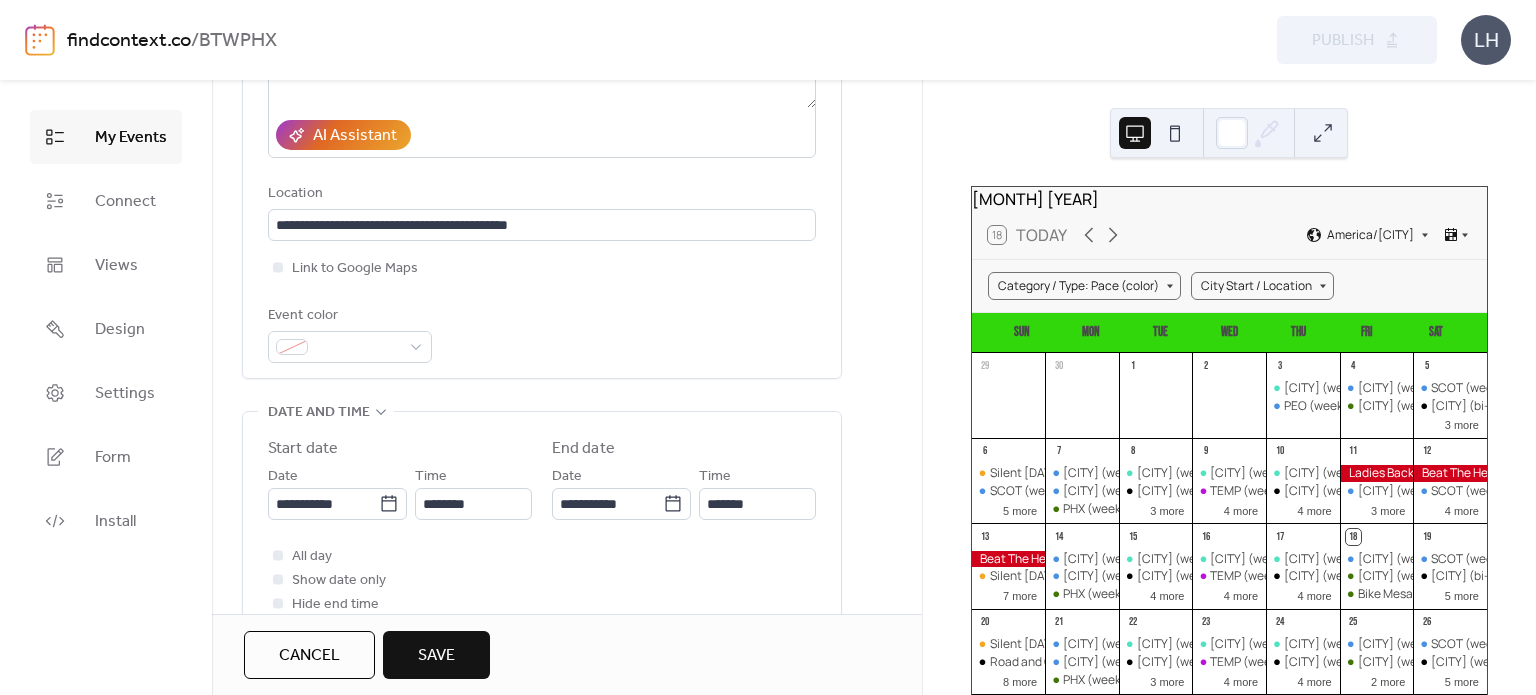 scroll, scrollTop: 364, scrollLeft: 0, axis: vertical 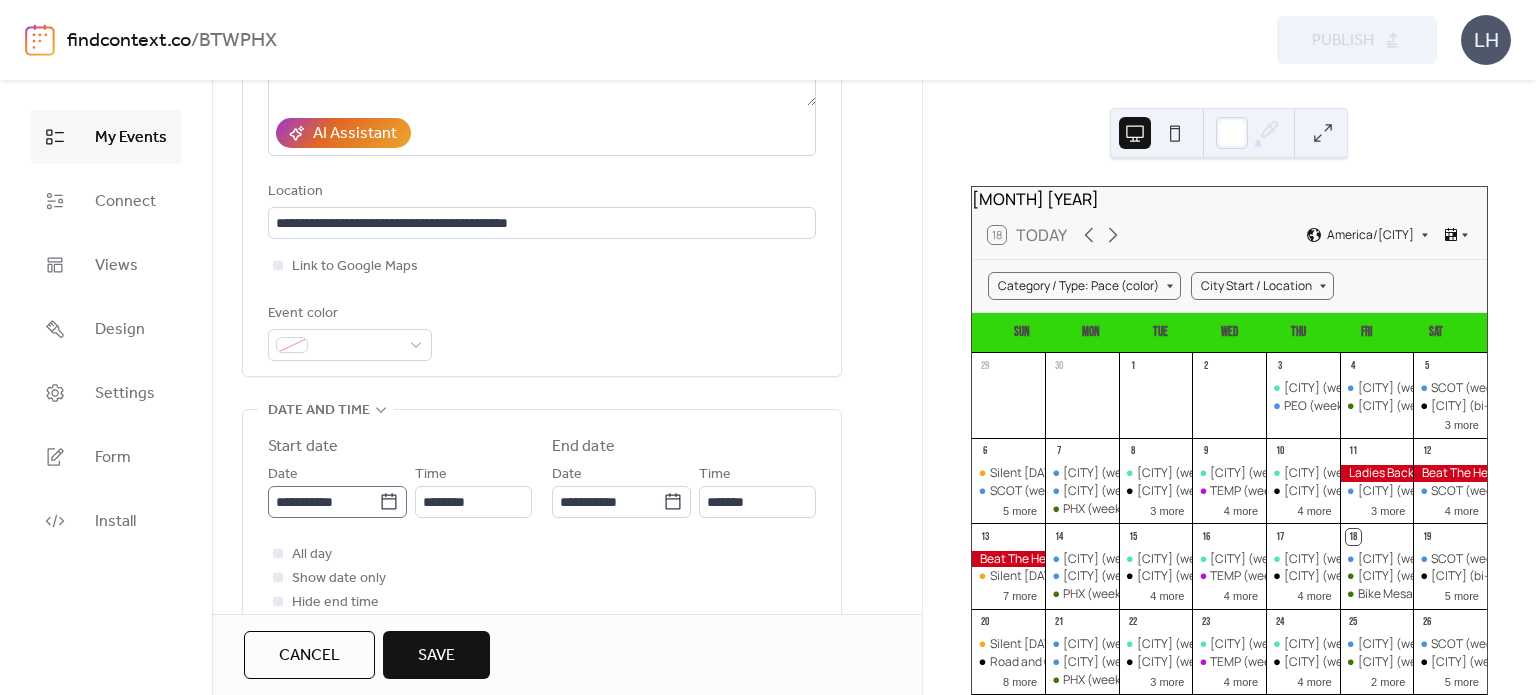 click on "**********" at bounding box center (337, 502) 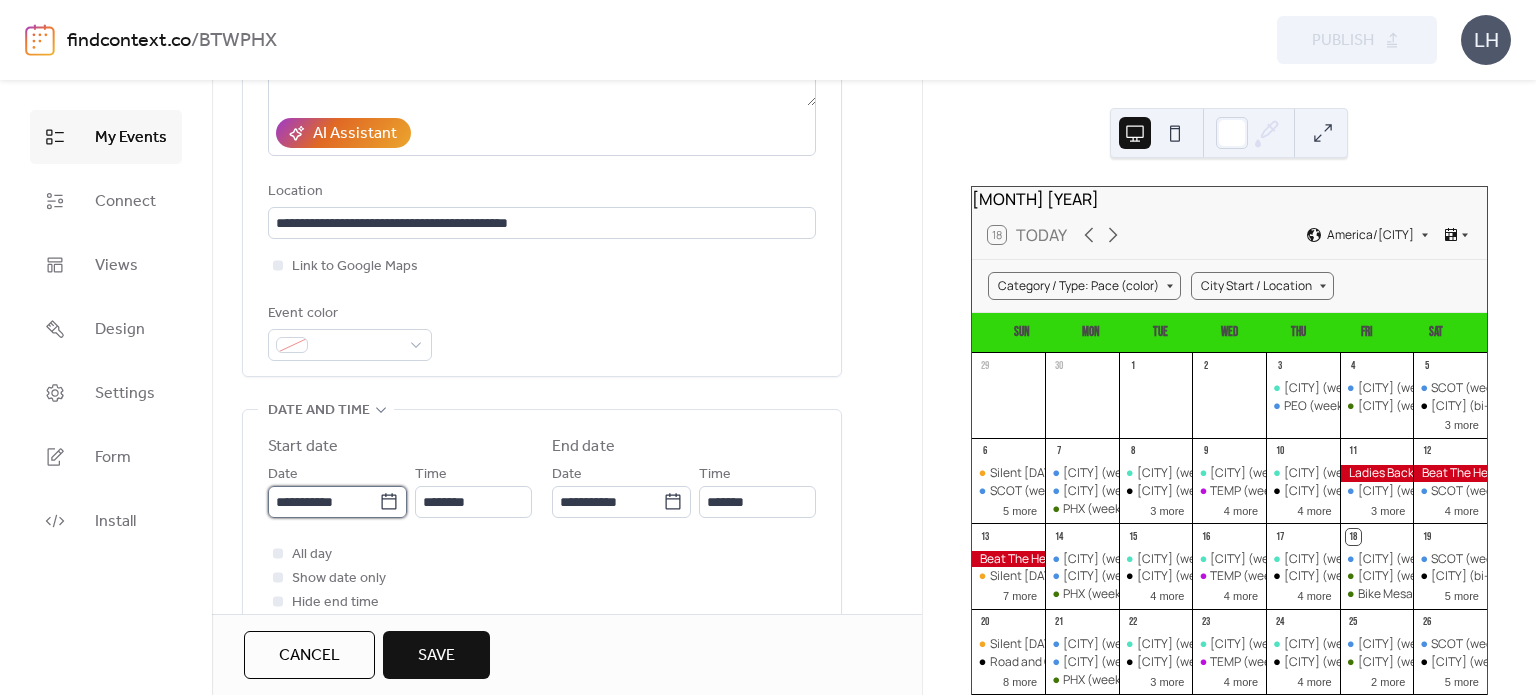 click on "**********" at bounding box center [323, 502] 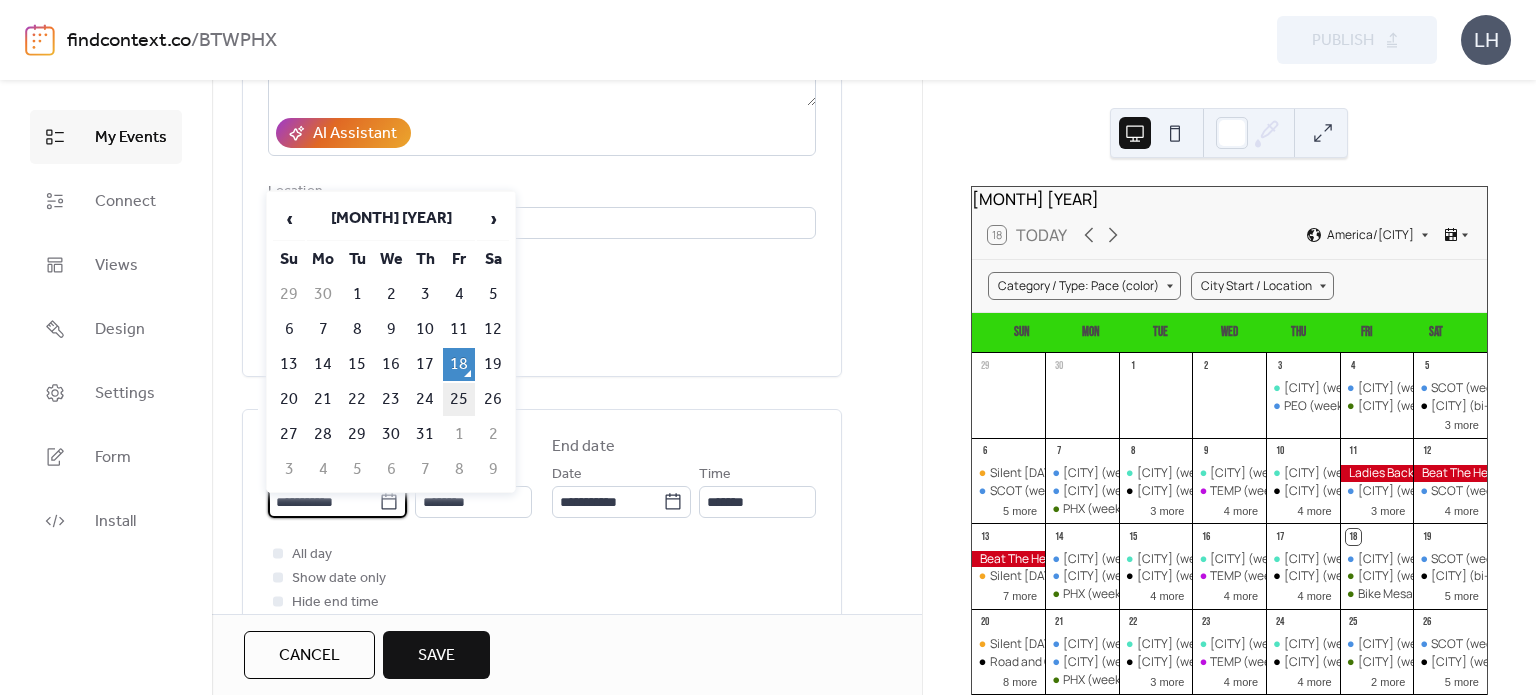 click on "25" at bounding box center [459, 399] 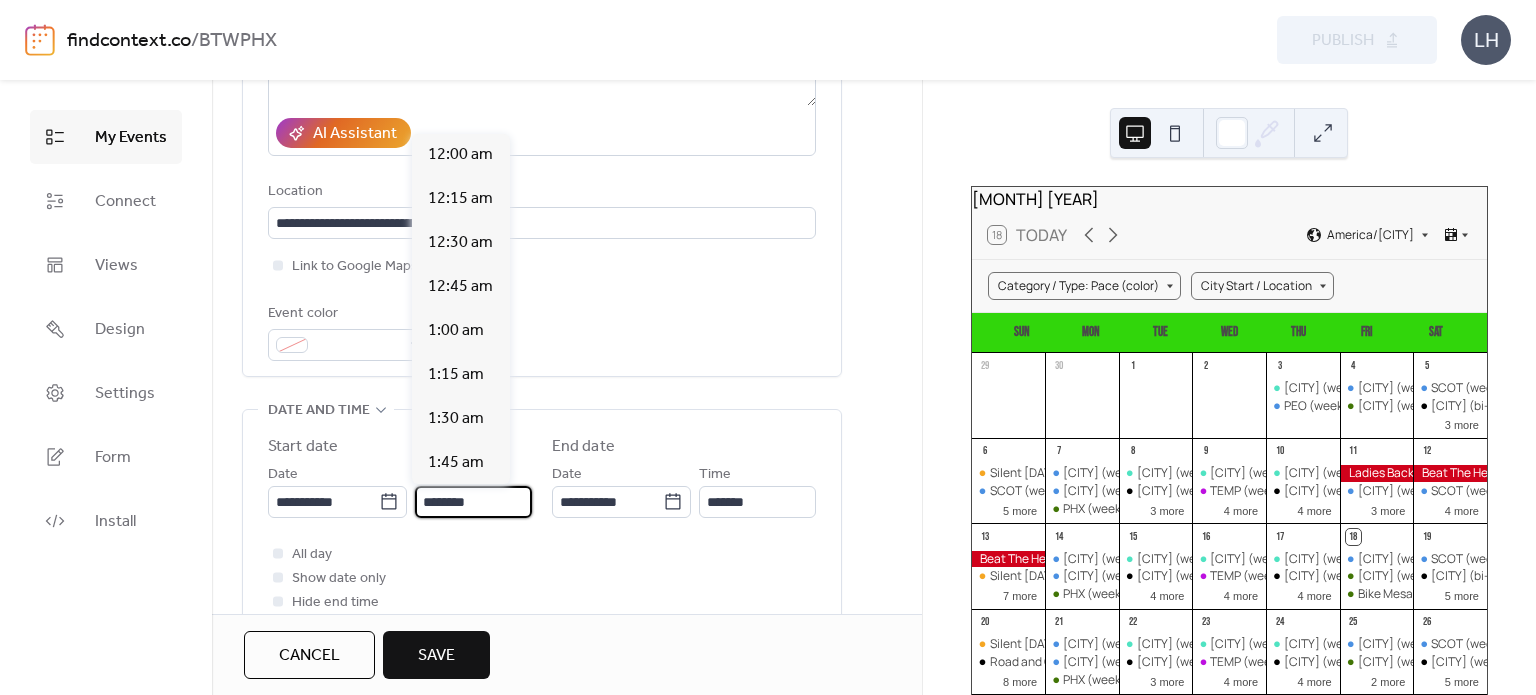 click on "********" at bounding box center [473, 502] 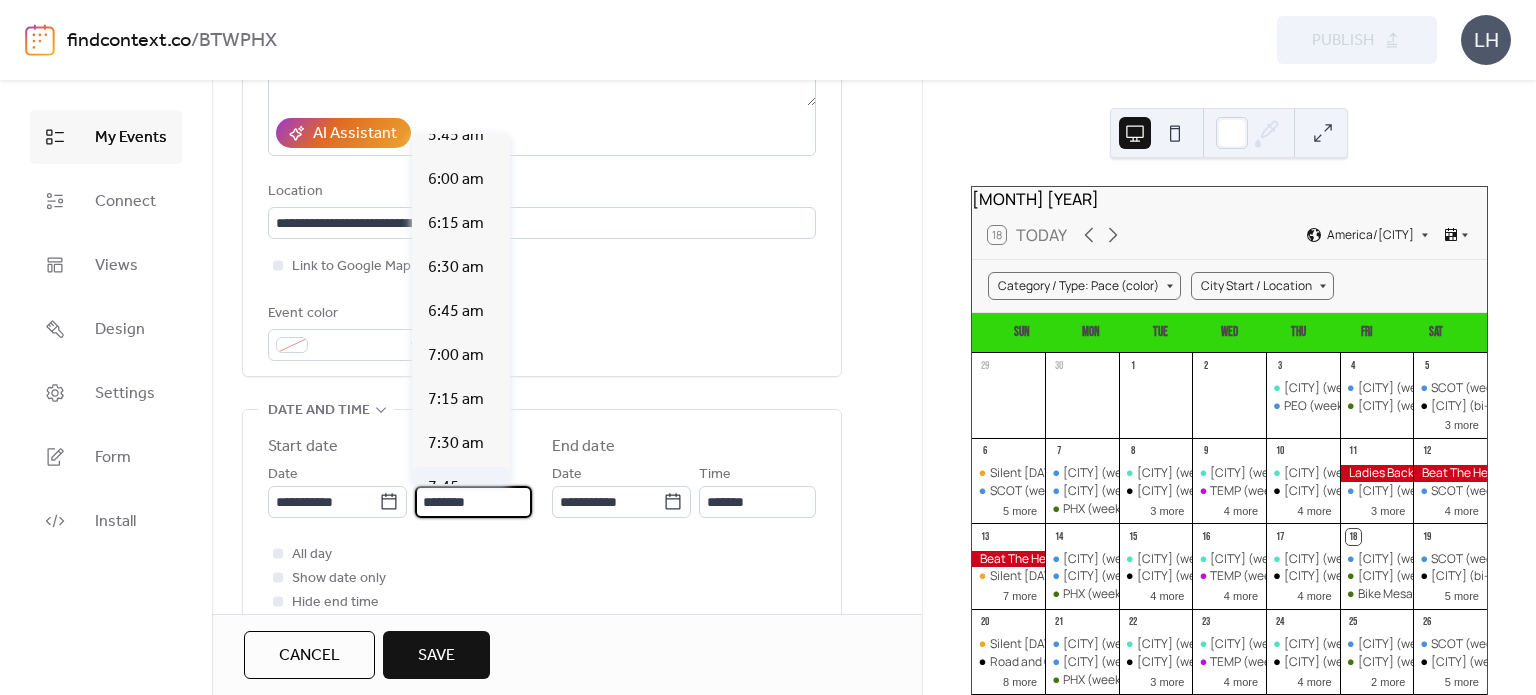 scroll, scrollTop: 779, scrollLeft: 0, axis: vertical 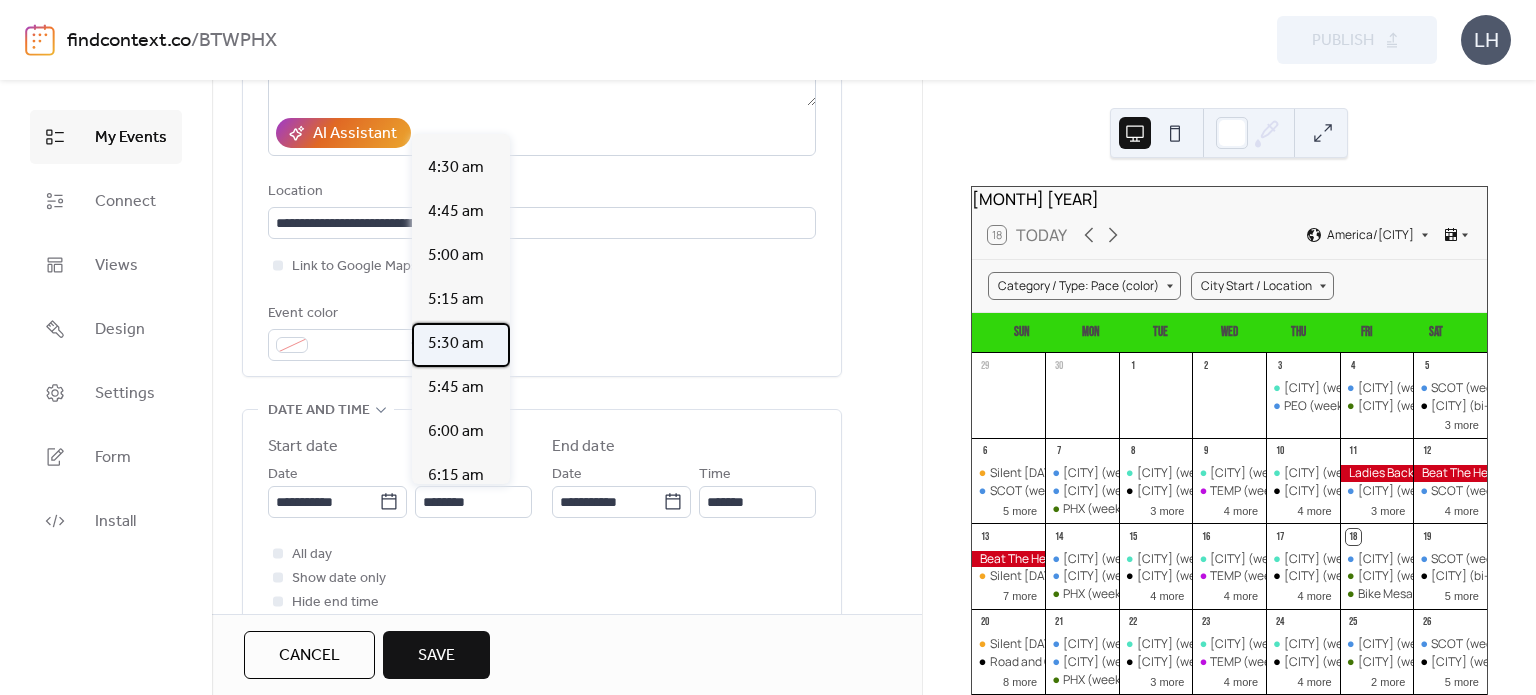 click on "5:30 am" at bounding box center [461, 345] 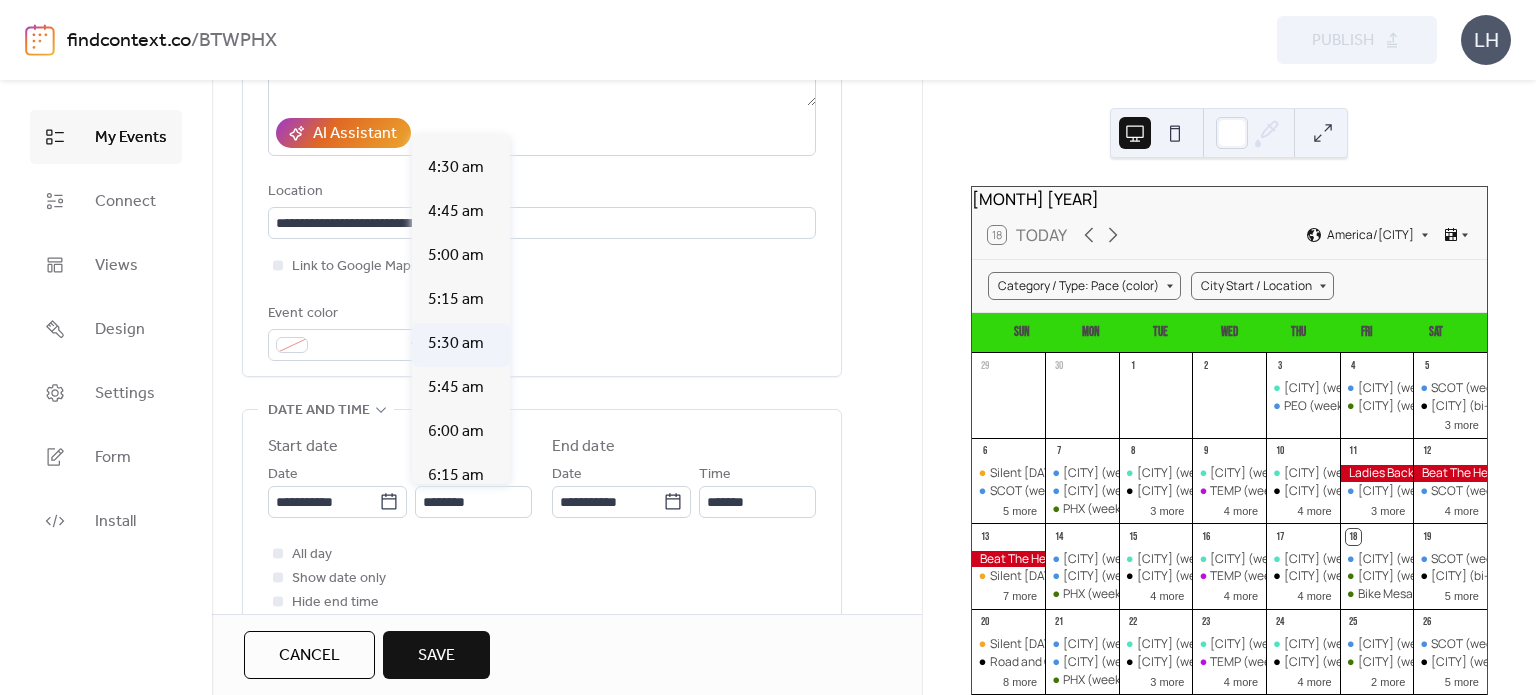 type on "*******" 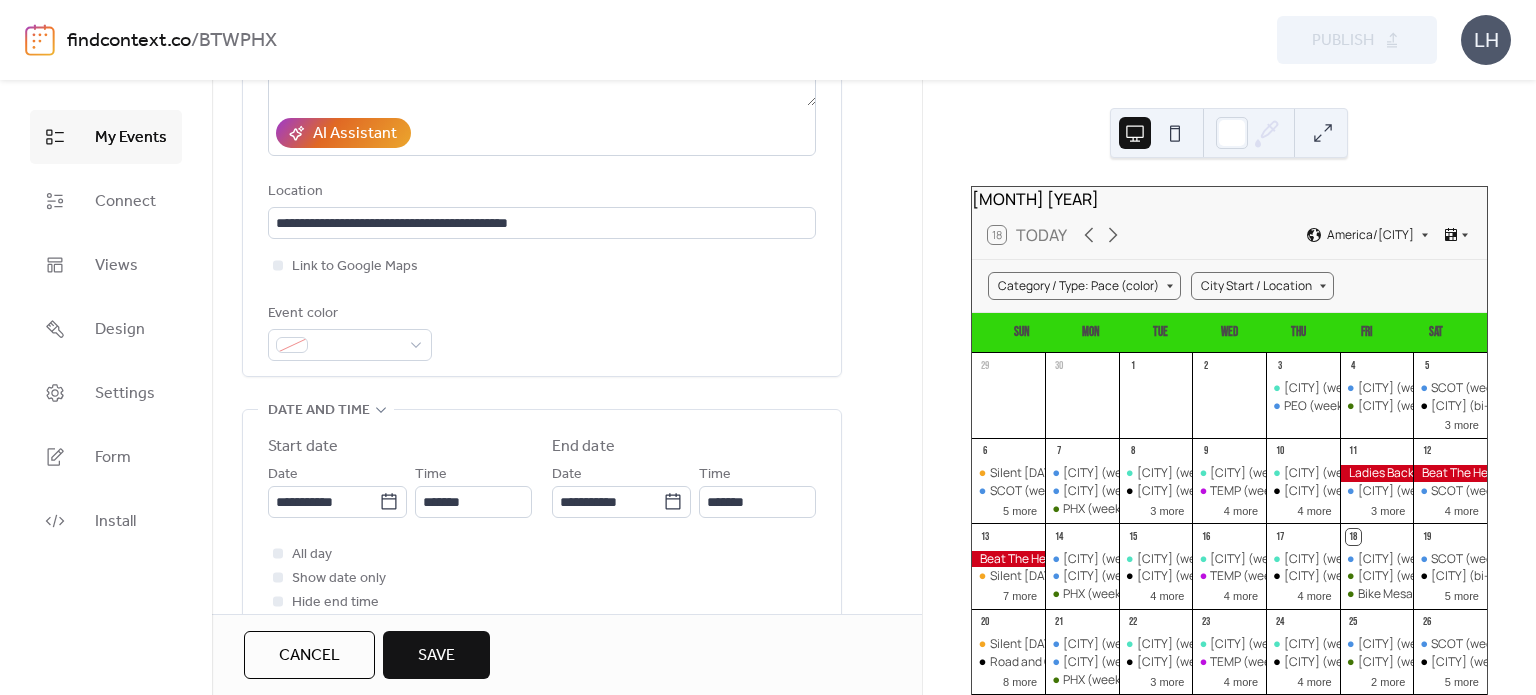 click on "**********" at bounding box center (542, 519) 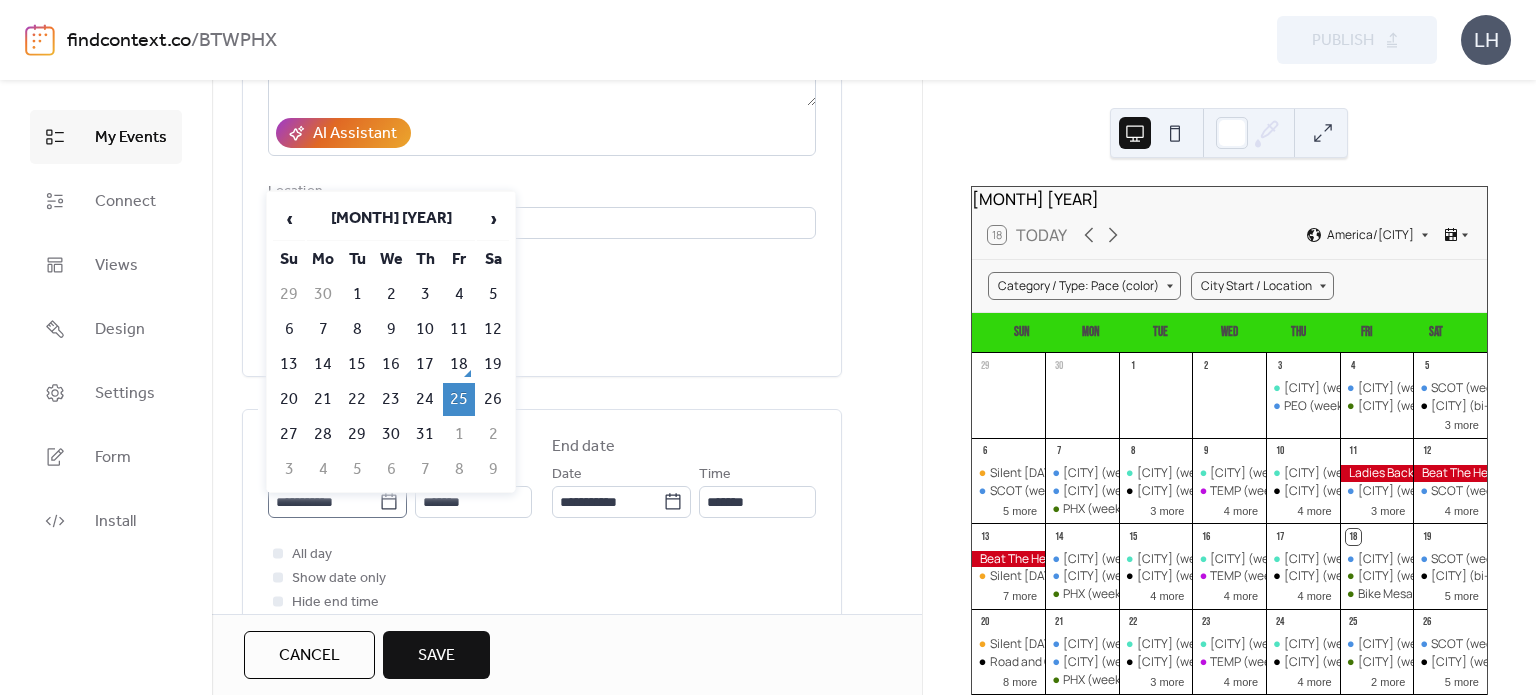 click on "**********" at bounding box center (337, 502) 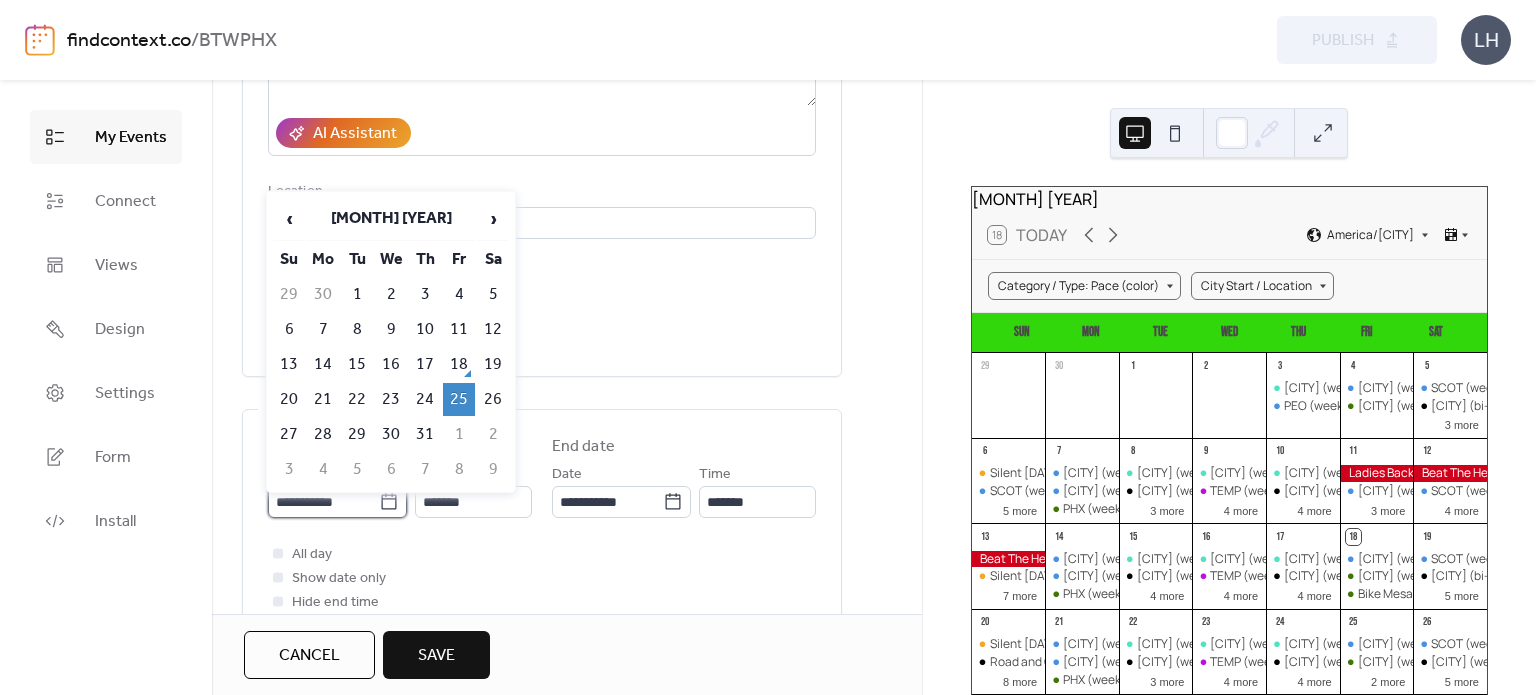 click on "**********" at bounding box center [323, 502] 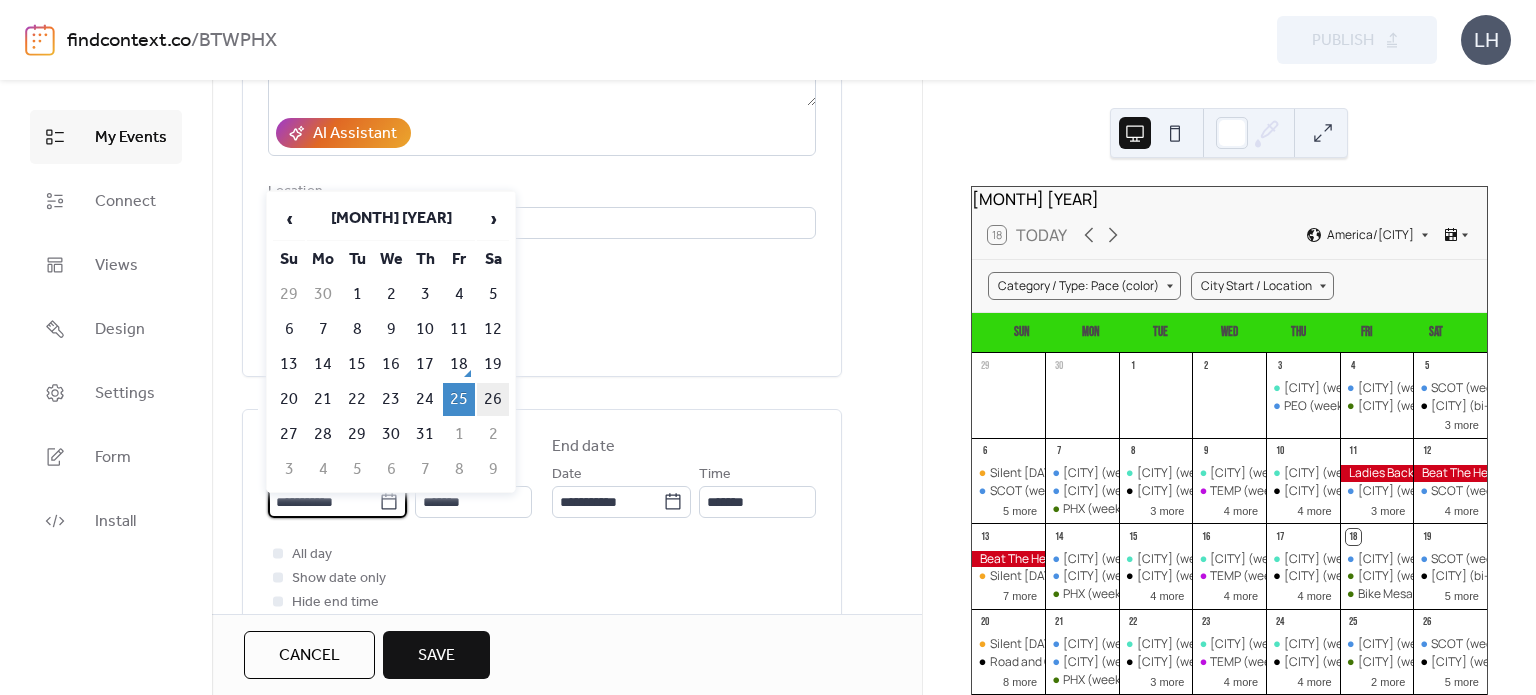 click on "26" at bounding box center [493, 399] 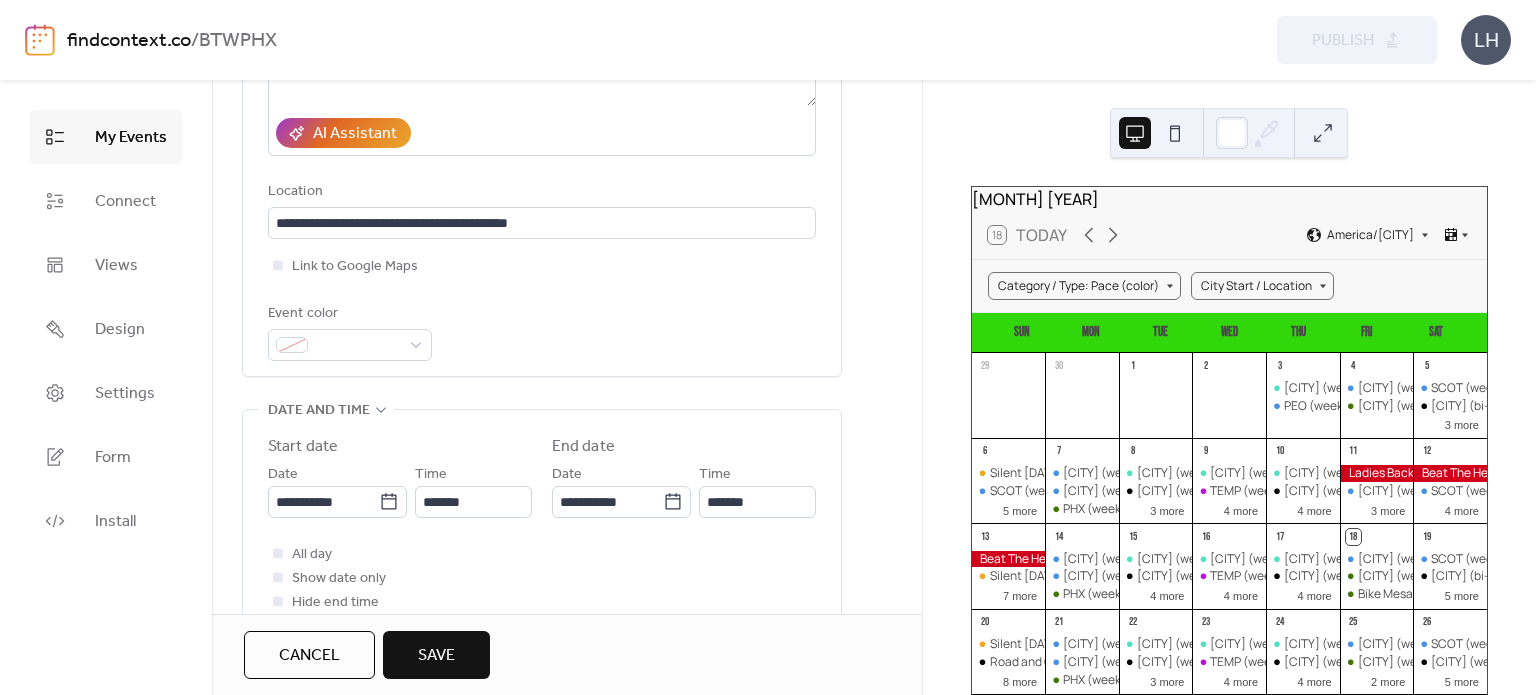 click on "**********" at bounding box center [542, 828] 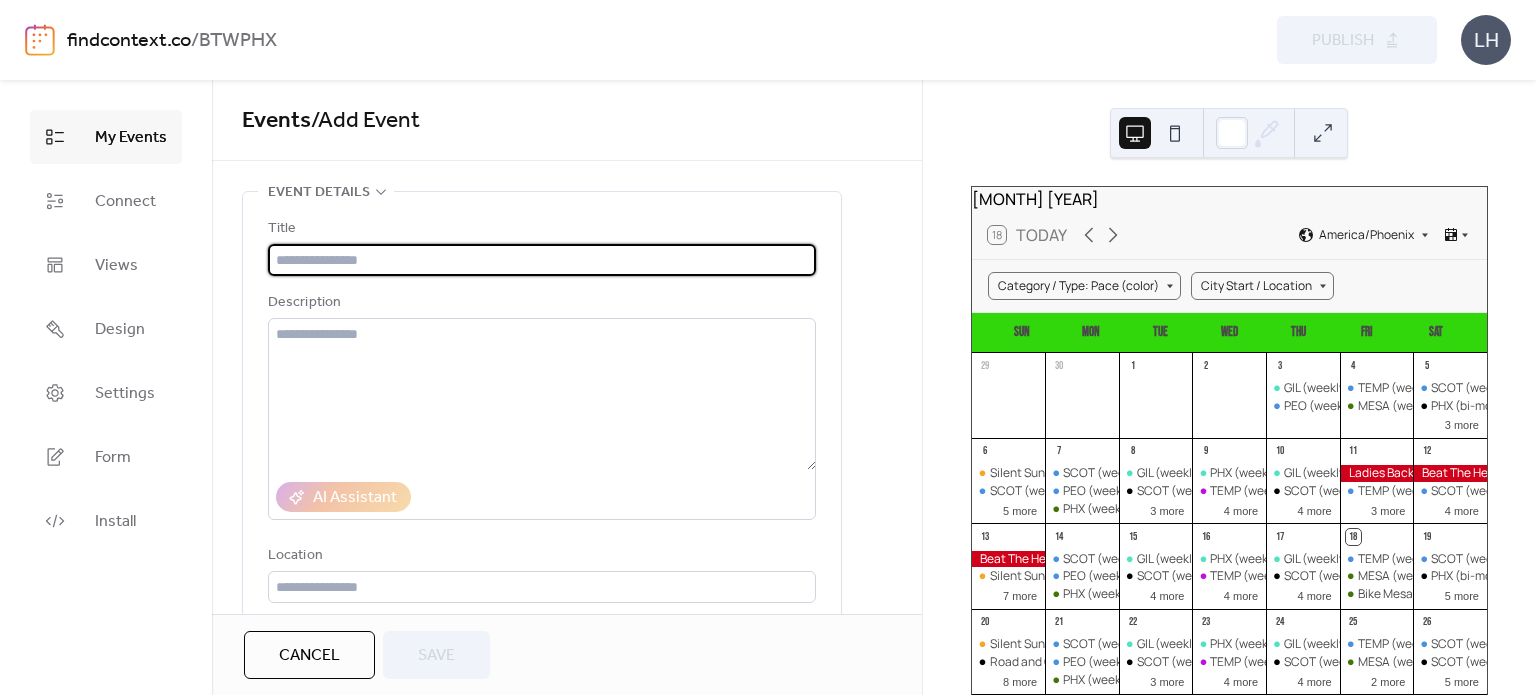 scroll, scrollTop: 0, scrollLeft: 0, axis: both 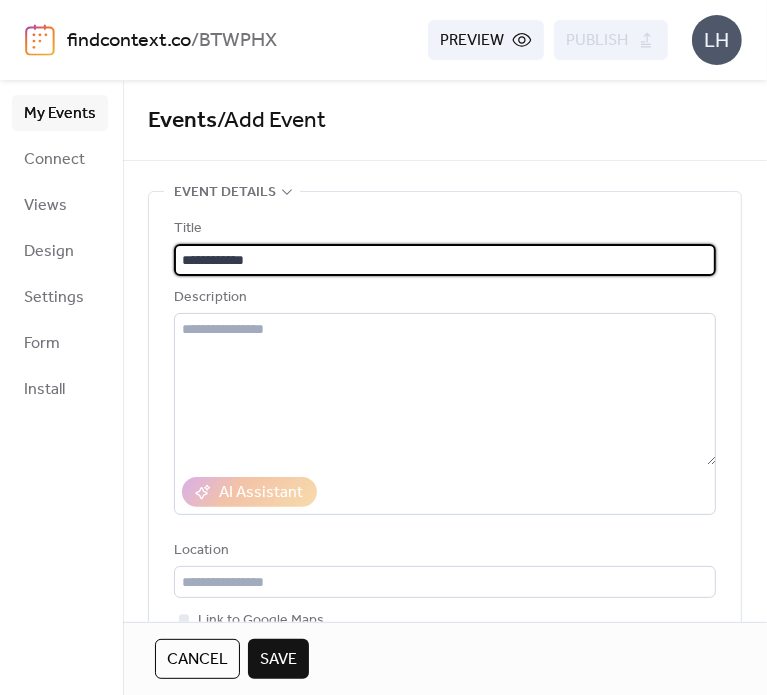 type on "**********" 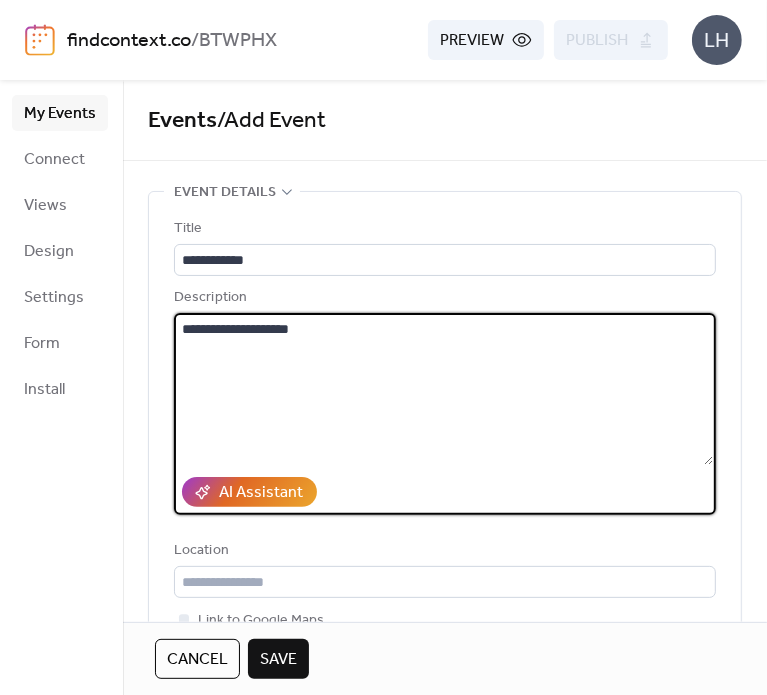type on "**********" 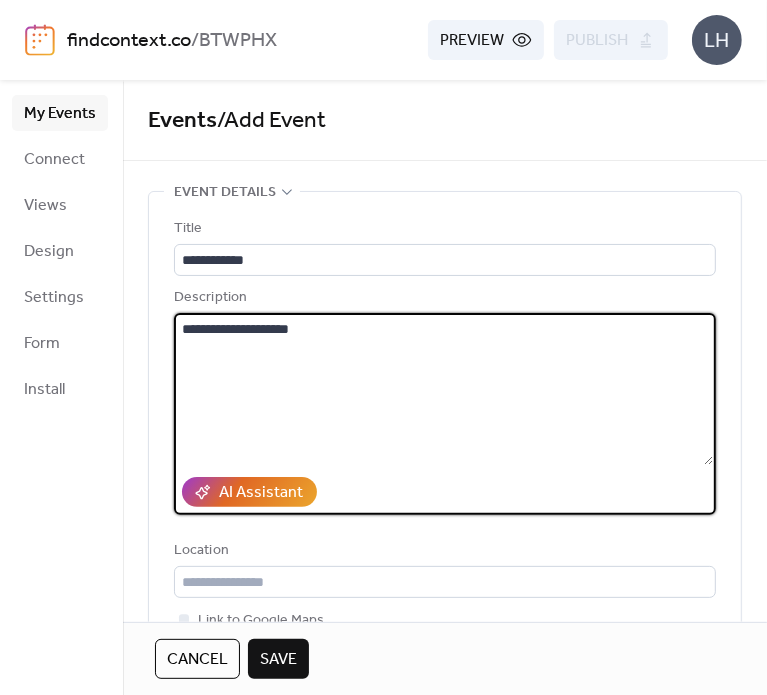 type 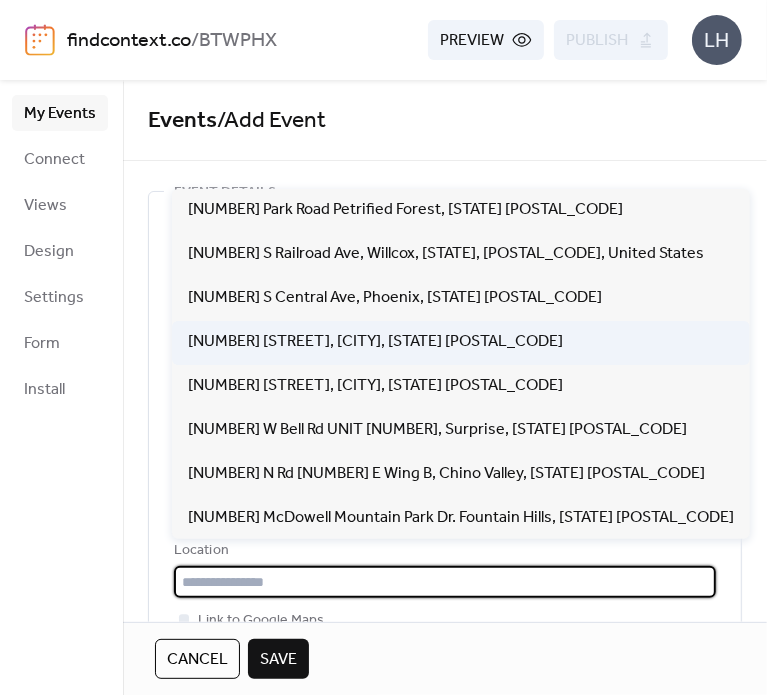 paste on "**********" 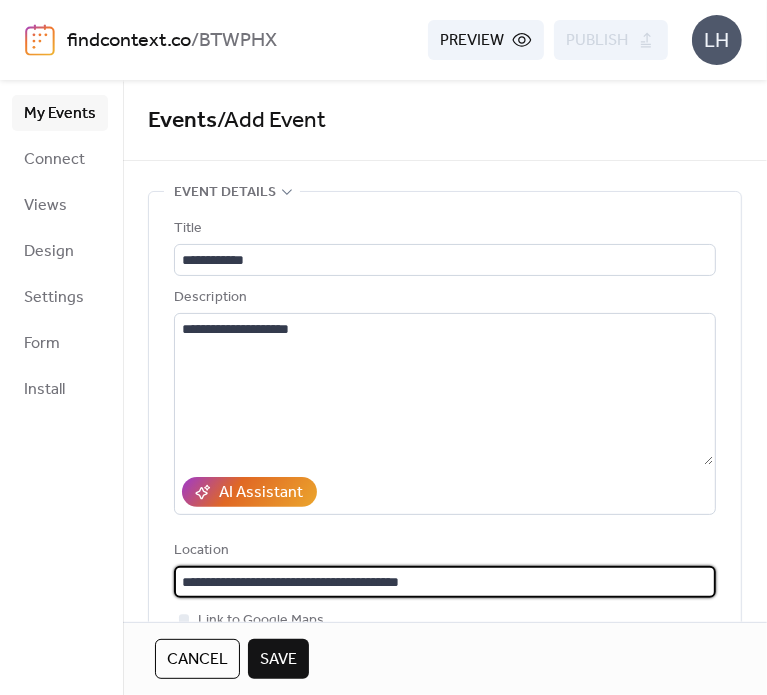 type on "**********" 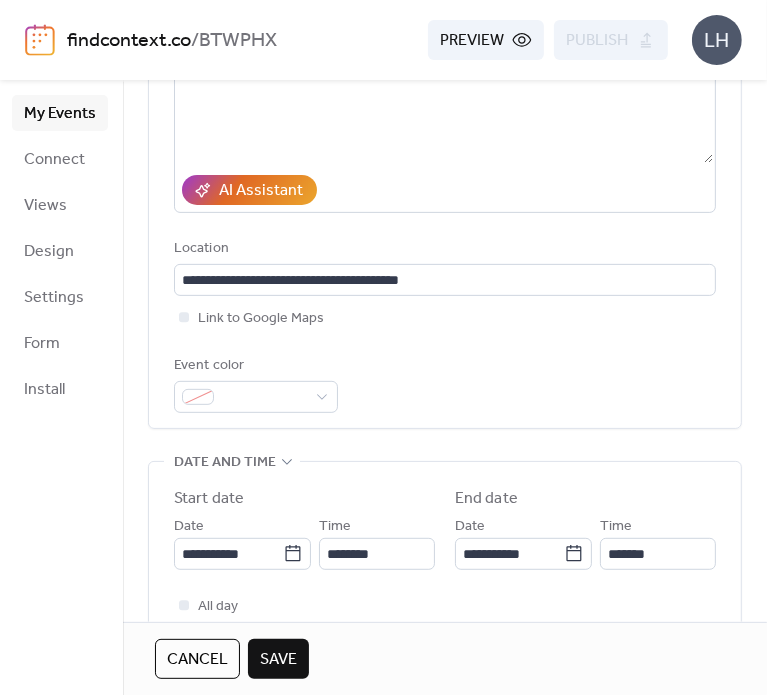 scroll, scrollTop: 334, scrollLeft: 0, axis: vertical 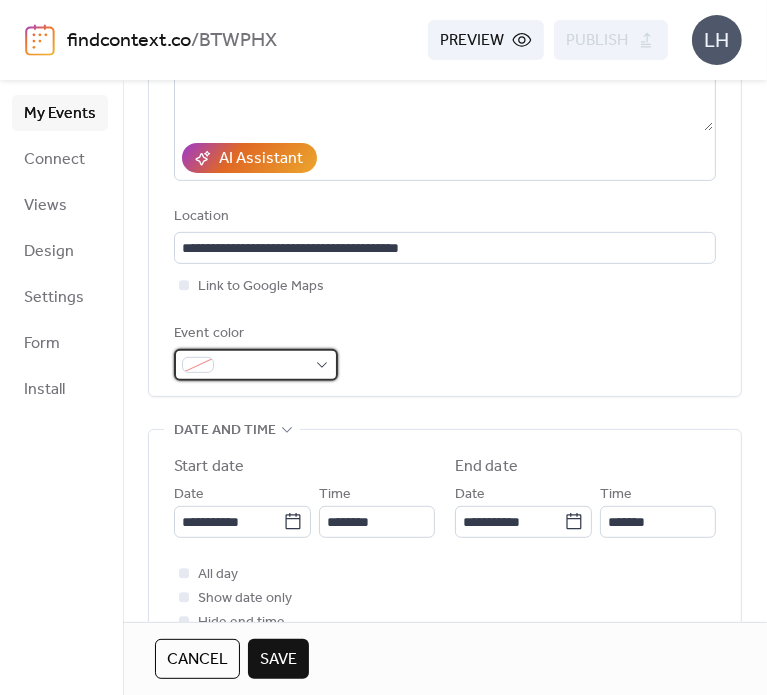 click at bounding box center [264, 366] 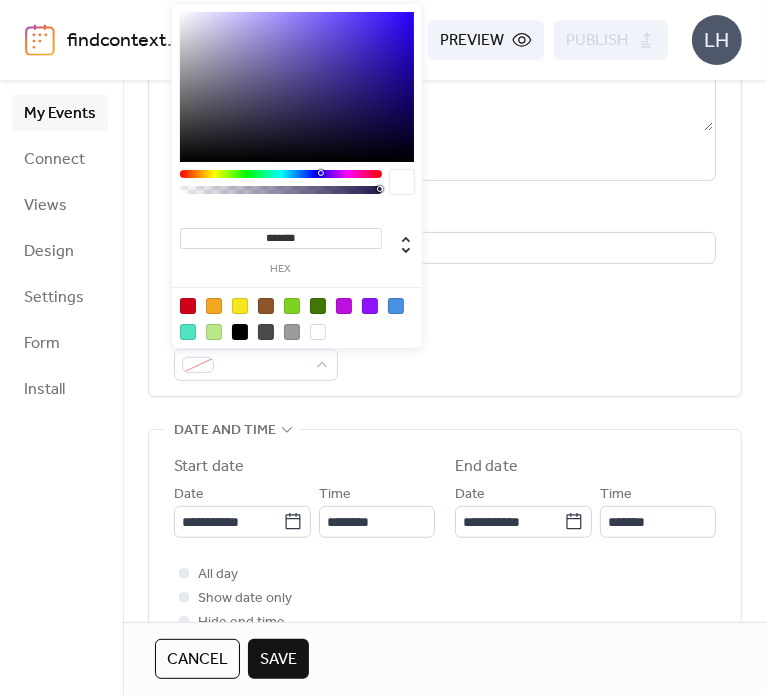 click at bounding box center (240, 332) 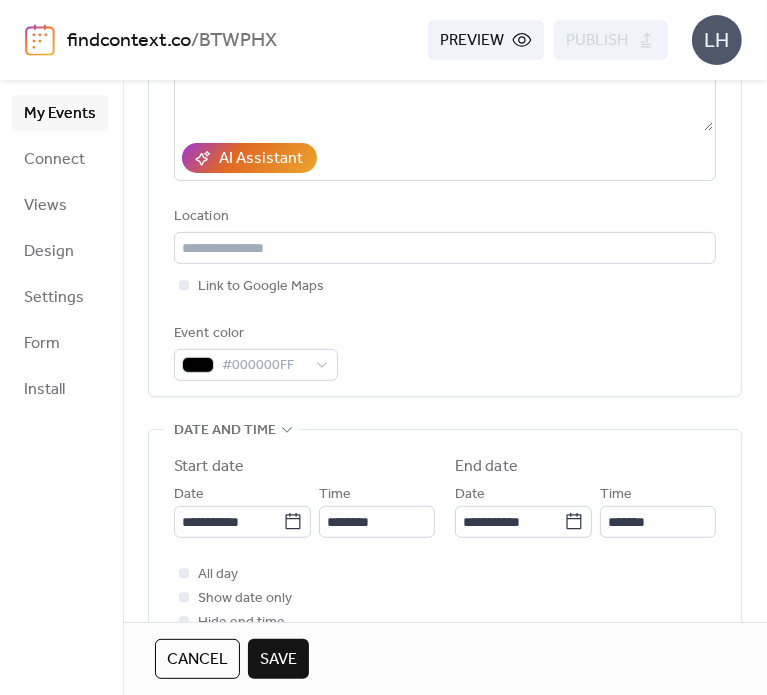 click on "**********" at bounding box center (445, 539) 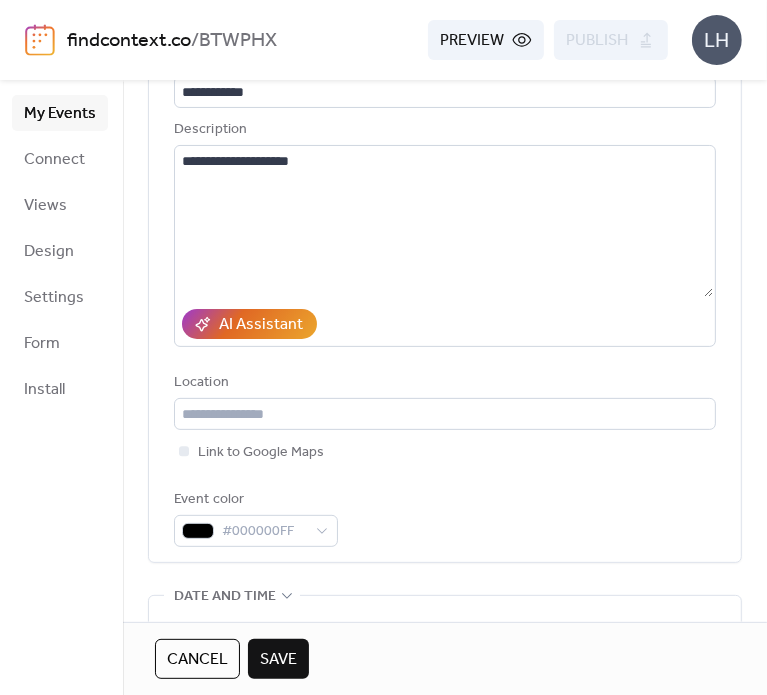 scroll, scrollTop: 163, scrollLeft: 0, axis: vertical 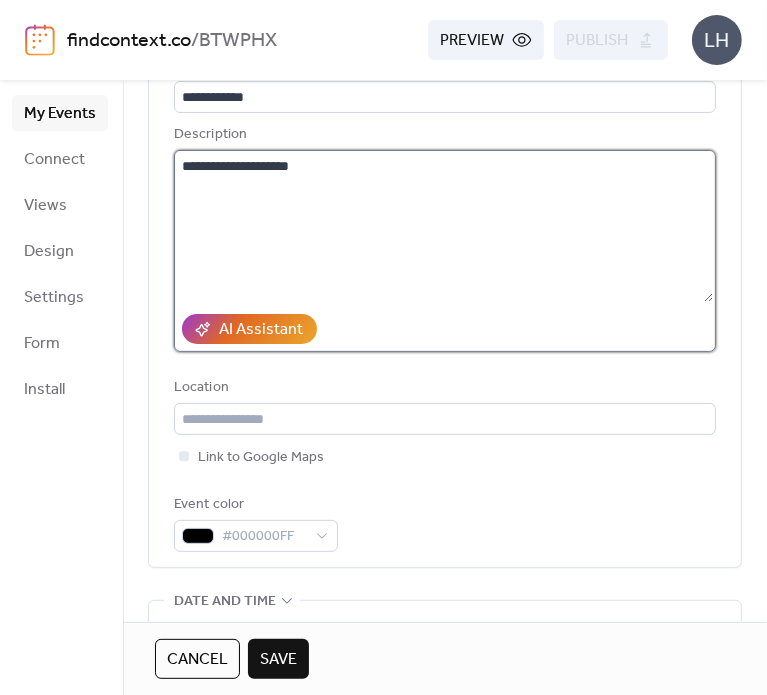 click on "**********" at bounding box center (443, 226) 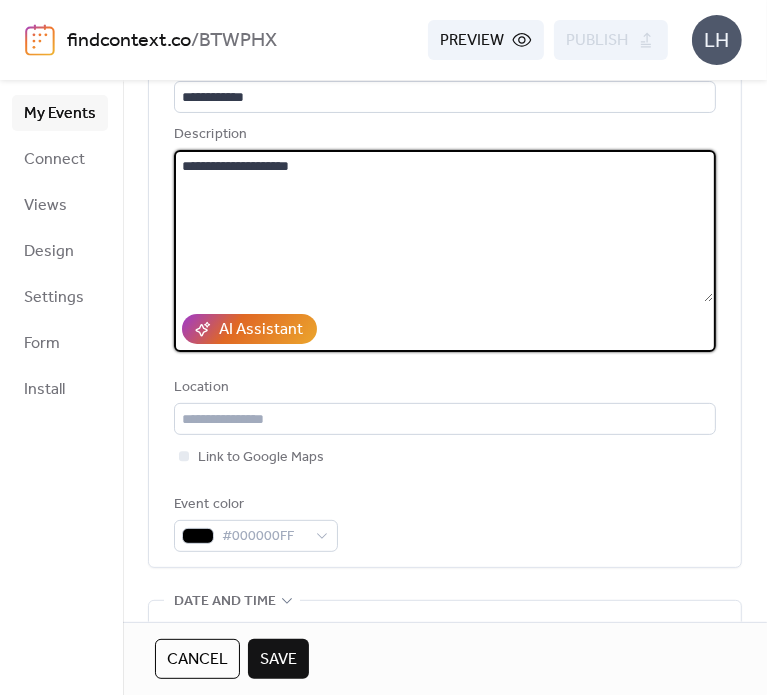 click on "**********" at bounding box center [443, 226] 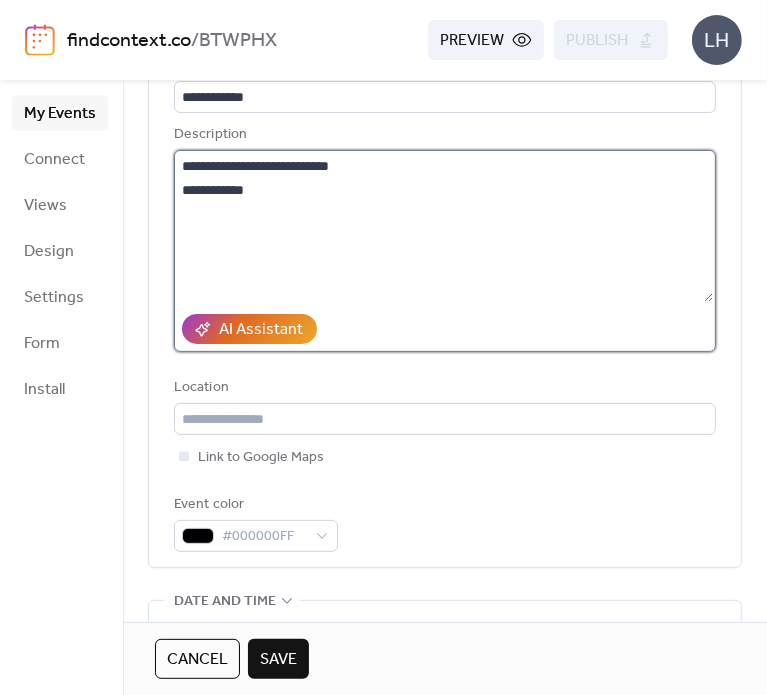 click on "**********" at bounding box center [443, 226] 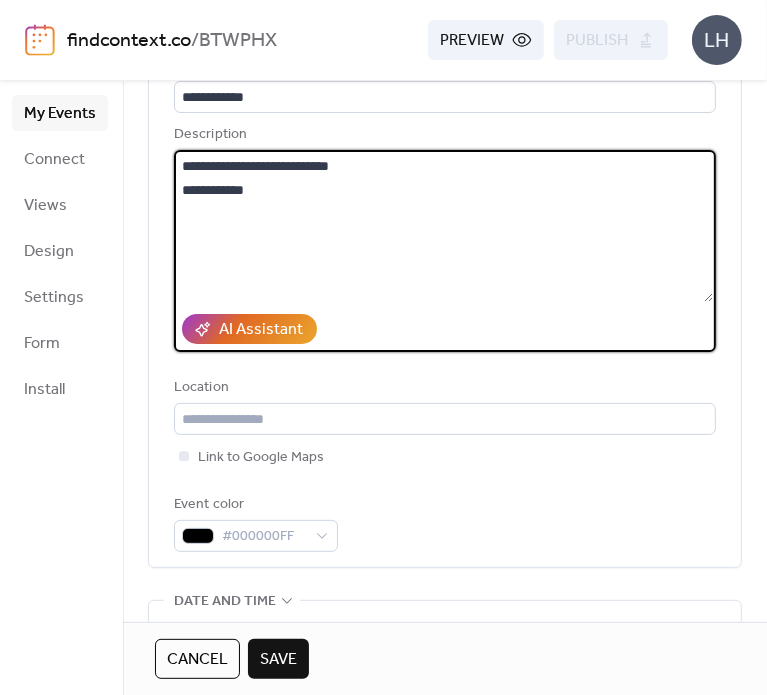 paste on "**********" 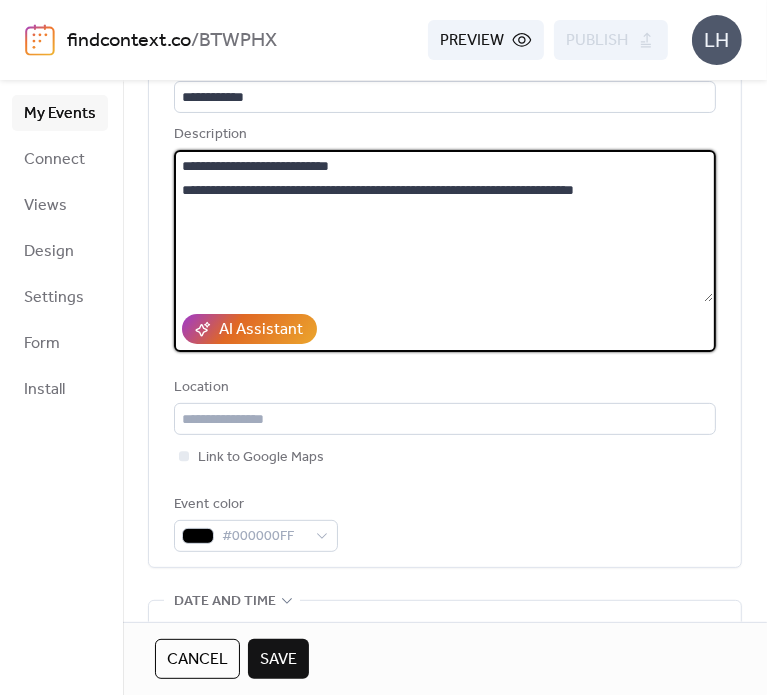 click on "**********" at bounding box center (443, 226) 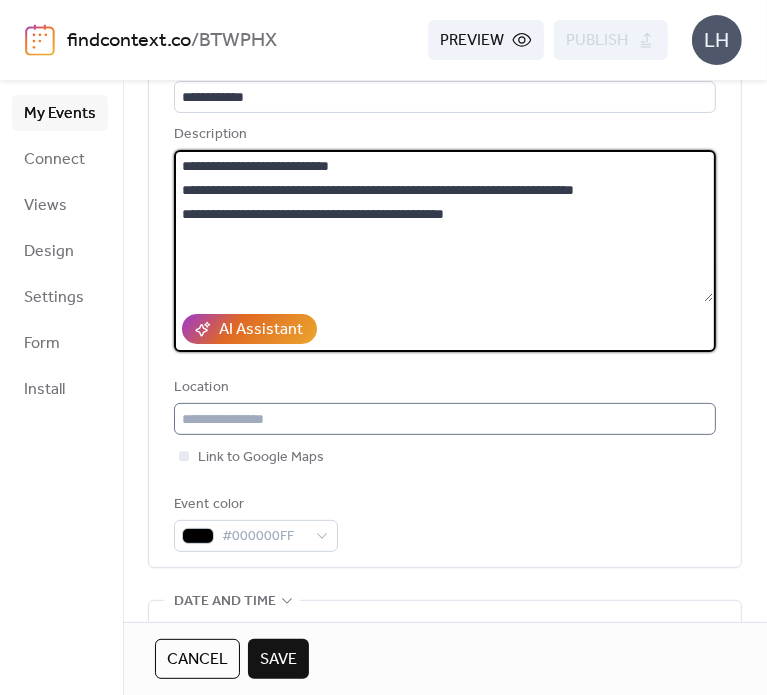 type on "**********" 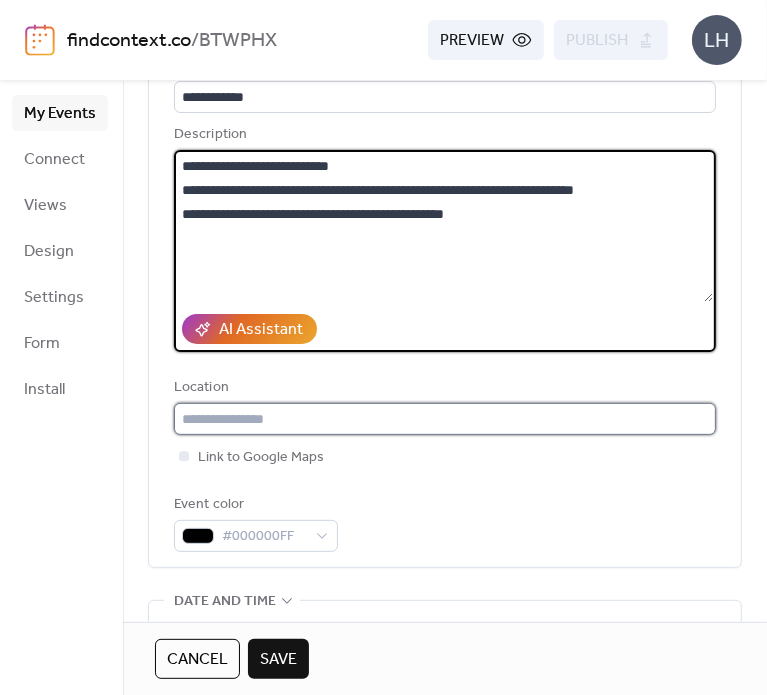 click at bounding box center (445, 419) 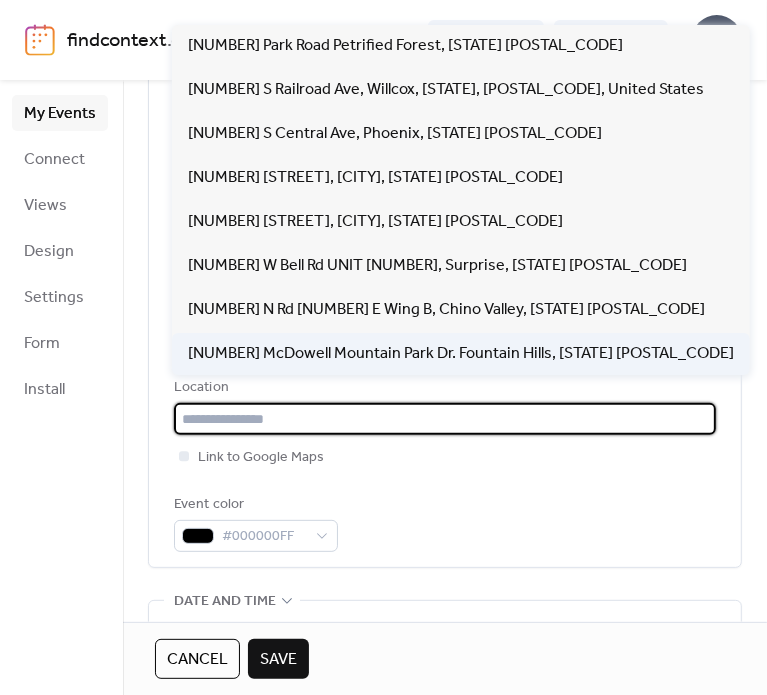 paste on "**********" 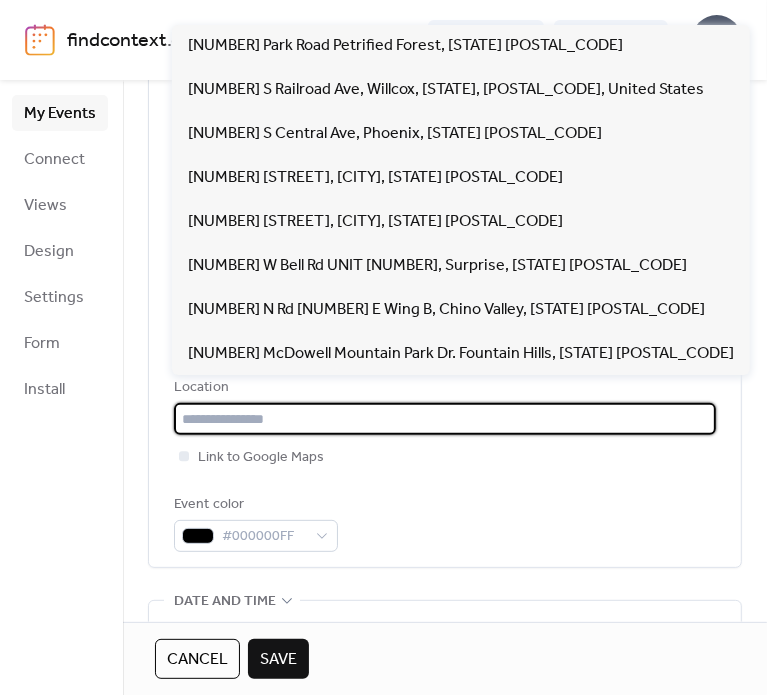 paste on "**********" 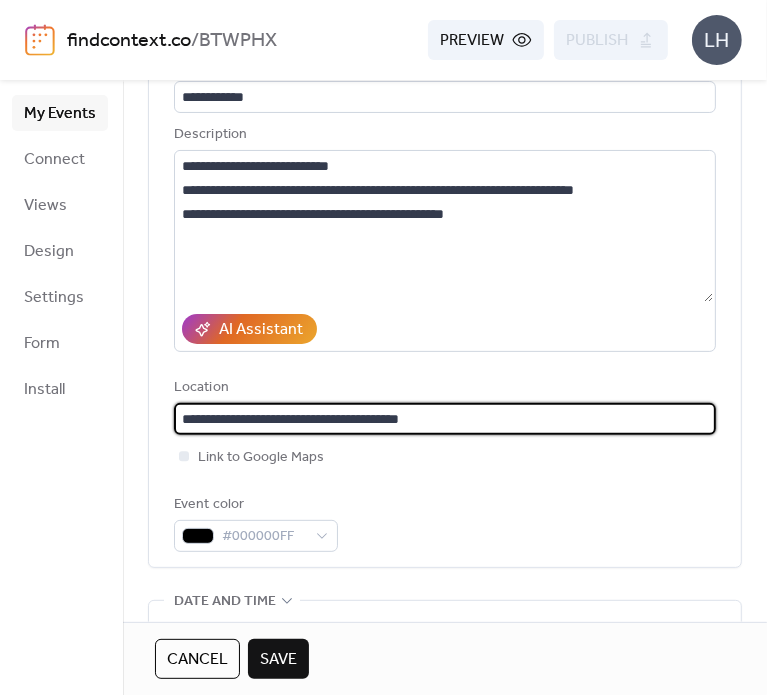 type on "**********" 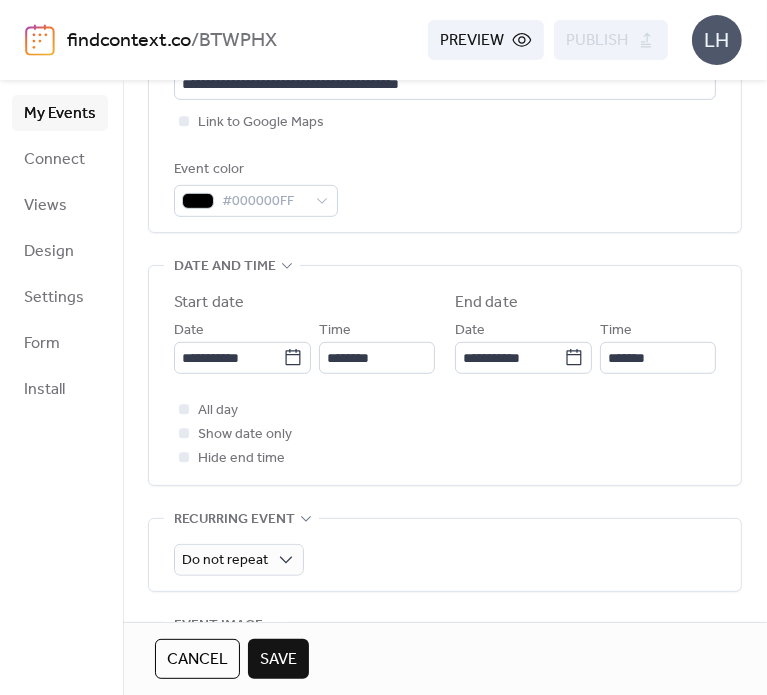 scroll, scrollTop: 499, scrollLeft: 0, axis: vertical 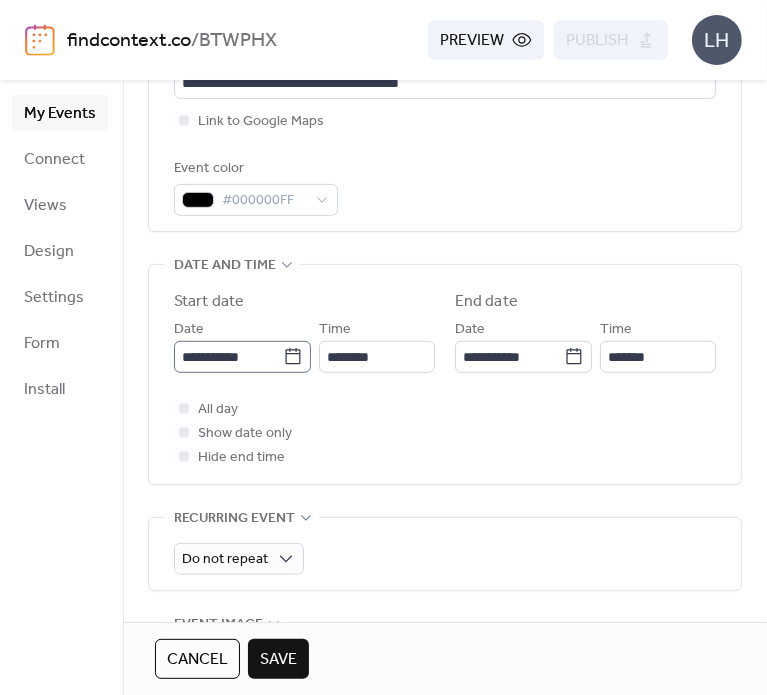 click 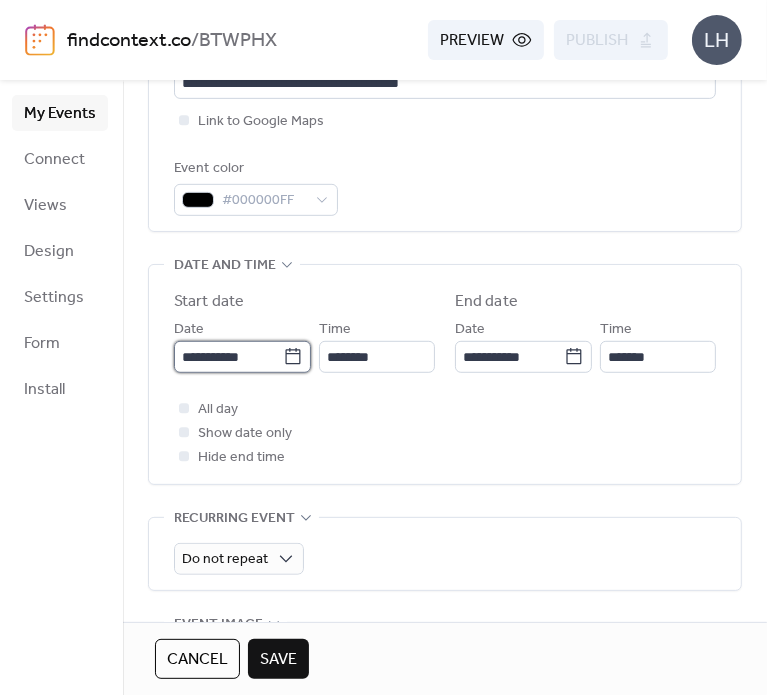 click on "**********" at bounding box center (228, 357) 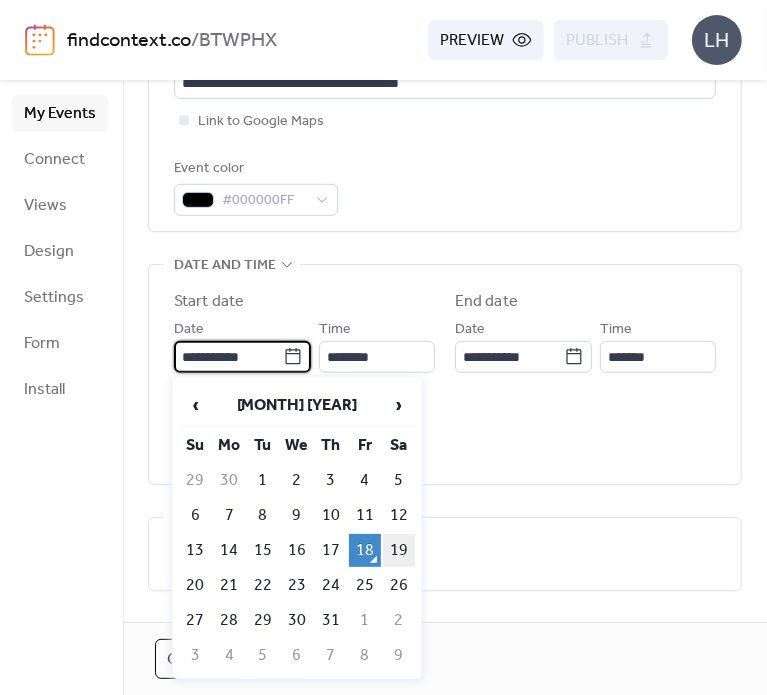 click on "19" at bounding box center [399, 550] 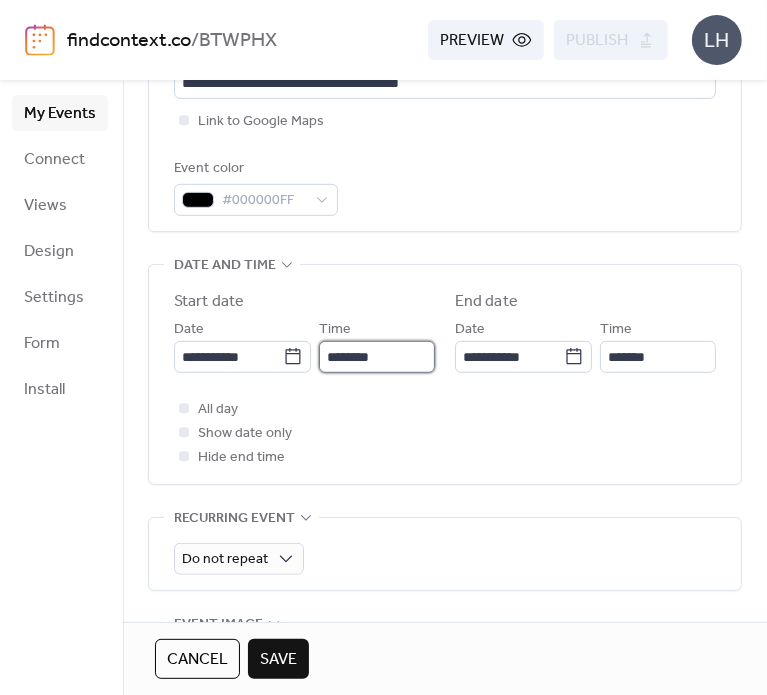 click on "********" at bounding box center (377, 357) 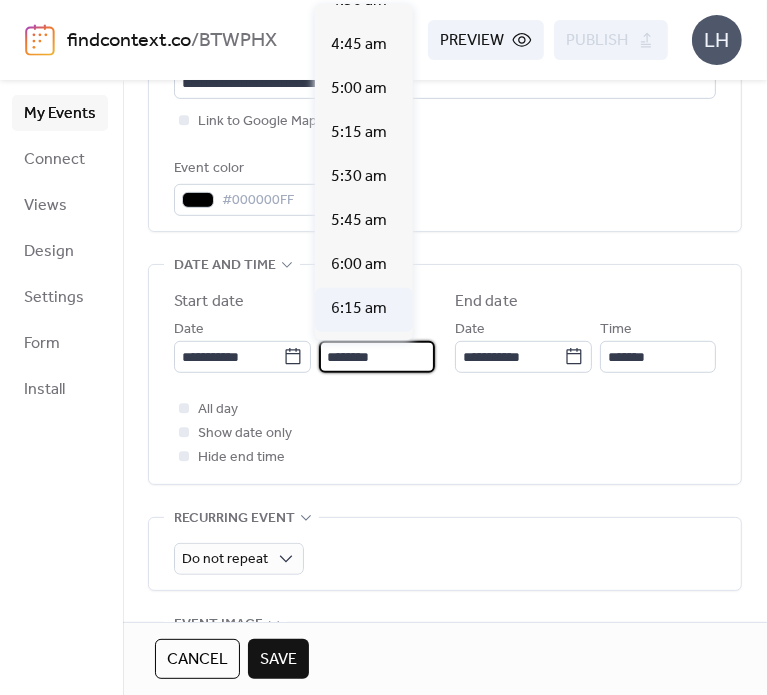 scroll, scrollTop: 814, scrollLeft: 0, axis: vertical 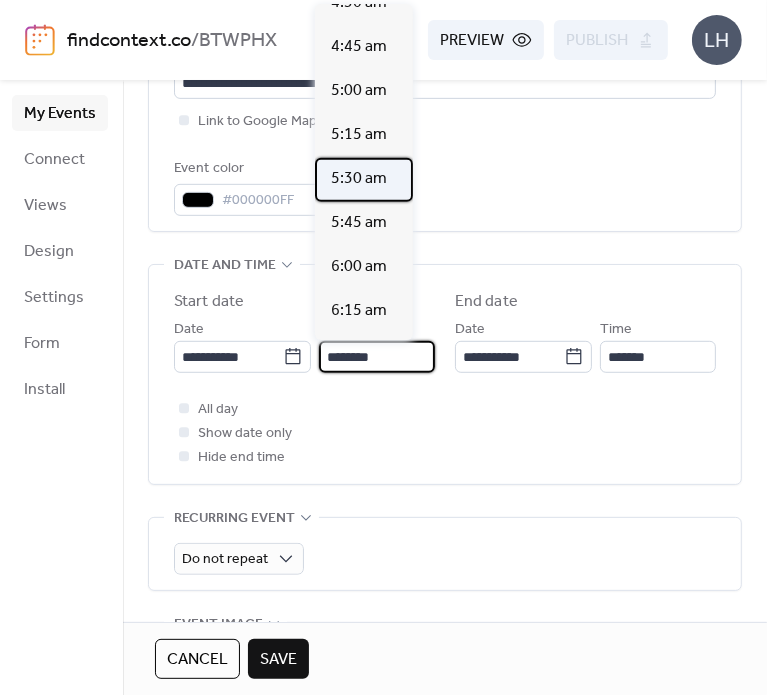 click on "5:30 am" at bounding box center [359, 179] 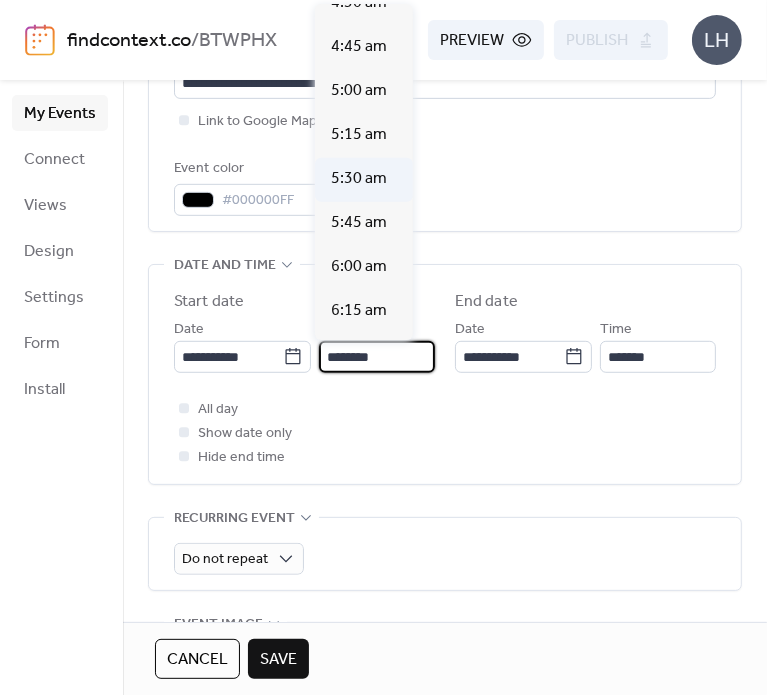 type on "*******" 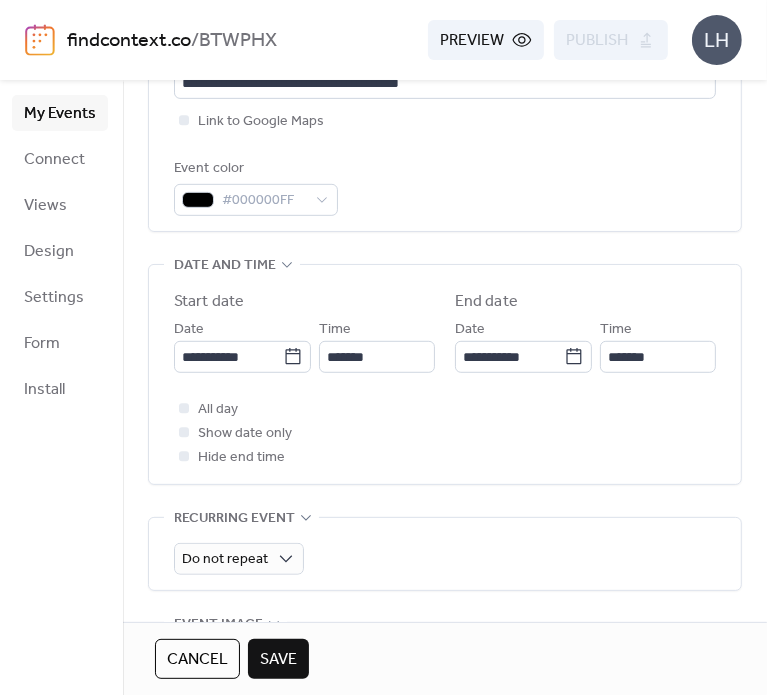 scroll, scrollTop: 0, scrollLeft: 0, axis: both 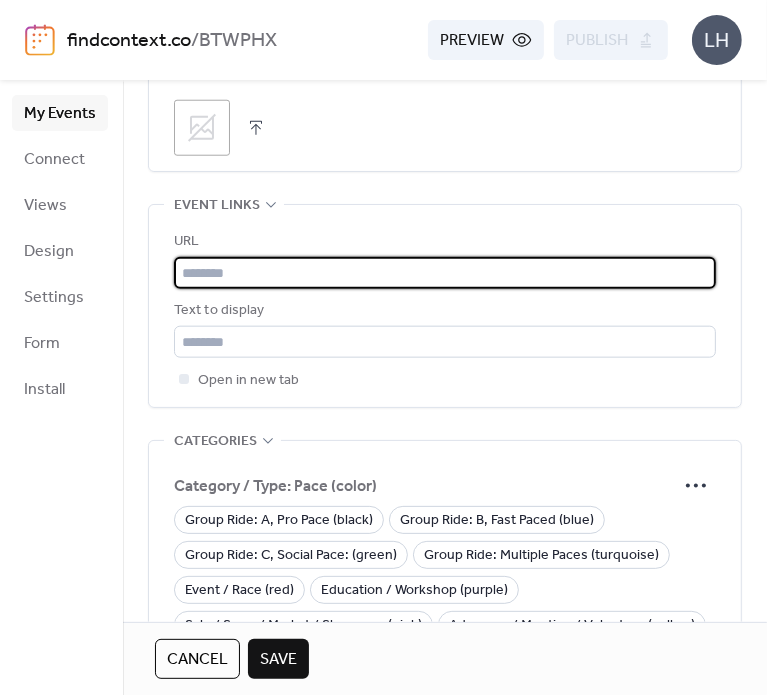 click at bounding box center [445, 273] 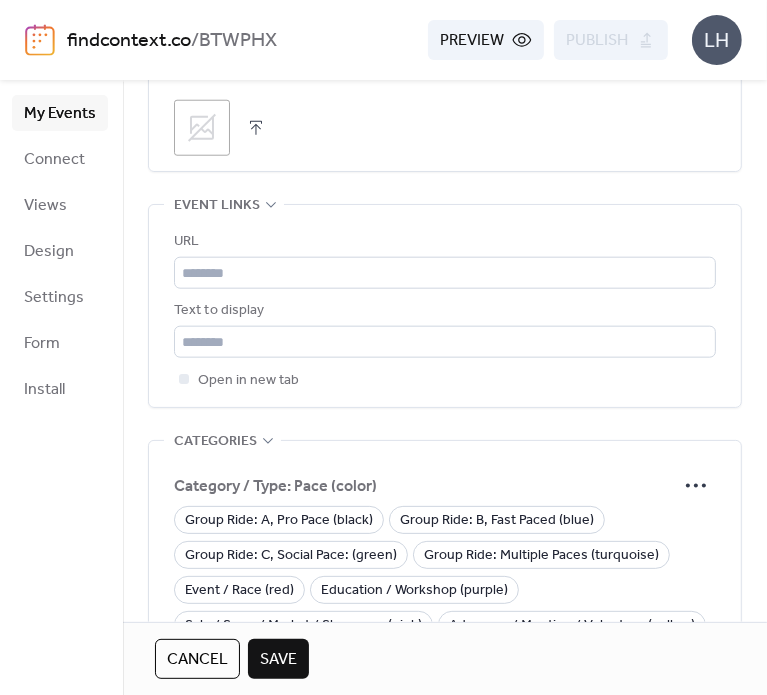 click on "URL Text to display Open in new tab" at bounding box center (445, 311) 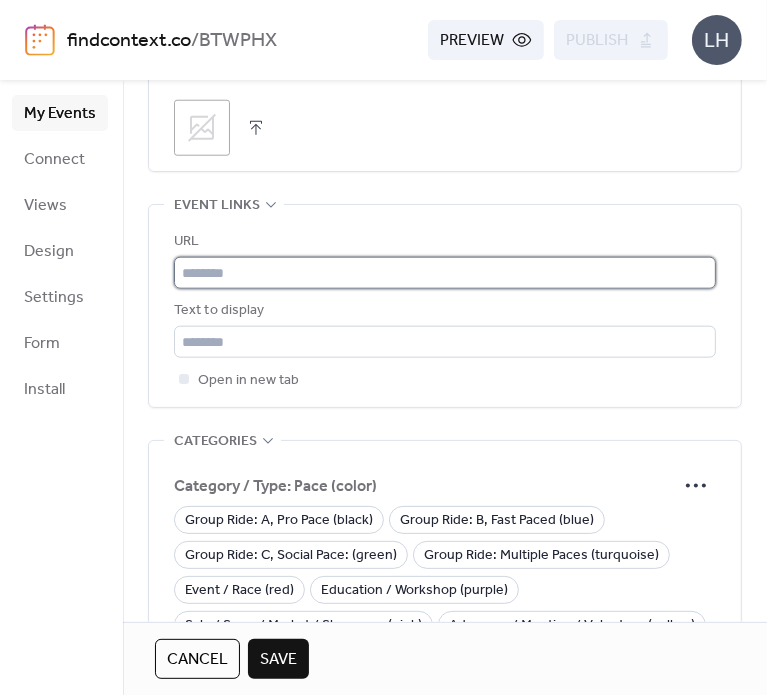 click at bounding box center (445, 273) 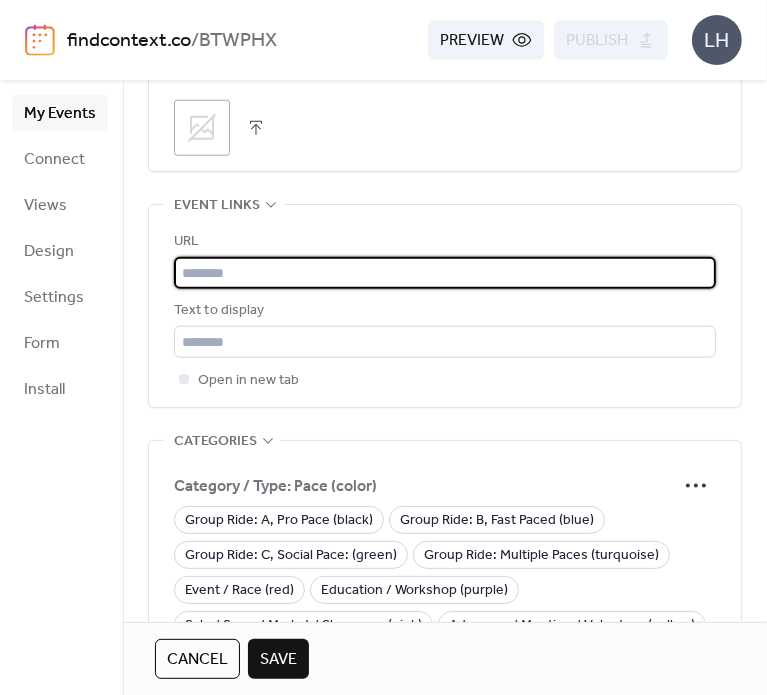 paste on "**********" 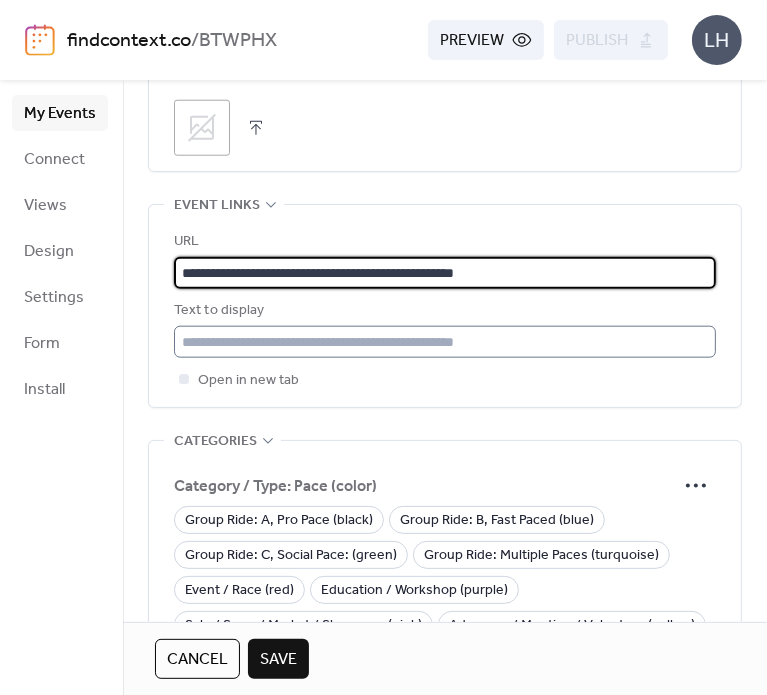 type on "**********" 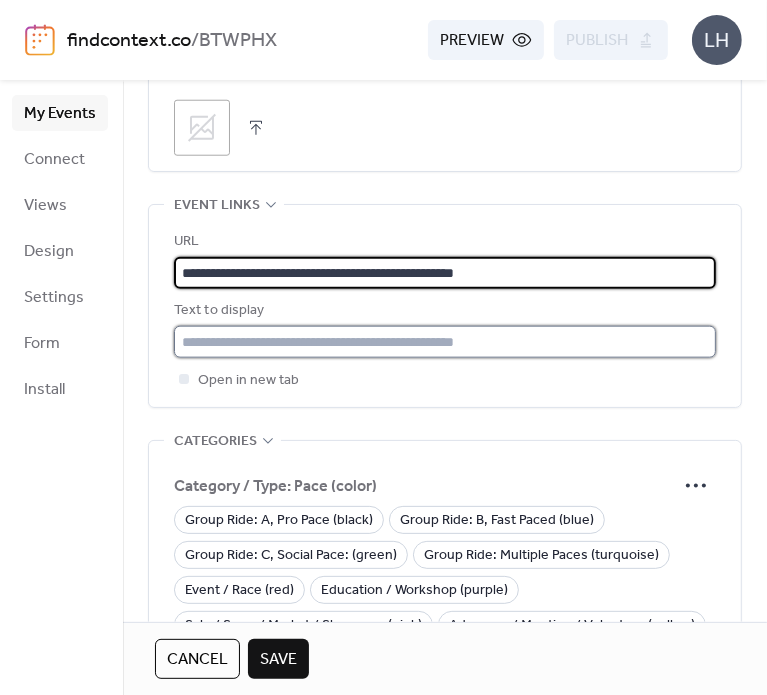 click at bounding box center (445, 342) 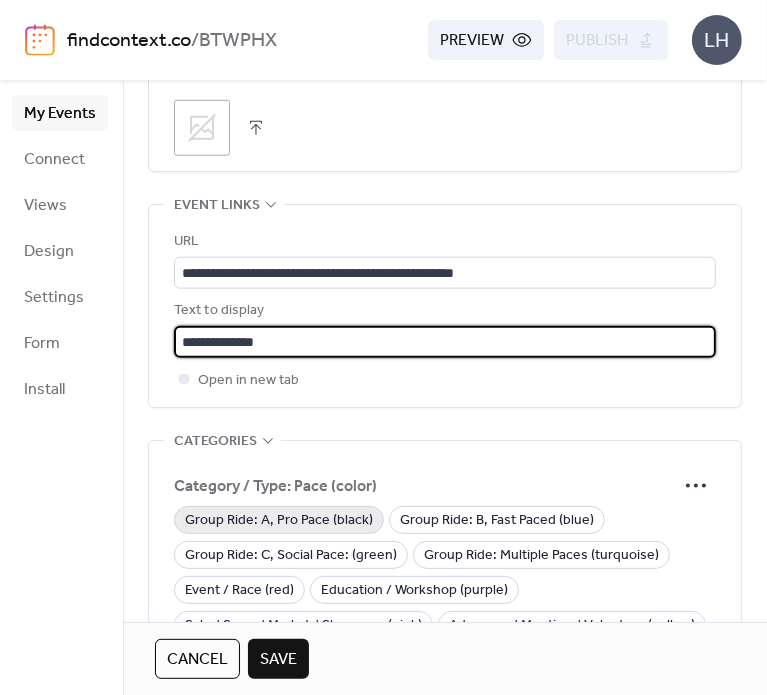type on "**********" 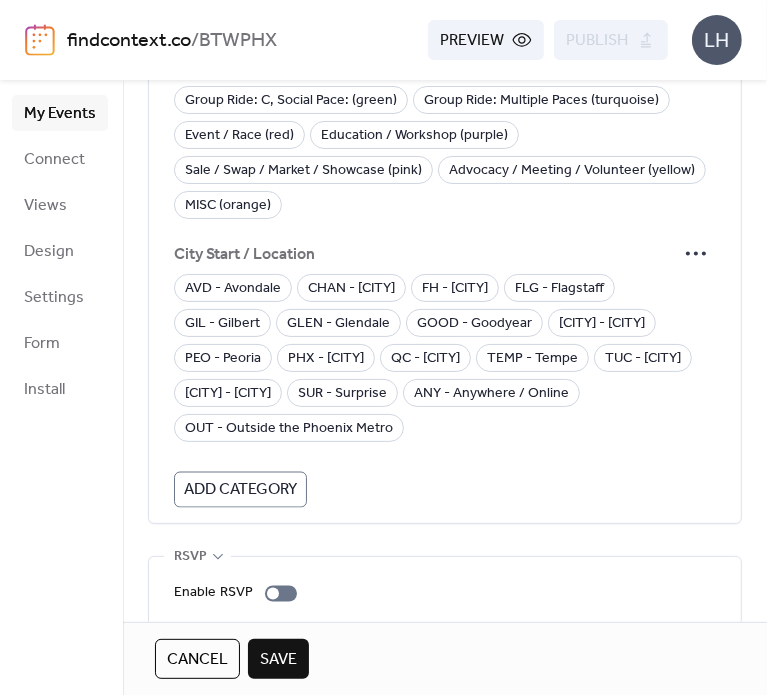 scroll, scrollTop: 1504, scrollLeft: 0, axis: vertical 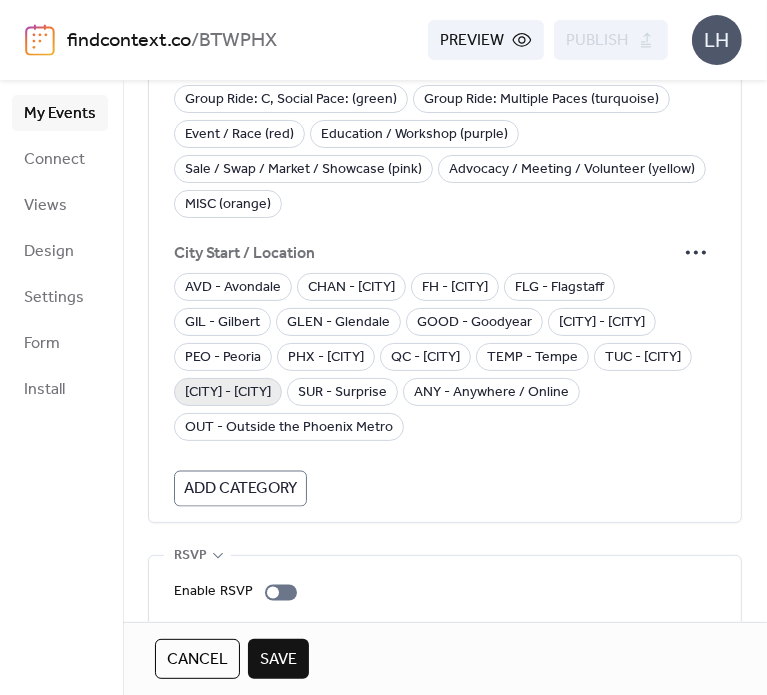 click on "[CITY] - [CITY]" at bounding box center (228, 393) 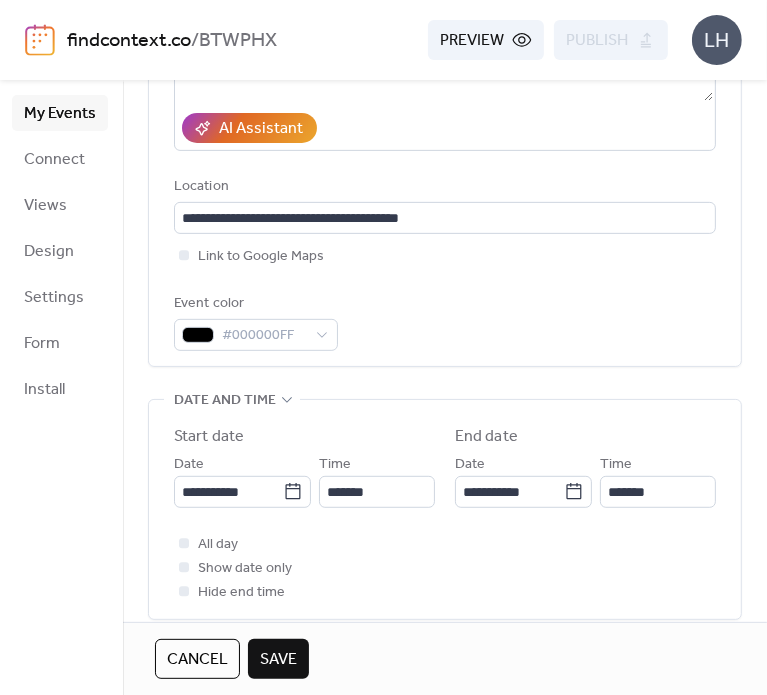 scroll, scrollTop: 0, scrollLeft: 0, axis: both 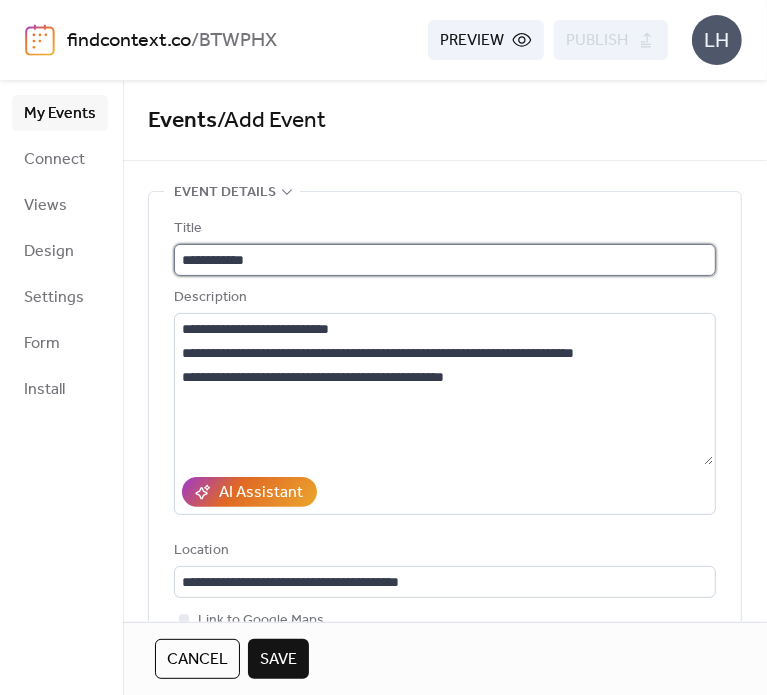 click on "**********" at bounding box center (445, 260) 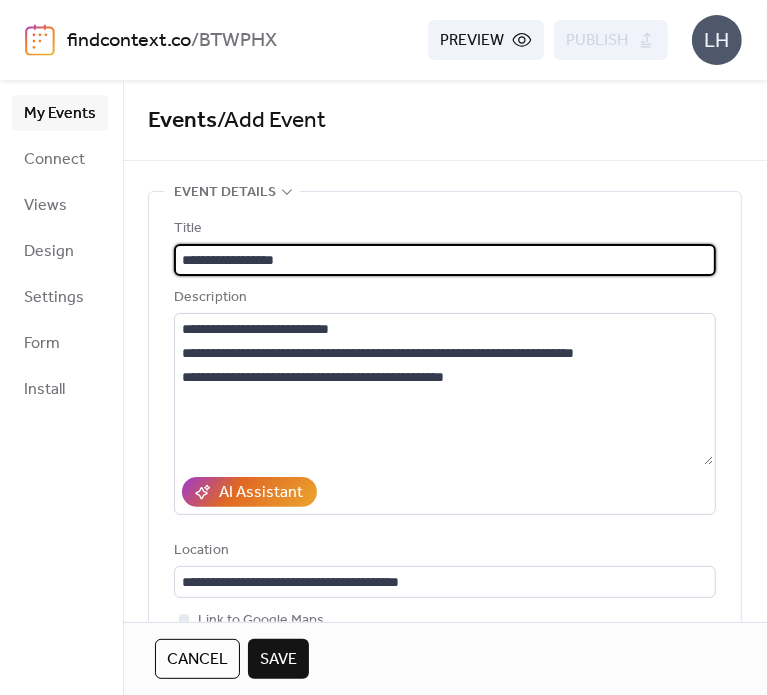 type on "**********" 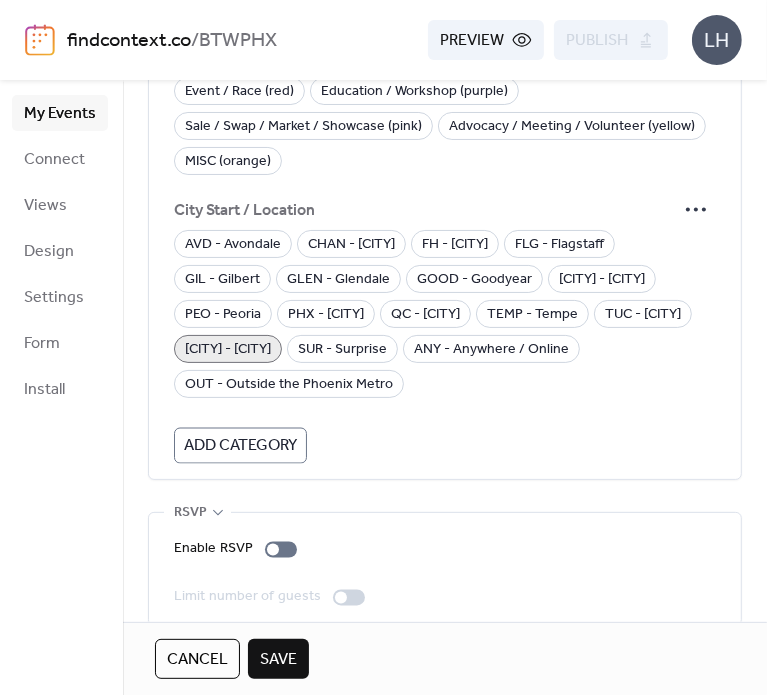scroll, scrollTop: 1568, scrollLeft: 0, axis: vertical 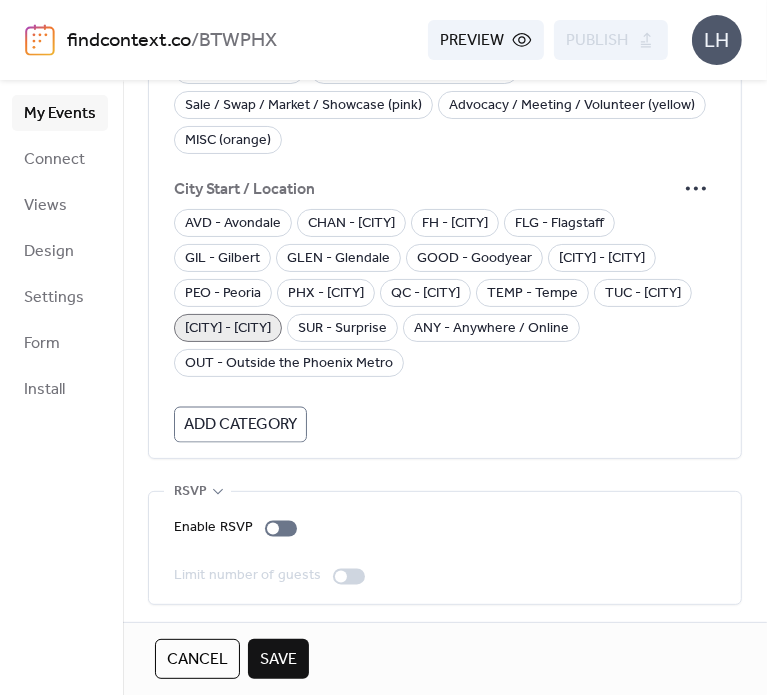 click on "Save" at bounding box center [278, 660] 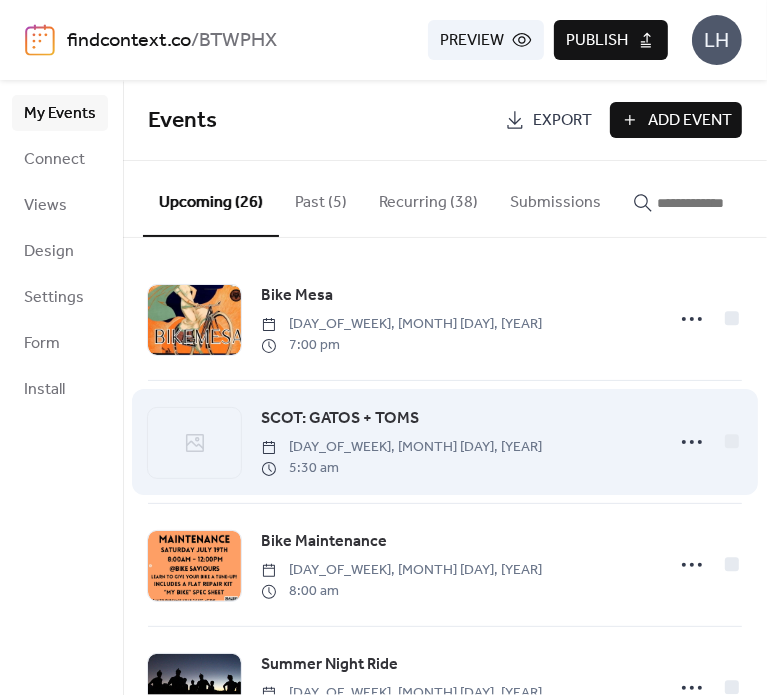 click at bounding box center (194, 443) 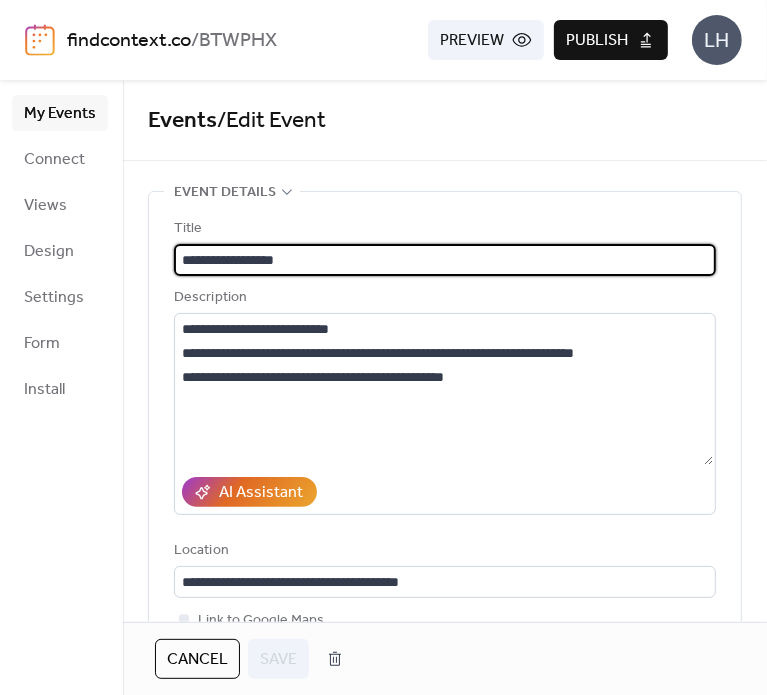 click on "Location" at bounding box center (443, 551) 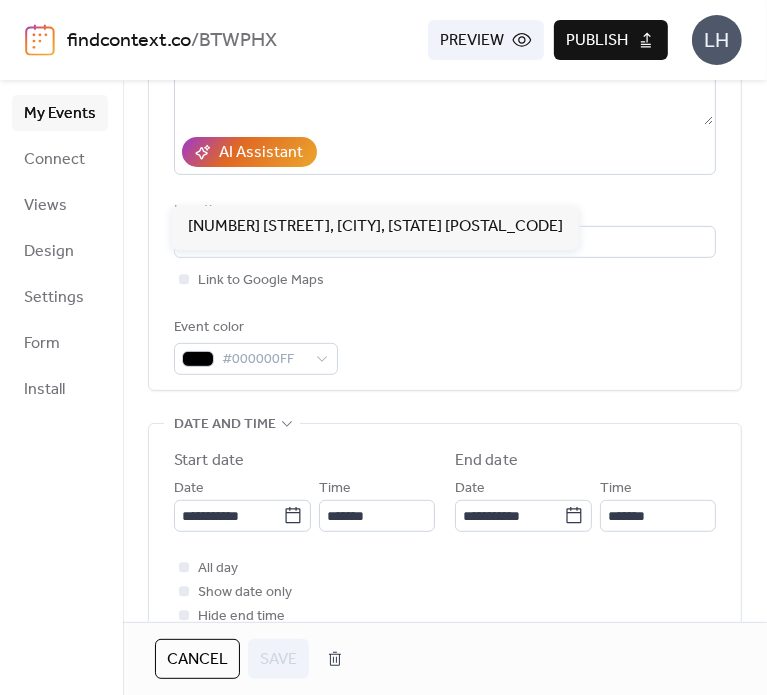 scroll, scrollTop: 403, scrollLeft: 0, axis: vertical 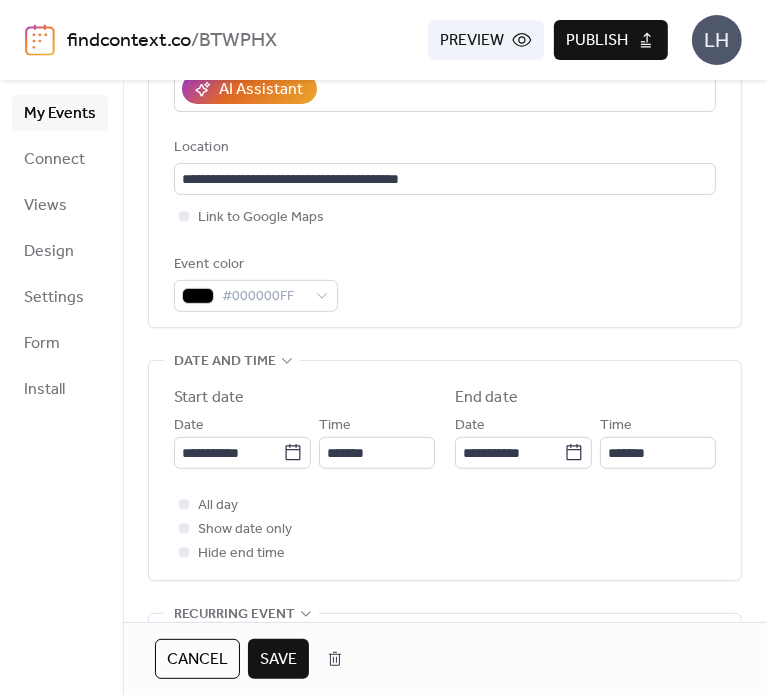 click on "**********" at bounding box center [445, 58] 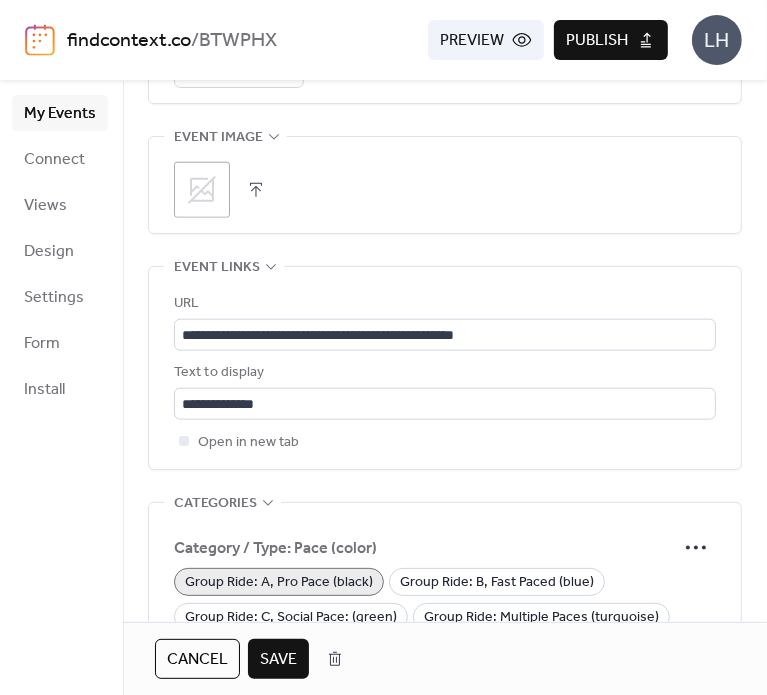 scroll, scrollTop: 964, scrollLeft: 0, axis: vertical 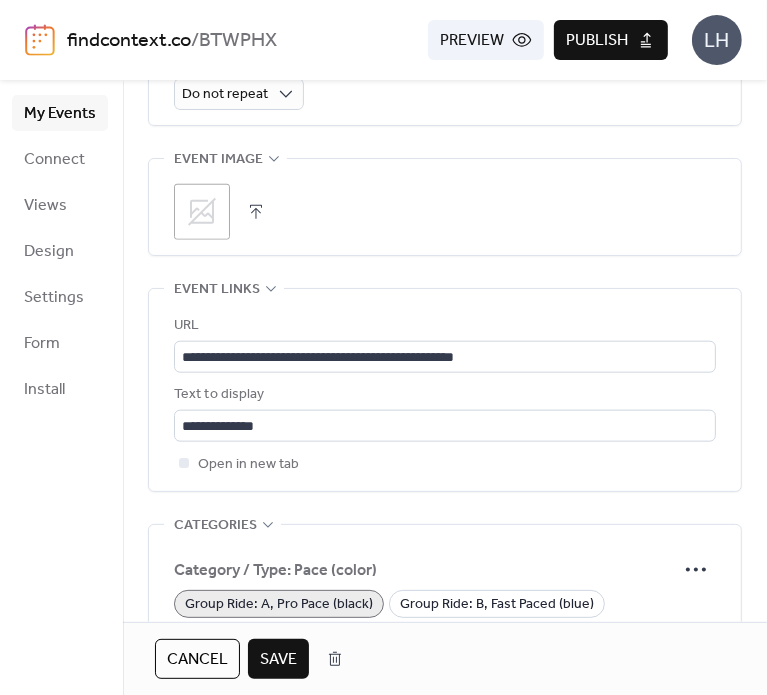 click 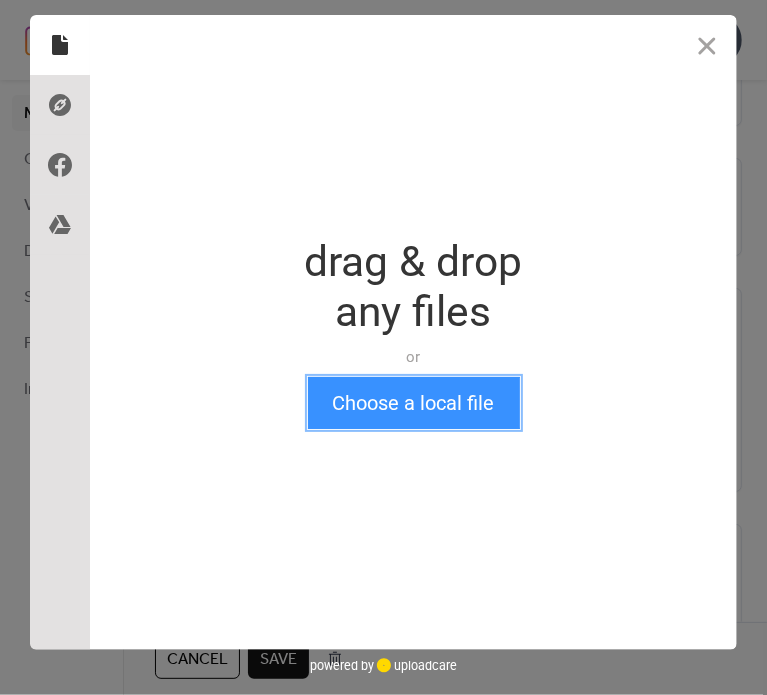 click on "Choose a local file" at bounding box center [414, 403] 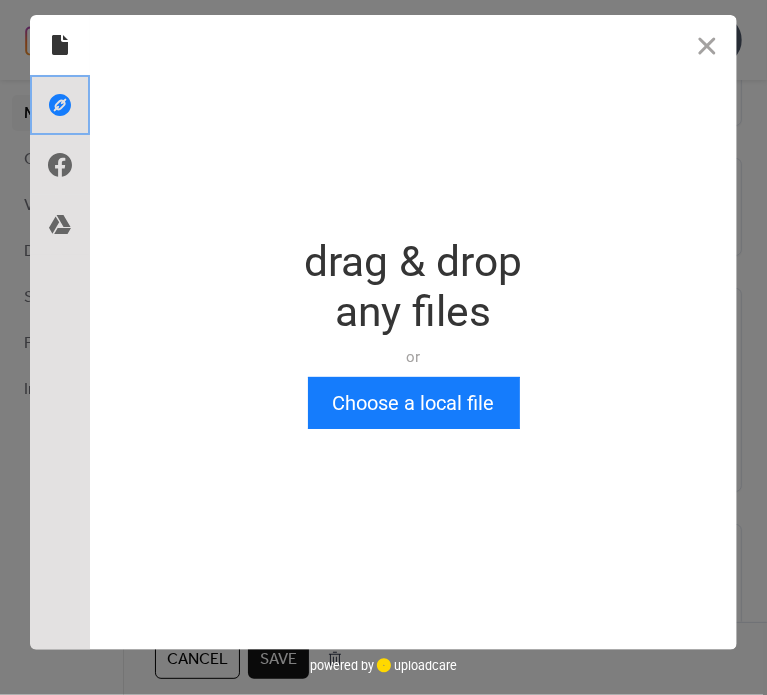 click at bounding box center (60, 105) 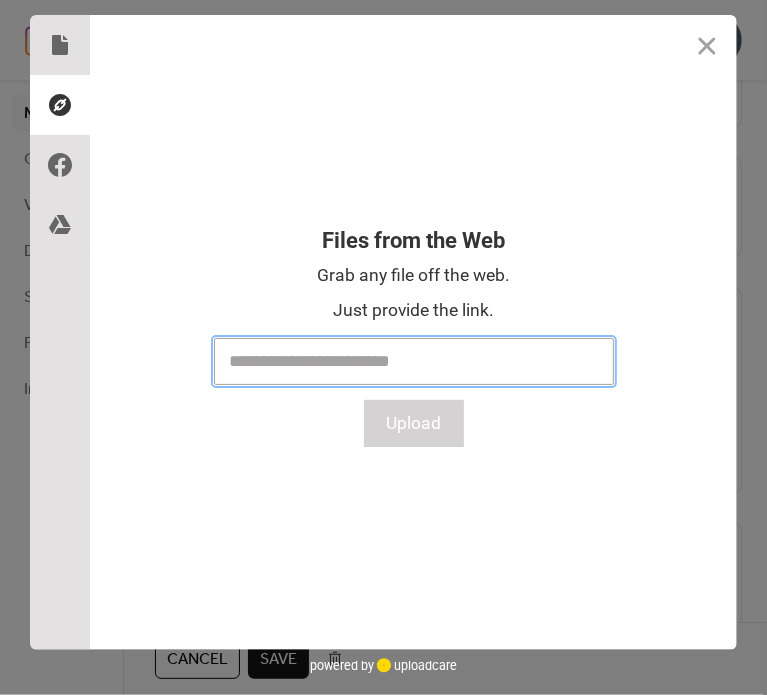 paste on "**********" 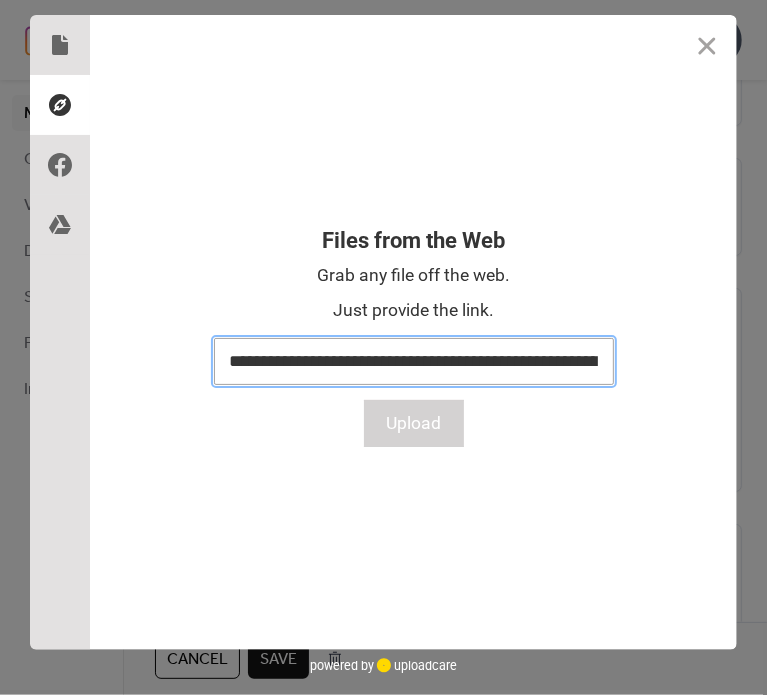 scroll, scrollTop: 0, scrollLeft: 3476, axis: horizontal 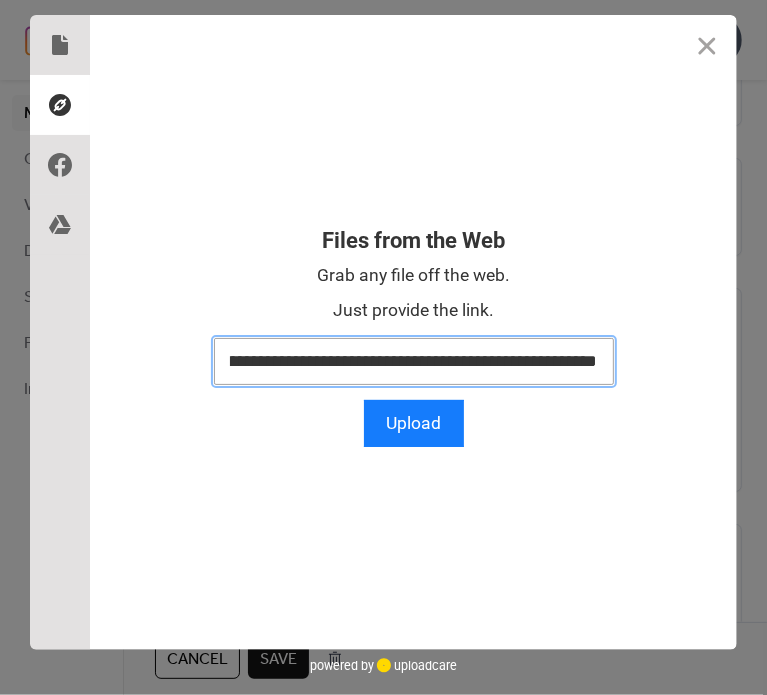 click on "Upload" at bounding box center [414, 423] 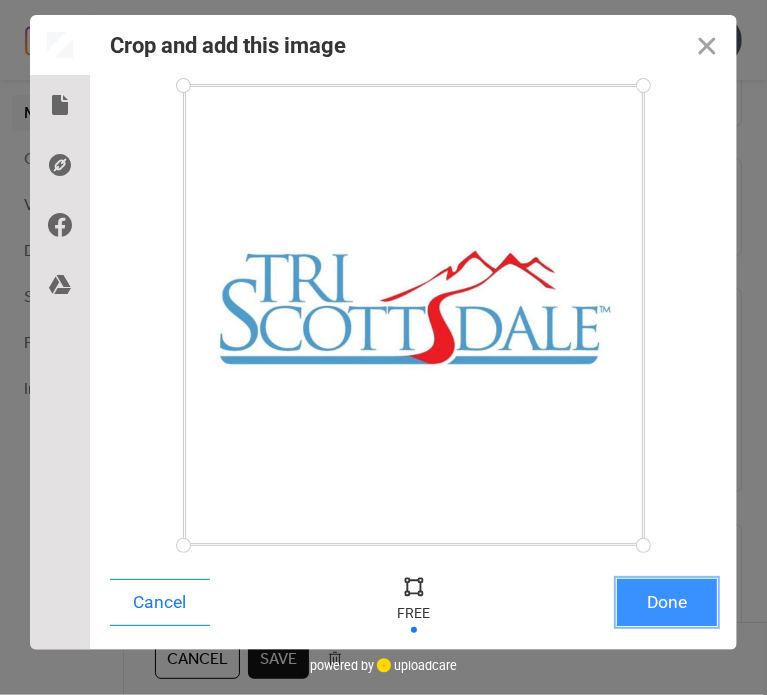 click on "Done" at bounding box center [667, 602] 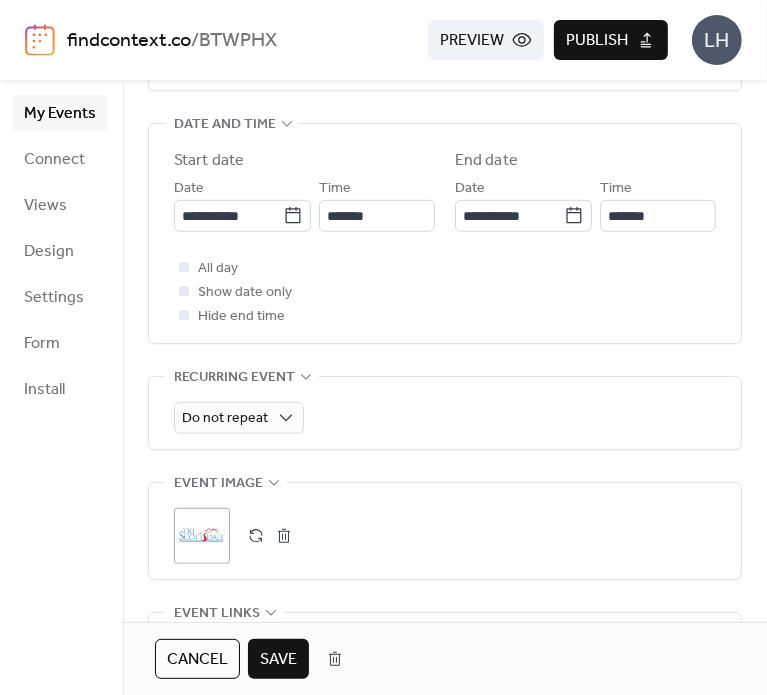 scroll, scrollTop: 648, scrollLeft: 0, axis: vertical 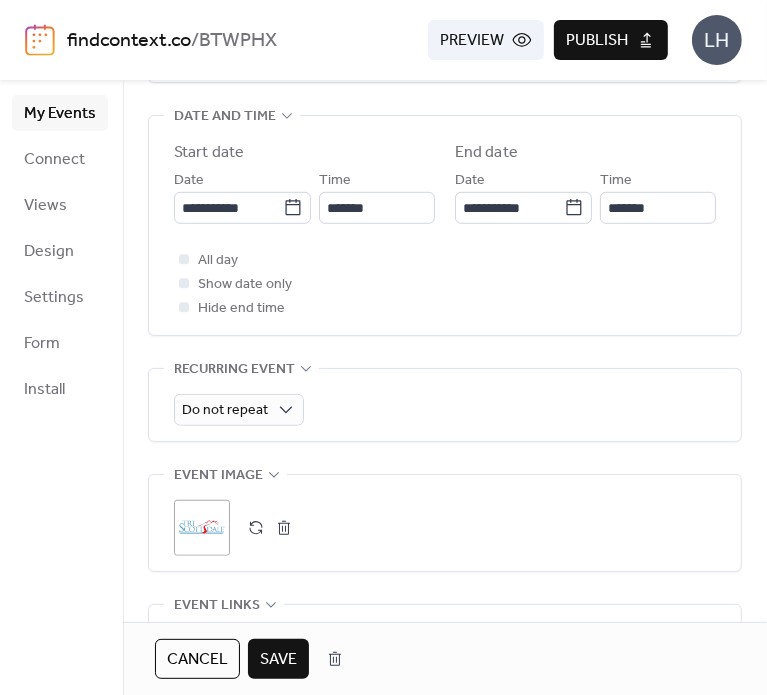 click on "Save" at bounding box center (278, 660) 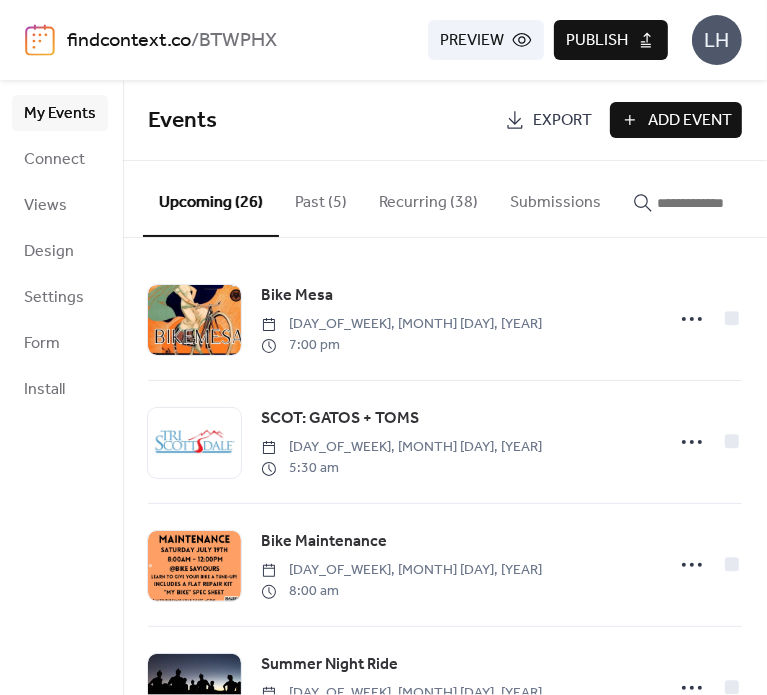 click on "Add Event" at bounding box center [690, 121] 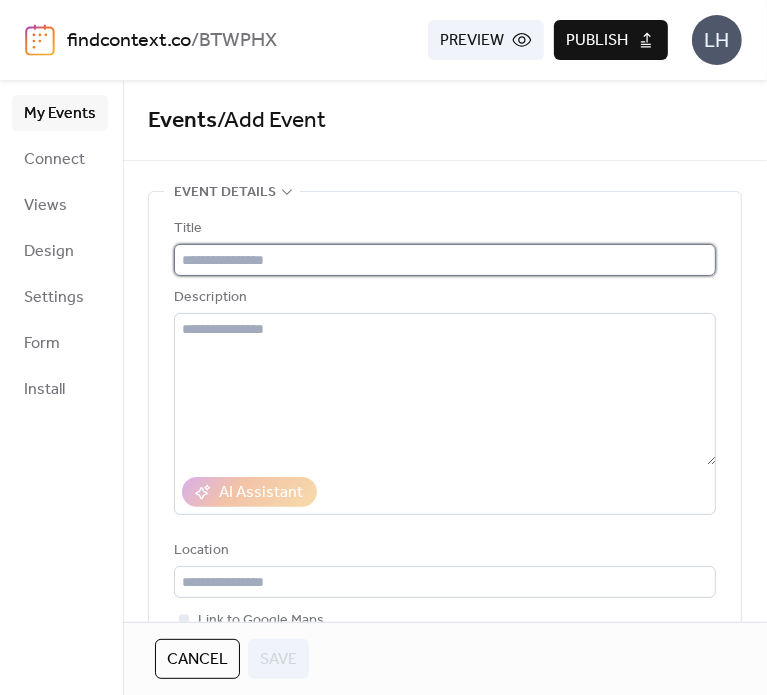click at bounding box center [445, 260] 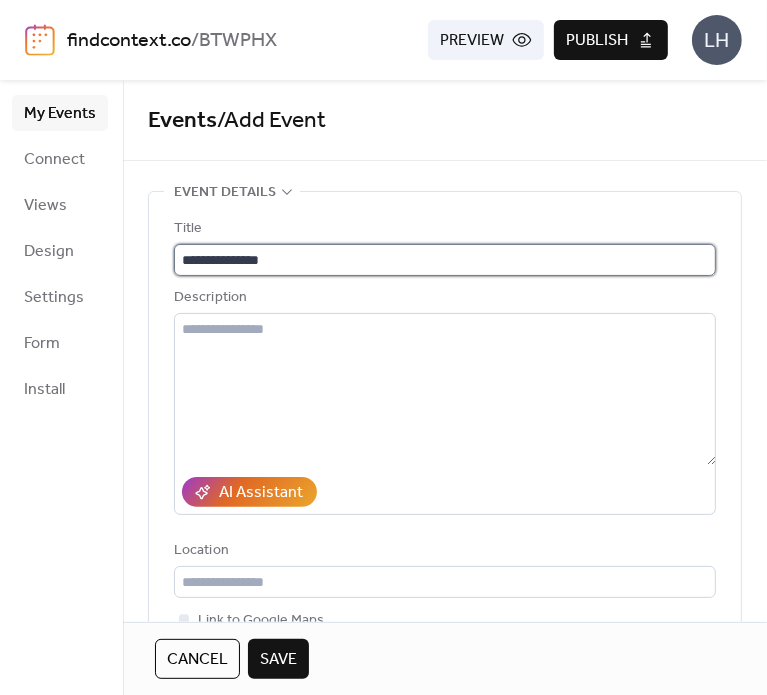 click on "**********" at bounding box center [445, 260] 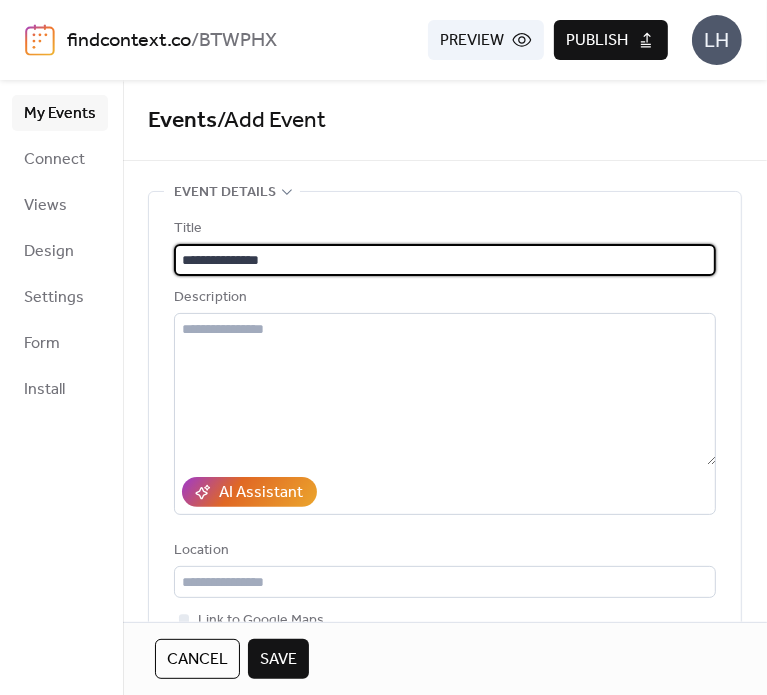 paste on "**********" 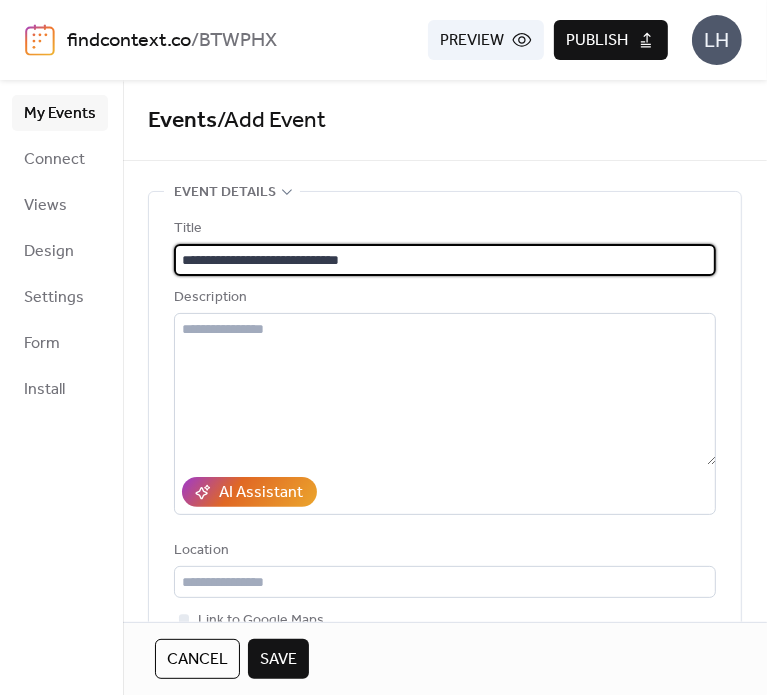 click on "**********" at bounding box center [445, 260] 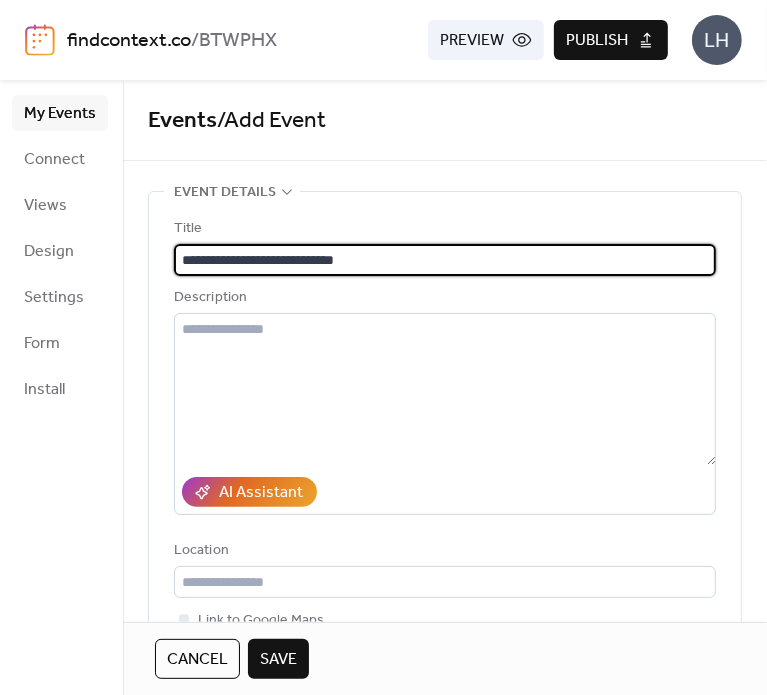click on "**********" at bounding box center [445, 260] 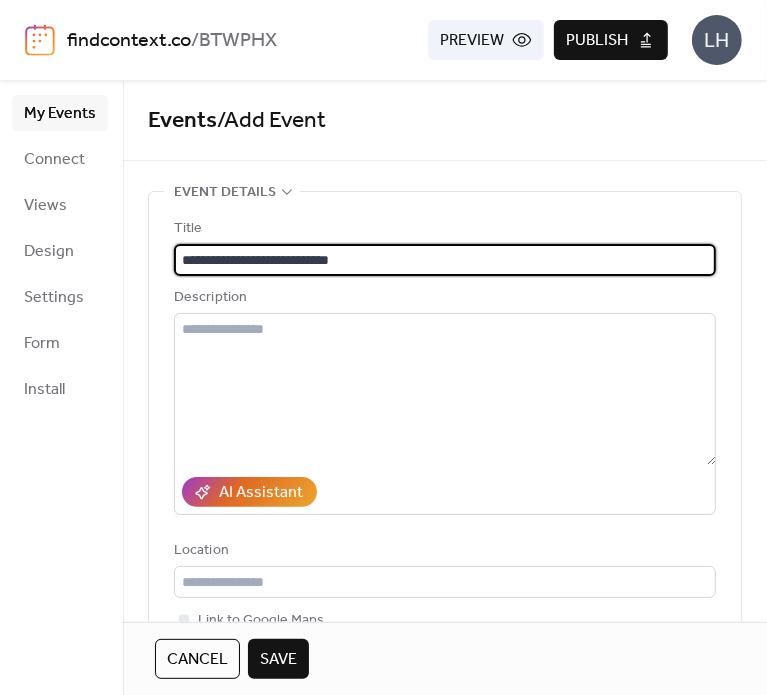 type on "**********" 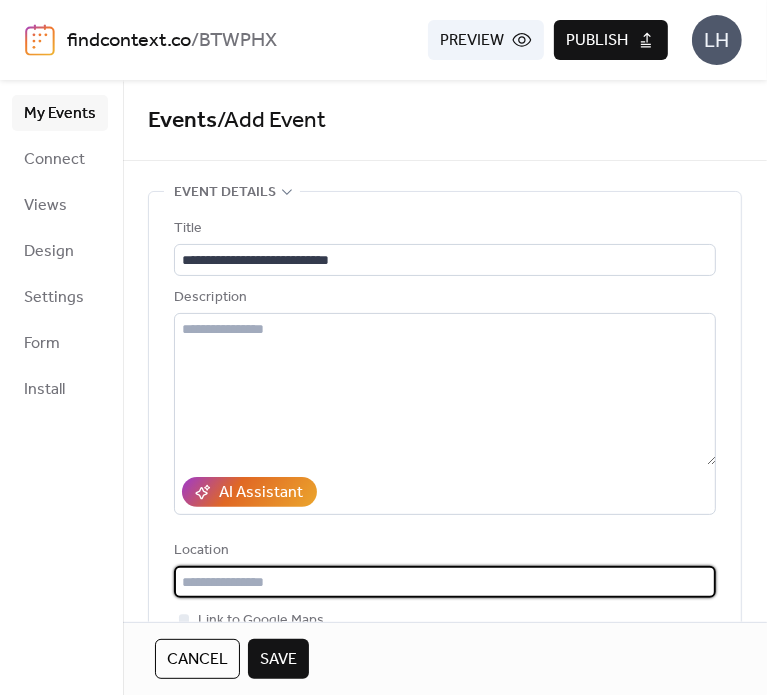 click at bounding box center (445, 582) 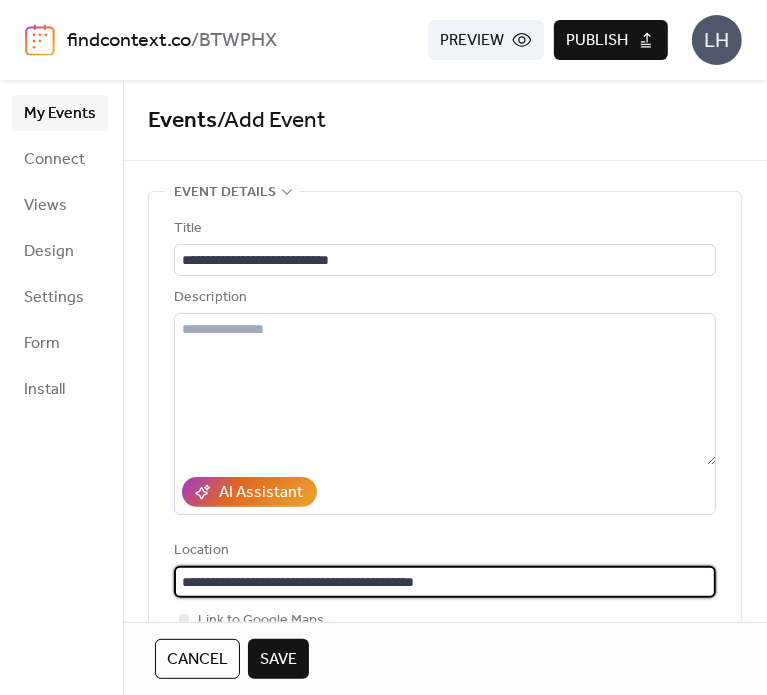 type on "**********" 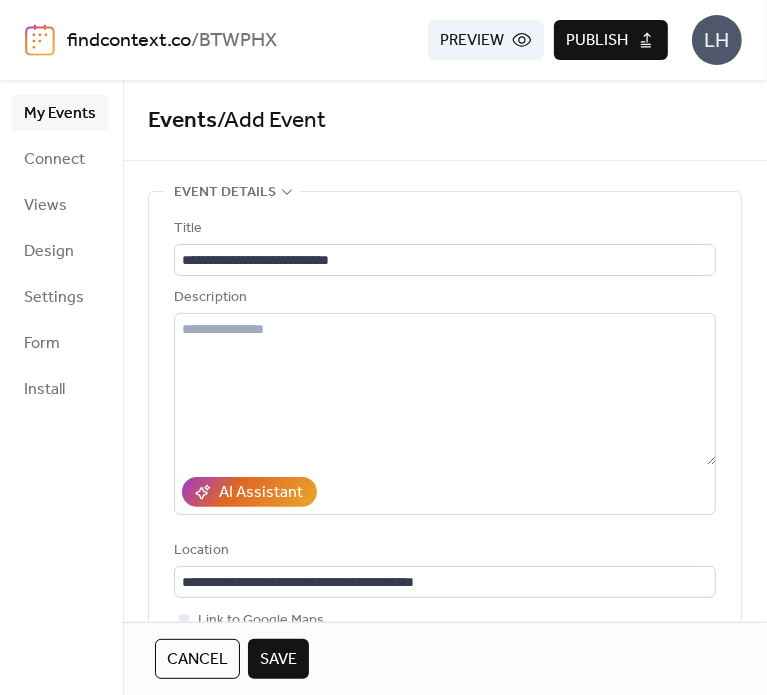 type 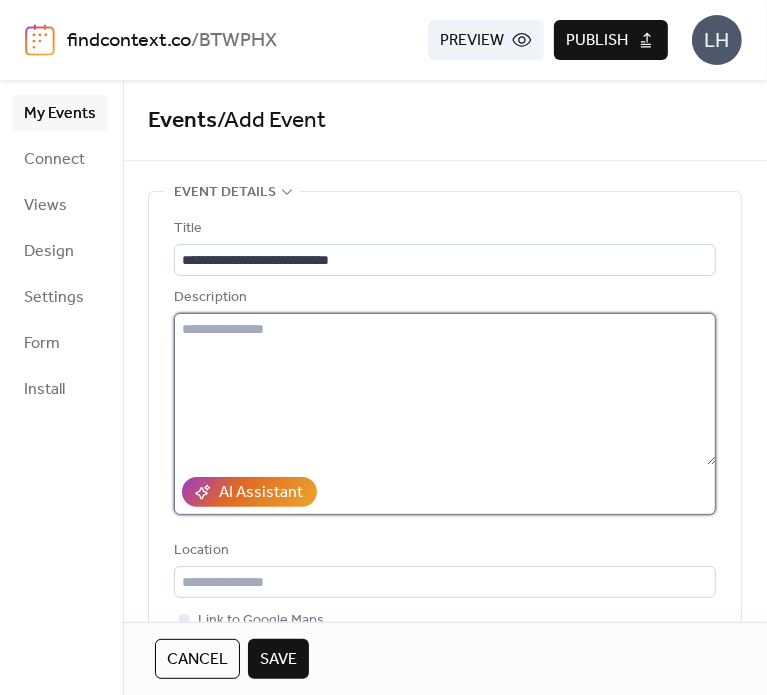 click at bounding box center (445, 389) 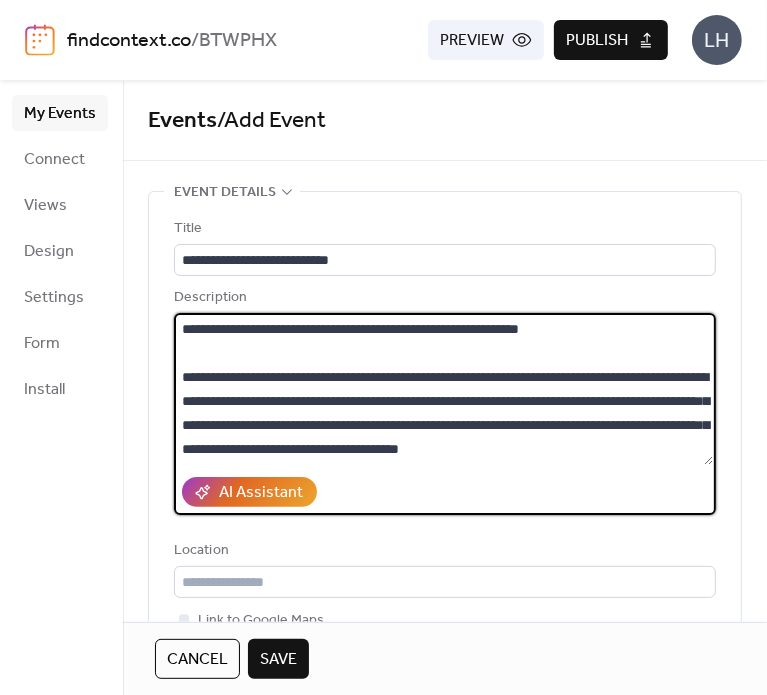 scroll, scrollTop: 120, scrollLeft: 0, axis: vertical 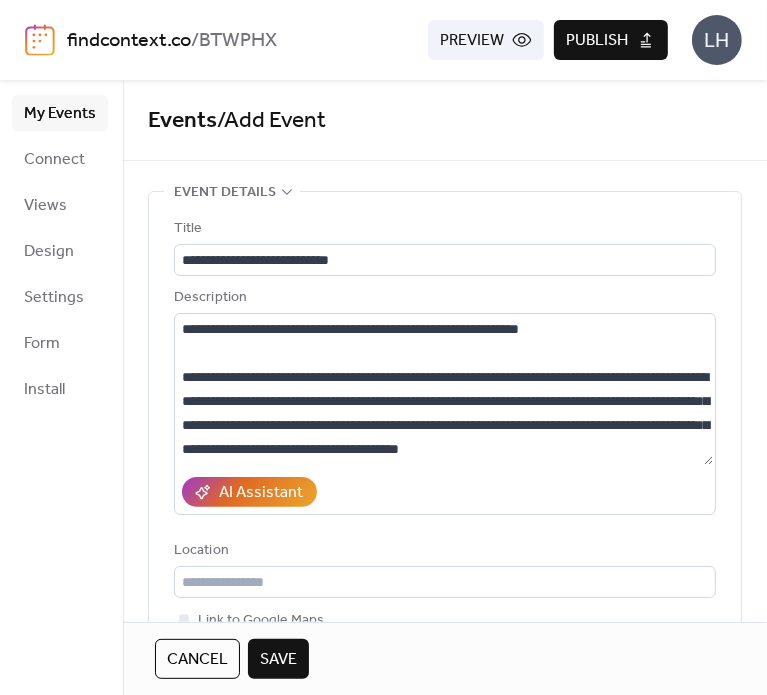 click on "Description" at bounding box center (443, 298) 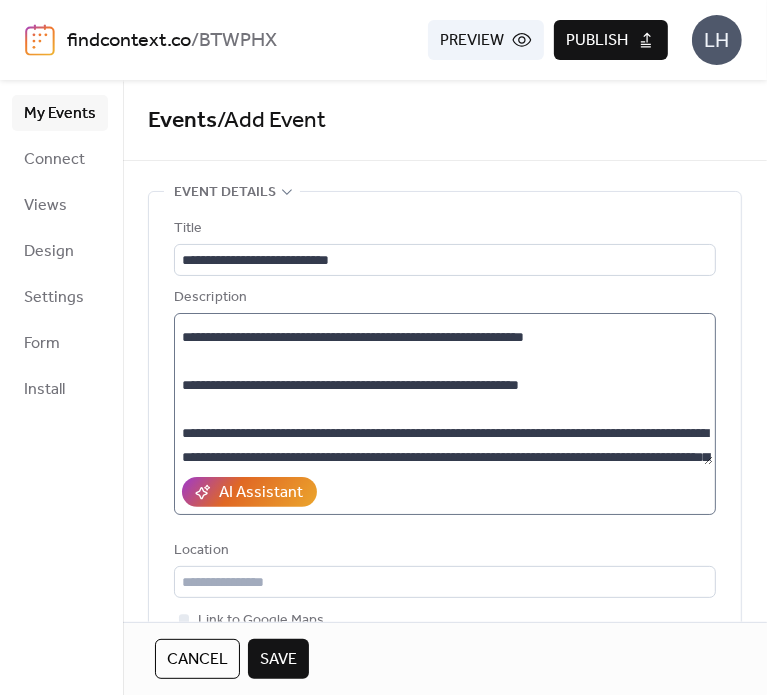 scroll, scrollTop: 0, scrollLeft: 0, axis: both 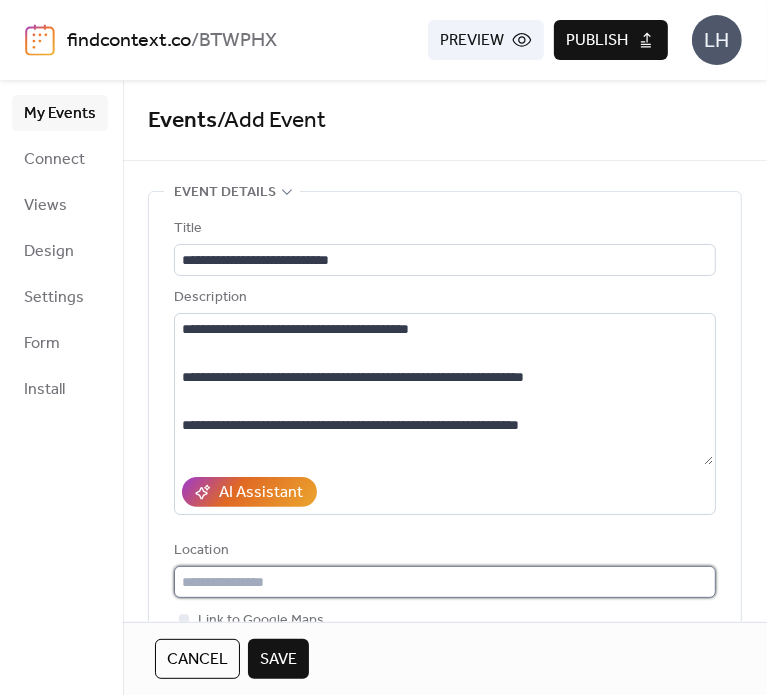click at bounding box center [445, 582] 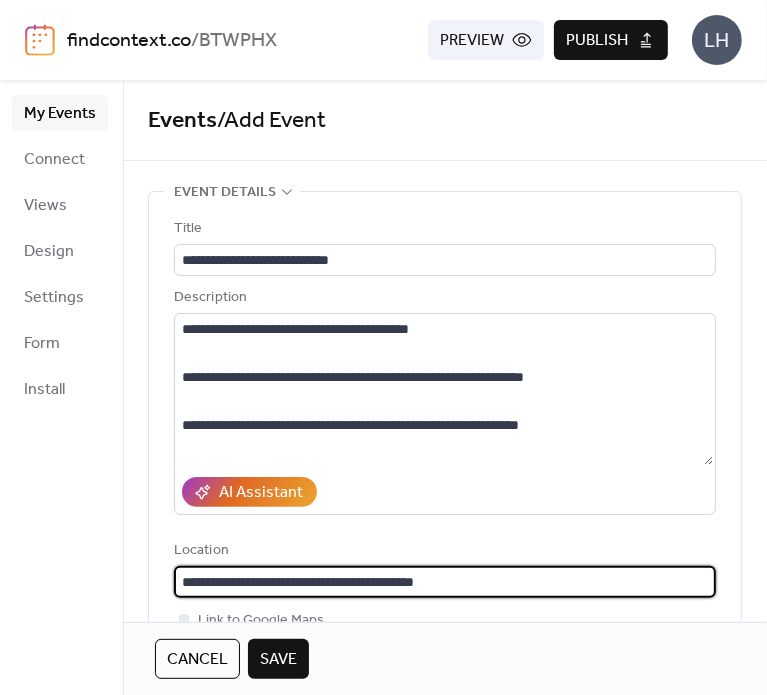 type on "**********" 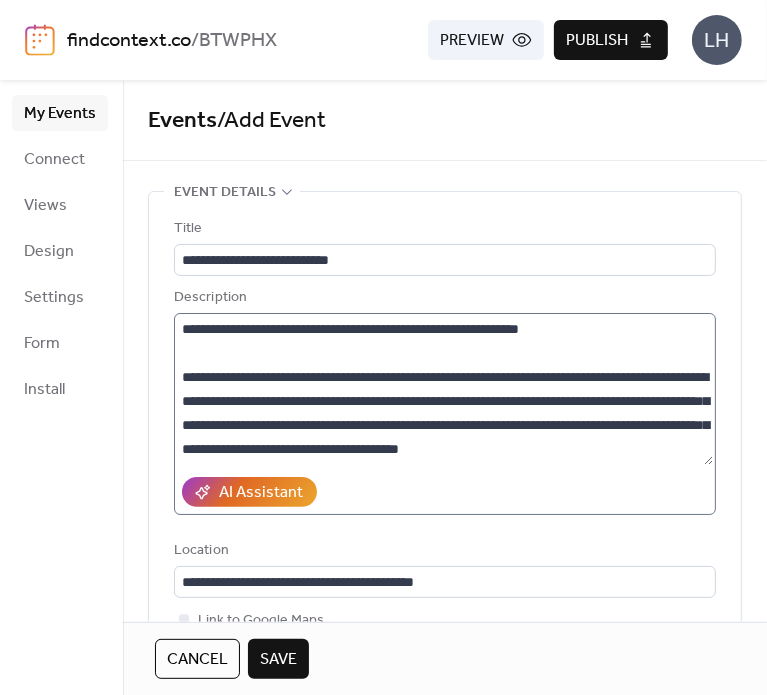 scroll, scrollTop: 120, scrollLeft: 0, axis: vertical 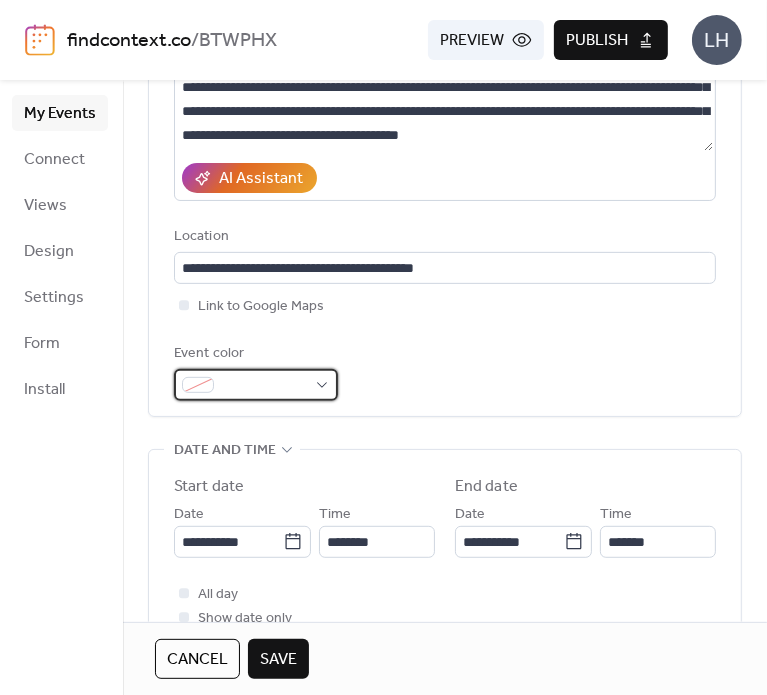click at bounding box center [264, 386] 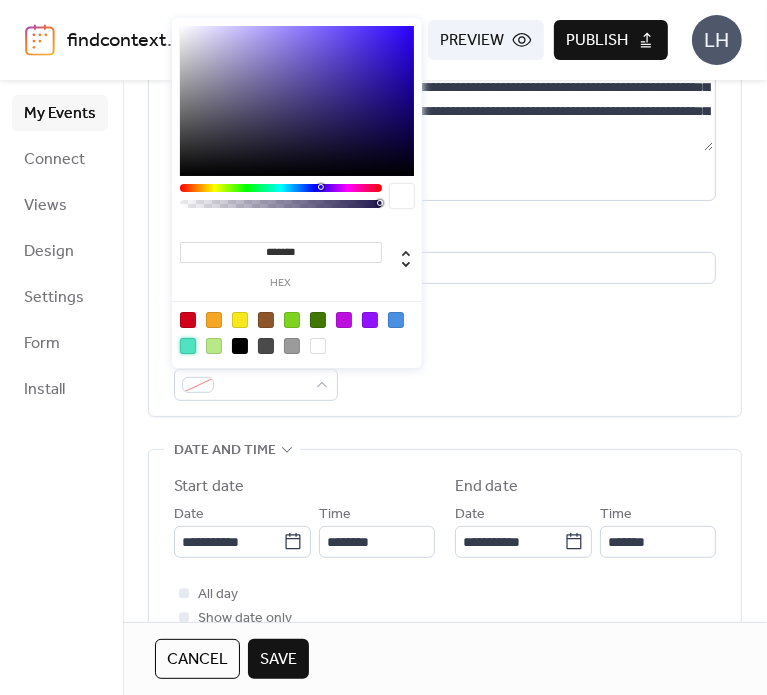 click at bounding box center (188, 346) 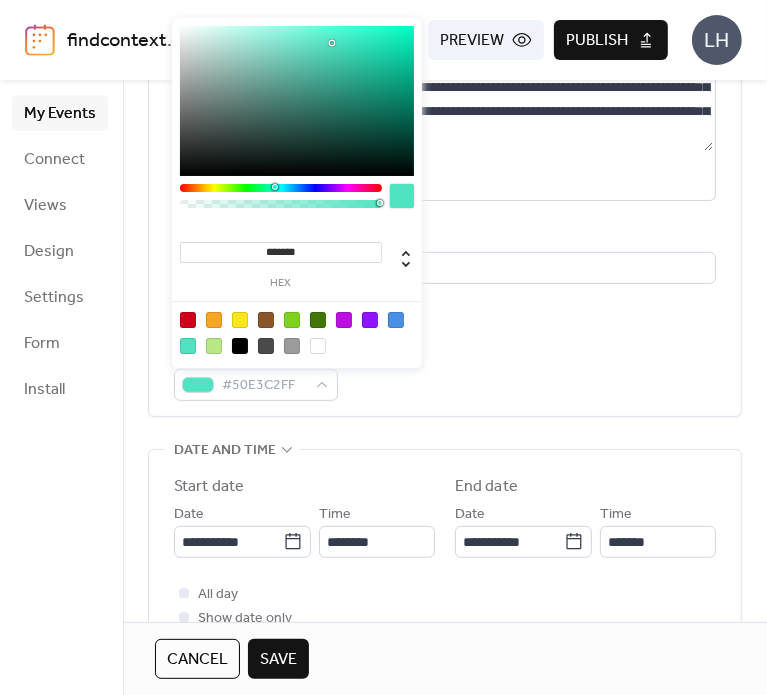 click on "******* hex" at bounding box center (297, 195) 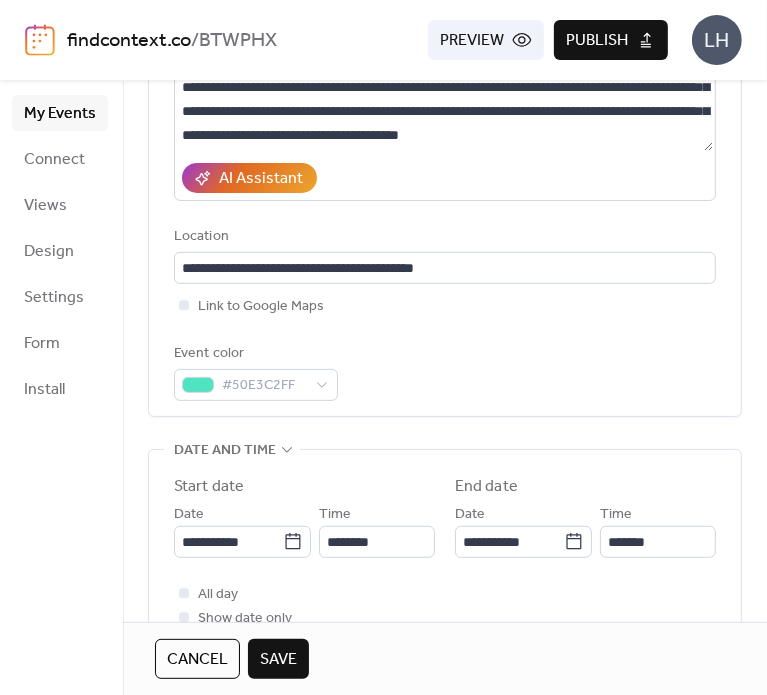 click on "Event color #50E3C2FF" at bounding box center [445, 371] 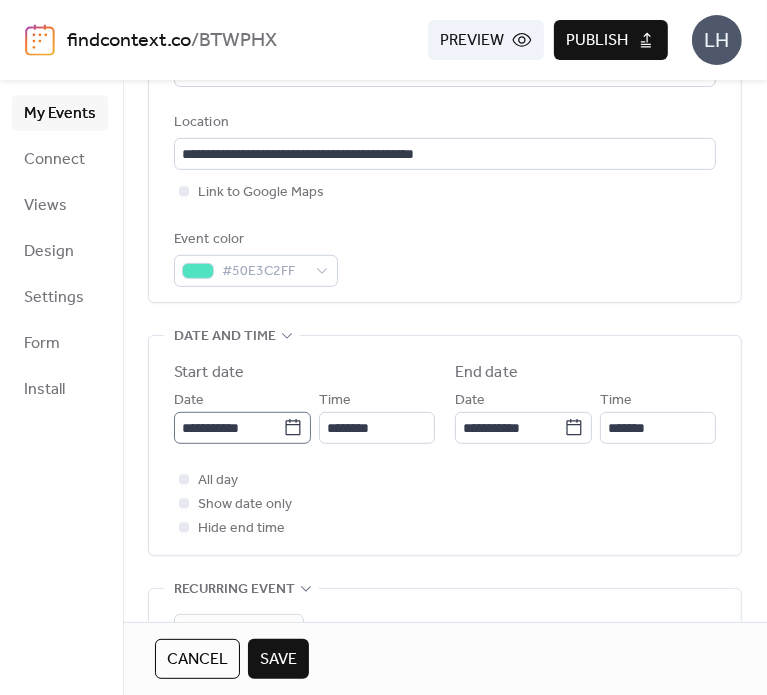 scroll, scrollTop: 430, scrollLeft: 0, axis: vertical 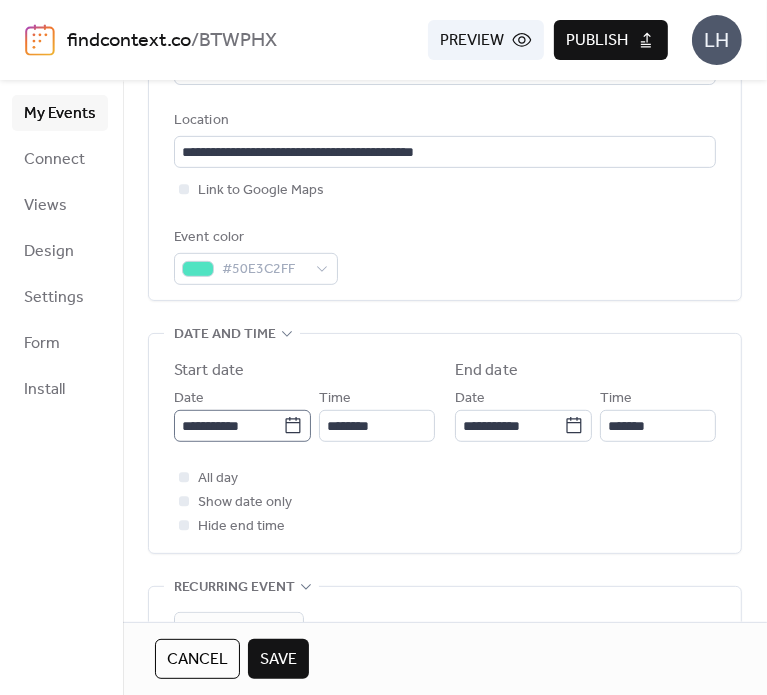 click 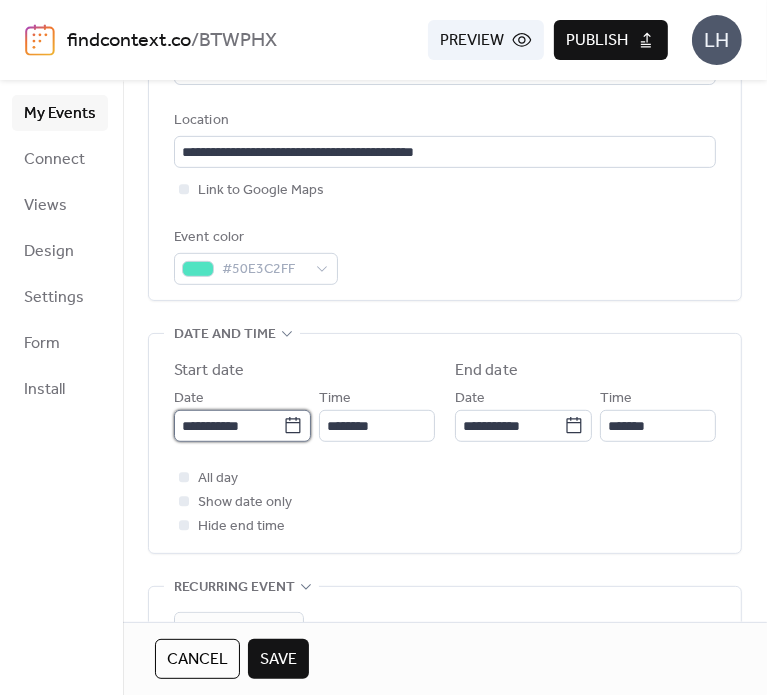 click on "**********" at bounding box center (228, 426) 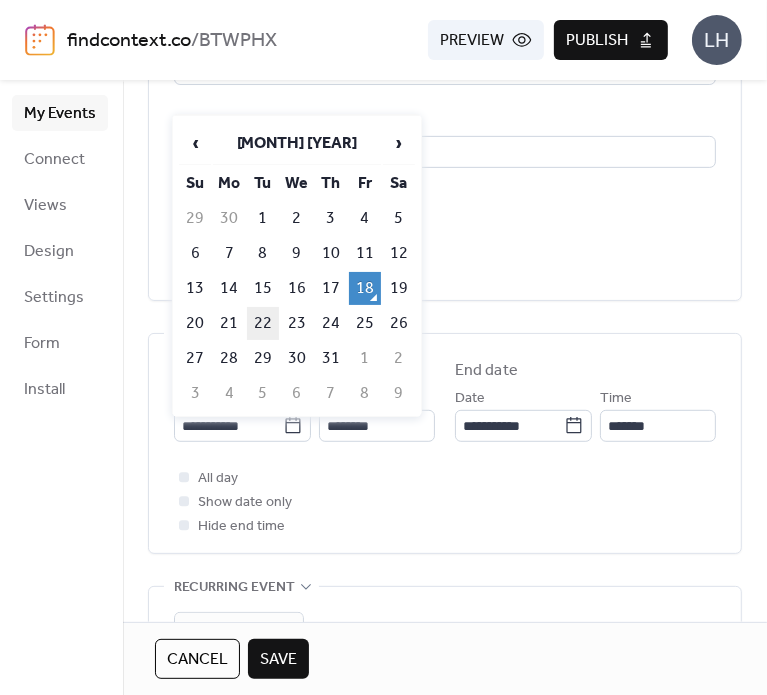 click on "22" at bounding box center (263, 323) 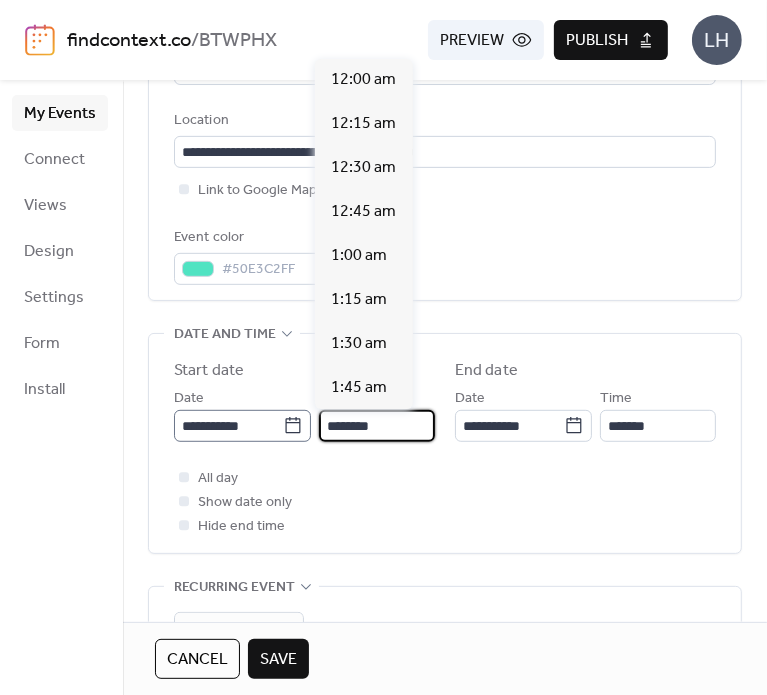 scroll, scrollTop: 2112, scrollLeft: 0, axis: vertical 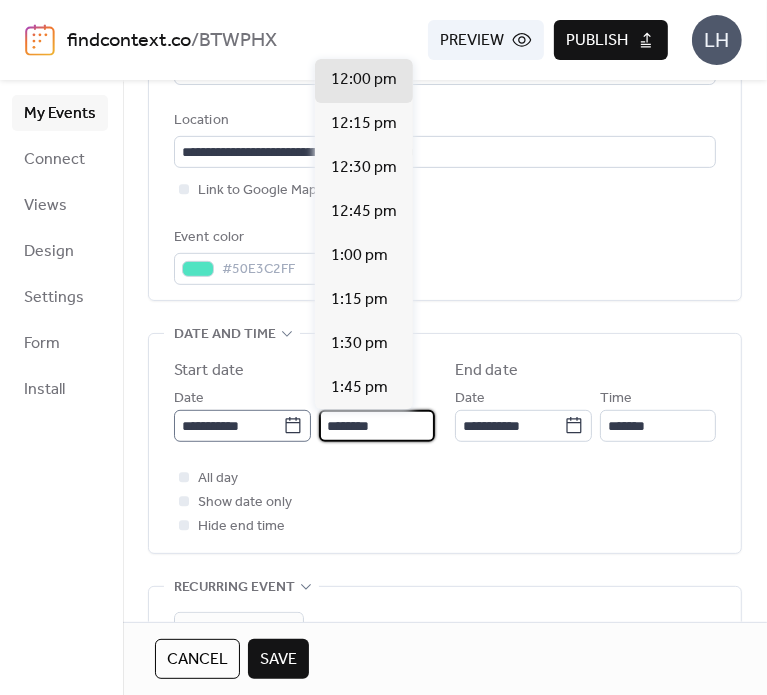 drag, startPoint x: 332, startPoint y: 423, endPoint x: 298, endPoint y: 426, distance: 34.132095 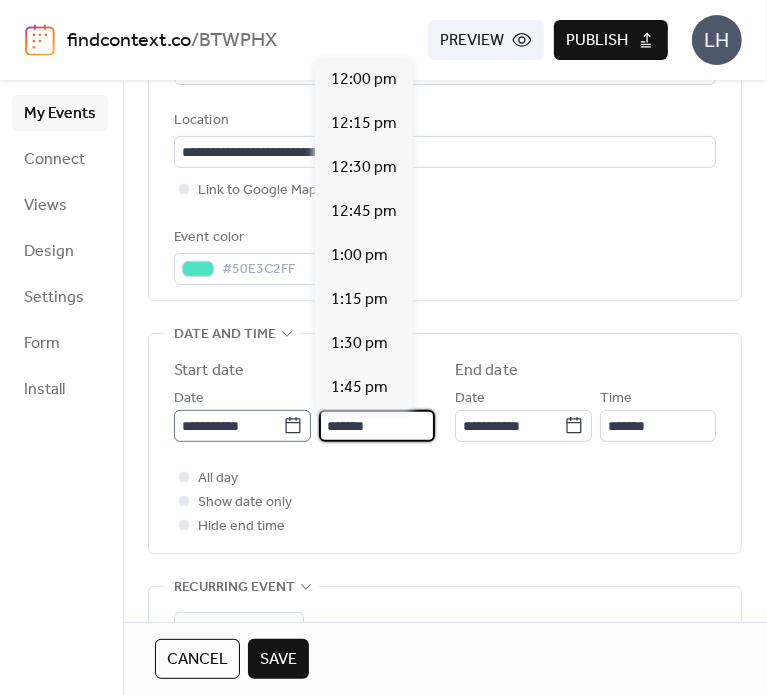 scroll, scrollTop: 2992, scrollLeft: 0, axis: vertical 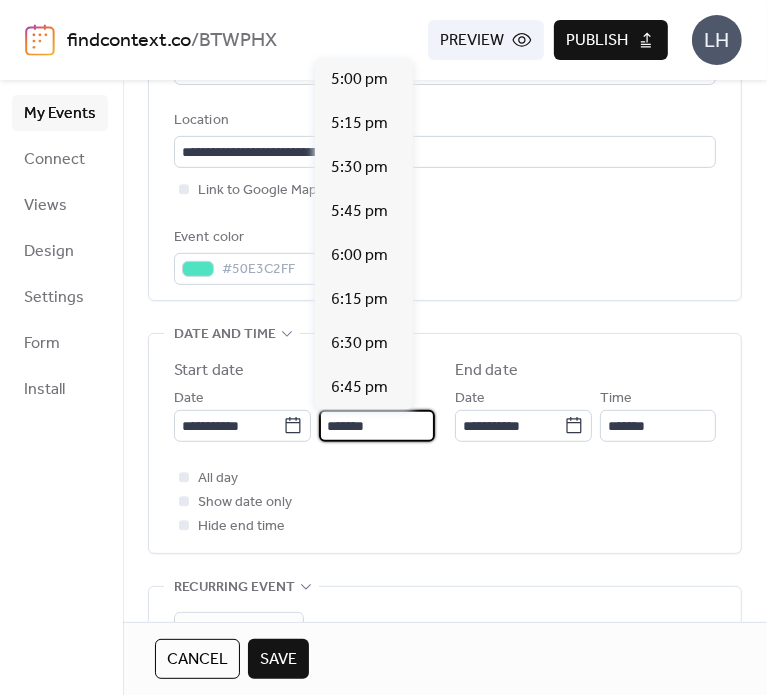 click on "*******" at bounding box center [377, 426] 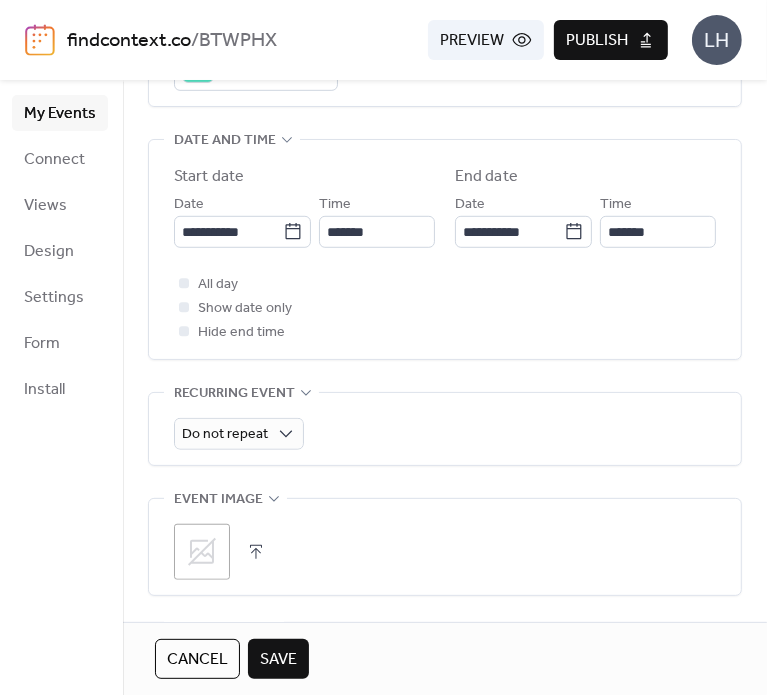 scroll, scrollTop: 632, scrollLeft: 0, axis: vertical 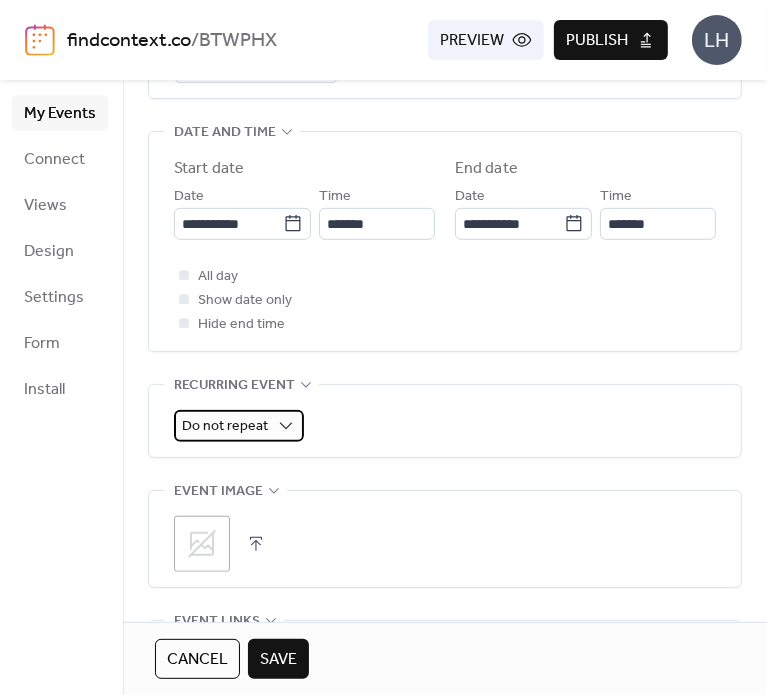 click on "Do not repeat" at bounding box center (225, 426) 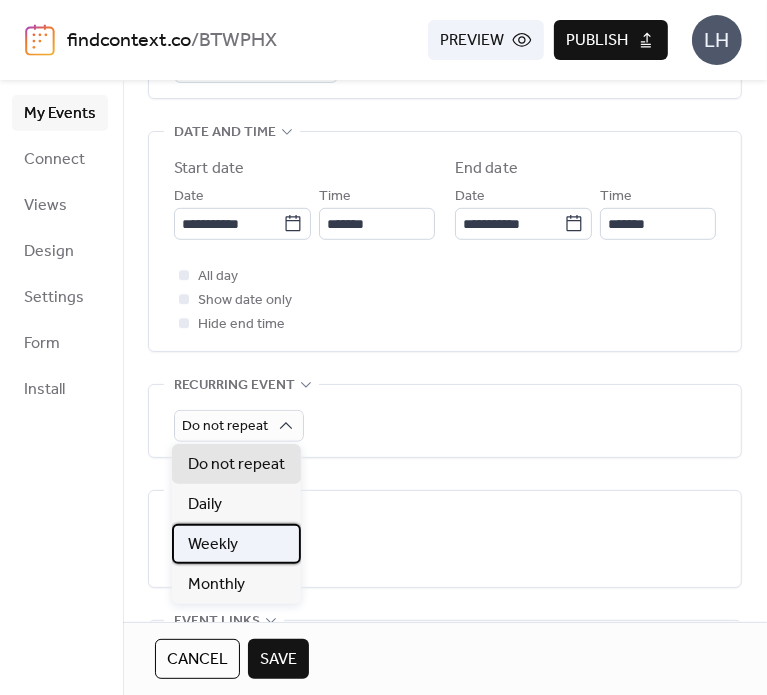 click on "Weekly" at bounding box center (236, 544) 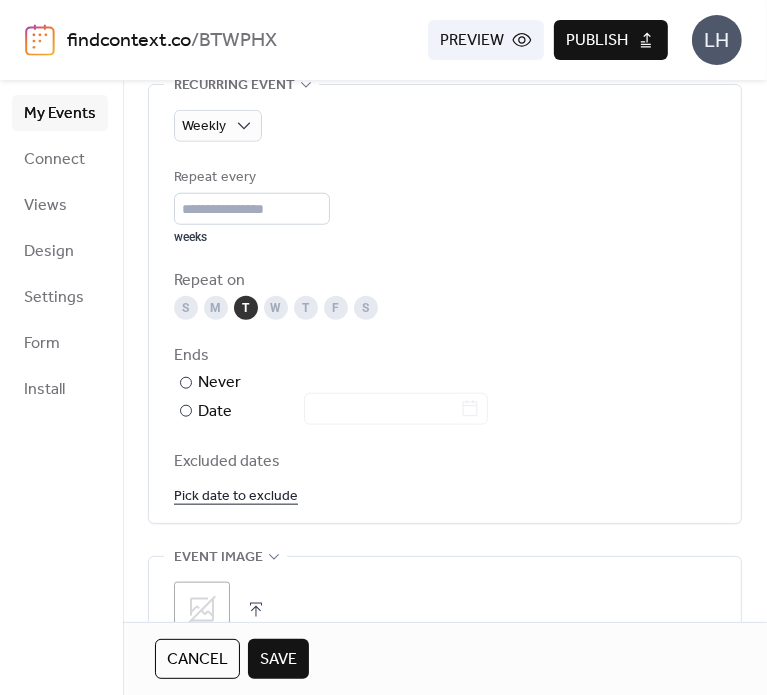 scroll, scrollTop: 1024, scrollLeft: 0, axis: vertical 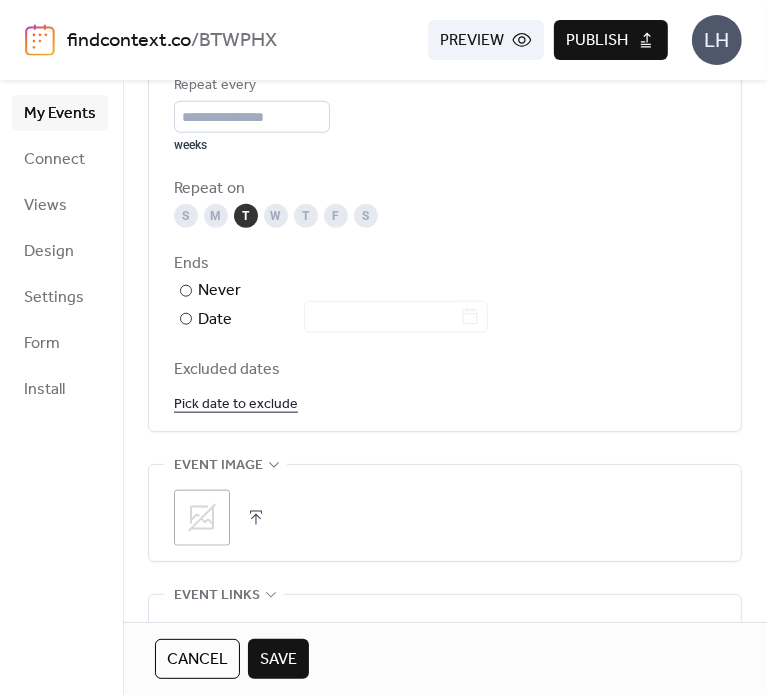 click 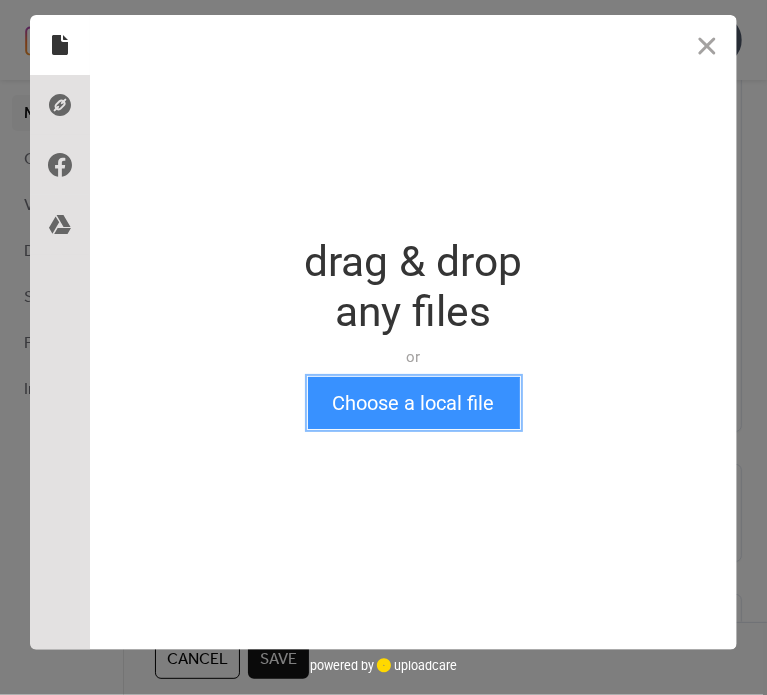 click on "Choose a local file" at bounding box center [414, 403] 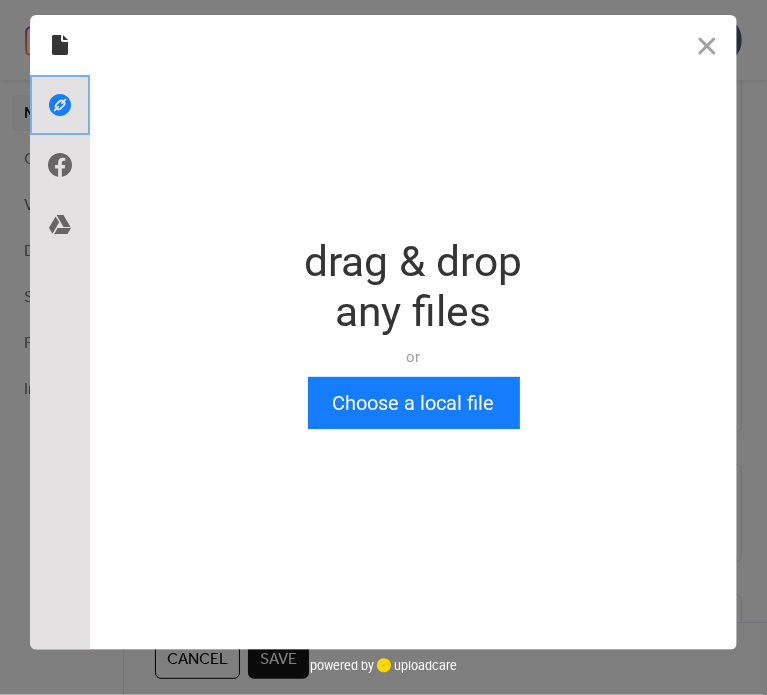 click 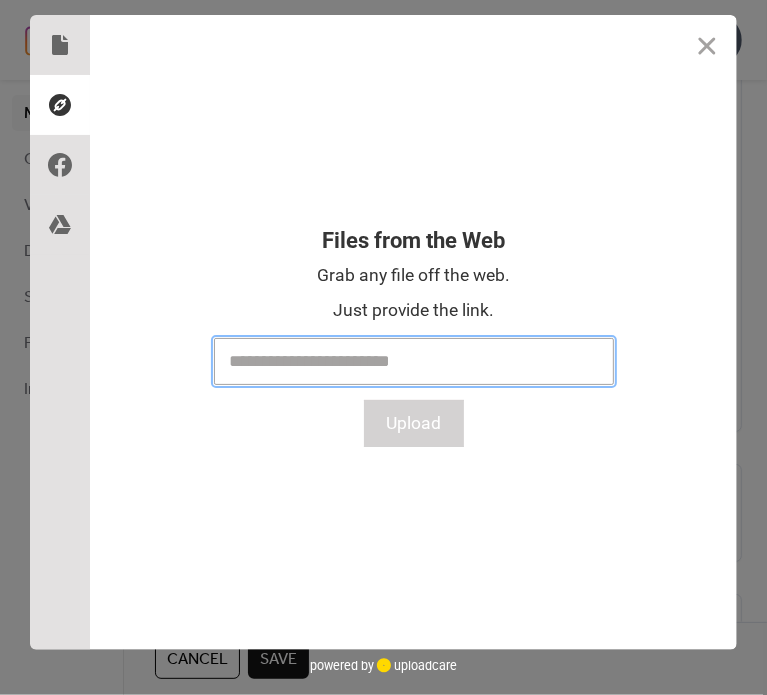 paste on "**********" 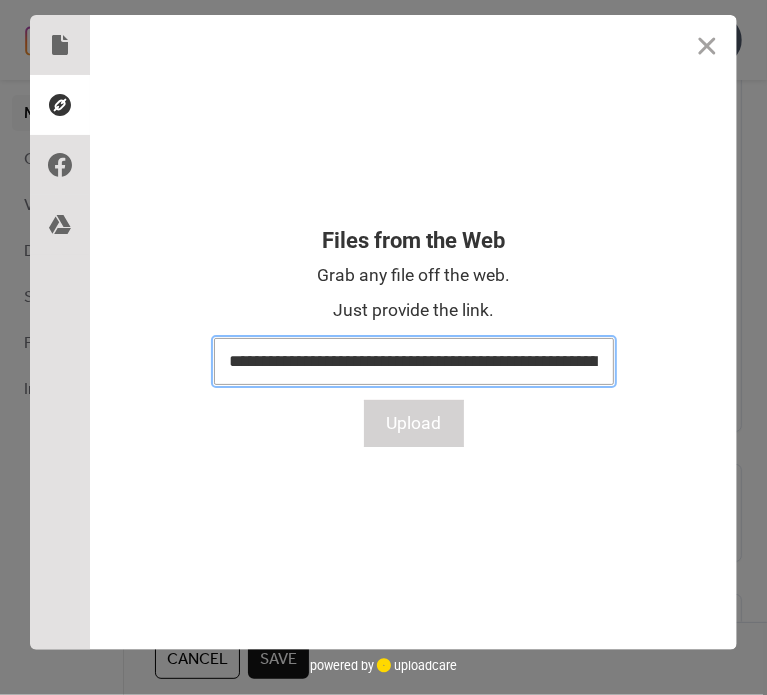 scroll, scrollTop: 0, scrollLeft: 205, axis: horizontal 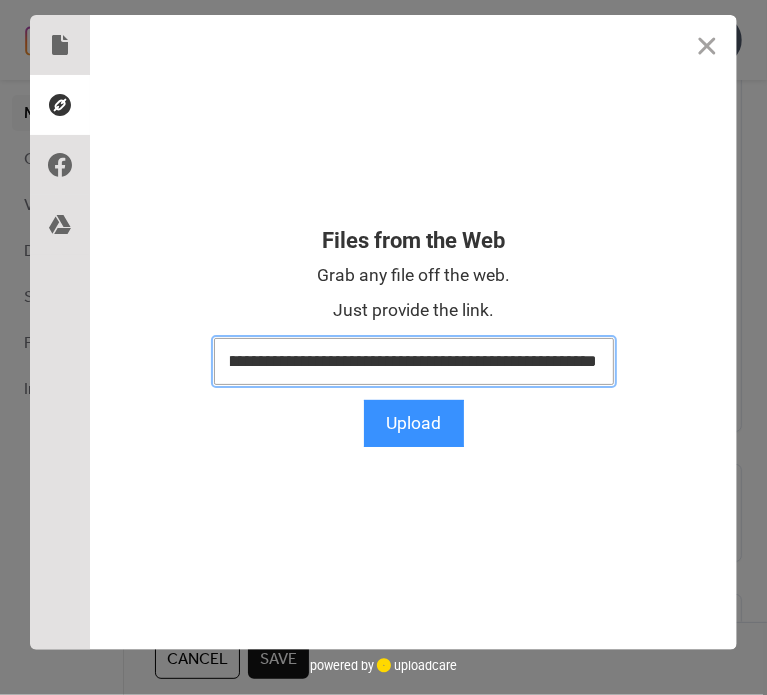 type on "**********" 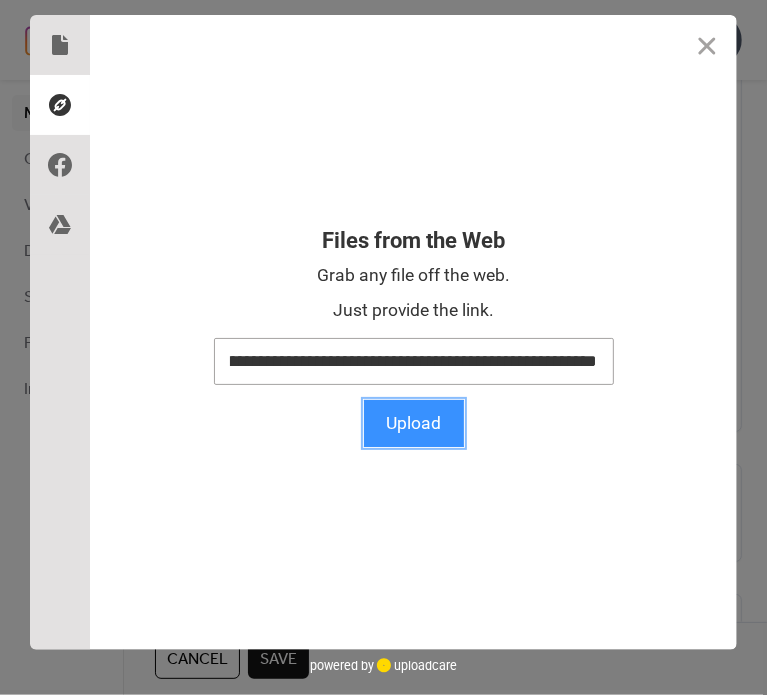 click on "Upload" at bounding box center (414, 423) 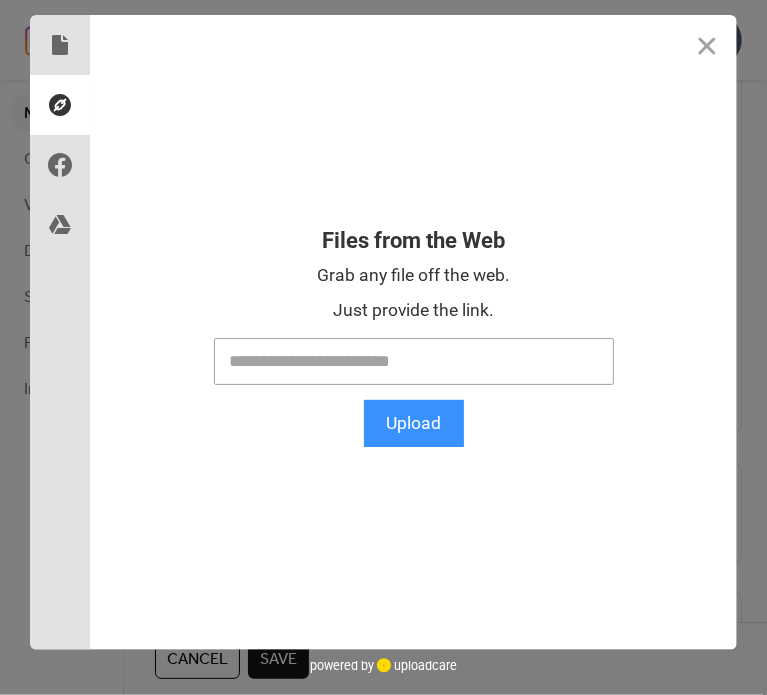 scroll, scrollTop: 0, scrollLeft: 0, axis: both 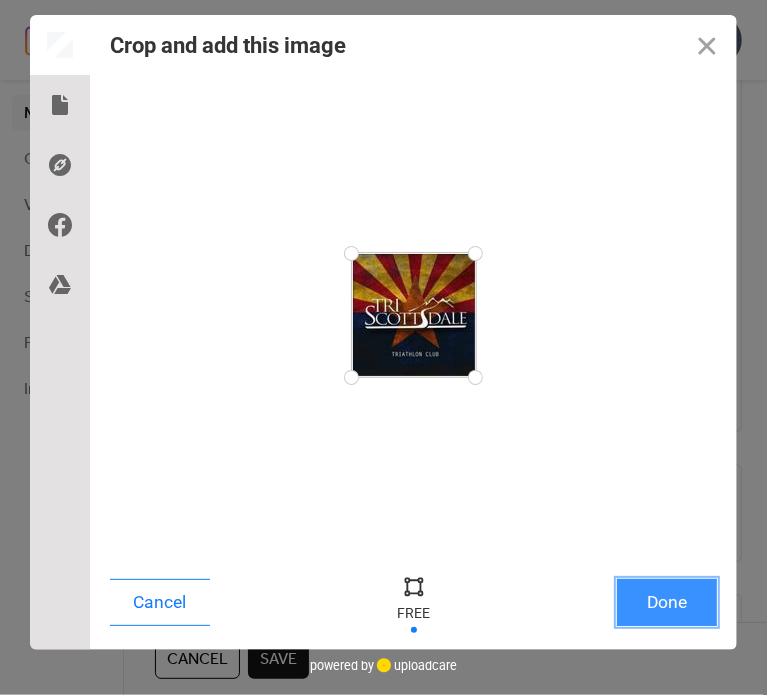 click on "Done" at bounding box center (667, 602) 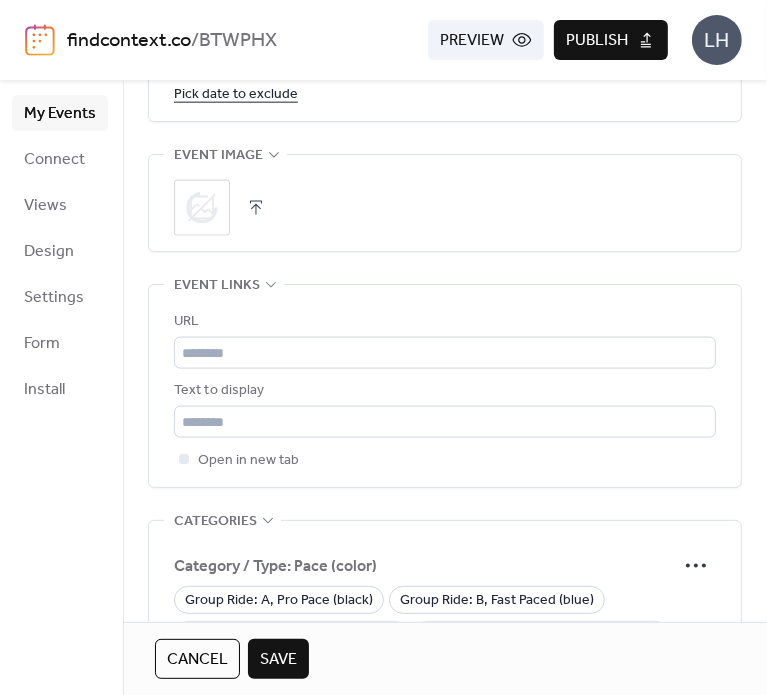 scroll, scrollTop: 1338, scrollLeft: 0, axis: vertical 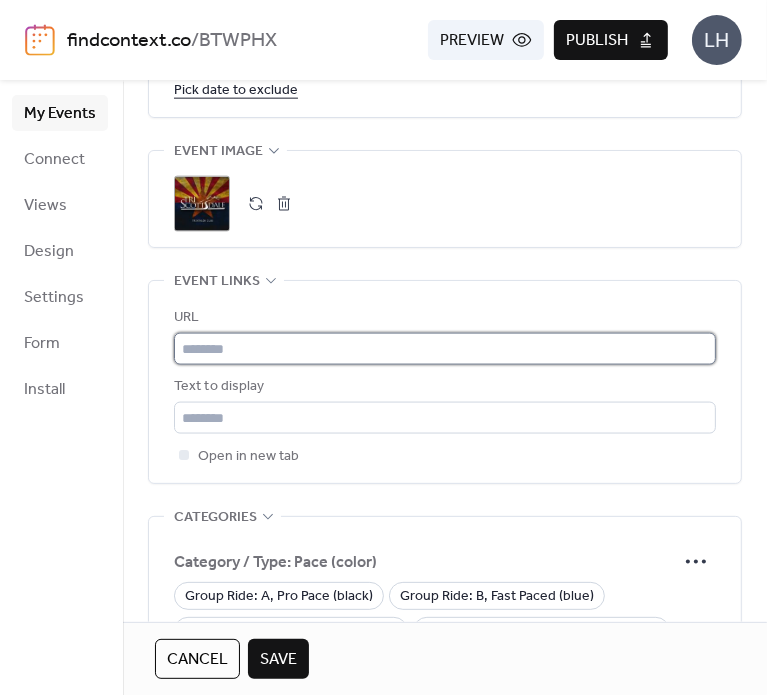 click at bounding box center (445, 349) 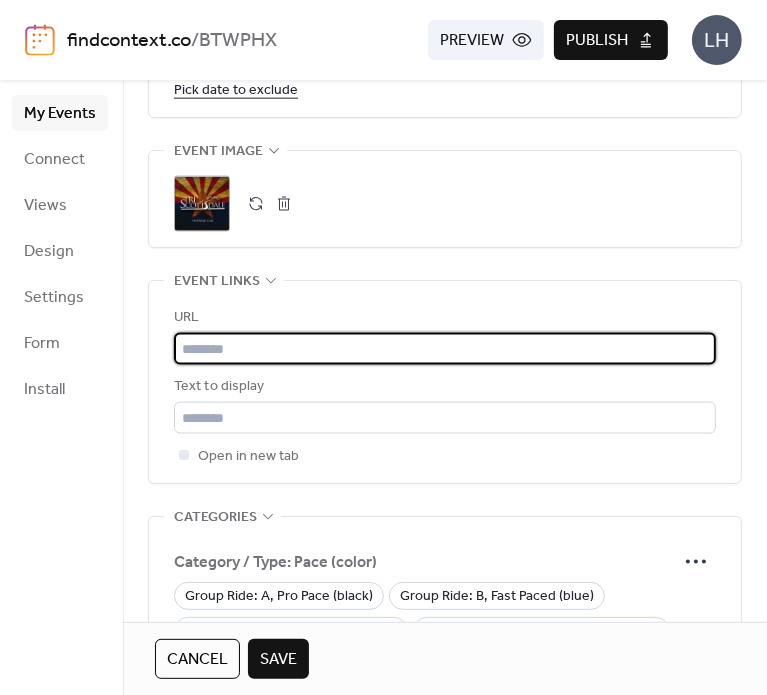 paste on "**********" 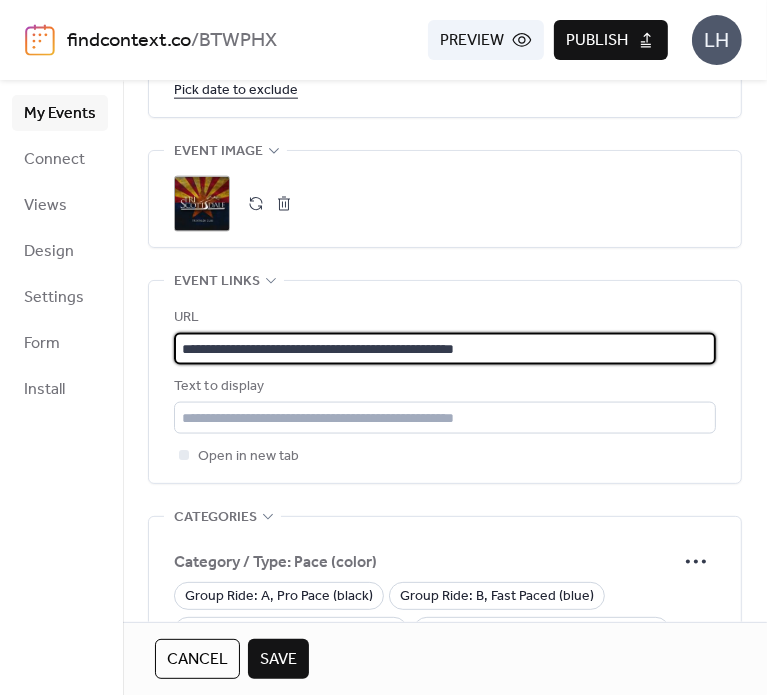 type on "**********" 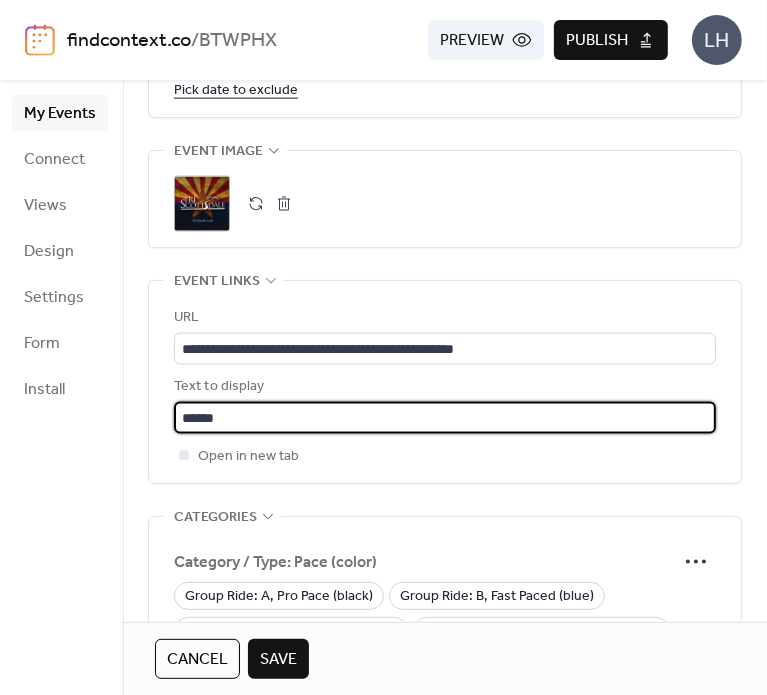 type on "**********" 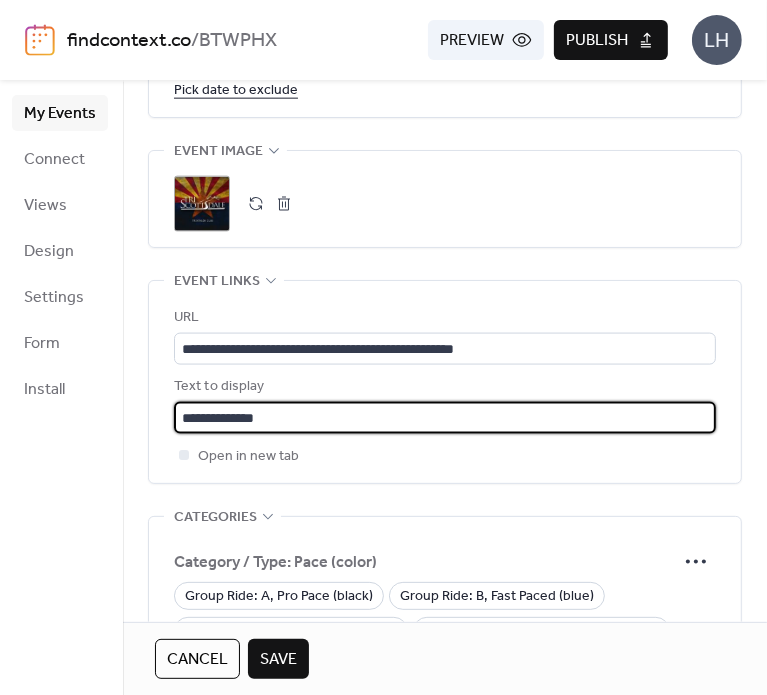 click on "Open in new tab" at bounding box center (445, 456) 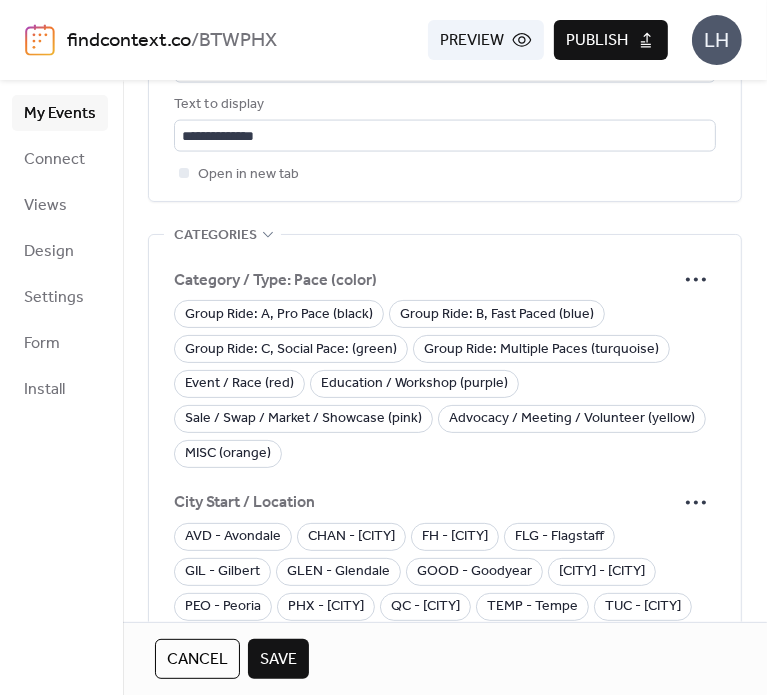 scroll, scrollTop: 1620, scrollLeft: 0, axis: vertical 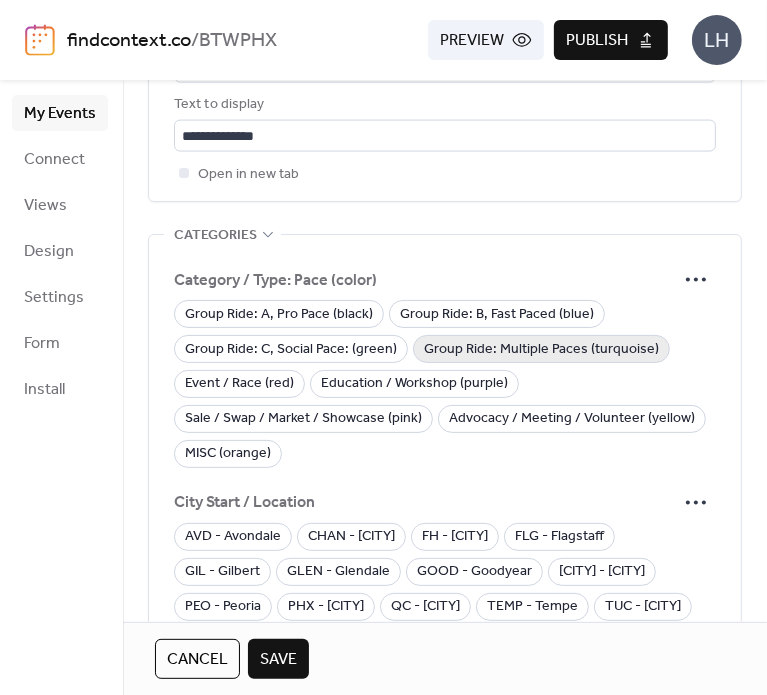 click on "Group Ride: Multiple Paces (turquoise)" at bounding box center [541, 350] 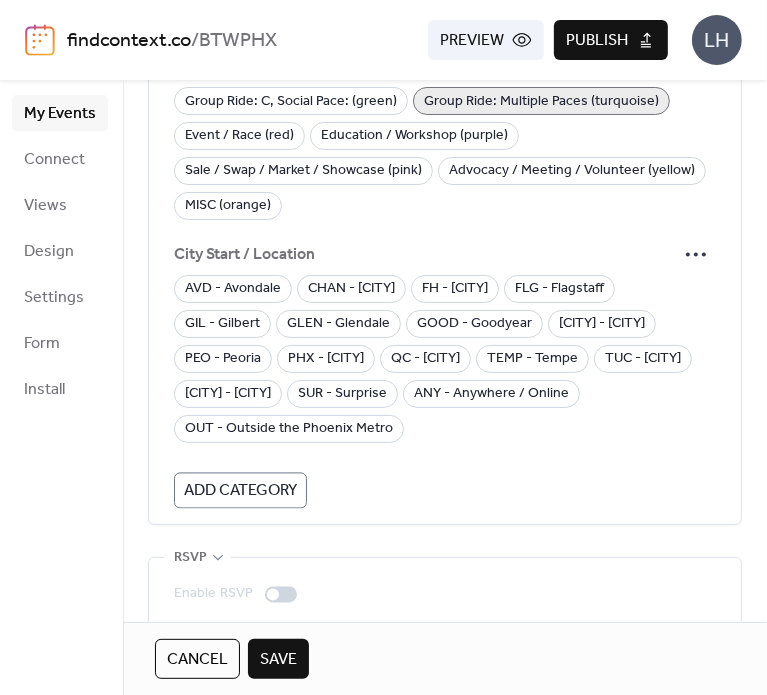scroll, scrollTop: 1872, scrollLeft: 0, axis: vertical 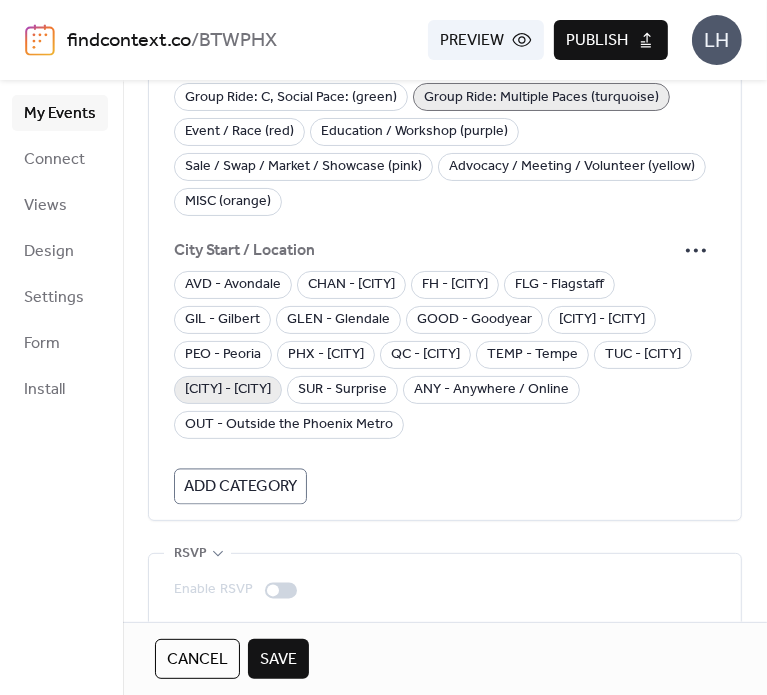click on "[CITY] - [CITY]" at bounding box center [228, 391] 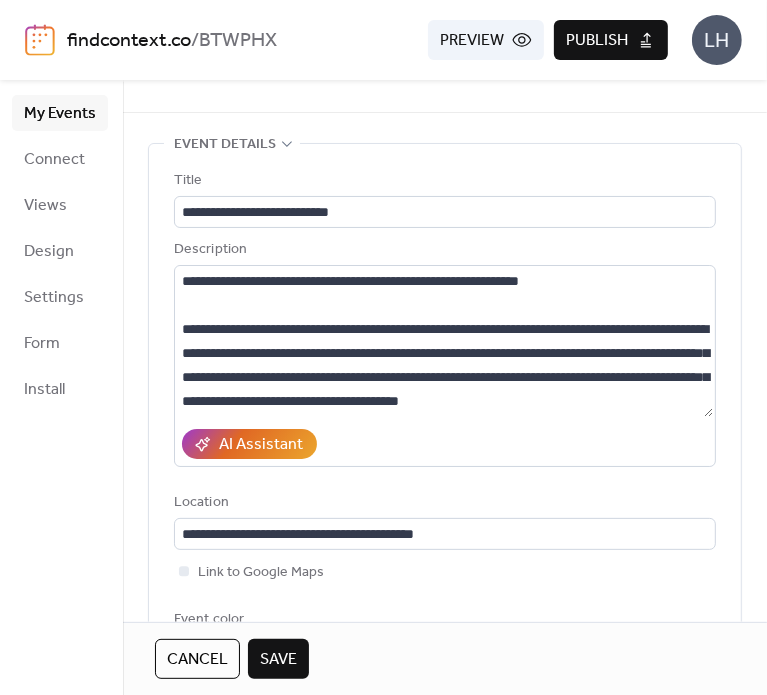 scroll, scrollTop: 48, scrollLeft: 0, axis: vertical 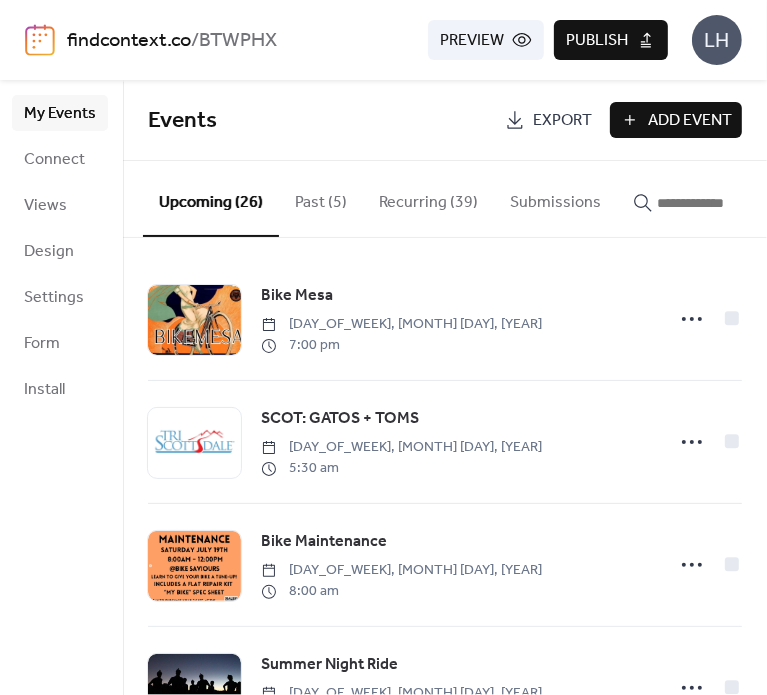 click on "Add Event" at bounding box center (690, 121) 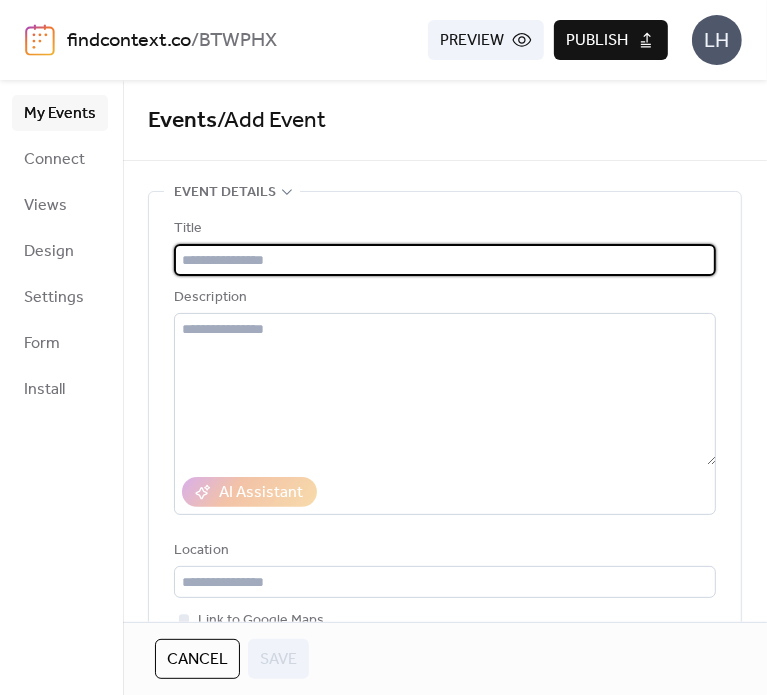 click at bounding box center (445, 260) 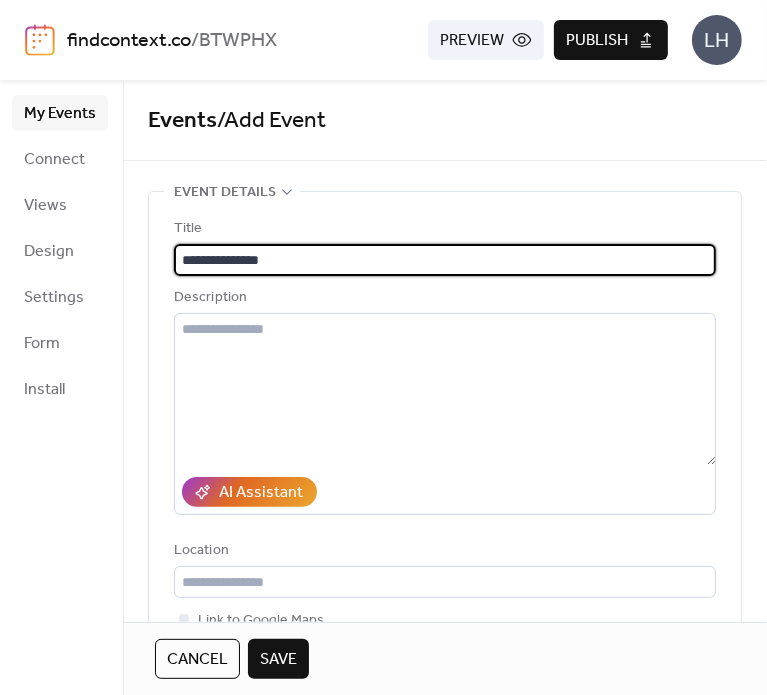 click on "**********" at bounding box center (445, 260) 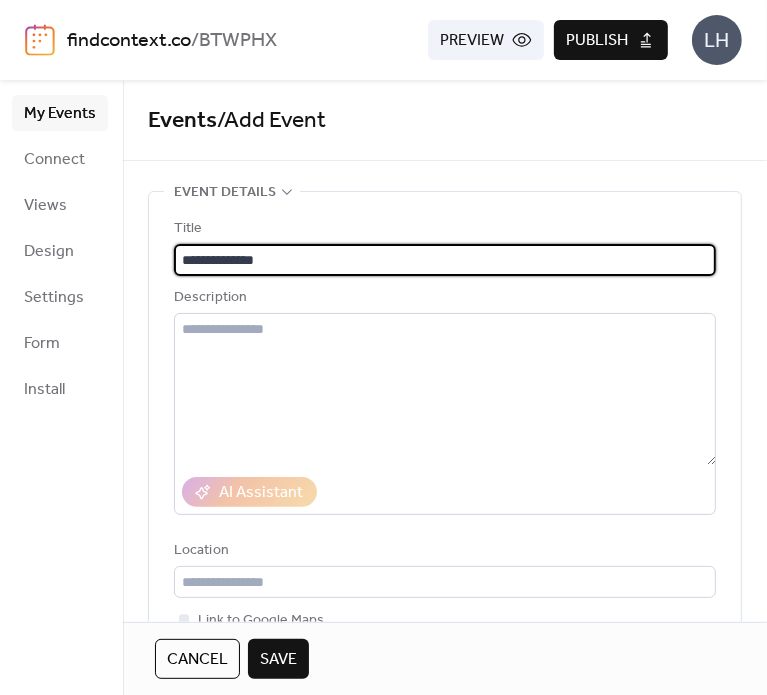 click on "**********" at bounding box center (445, 260) 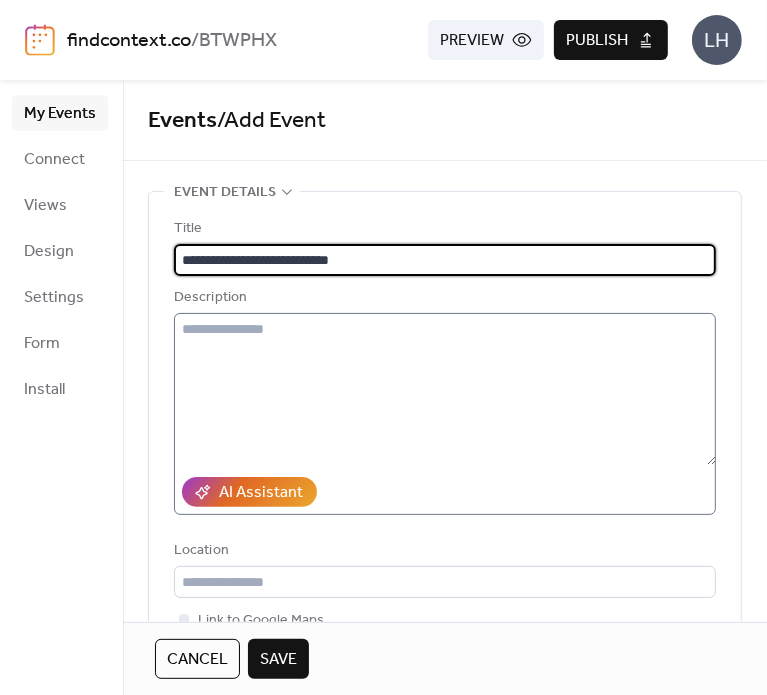 type on "**********" 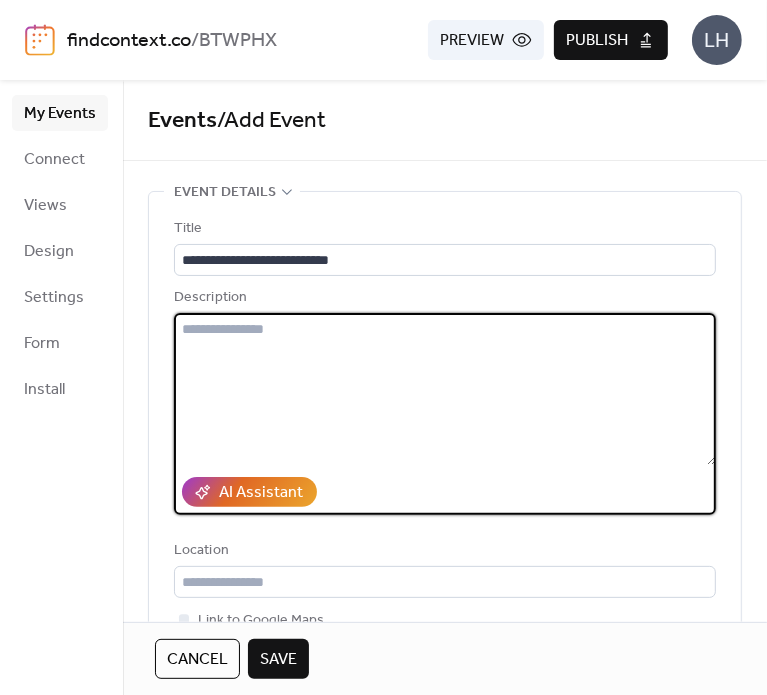 click at bounding box center (445, 389) 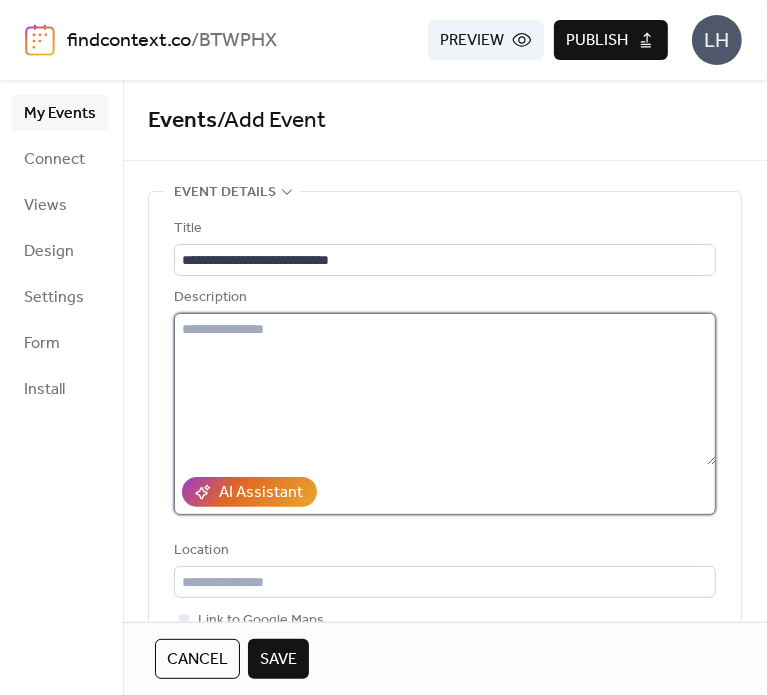 click at bounding box center [445, 389] 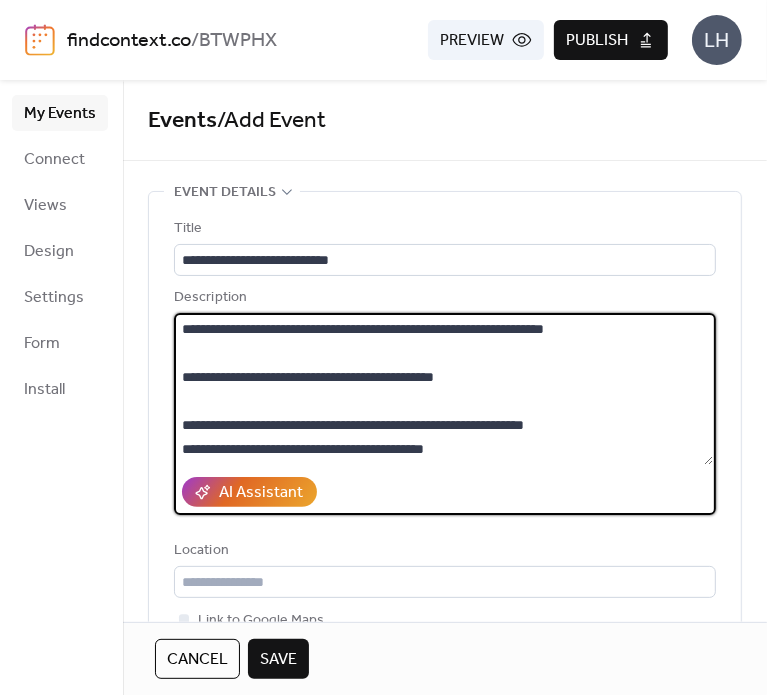 scroll, scrollTop: 236, scrollLeft: 0, axis: vertical 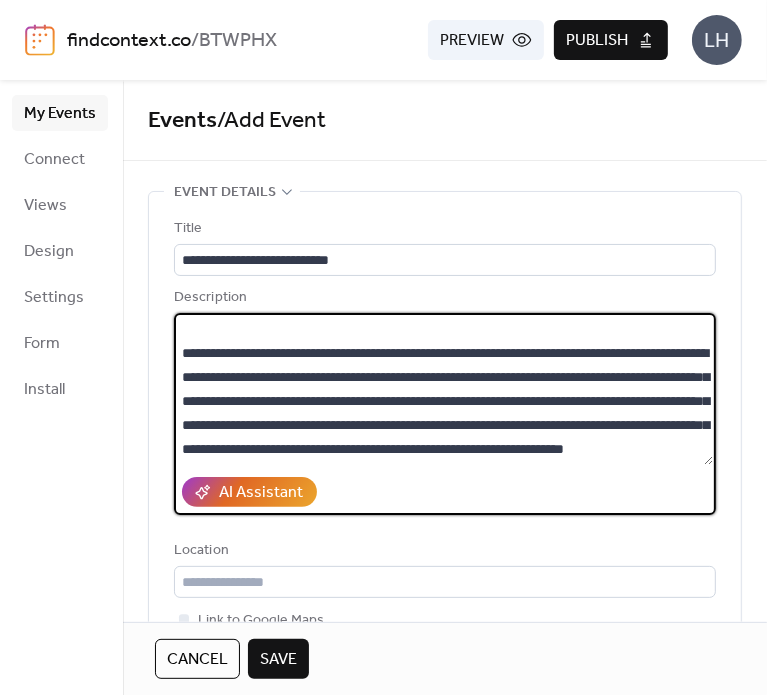 type on "**********" 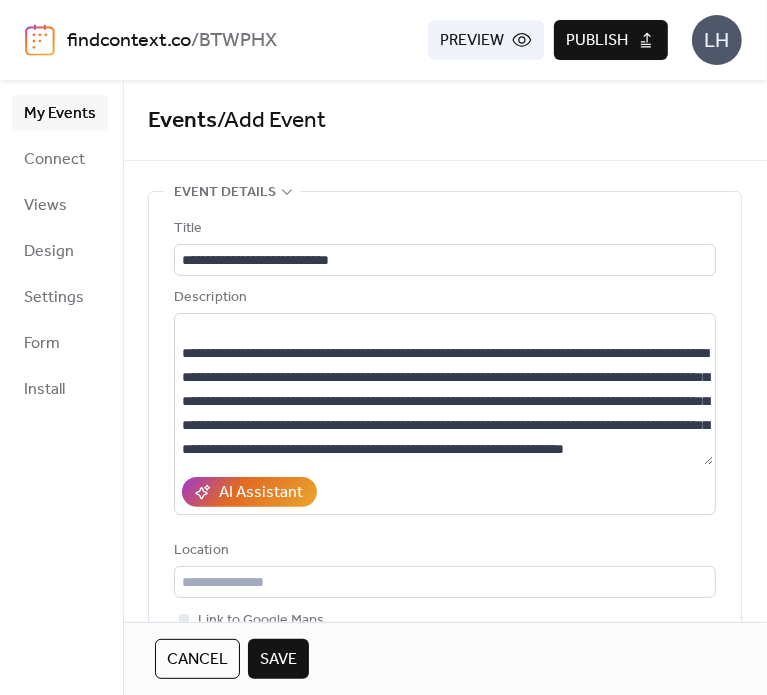 click on "**********" at bounding box center (445, 466) 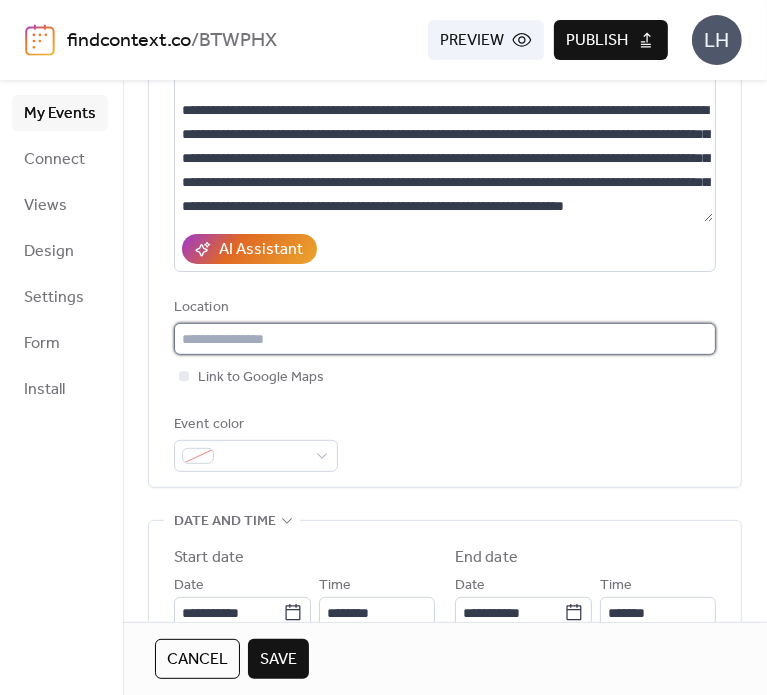 click at bounding box center (445, 339) 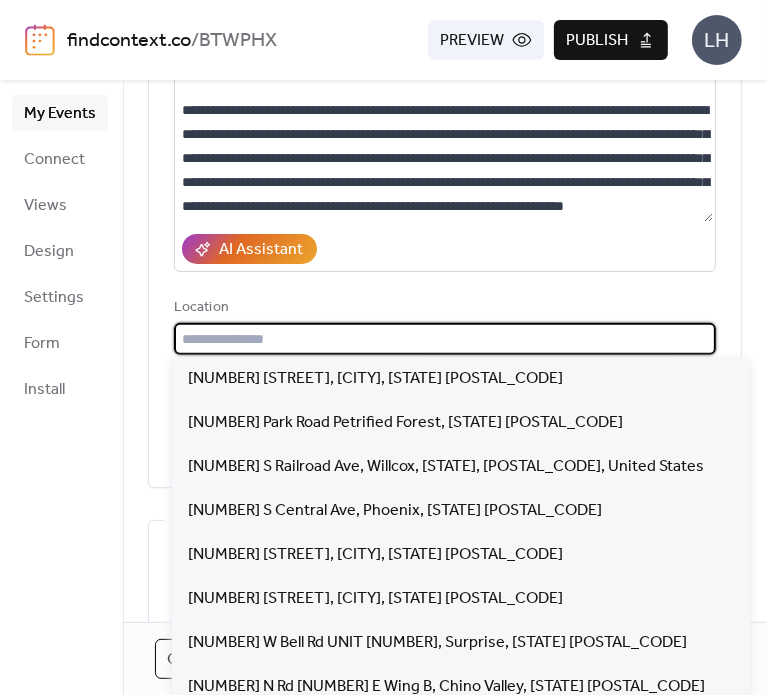 paste on "**********" 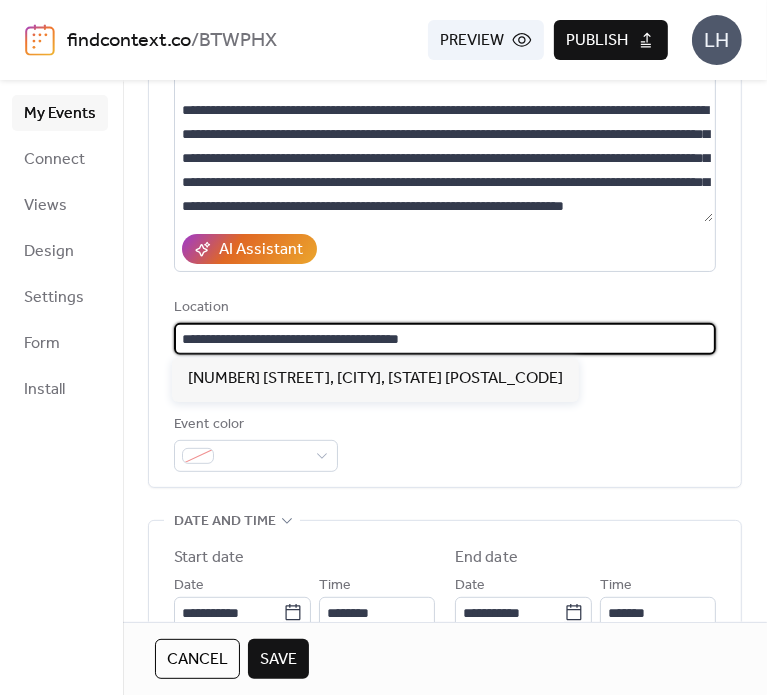 type on "**********" 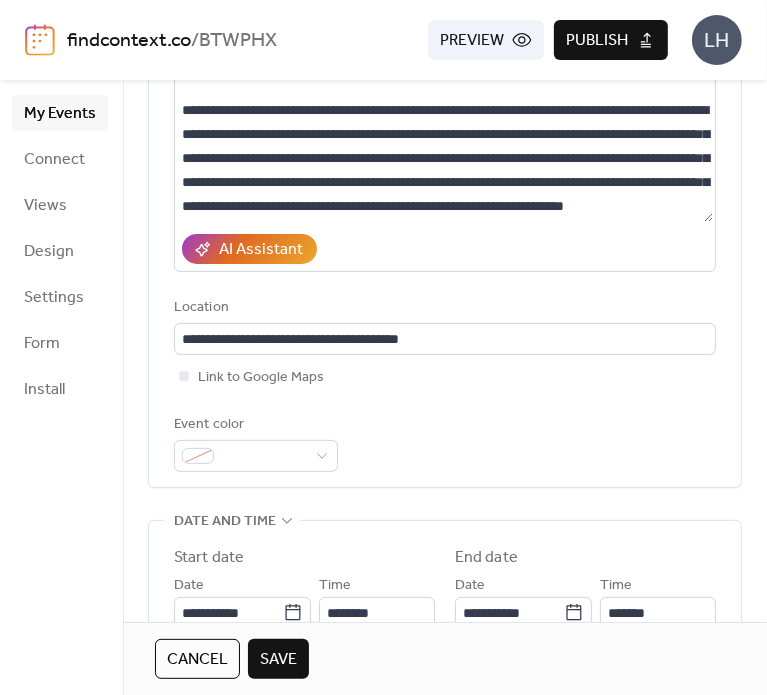 click on "**********" at bounding box center (445, 223) 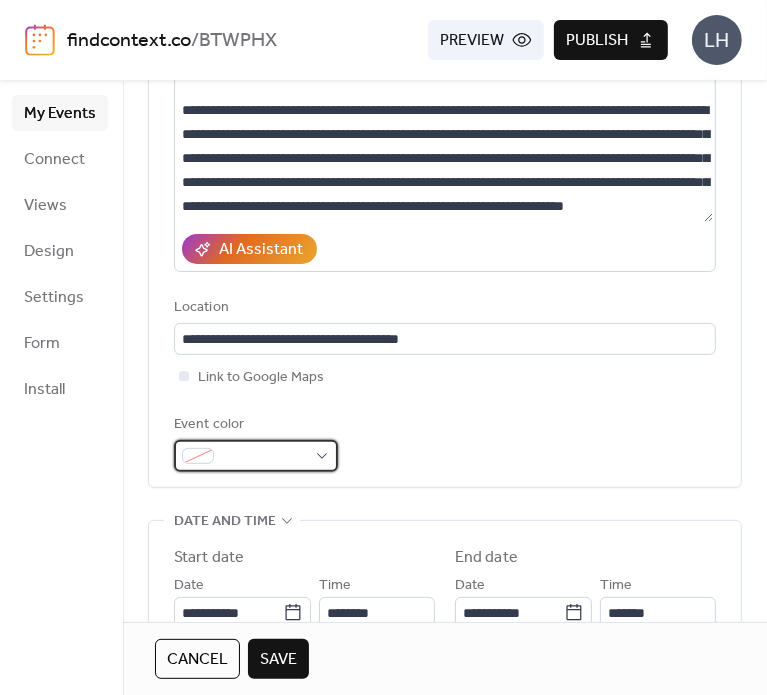 click at bounding box center (264, 457) 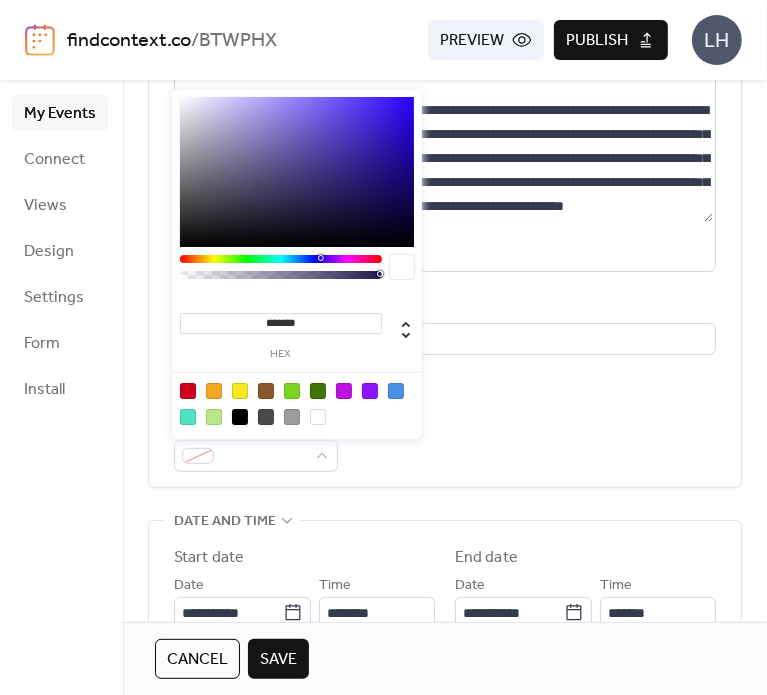 click at bounding box center (240, 417) 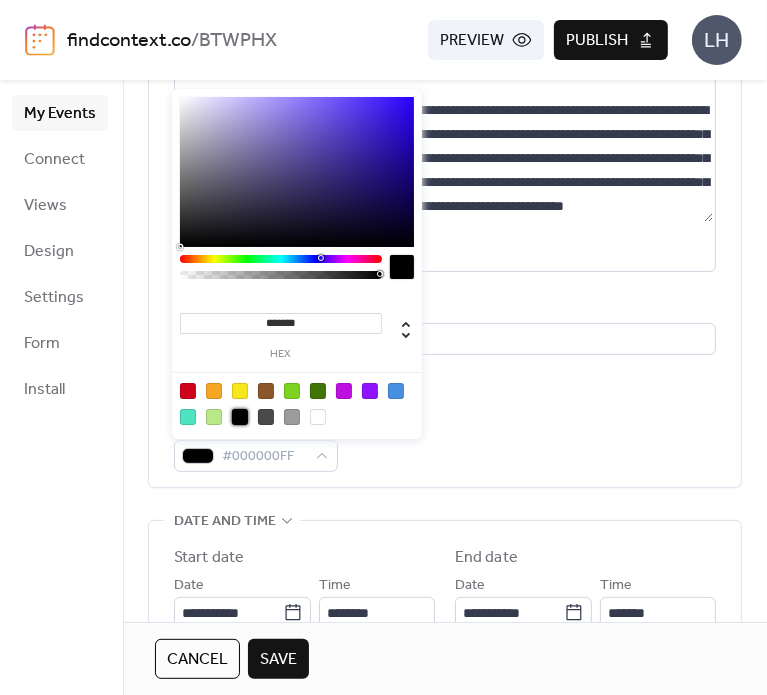 click on "Event color #000000FF" at bounding box center (445, 442) 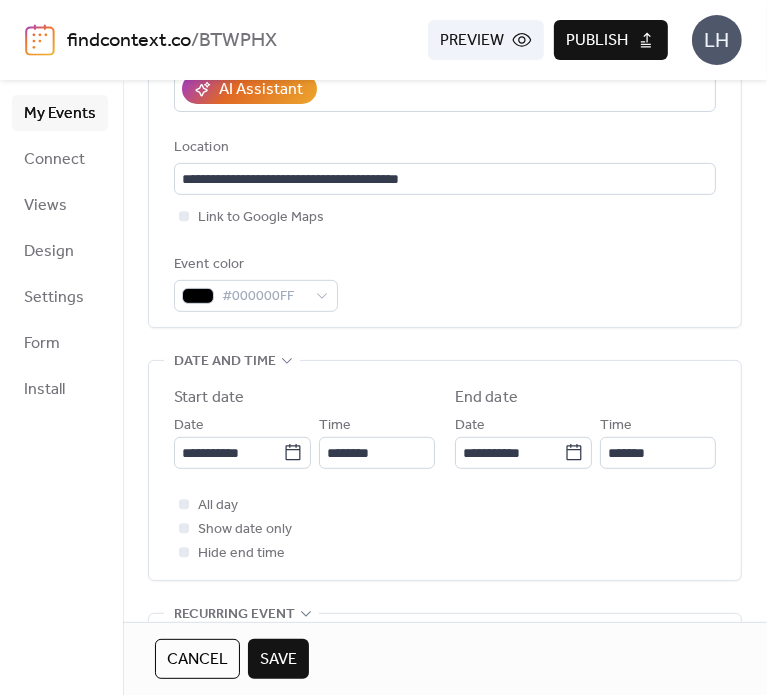scroll, scrollTop: 430, scrollLeft: 0, axis: vertical 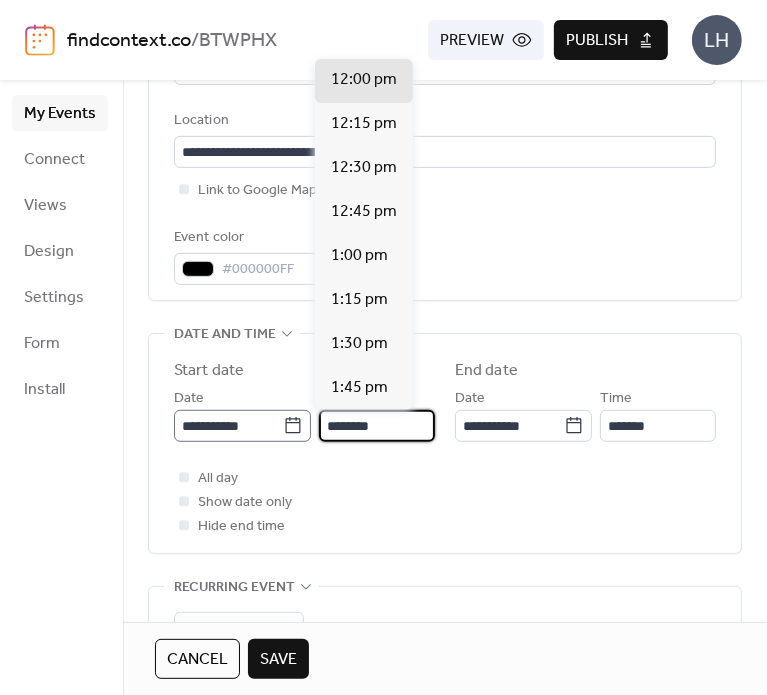drag, startPoint x: 339, startPoint y: 417, endPoint x: 291, endPoint y: 416, distance: 48.010414 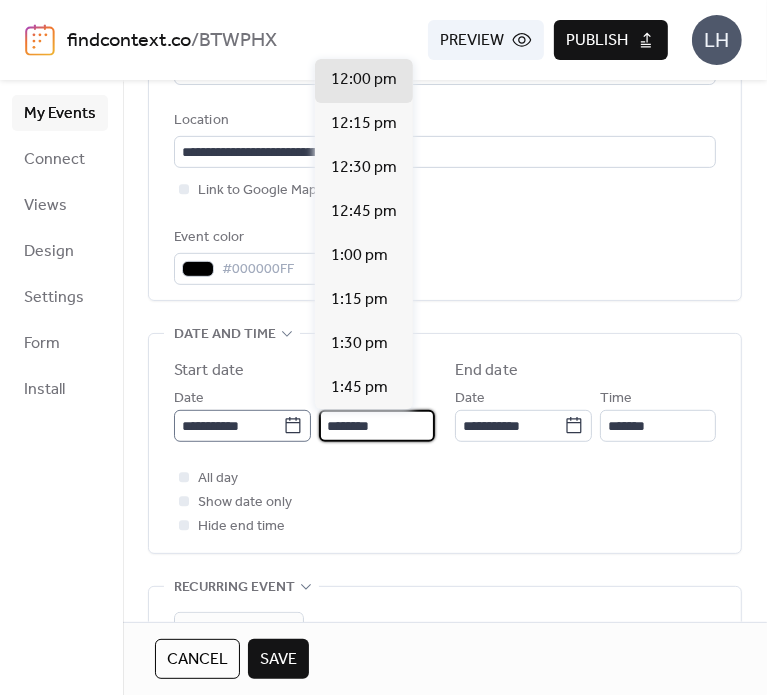 click on "**********" at bounding box center [304, 414] 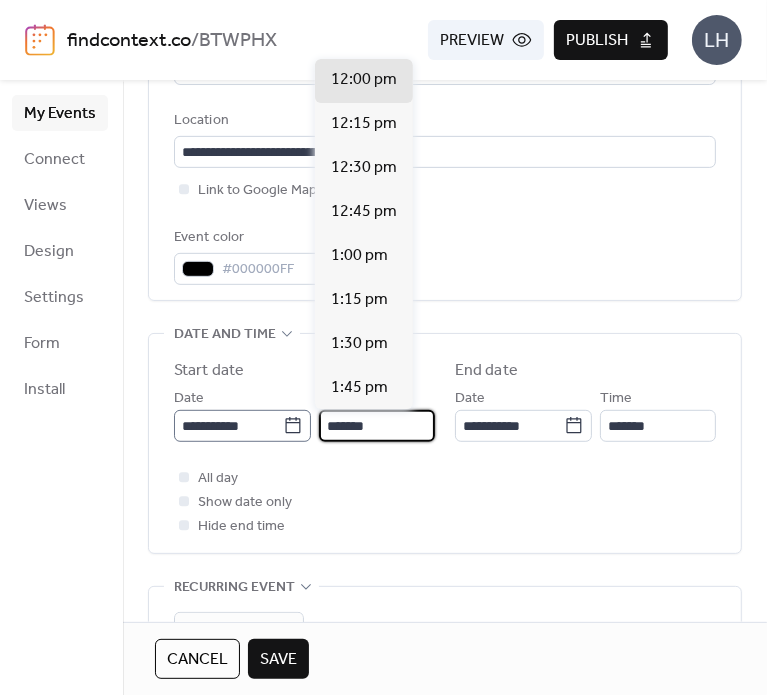 scroll, scrollTop: 2992, scrollLeft: 0, axis: vertical 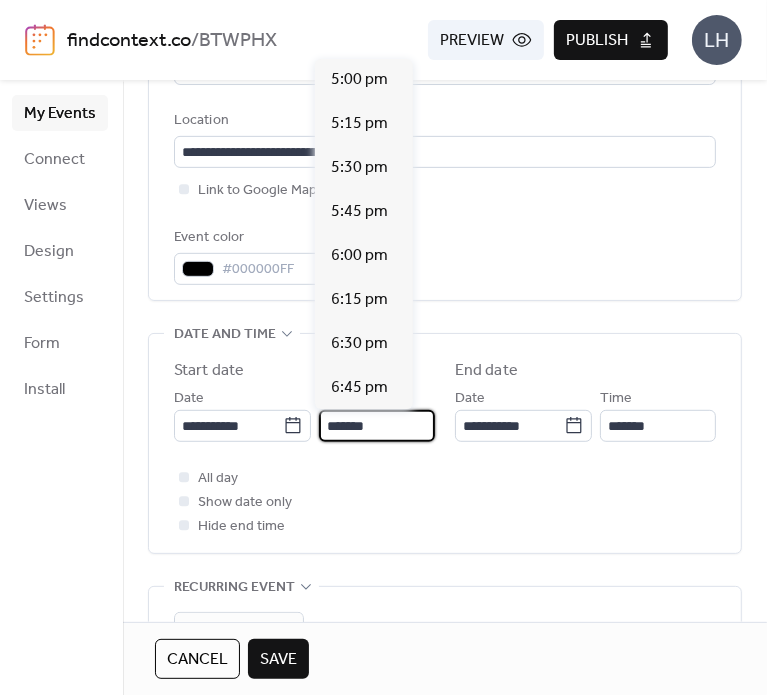 click on "*******" at bounding box center [377, 426] 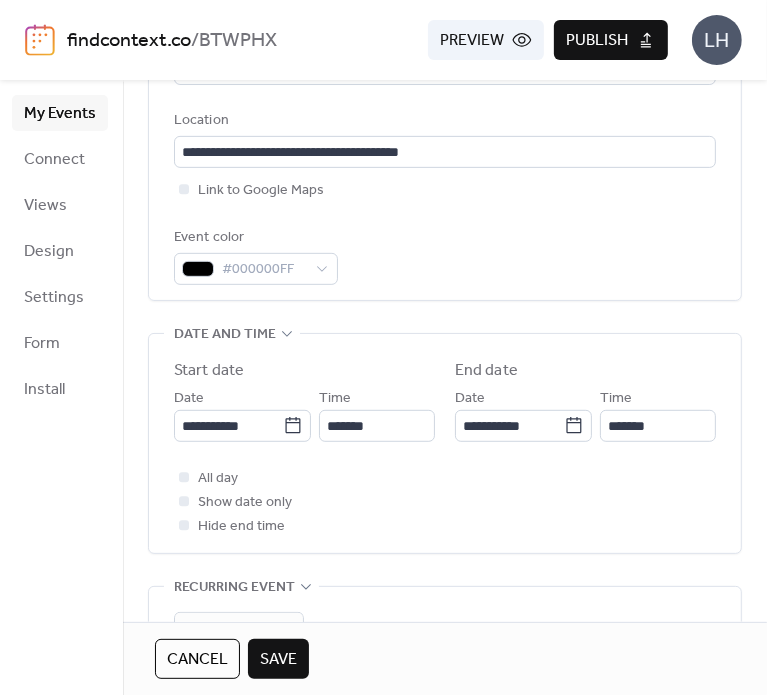 click on "**********" at bounding box center (445, 448) 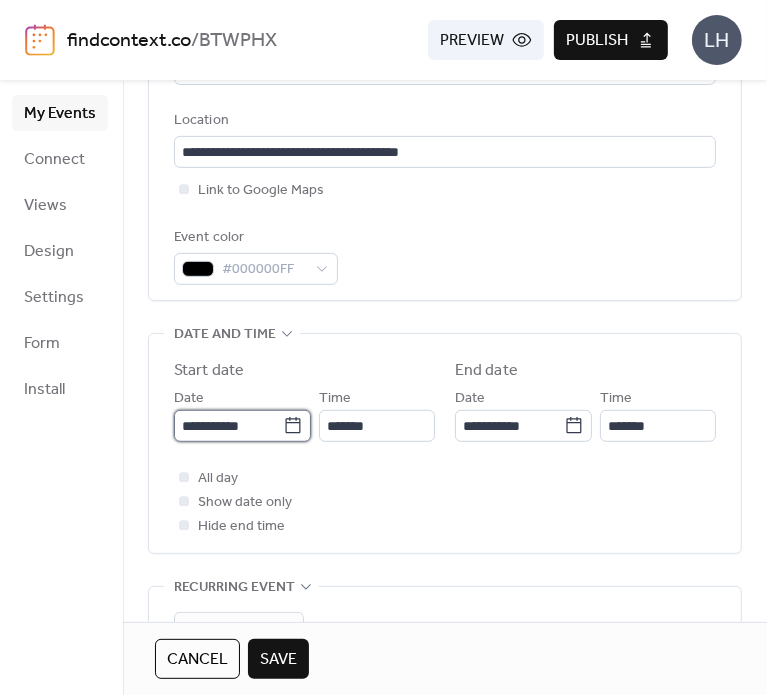 click on "**********" at bounding box center [228, 426] 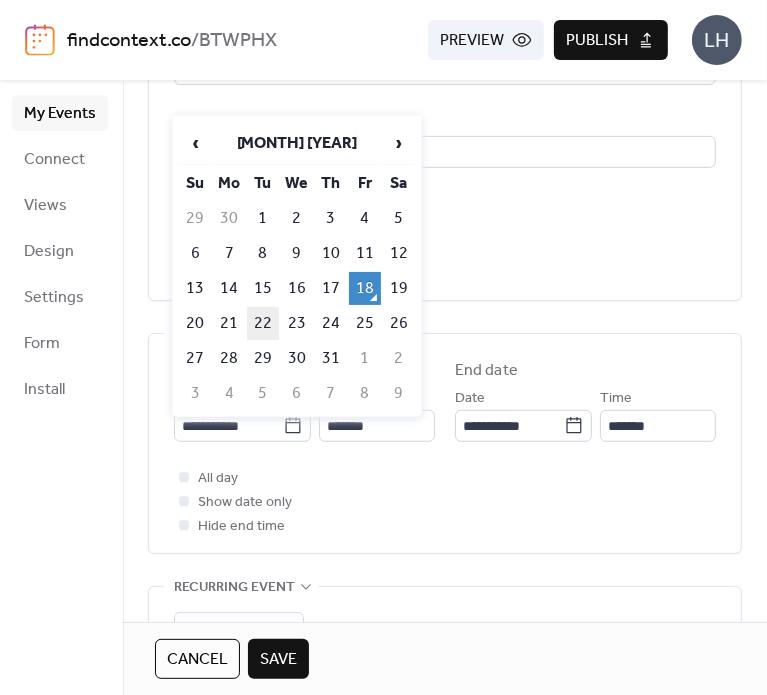 click on "22" at bounding box center [263, 323] 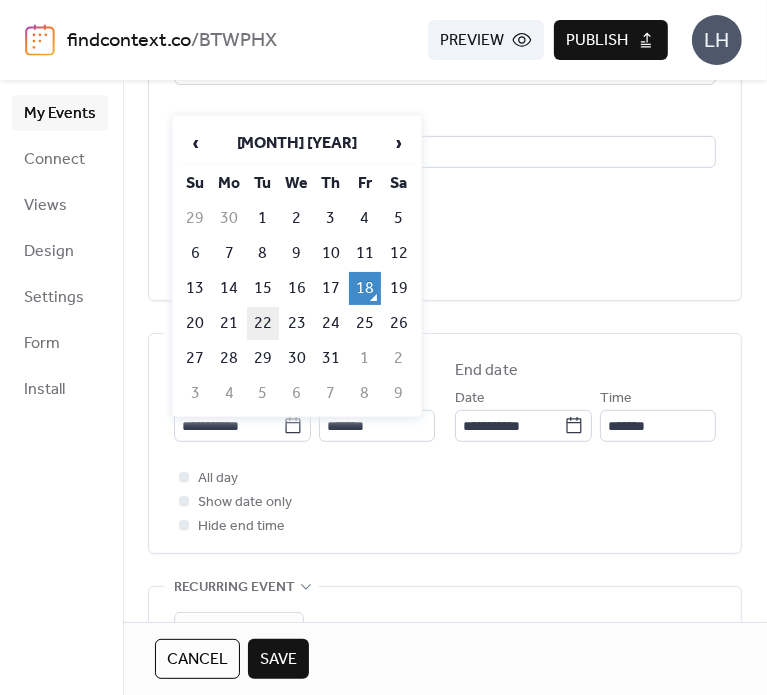 type on "**********" 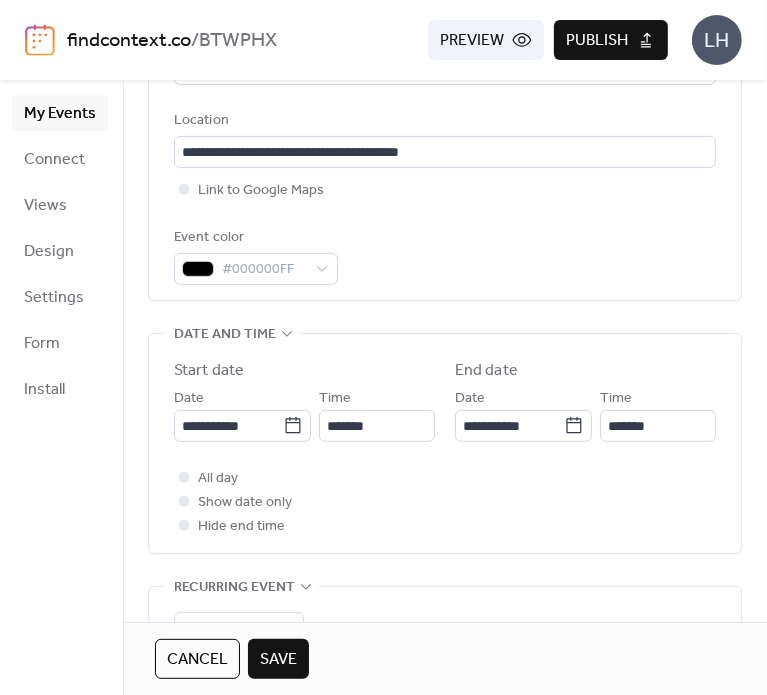 click on "All day Show date only Hide end time" at bounding box center [445, 502] 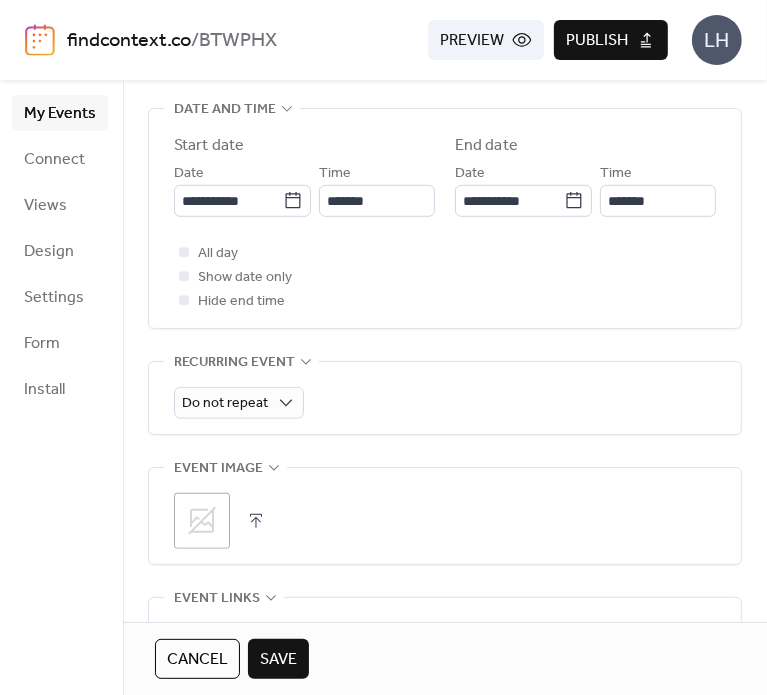 scroll, scrollTop: 656, scrollLeft: 0, axis: vertical 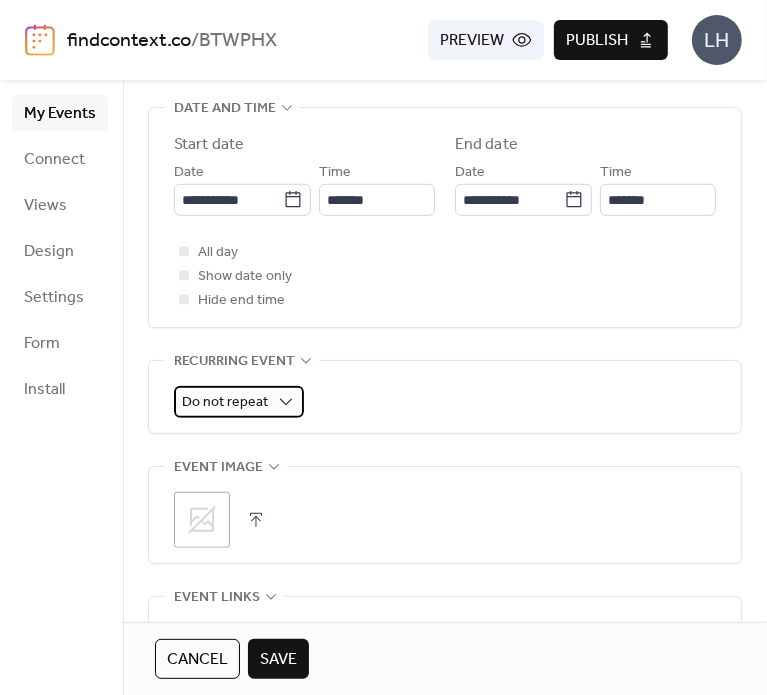 click on "Do not repeat" at bounding box center (239, 402) 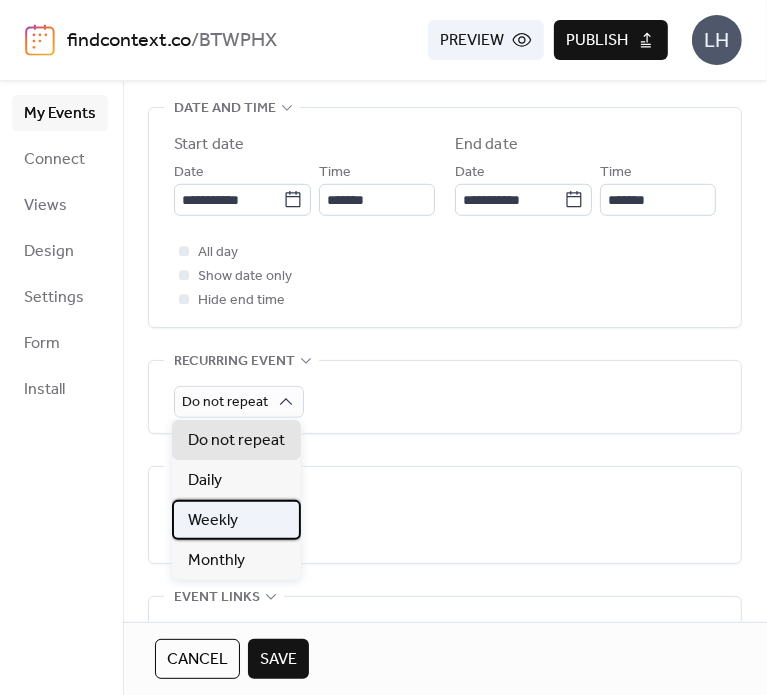 click on "Weekly" at bounding box center (236, 520) 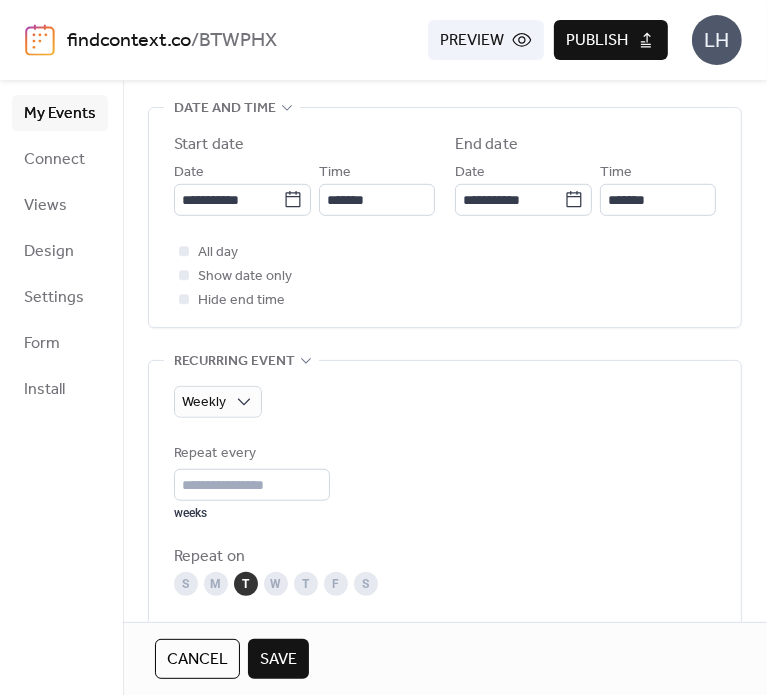 click on "Weekly Repeat every * weeks Repeat on S M T W T F S Ends ​ Never ​ Date Excluded dates   Pick date to exclude" at bounding box center [445, 585] 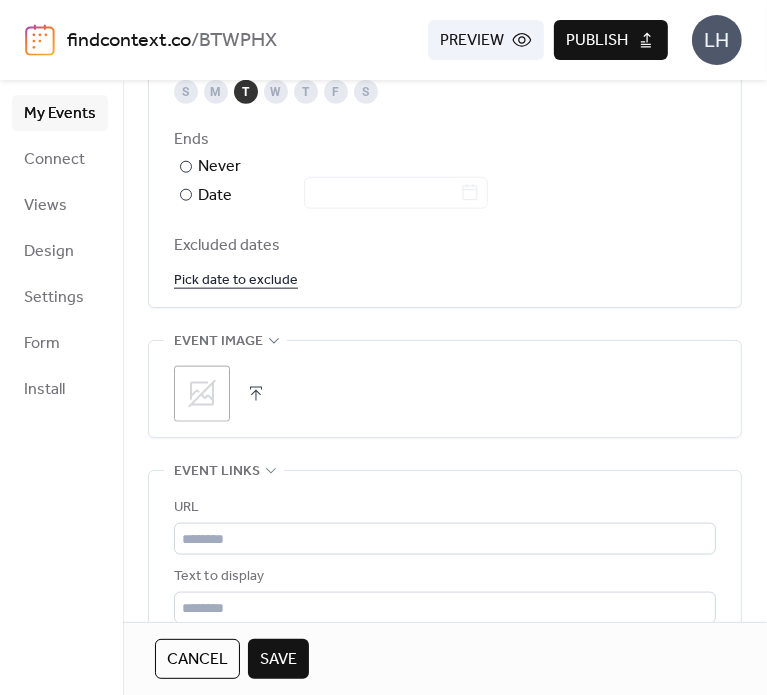 scroll, scrollTop: 1152, scrollLeft: 0, axis: vertical 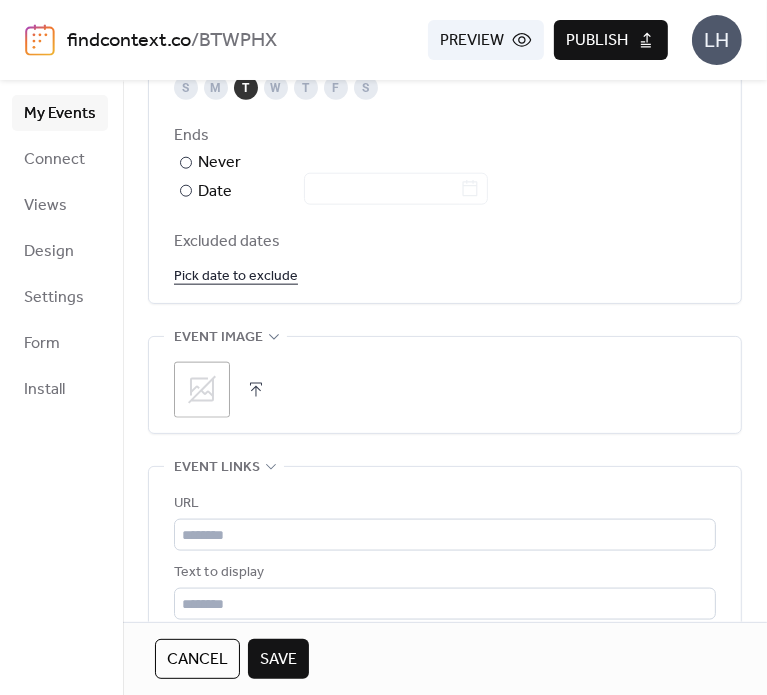 click 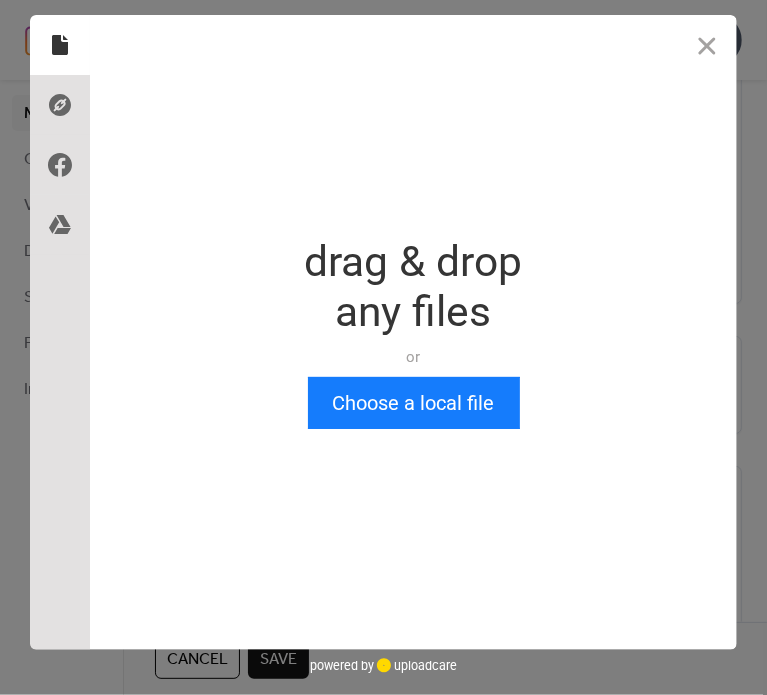 type 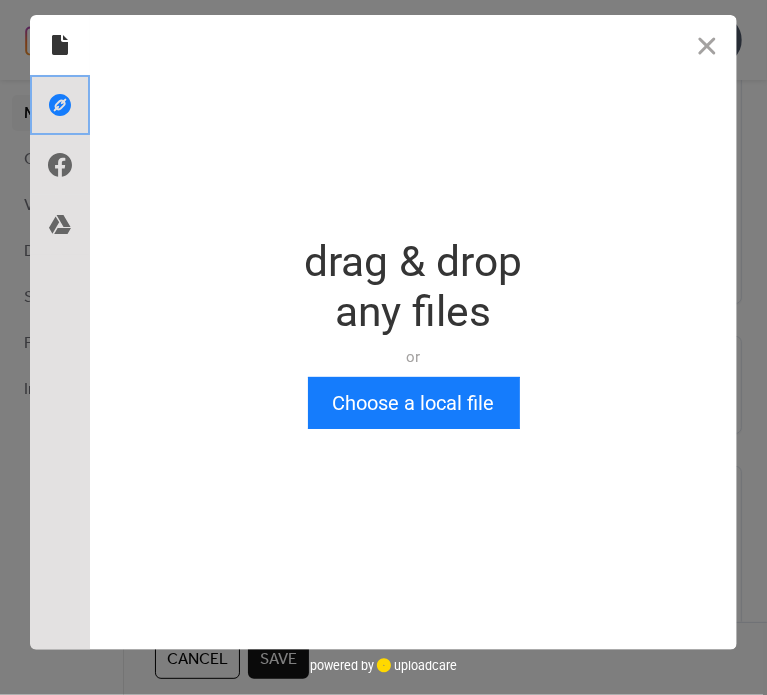 click 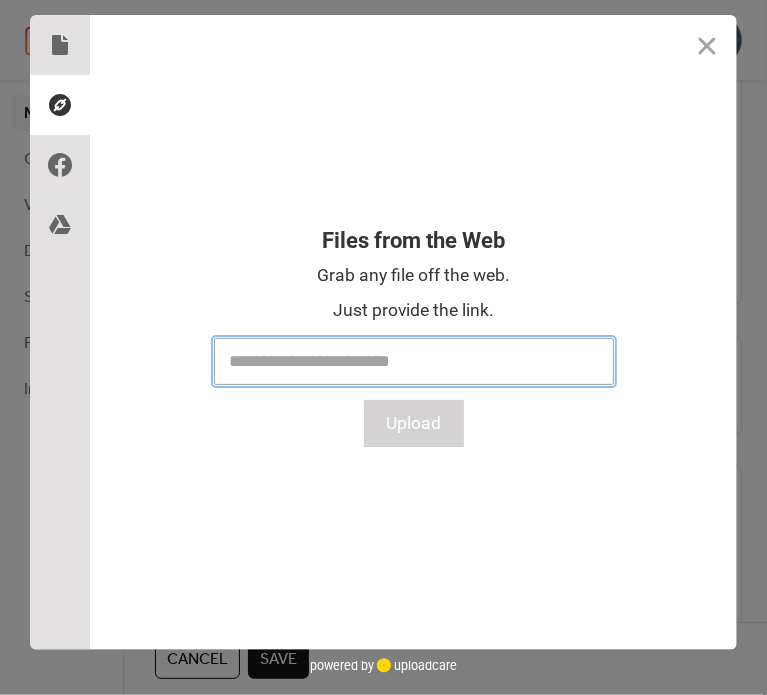 paste on "**********" 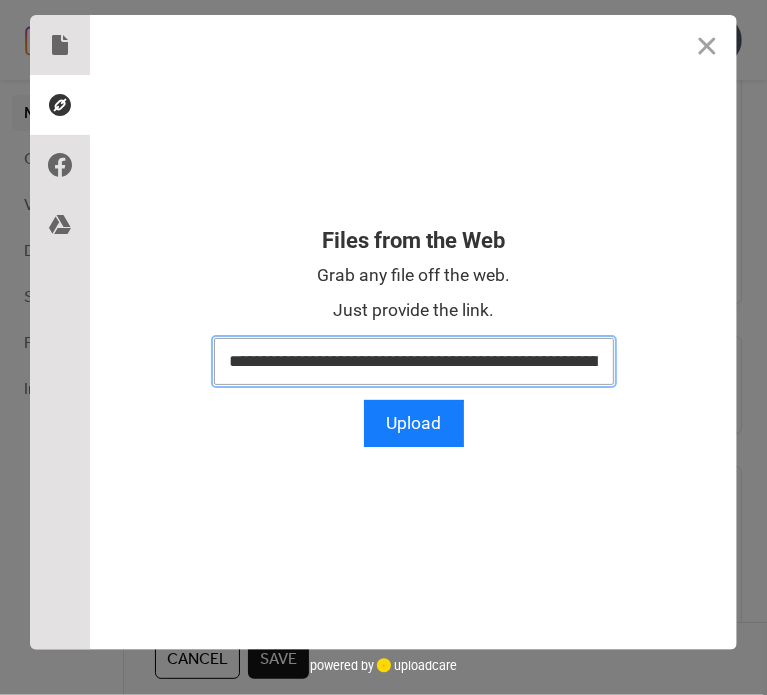 scroll, scrollTop: 0, scrollLeft: 205, axis: horizontal 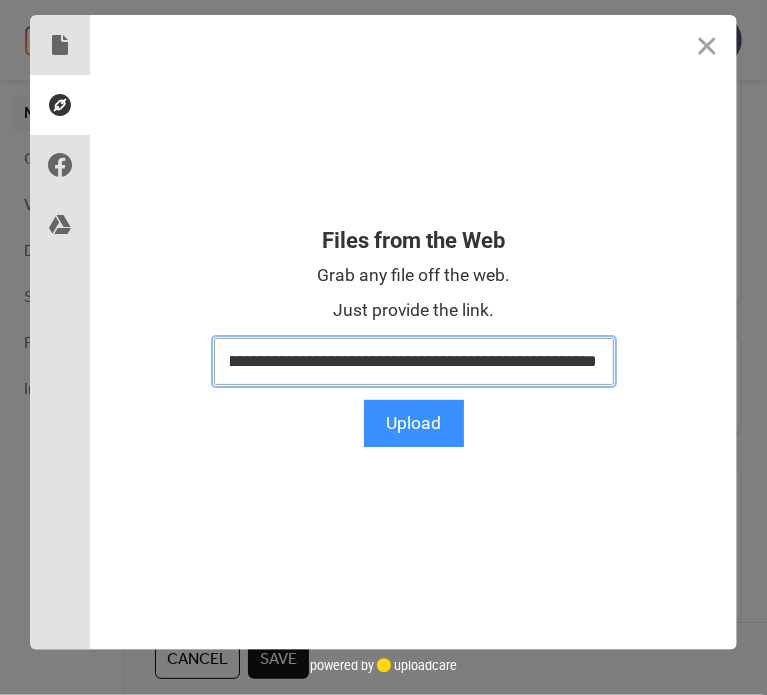 type on "**********" 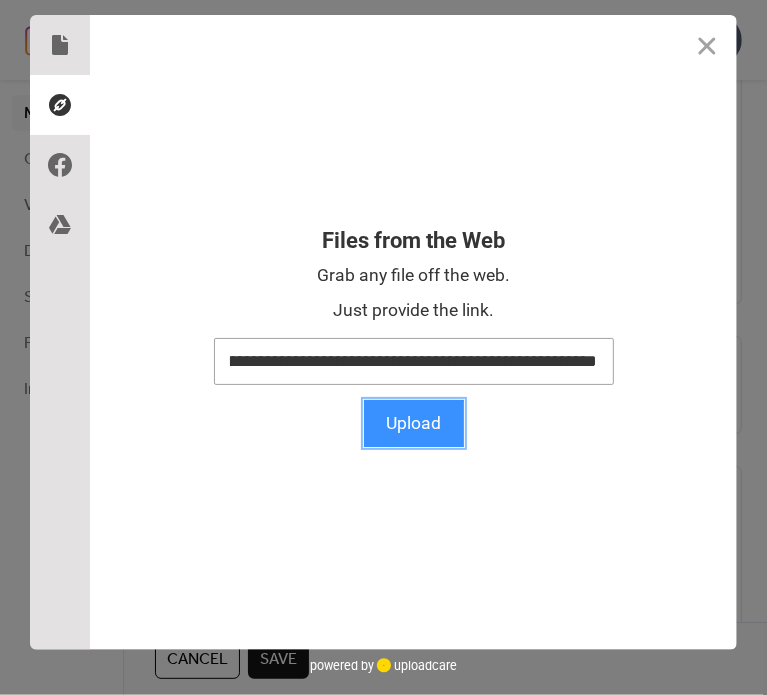 click on "Upload" at bounding box center (414, 423) 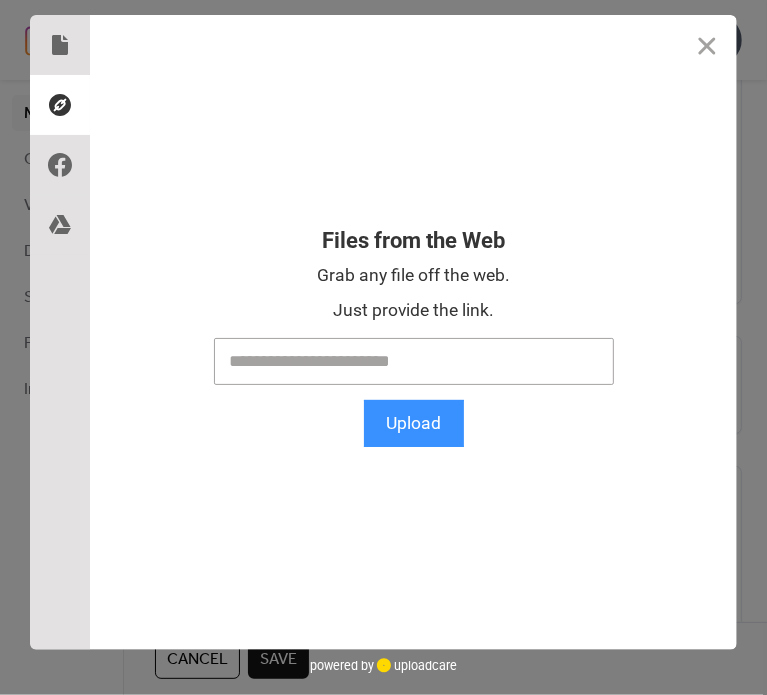 scroll, scrollTop: 0, scrollLeft: 0, axis: both 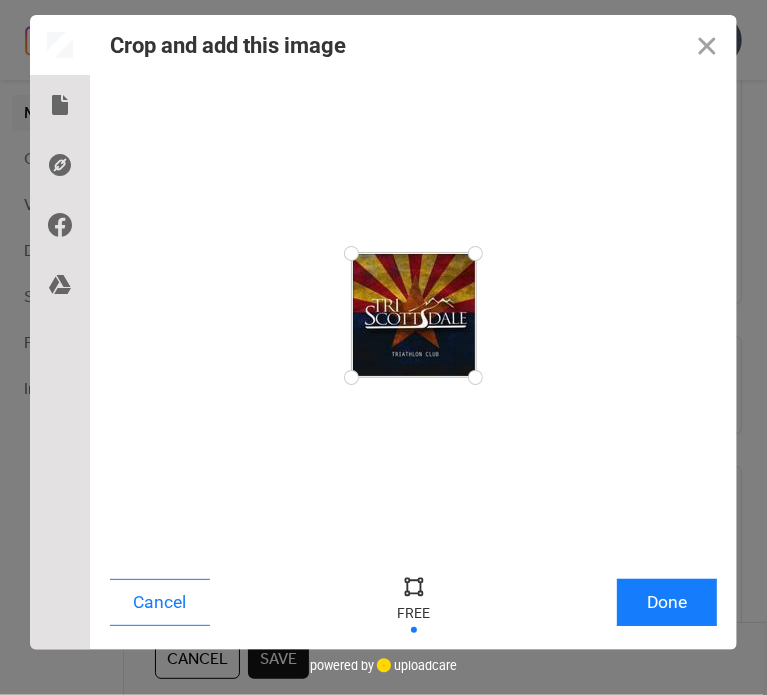 click on "Cancel   Done" at bounding box center [413, 607] 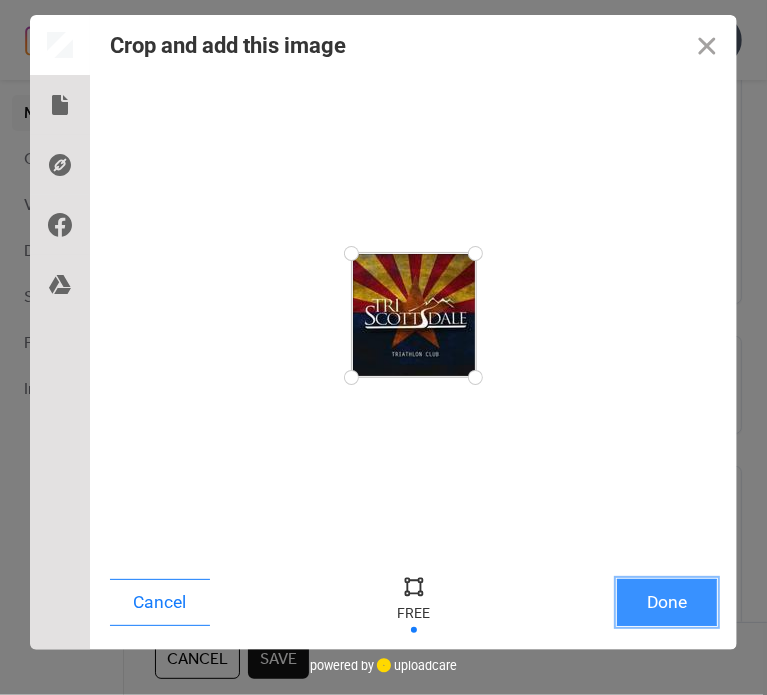 click on "Done" at bounding box center (667, 602) 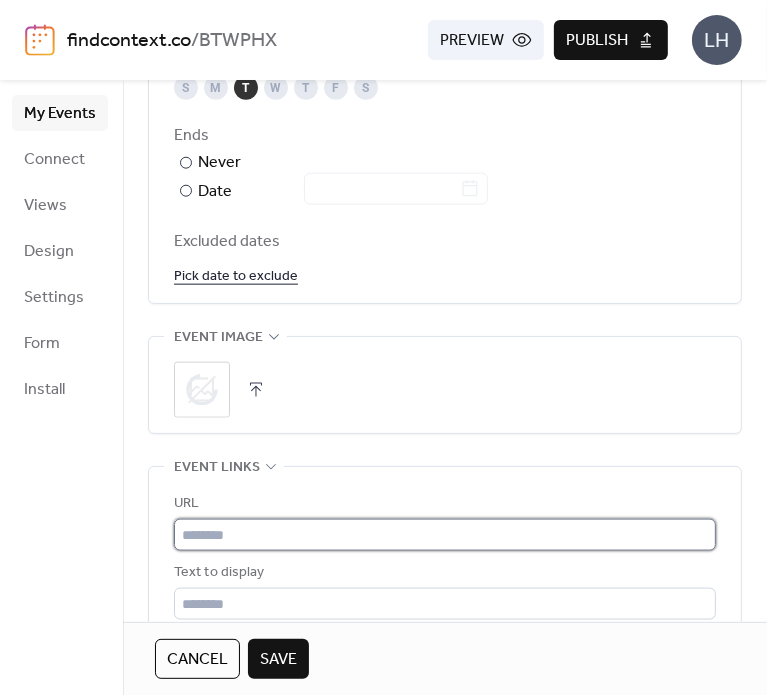 click at bounding box center (445, 535) 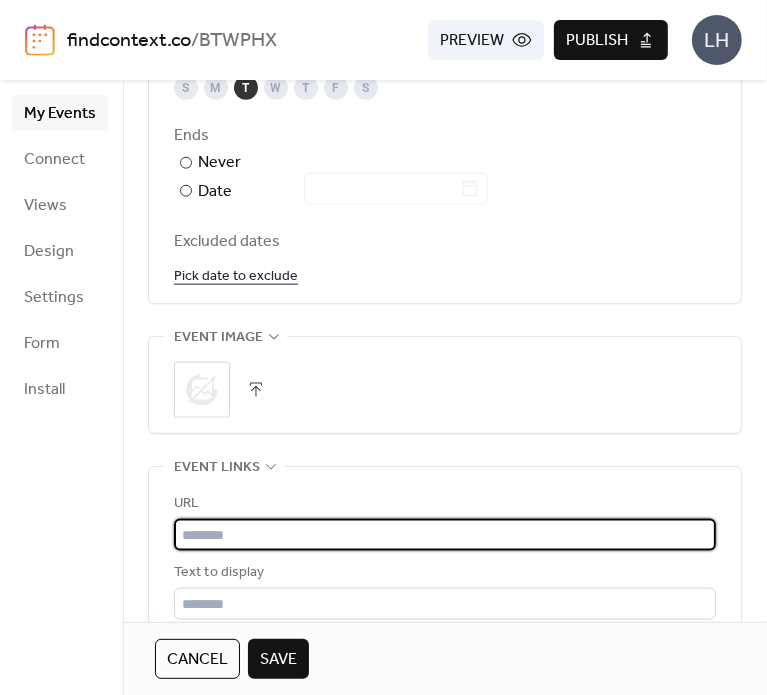 paste on "**********" 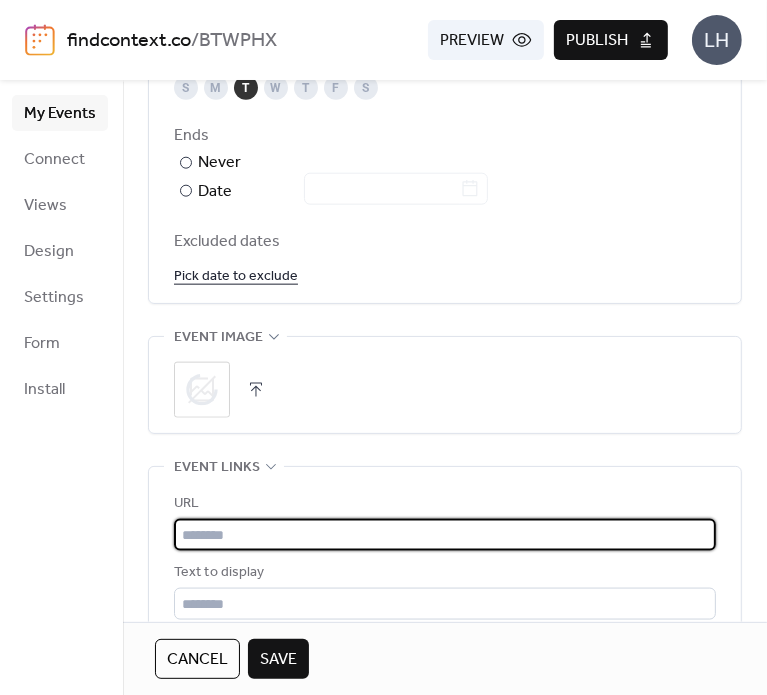 type on "**********" 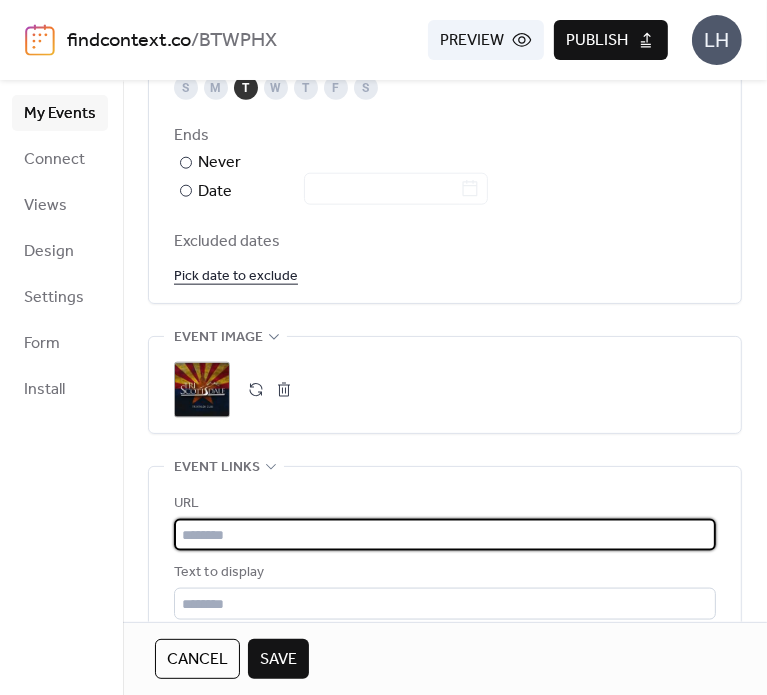 click at bounding box center (445, 535) 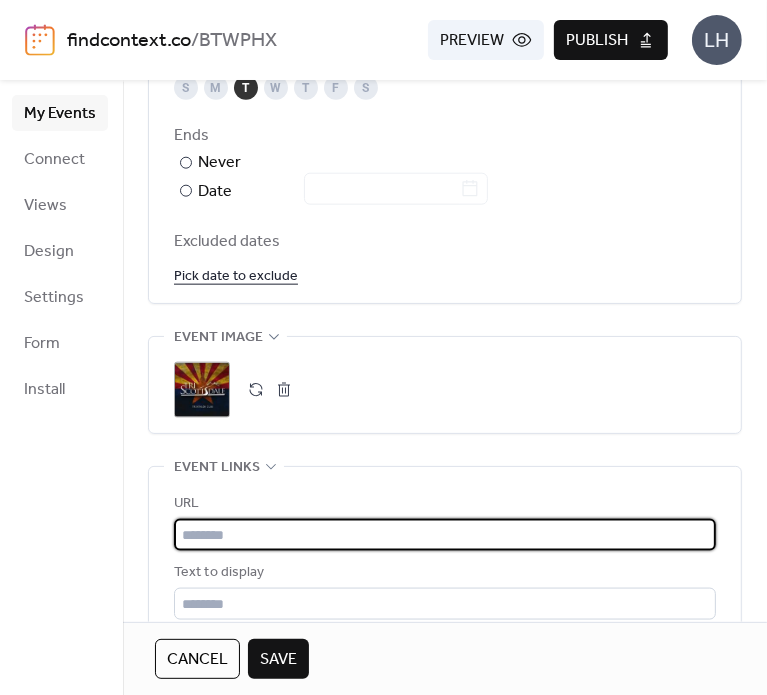 paste on "**********" 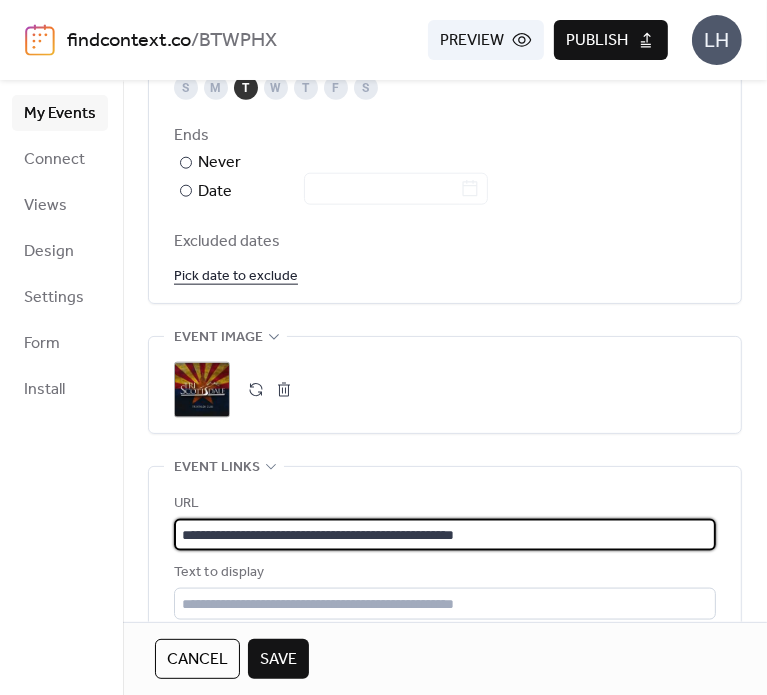 type on "**********" 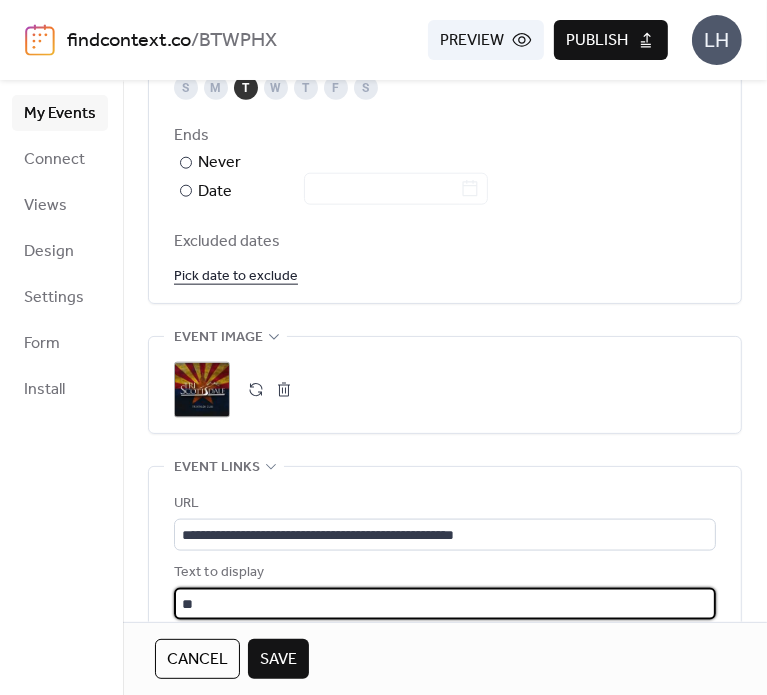 type on "**********" 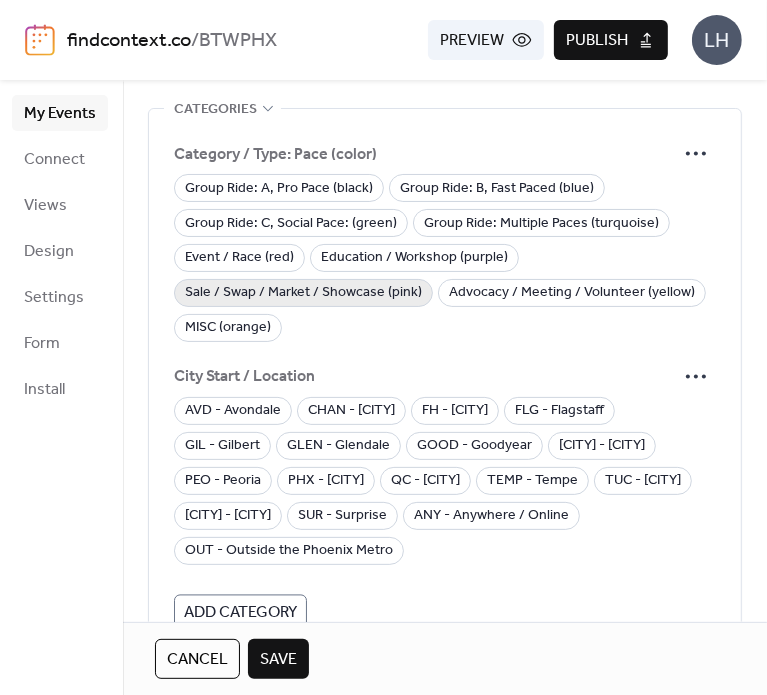 scroll, scrollTop: 1747, scrollLeft: 0, axis: vertical 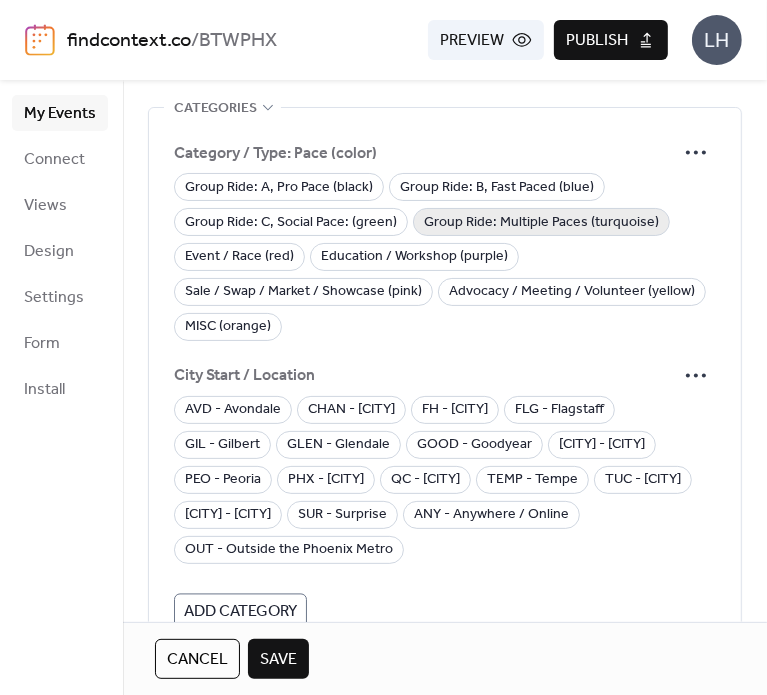 click on "Group Ride: Multiple Paces (turquoise)" at bounding box center (541, 223) 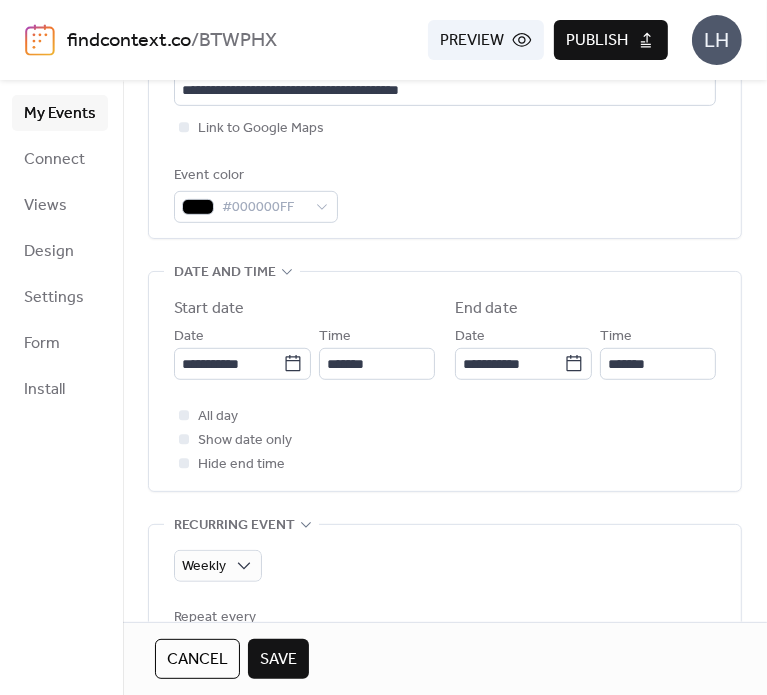 scroll, scrollTop: 460, scrollLeft: 0, axis: vertical 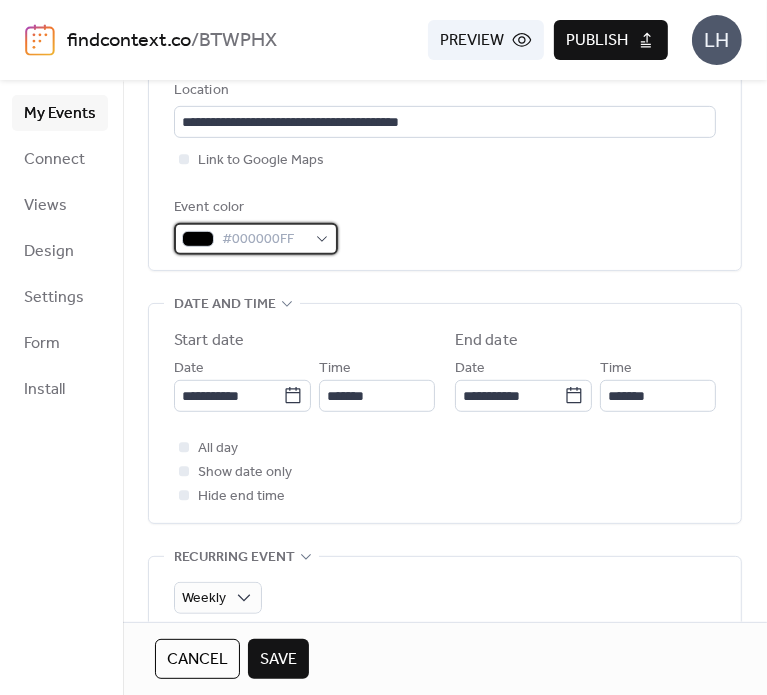 click on "#000000FF" at bounding box center (264, 240) 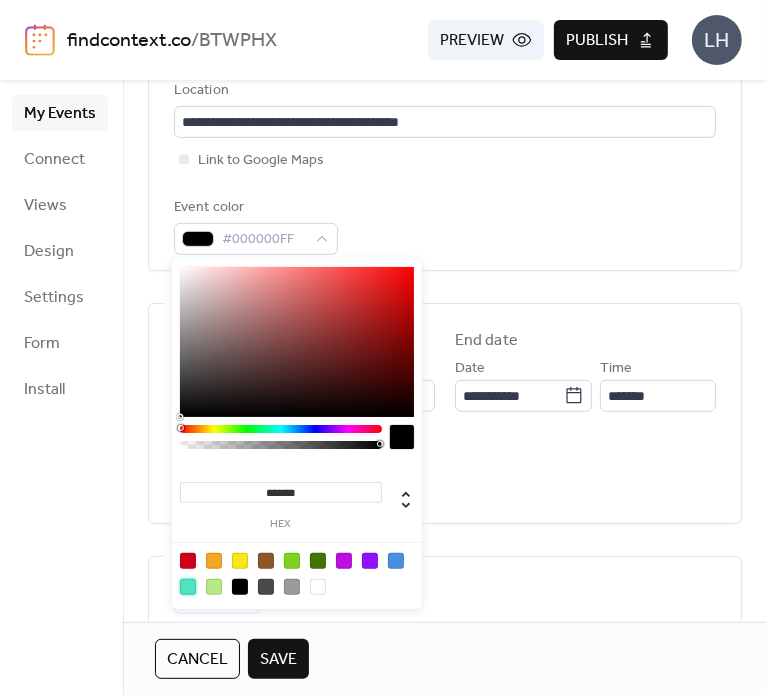 click at bounding box center (188, 587) 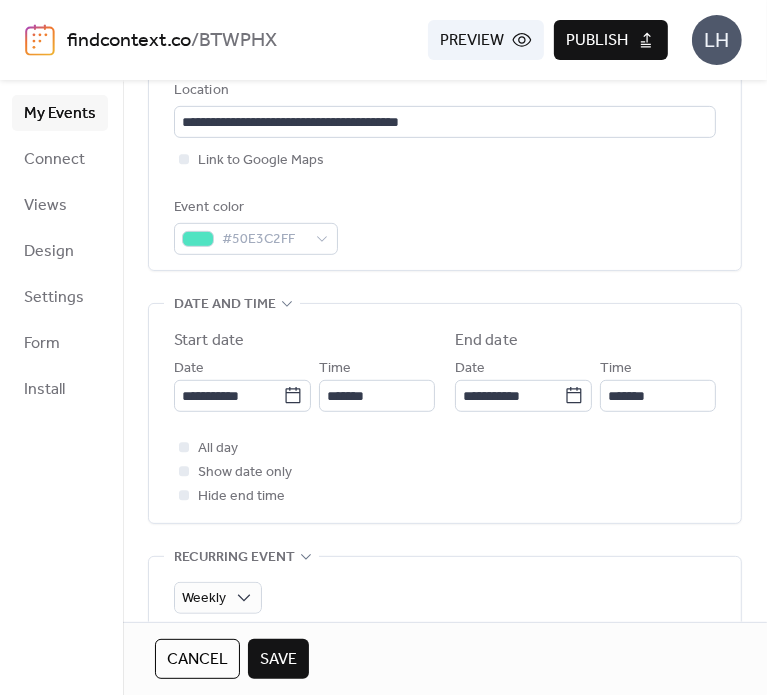 click on "Event color #50E3C2FF" at bounding box center [445, 225] 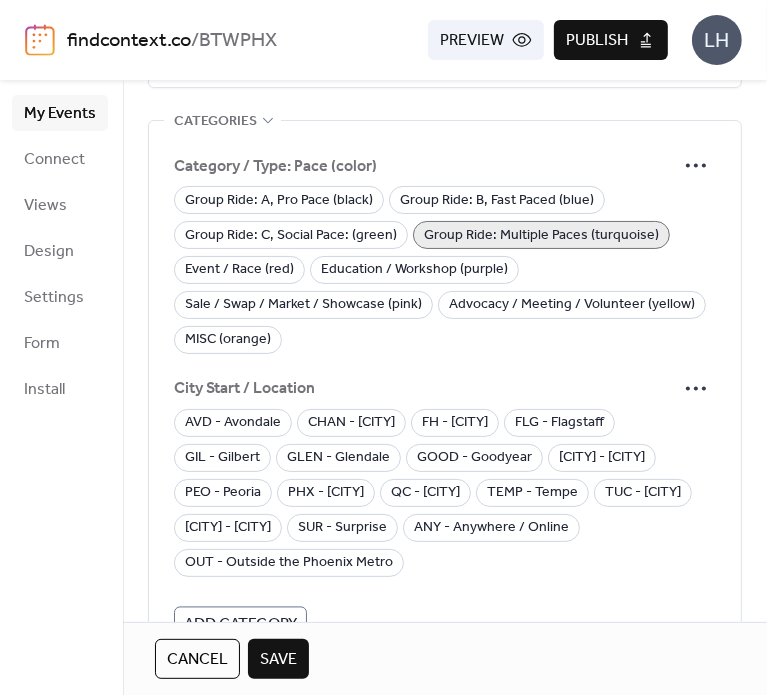 scroll, scrollTop: 1735, scrollLeft: 0, axis: vertical 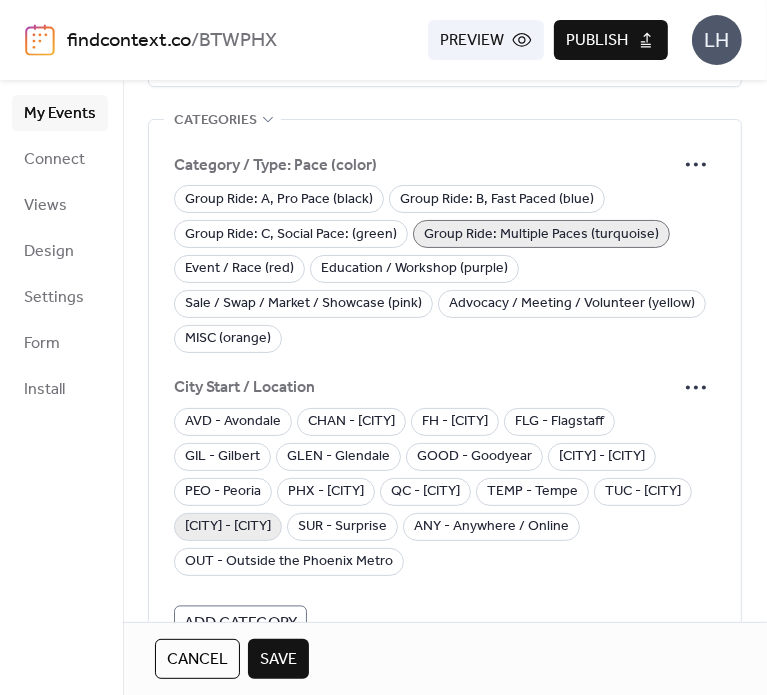 click on "[CITY] - [CITY]" at bounding box center (228, 528) 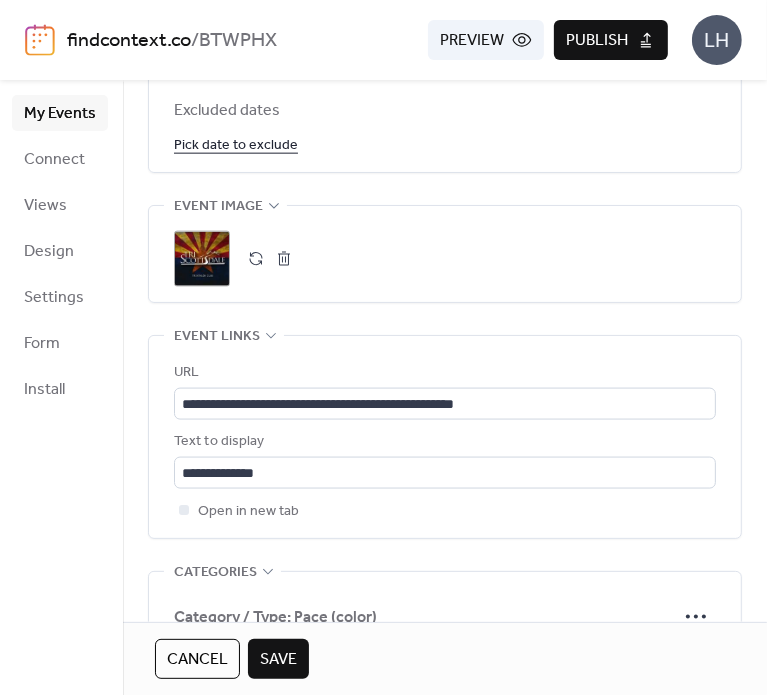 scroll, scrollTop: 1282, scrollLeft: 0, axis: vertical 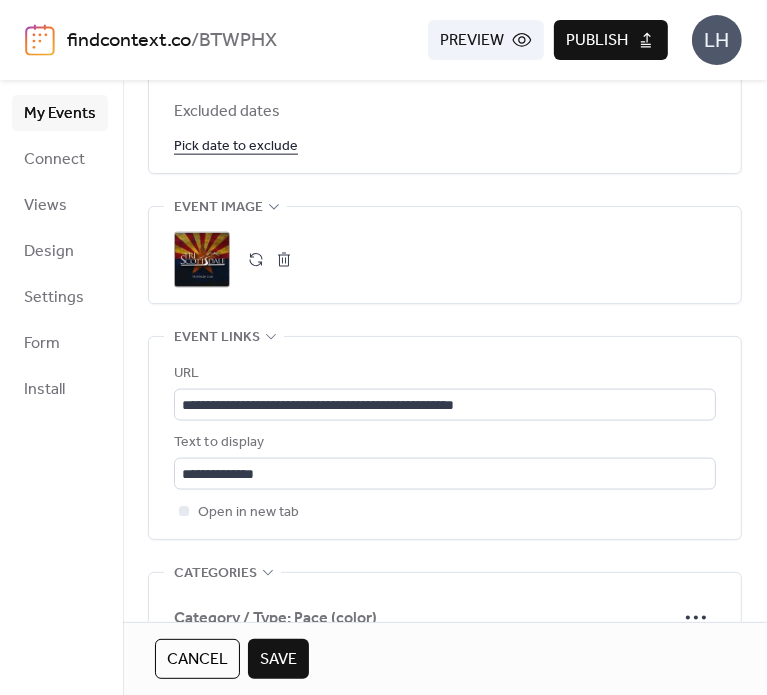 click on "Save" at bounding box center [278, 660] 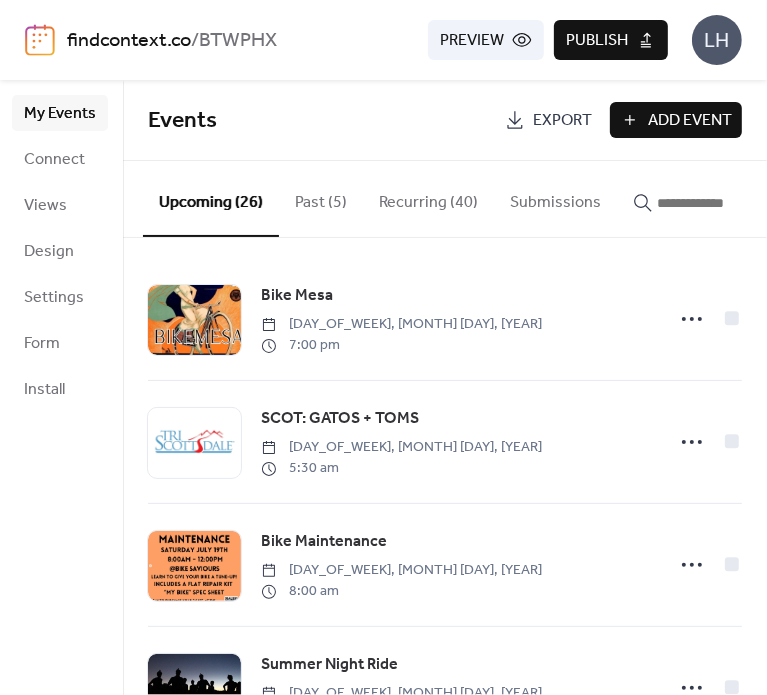 click on "Recurring (40)" at bounding box center [428, 198] 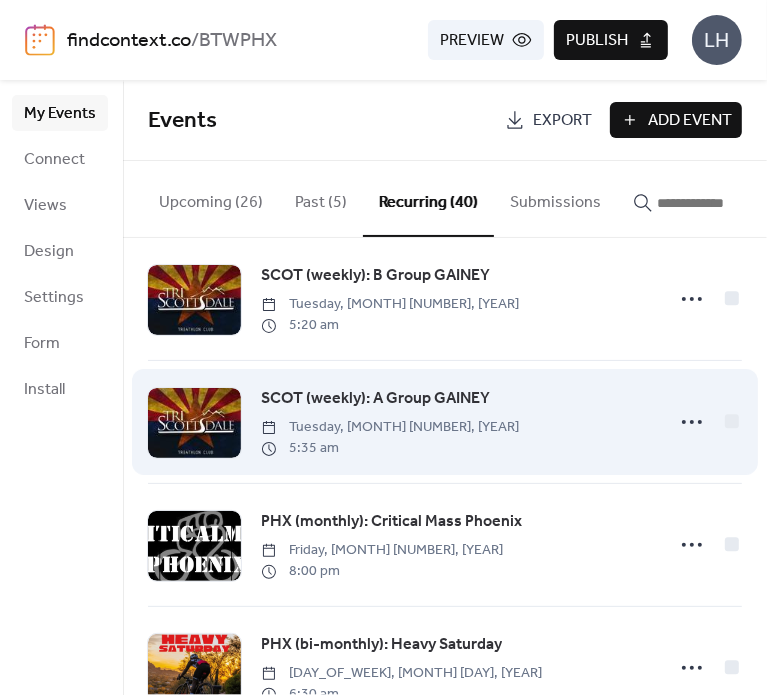 scroll, scrollTop: 4514, scrollLeft: 0, axis: vertical 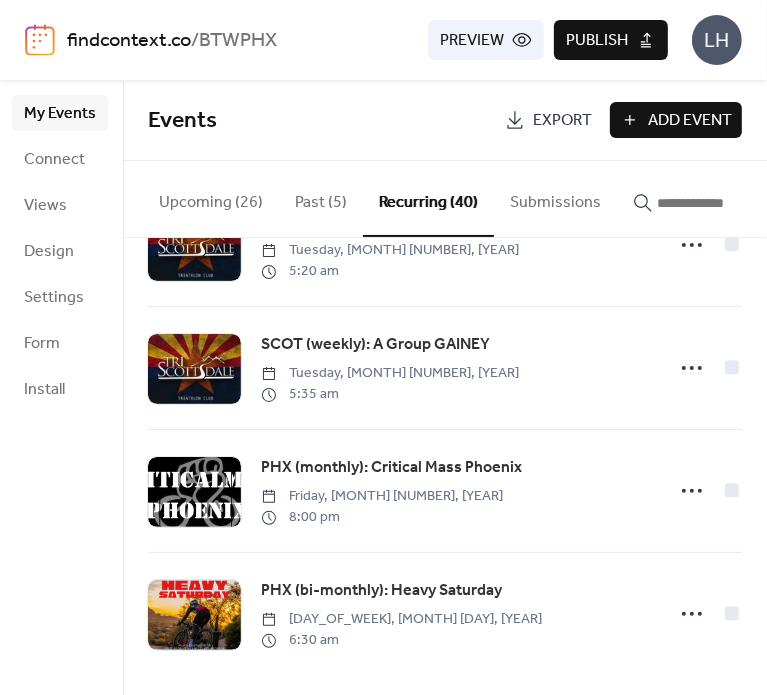 click on "Upcoming (26)" at bounding box center [211, 198] 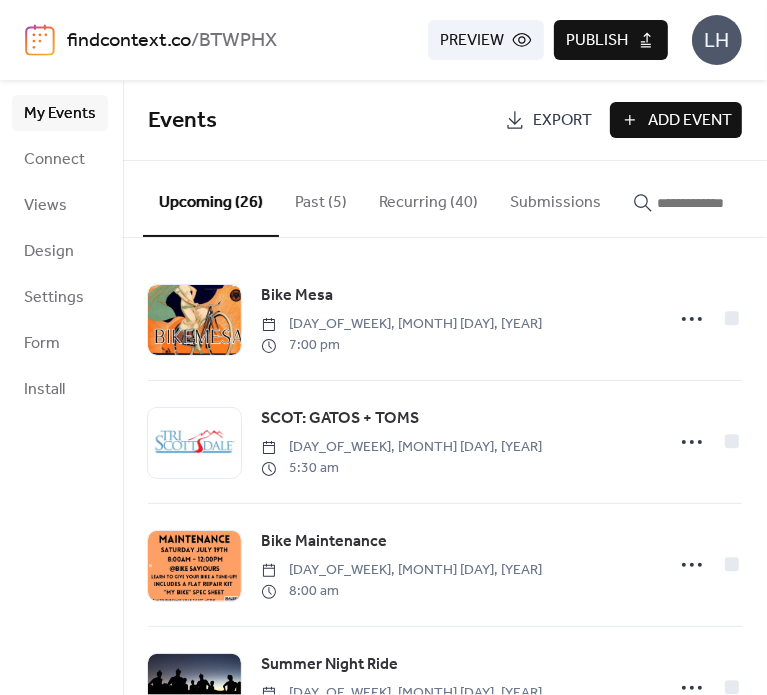 click on "Add Event" at bounding box center (676, 120) 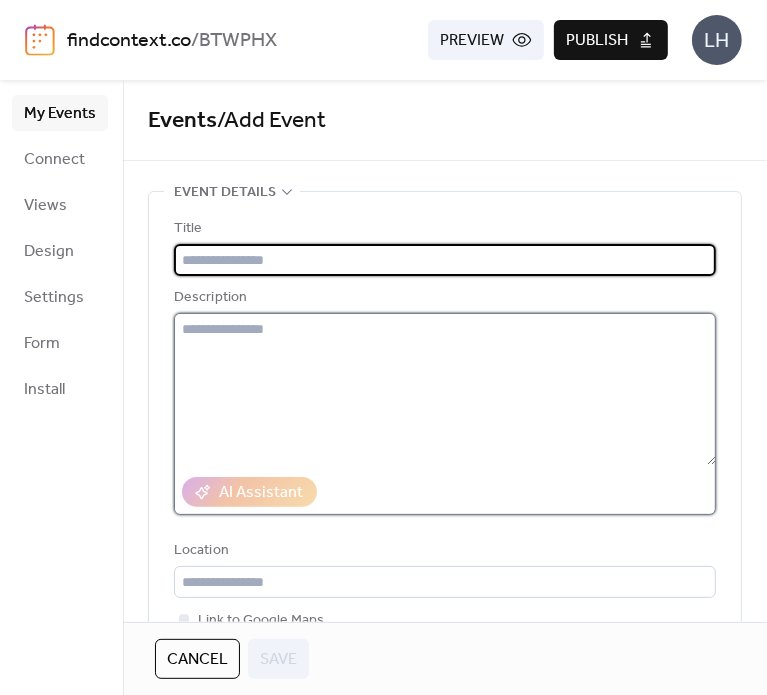 click at bounding box center (445, 389) 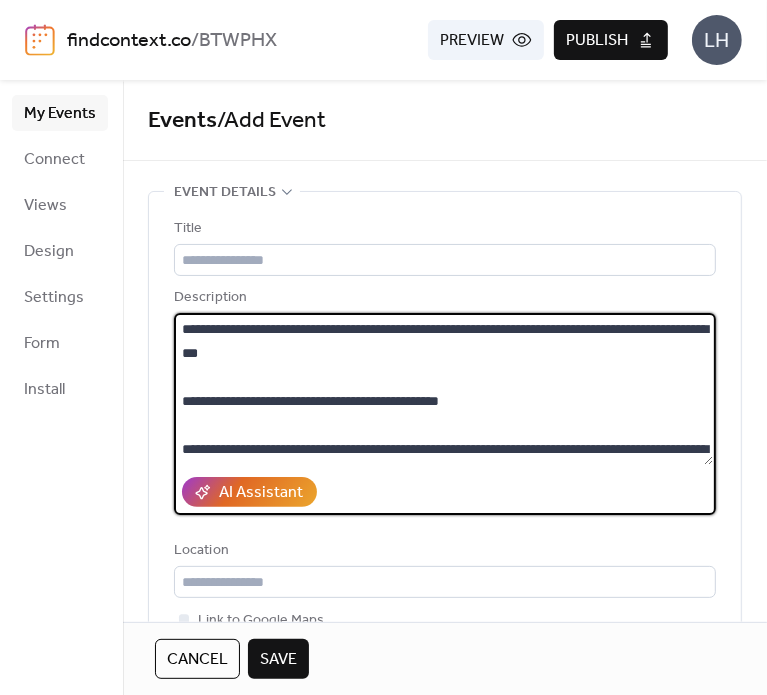 scroll, scrollTop: 92, scrollLeft: 0, axis: vertical 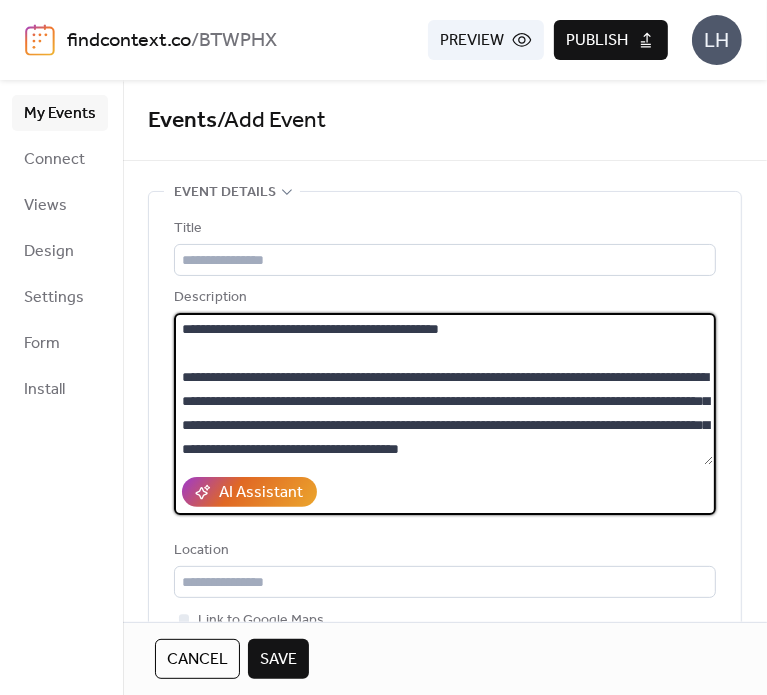 type on "**********" 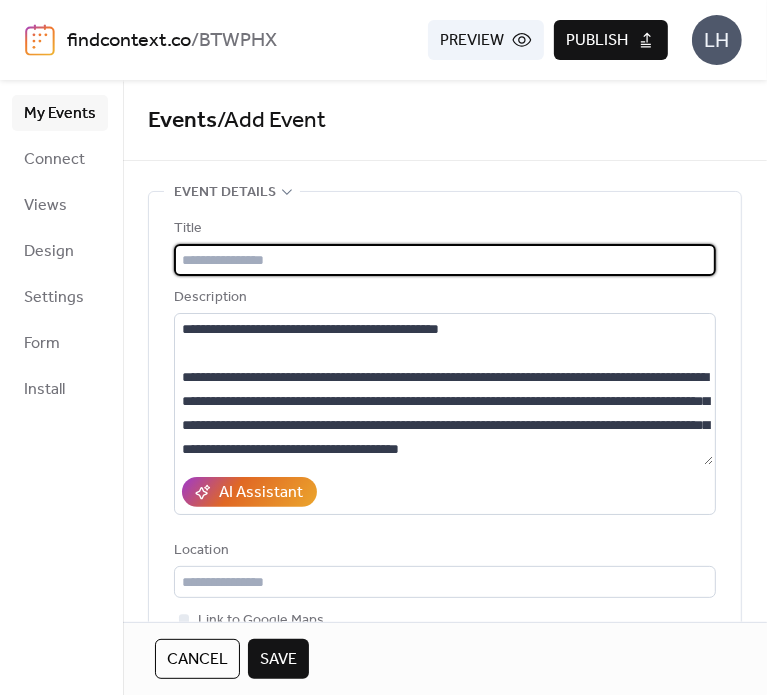 click at bounding box center [445, 260] 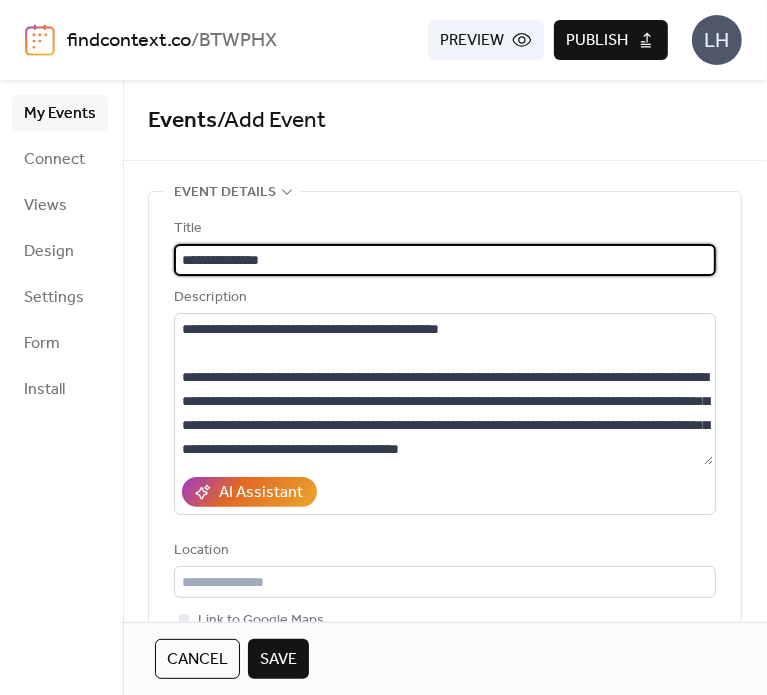 paste on "**********" 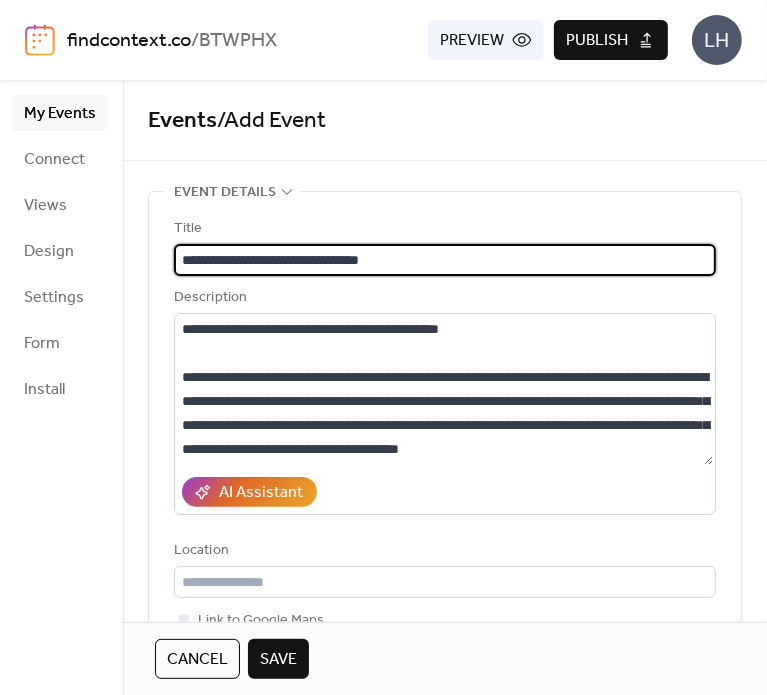 click on "**********" at bounding box center [445, 260] 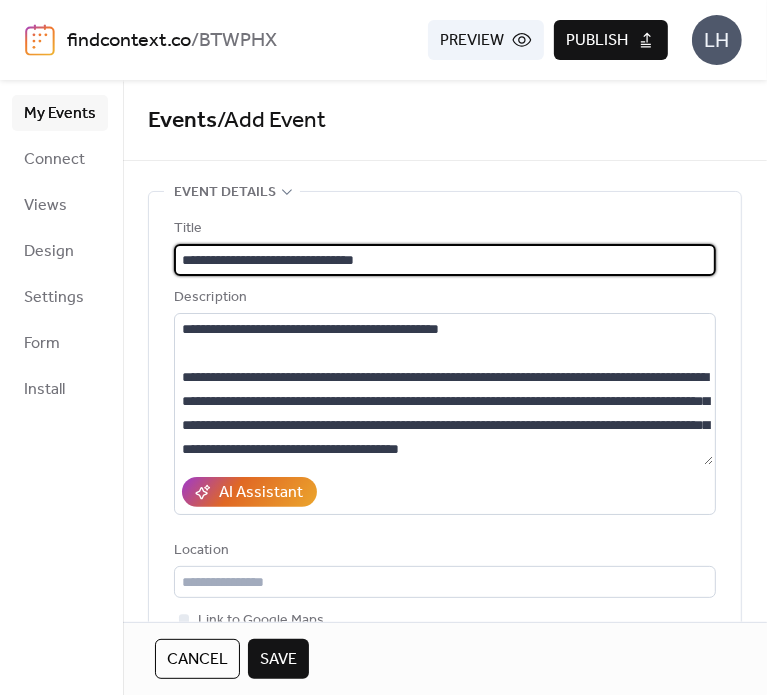 click on "**********" at bounding box center (445, 260) 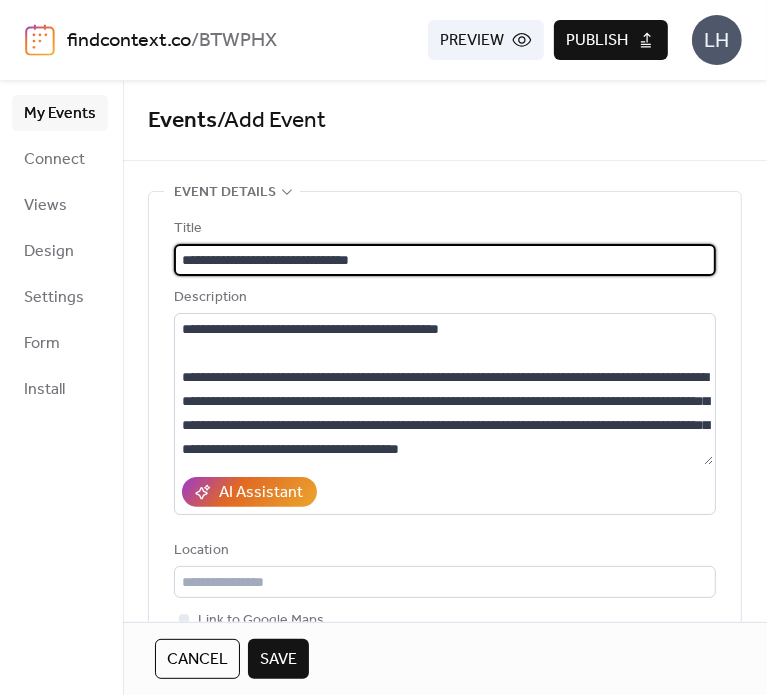 click on "Description" at bounding box center (443, 298) 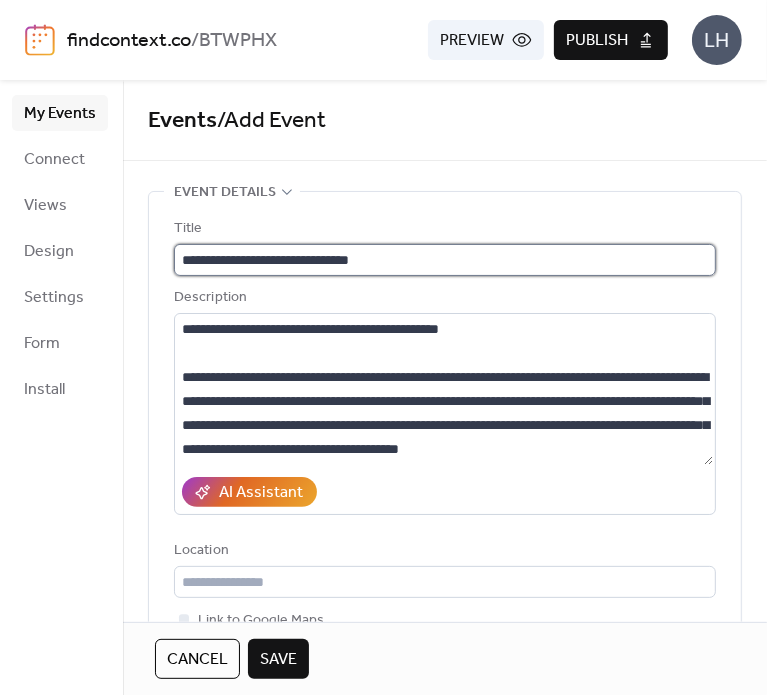 click on "**********" at bounding box center (445, 260) 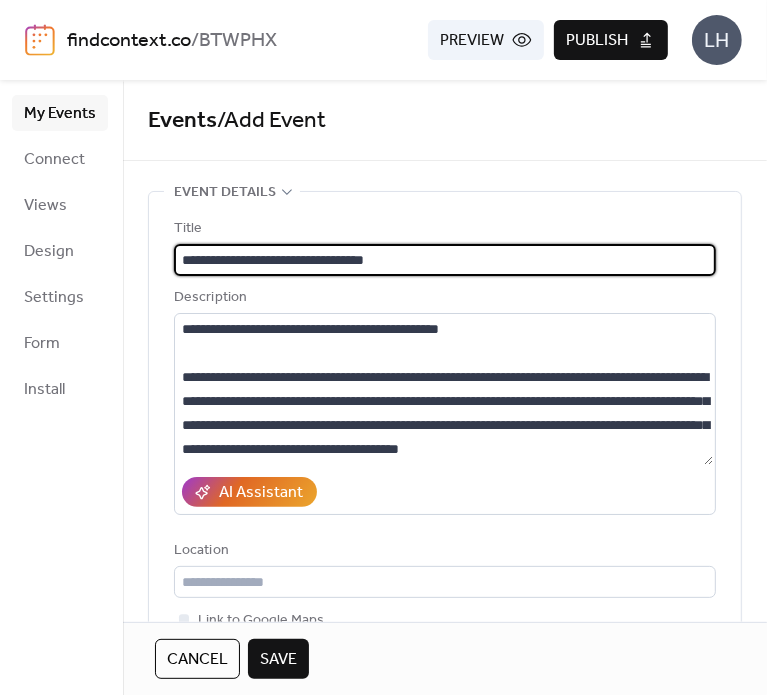 click on "**********" at bounding box center (445, 260) 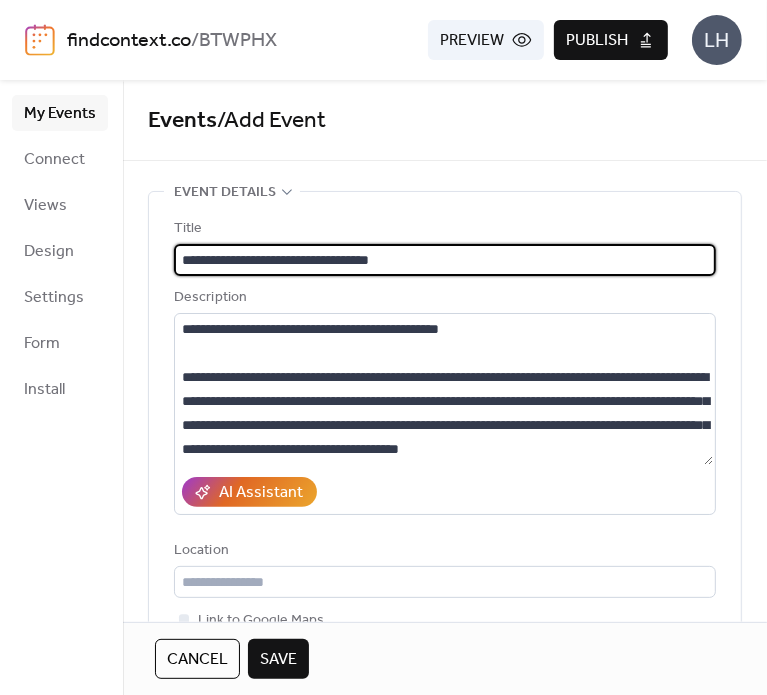 type on "**********" 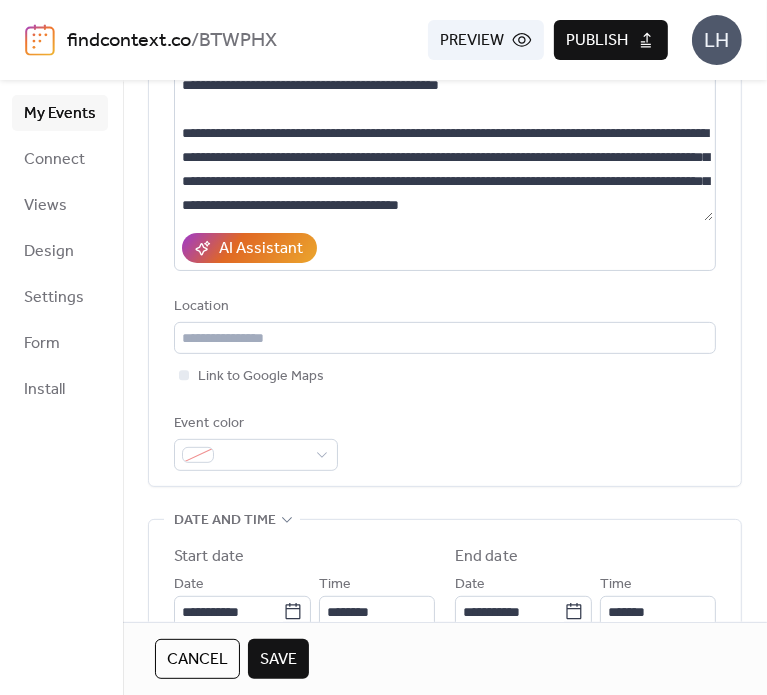 scroll, scrollTop: 251, scrollLeft: 0, axis: vertical 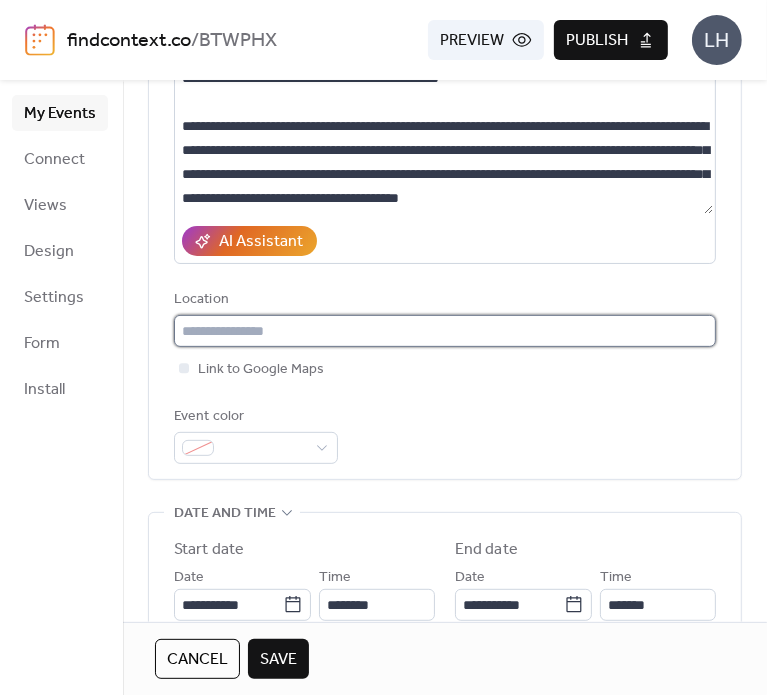 click at bounding box center (445, 331) 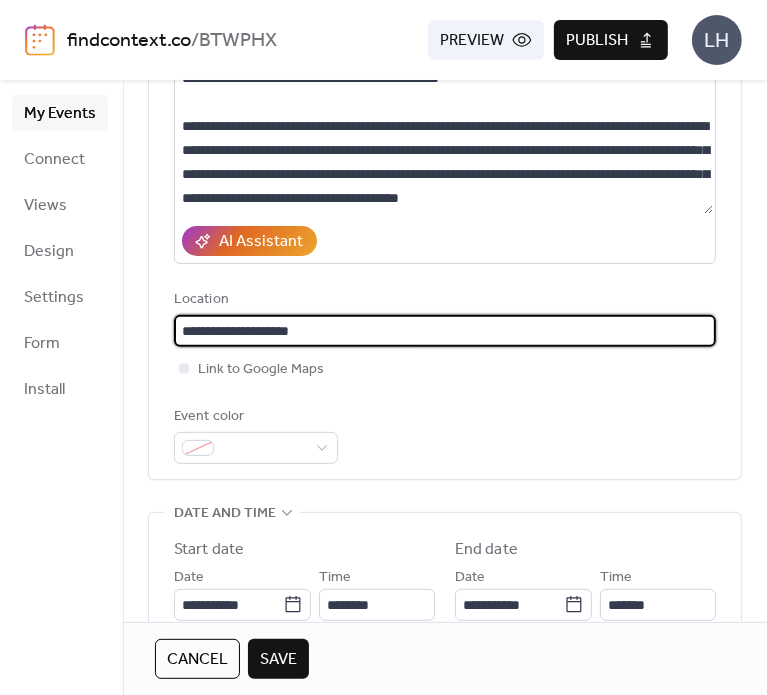 type on "**********" 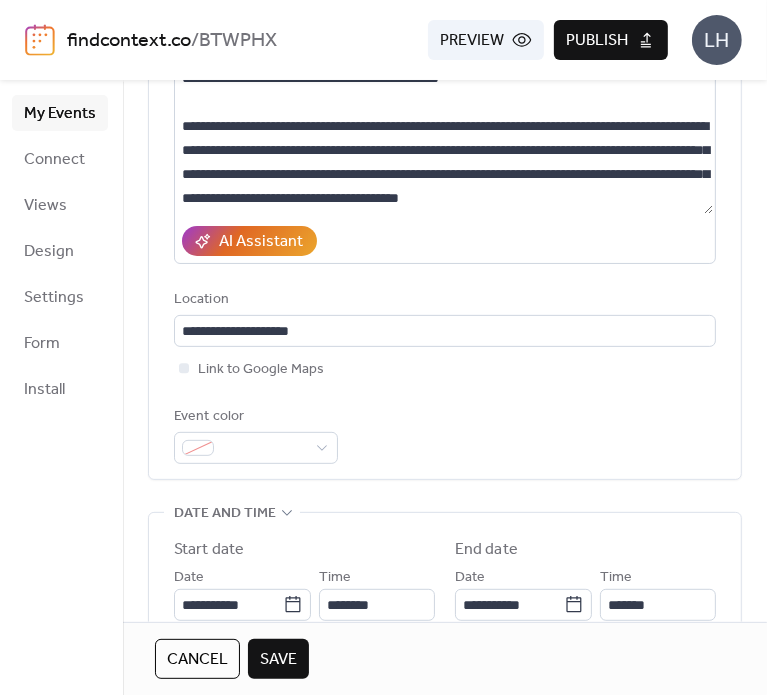 click on "Location" at bounding box center [443, 300] 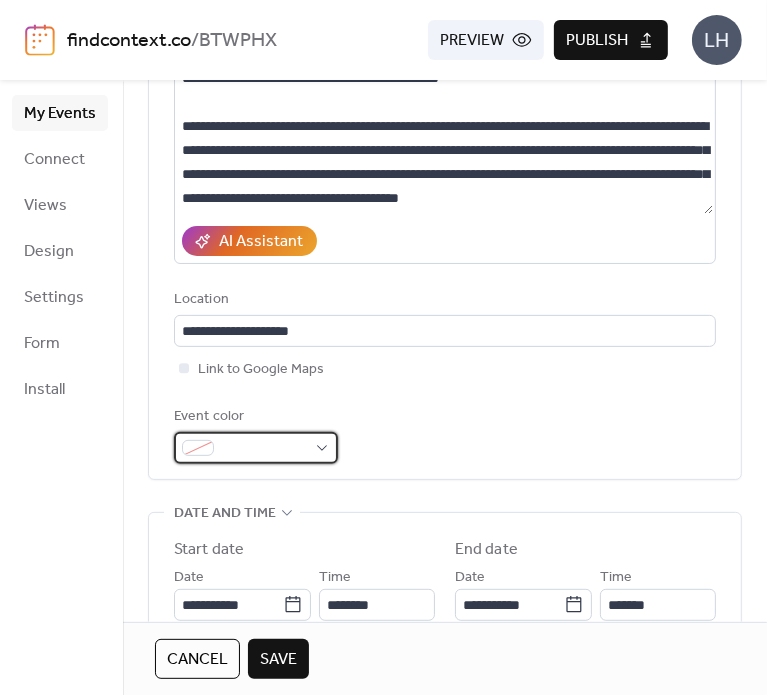 click at bounding box center [264, 449] 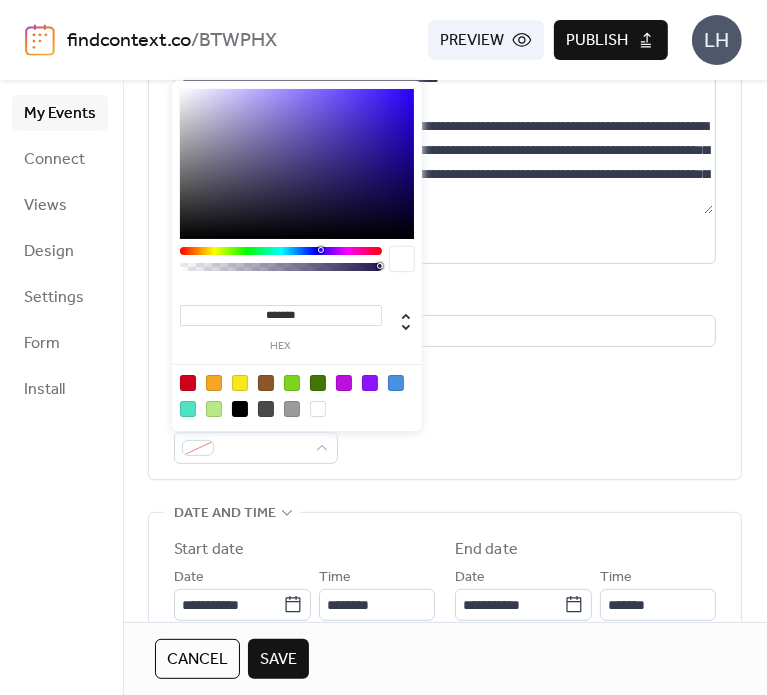 click at bounding box center [396, 383] 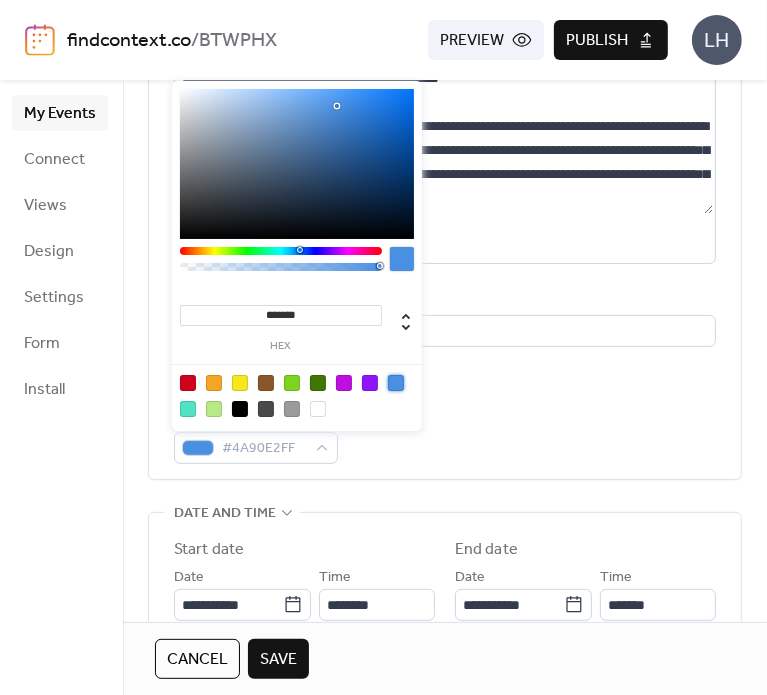 click on "**********" at bounding box center (445, 215) 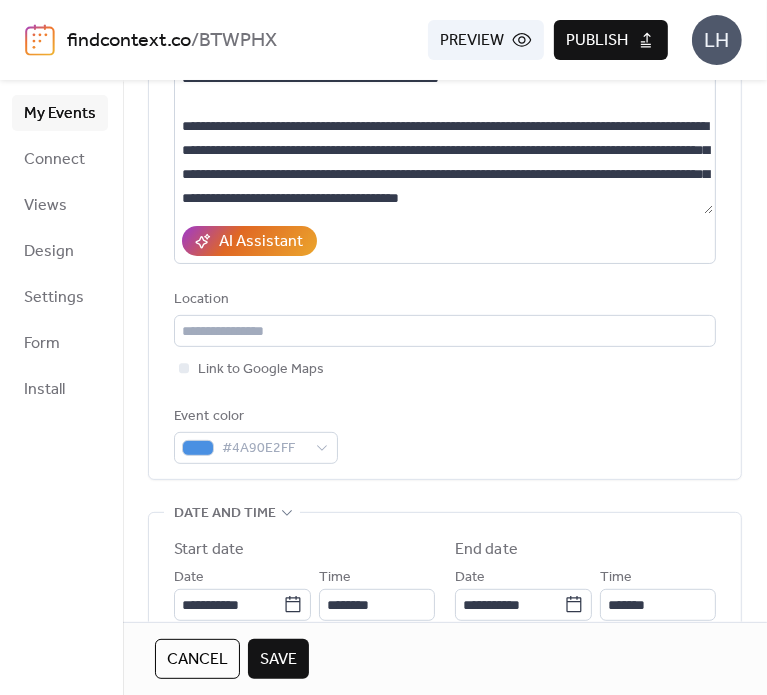 scroll, scrollTop: 267, scrollLeft: 0, axis: vertical 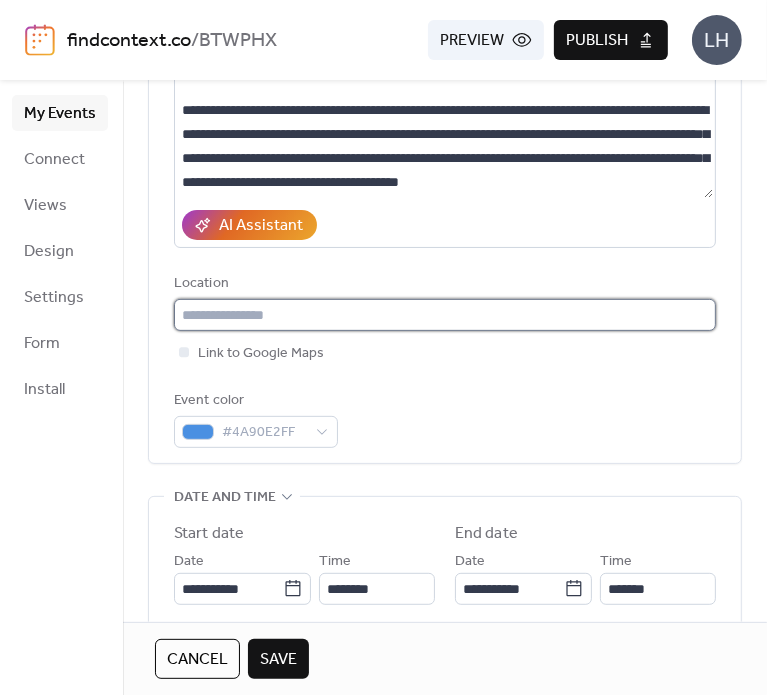 click at bounding box center [445, 315] 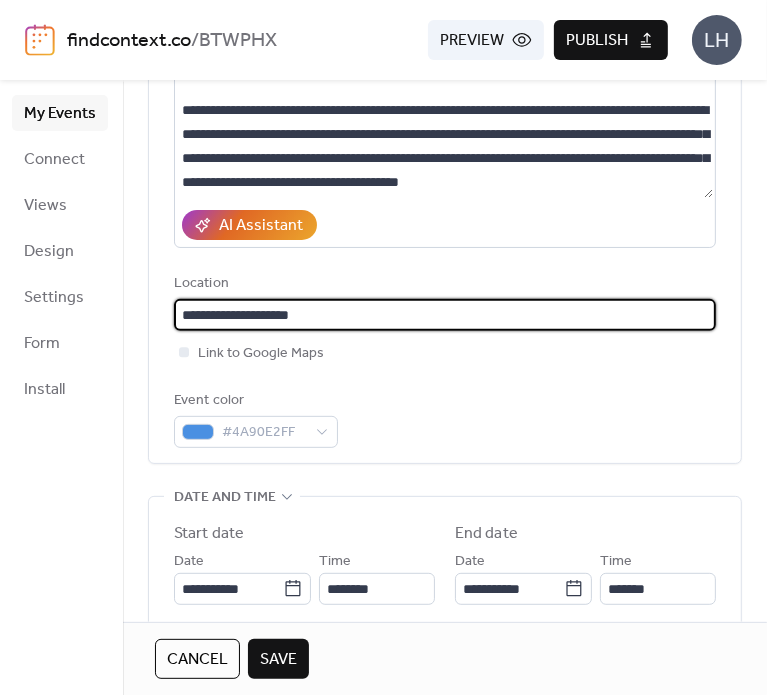 type on "**********" 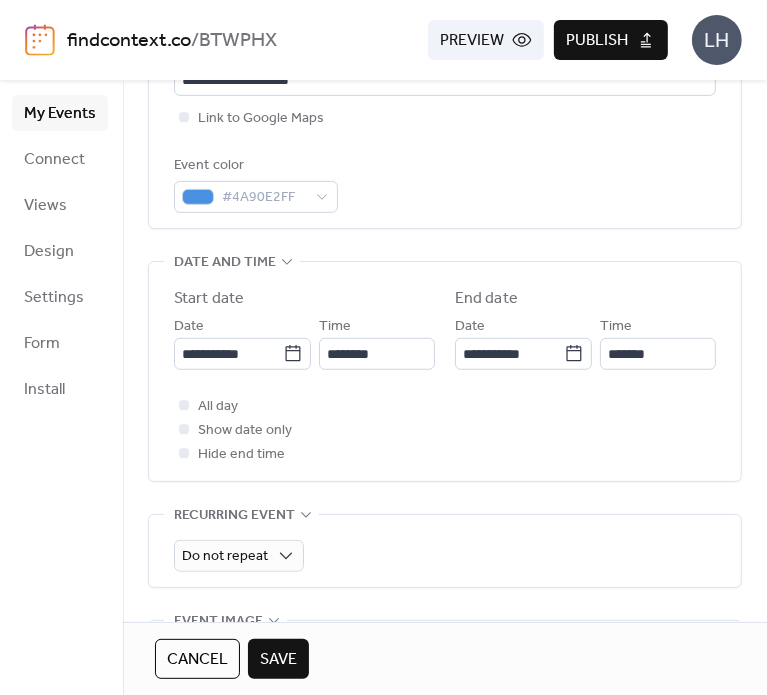 scroll, scrollTop: 507, scrollLeft: 0, axis: vertical 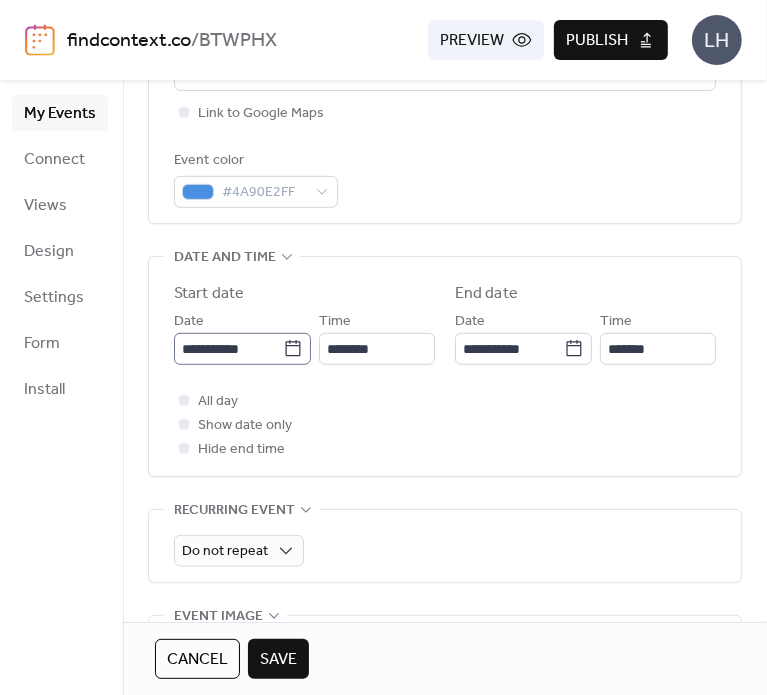 click 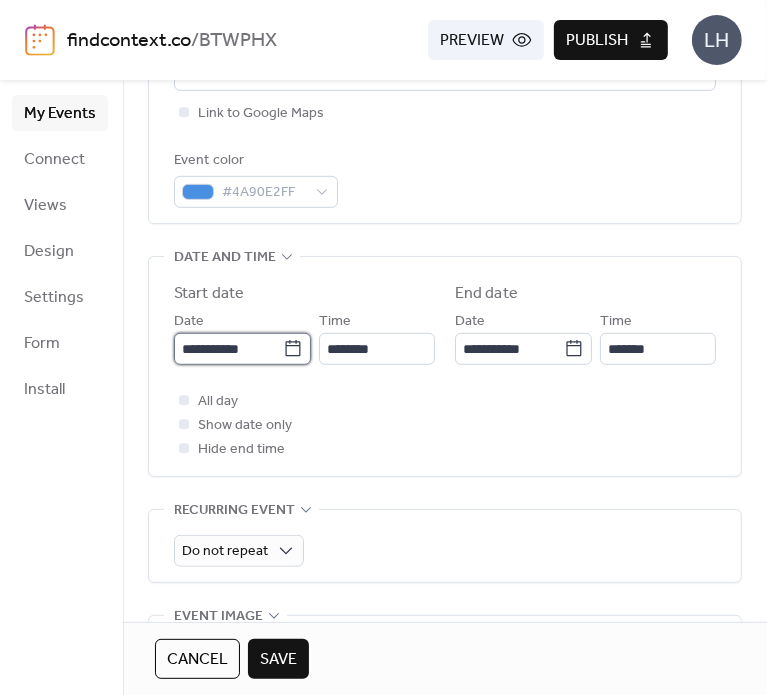 click on "**********" at bounding box center (228, 349) 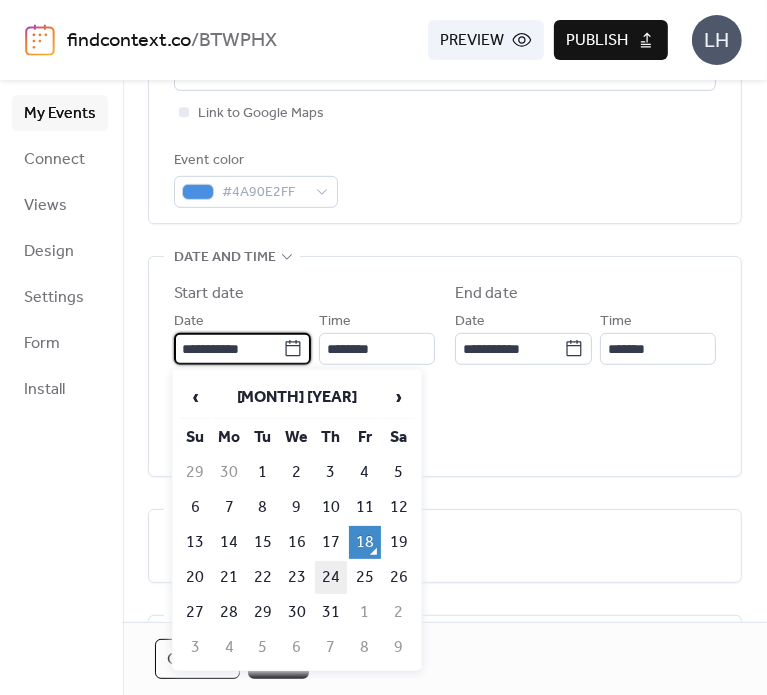 click on "24" at bounding box center (331, 577) 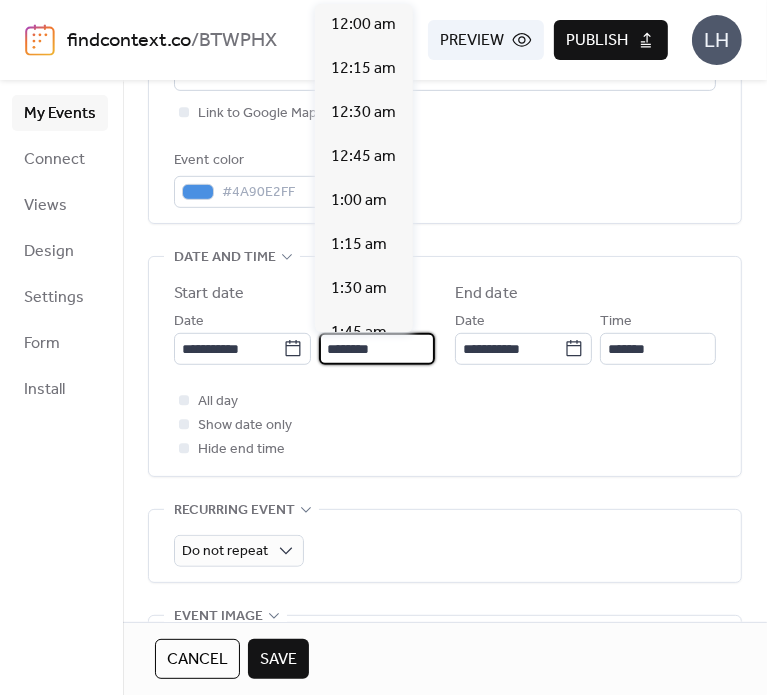 scroll, scrollTop: 2112, scrollLeft: 0, axis: vertical 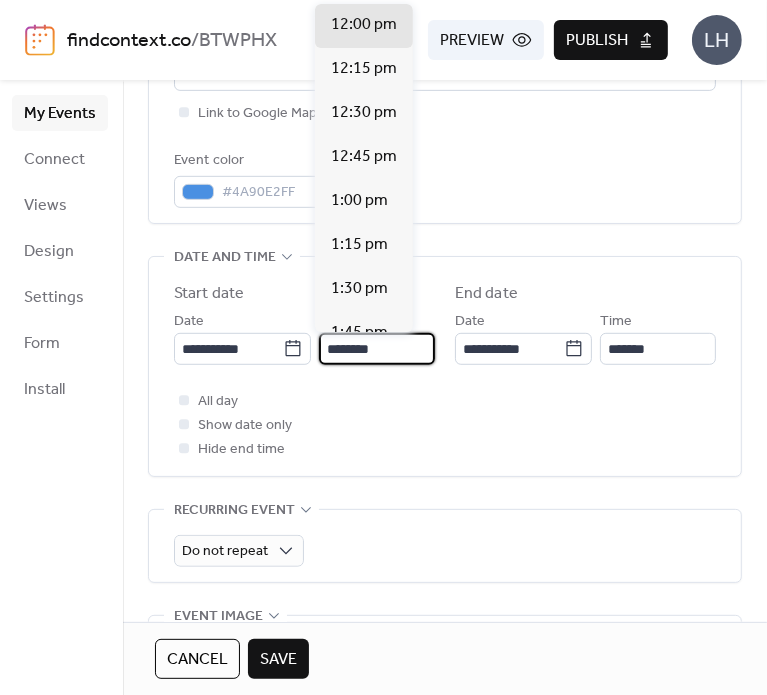 drag, startPoint x: 342, startPoint y: 343, endPoint x: 319, endPoint y: 343, distance: 23 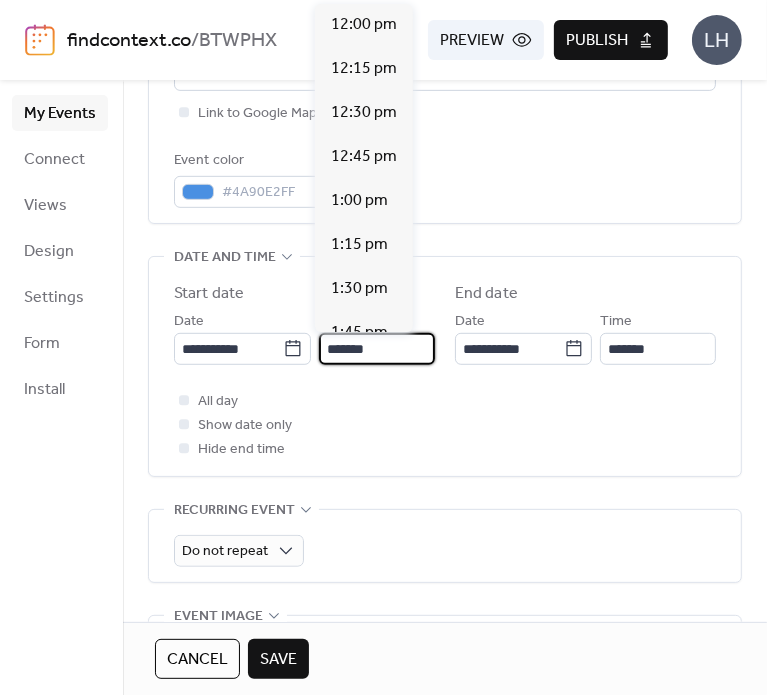 scroll, scrollTop: 2992, scrollLeft: 0, axis: vertical 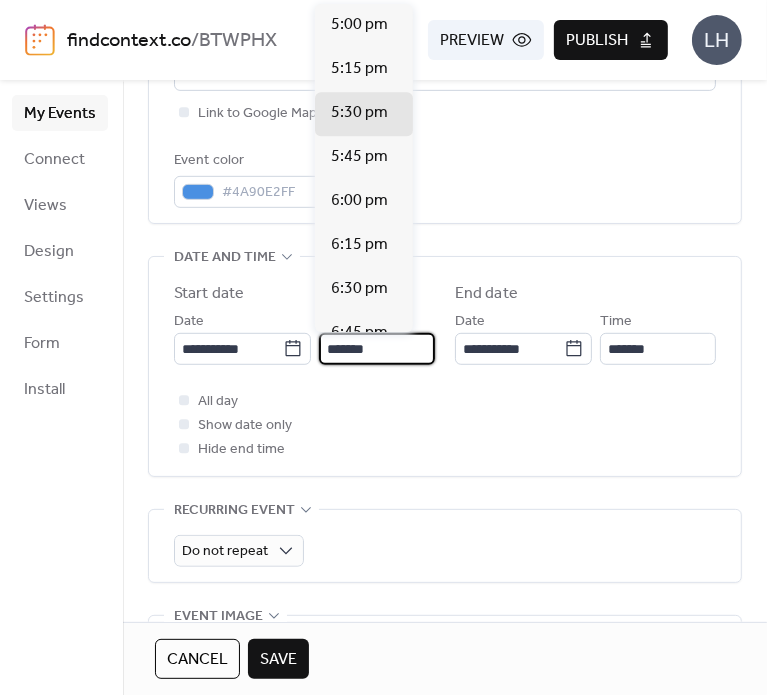 click on "*******" at bounding box center (377, 349) 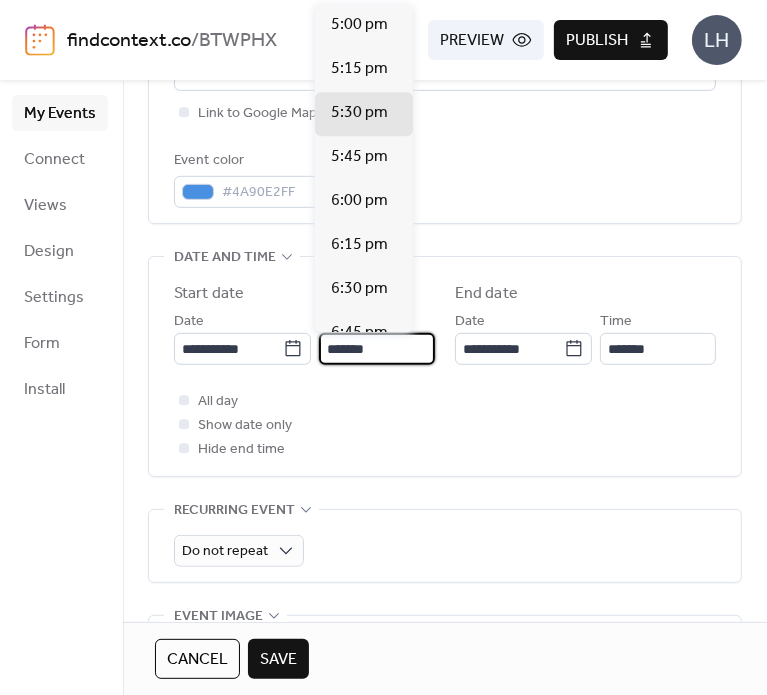scroll, scrollTop: 968, scrollLeft: 0, axis: vertical 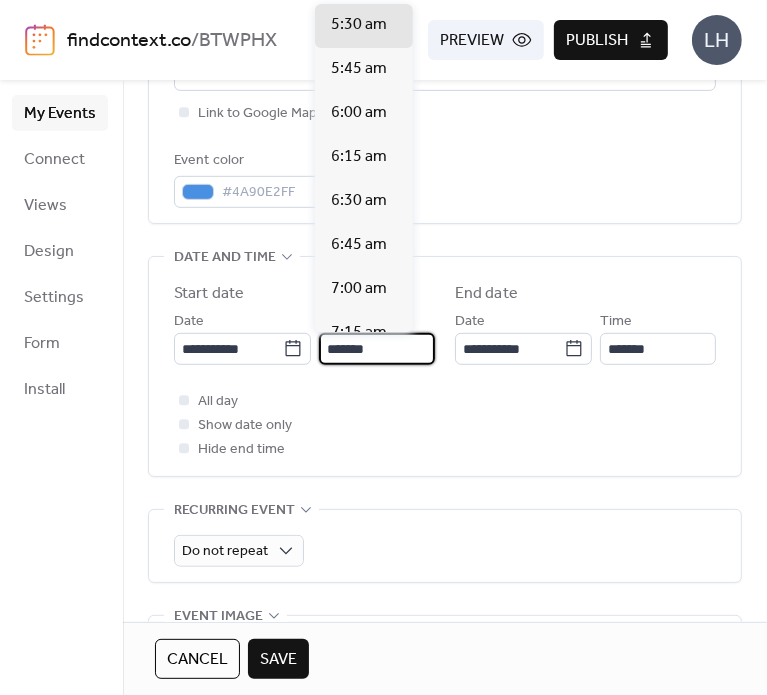 type on "*******" 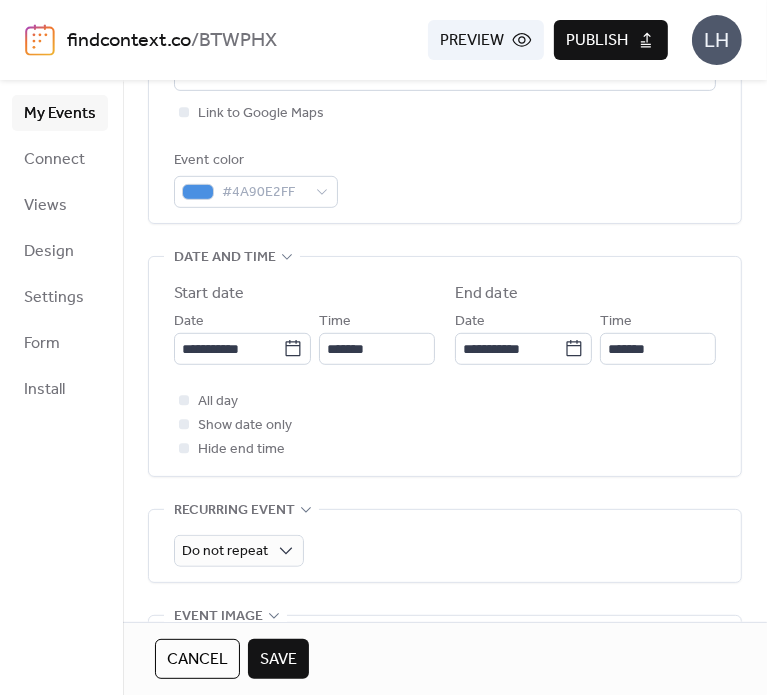 type on "*******" 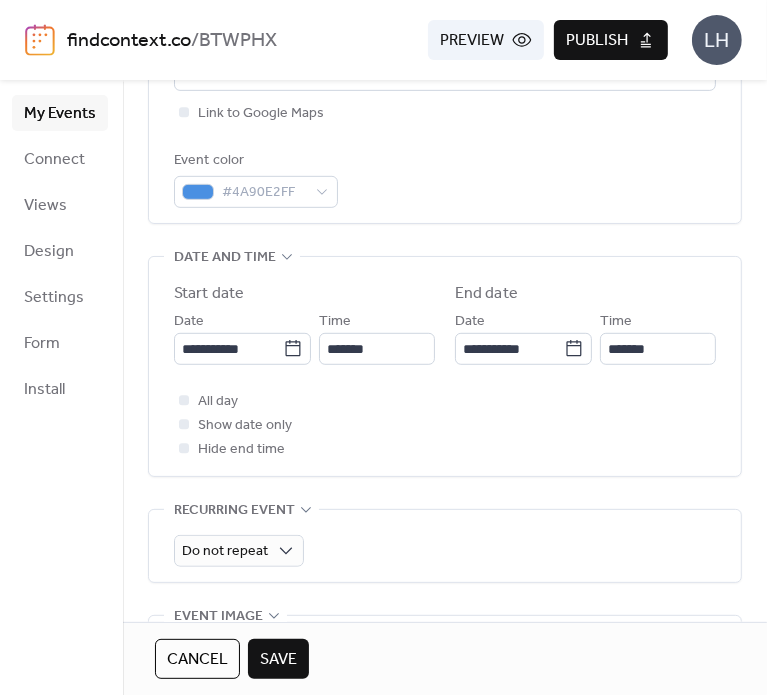 click on "**********" at bounding box center [445, 371] 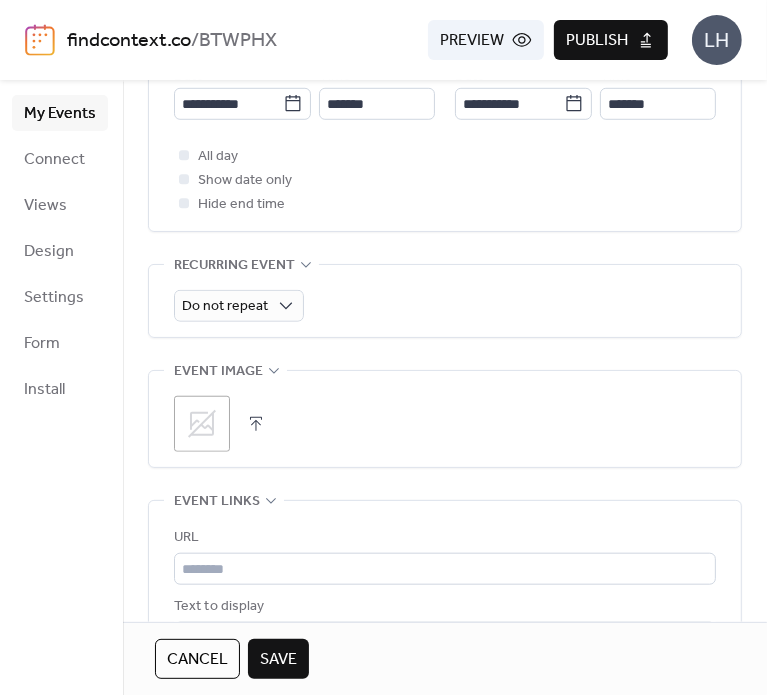 scroll, scrollTop: 804, scrollLeft: 0, axis: vertical 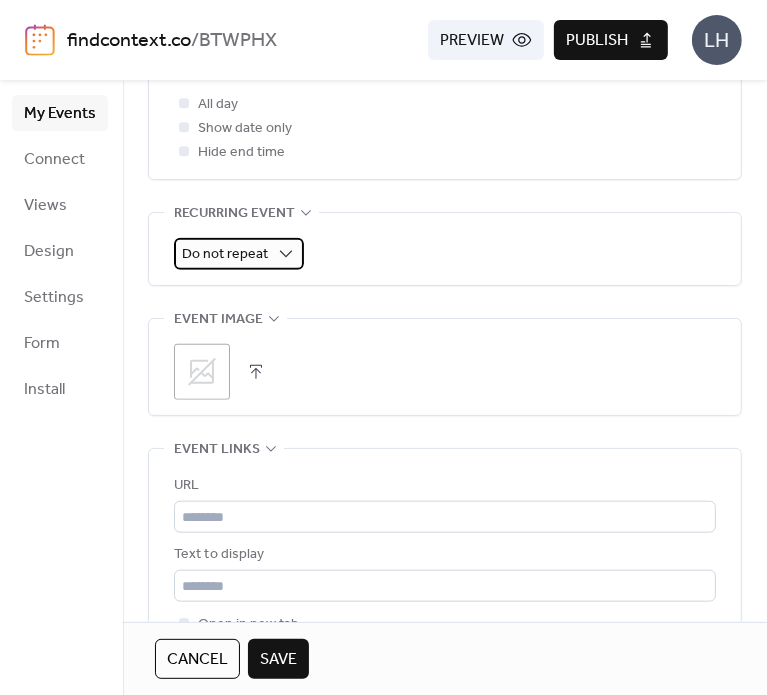 click on "Do not repeat" at bounding box center [239, 254] 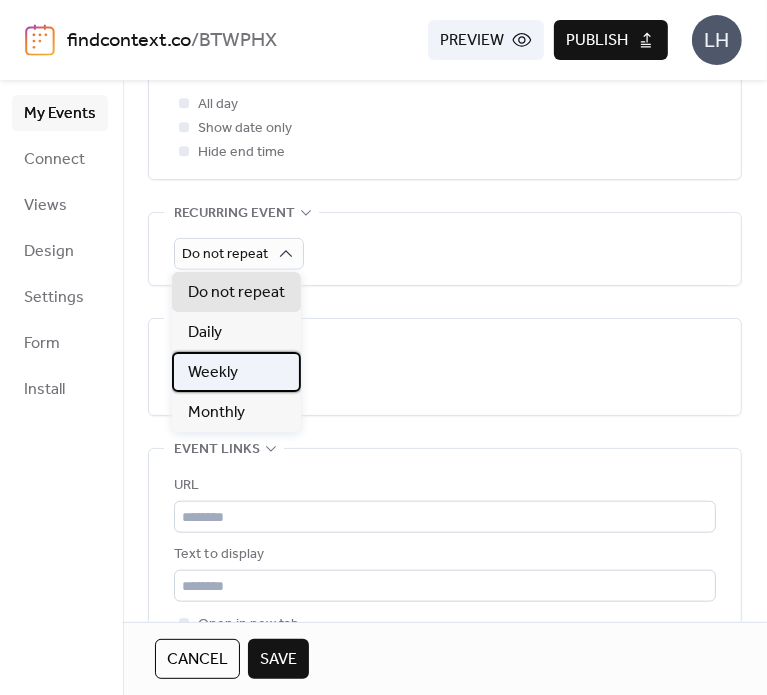 click on "Weekly" at bounding box center [236, 372] 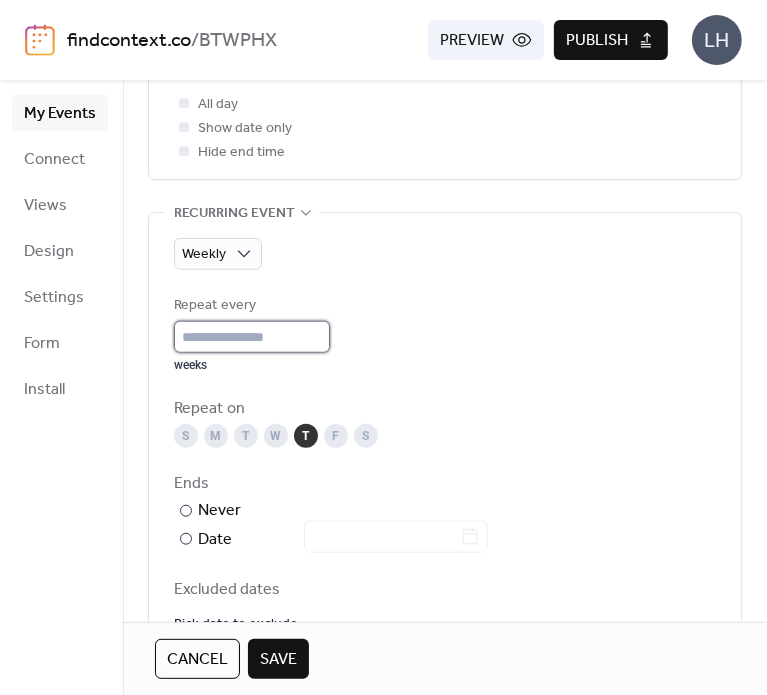 type on "*" 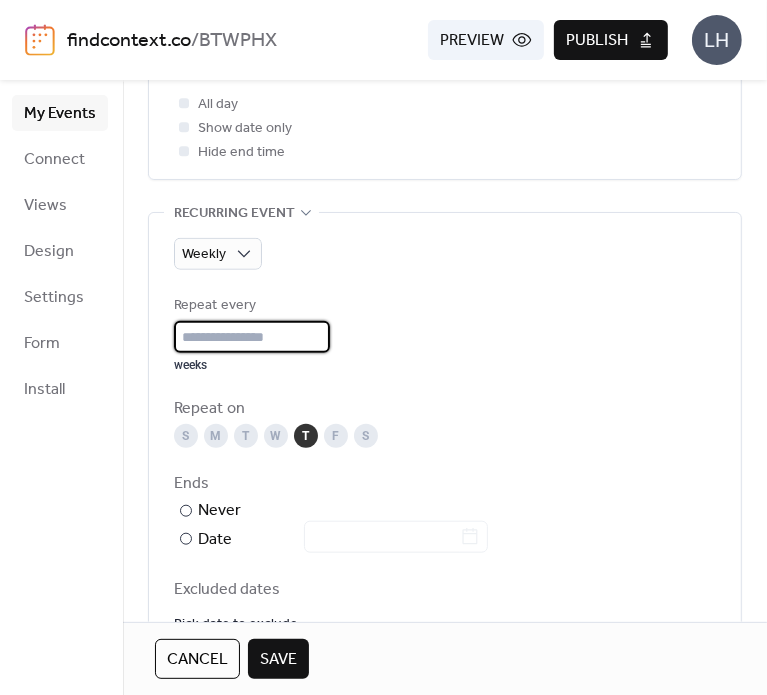 click on "Repeat every * weeks" at bounding box center (445, 333) 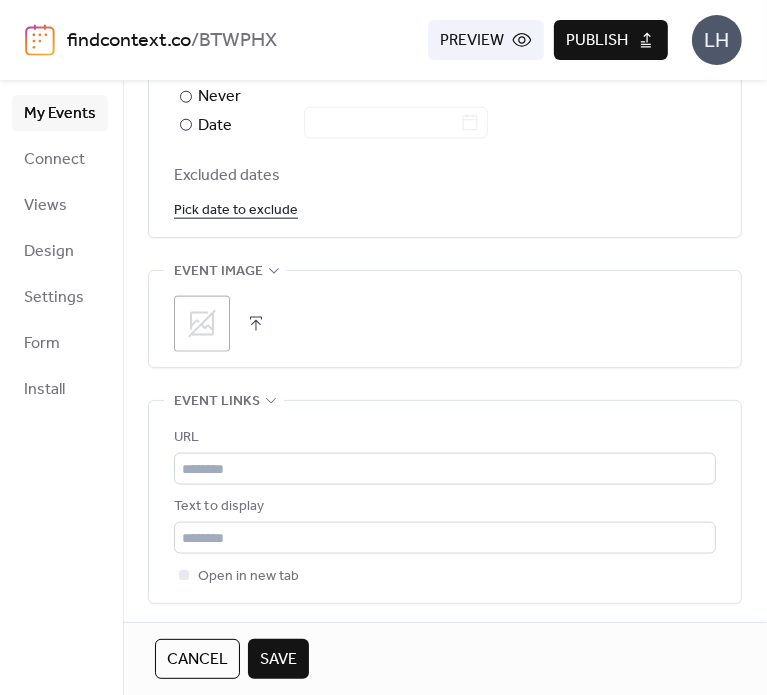 scroll, scrollTop: 1224, scrollLeft: 0, axis: vertical 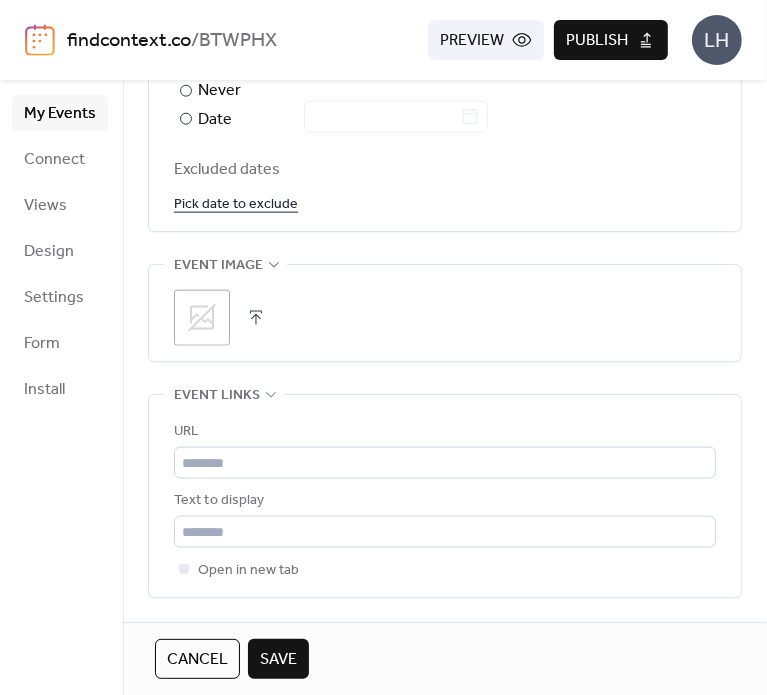 click 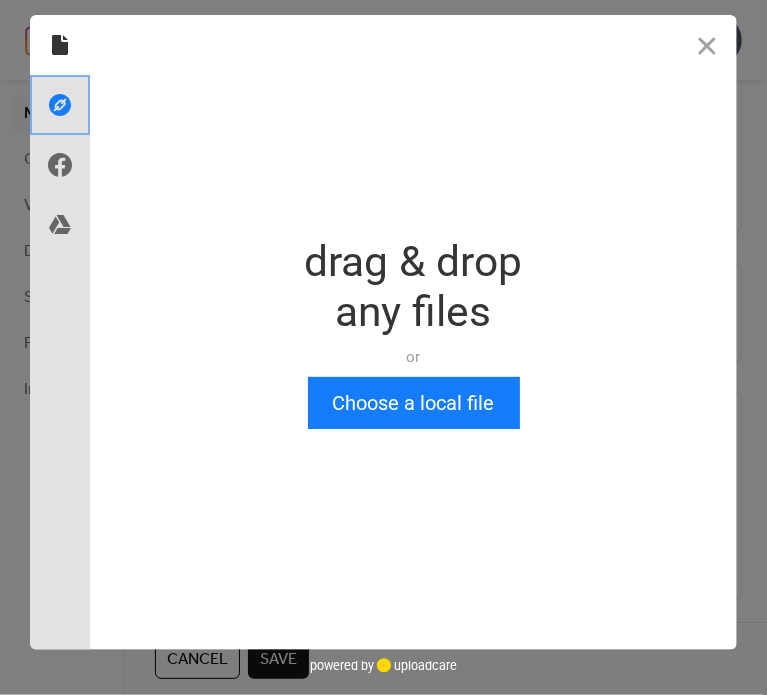click at bounding box center (60, 105) 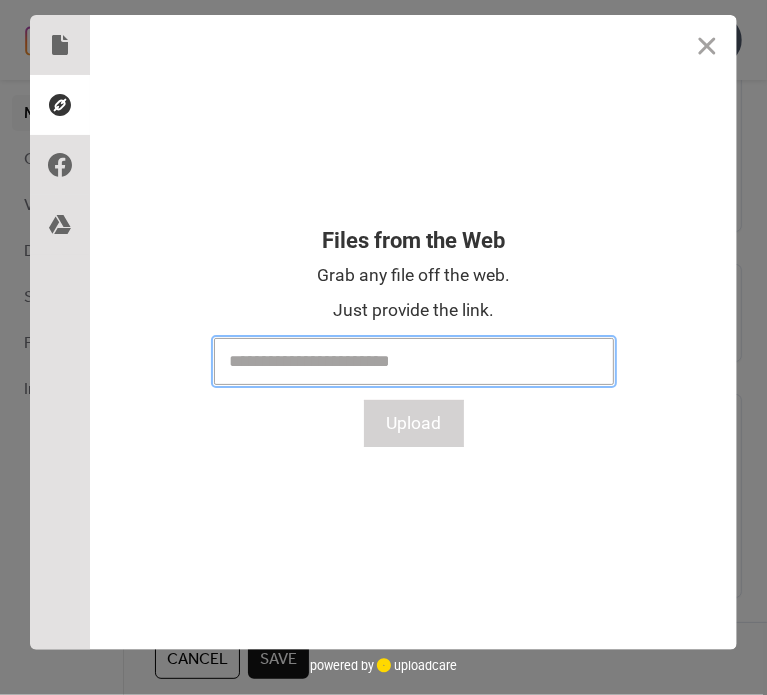 paste on "**********" 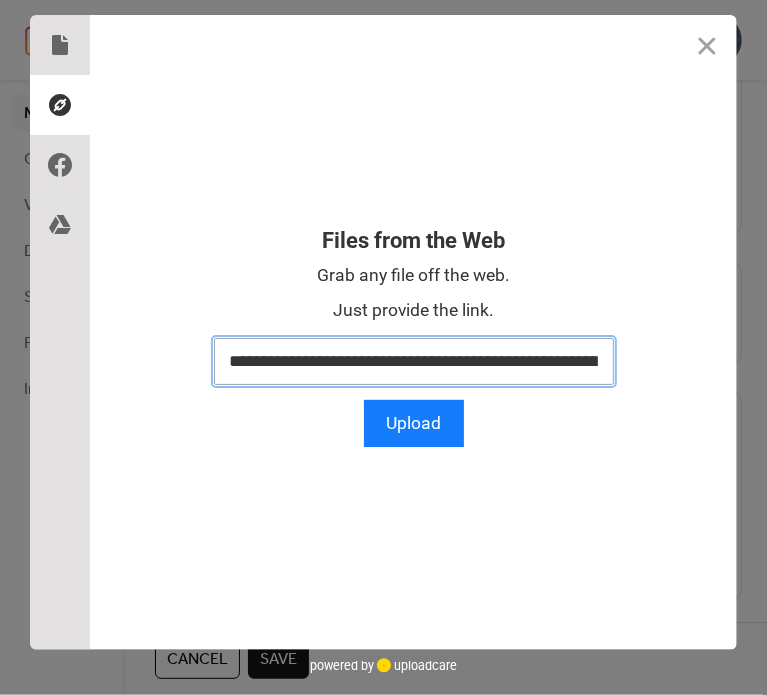 scroll, scrollTop: 0, scrollLeft: 205, axis: horizontal 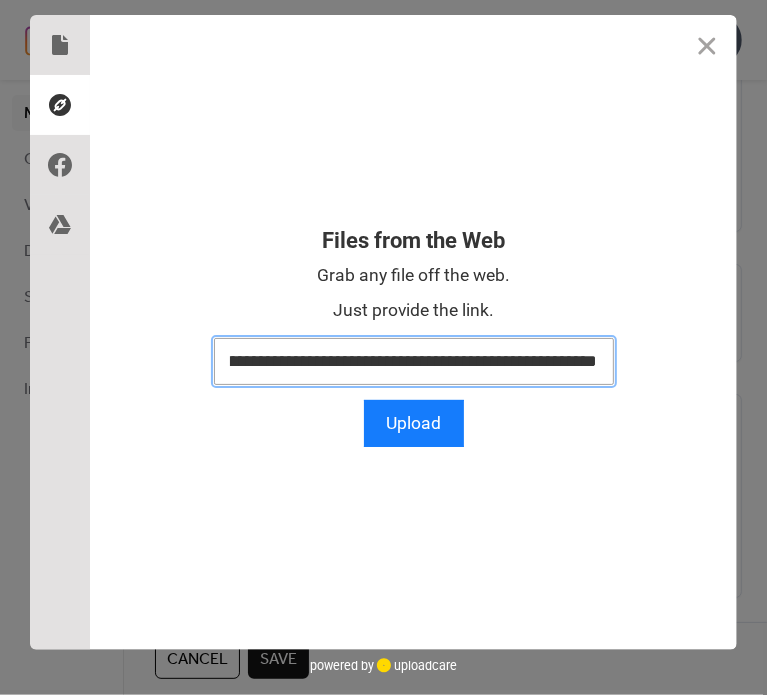 type on "**********" 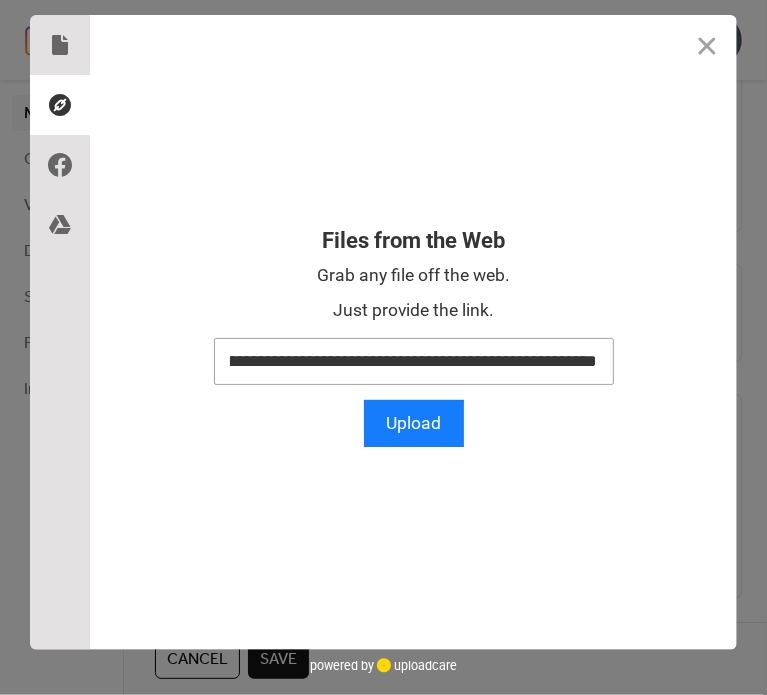 click on "**********" at bounding box center [414, 390] 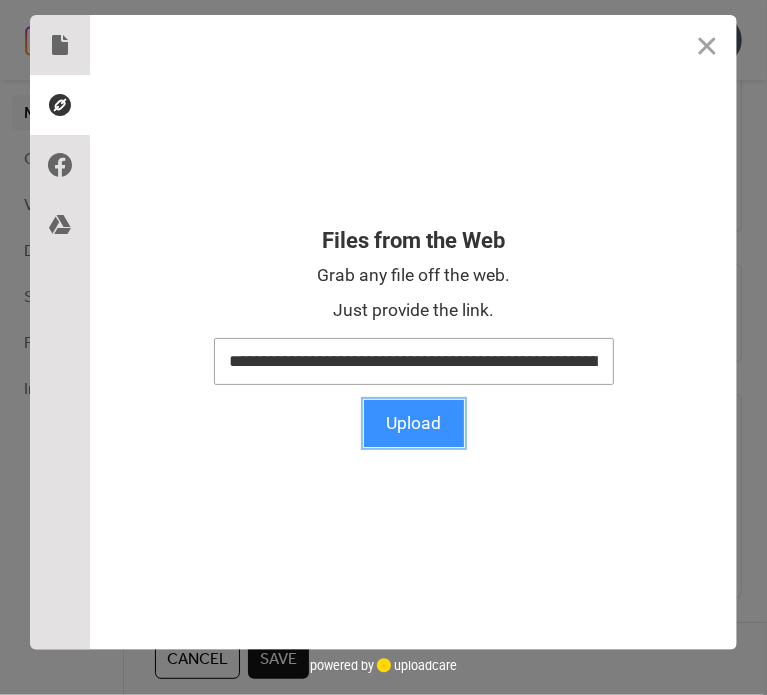 click on "Upload" at bounding box center (414, 423) 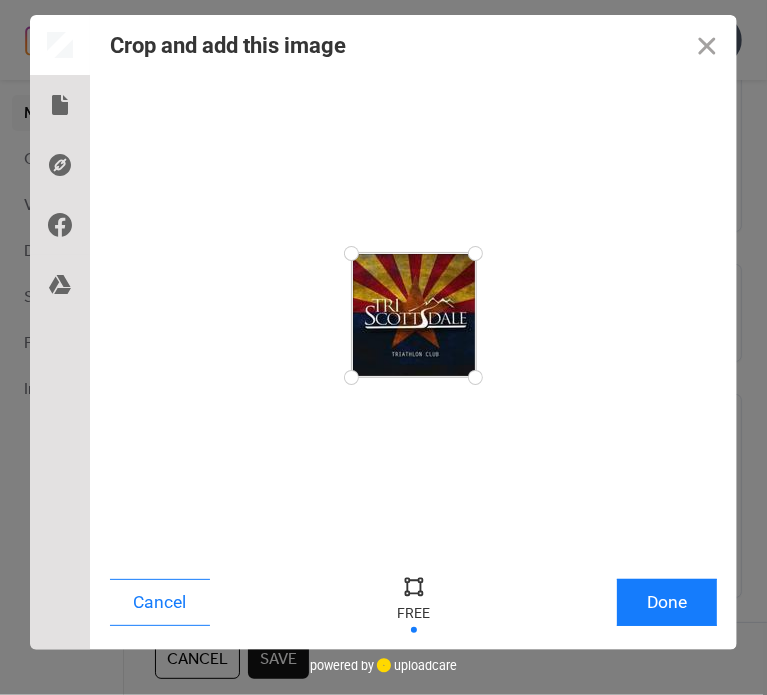 click on "Cancel   Done" at bounding box center [413, 607] 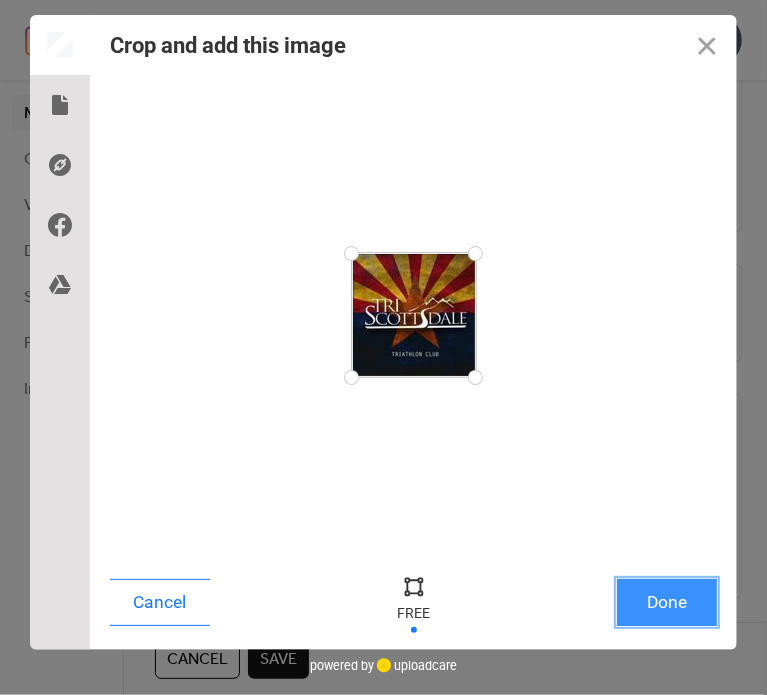 click on "Done" at bounding box center (667, 602) 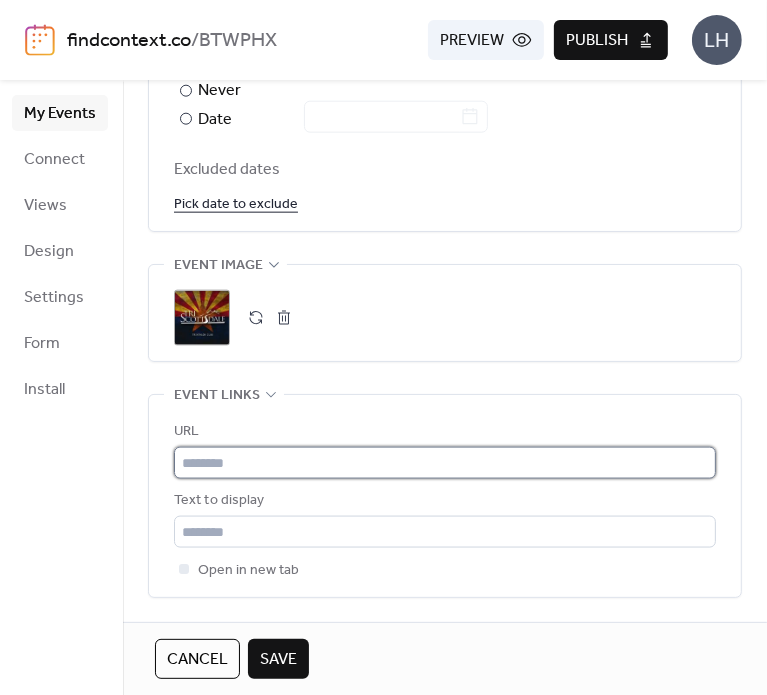 click at bounding box center (445, 463) 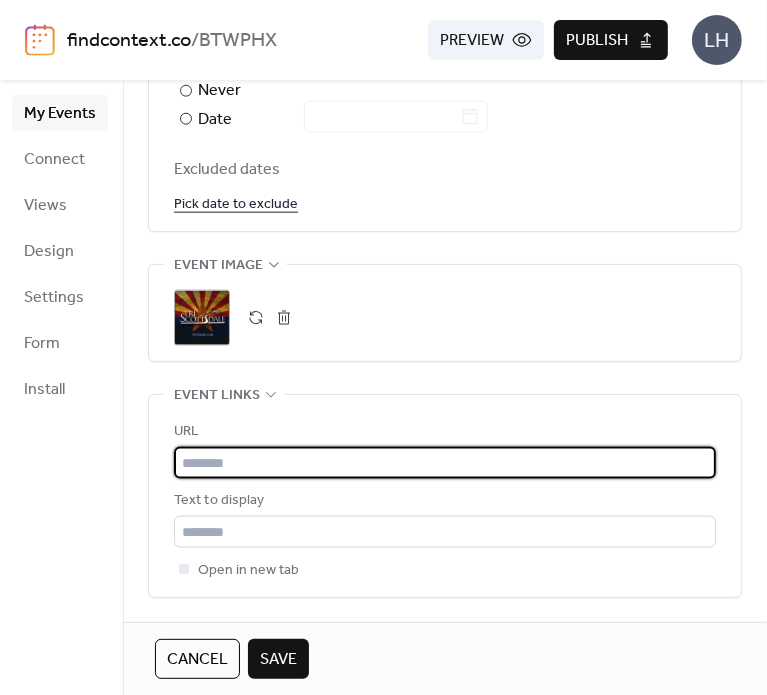 paste on "**********" 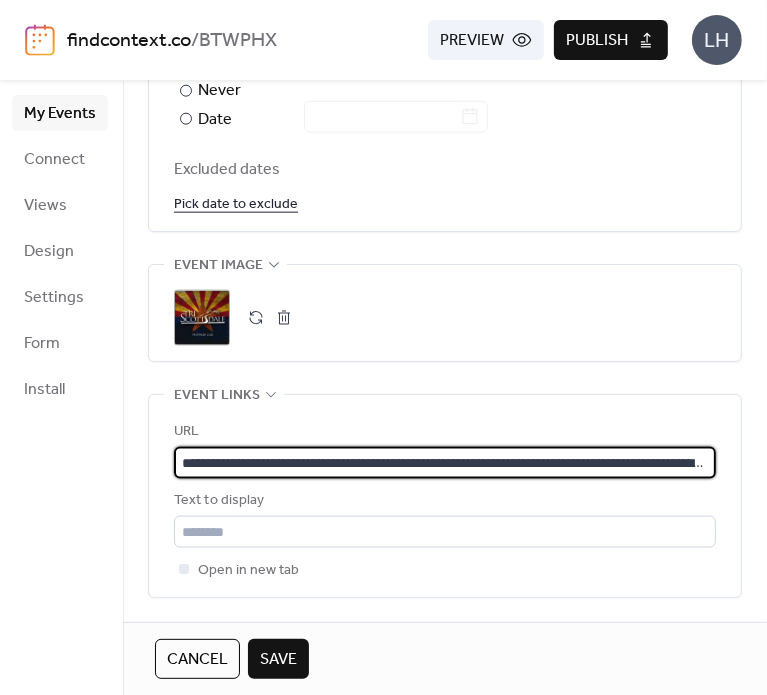 scroll, scrollTop: 0, scrollLeft: 1191, axis: horizontal 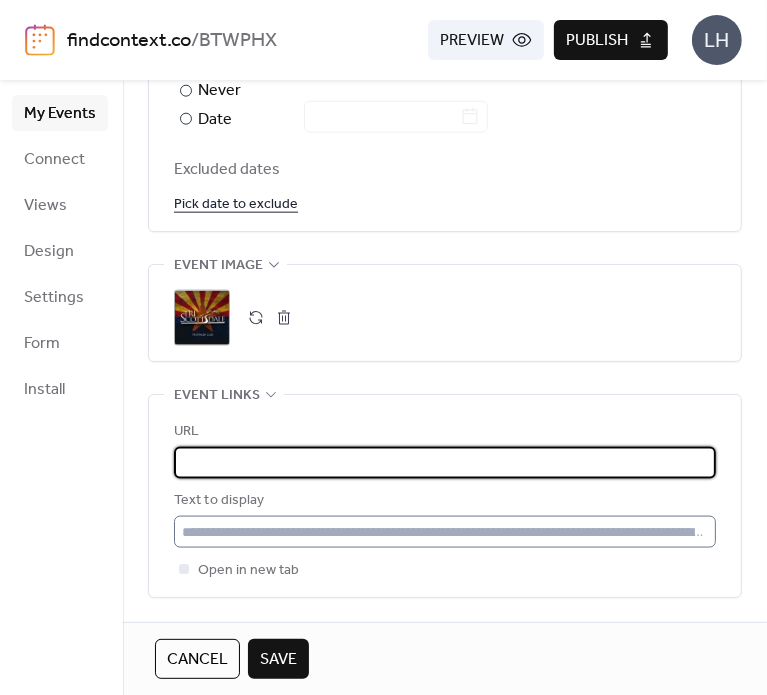 type on "**********" 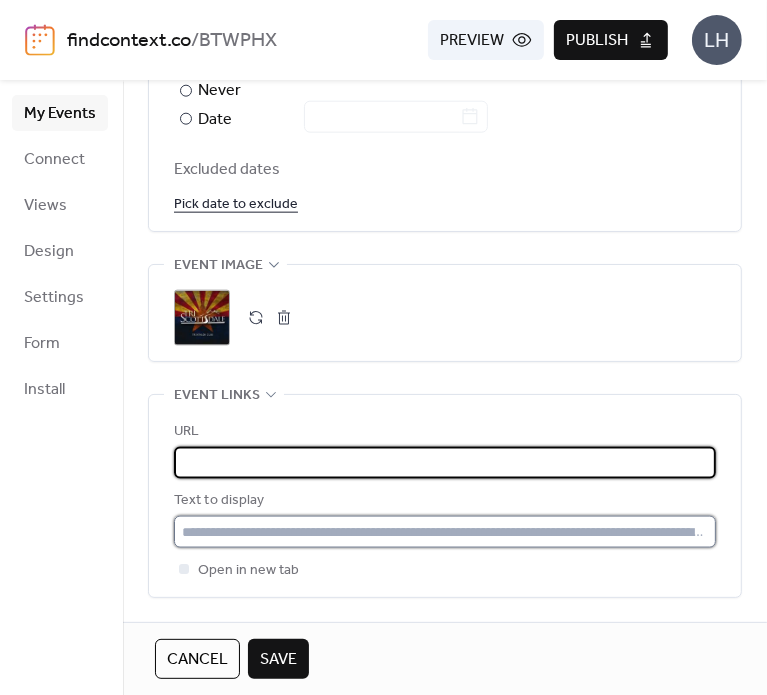 click at bounding box center (445, 532) 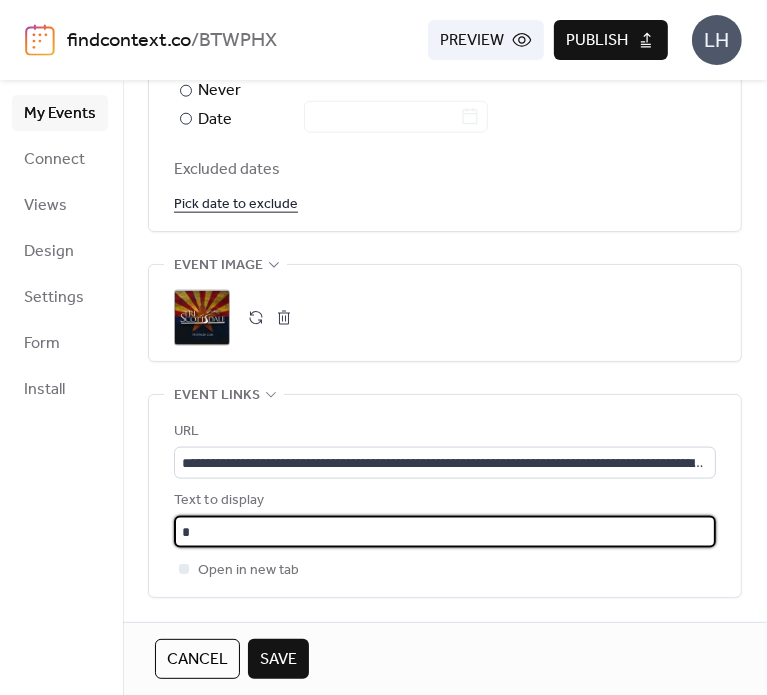 type on "**********" 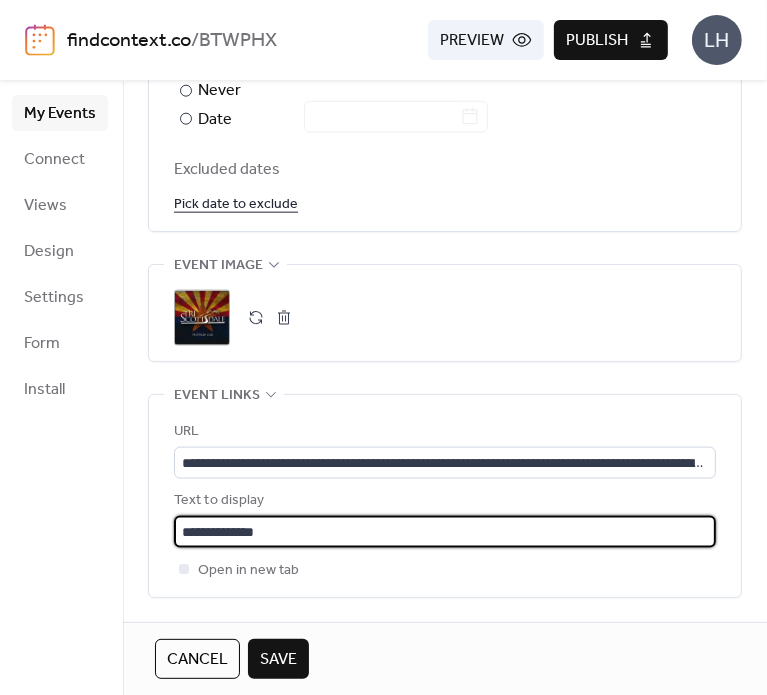 click on "**********" at bounding box center [445, 496] 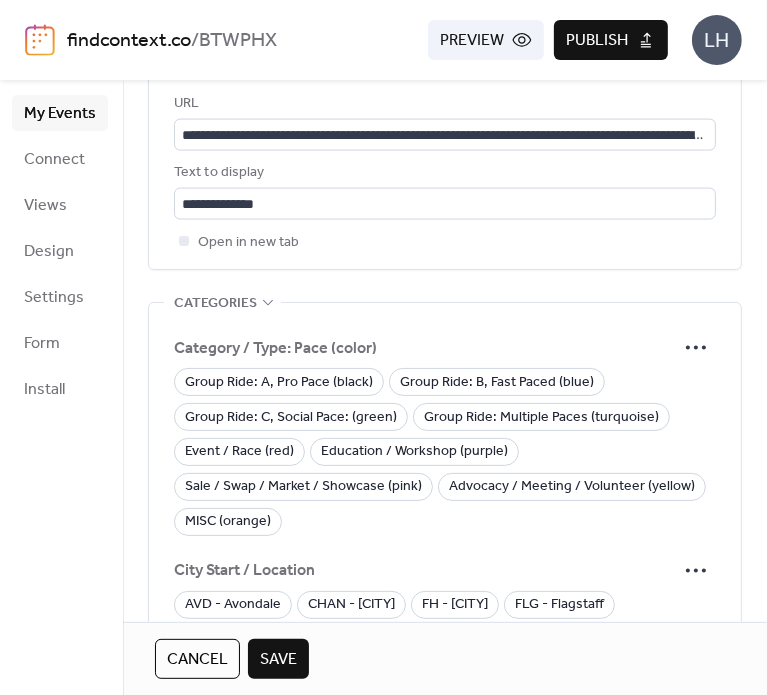 scroll, scrollTop: 1552, scrollLeft: 0, axis: vertical 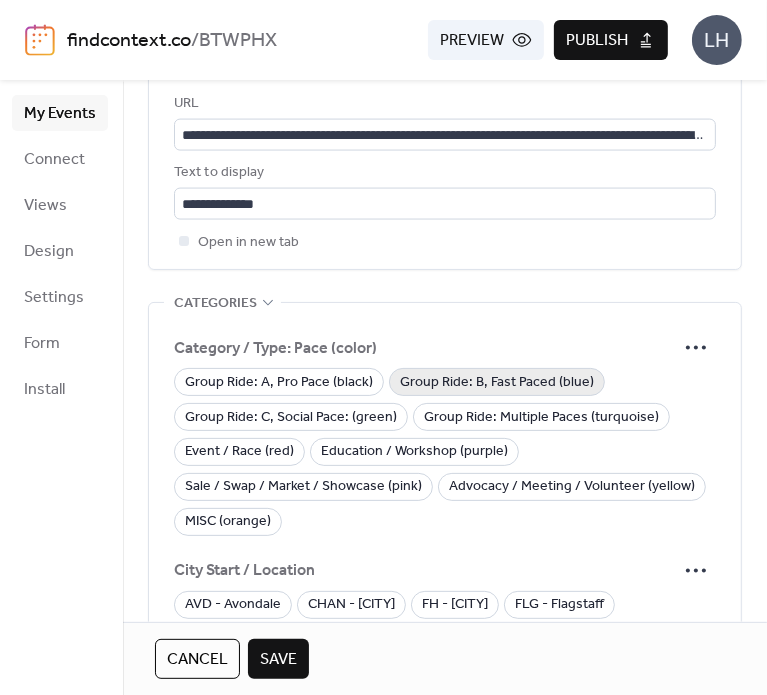 click on "Group Ride: B, Fast Paced (blue)" at bounding box center [497, 383] 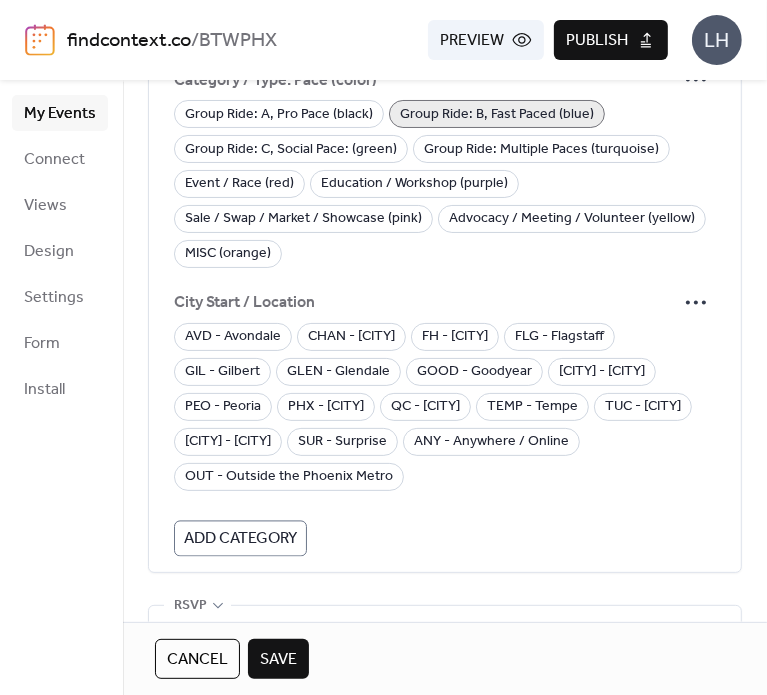 scroll, scrollTop: 1876, scrollLeft: 0, axis: vertical 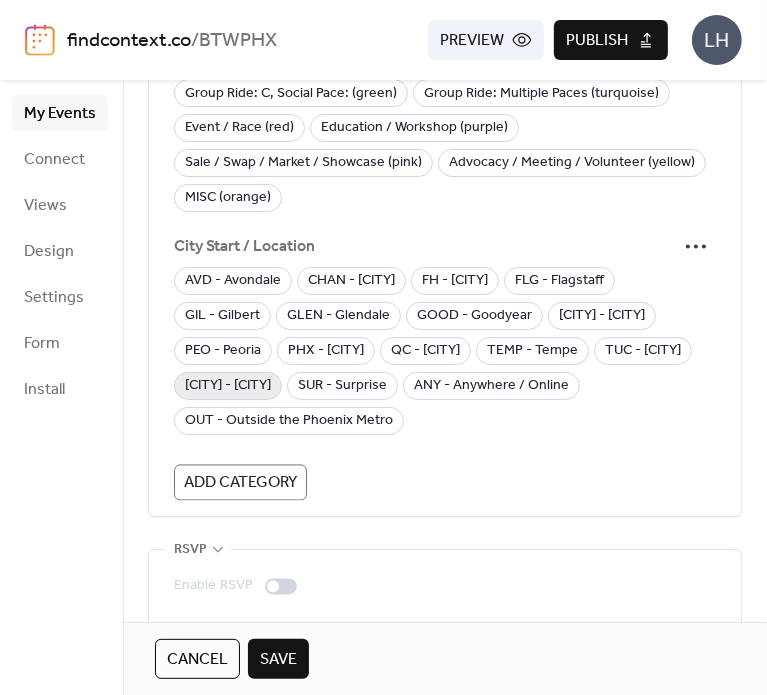 click on "[CITY] - [CITY]" at bounding box center [228, 387] 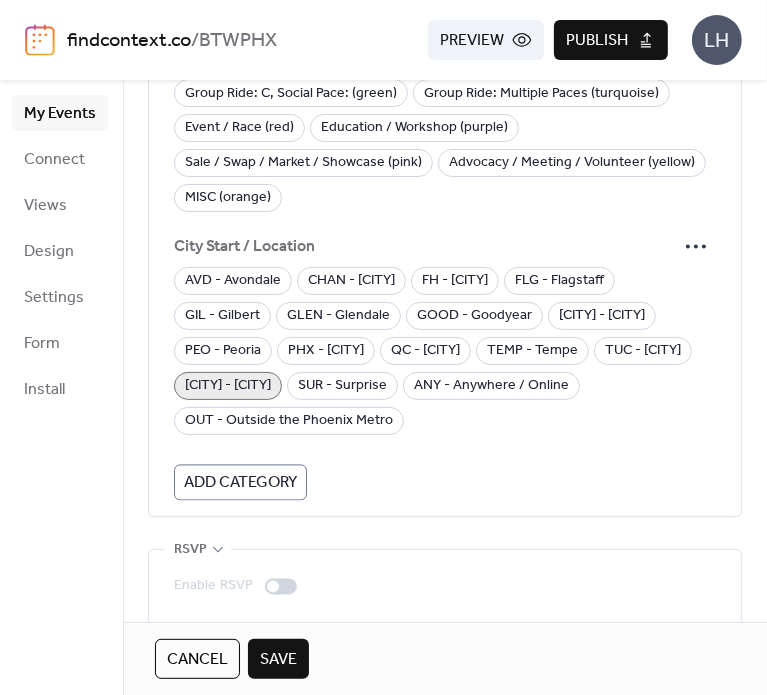 click on "Save" at bounding box center (278, 660) 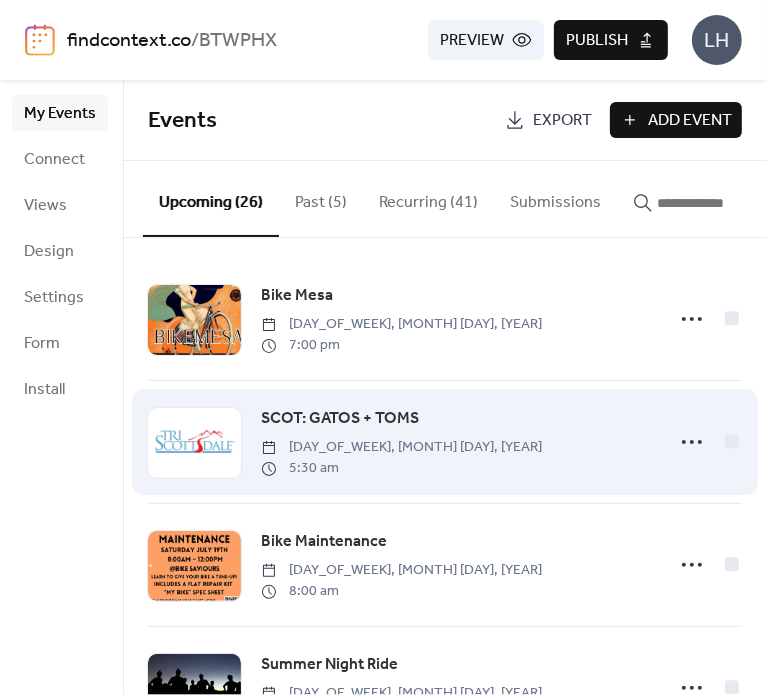 click on "SCOT: GATOS + TOMS" at bounding box center (340, 419) 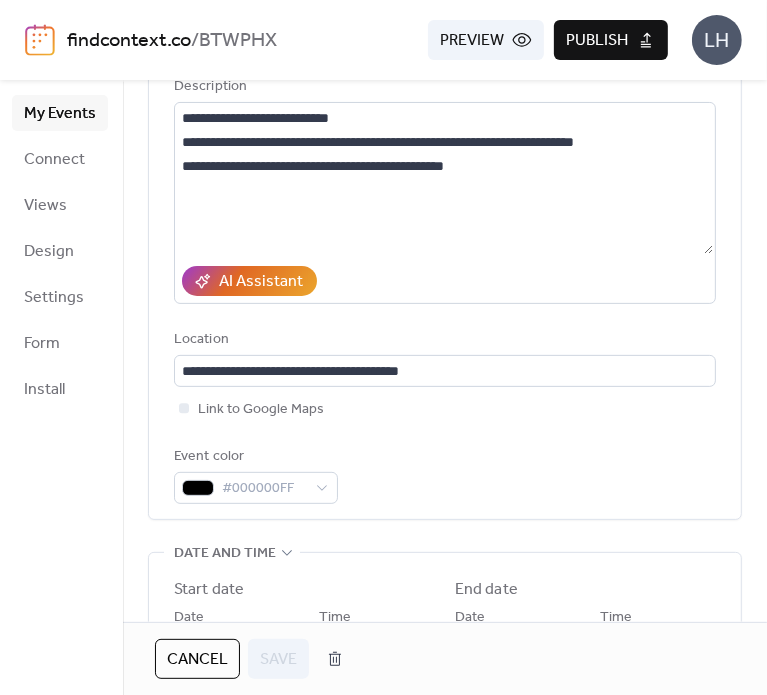 scroll, scrollTop: 304, scrollLeft: 0, axis: vertical 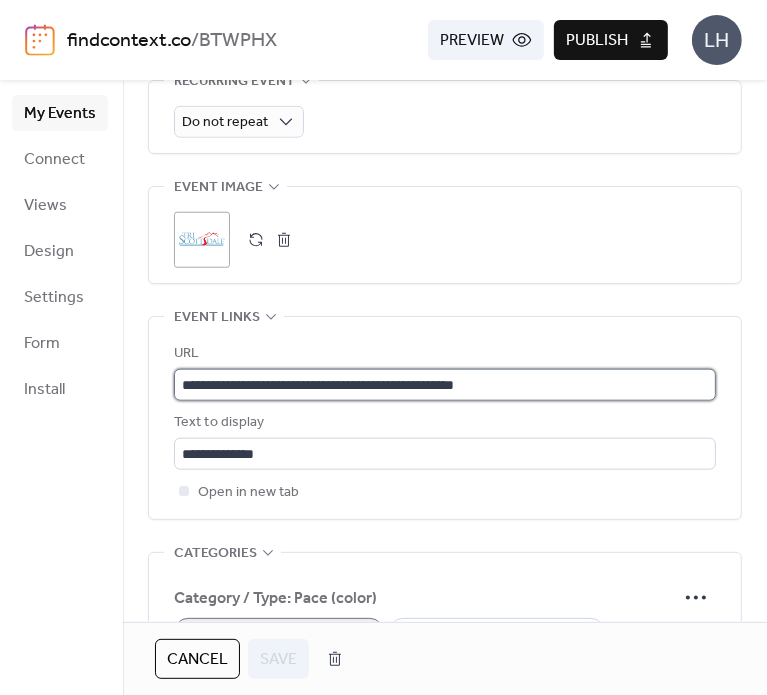 click on "**********" at bounding box center [445, 385] 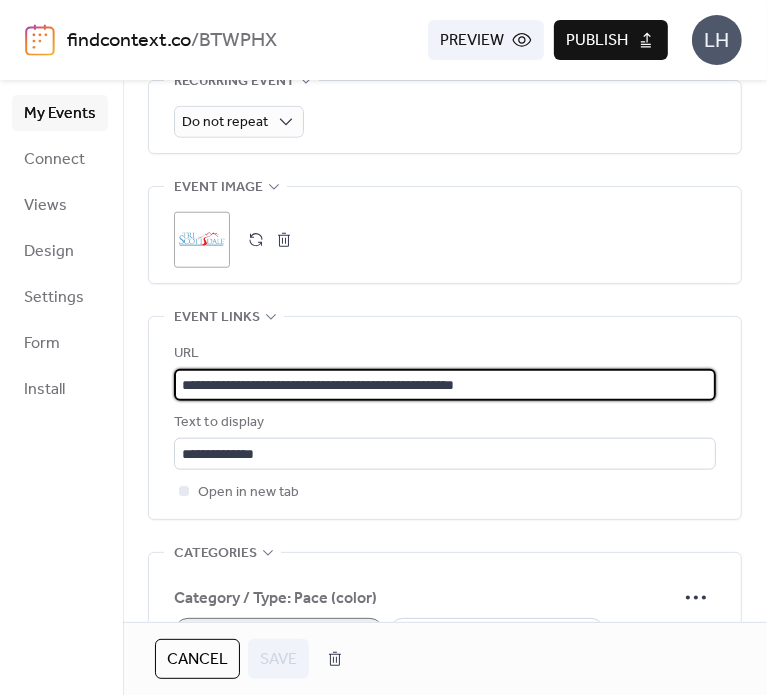 paste on "**********" 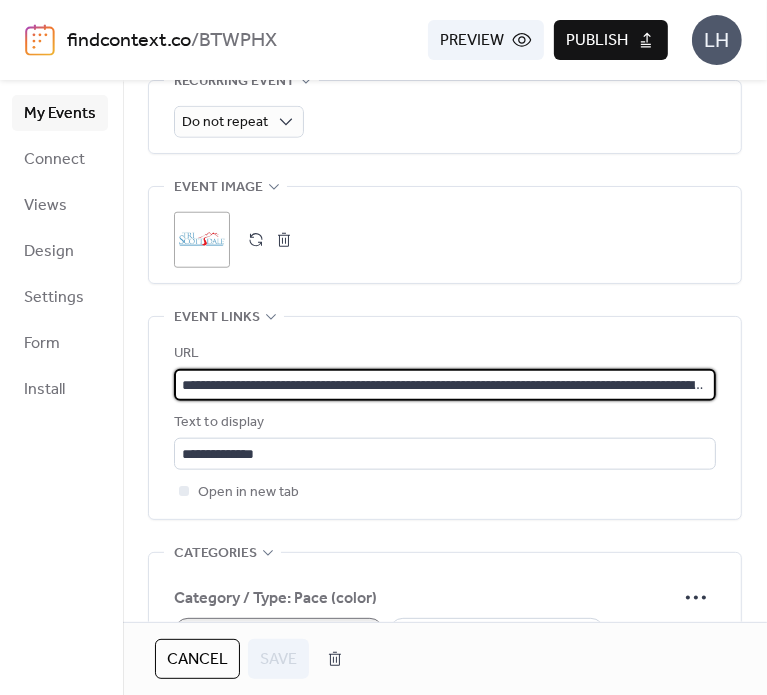 scroll, scrollTop: 0, scrollLeft: 1191, axis: horizontal 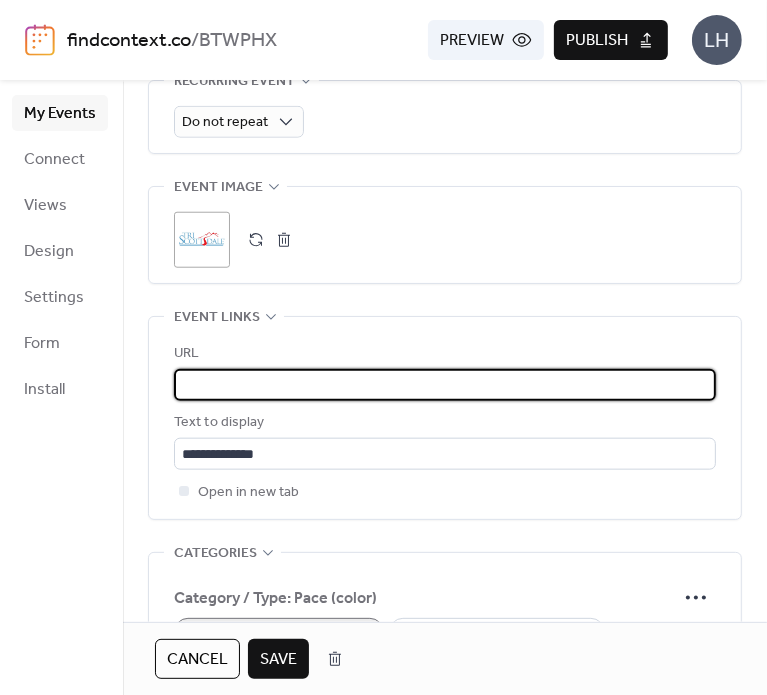 type on "**********" 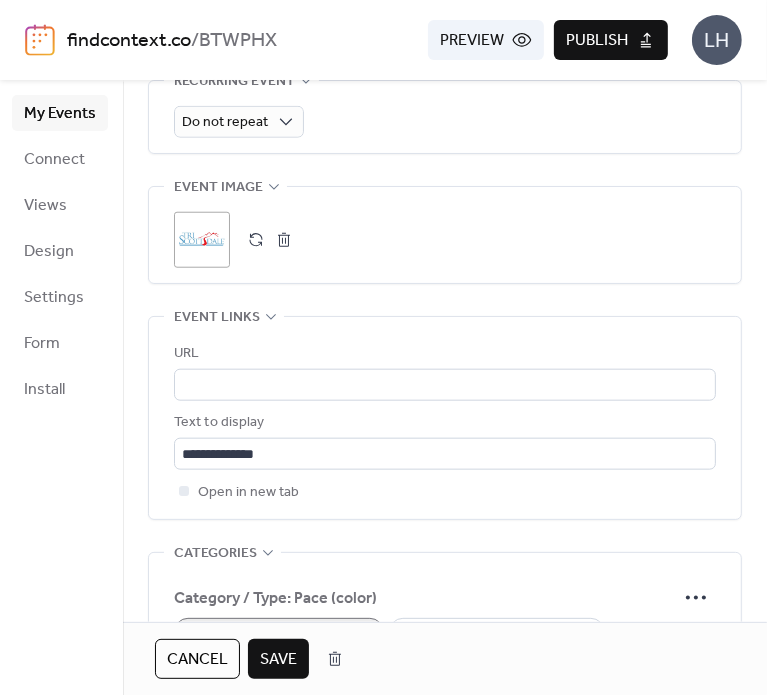 click on "Save" at bounding box center (278, 660) 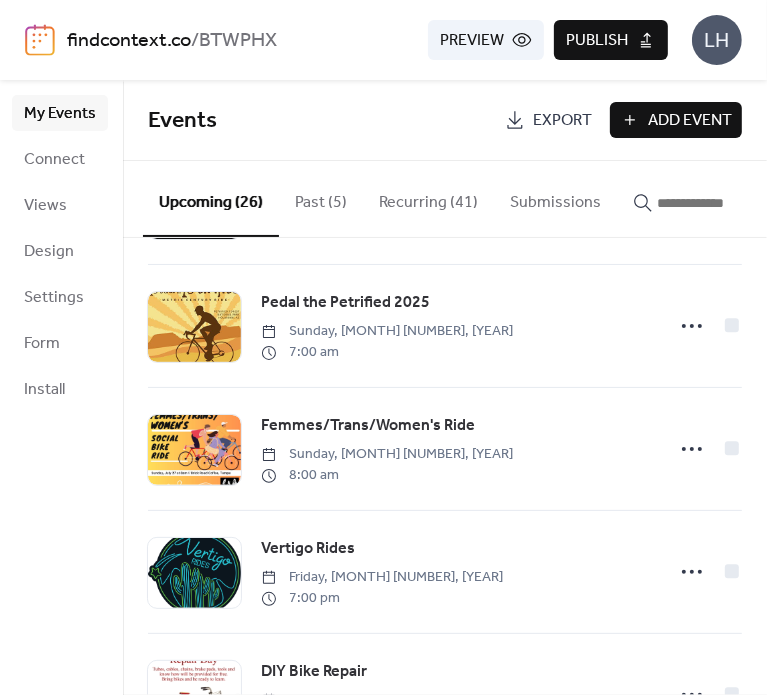 scroll, scrollTop: 1103, scrollLeft: 0, axis: vertical 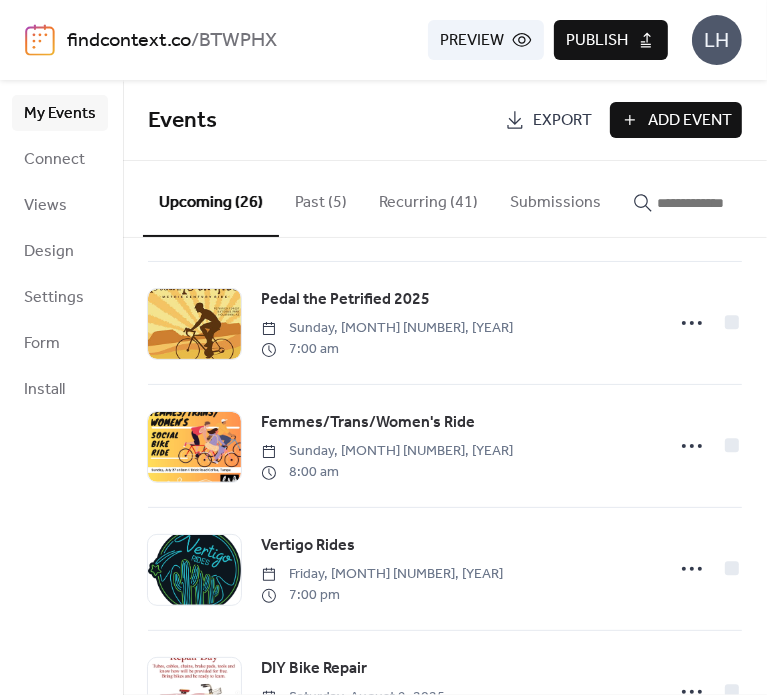 click on "Recurring (41)" at bounding box center (428, 198) 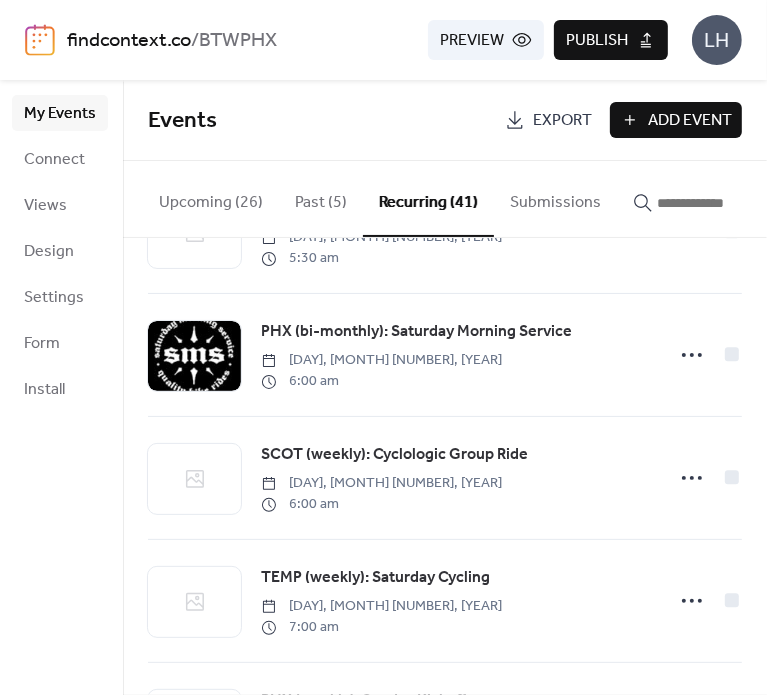 scroll, scrollTop: 672, scrollLeft: 0, axis: vertical 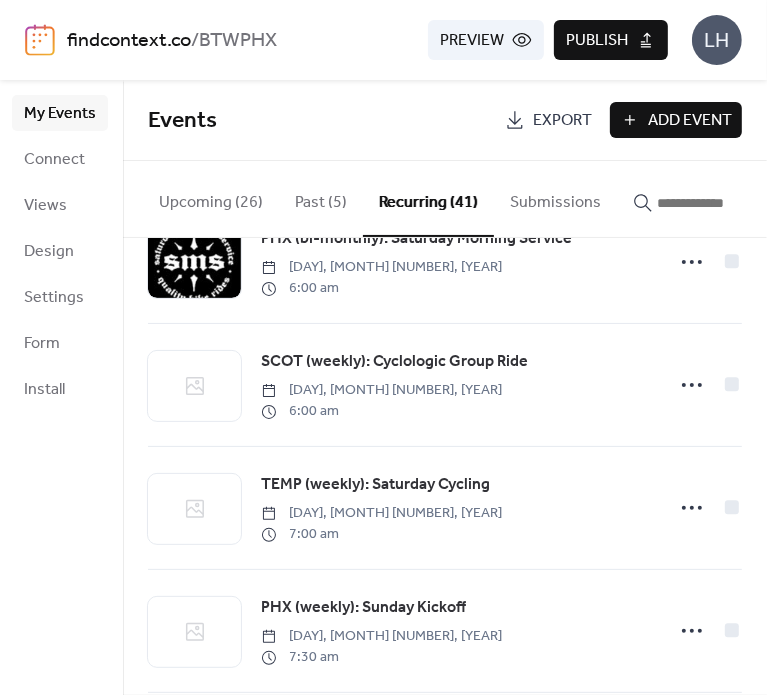 click at bounding box center (705, 198) 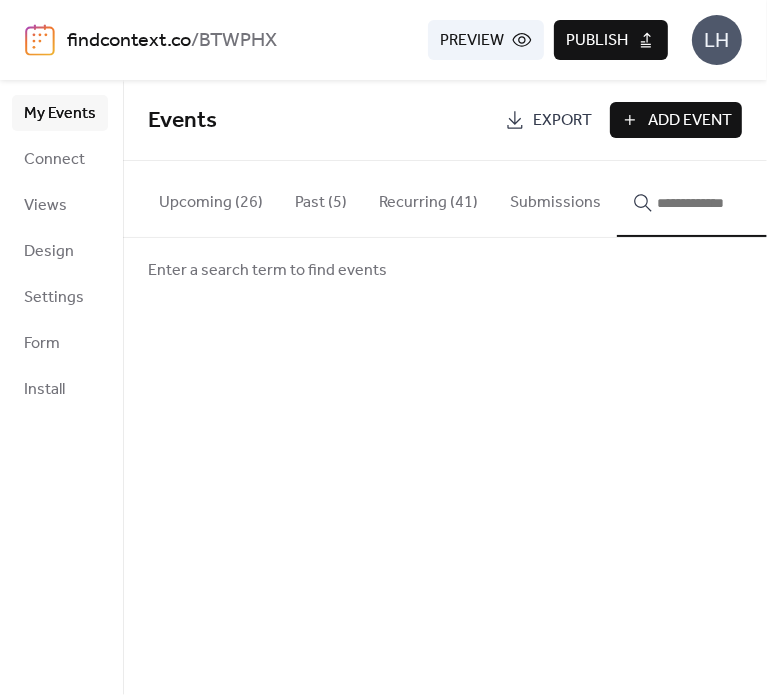 type 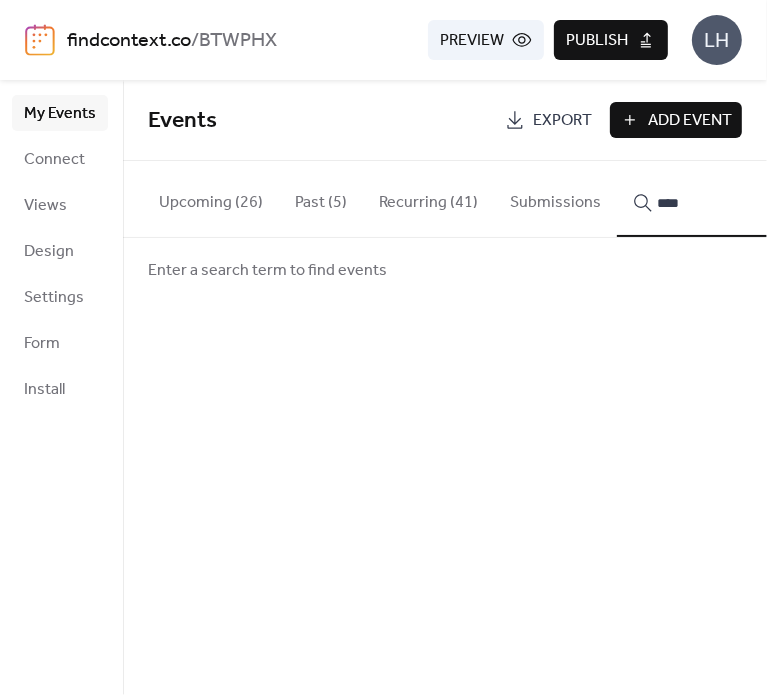 click on "***" at bounding box center [705, 199] 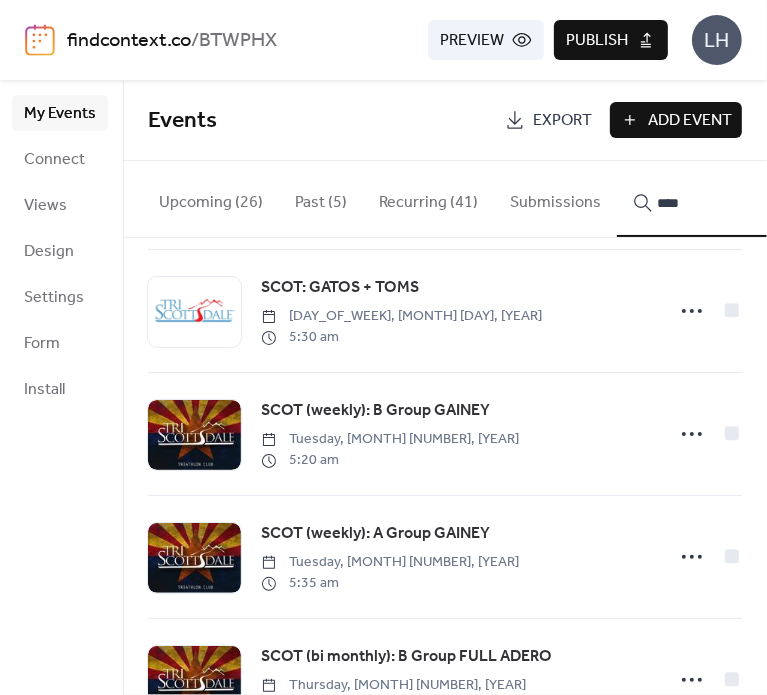 scroll, scrollTop: 1065, scrollLeft: 0, axis: vertical 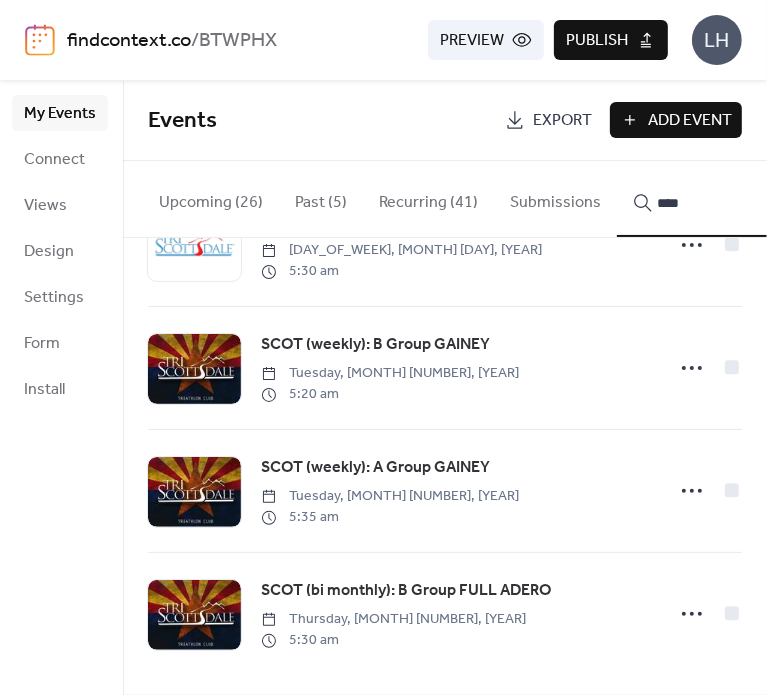 type on "****" 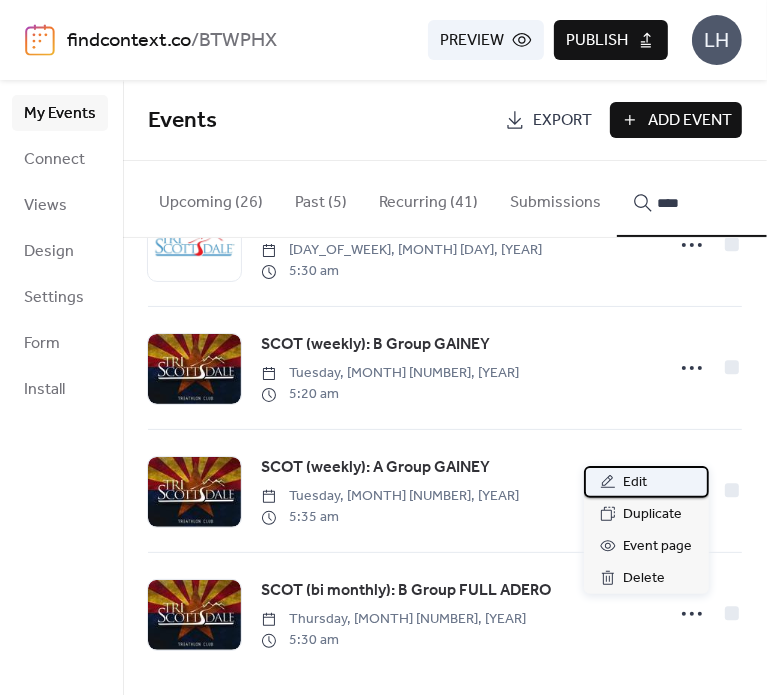 click on "Edit" at bounding box center (636, 483) 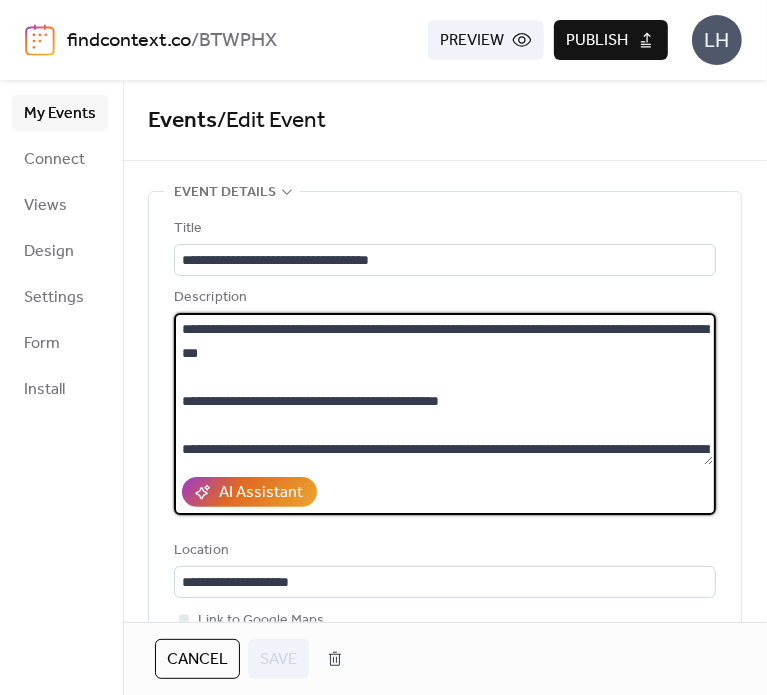 click on "**********" at bounding box center [443, 389] 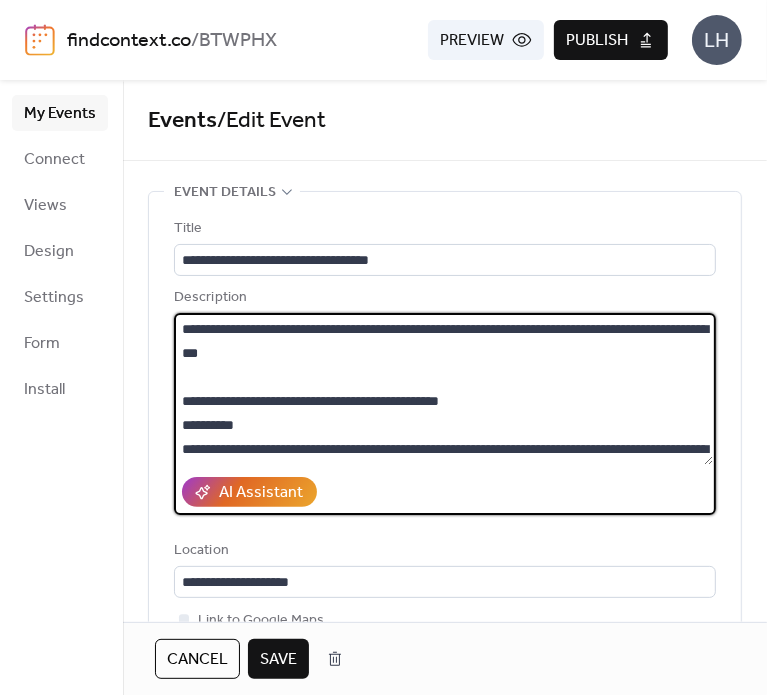 paste on "**********" 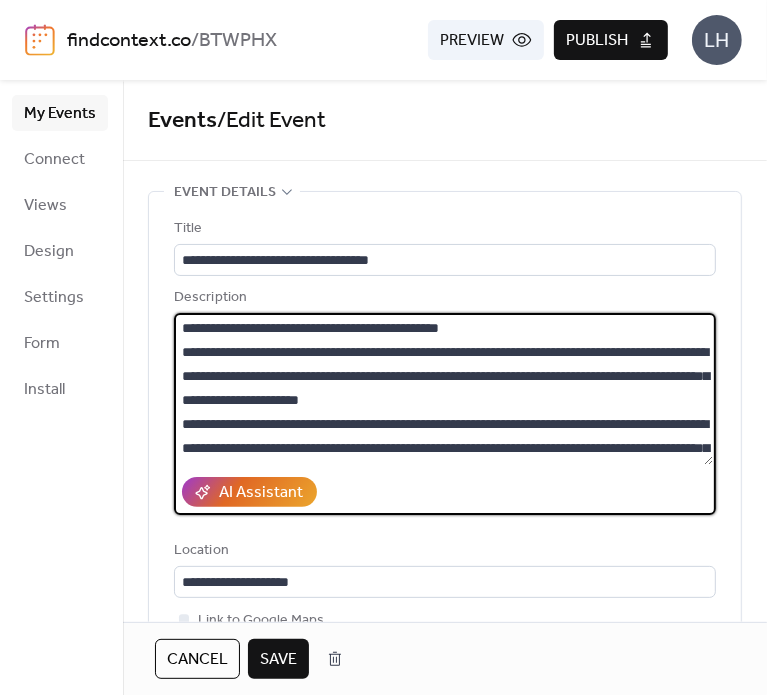 scroll, scrollTop: 85, scrollLeft: 0, axis: vertical 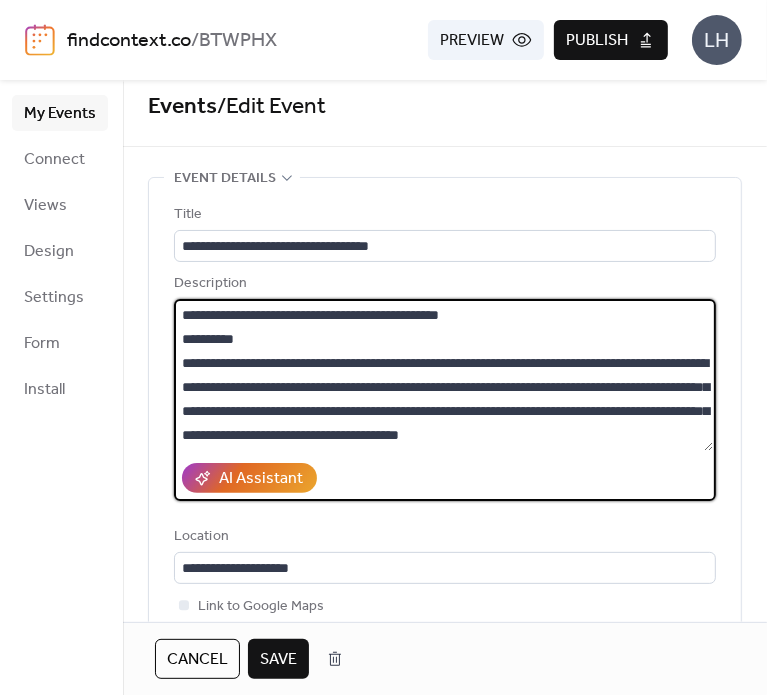 paste on "**********" 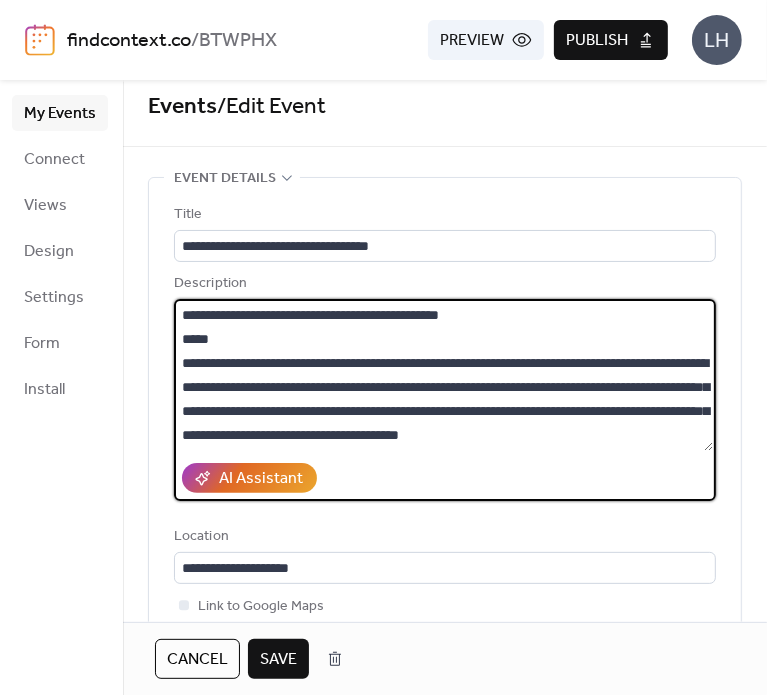 type on "**********" 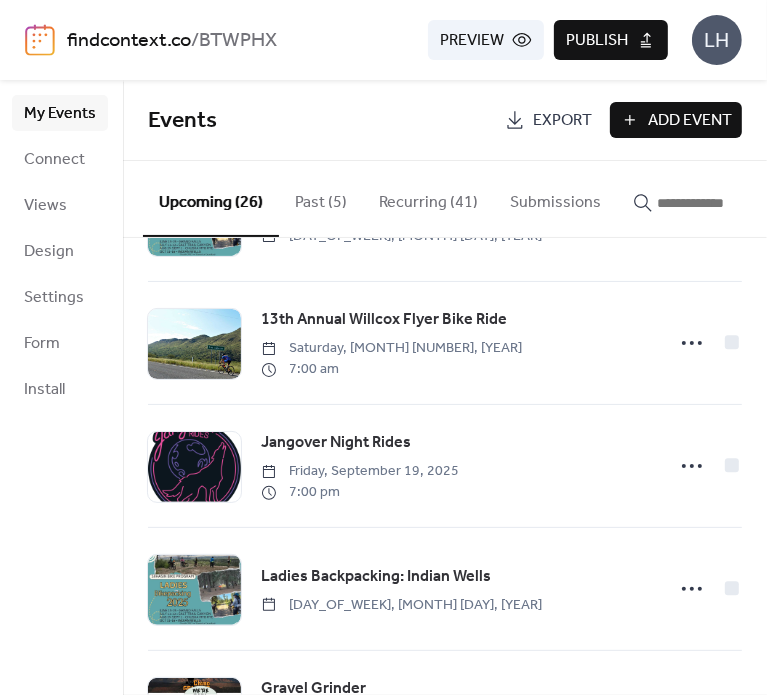 scroll, scrollTop: 2191, scrollLeft: 0, axis: vertical 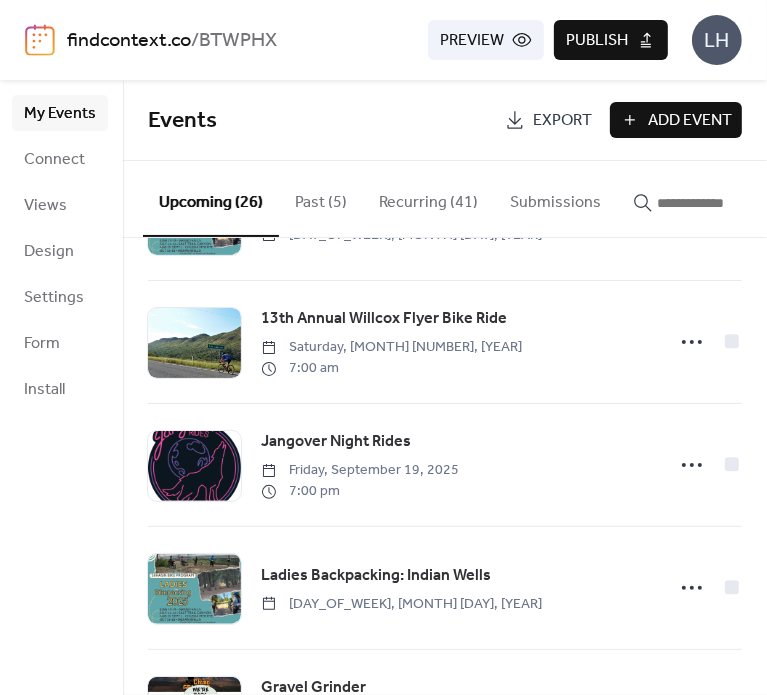 click at bounding box center (717, 203) 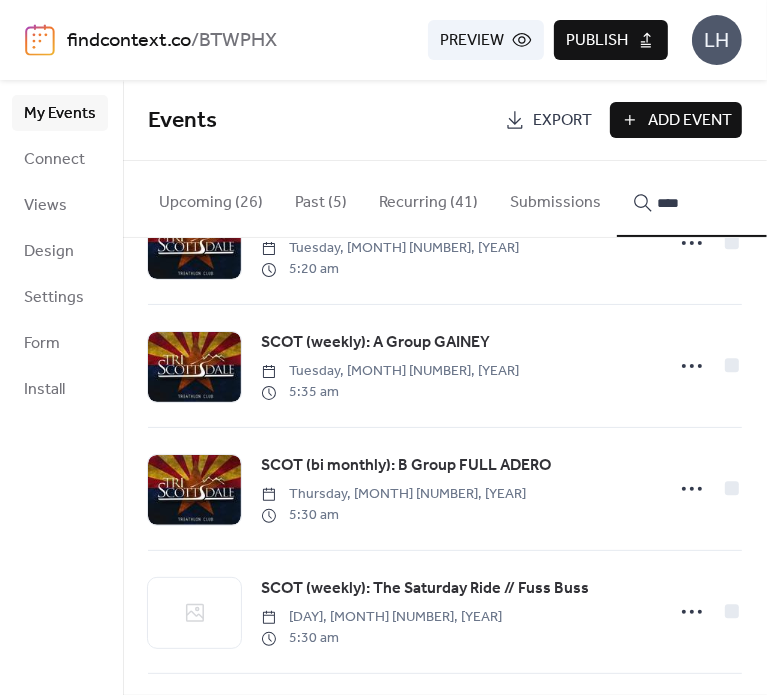 scroll, scrollTop: 1184, scrollLeft: 0, axis: vertical 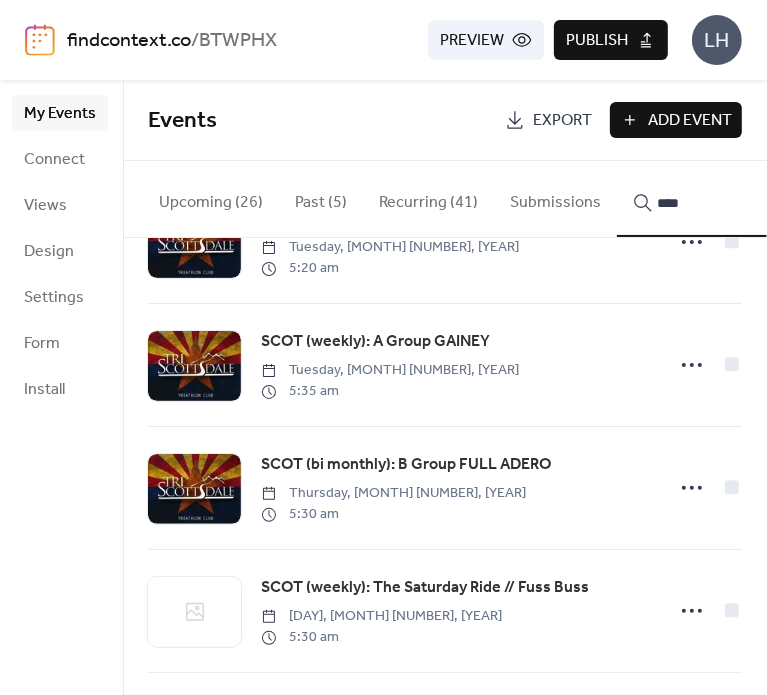 type on "****" 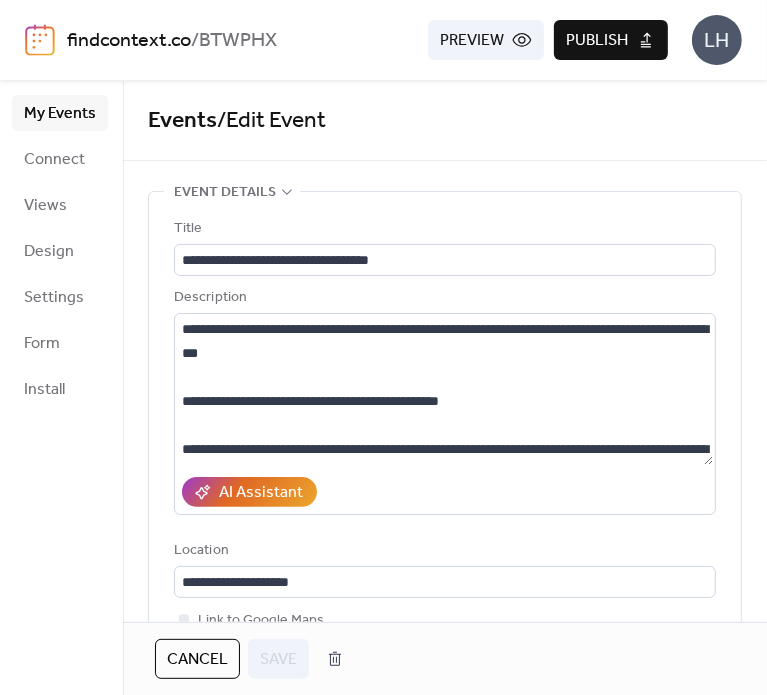 click on "Cancel" at bounding box center [197, 660] 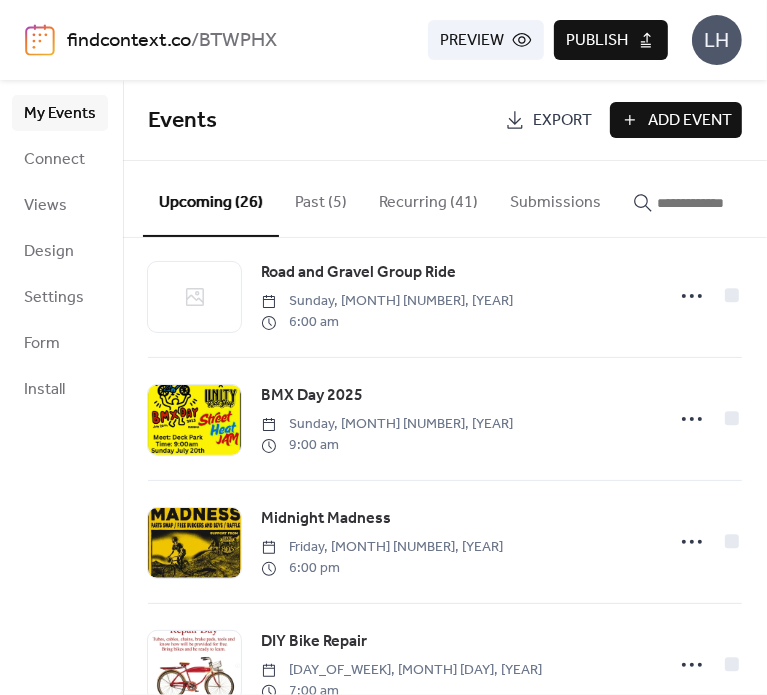 scroll, scrollTop: 944, scrollLeft: 0, axis: vertical 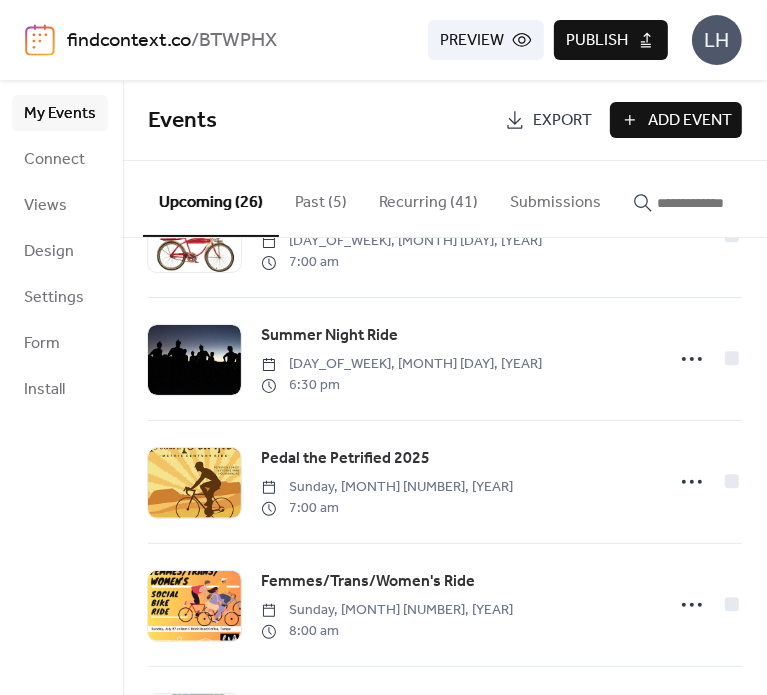 click at bounding box center (717, 203) 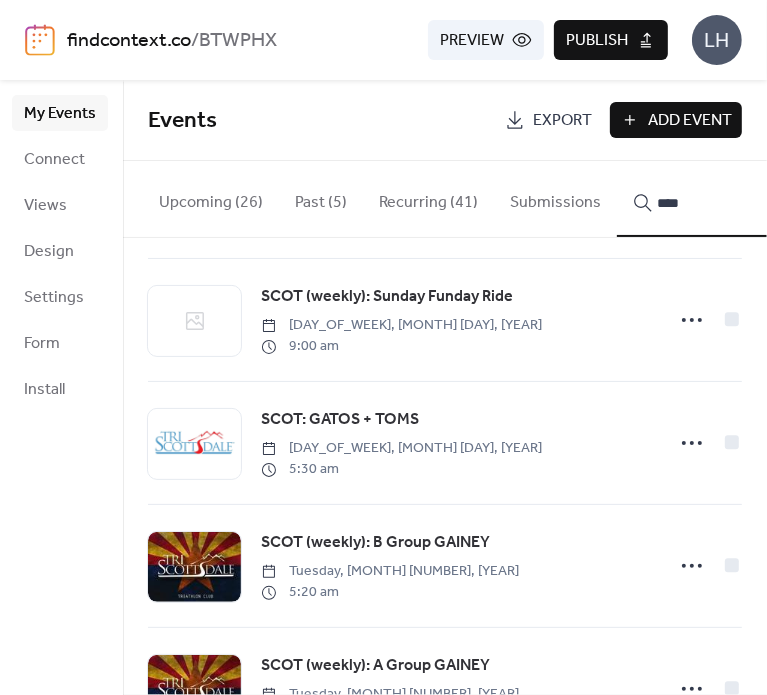 scroll, scrollTop: 1065, scrollLeft: 0, axis: vertical 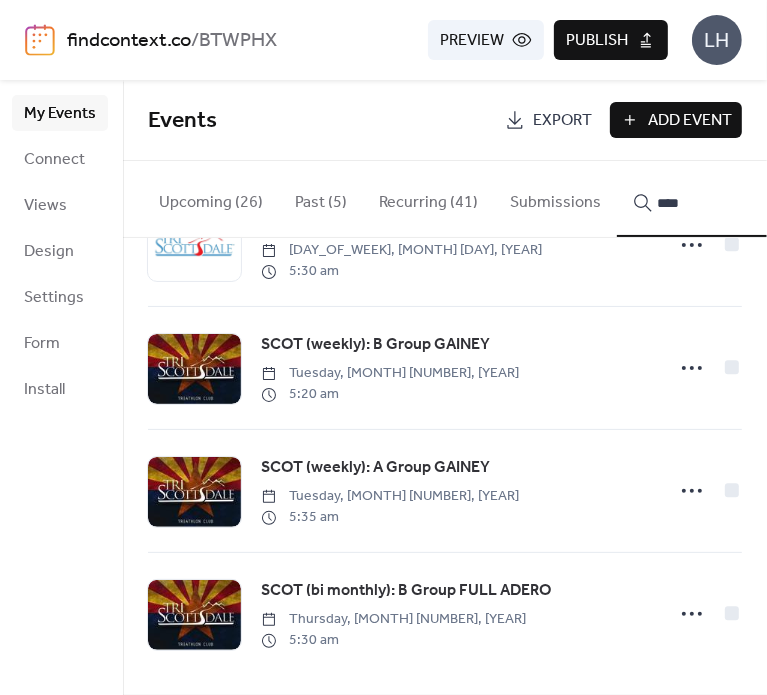 type on "****" 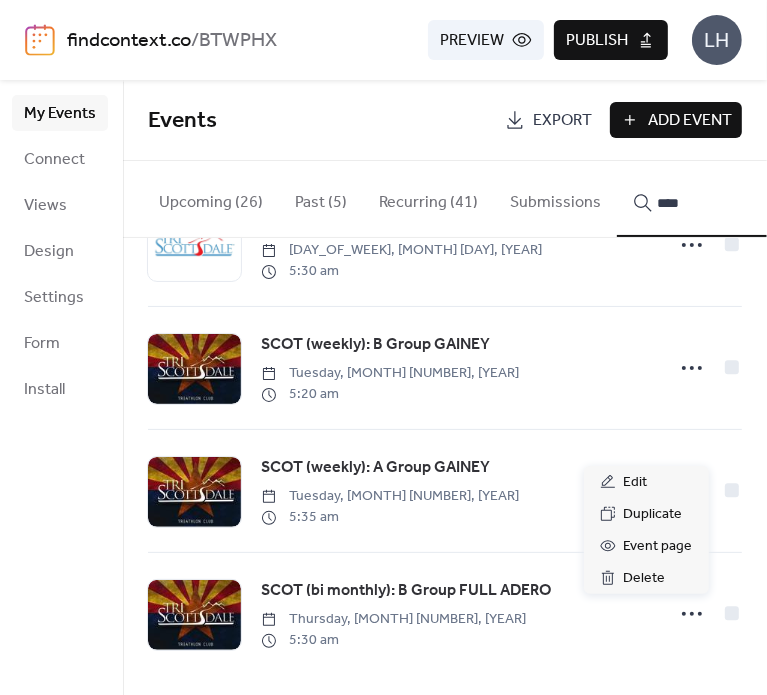 click 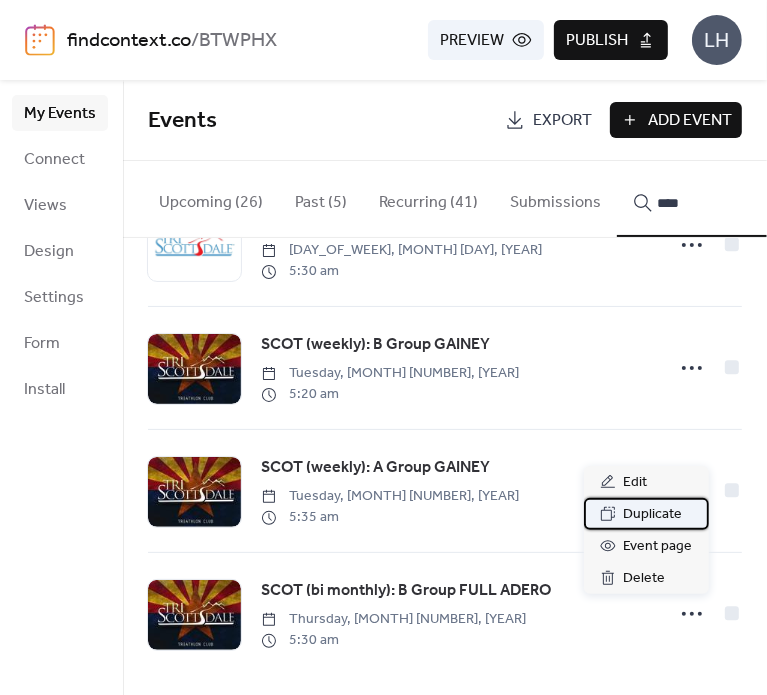 click on "Duplicate" at bounding box center (653, 515) 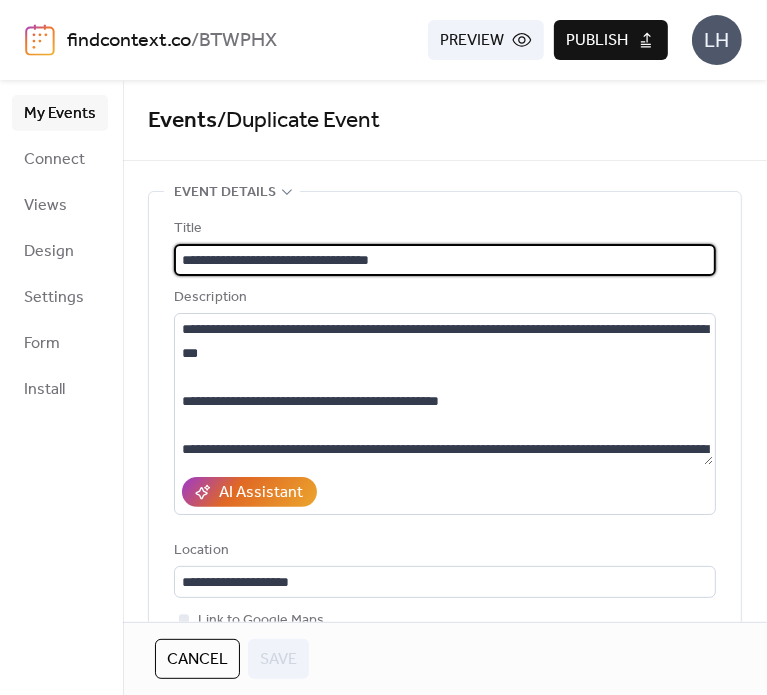 click on "**********" at bounding box center (445, 260) 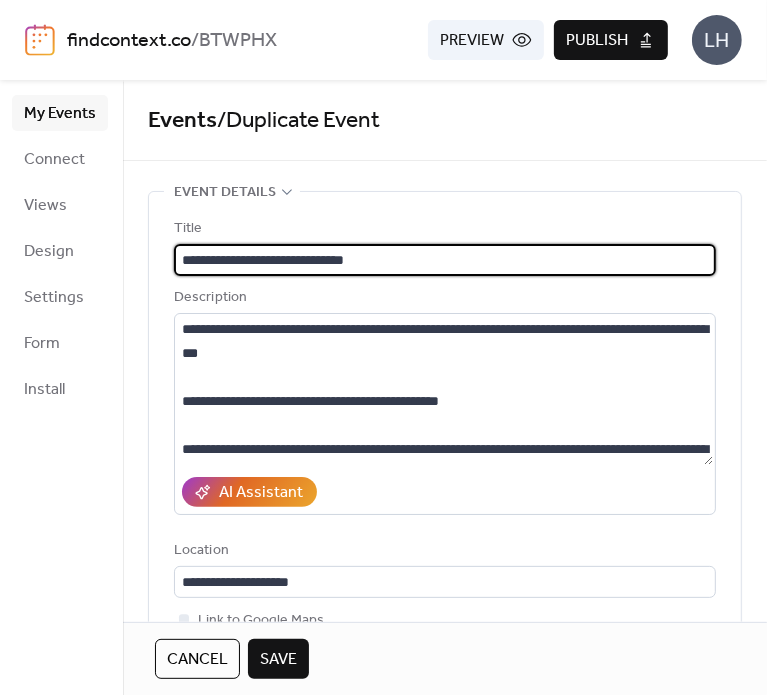 click on "**********" at bounding box center (445, 260) 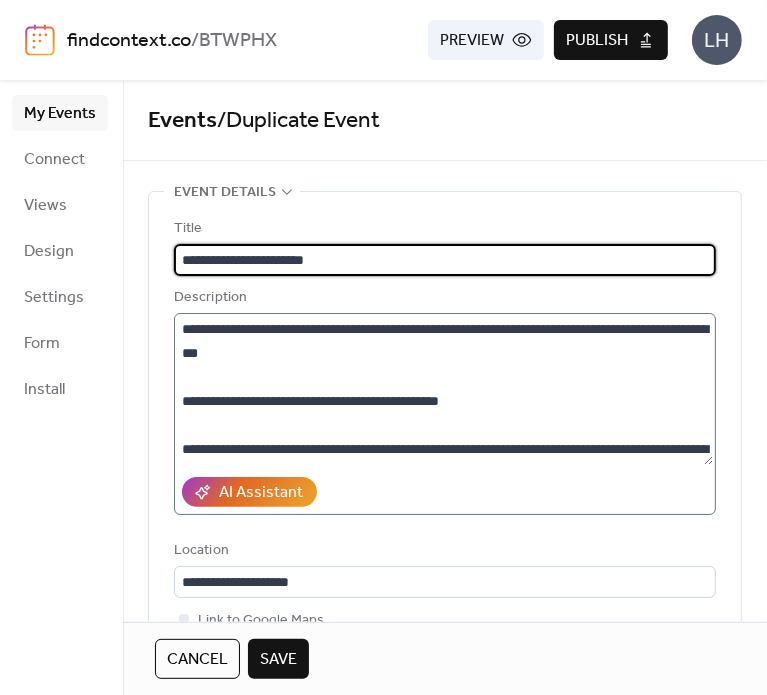 type on "**********" 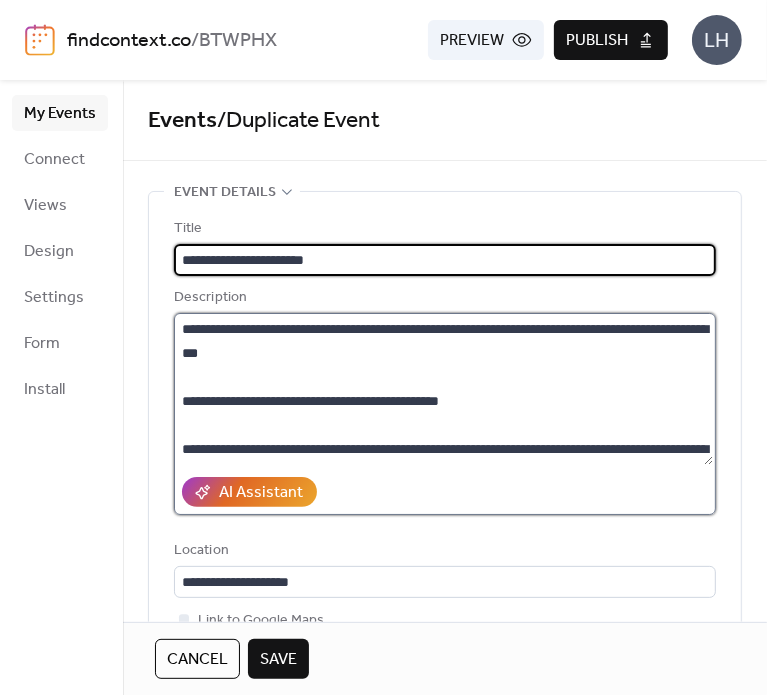click on "**********" at bounding box center (443, 389) 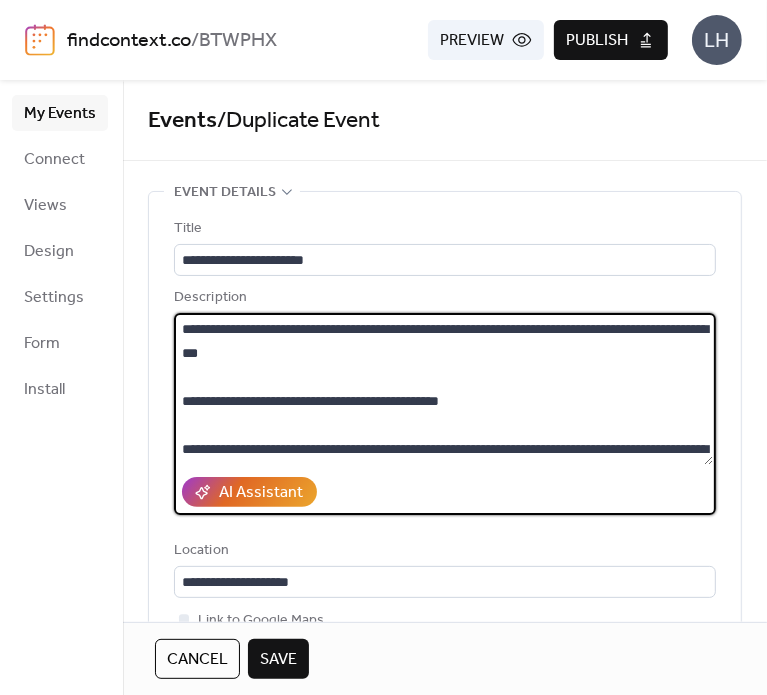 click on "**********" at bounding box center (443, 389) 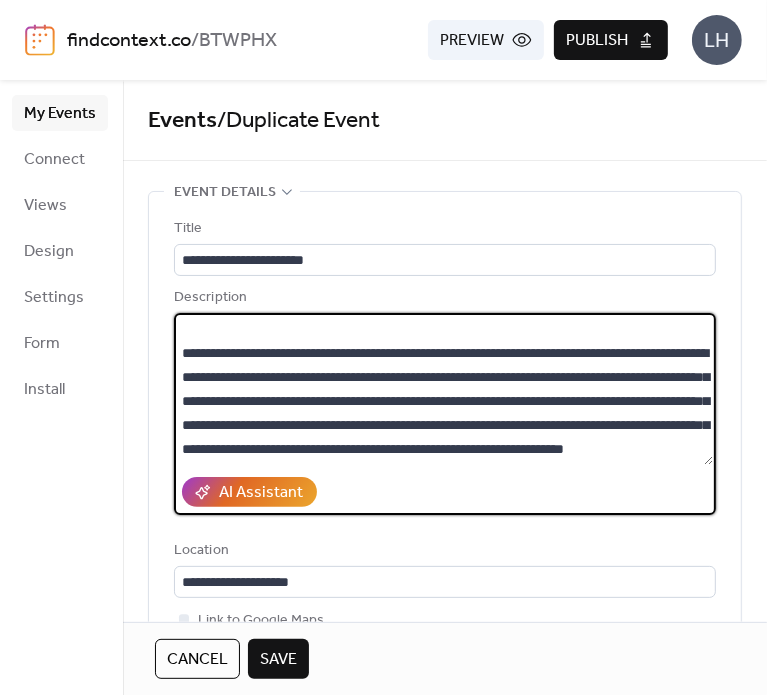 scroll, scrollTop: 120, scrollLeft: 0, axis: vertical 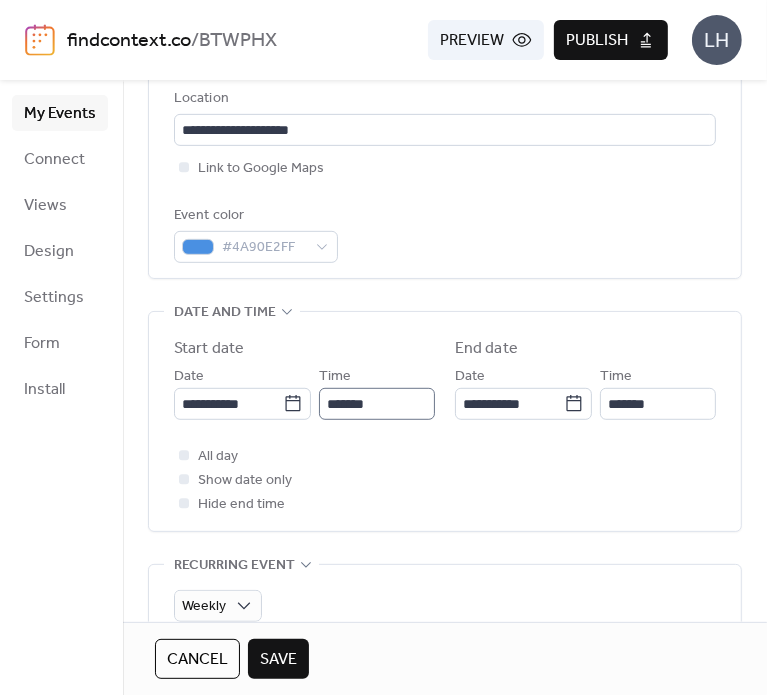 type on "**********" 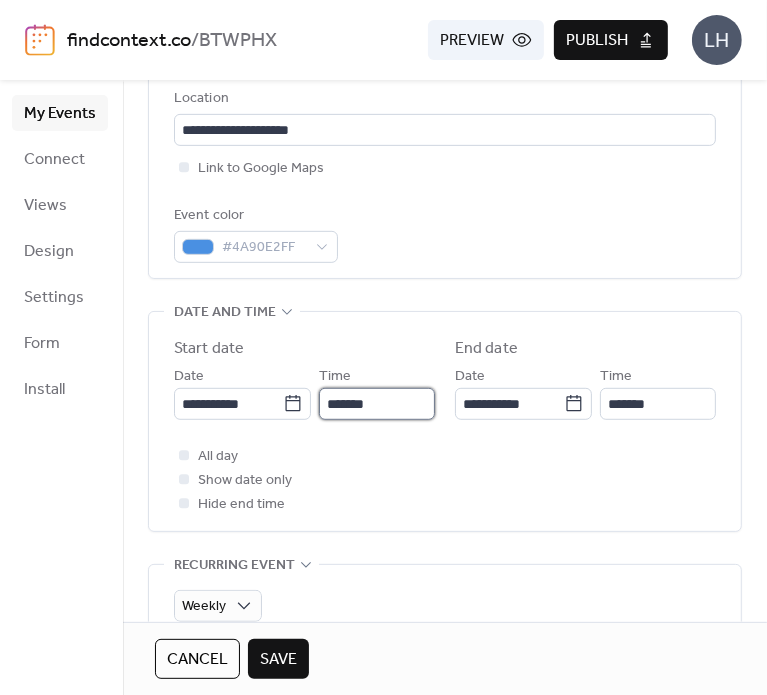 click on "*******" at bounding box center [377, 404] 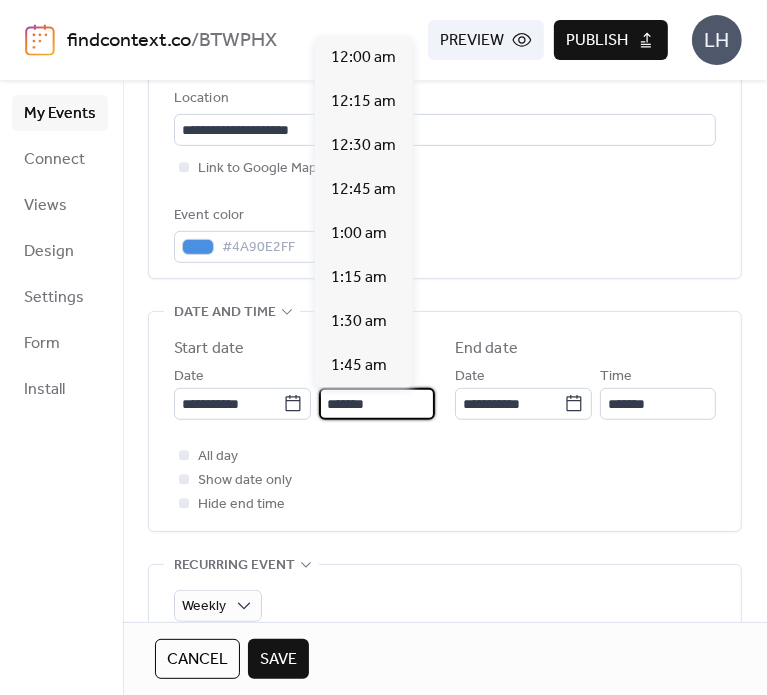 scroll, scrollTop: 968, scrollLeft: 0, axis: vertical 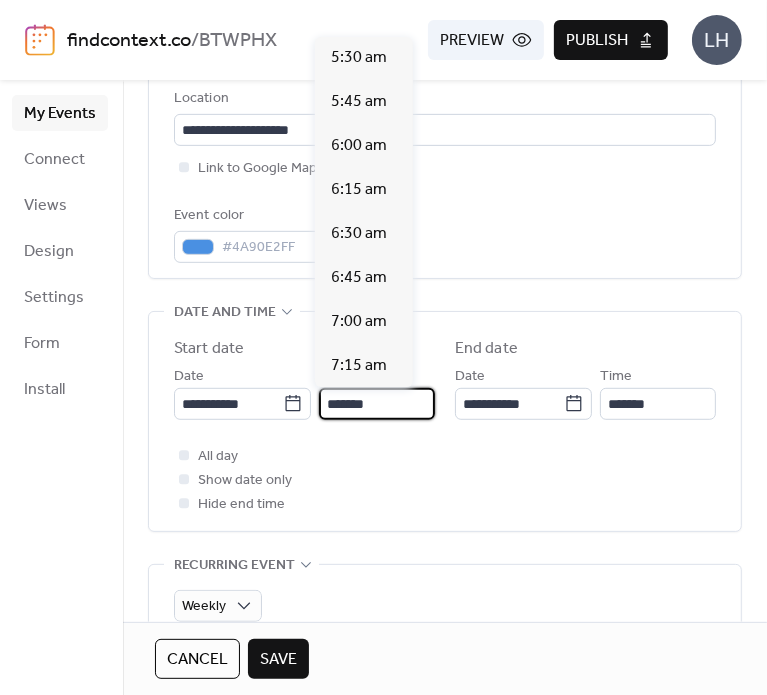 type on "*******" 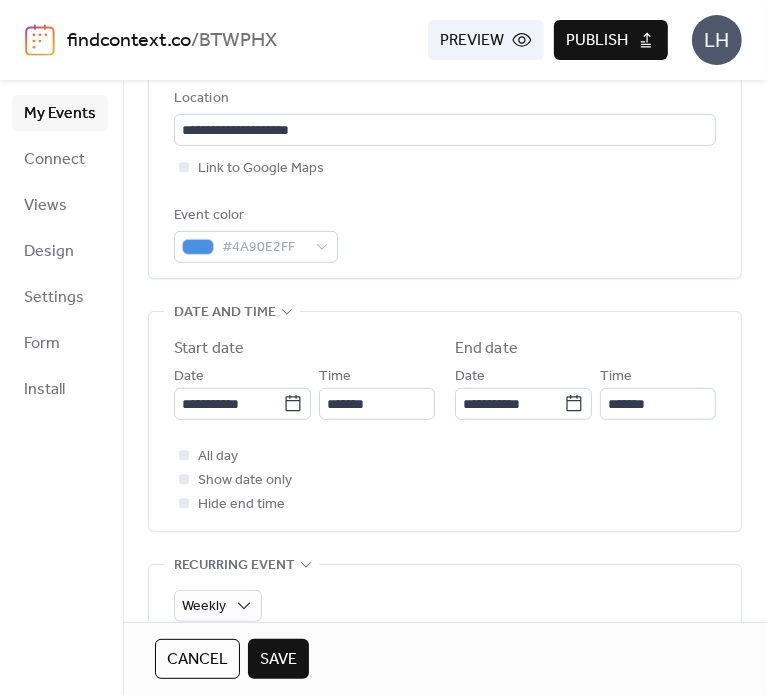 type on "*******" 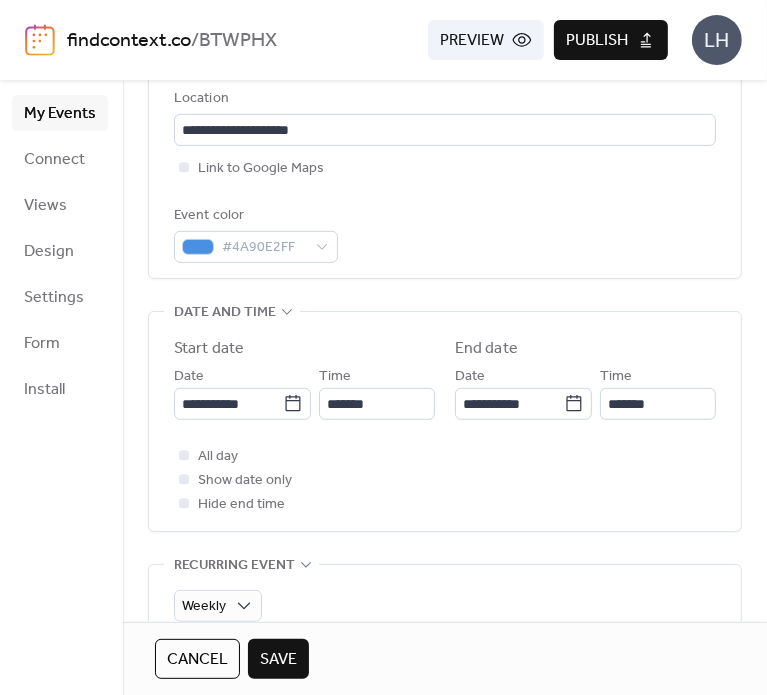 click on "**********" at bounding box center [445, 426] 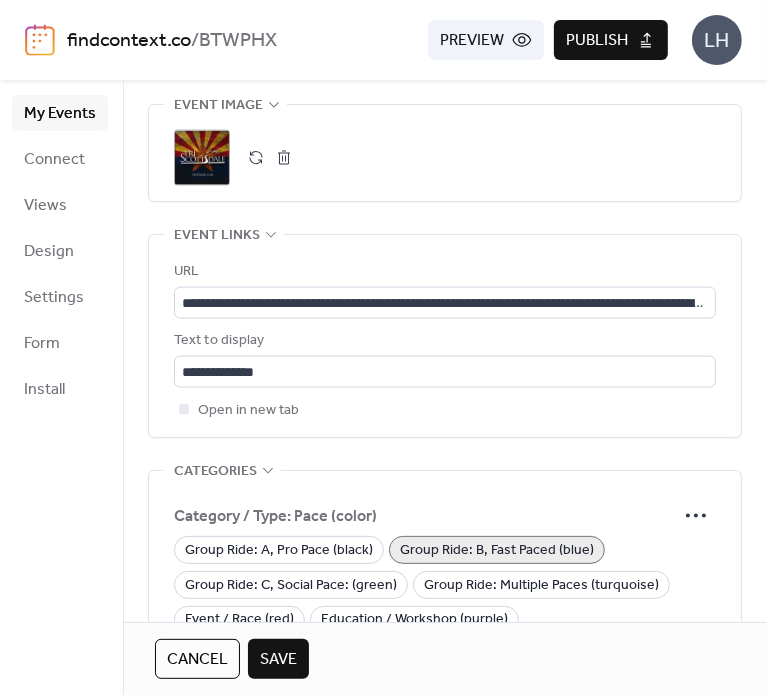 scroll, scrollTop: 1390, scrollLeft: 0, axis: vertical 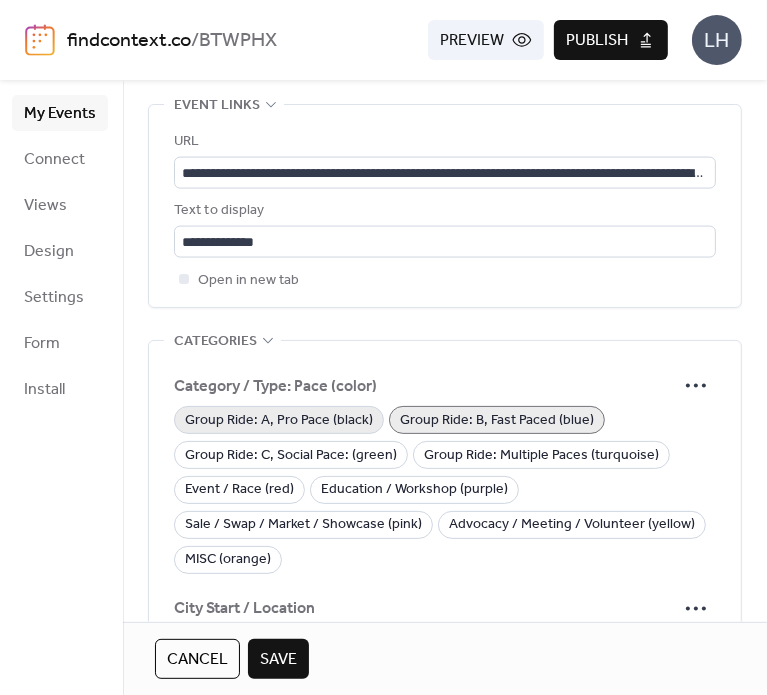 click on "Group Ride: A, Pro Pace (black)" at bounding box center (279, 421) 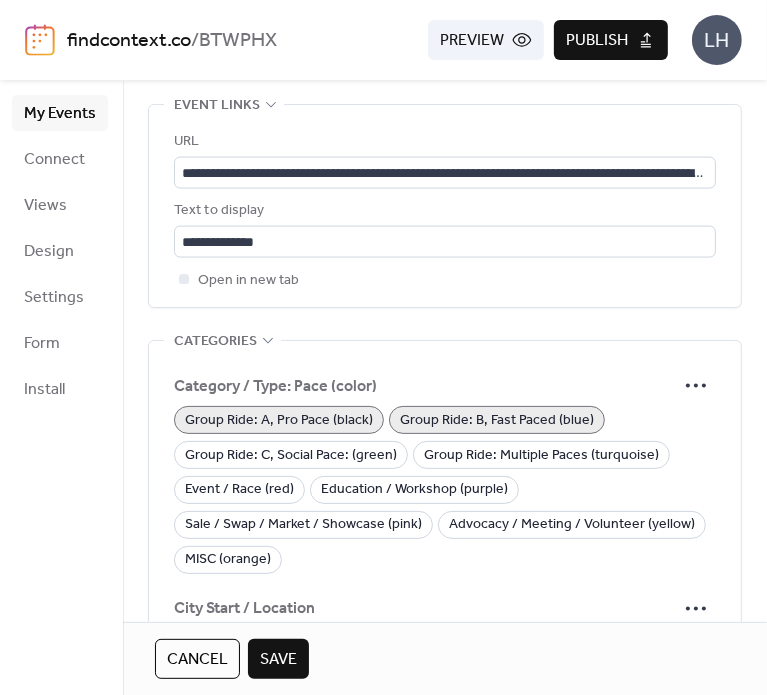 click on "Group Ride: B, Fast Paced (blue)" at bounding box center [497, 421] 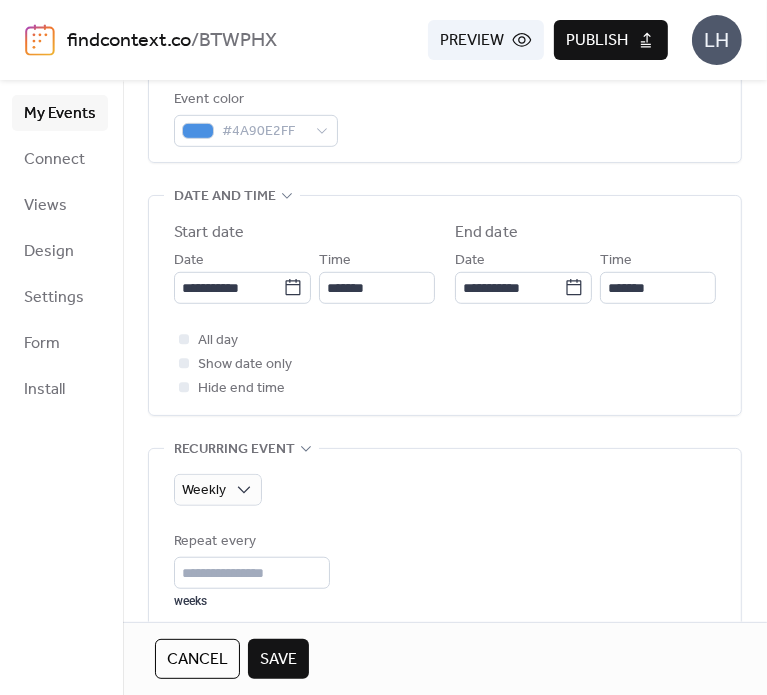 scroll, scrollTop: 568, scrollLeft: 0, axis: vertical 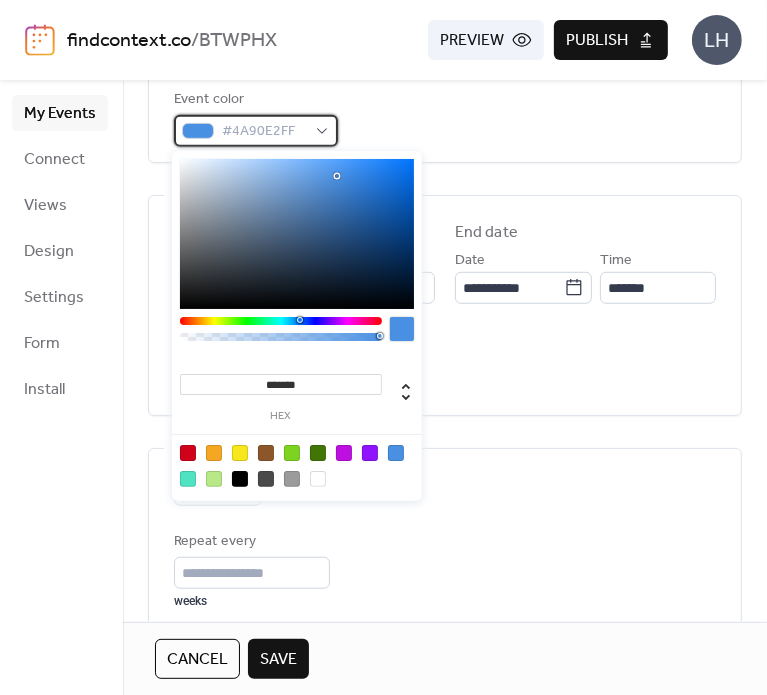 click on "#4A90E2FF" at bounding box center (264, 132) 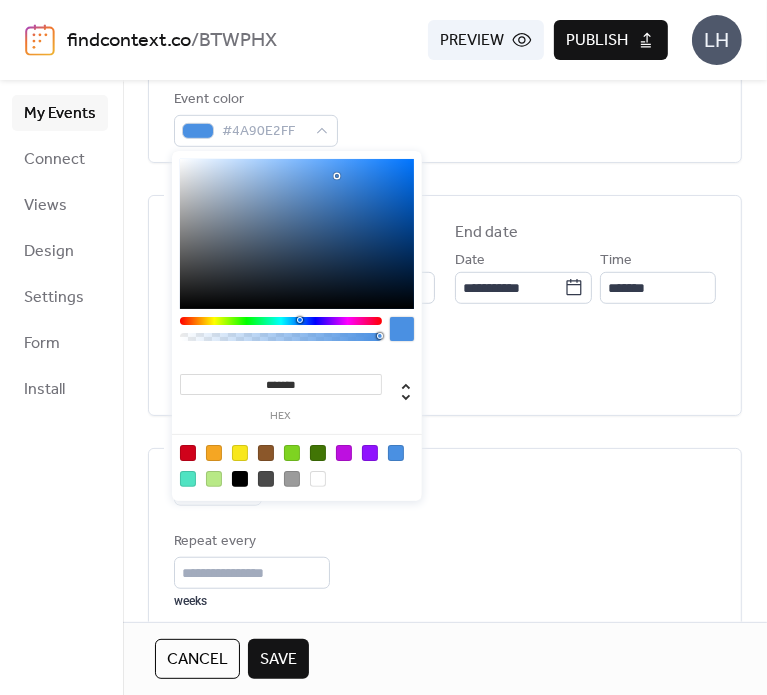 click at bounding box center [297, 465] 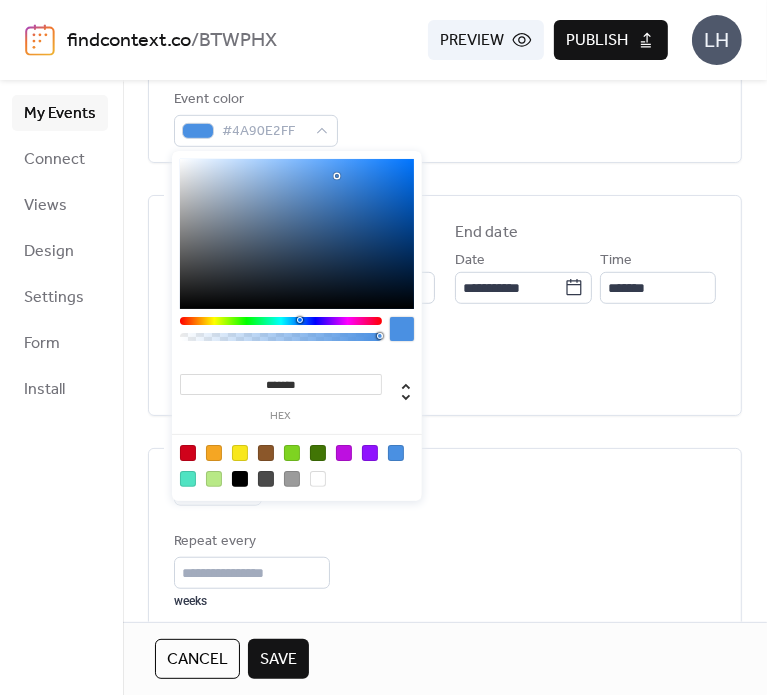 click at bounding box center [297, 465] 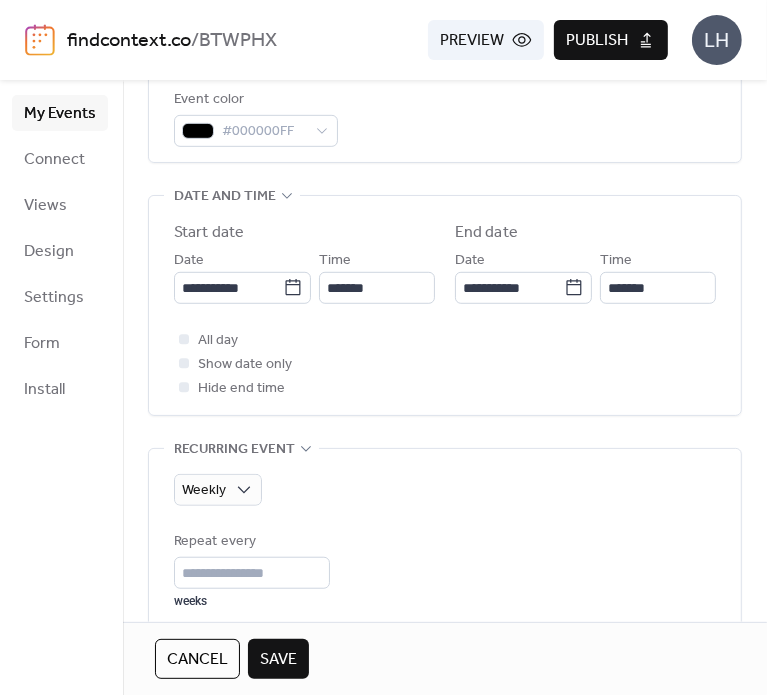 click on "All day Show date only Hide end time" at bounding box center (445, 364) 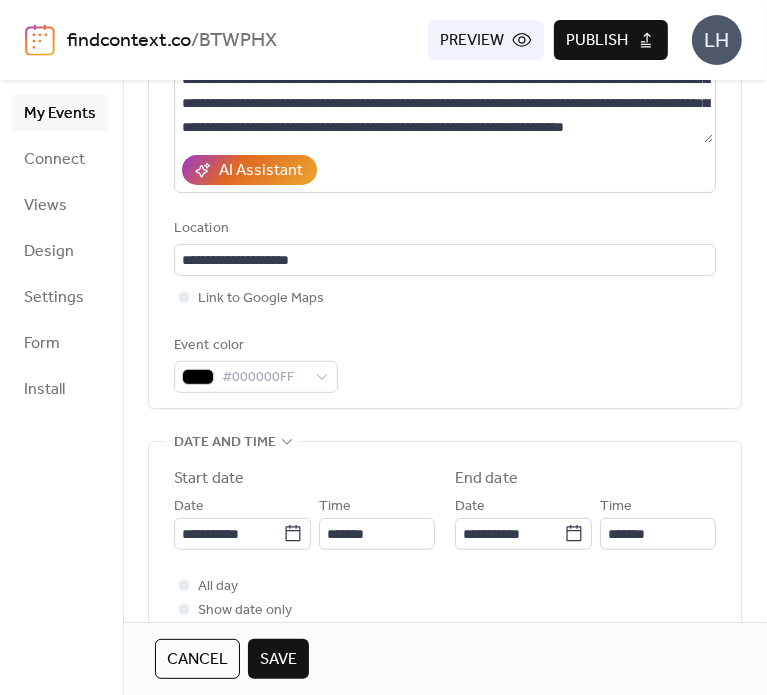 scroll, scrollTop: 320, scrollLeft: 0, axis: vertical 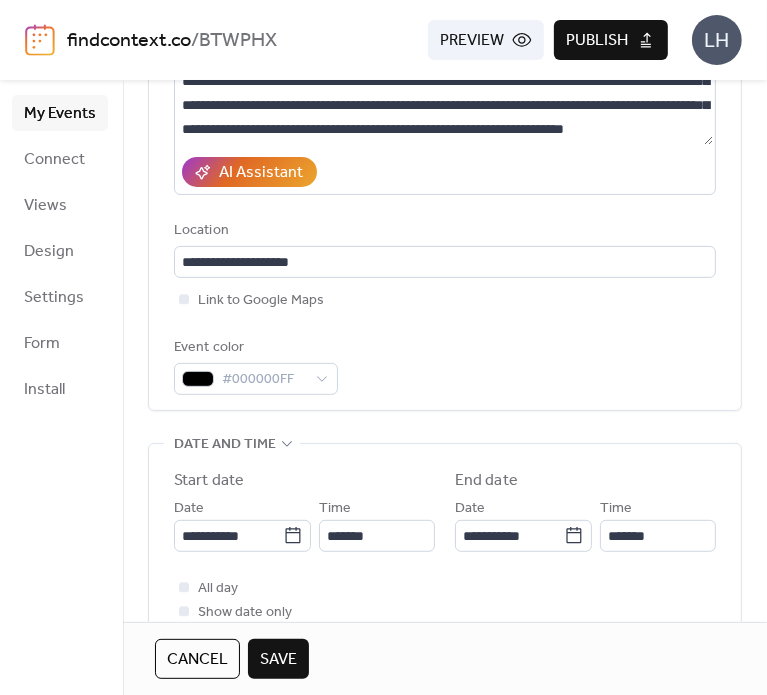 click on "**********" at bounding box center (445, 248) 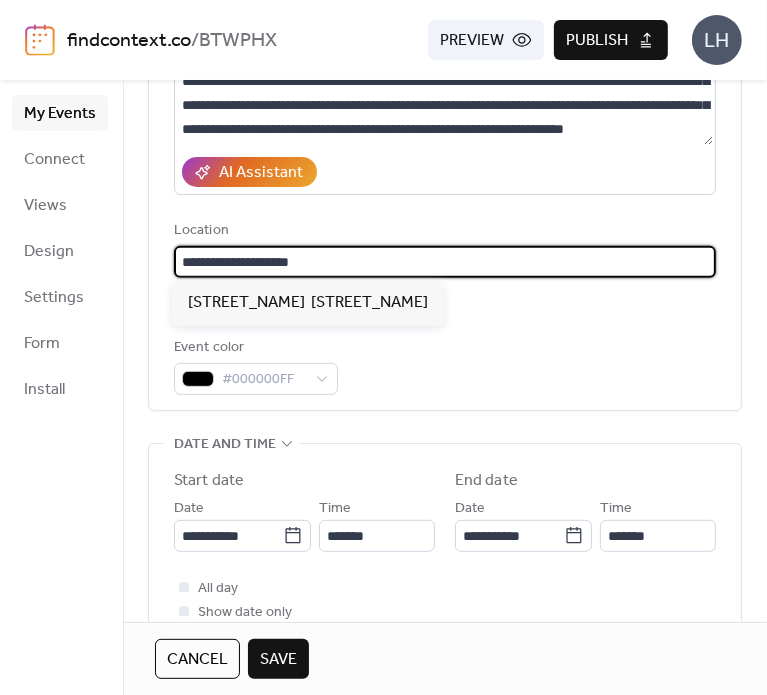 click on "**********" at bounding box center [445, 262] 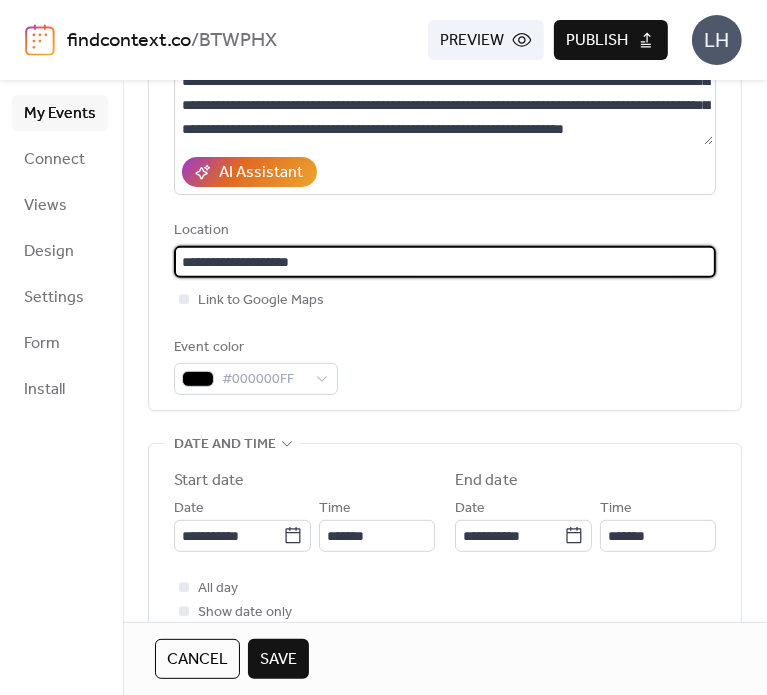 type on "**********" 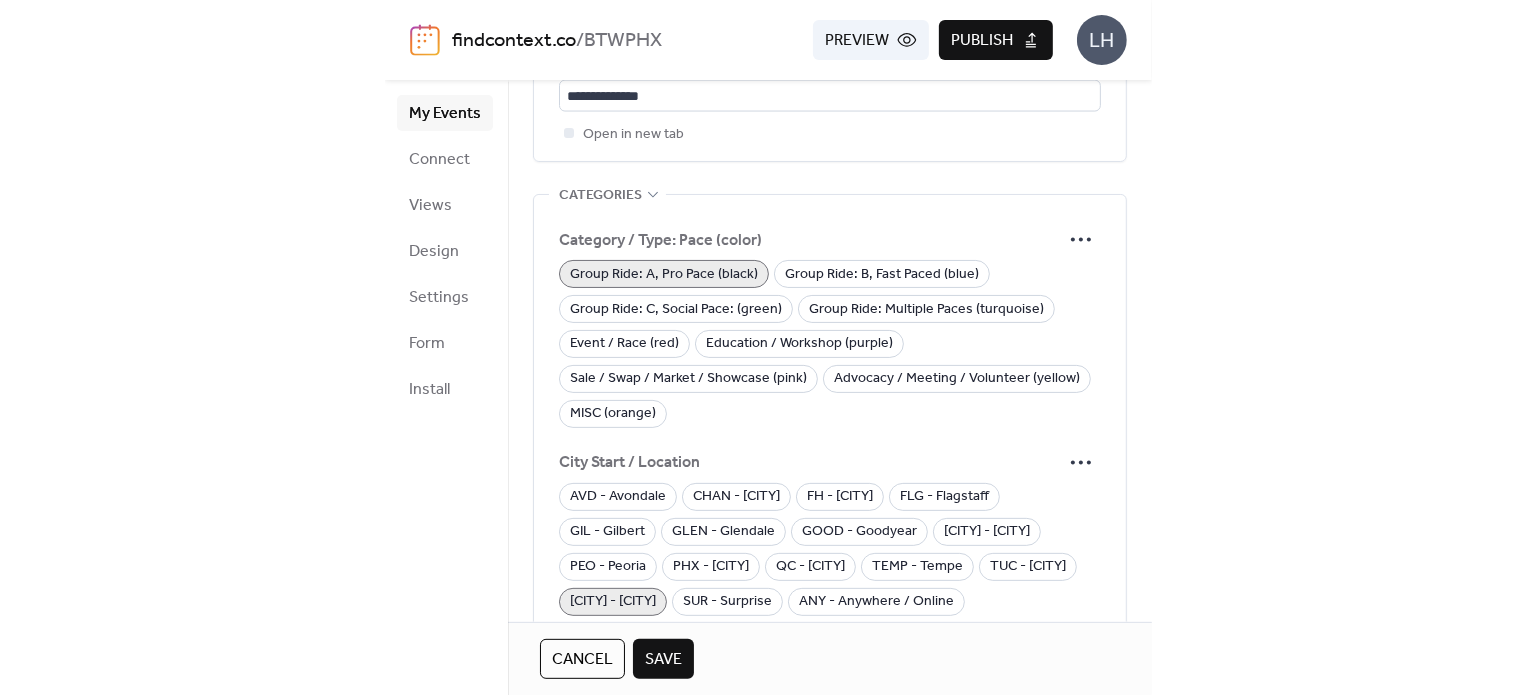 scroll, scrollTop: 1872, scrollLeft: 0, axis: vertical 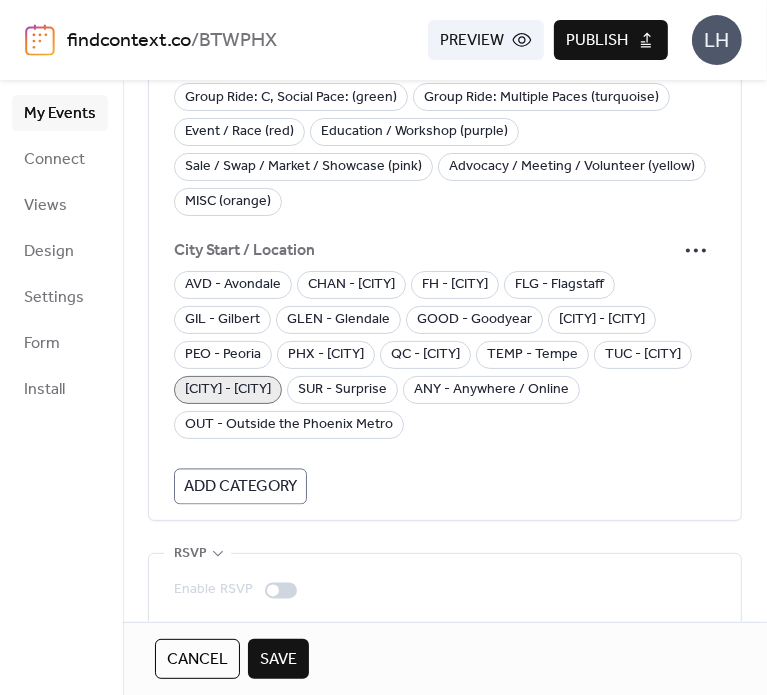 click on "Save" at bounding box center (278, 659) 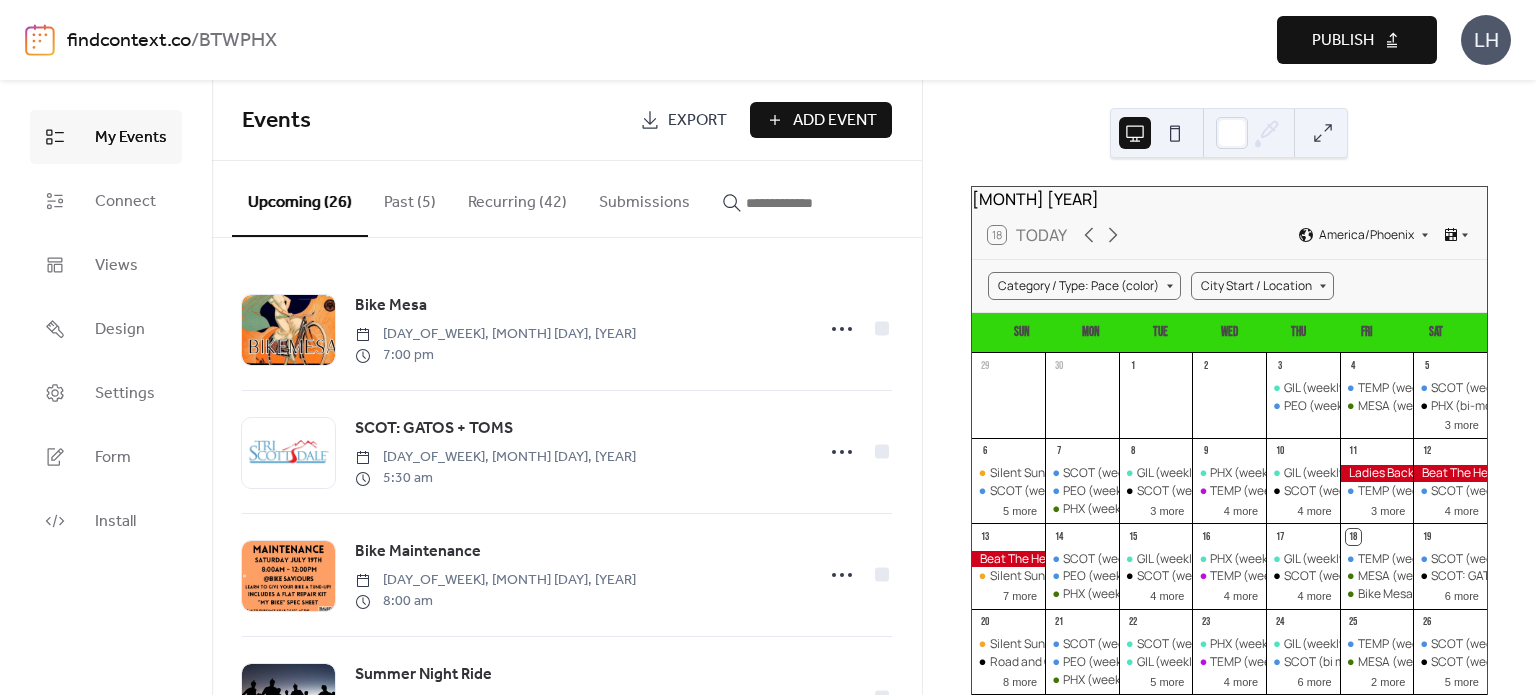 click at bounding box center [1323, 133] 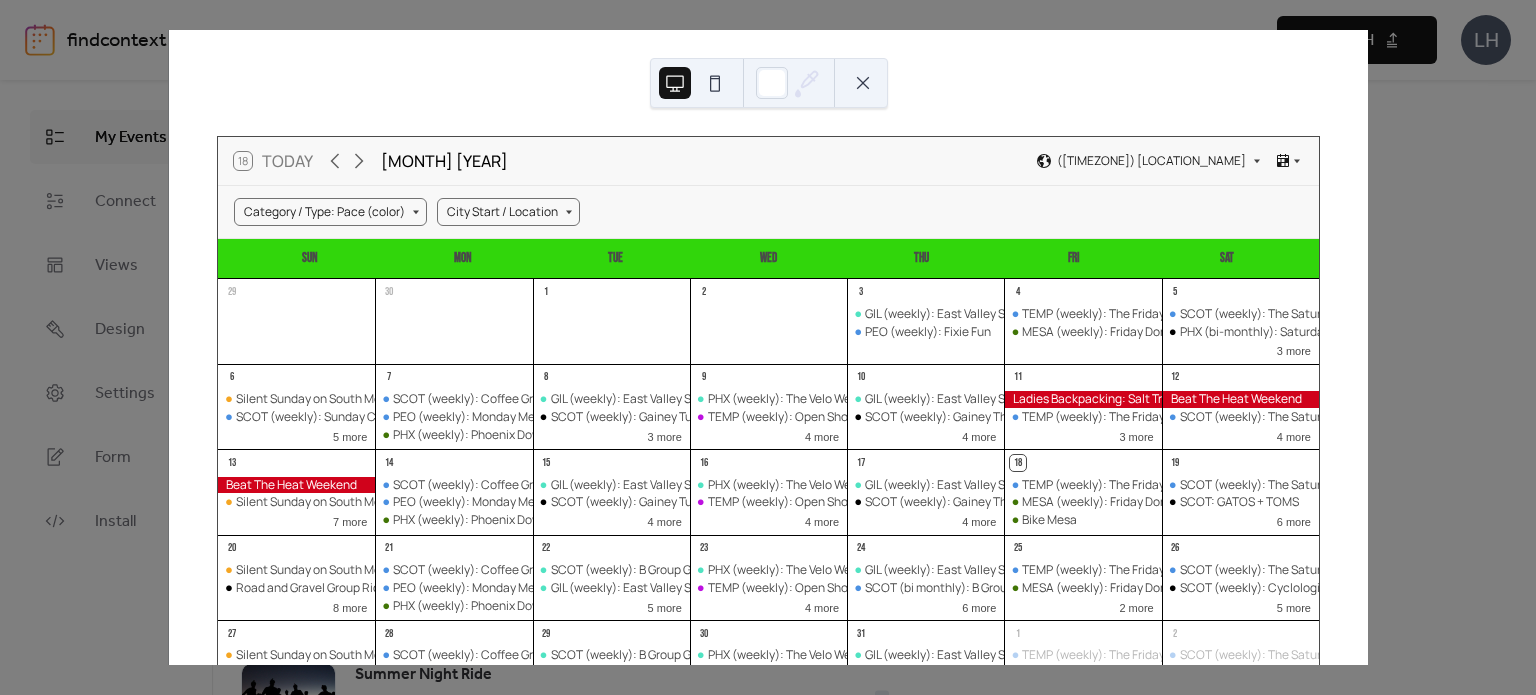 click on "[NUMBER] Today [MONTH] [YEAR] ([TIMEZONE]) [LOCATION_NAME]" at bounding box center [768, 161] 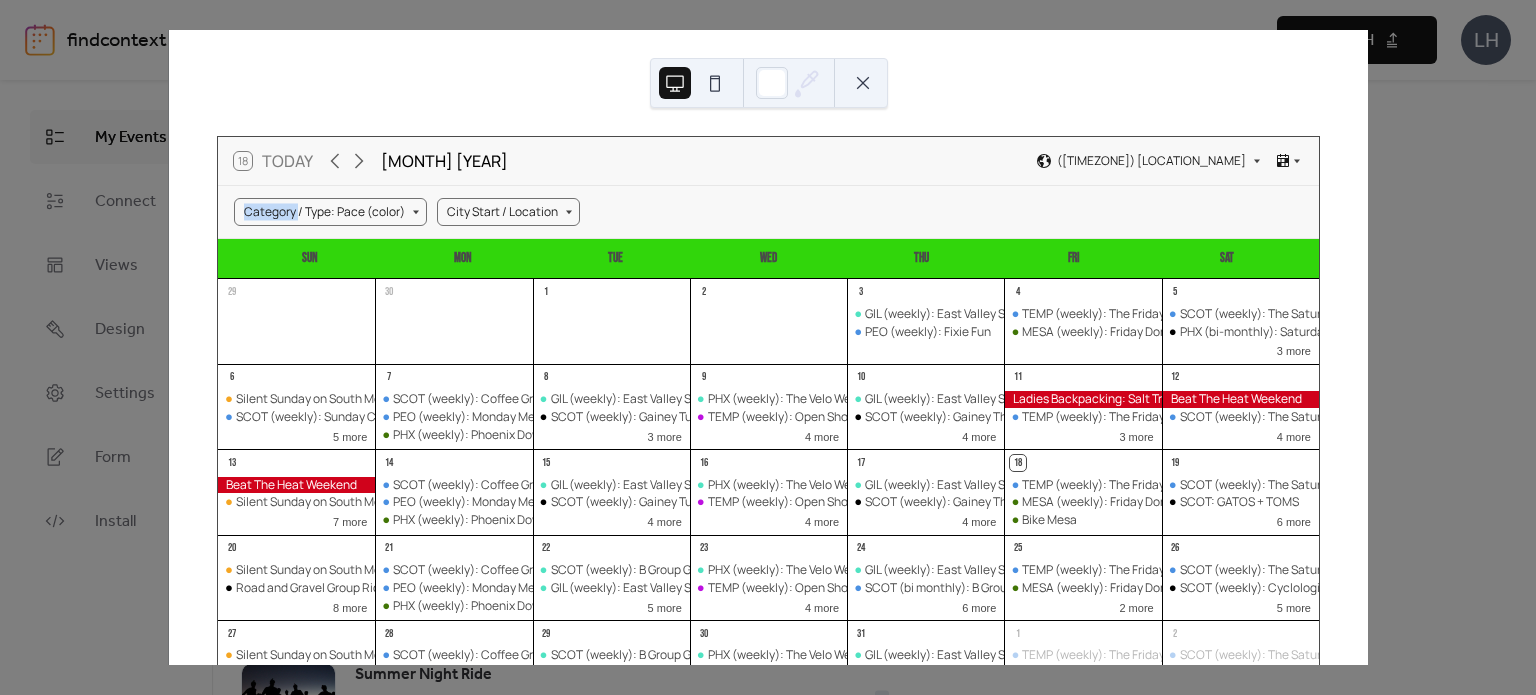 click on "[NUMBER] Today [MONTH] [YEAR] ([TIMEZONE]) [LOCATION_NAME]" at bounding box center (768, 161) 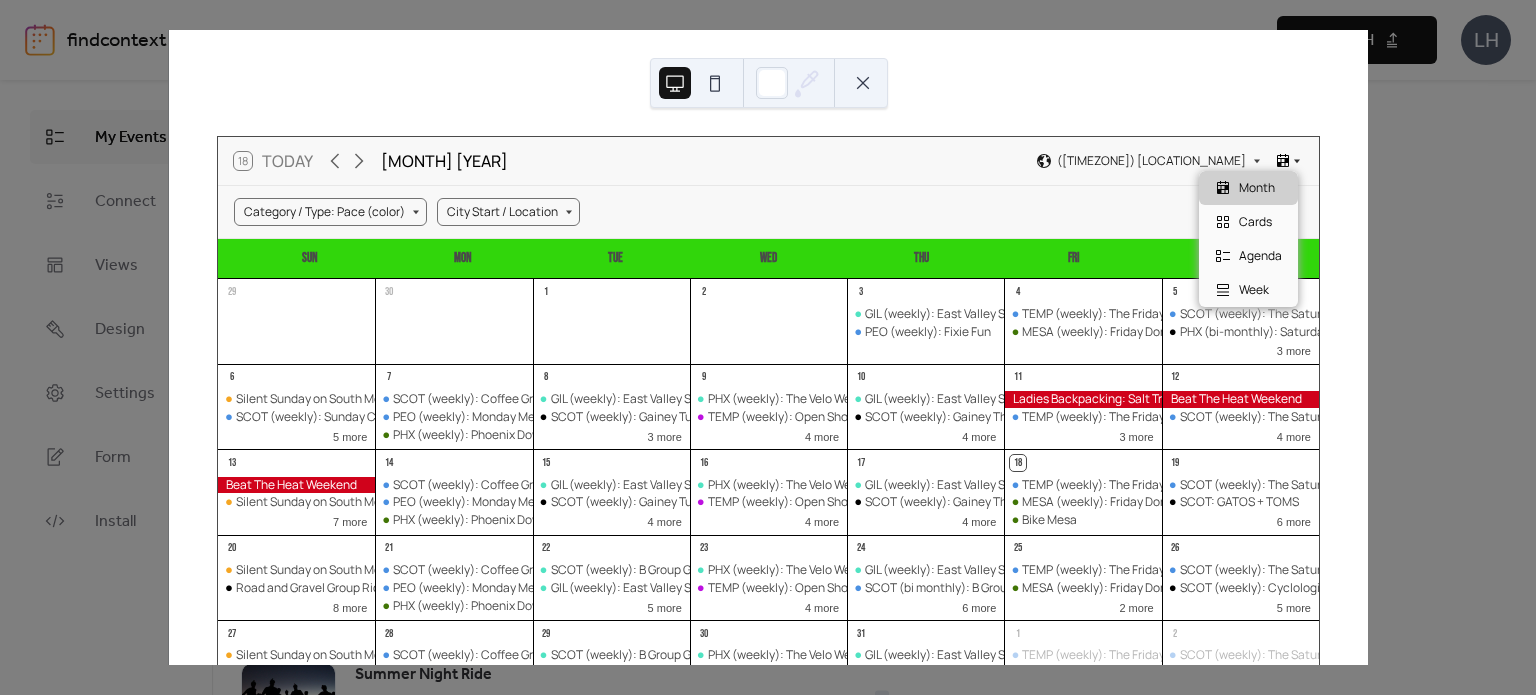 click 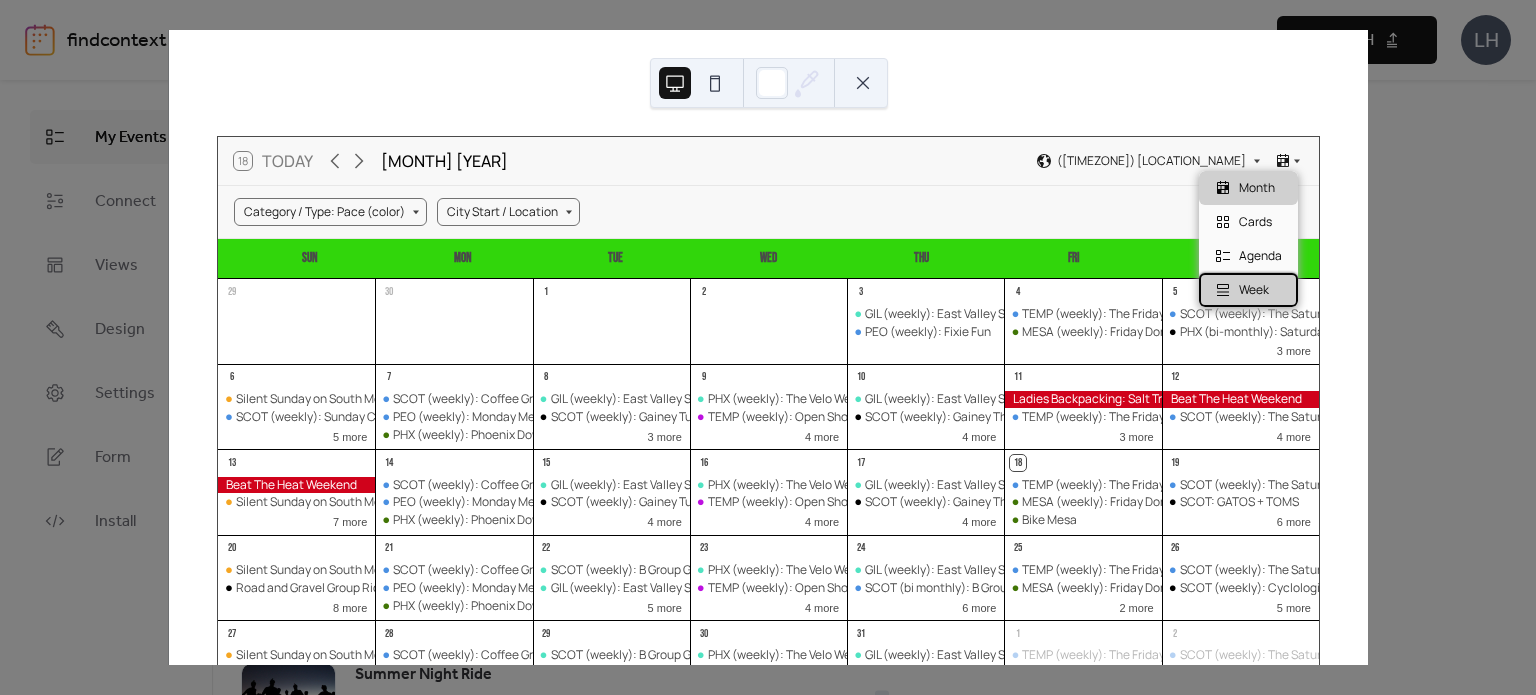 click on "Week" at bounding box center (1254, 290) 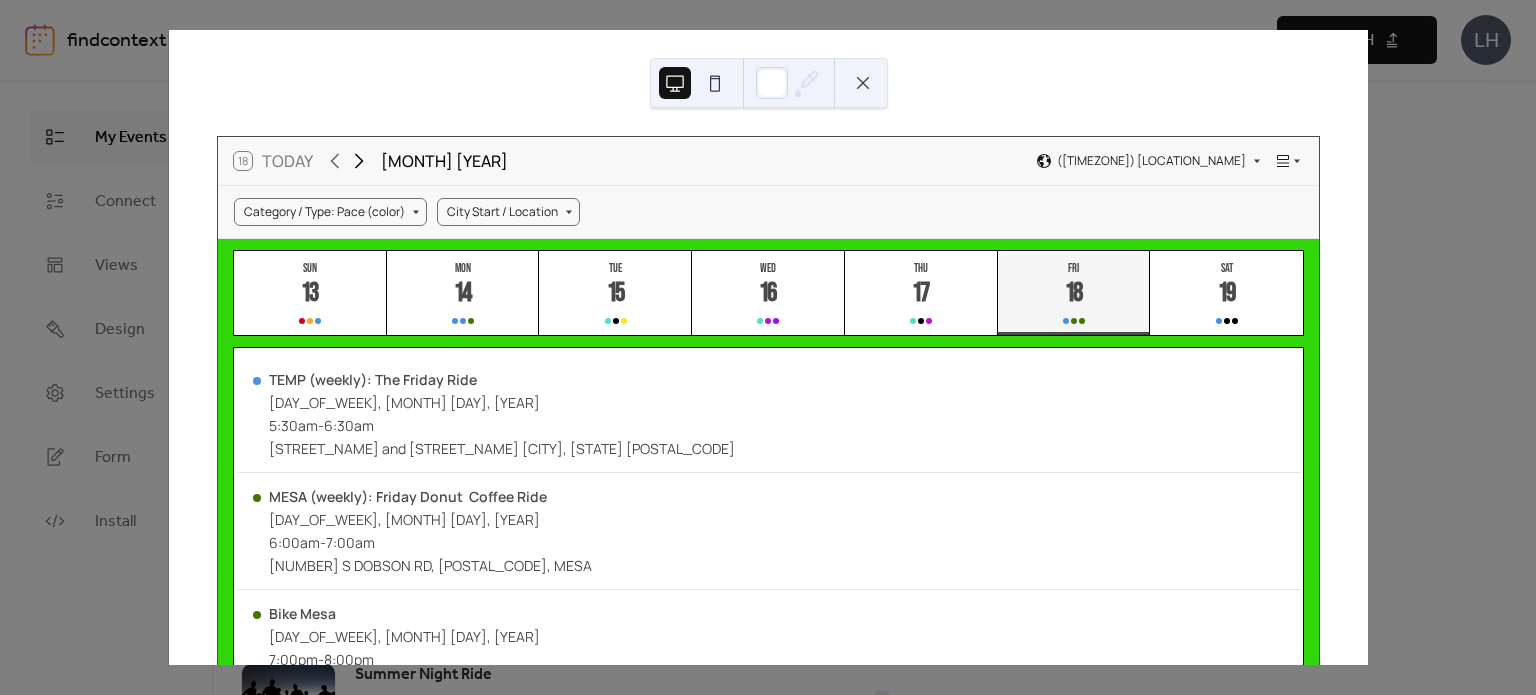 click 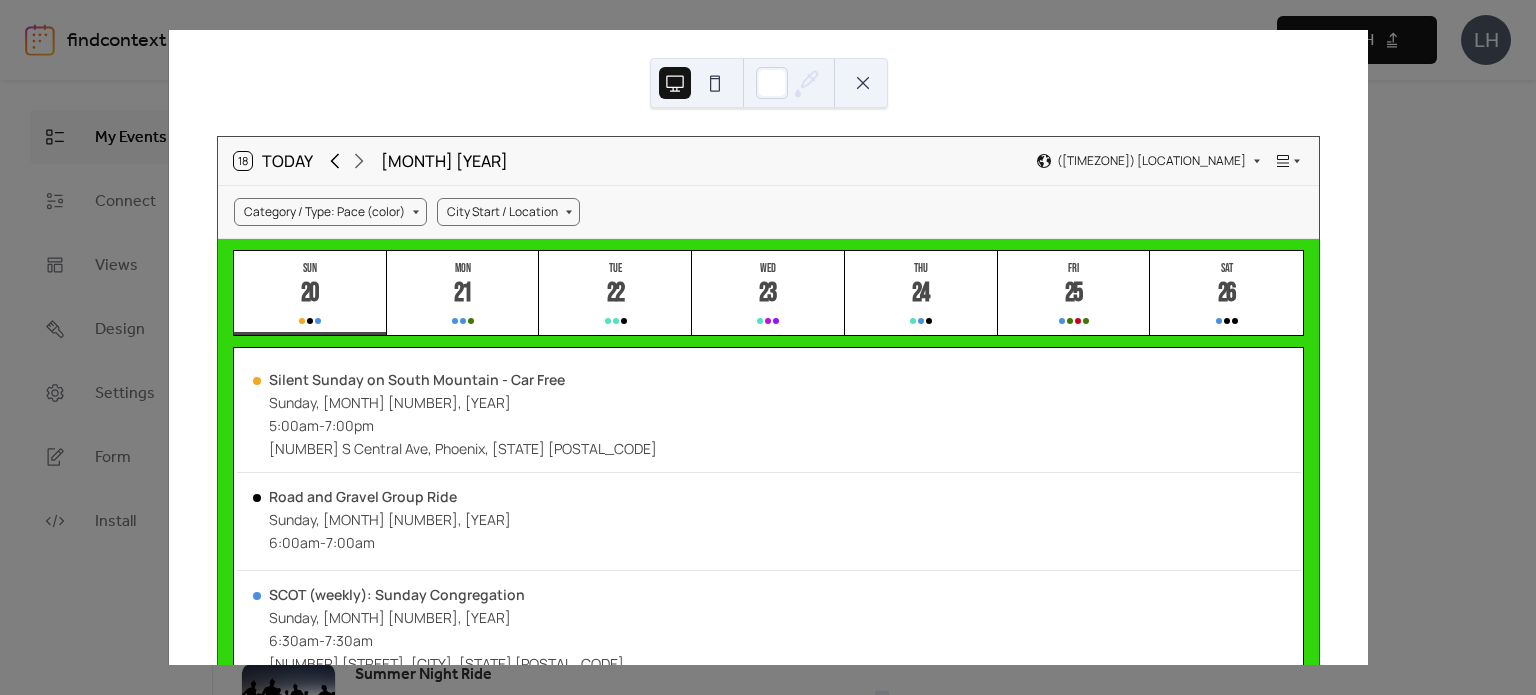 click 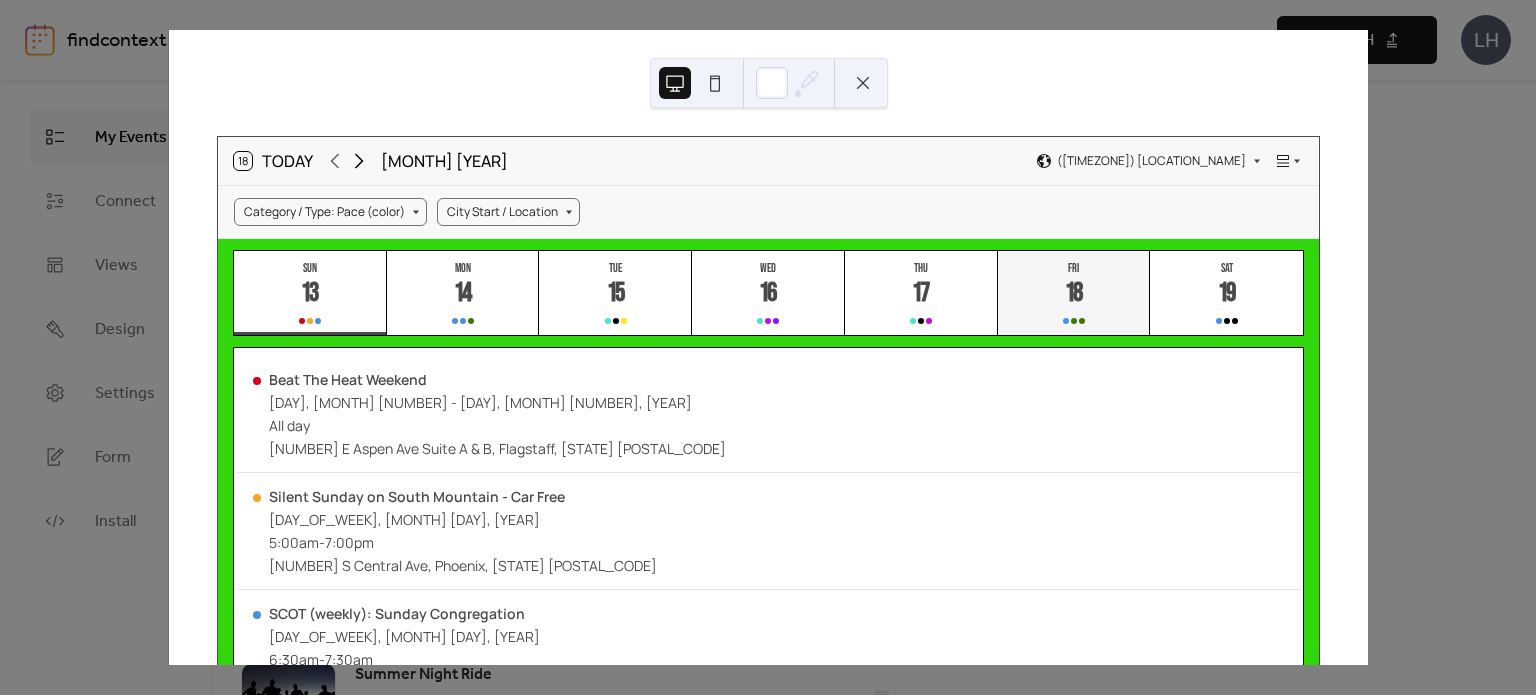 click 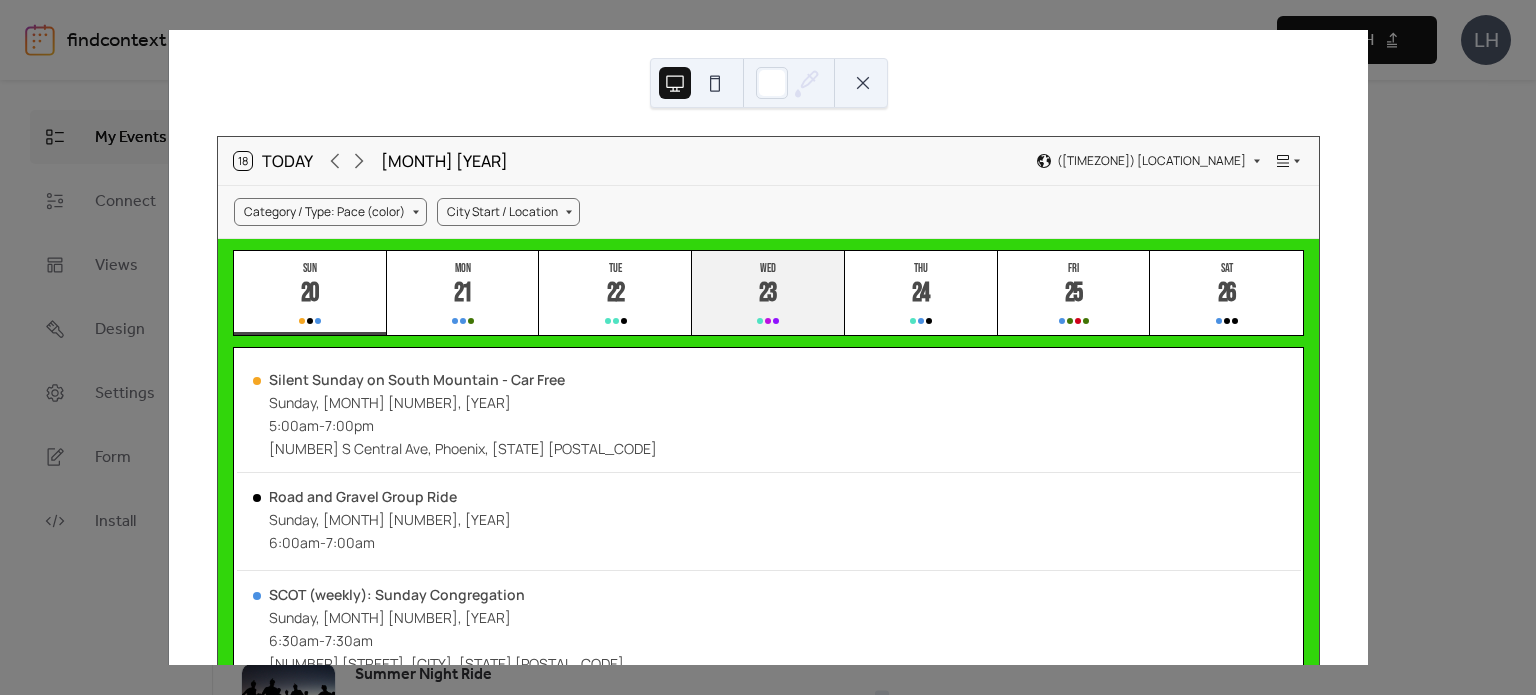 click on "23" at bounding box center (767, 293) 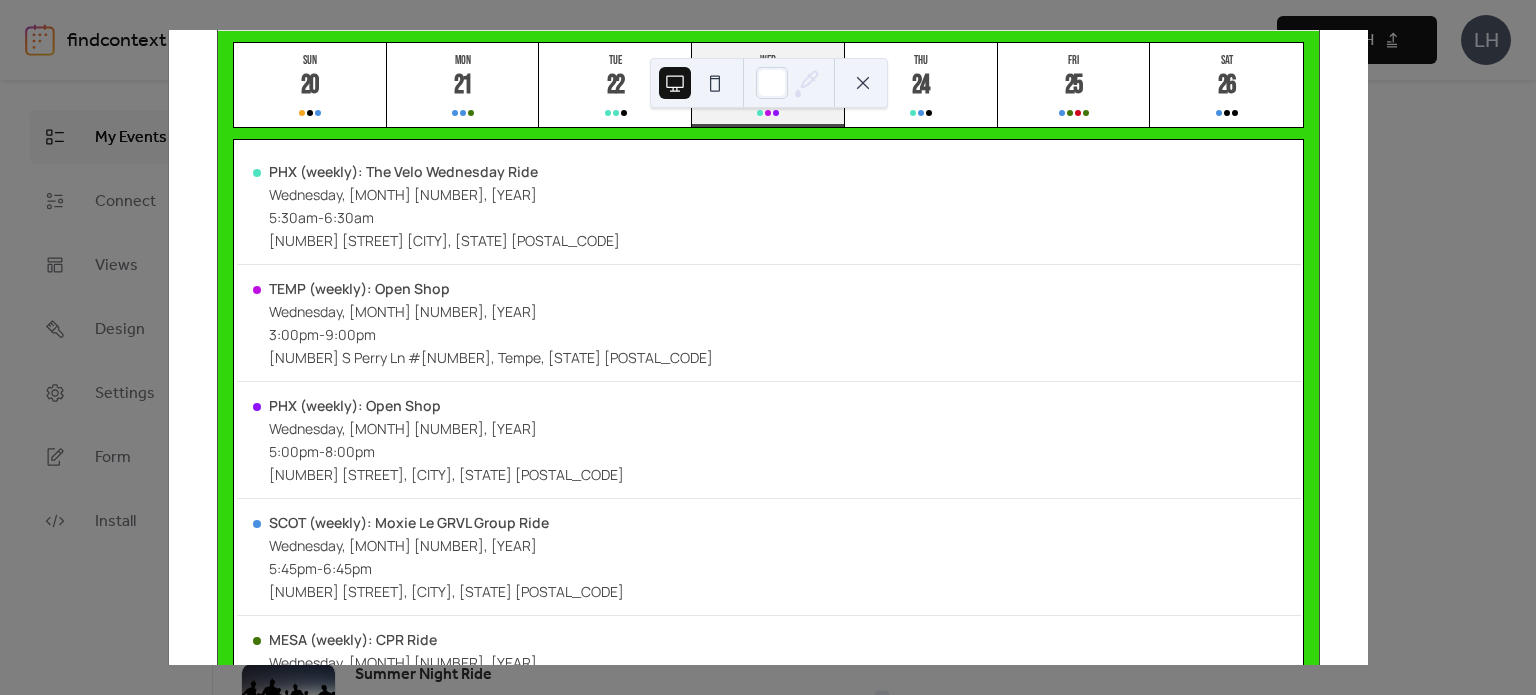 scroll, scrollTop: 279, scrollLeft: 0, axis: vertical 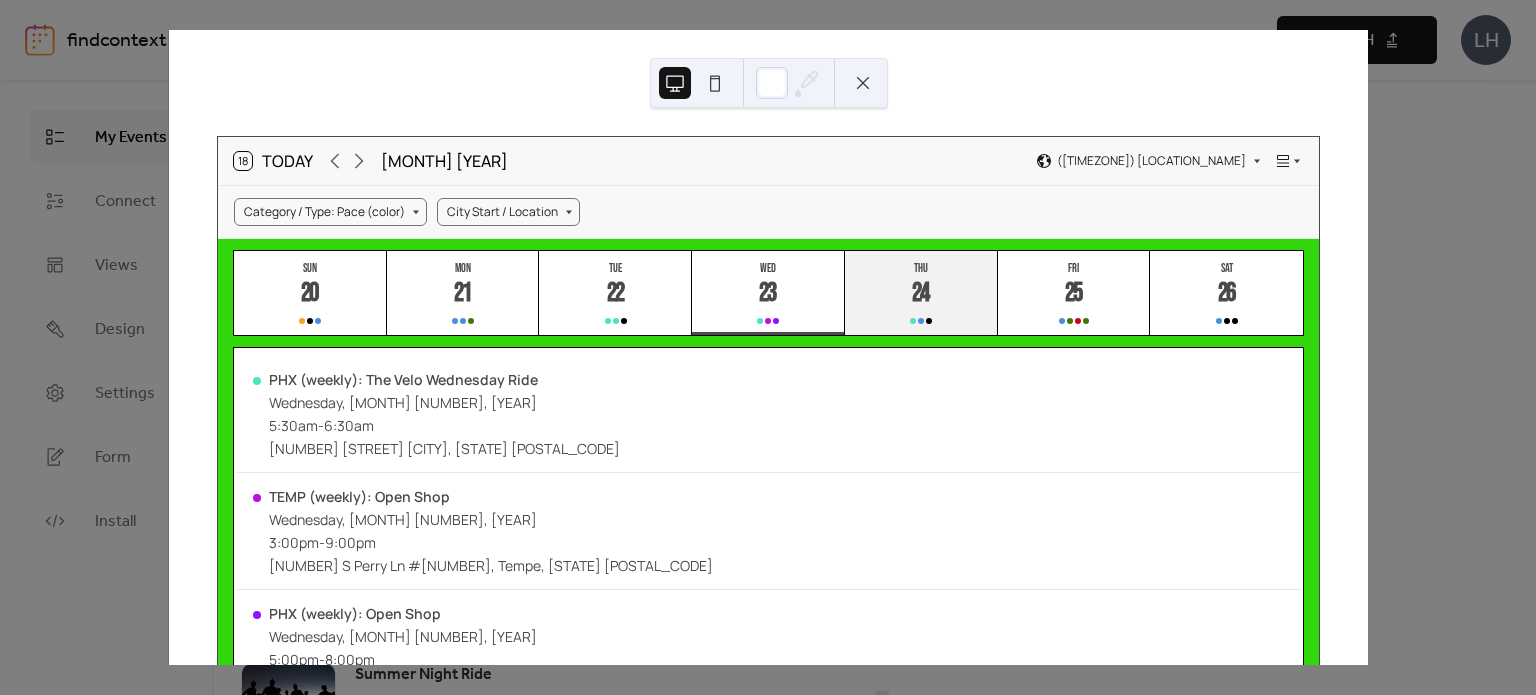click on "24" at bounding box center (920, 293) 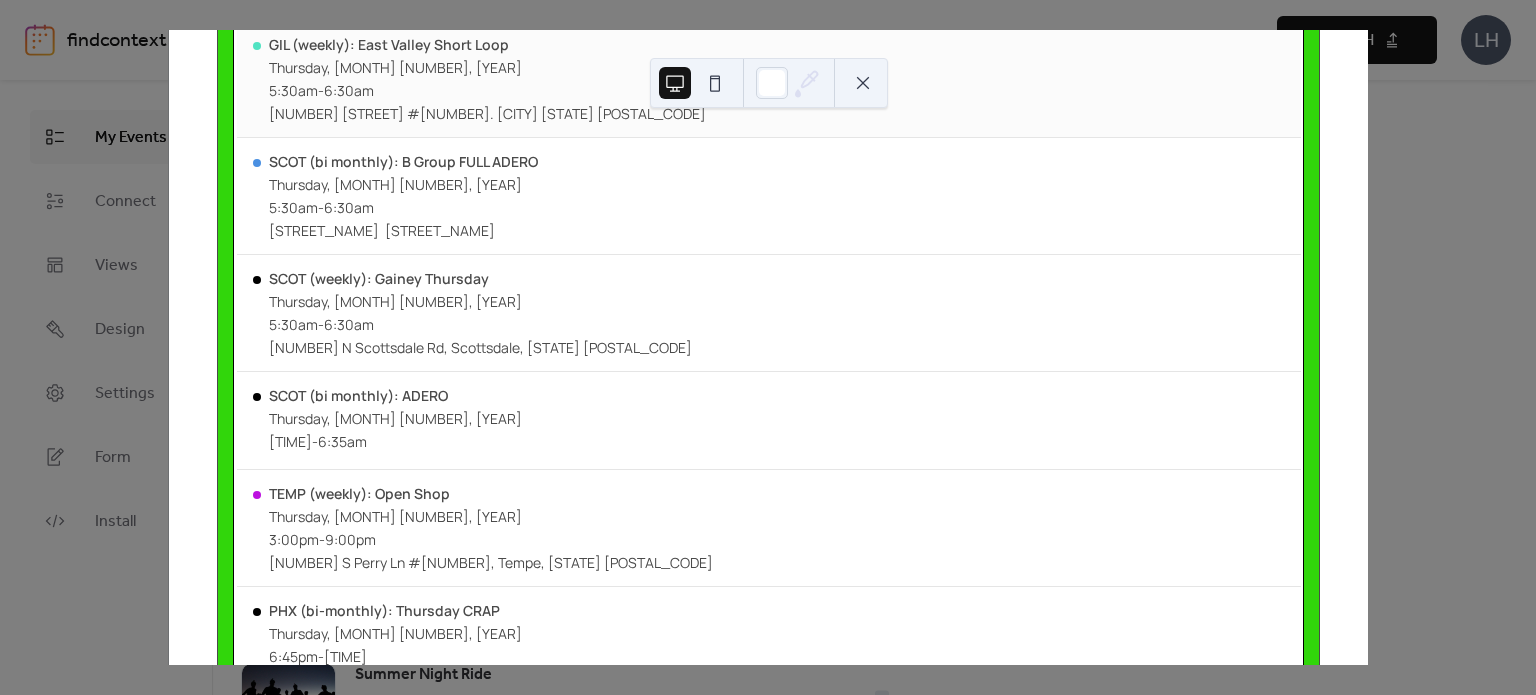 scroll, scrollTop: 303, scrollLeft: 0, axis: vertical 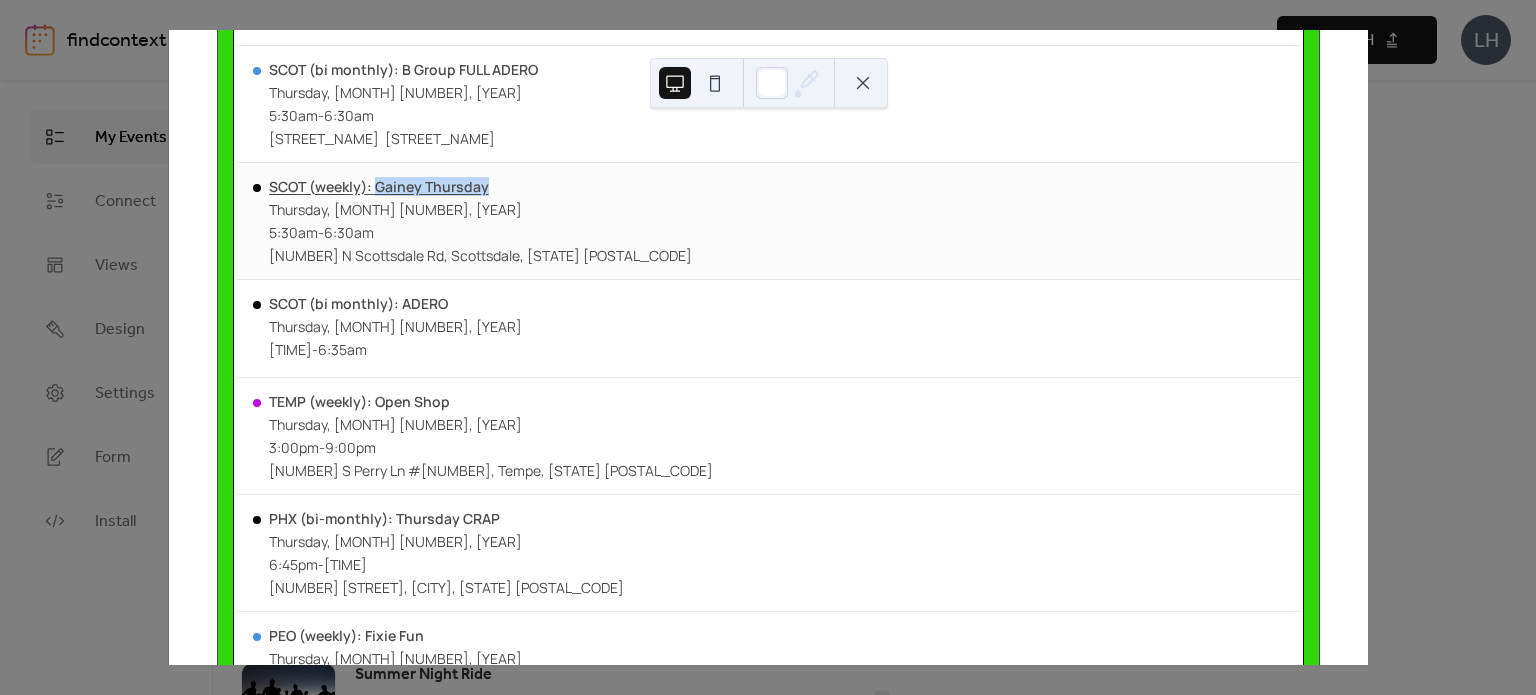 drag, startPoint x: 500, startPoint y: 185, endPoint x: 373, endPoint y: 183, distance: 127.01575 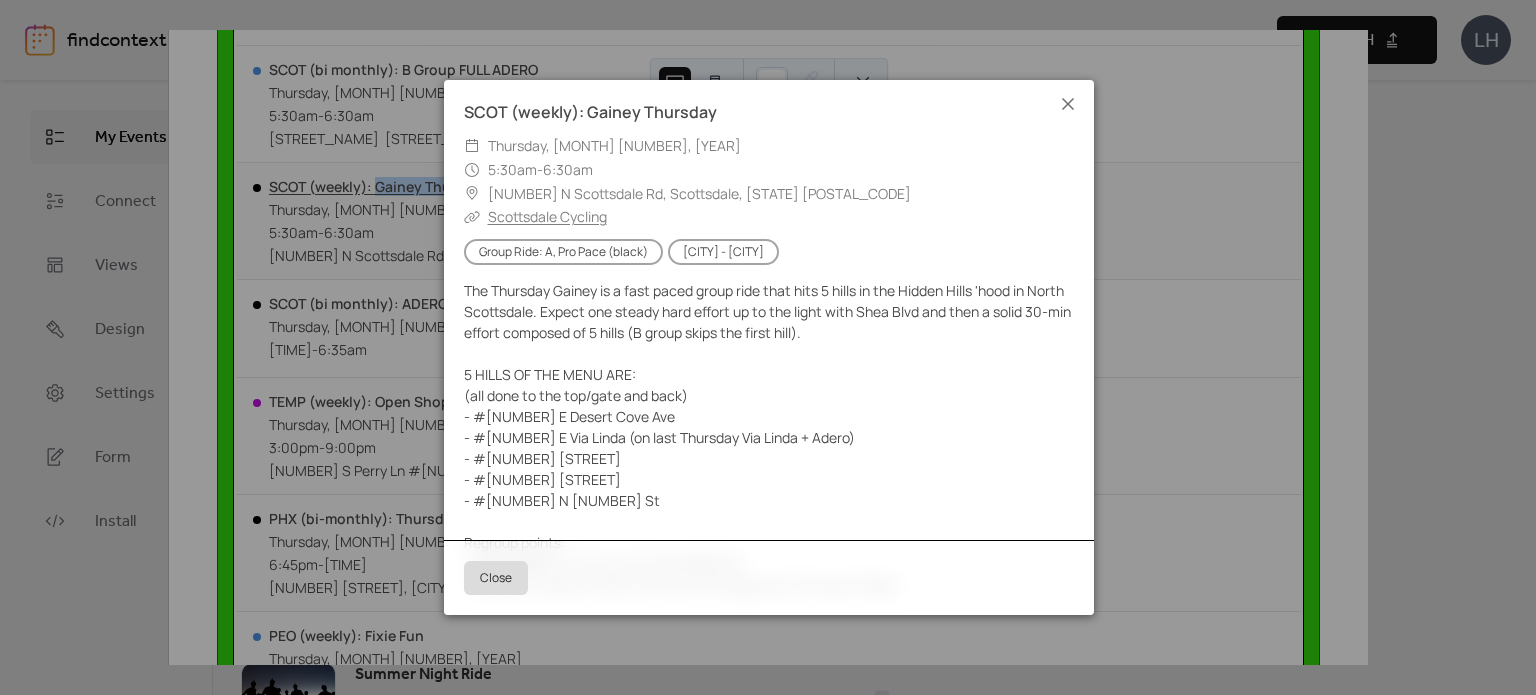 copy on "Gainey Thursday" 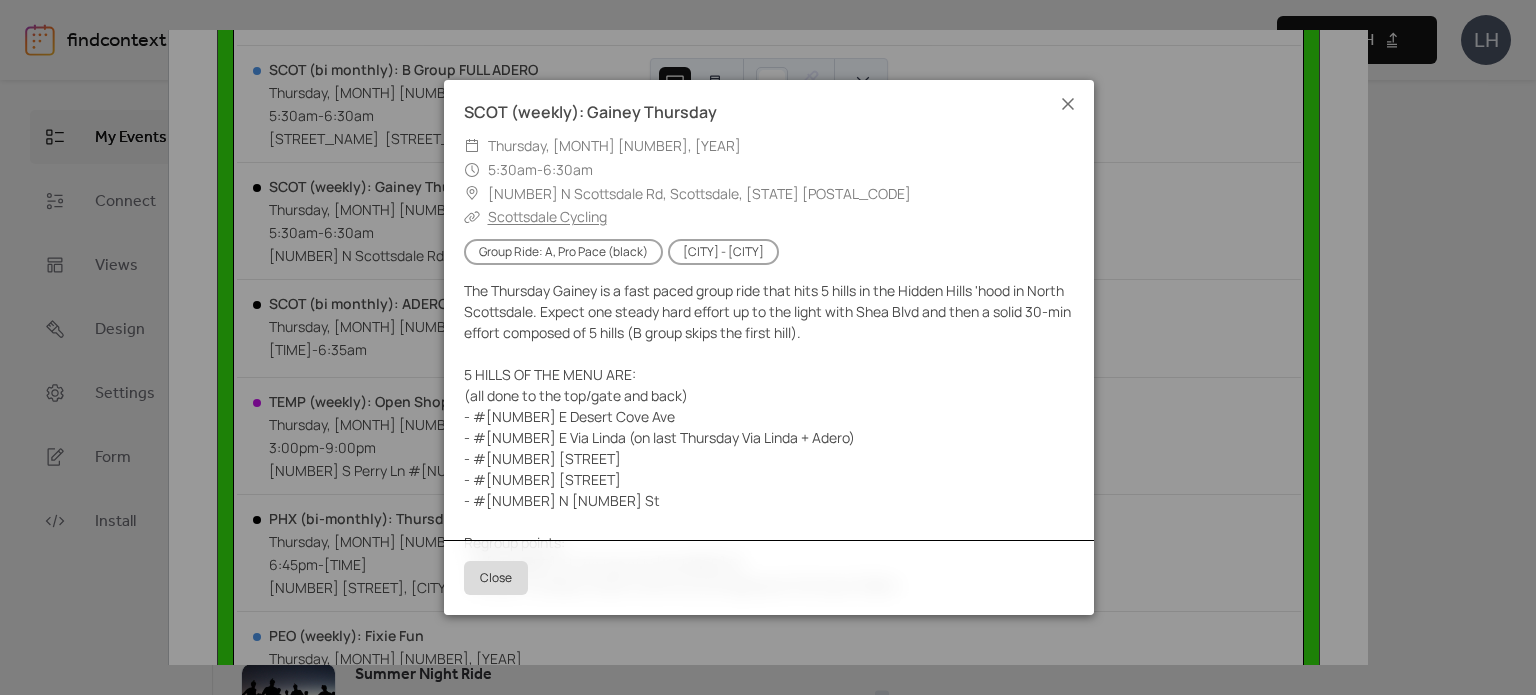 click on "SCOT (weekly): Gainey Thursday ​ Thursday, [DATE] ​ [TIME] - [TIME] ​ [NUMBER] N Scottsdale Rd, Scottsdale, [STATE] [POSTAL_CODE] ​ Scottsdale Cycling  Category / Type: Pace (color) Group Ride: A, Pro Pace (black) City Start / Location SCOT - Scottsdale The Thursday Gainey is a fast paced group ride that hits 5 hills in the Hidden Hills 'hood in North Scottsdale. Expect one steady hard effort up to the light with Shea Blvd and then a solid 30-min effort composed of 5 hills (B group skips the first hill). 5 HILLS OF THE MENU ARE: (all done to the top/gate and back) - #[NUMBER] E Desert Cove Ave - #[NUMBER] E Via Linda (on last Thursday Via Linda + Adero) - #[NUMBER] N [NUMBER] St - #[NUMBER] N [NUMBER] St - #[NUMBER] N [NUMBER] St Regroup points: - #[NUMBER] At the top of N [NUMBER] St - On last Thursday of each month we will regroup at the top of Adero Last Thursday of each Month: Please always obey to traffic laws, stop signs and traffic lights and bring front and rear red lights for your bike as most of the year we start in the dark. Close" at bounding box center (768, 347) 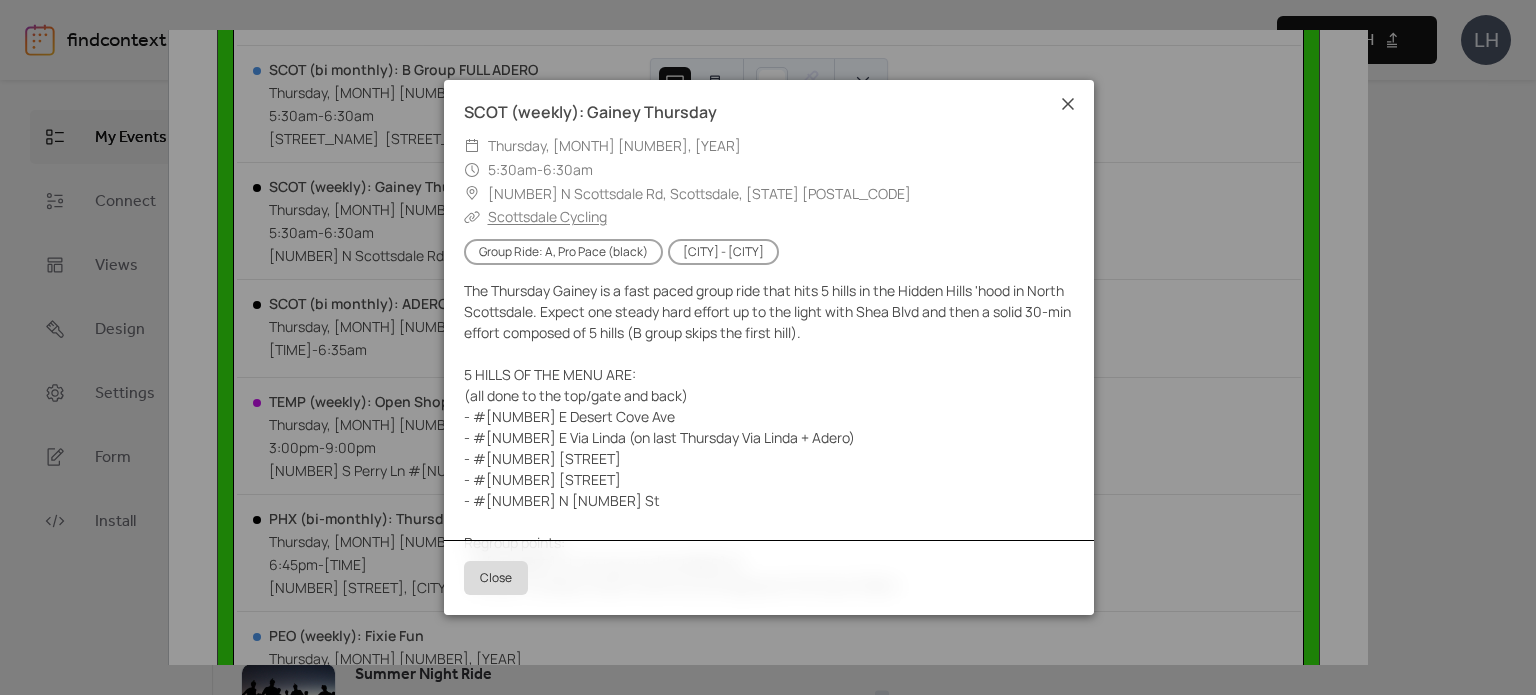 click 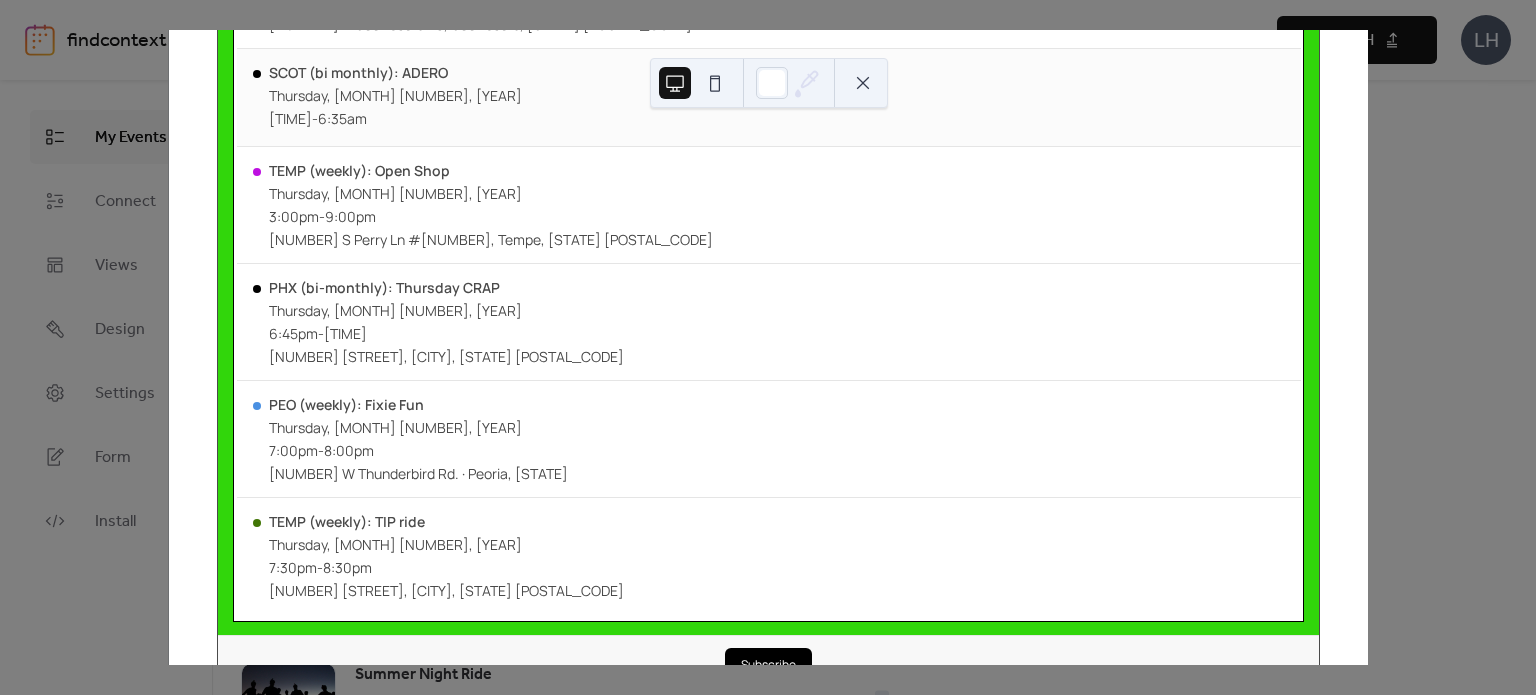 scroll, scrollTop: 659, scrollLeft: 0, axis: vertical 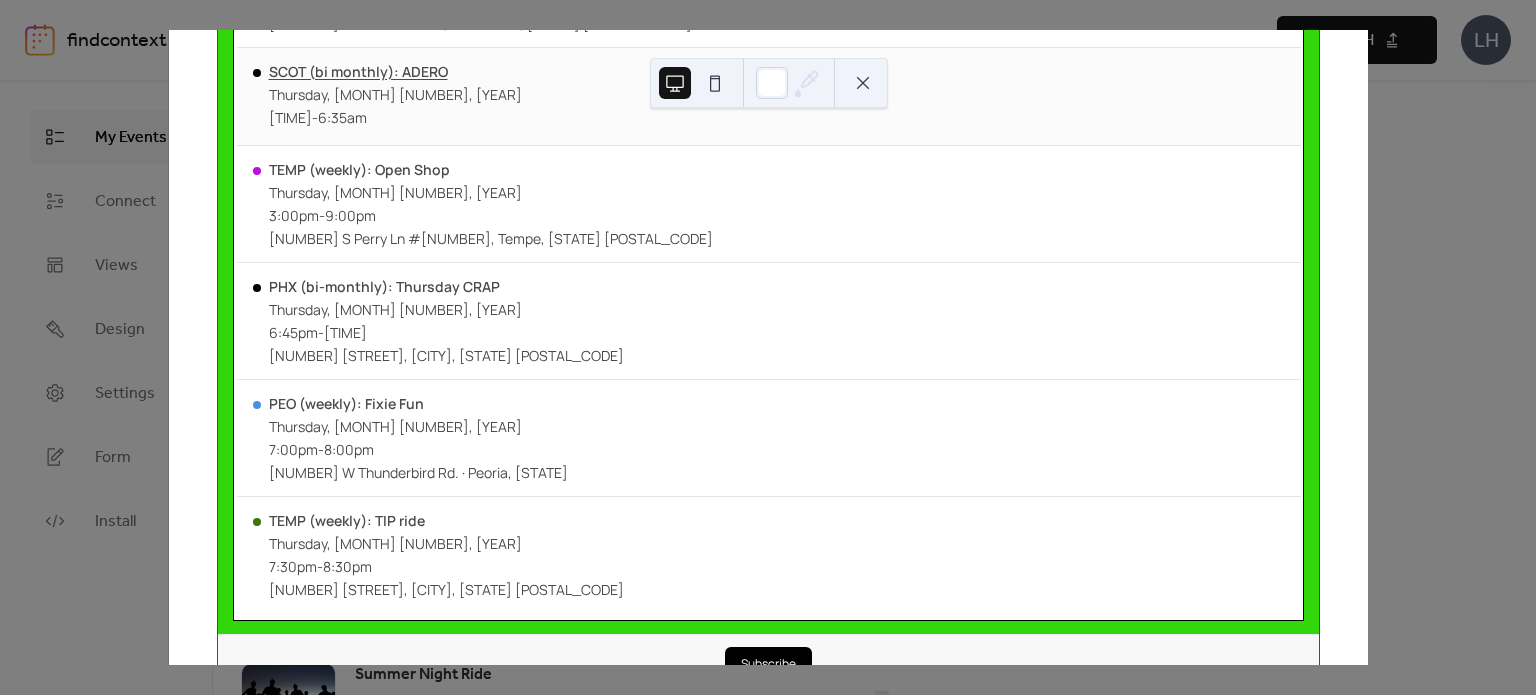 click on "SCOT (bi monthly): ADERO" at bounding box center (395, 71) 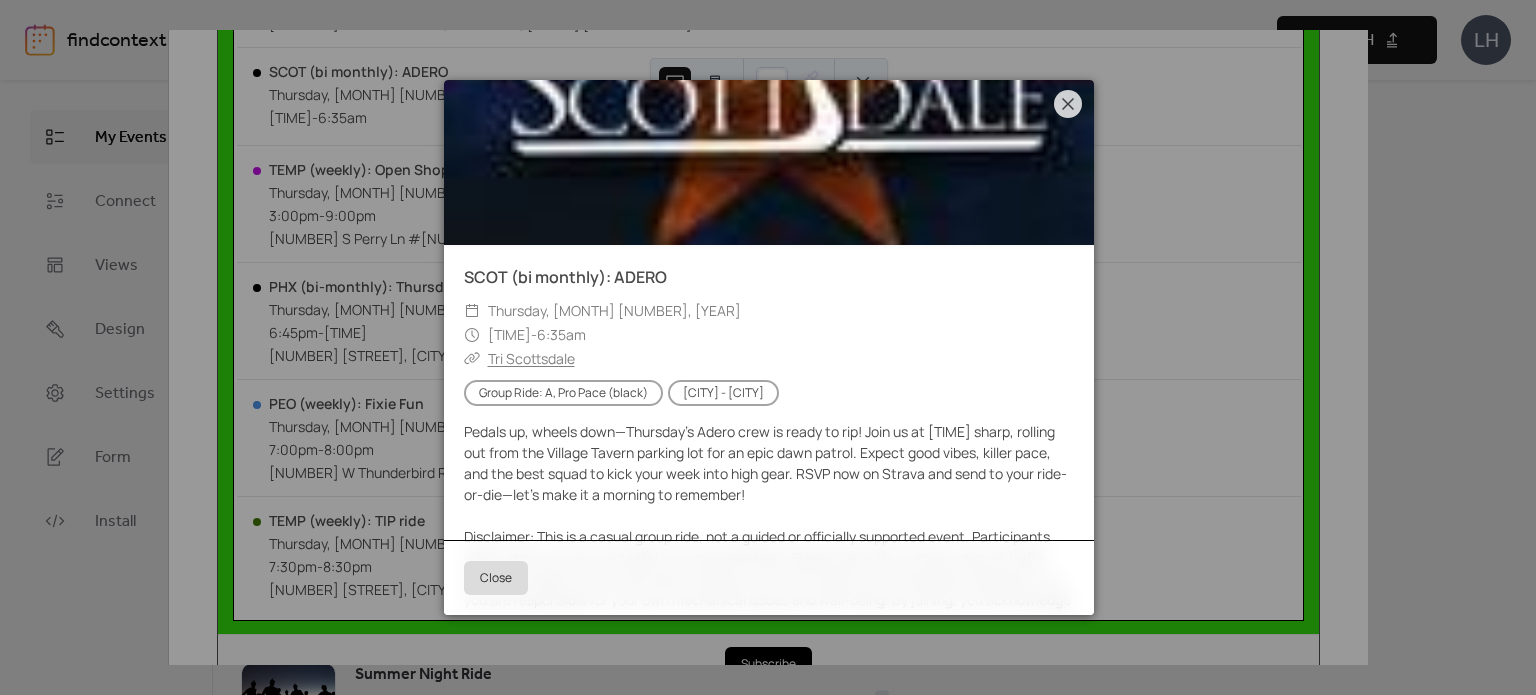 scroll, scrollTop: 164, scrollLeft: 0, axis: vertical 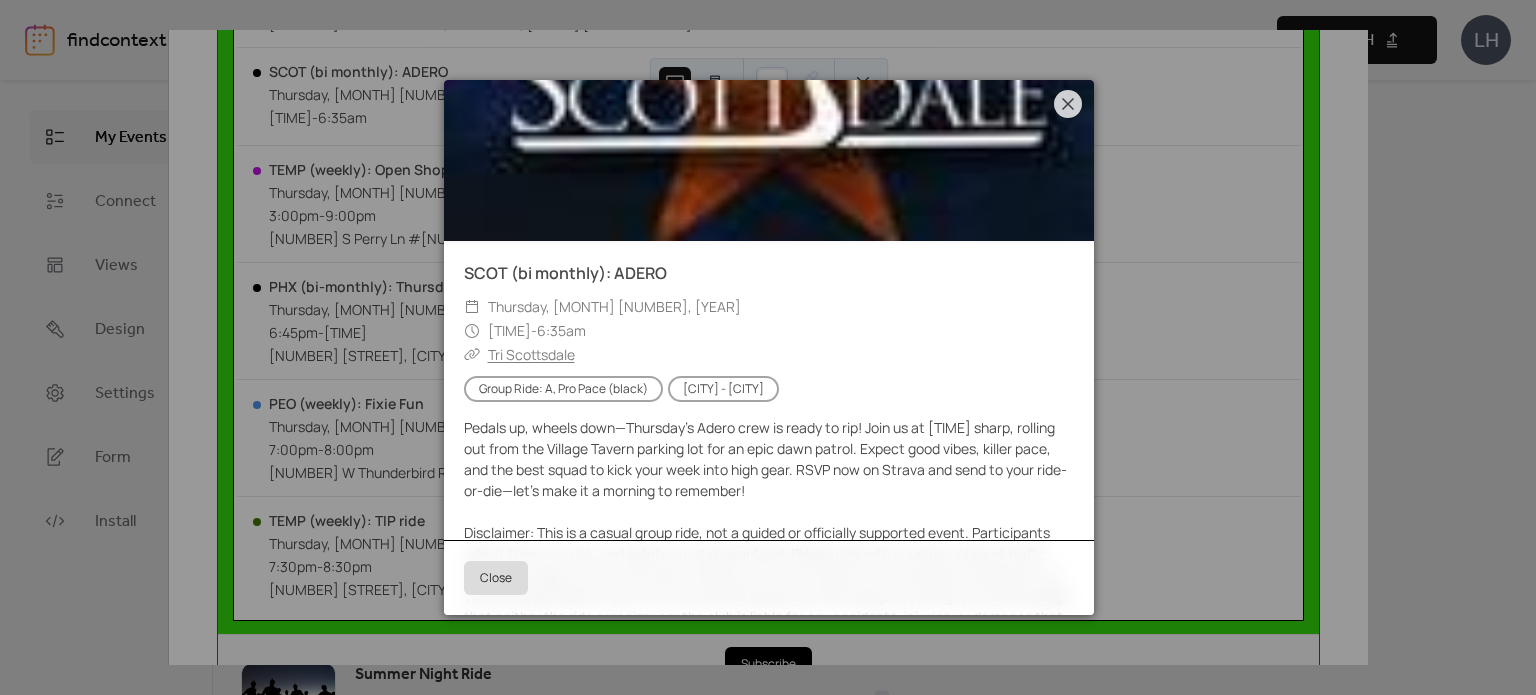 click at bounding box center (769, 78) 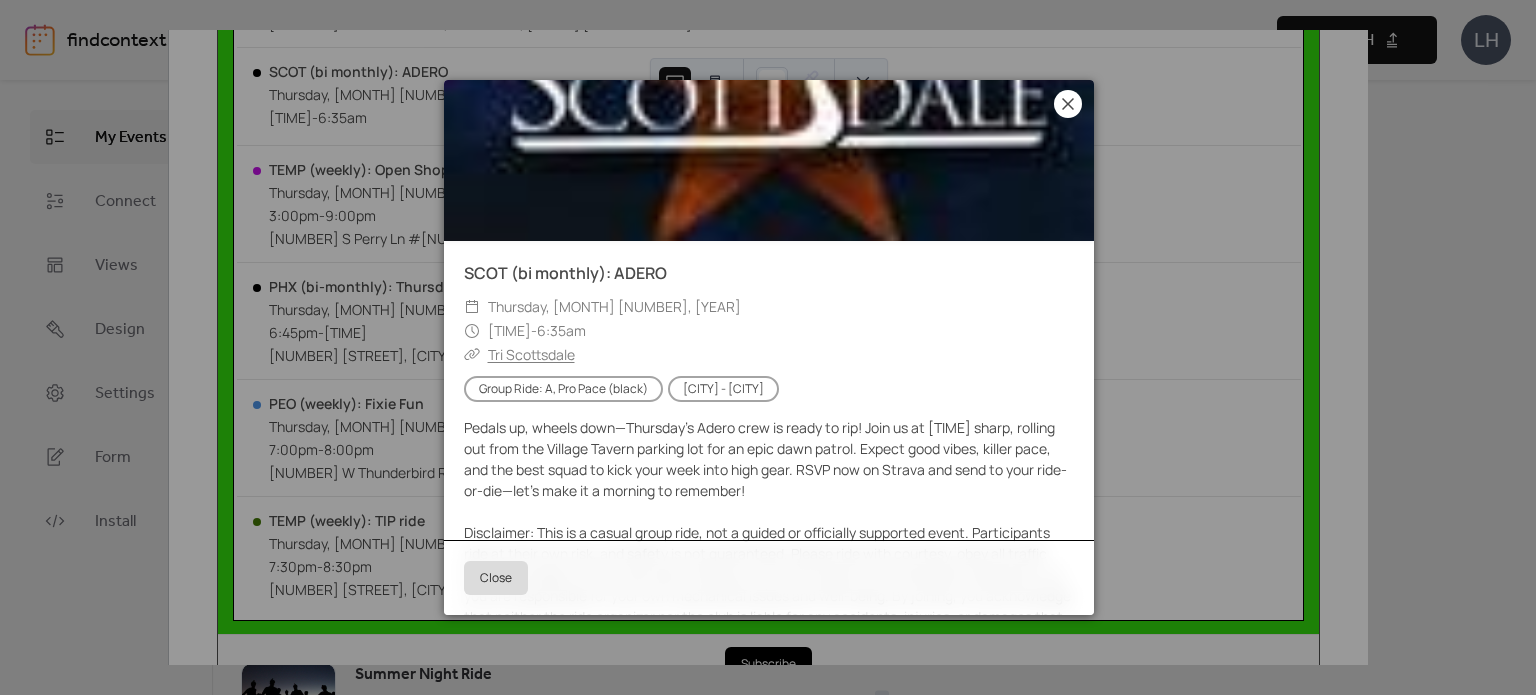 click 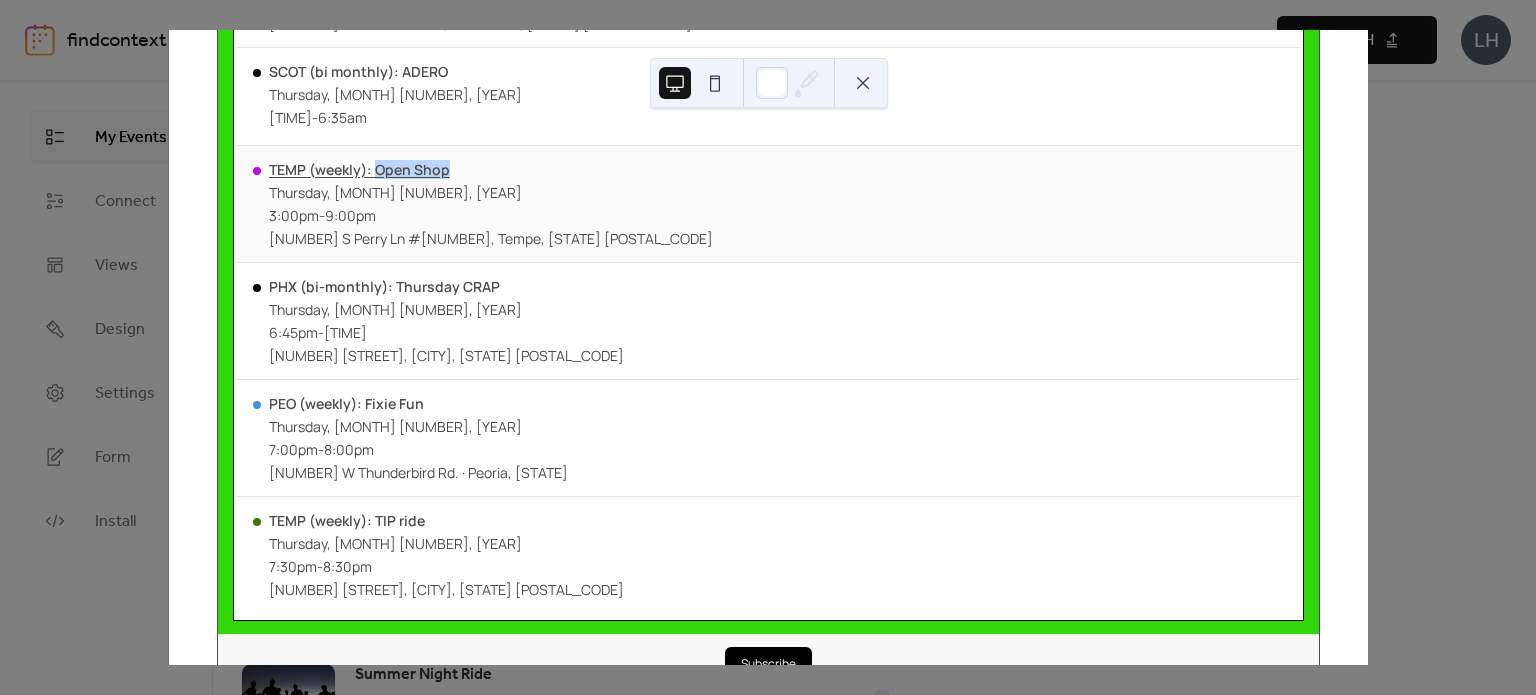 drag, startPoint x: 464, startPoint y: 167, endPoint x: 374, endPoint y: 165, distance: 90.02222 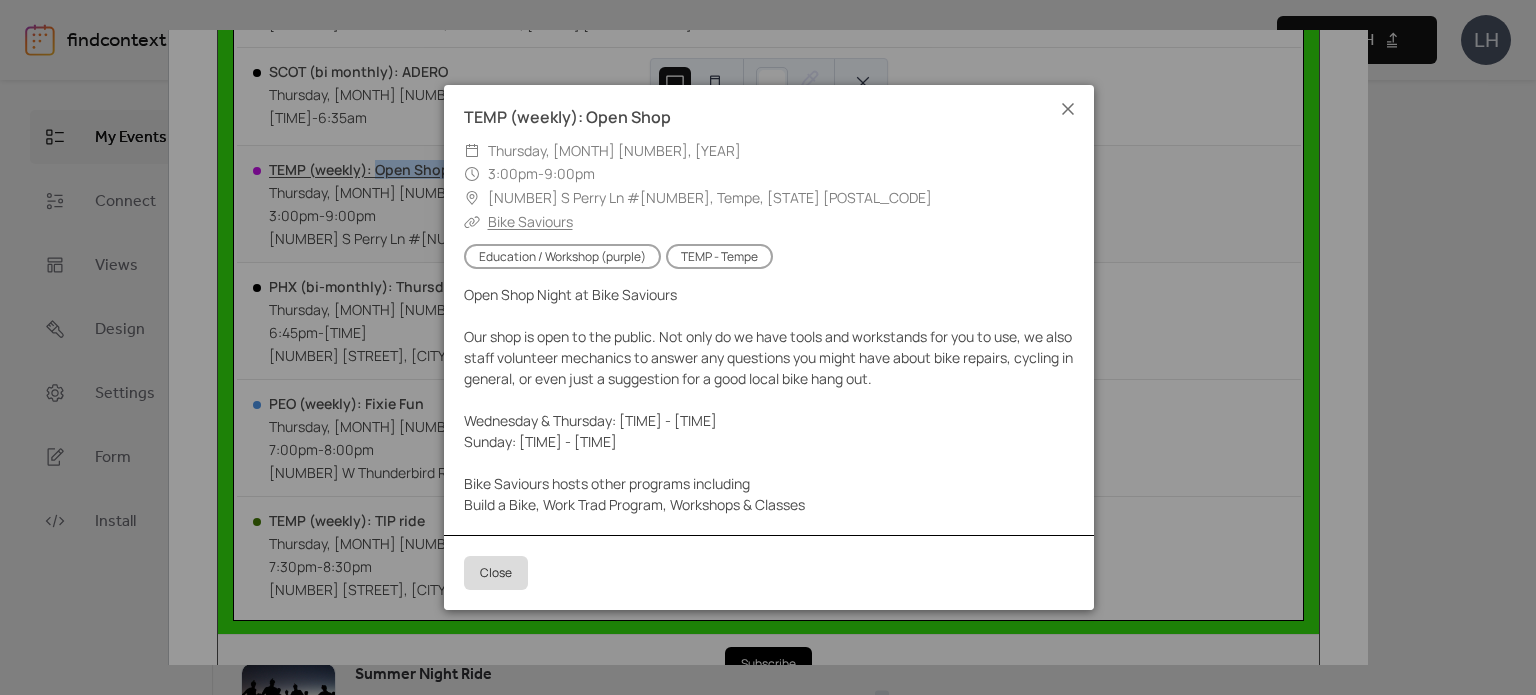 copy on "Open Shop" 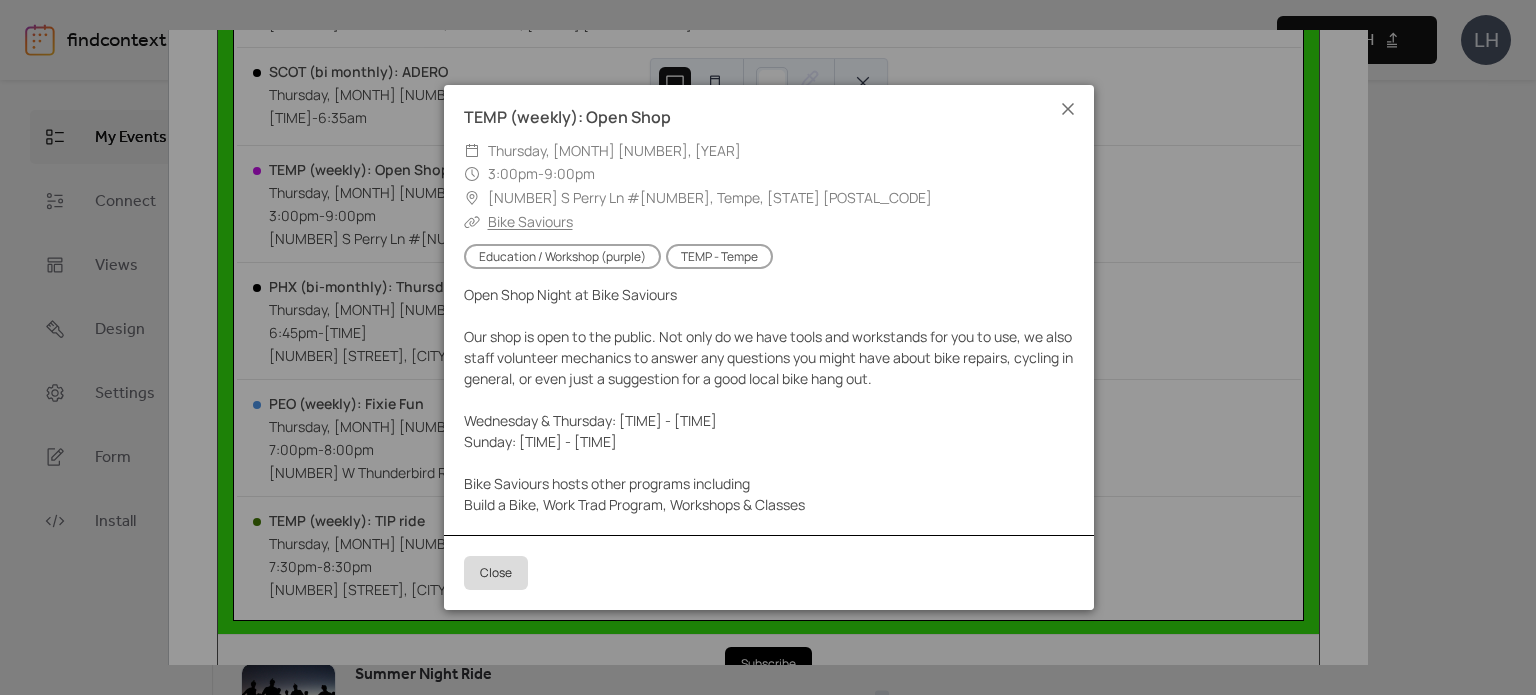 click on "TEMP (weekly): Open Shop [DAY_OF_WEEK], [MONTH] [DAY], [YEAR] [TIME] - [TIME] [NUMBER] [STREET] #[NUMBER], [CITY], [STATE] [POSTAL_CODE] ​ Bike Saviours Category / Type: Pace (color) Education / Workshop (purple) City Start / Location TEMP - [CITY] Open Shop Night at Bike Saviours Our shop is open to the public. Not only do we have tools and workstands for you to use, we also staff volunteer mechanics to answer any questions you might have about bike repairs, cycling in general, or even just a suggestion for a good local bike hang out. [DAY_OF_WEEK] ​ [DAY_OF_WEEK]: [TIME] - [TIME] [DAY_OF_WEEK]: [TIME] - [TIME] Bike Saviours hosts other programs including Build a Bike, Work Trad Program, Workshops ​ Classes Close" at bounding box center (768, 347) 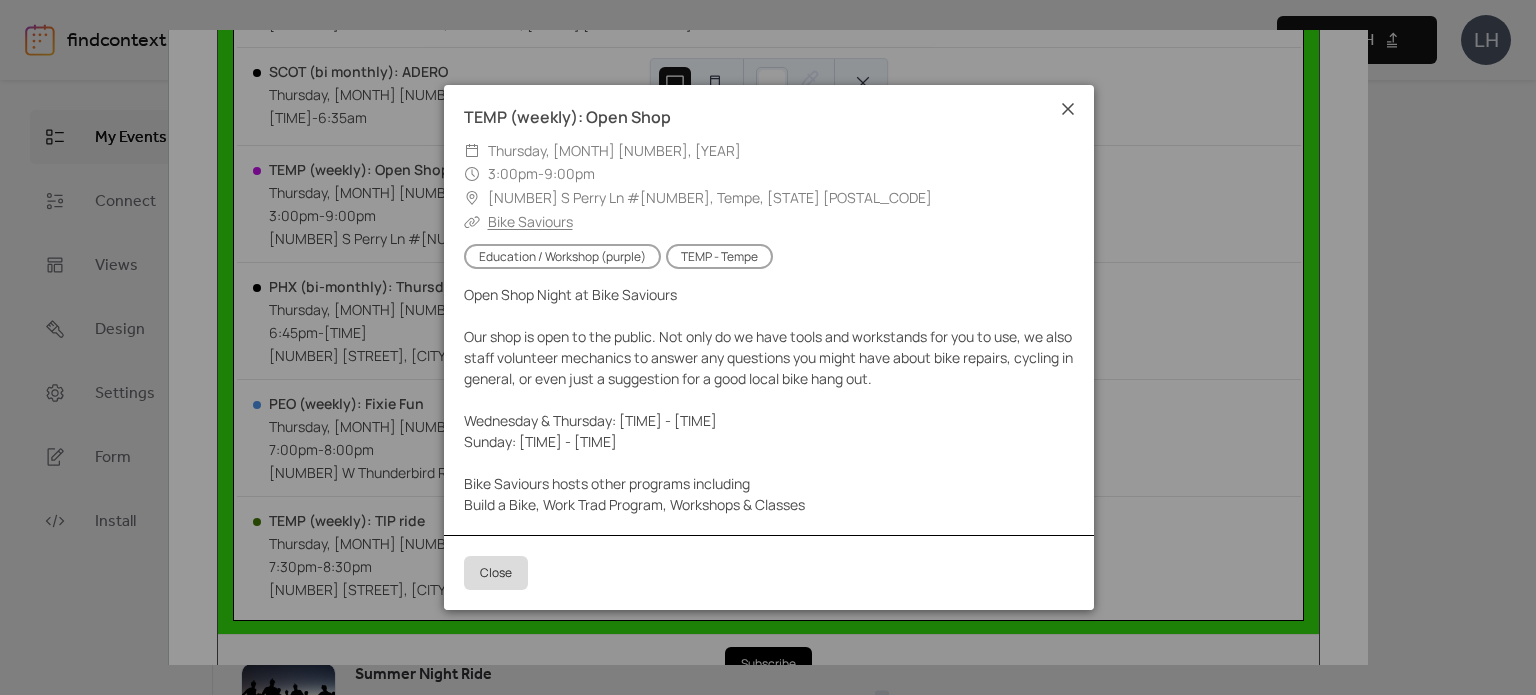 click 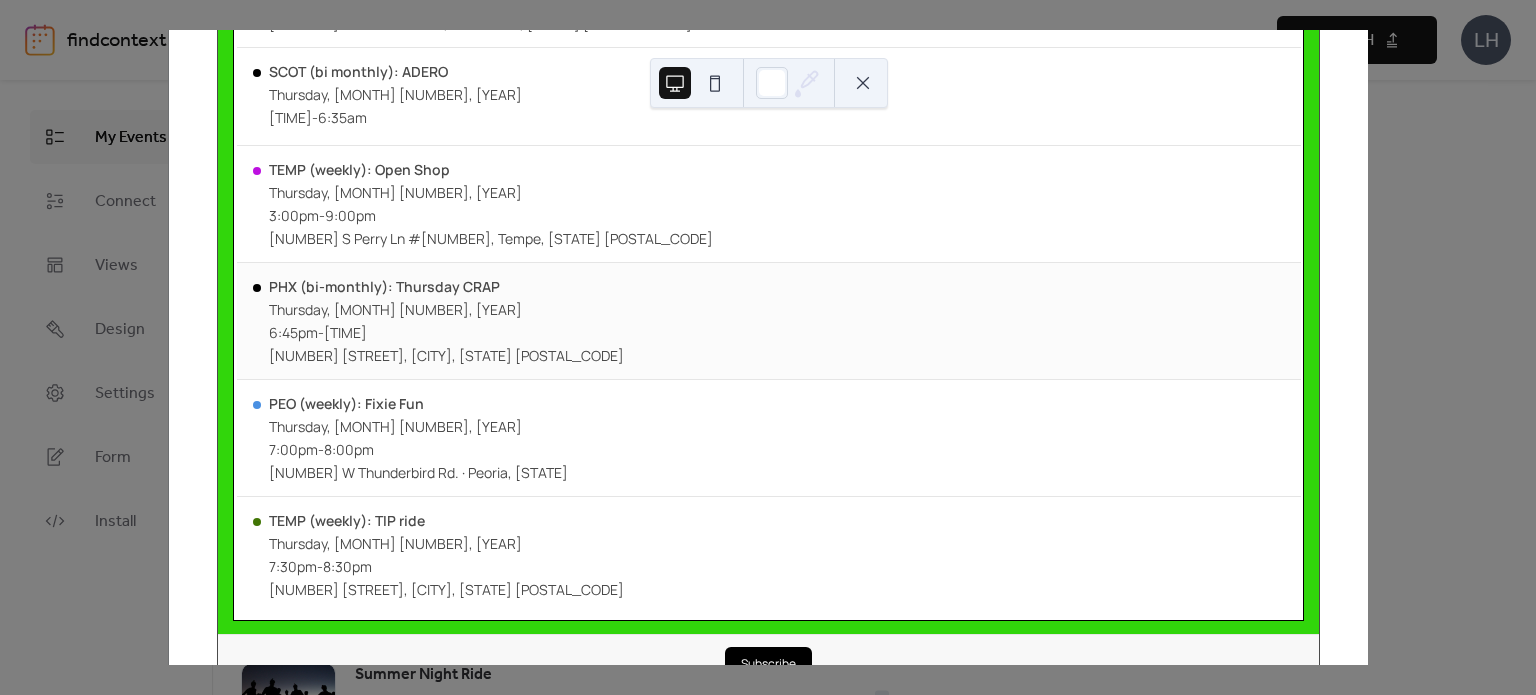 scroll, scrollTop: 771, scrollLeft: 0, axis: vertical 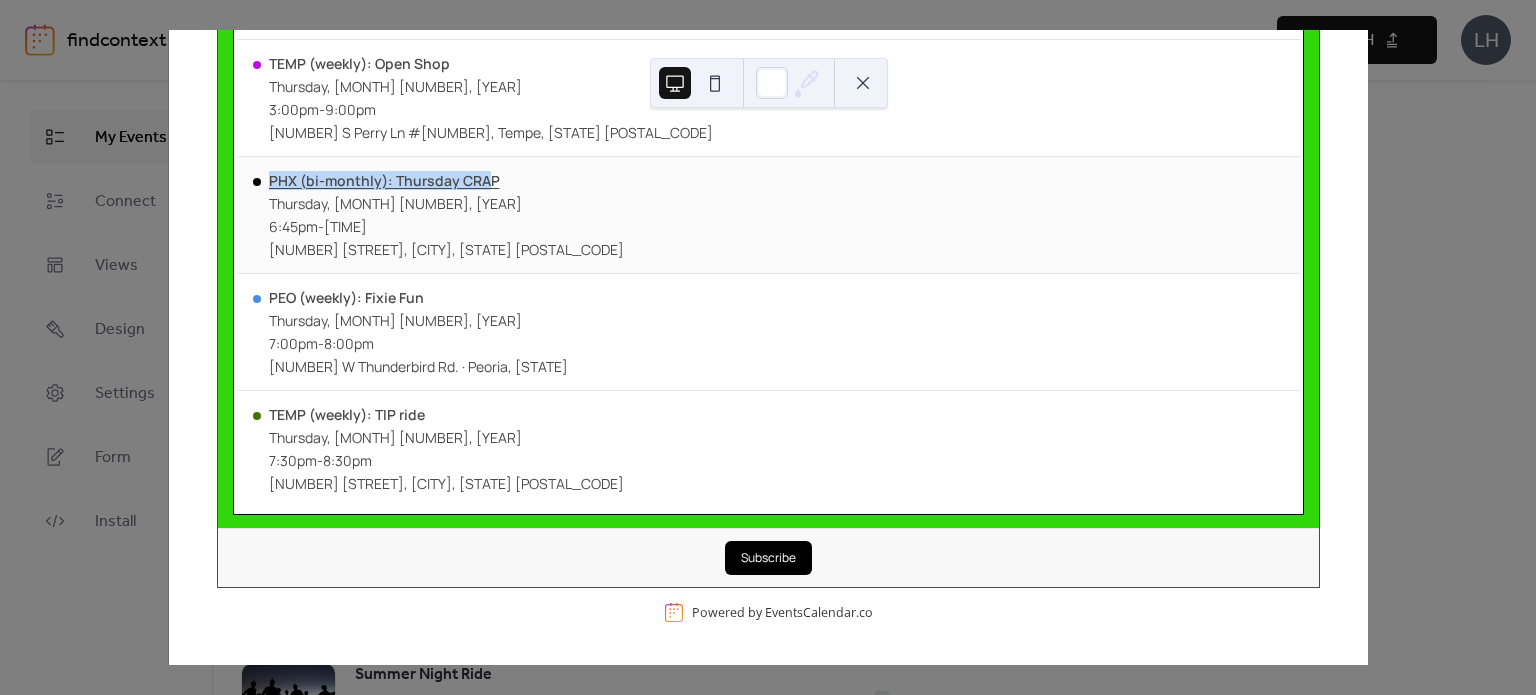drag, startPoint x: 540, startPoint y: 191, endPoint x: 487, endPoint y: 170, distance: 57.00877 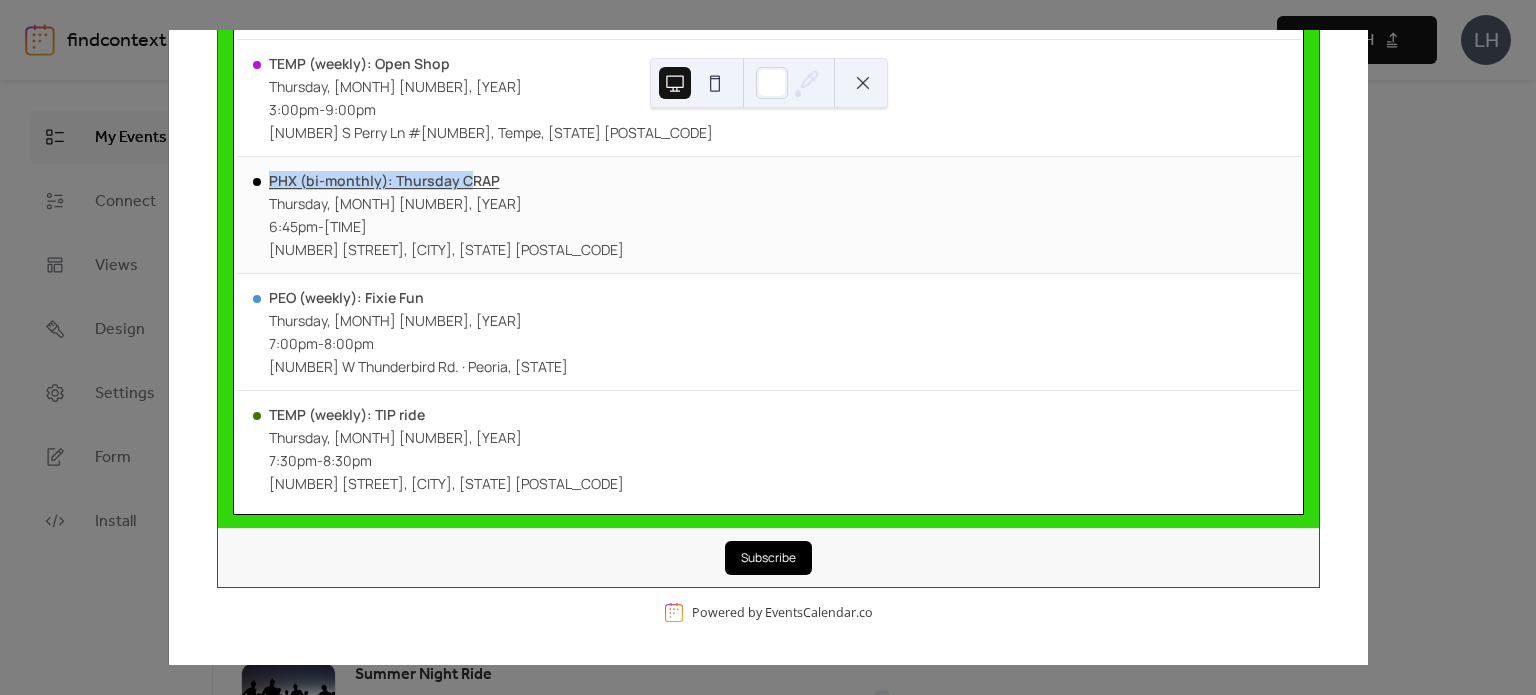 drag, startPoint x: 558, startPoint y: 183, endPoint x: 471, endPoint y: 172, distance: 87.69264 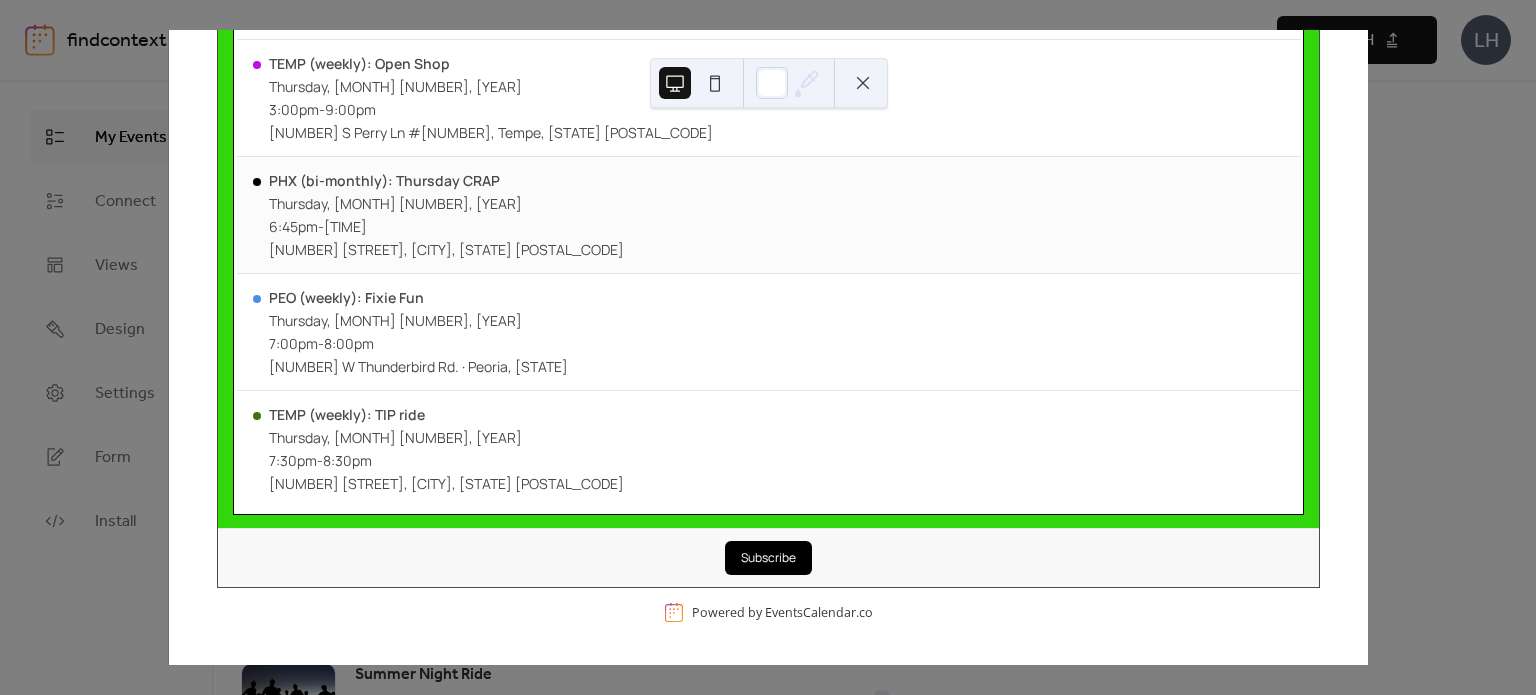 click on "PHX (bi-monthly): Thursday CRAP [DAY_OF_WEEK], [MONTH] [DAY], [YEAR] [TIME] - [TIME] [NUMBER] [STREET], [CITY], [STATE] [POSTAL_CODE]" at bounding box center (769, 215) 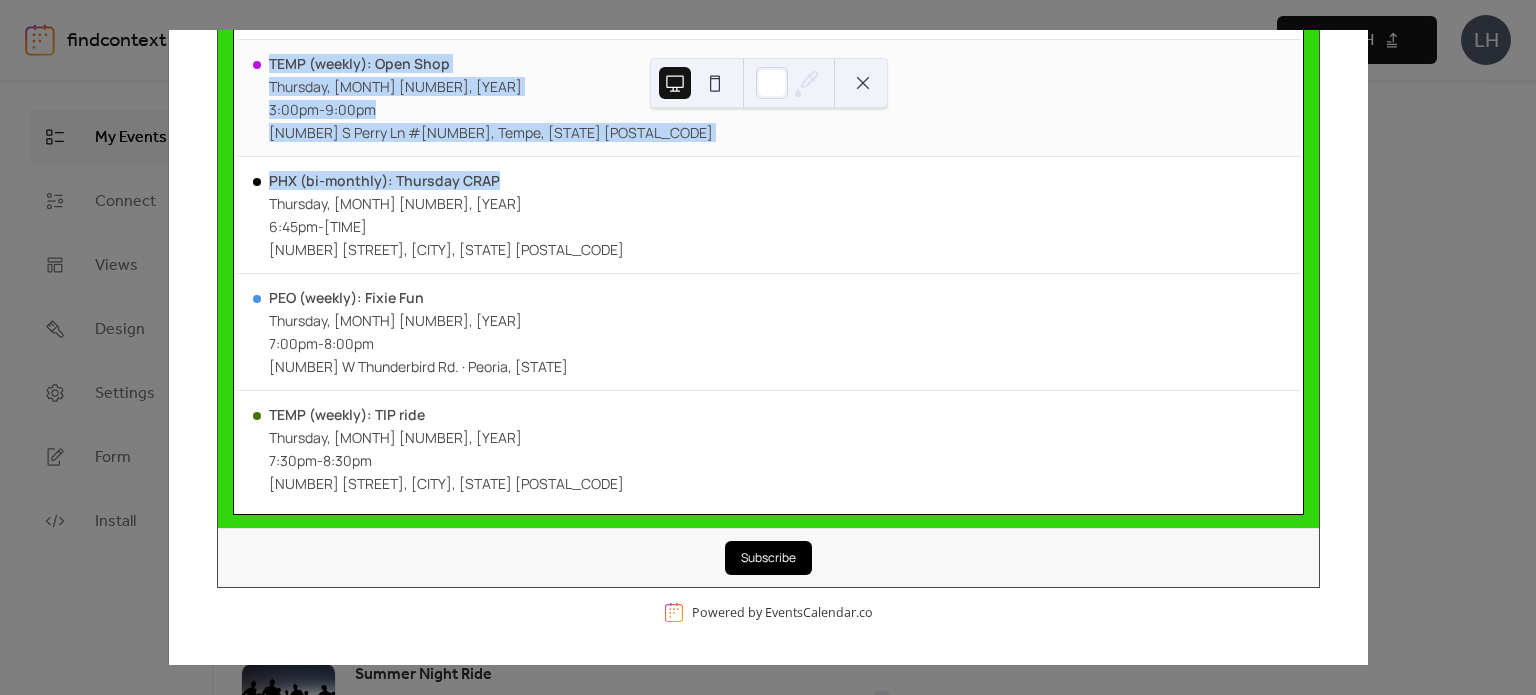 drag, startPoint x: 512, startPoint y: 175, endPoint x: 504, endPoint y: 151, distance: 25.298222 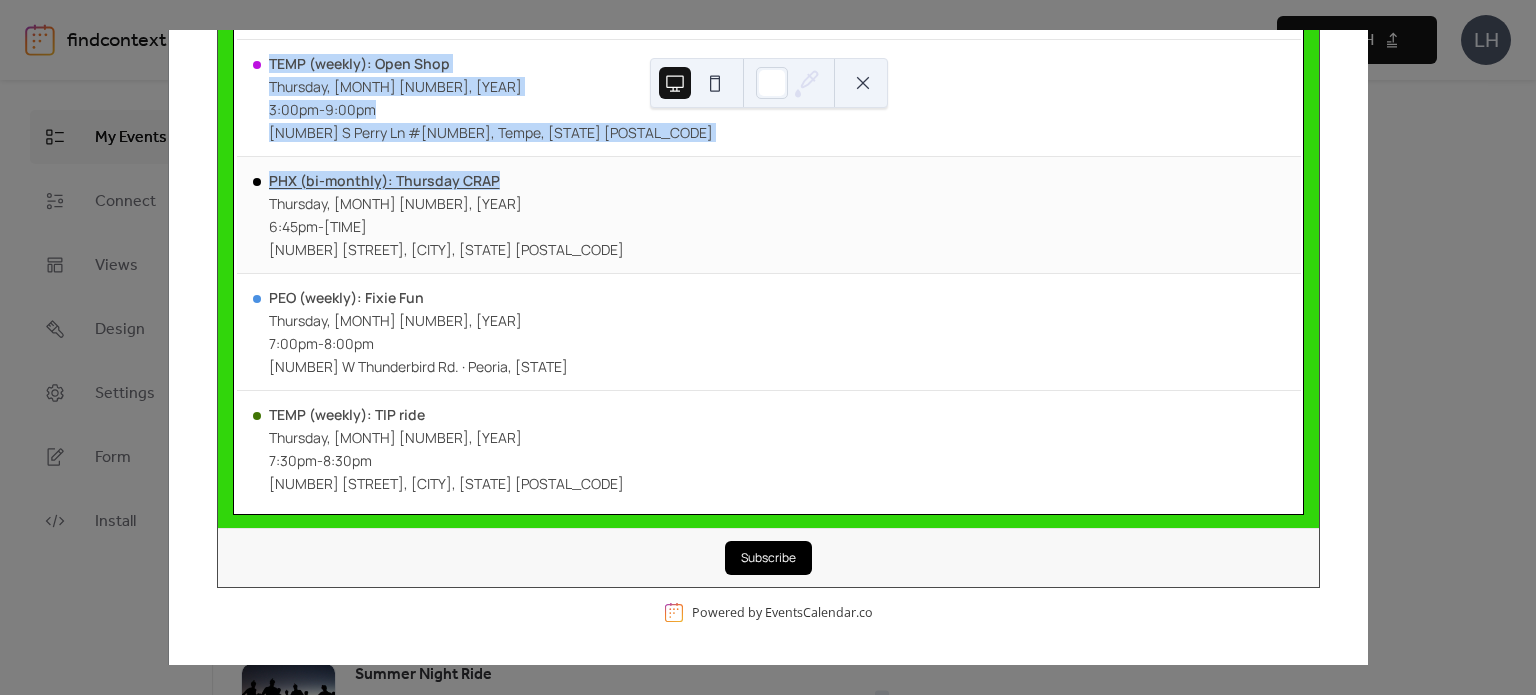 click on "PHX (bi-monthly): Thursday CRAP" at bounding box center (446, 180) 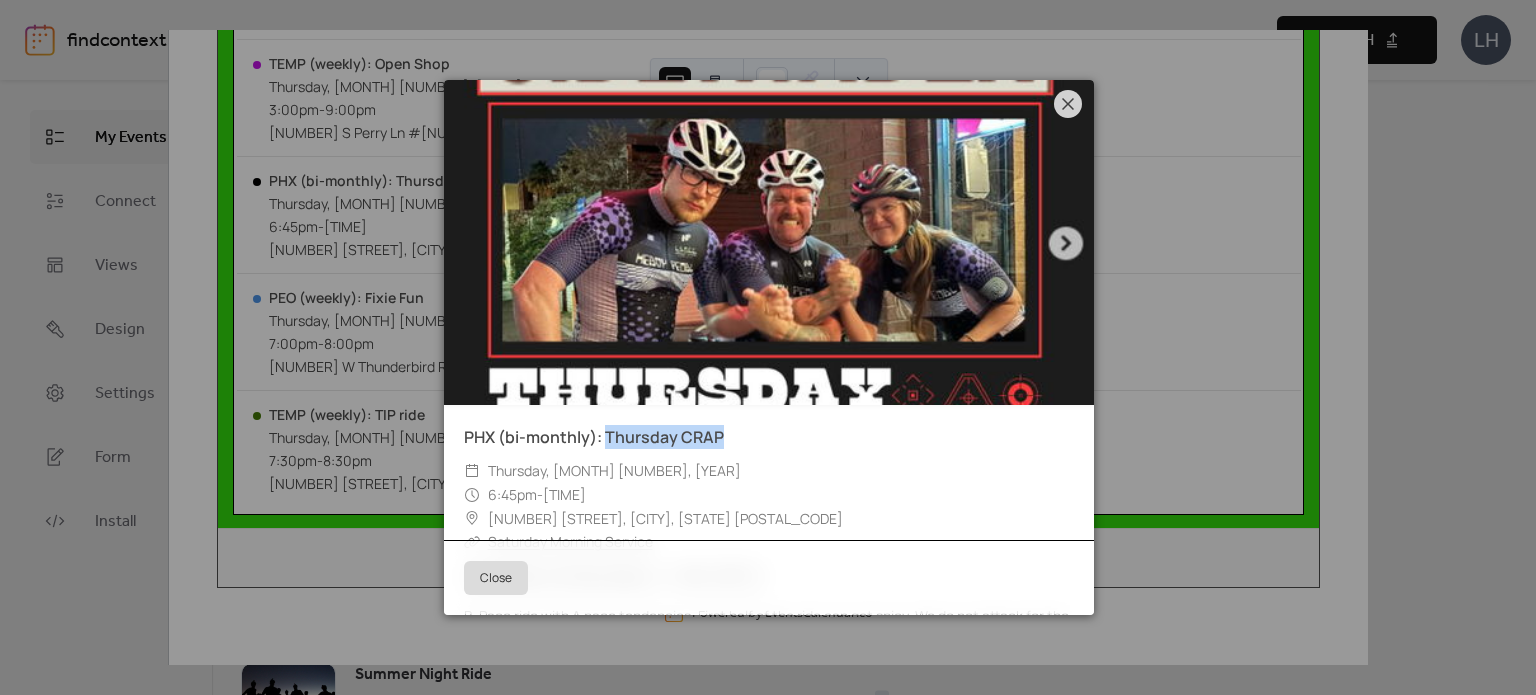 drag, startPoint x: 766, startPoint y: 414, endPoint x: 607, endPoint y: 425, distance: 159.38005 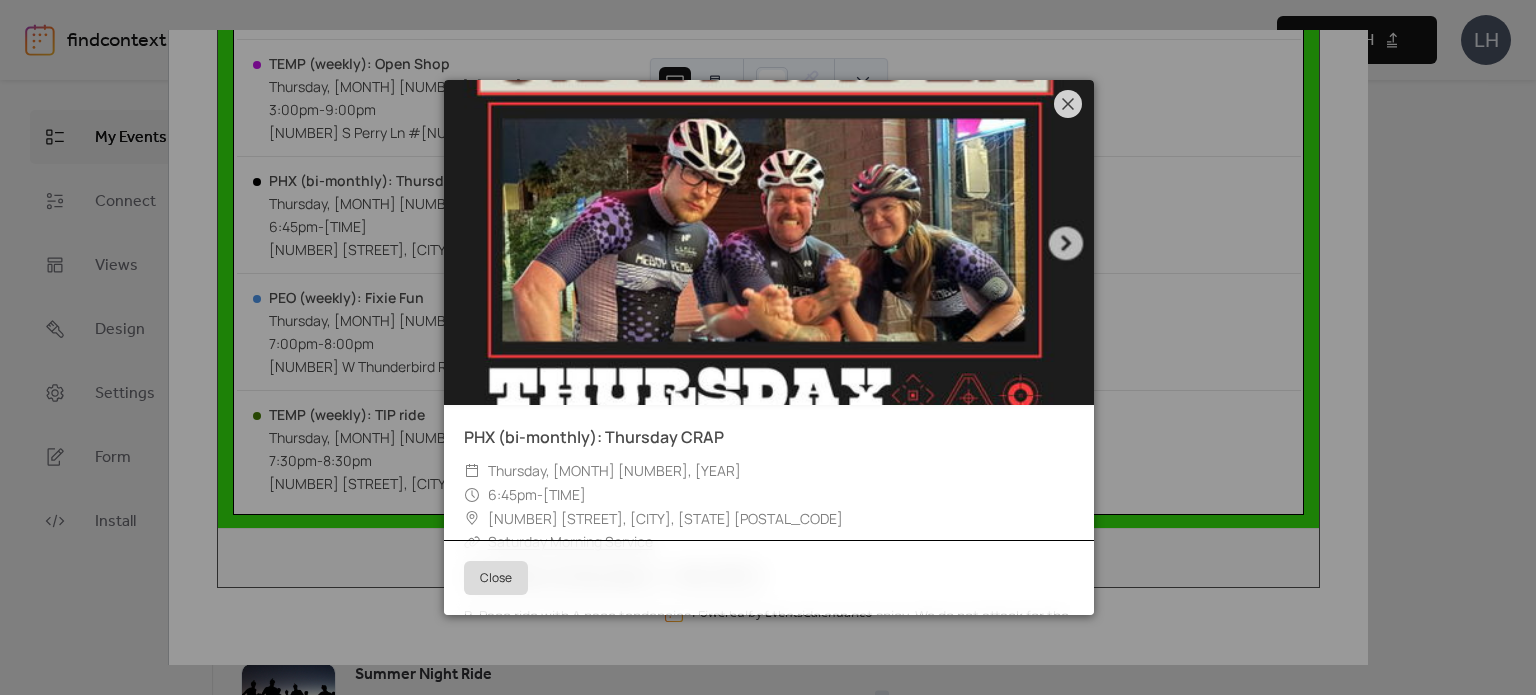 click on "PHX (bi-monthly): [DAY_OF_WEEK] [MONTH] [DAY], [YEAR] ​ [TIME] ​ [NUMBER] [STREET], [CITY], [STATE] [POSTAL_CODE] ​ Saturday Morning Service Category / Type: Pace (color) Group Ride: A, Pro Pace (black) City Start / Location PHX - [CITY] B-Pace ride with A pace tendencies. First half of the ride can get spicy. We do not attack for the first half until the first sprint point. After the 12th street and Butler regroup we Race Pace back to the Theodore for some hangs. Please note: If you get mixed up or lost on the climb section make your way to 12th and butler regroup. If you want to skip the climbs feel free to turn right on 12th street before the climbs. Communicate with your fellow riders as we like to have a count to ensure everyone is accounted for. [TIME] meet up, [TIME] roll out Close" at bounding box center (768, 347) 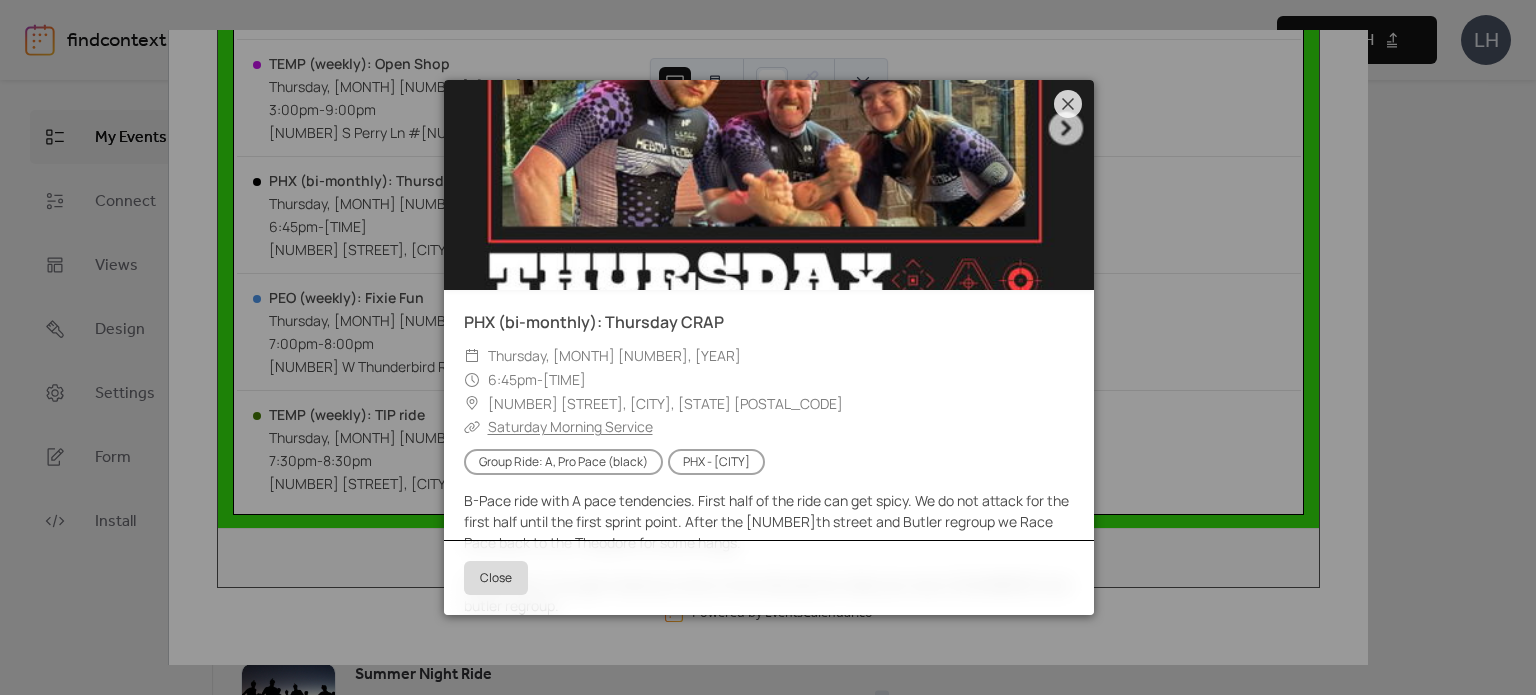 scroll, scrollTop: 118, scrollLeft: 0, axis: vertical 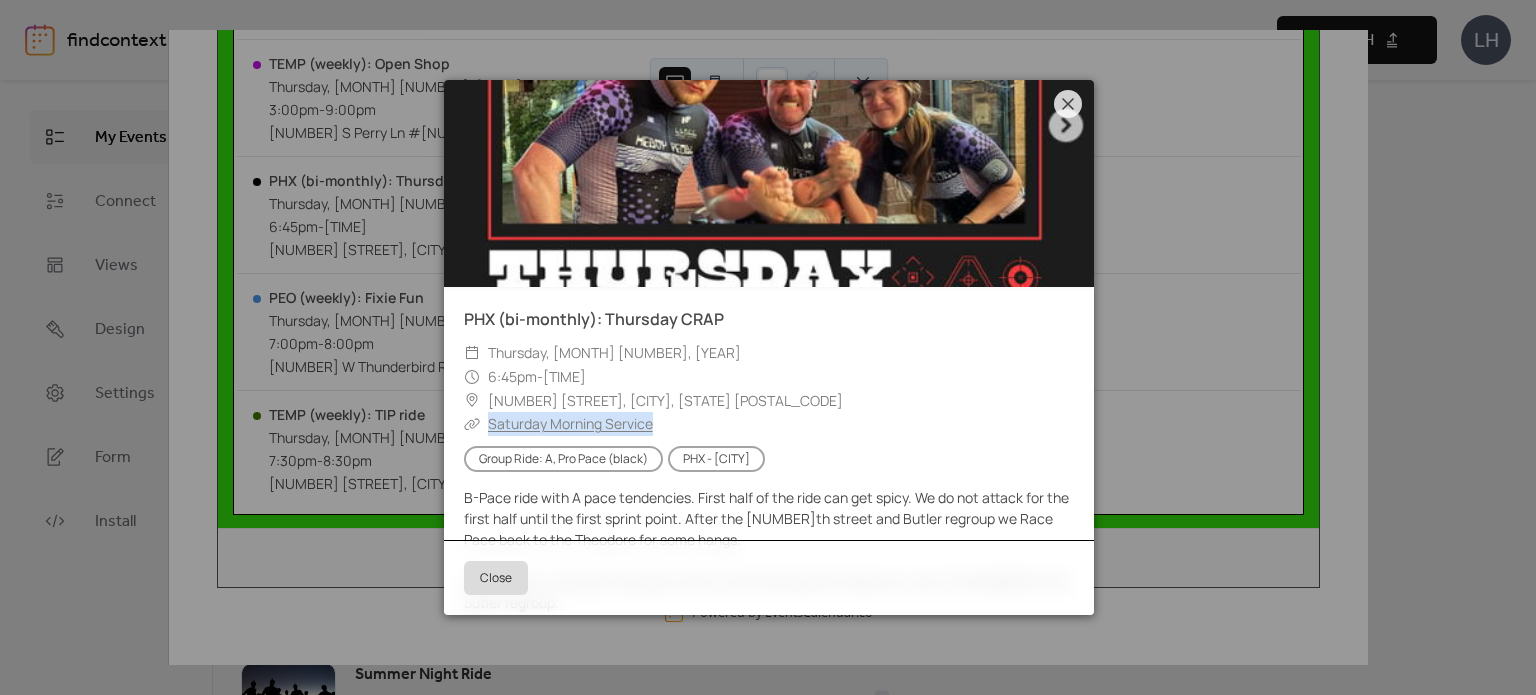 drag, startPoint x: 642, startPoint y: 425, endPoint x: 489, endPoint y: 419, distance: 153.1176 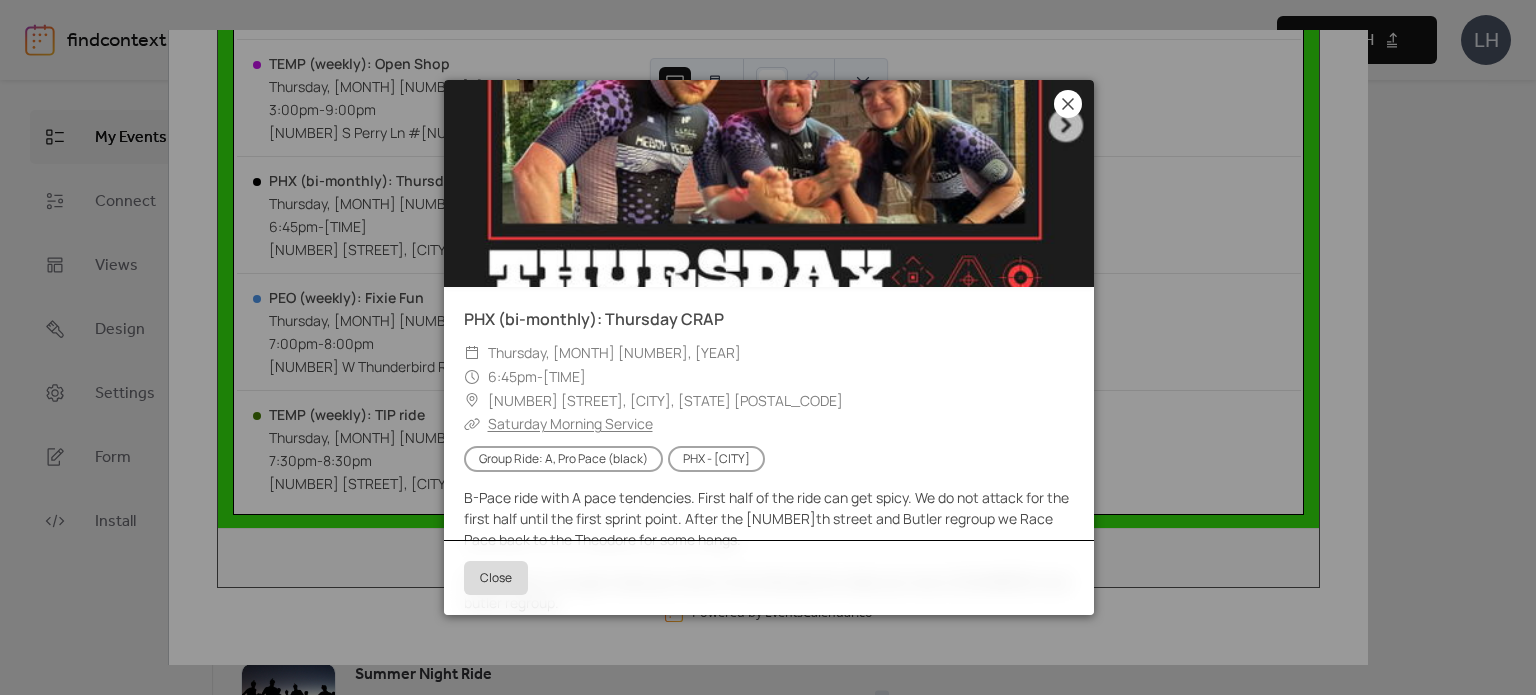 click 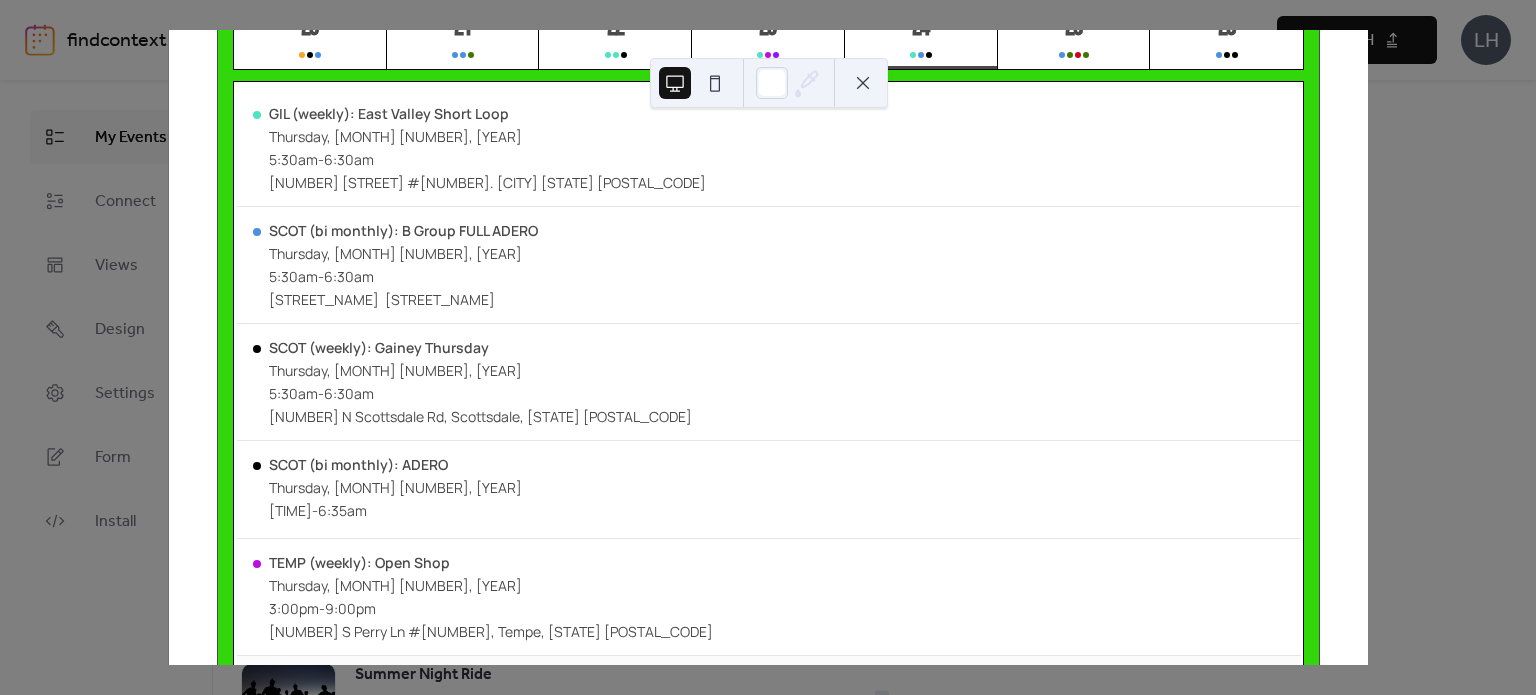 scroll, scrollTop: 268, scrollLeft: 0, axis: vertical 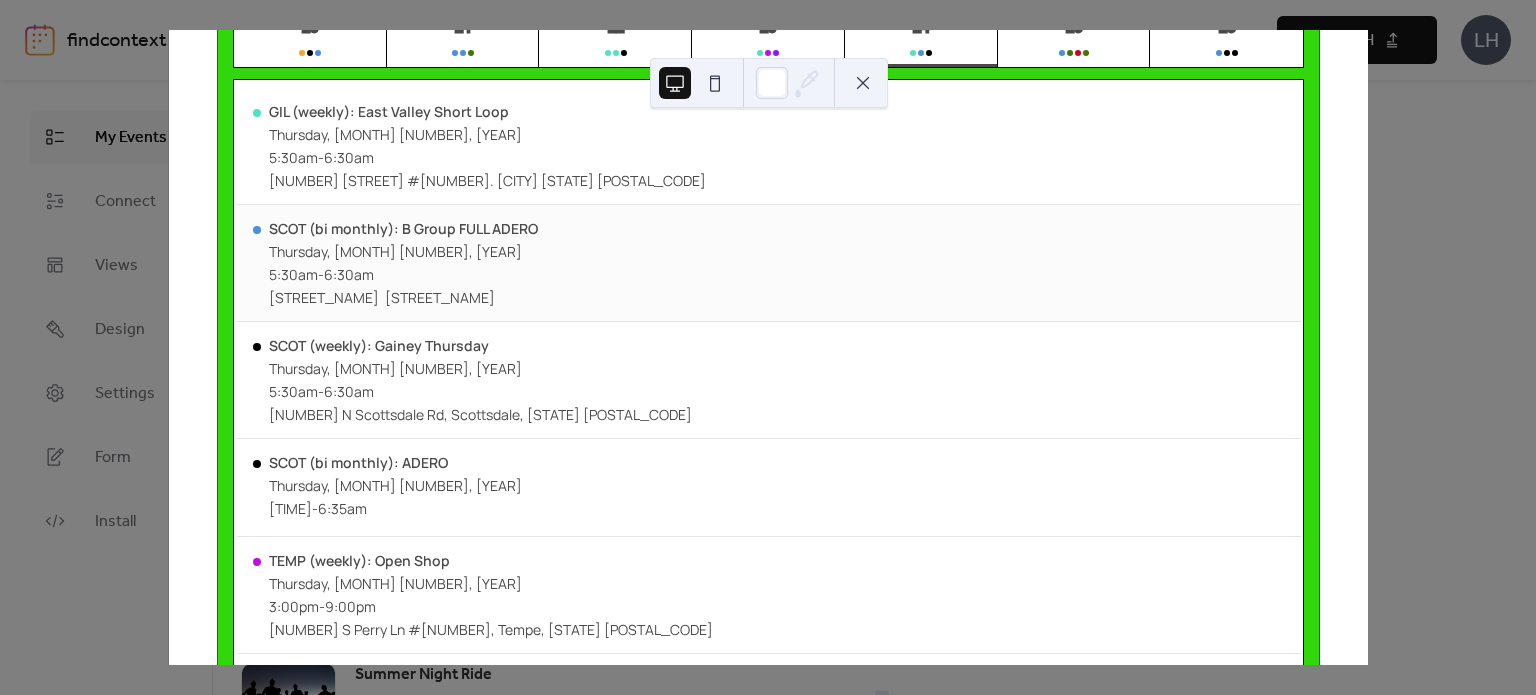 drag, startPoint x: 556, startPoint y: 232, endPoint x: 535, endPoint y: 238, distance: 21.84033 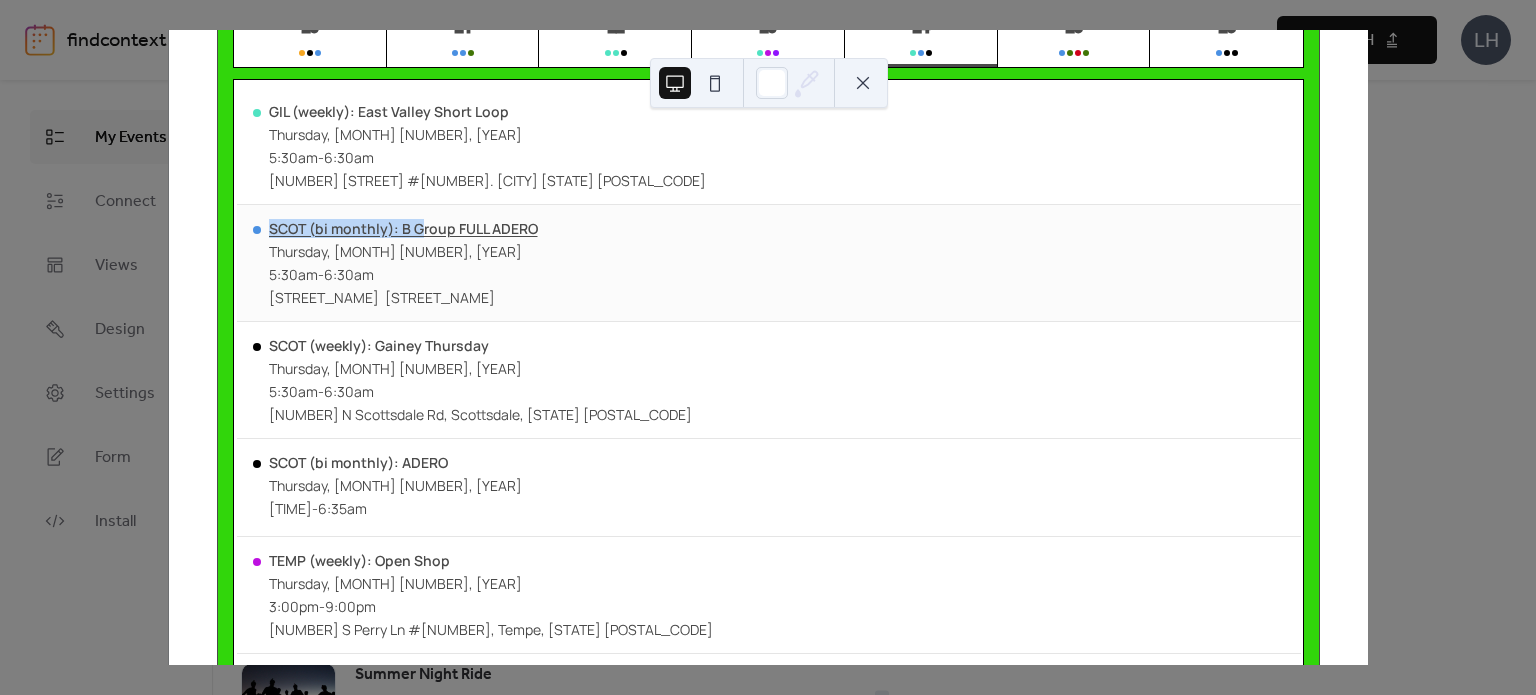 drag, startPoint x: 548, startPoint y: 231, endPoint x: 415, endPoint y: 237, distance: 133.13527 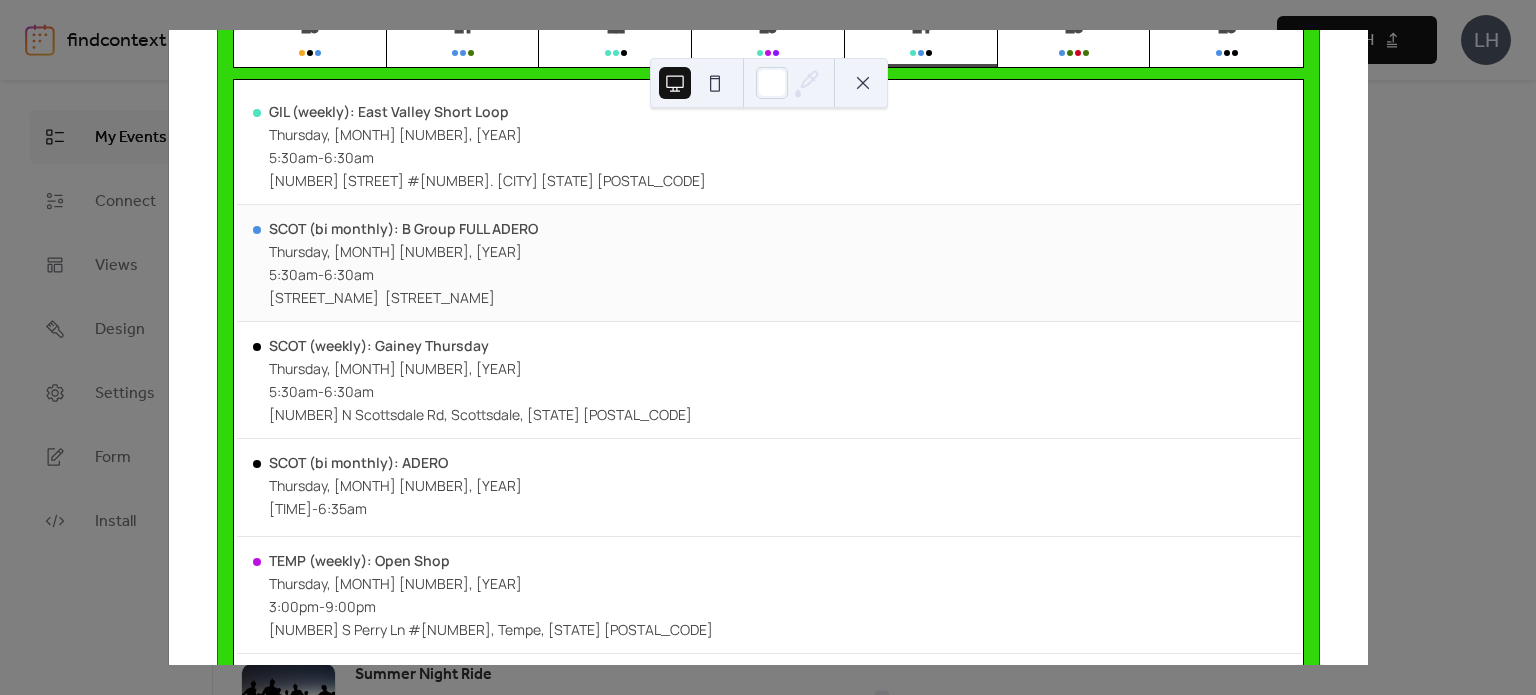 click on "SCOT (bi monthly): B Group FULL ADERO Thursday, [DATE] [TIME] - [TIME] N [NUMBER] St & N [NUMBER] Pl" at bounding box center [769, 263] 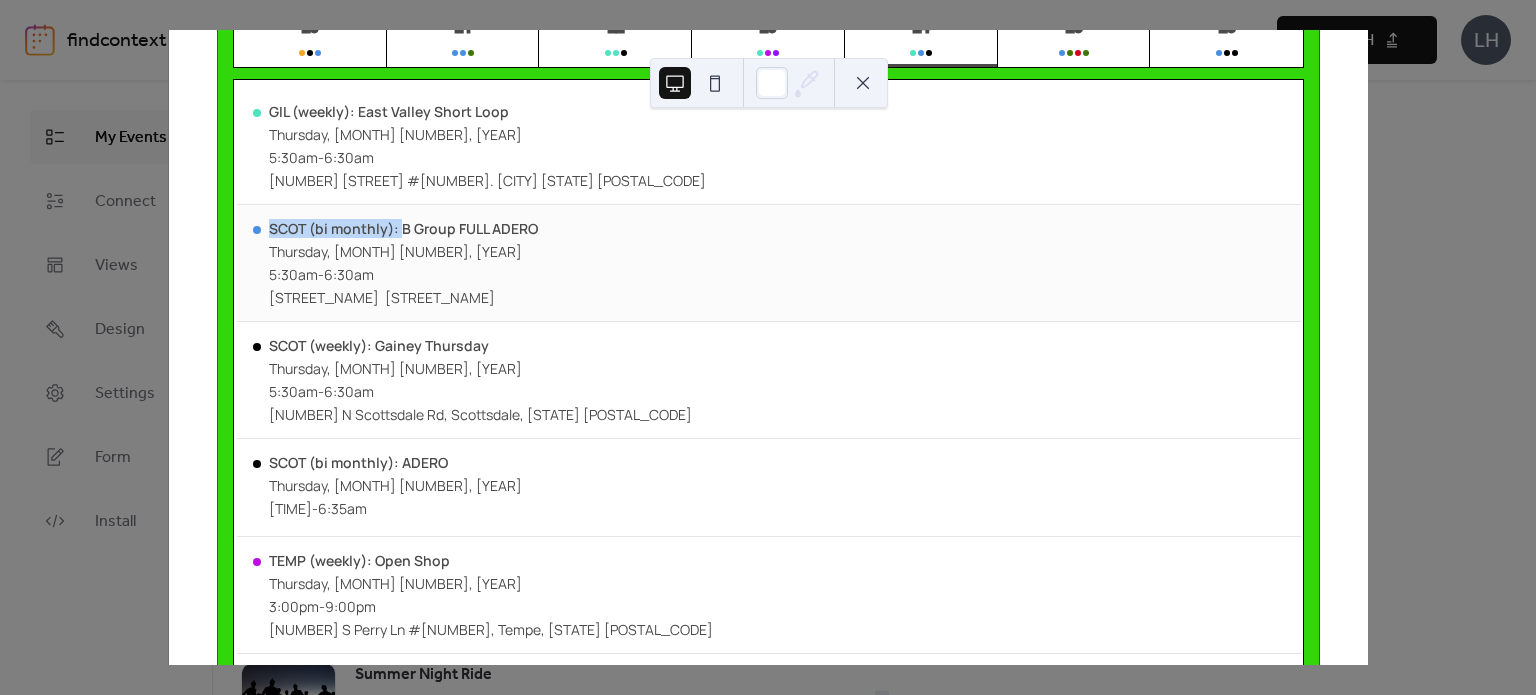 drag, startPoint x: 397, startPoint y: 221, endPoint x: 536, endPoint y: 227, distance: 139.12944 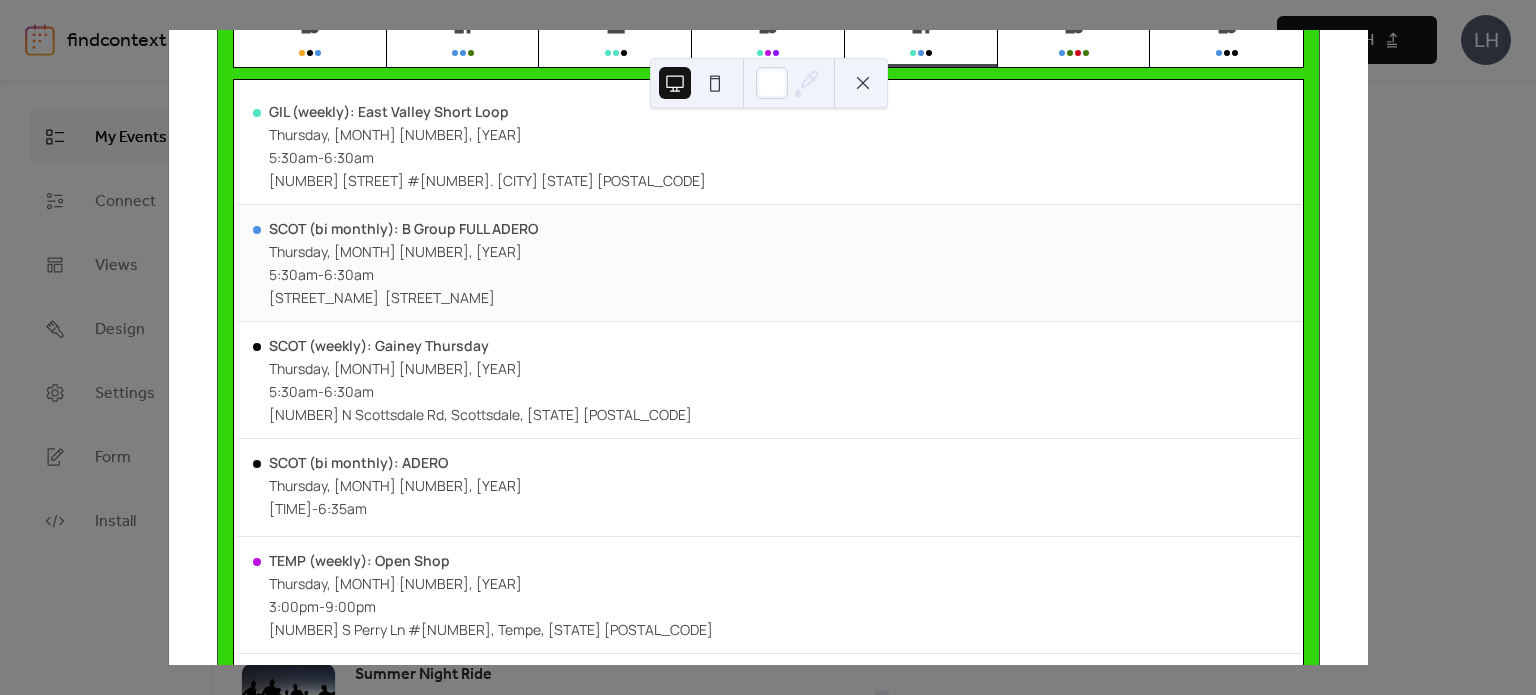 click on "SCOT (bi monthly): B Group FULL ADERO Thursday, [DATE] [TIME] - [TIME] N [NUMBER] St & N [NUMBER] Pl" at bounding box center (769, 263) 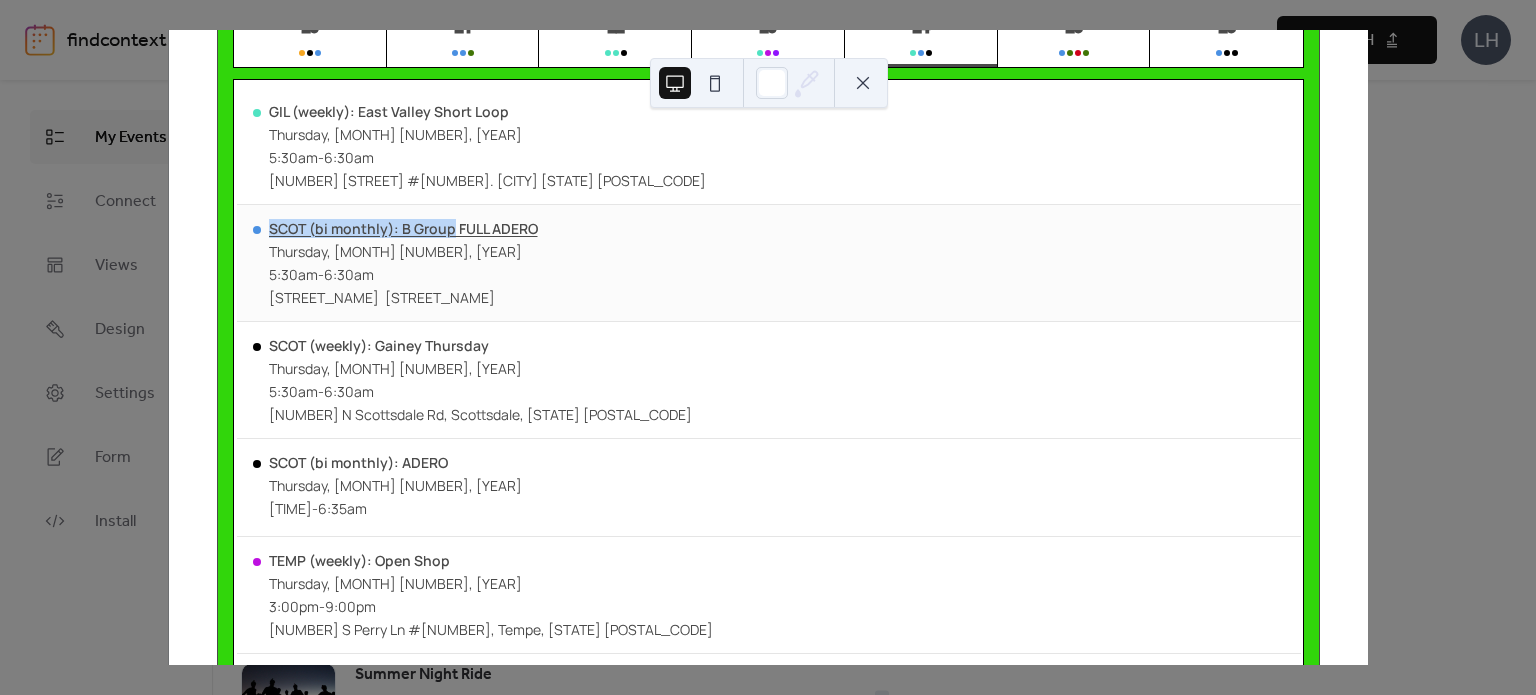 drag, startPoint x: 536, startPoint y: 227, endPoint x: 444, endPoint y: 231, distance: 92.086914 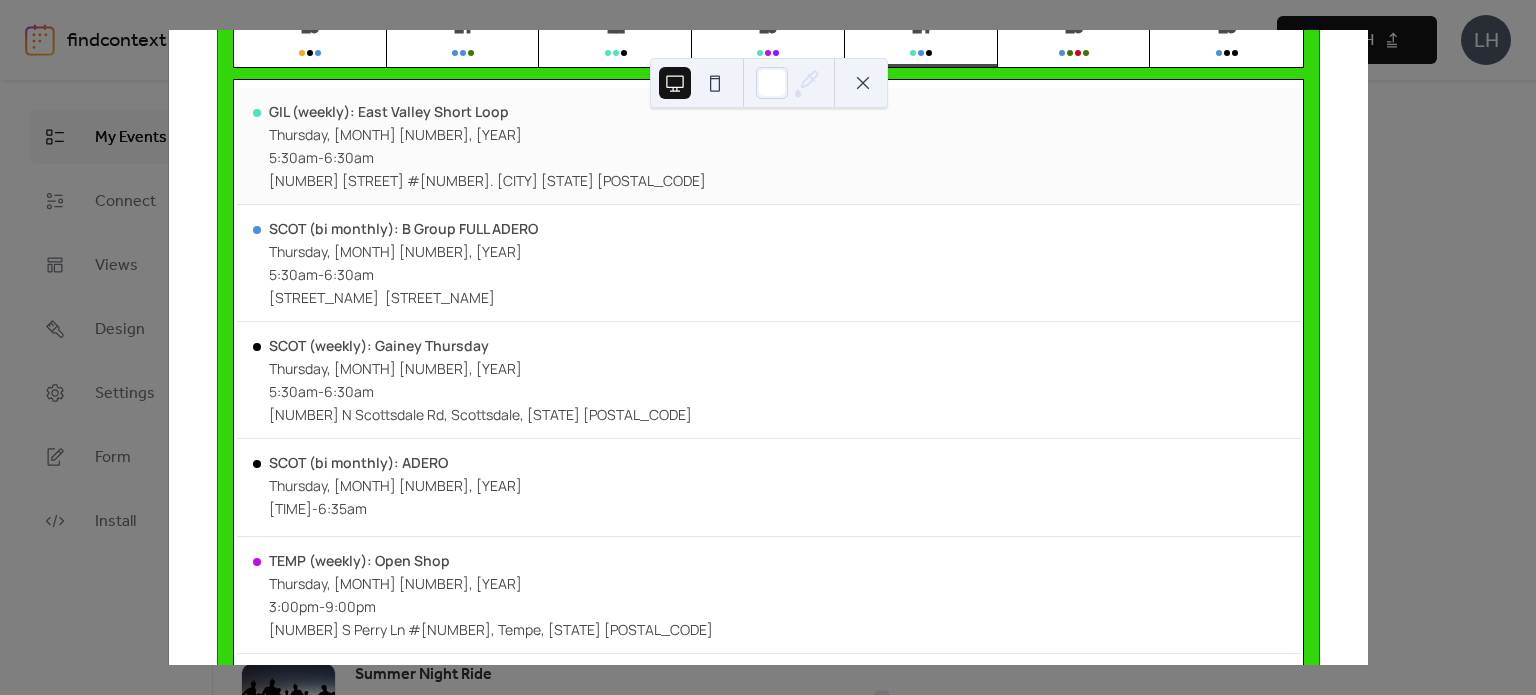 click on "GIL (weekly): East Valley Short Loop Thursday, [DATE] [TIME] - [TIME] [NUMBER] E Warner Rd #[NUMBER]. Gilbert [STATE] [POSTAL_CODE]" at bounding box center [769, 146] 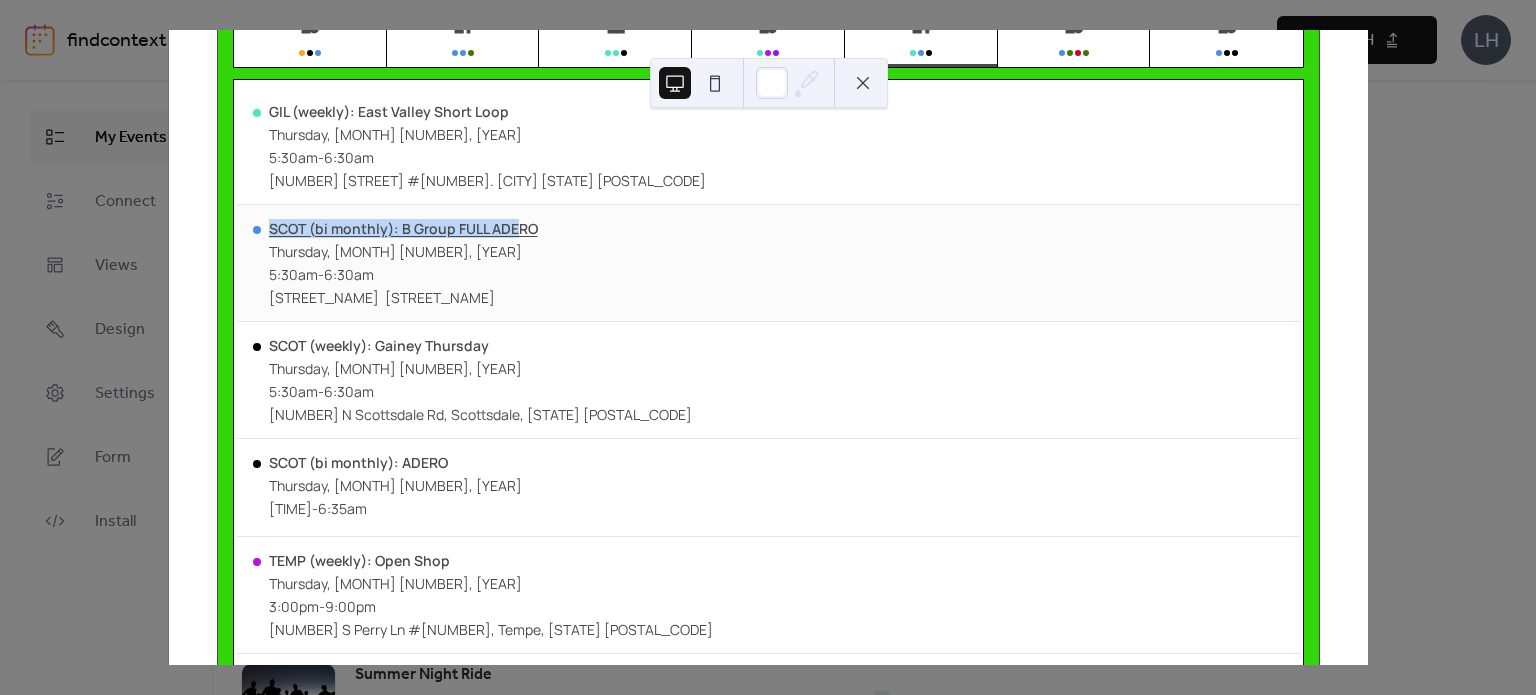 drag, startPoint x: 399, startPoint y: 219, endPoint x: 516, endPoint y: 226, distance: 117.20921 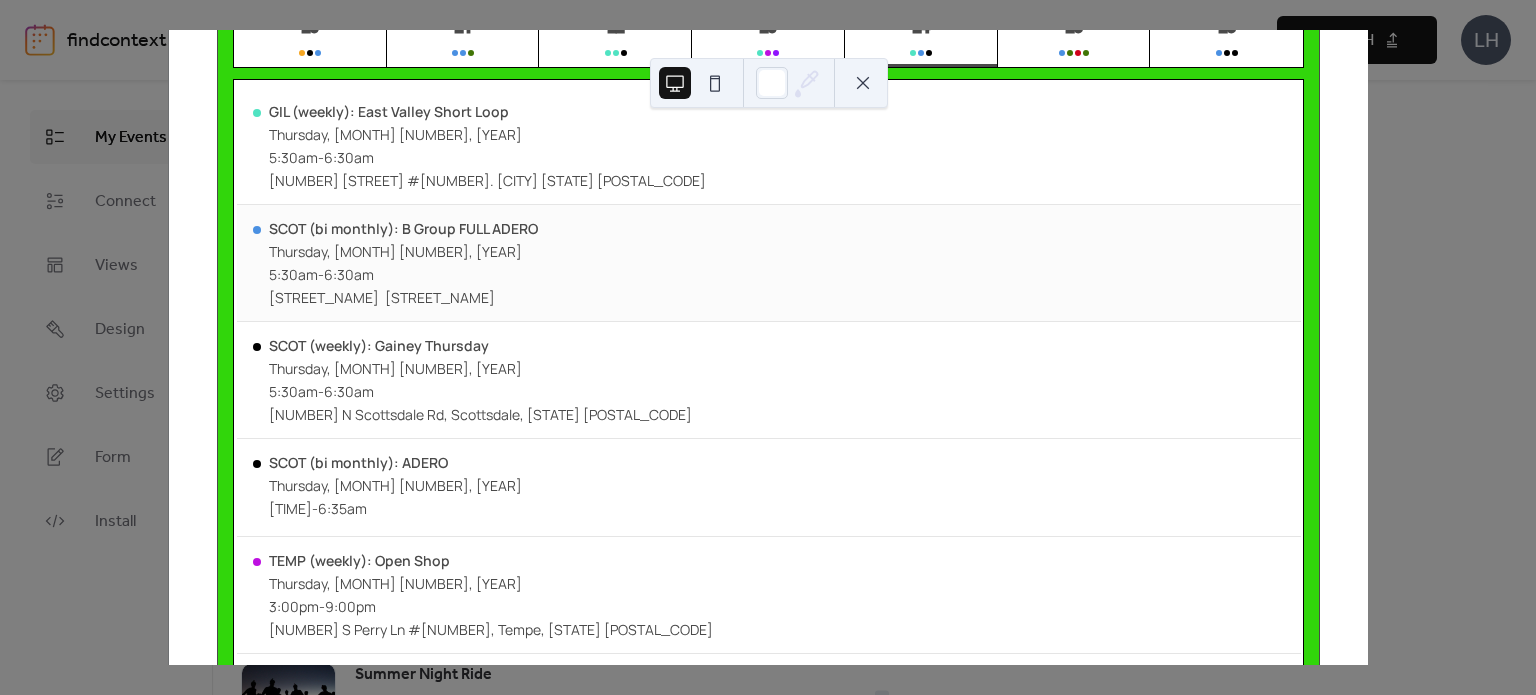 click on "SCOT (bi monthly): B Group FULL ADERO Thursday, [DATE] [TIME] - [TIME] N [NUMBER] St & N [NUMBER] Pl" at bounding box center (769, 263) 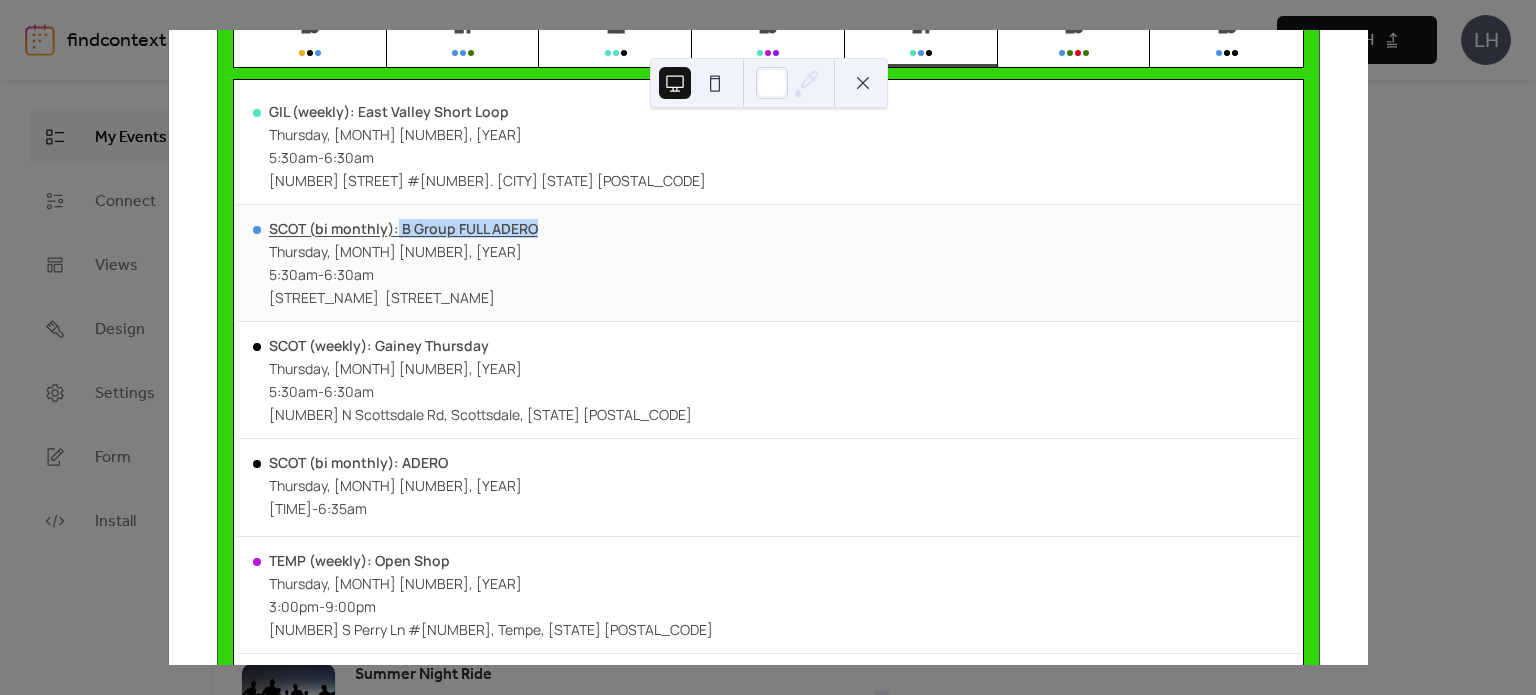 drag, startPoint x: 396, startPoint y: 227, endPoint x: 532, endPoint y: 232, distance: 136.09187 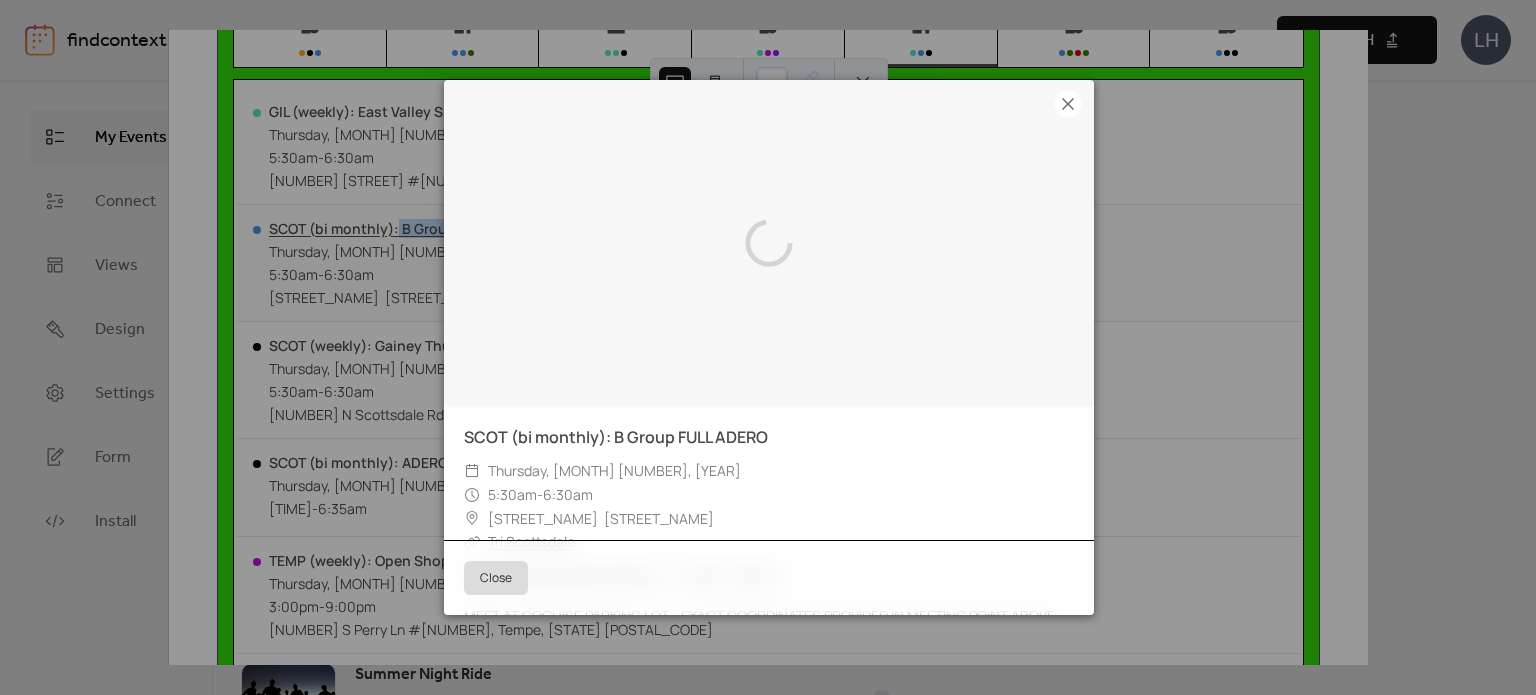 copy on "B Group FULL ADERO" 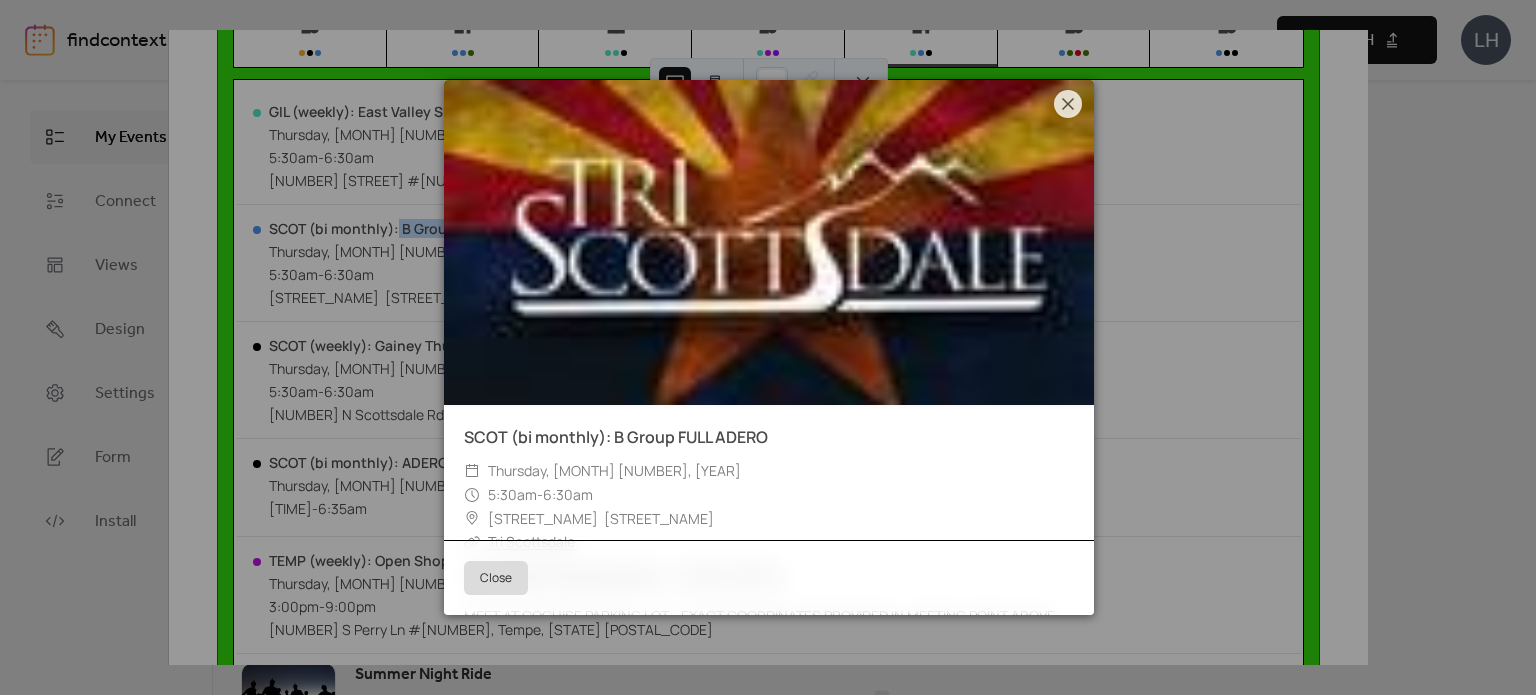 click on "SCOT (bi monthly): B Group FULL ADERO ​ Thursday, [DATE] ​ 5:30am - 6:30am ​ N 84th St ​ Tri Scottsdale Category / Type: Pace (color) Group Ride: B, Fast Paced (blue) City Start / Location SCOT - Scottsdale MEET AT COCHISE PARKING LOT - EXACT COORDINATES PROVIDED IN MEETING POINT ABOVE. Off Mountain View ​ B Group - casual, safe for beginners, NO DROP RIDE! Disclaimer: This is a casual group ride, not a guided event. Ride at your own risk—safety isn’t guaranteed. Please ride courteously, obey traffic laws, and bring your own flat repair kit; you’re responsible for yourself. By joining, you agree the organizers and TriScottsdale aren’t liable for any accidents, injuries, or damages. All are welcome—let’s ride! Close" at bounding box center [768, 347] 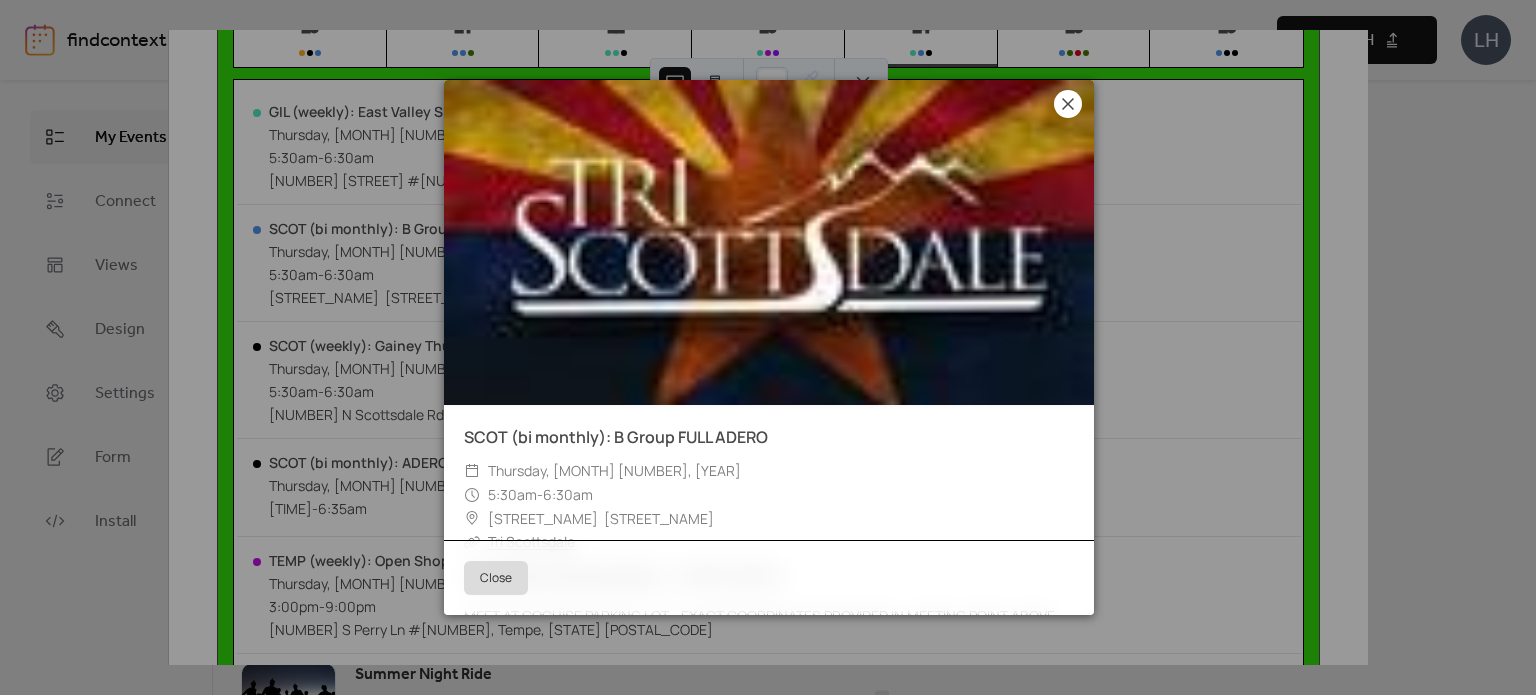 click 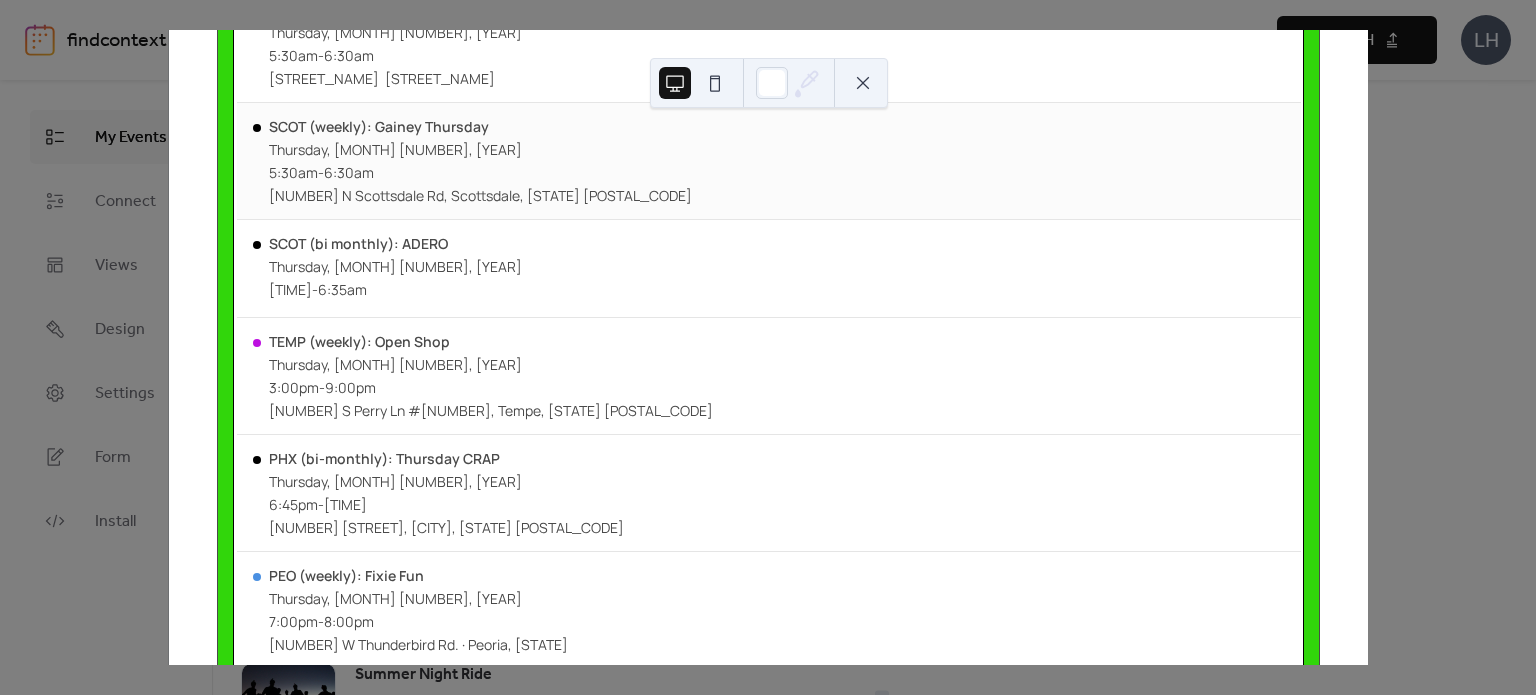 scroll, scrollTop: 511, scrollLeft: 0, axis: vertical 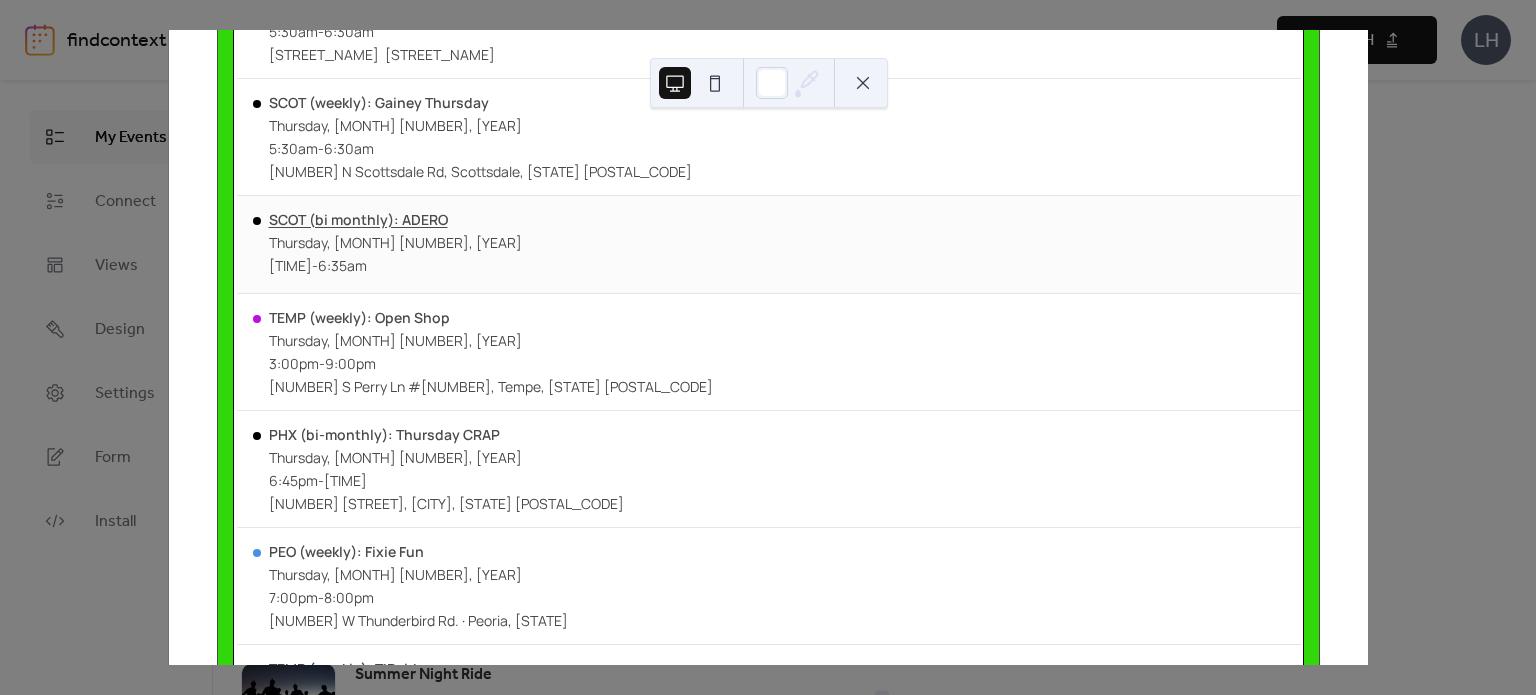 click on "SCOT (bi monthly): ADERO" at bounding box center (395, 219) 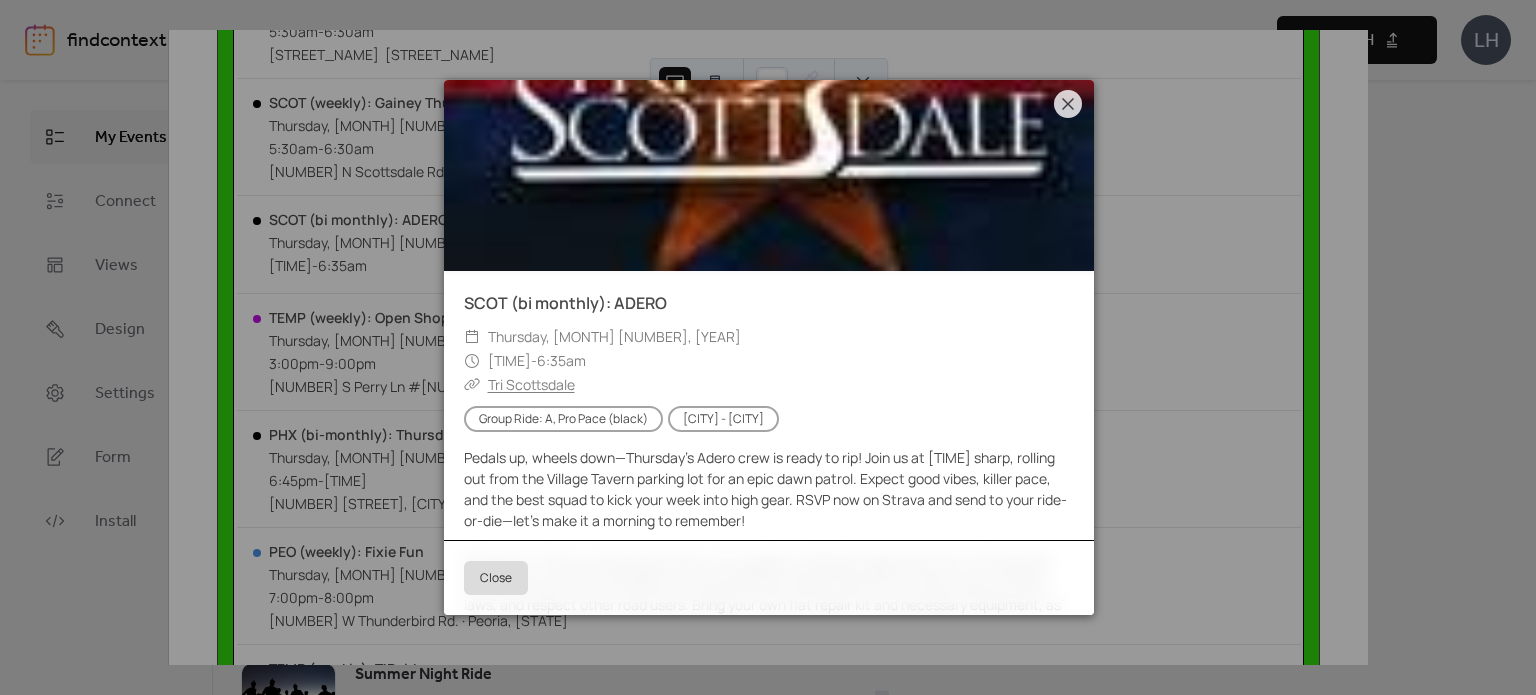 scroll, scrollTop: 136, scrollLeft: 0, axis: vertical 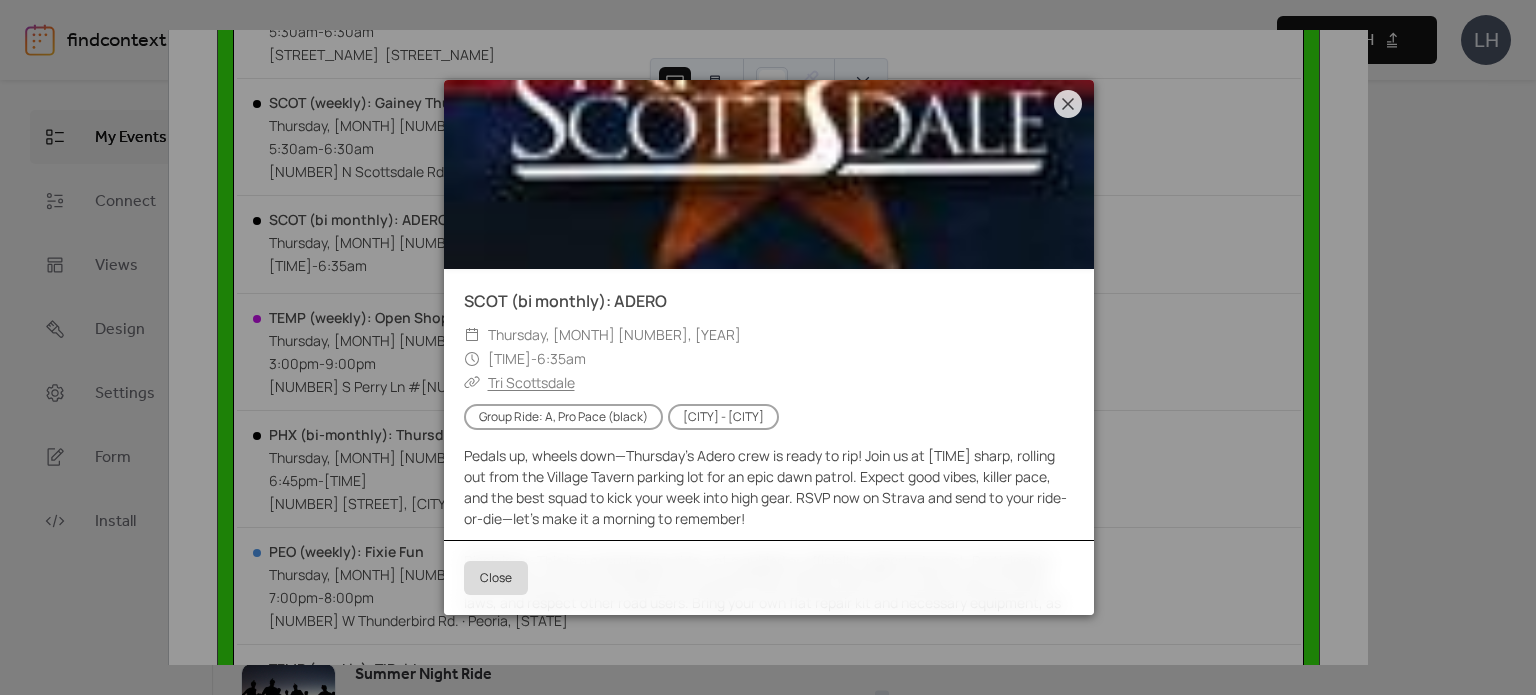 click on "Tri Scottsdale" at bounding box center (531, 382) 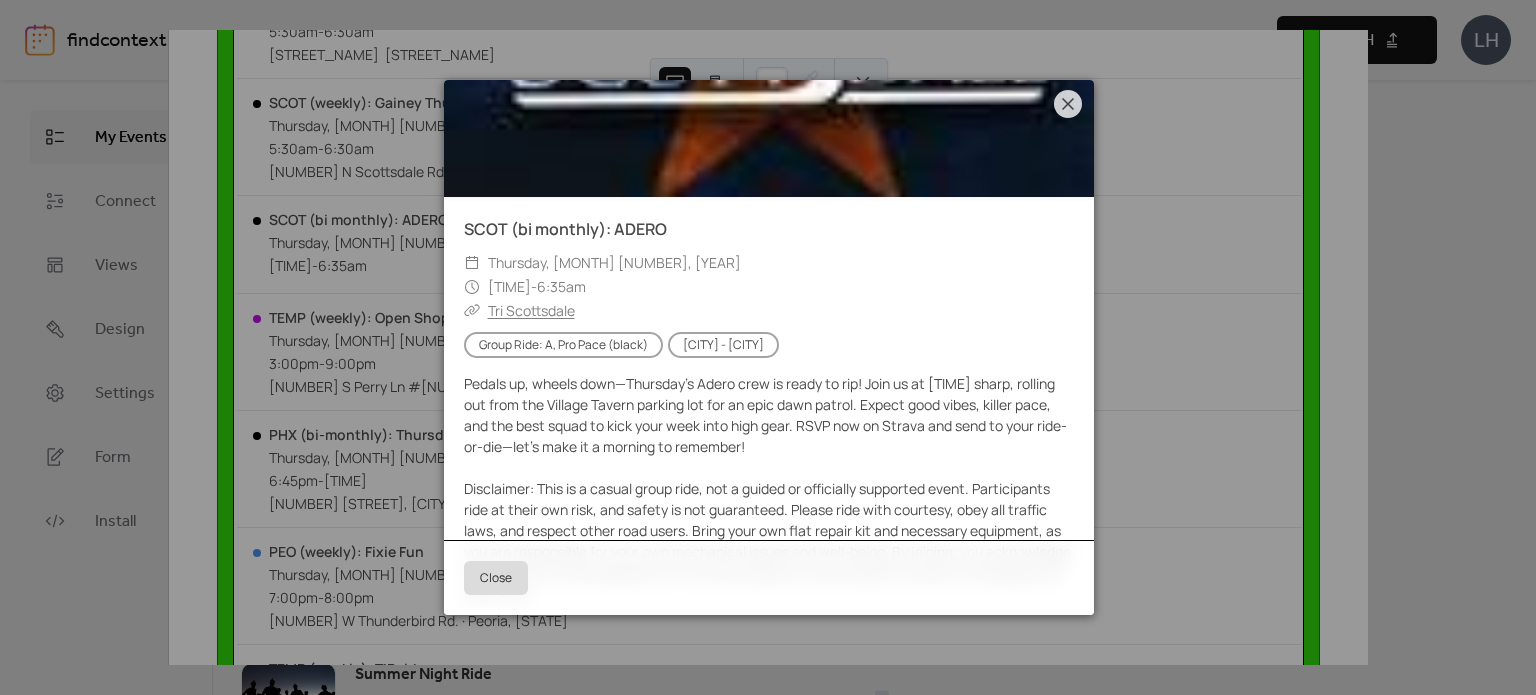scroll, scrollTop: 288, scrollLeft: 0, axis: vertical 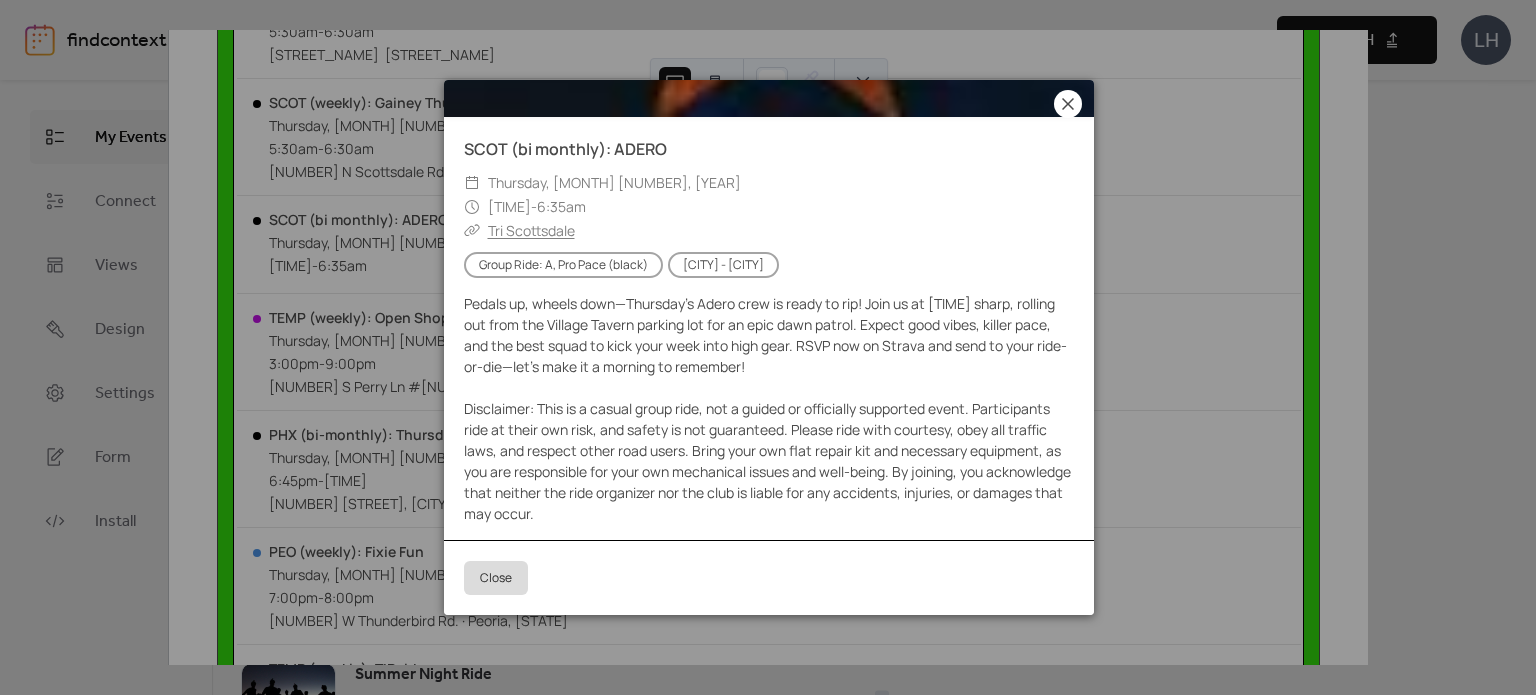 click 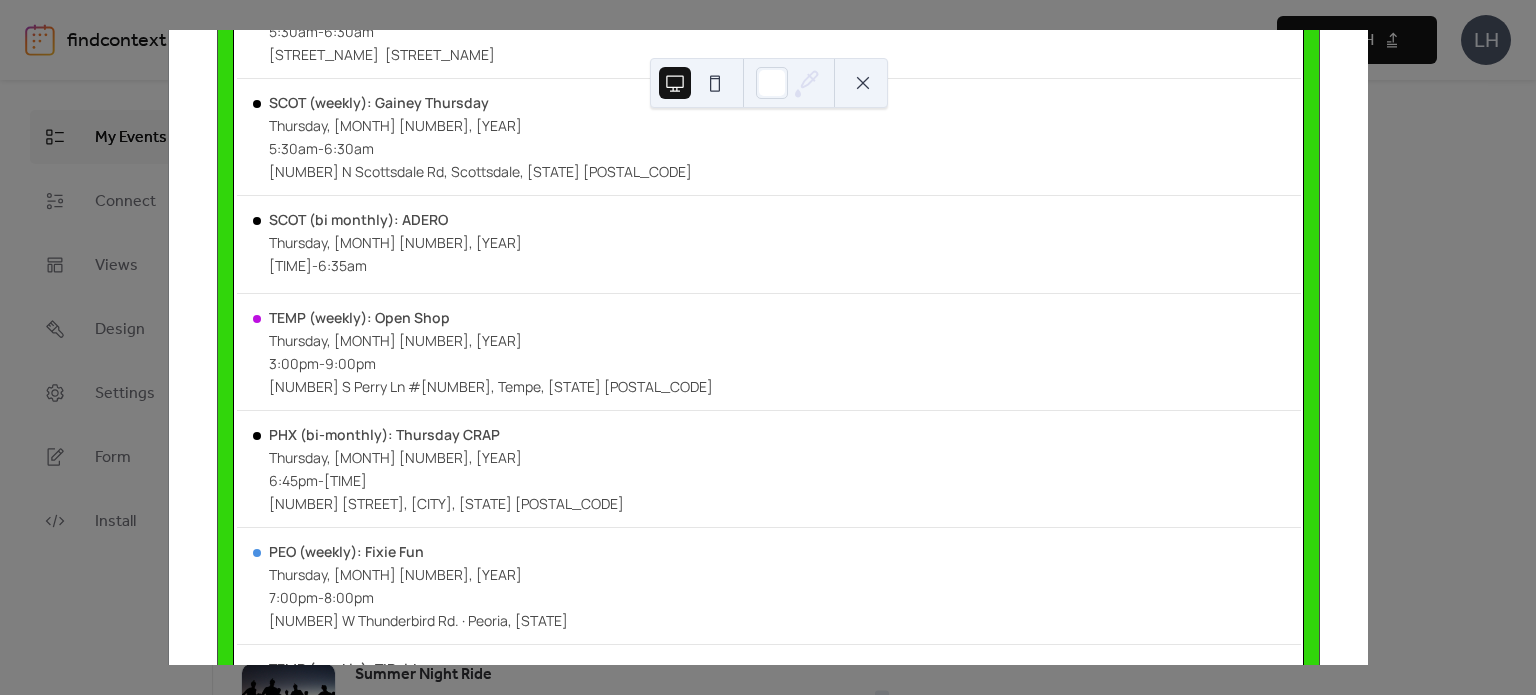 click on "[AGE] Today [MONTH] [YEAR] (GMT-07:00) America/[CITY] Category / Type: Pace (color) City Start / Location Sun [DAY] Mon [DAY] Tue [DAY] Wed [DAY] Thu [DAY] Fri [DAY] Sat [DAY] GIL (weekly): East Valley Short Loop [DAY_OF_WEEK], [MONTH] [DAY], [YEAR] [TIME] - [TIME] [NUMBER] [STREET] #[NUMBER]. [CITY] [STATE] [POSTAL_CODE] SCOT (bi monthly): B Group FULL ADERO [DAY_OF_WEEK], [MONTH] [DAY], [YEAR] [TIME] - [TIME] [STREET_NAME] ​ [STREET_NAME] SCOT (weekly): Gainey Thursday [DAY_OF_WEEK], [MONTH] [DAY], [YEAR] [TIME] - [TIME] [NUMBER] [STREET], [CITY], [STATE] [POSTAL_CODE] SCOT (bi monthly): ADERO [DAY_OF_WEEK], [MONTH] [DAY], [YEAR] [TIME] - [TIME] TEMP (weekly): Open Shop [DAY_OF_WEEK], [MONTH] [DAY], [YEAR] [TIME] - [TIME] [NUMBER] [STREET] #[NUMBER], [CITY], [STATE] [POSTAL_CODE] PHX (bi-monthly): Thursday CRAP [DAY_OF_WEEK], [MONTH] [DAY], [YEAR] [TIME] - [TIME] [NUMBER] [STREET], [CITY], [STATE] [POSTAL_CODE] PEO (weekly): Fixie Fun [DAY_OF_WEEK], [MONTH] [DAY], [YEAR] [TIME] - [TIME] [NUMBER] [STREET]. [CITY], [STATE] TEMP (weekly): TIP ride [DAY_OF_WEEK], [MONTH] [DAY], [YEAR] [TIME] - [TIME] [NUMBER] [STREET], [CITY], [STATE] [POSTAL_CODE] Subscribe Powered by EventsCalendar.co" at bounding box center [768, 347] 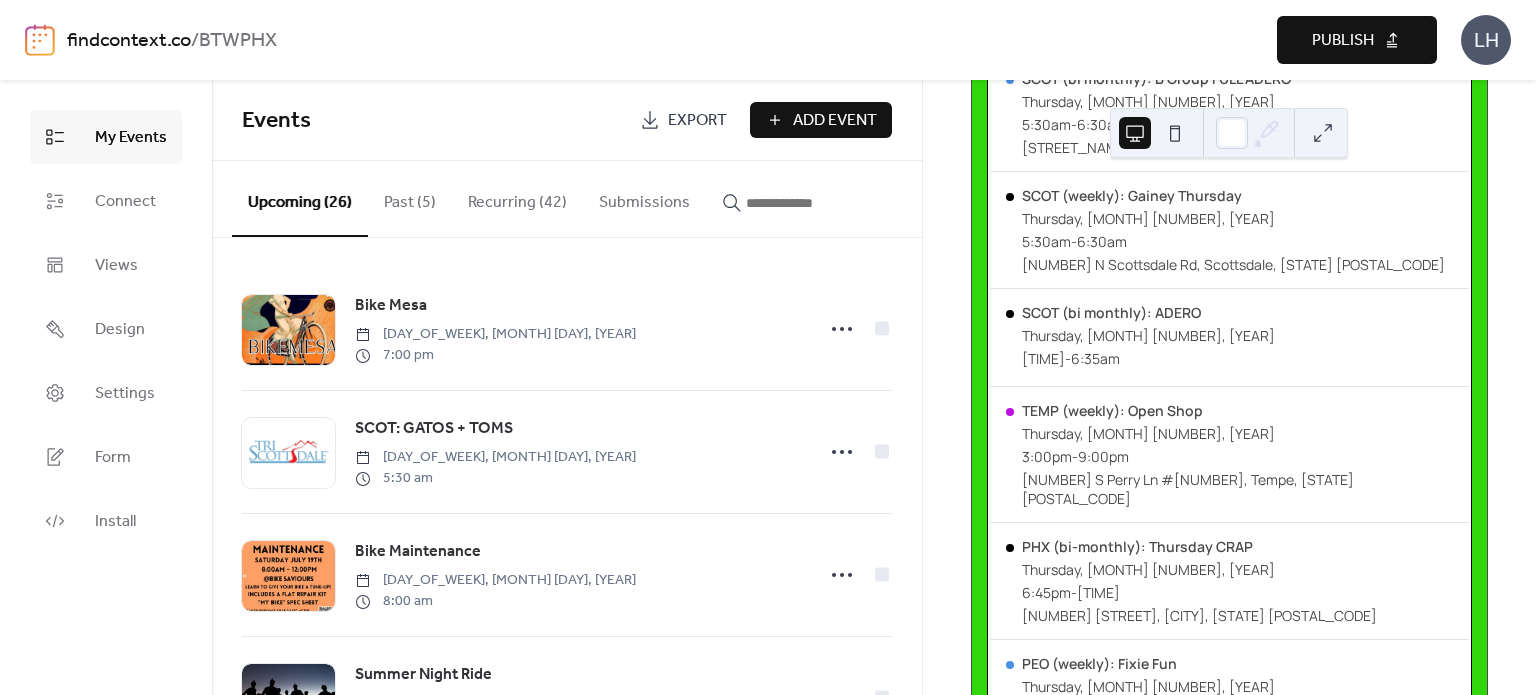 scroll, scrollTop: 547, scrollLeft: 0, axis: vertical 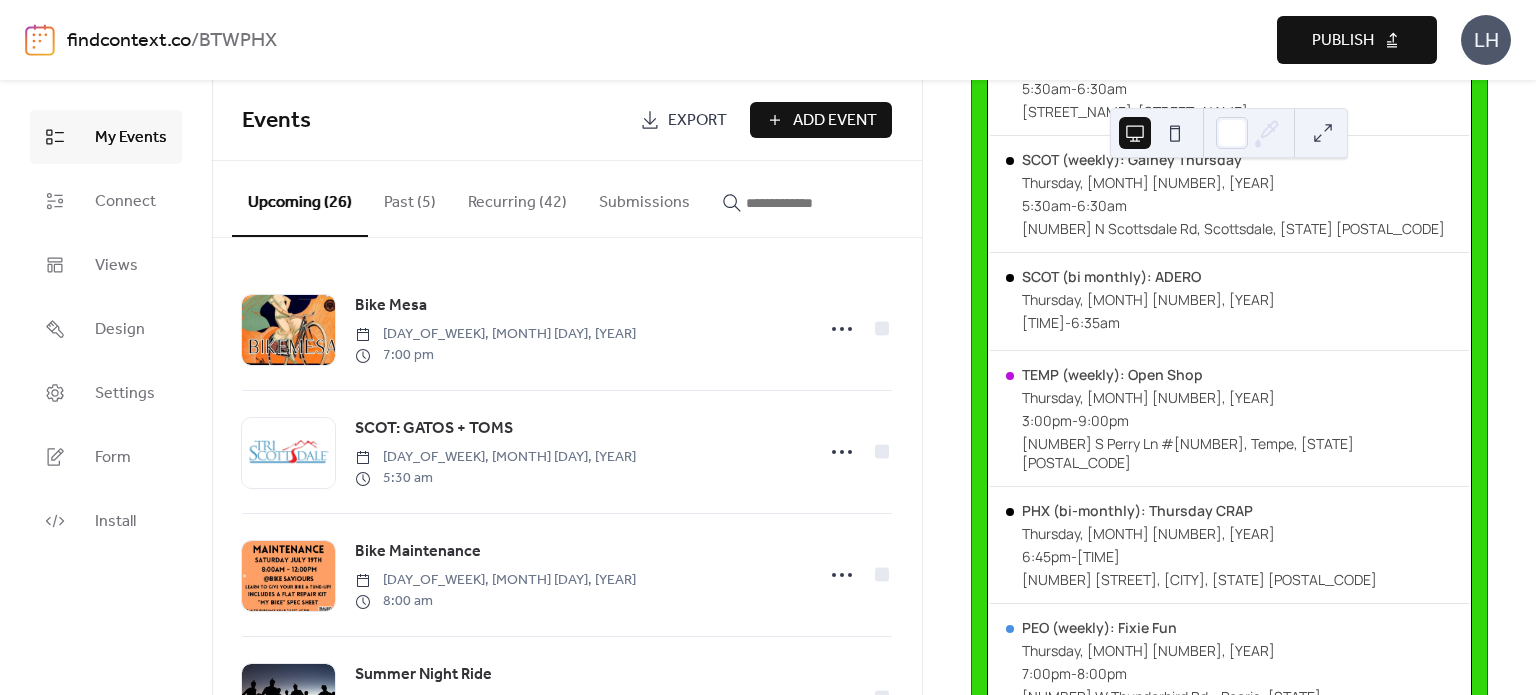 click at bounding box center (806, 203) 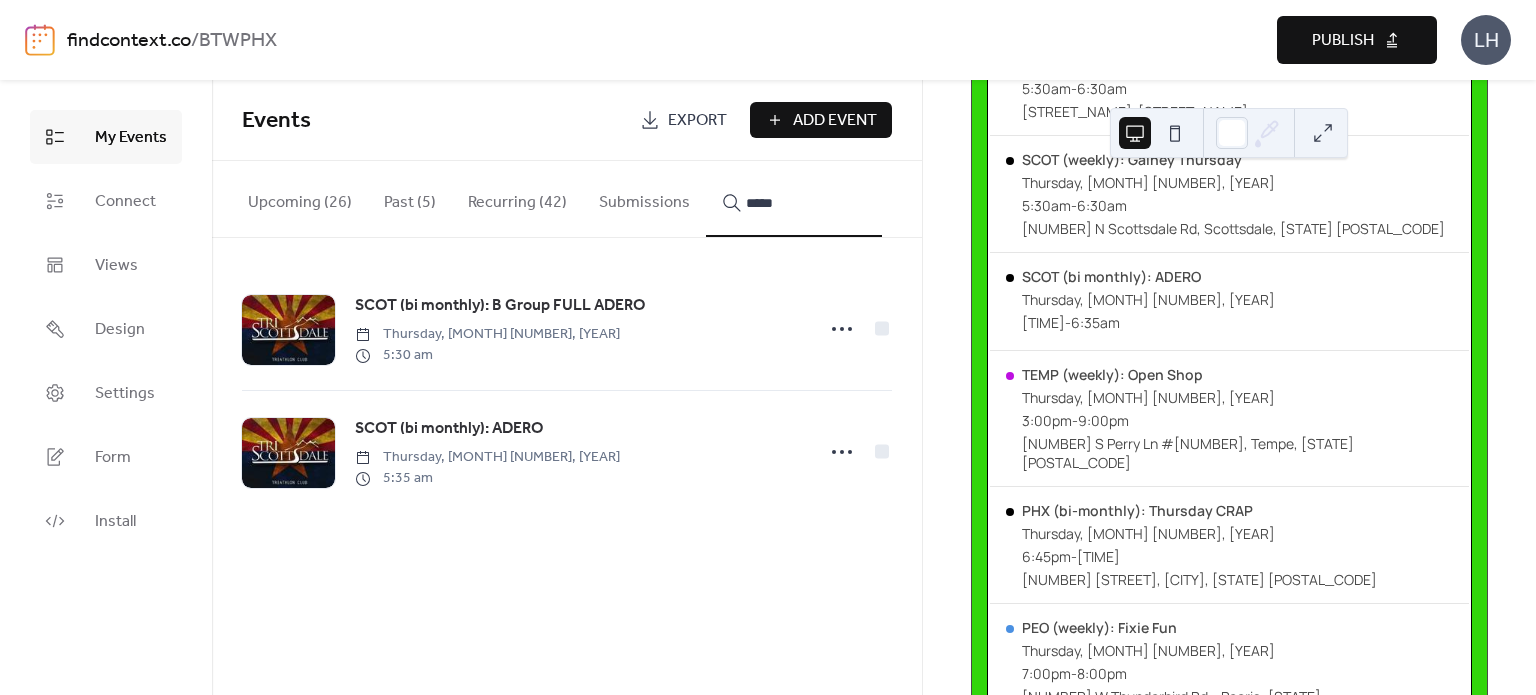 type on "*****" 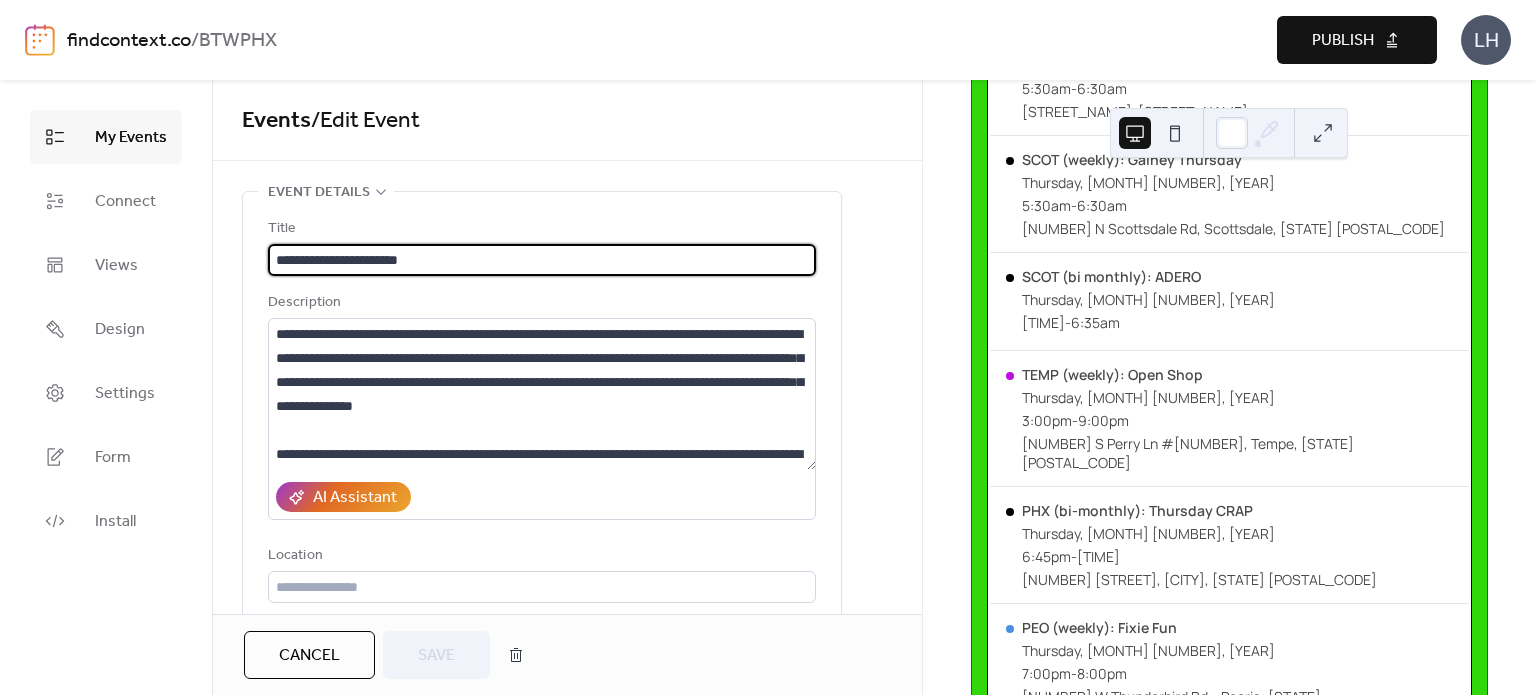 scroll, scrollTop: 120, scrollLeft: 0, axis: vertical 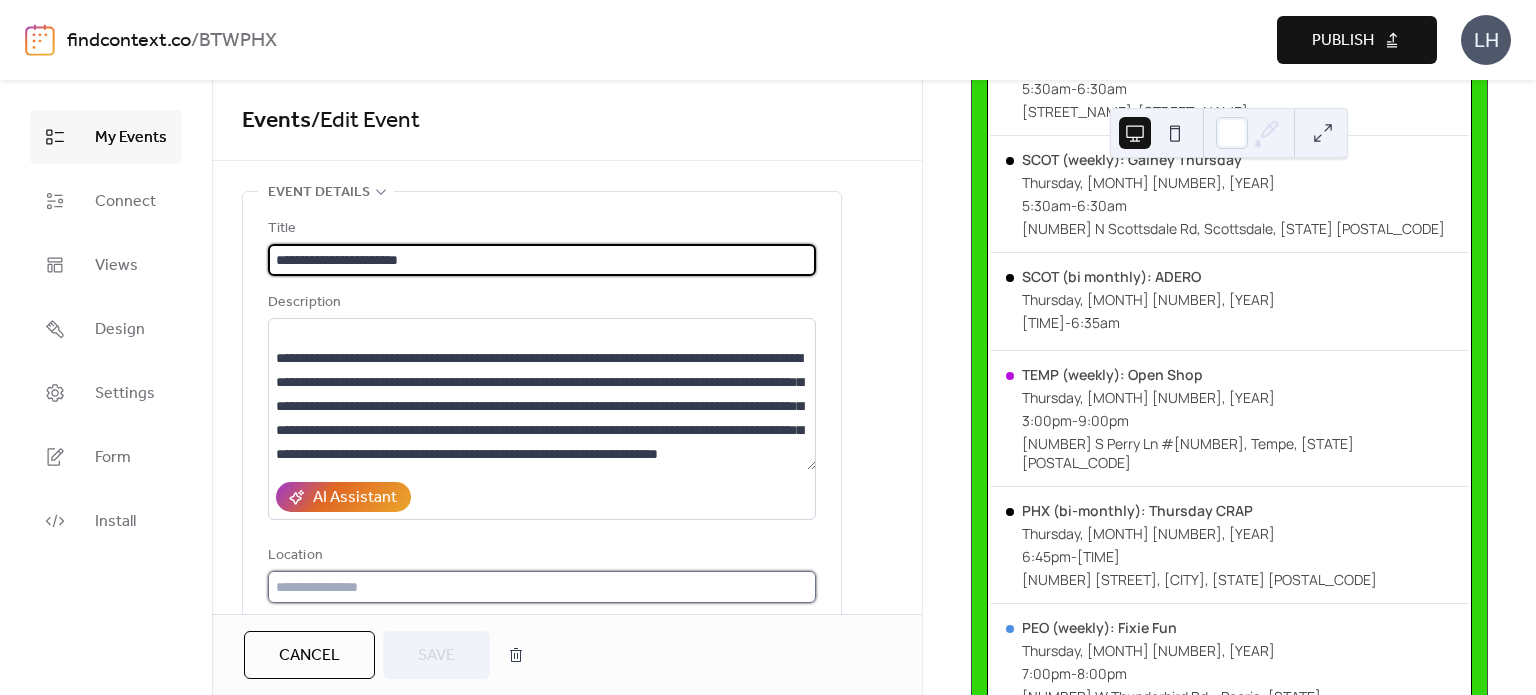 click at bounding box center (542, 587) 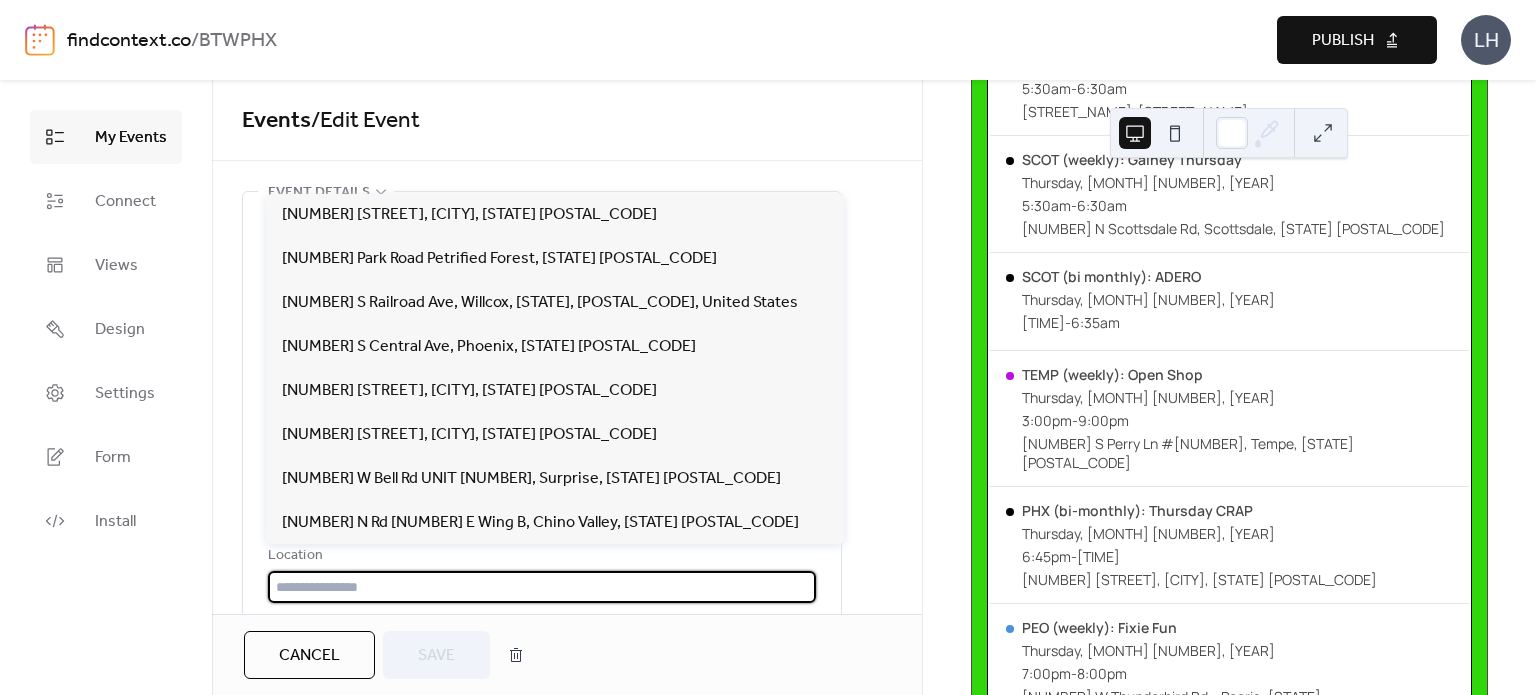 paste on "**********" 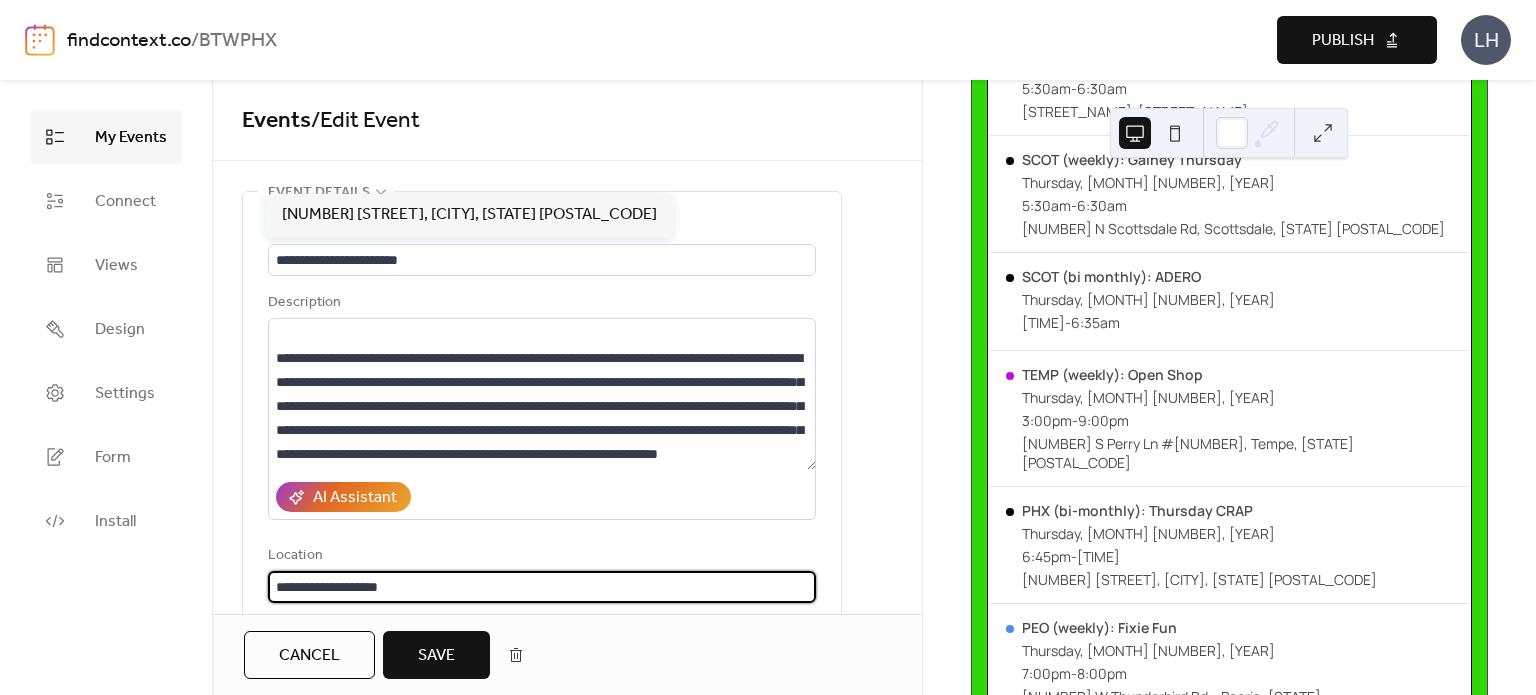click on "Save" at bounding box center (436, 656) 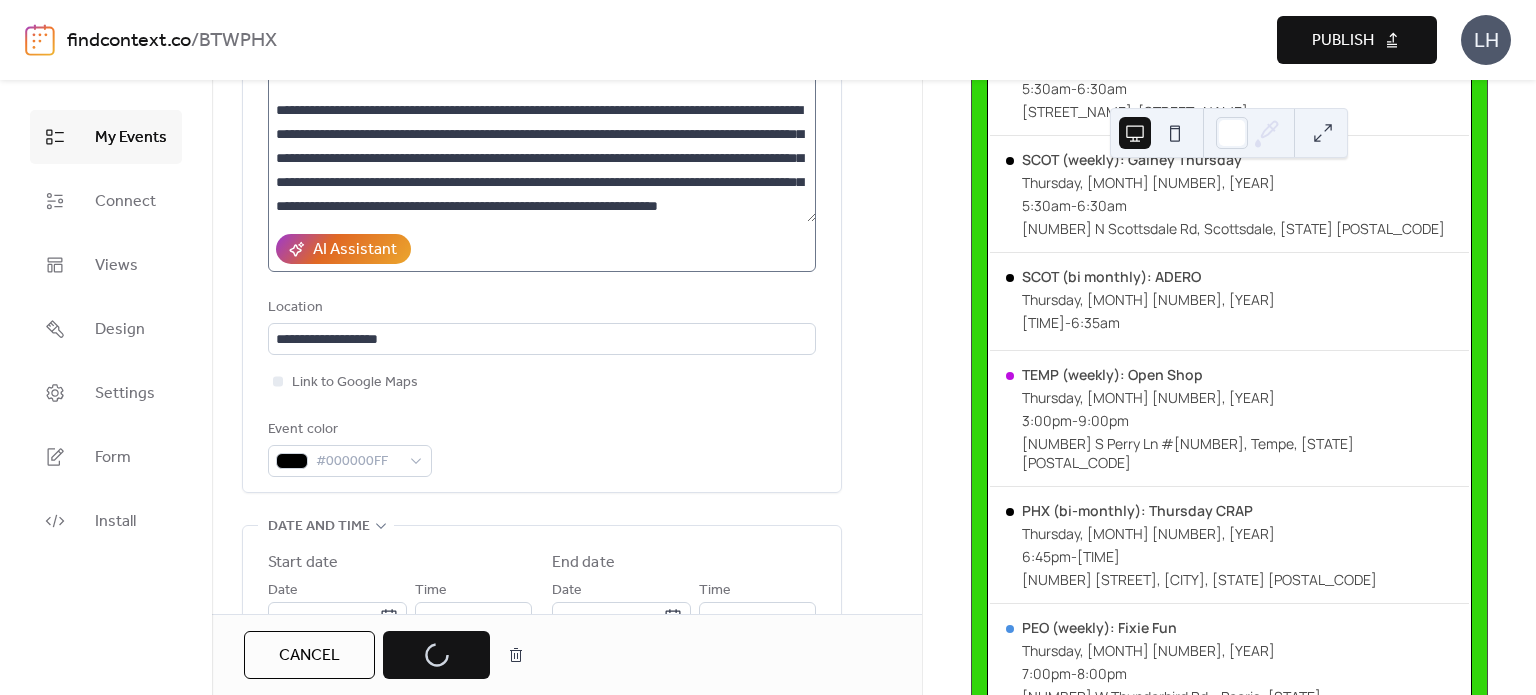 scroll, scrollTop: 252, scrollLeft: 0, axis: vertical 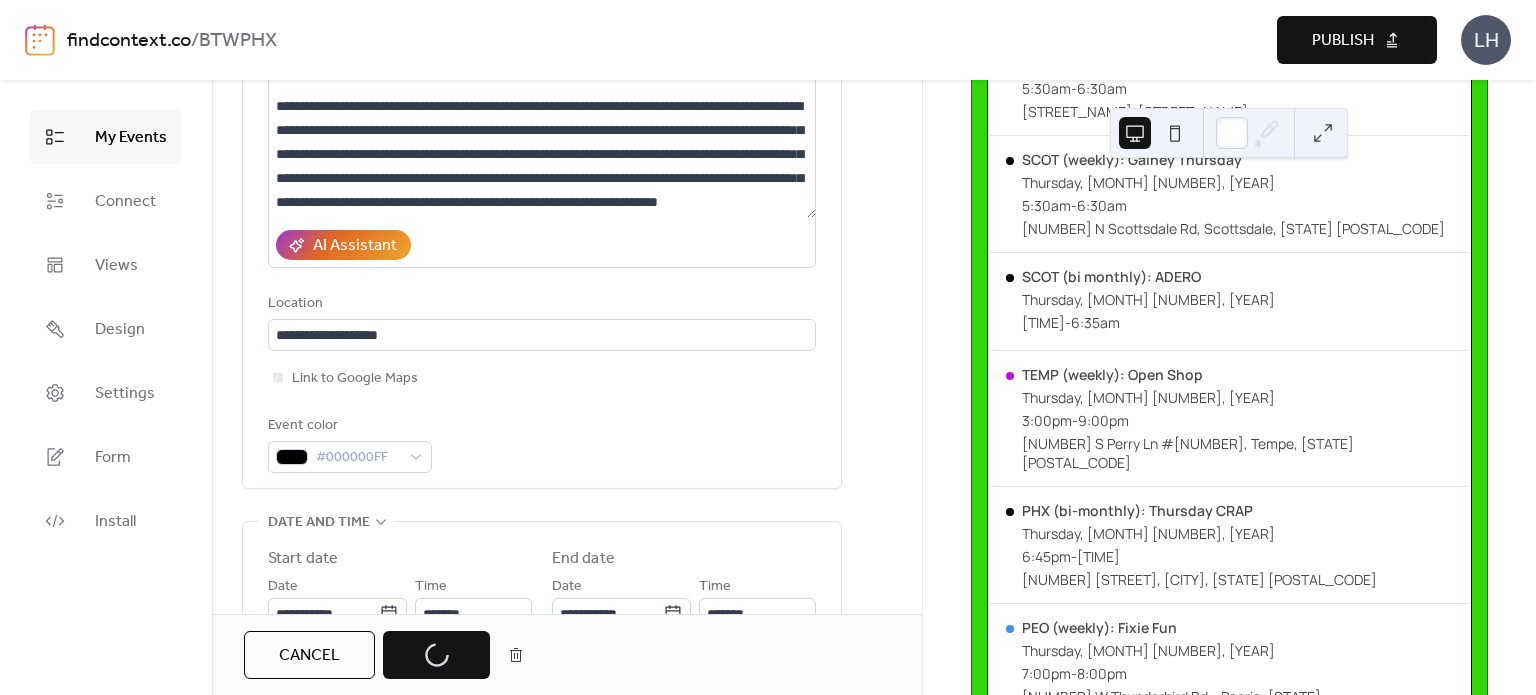 click on "Link to Google Maps" at bounding box center [542, 378] 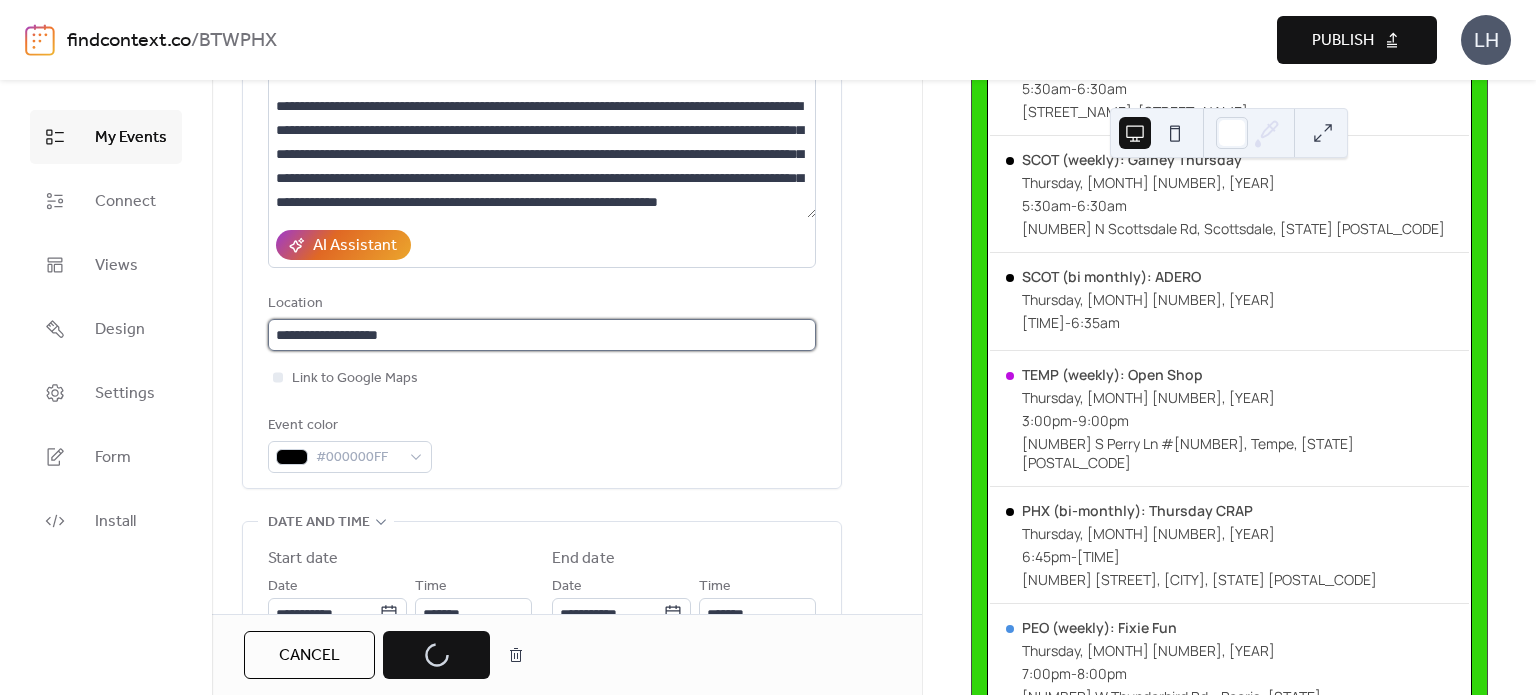 click on "**********" at bounding box center (542, 335) 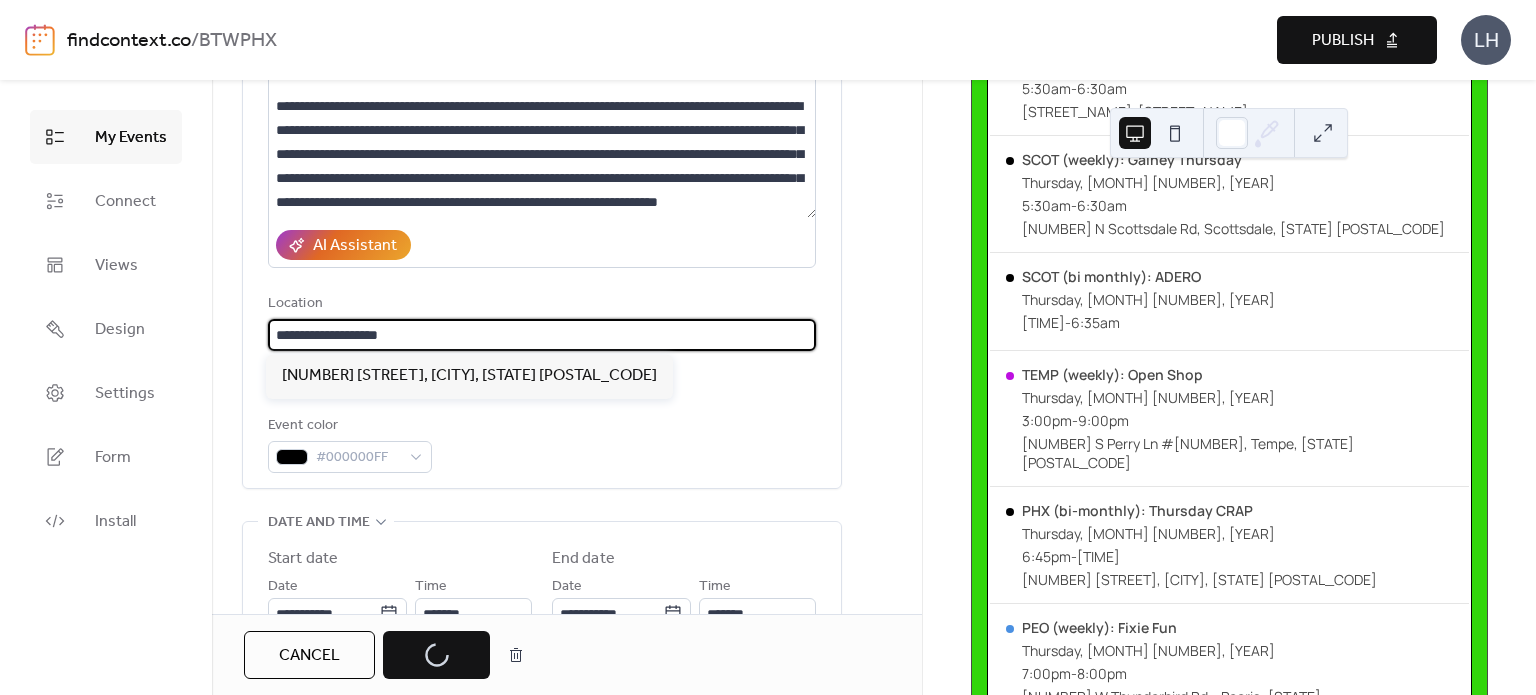 paste on "**********" 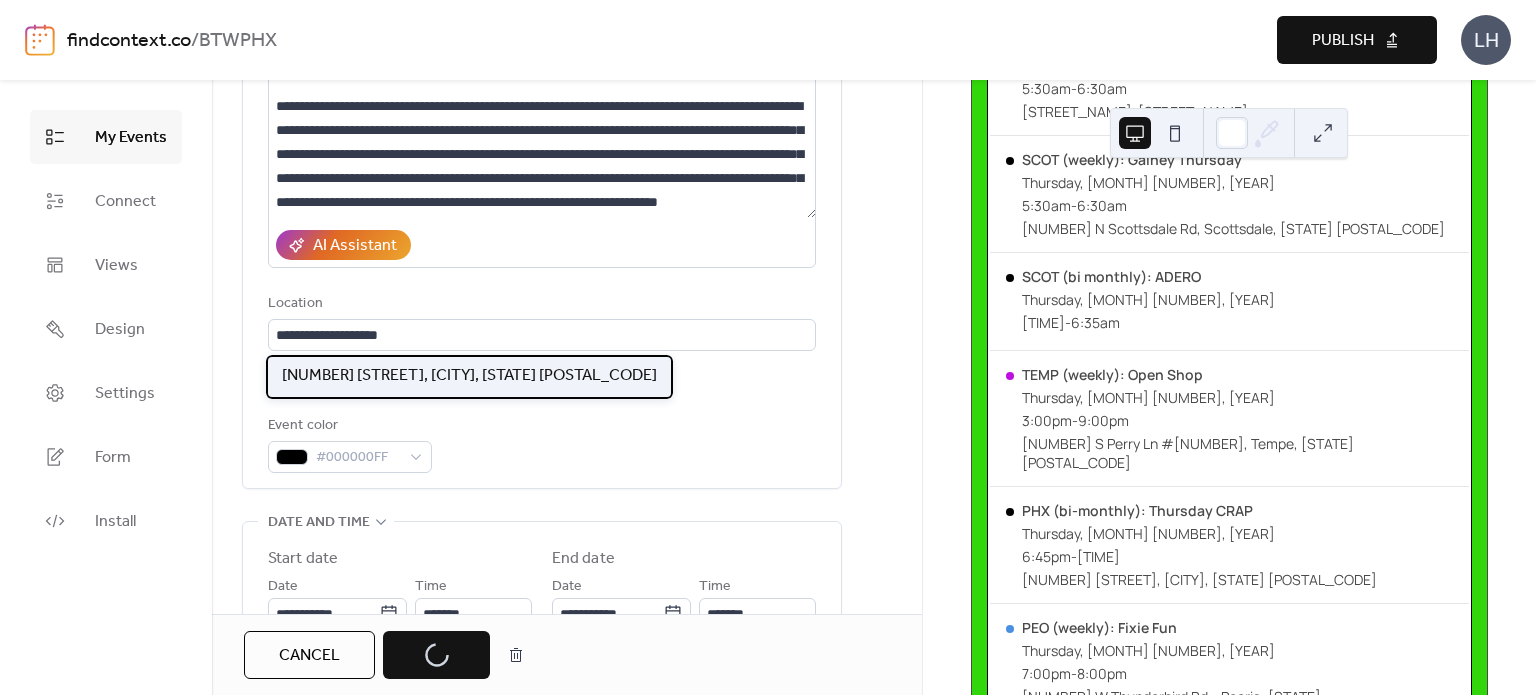 click on "[NUMBER] [STREET], [CITY], [STATE] [POSTAL_CODE]" at bounding box center (469, 376) 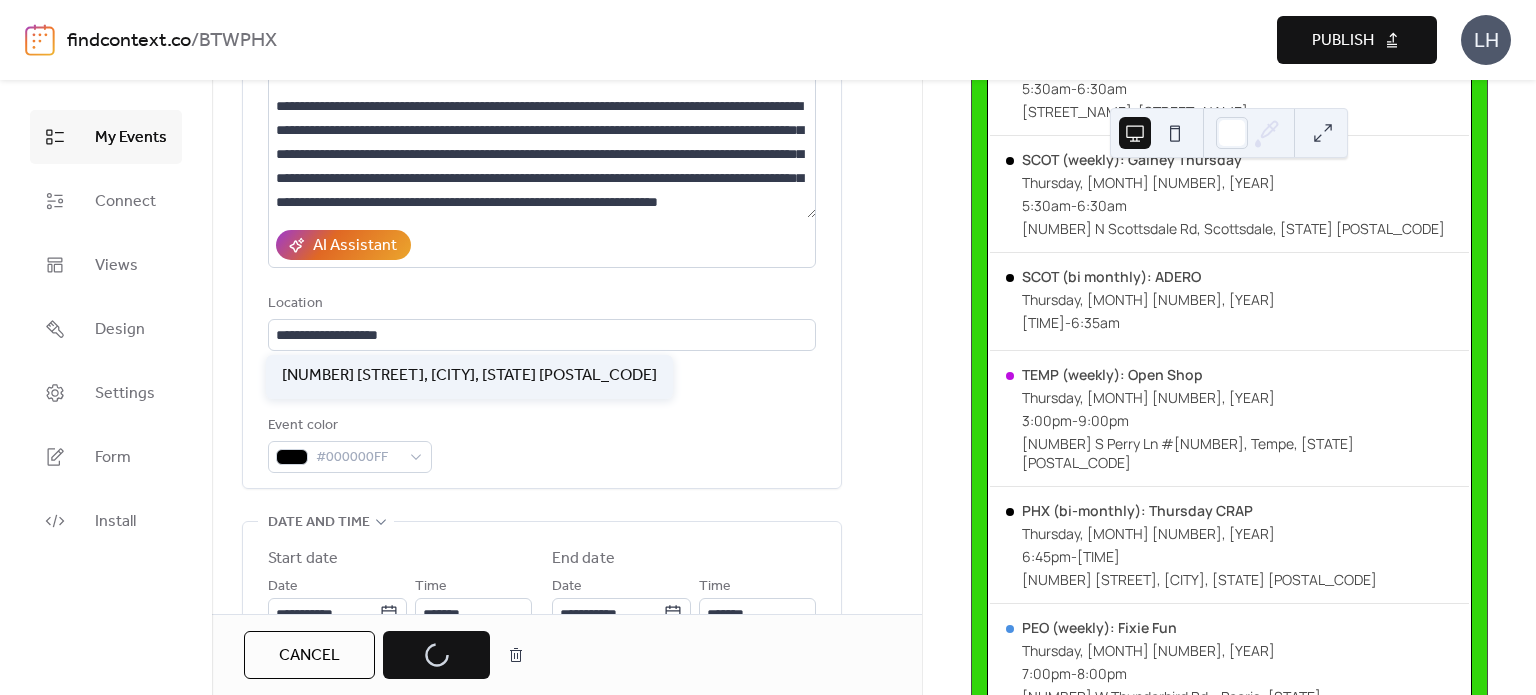type on "**********" 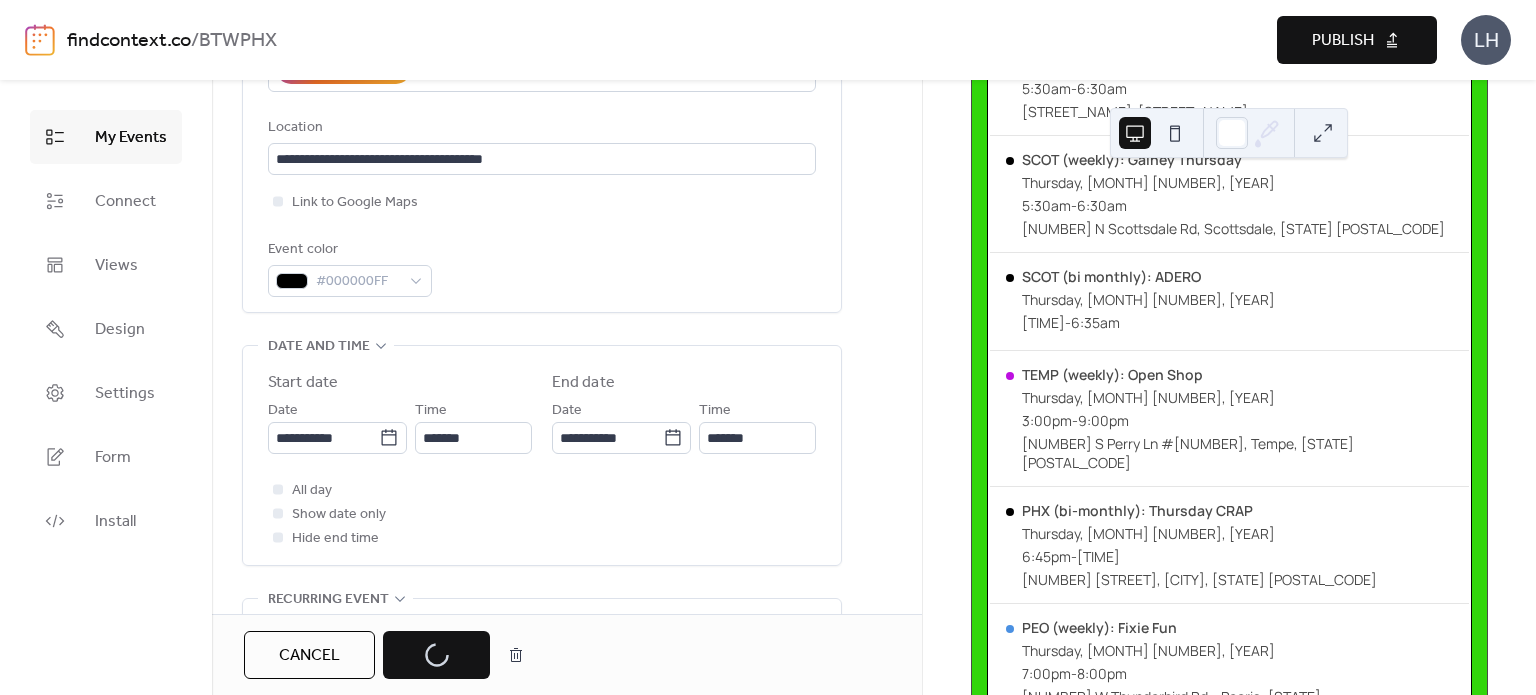 scroll, scrollTop: 434, scrollLeft: 0, axis: vertical 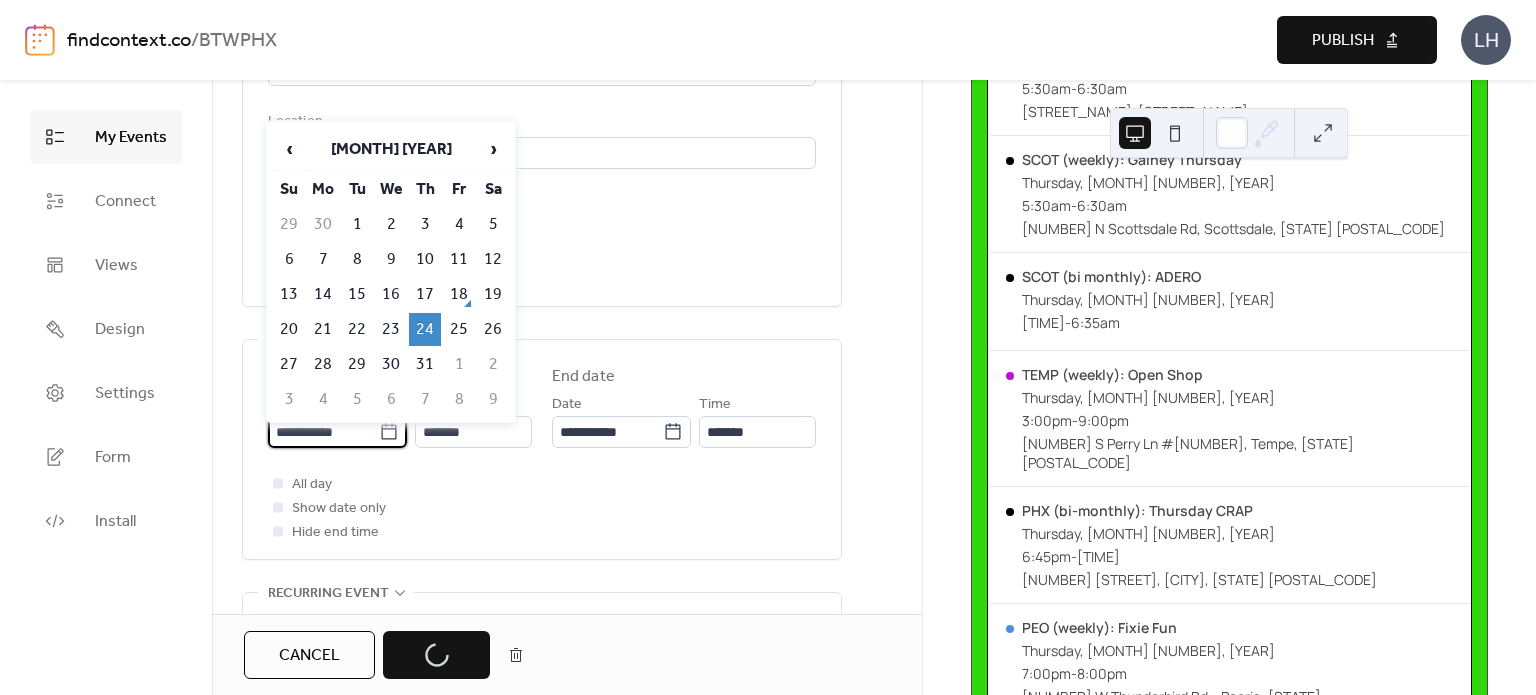 click on "**********" at bounding box center [323, 432] 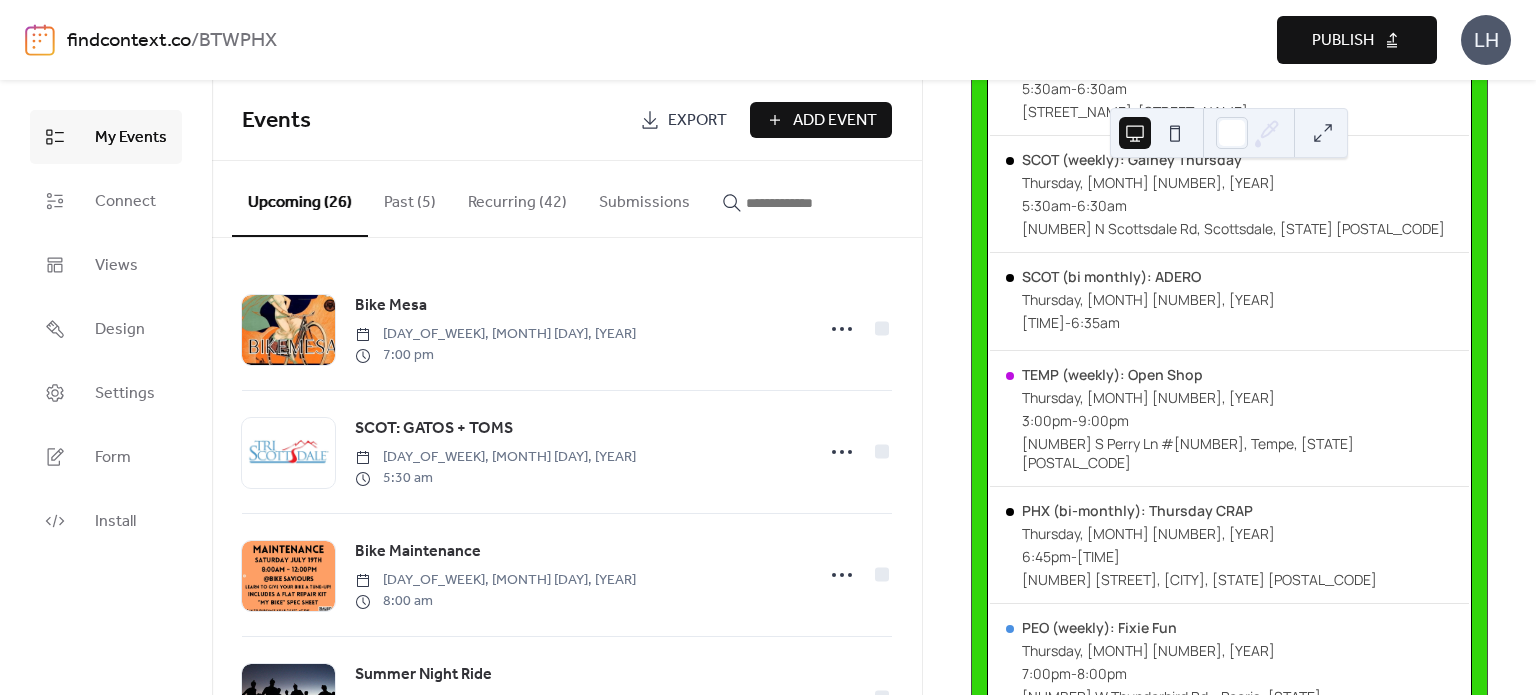 click at bounding box center (794, 198) 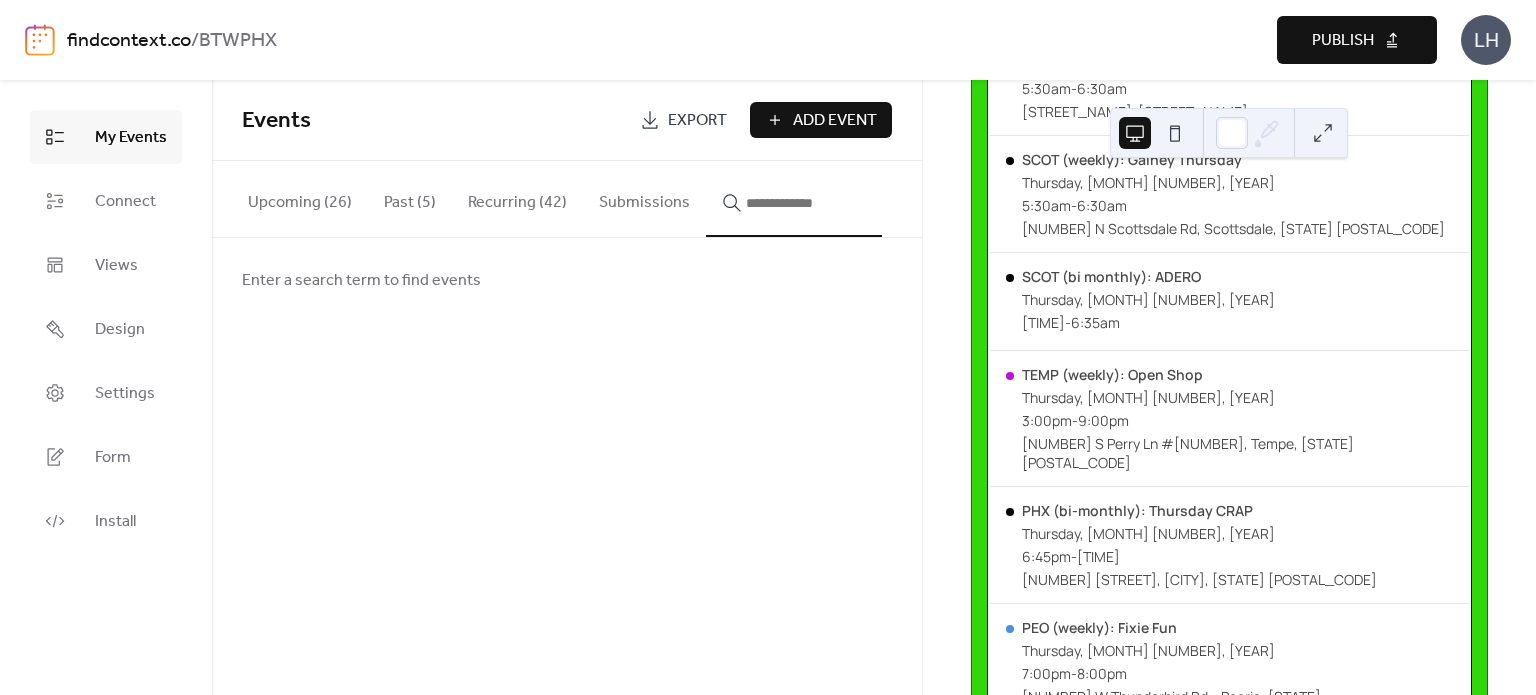 click at bounding box center (806, 203) 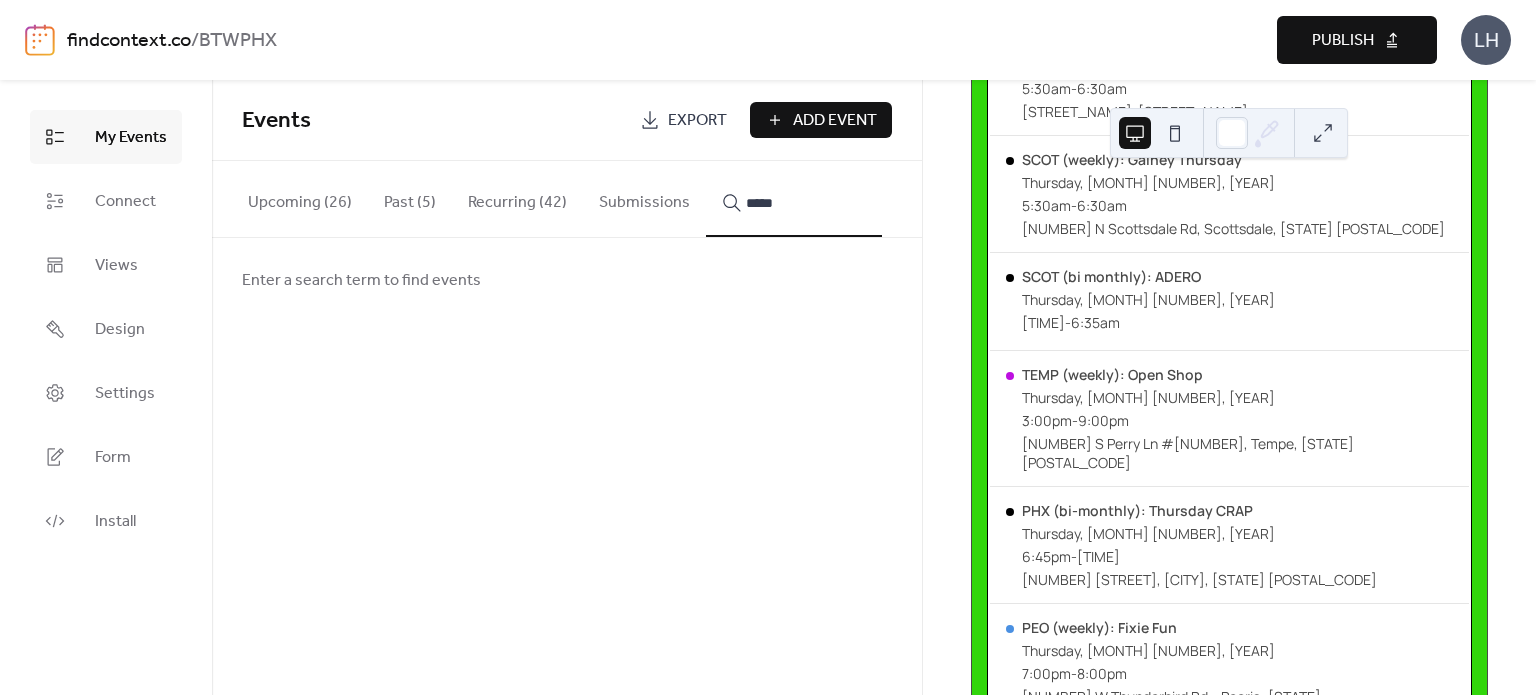 type on "*****" 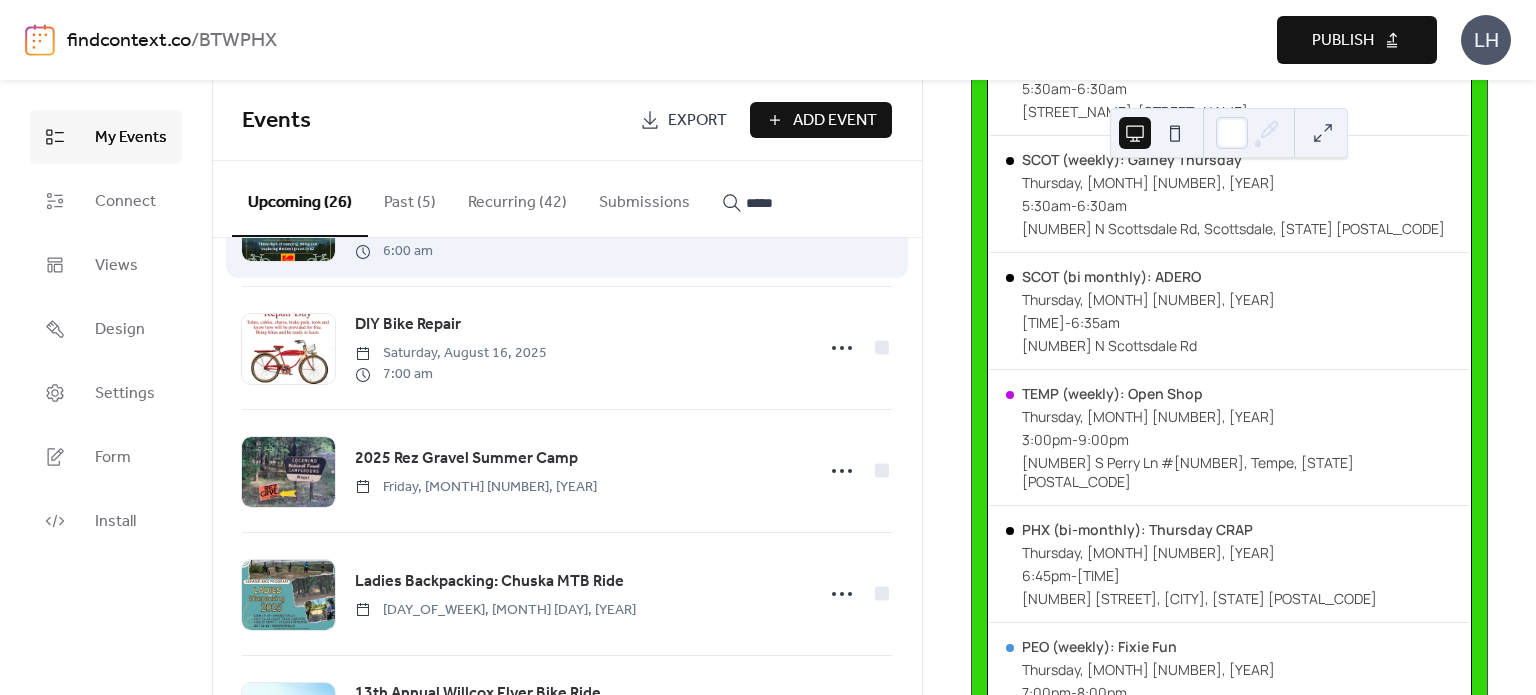 scroll, scrollTop: 1825, scrollLeft: 0, axis: vertical 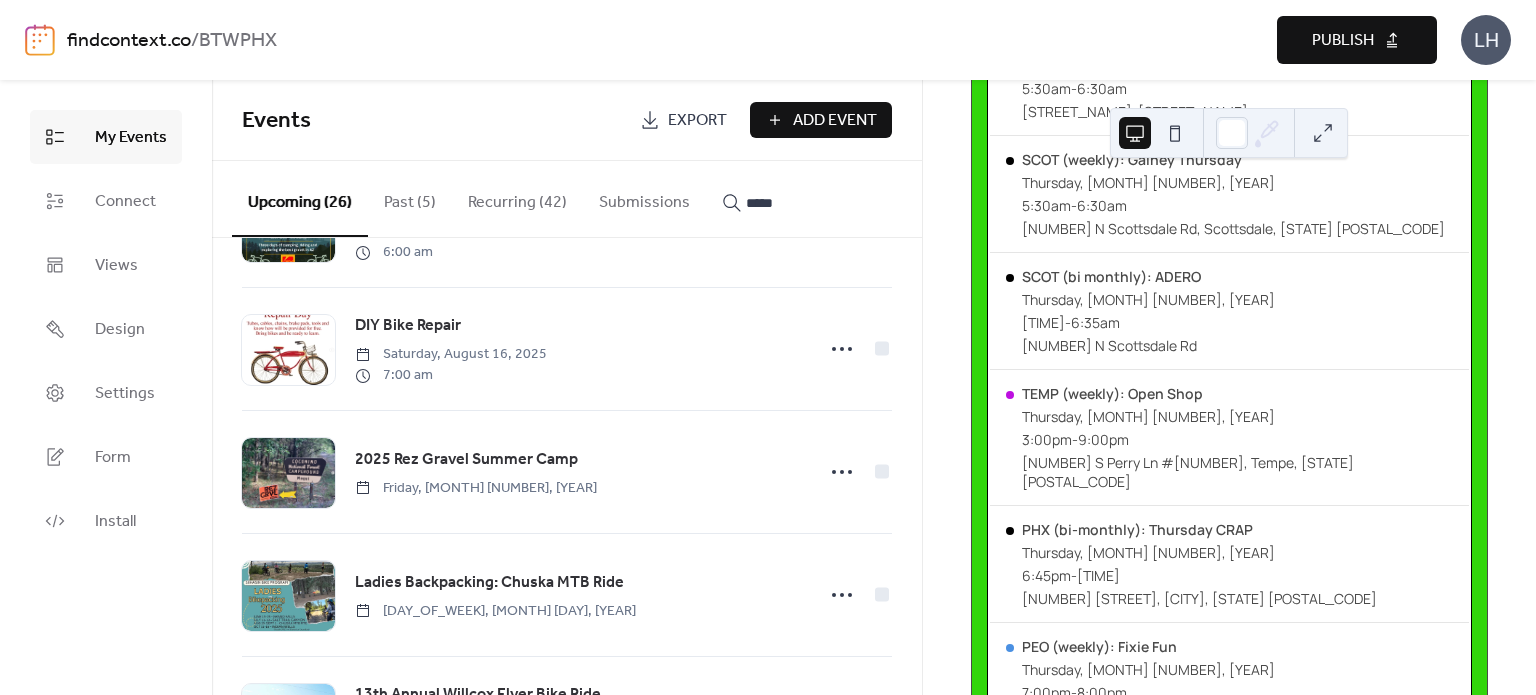 click on "Past (5)" at bounding box center (410, 198) 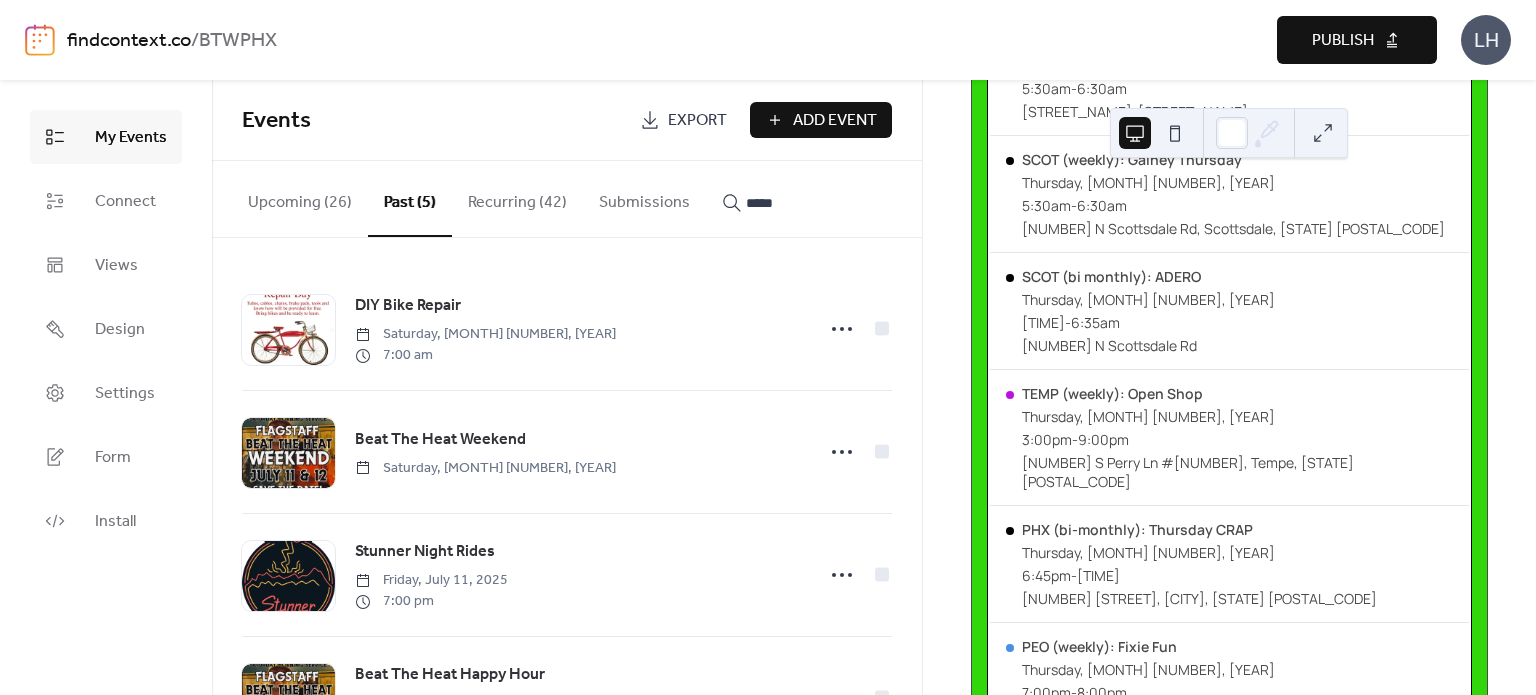 click on "*****" at bounding box center (806, 203) 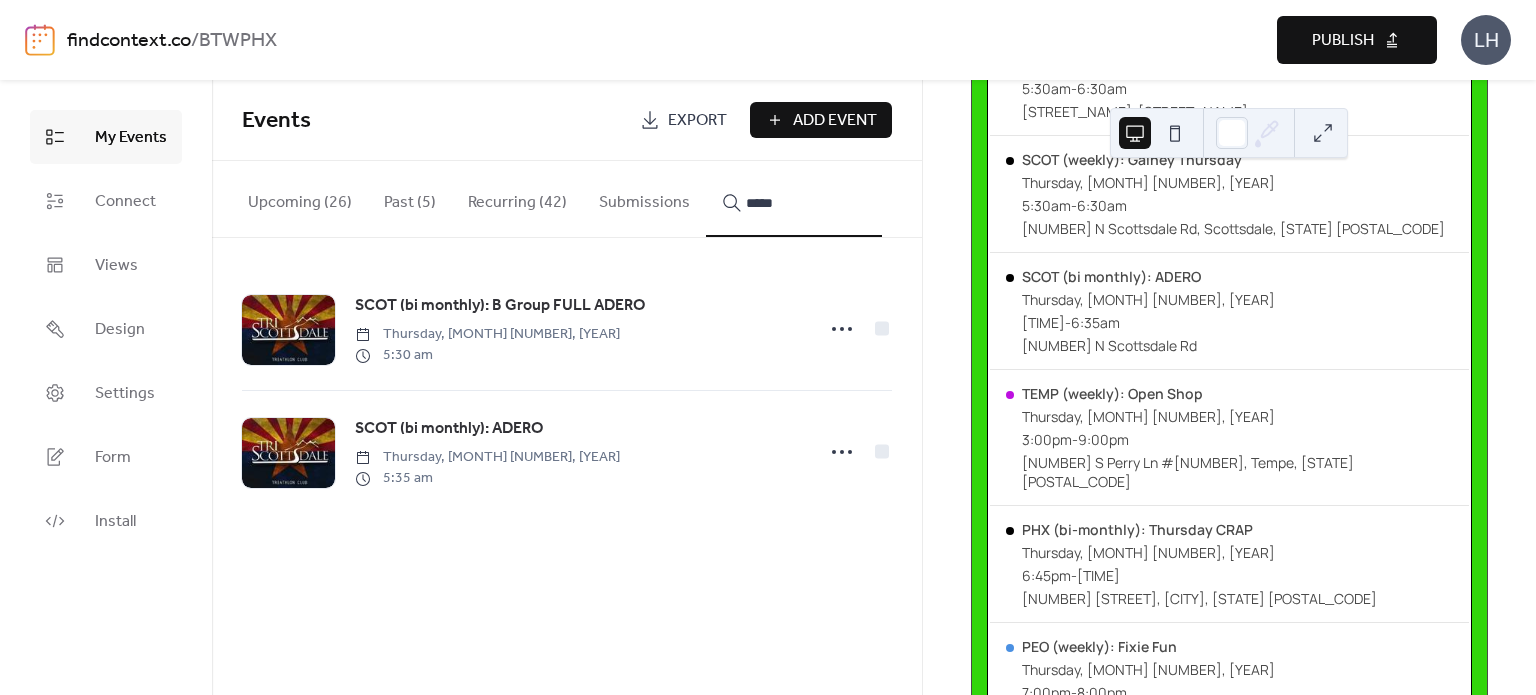 click on "SCOT (bi monthly): ADERO" at bounding box center [449, 429] 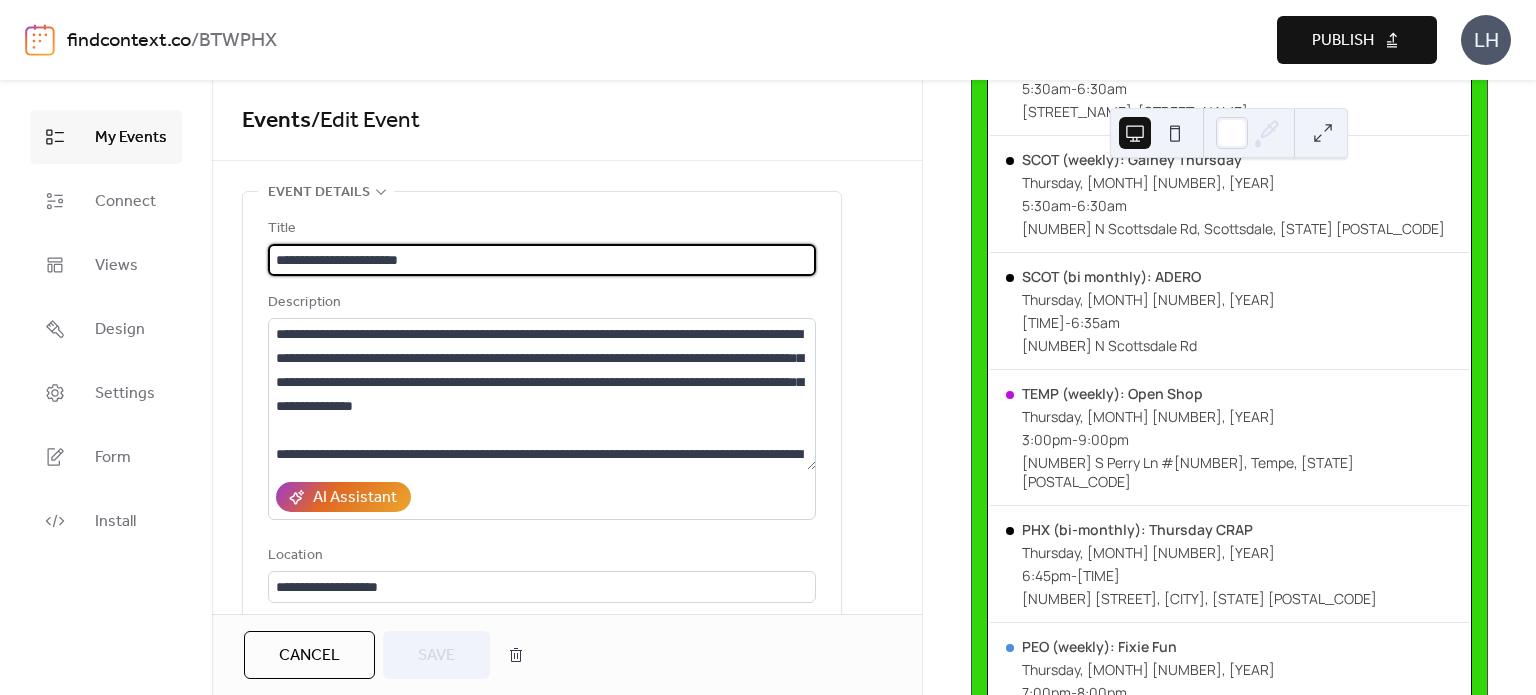 scroll, scrollTop: 31, scrollLeft: 0, axis: vertical 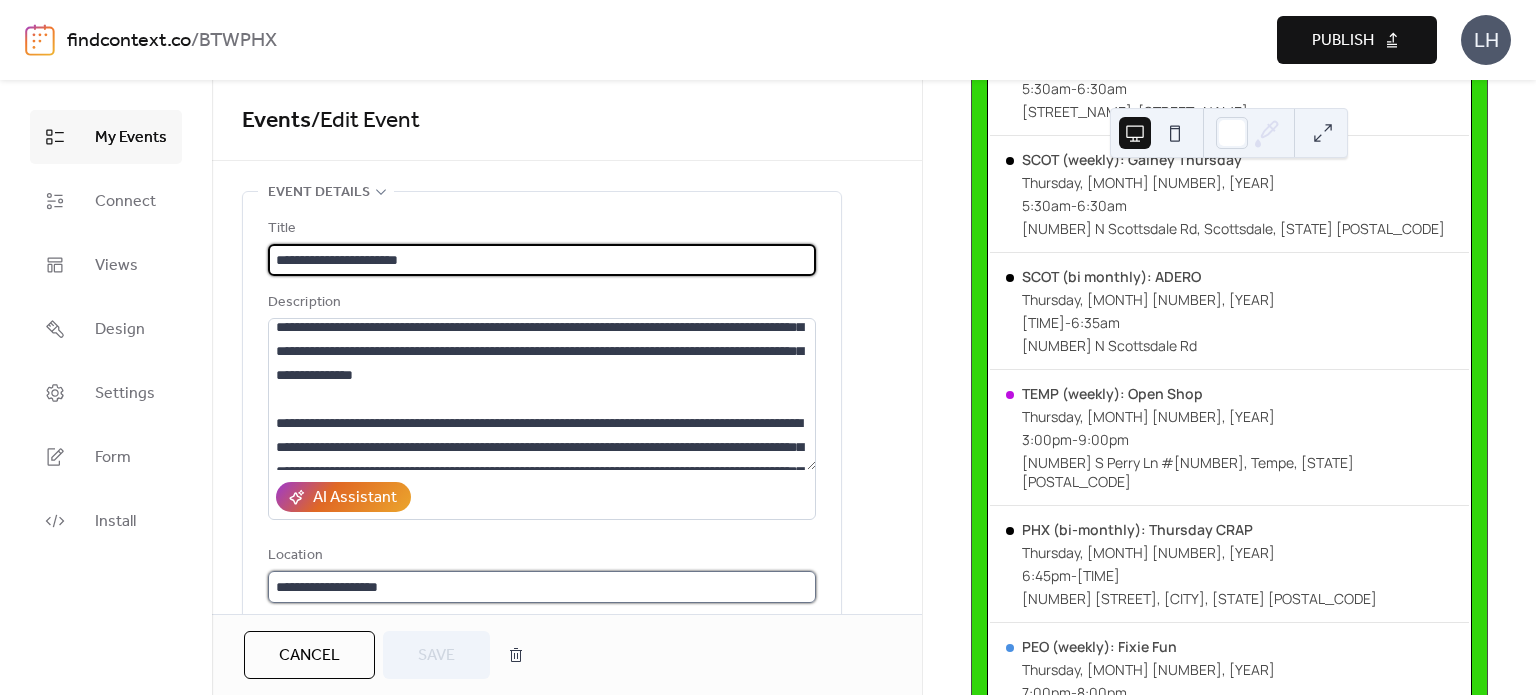 click on "**********" at bounding box center (542, 587) 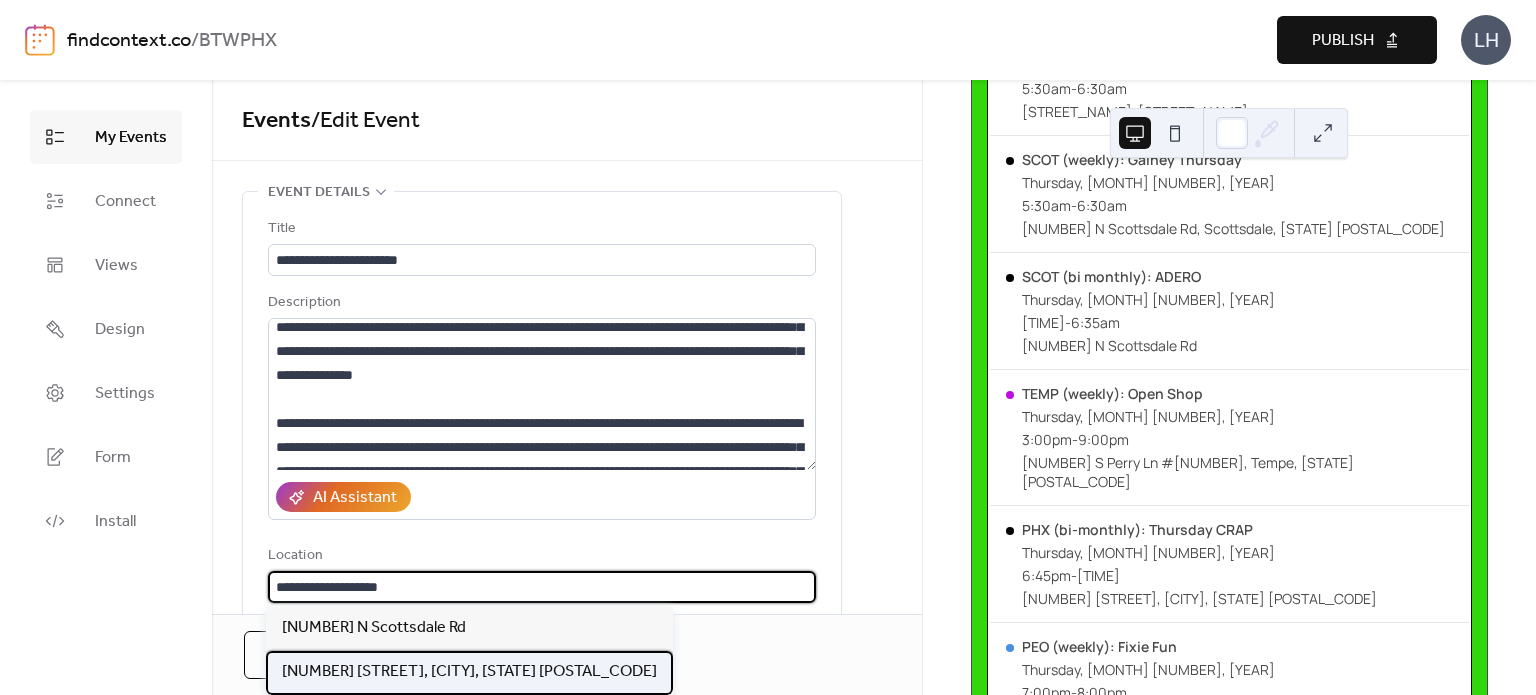 click on "[NUMBER] [STREET], [CITY], [STATE] [POSTAL_CODE]" at bounding box center [469, 672] 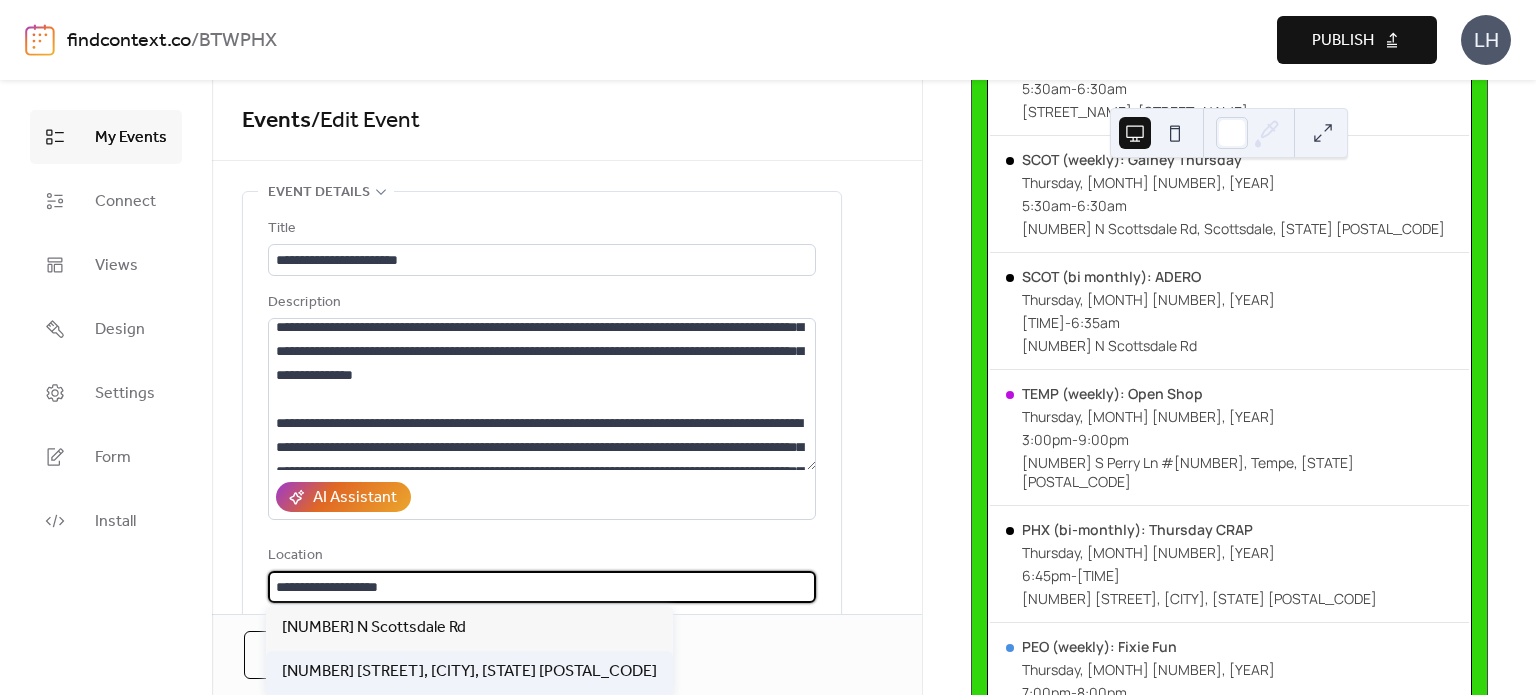 type on "**********" 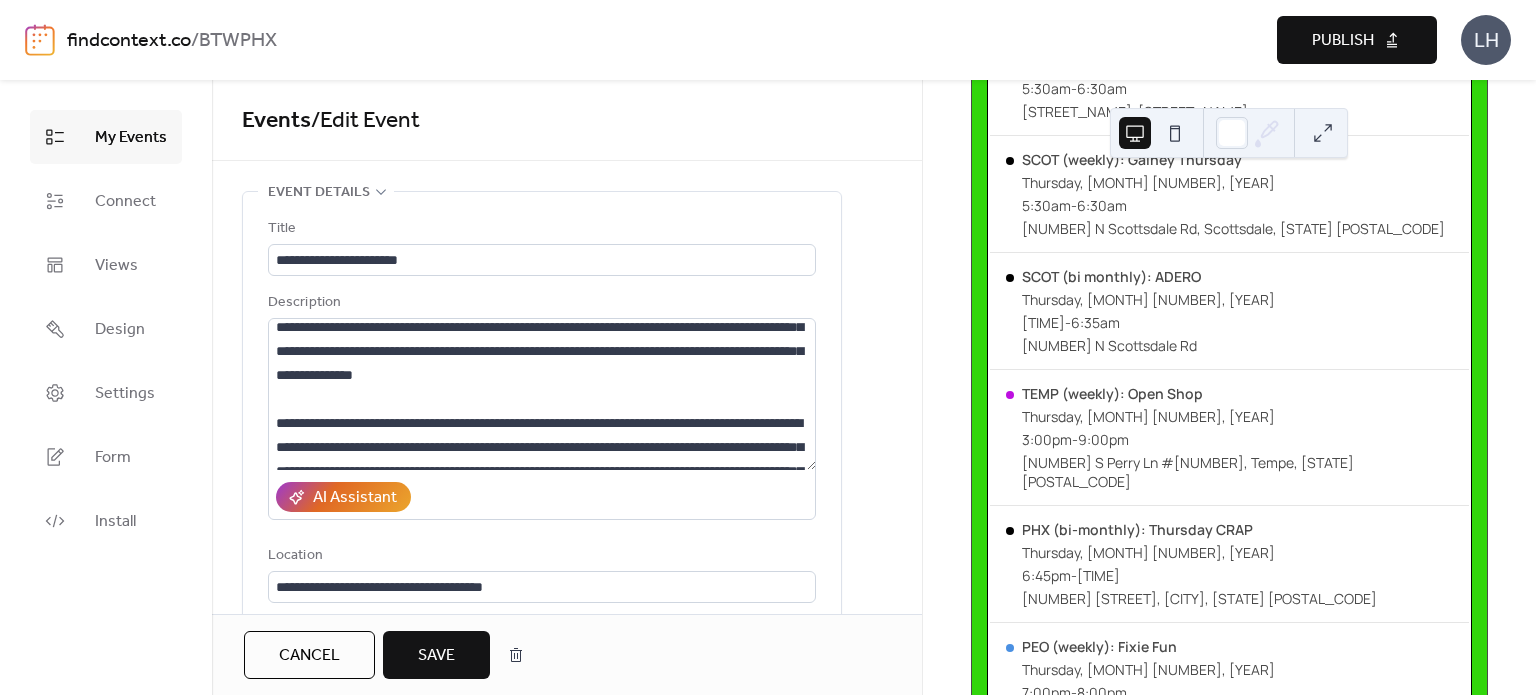 click on "Save" at bounding box center [436, 656] 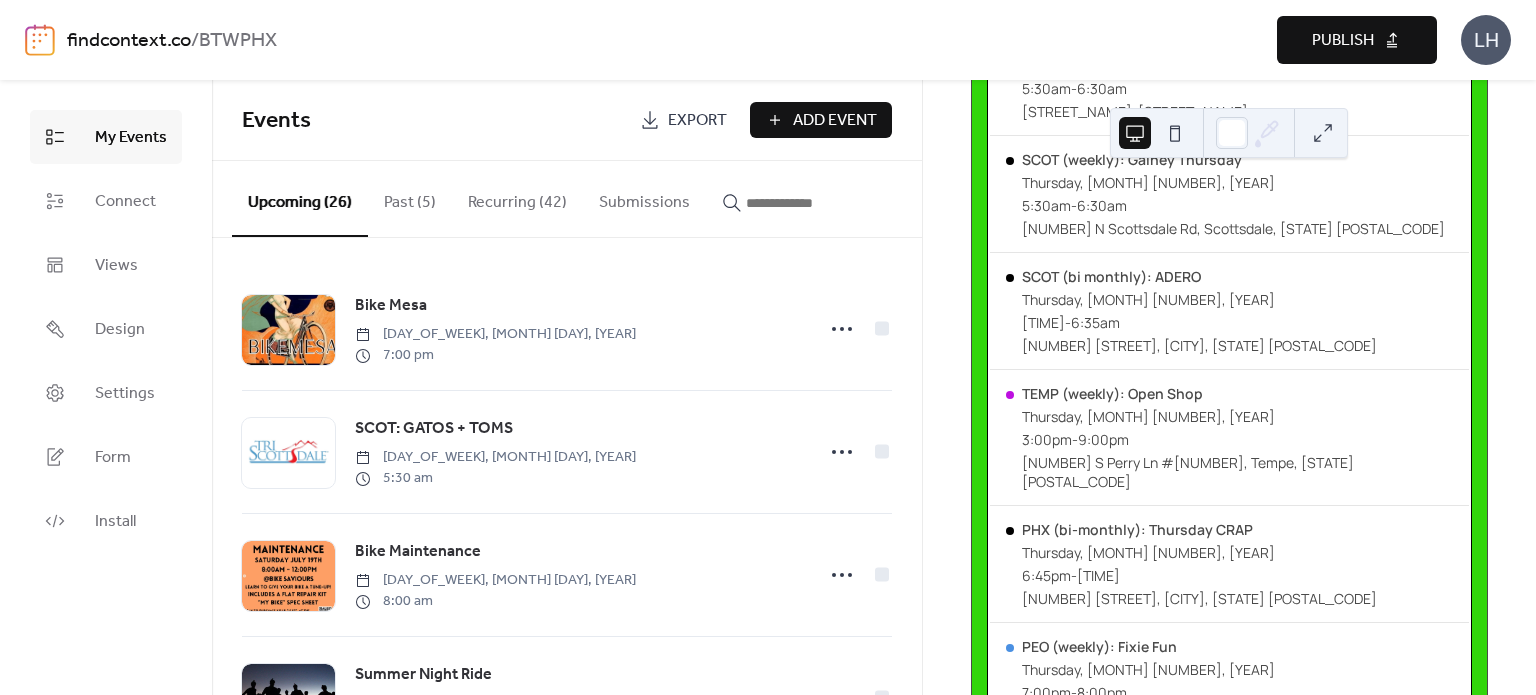 click at bounding box center [806, 203] 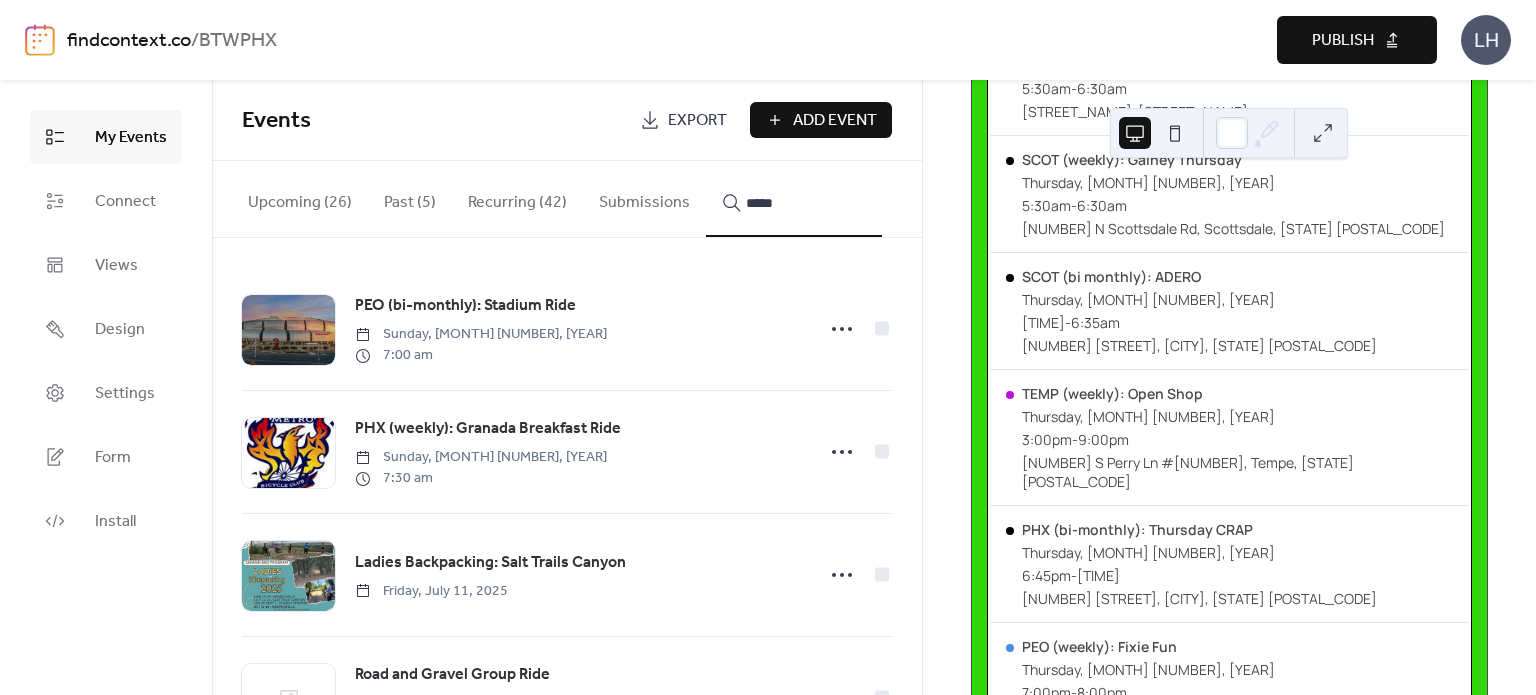 type on "*****" 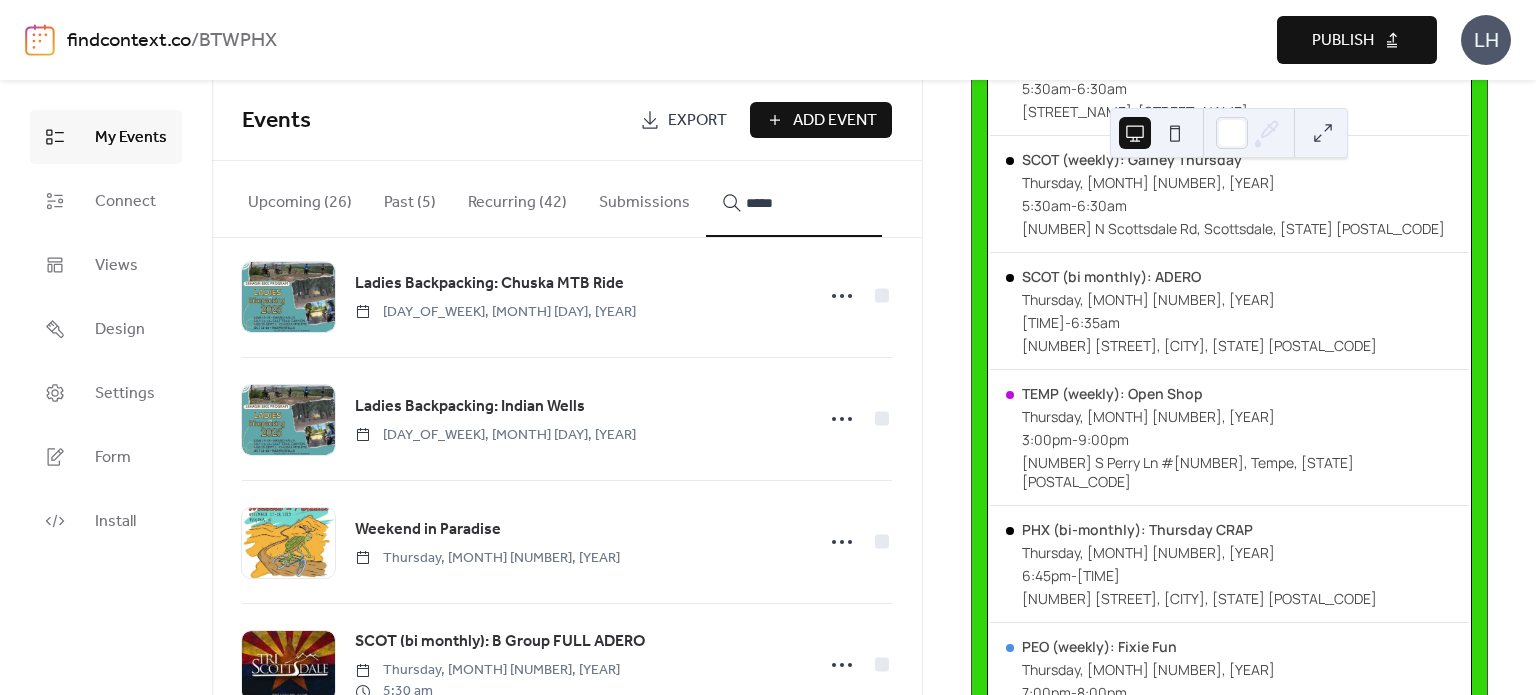 scroll, scrollTop: 1078, scrollLeft: 0, axis: vertical 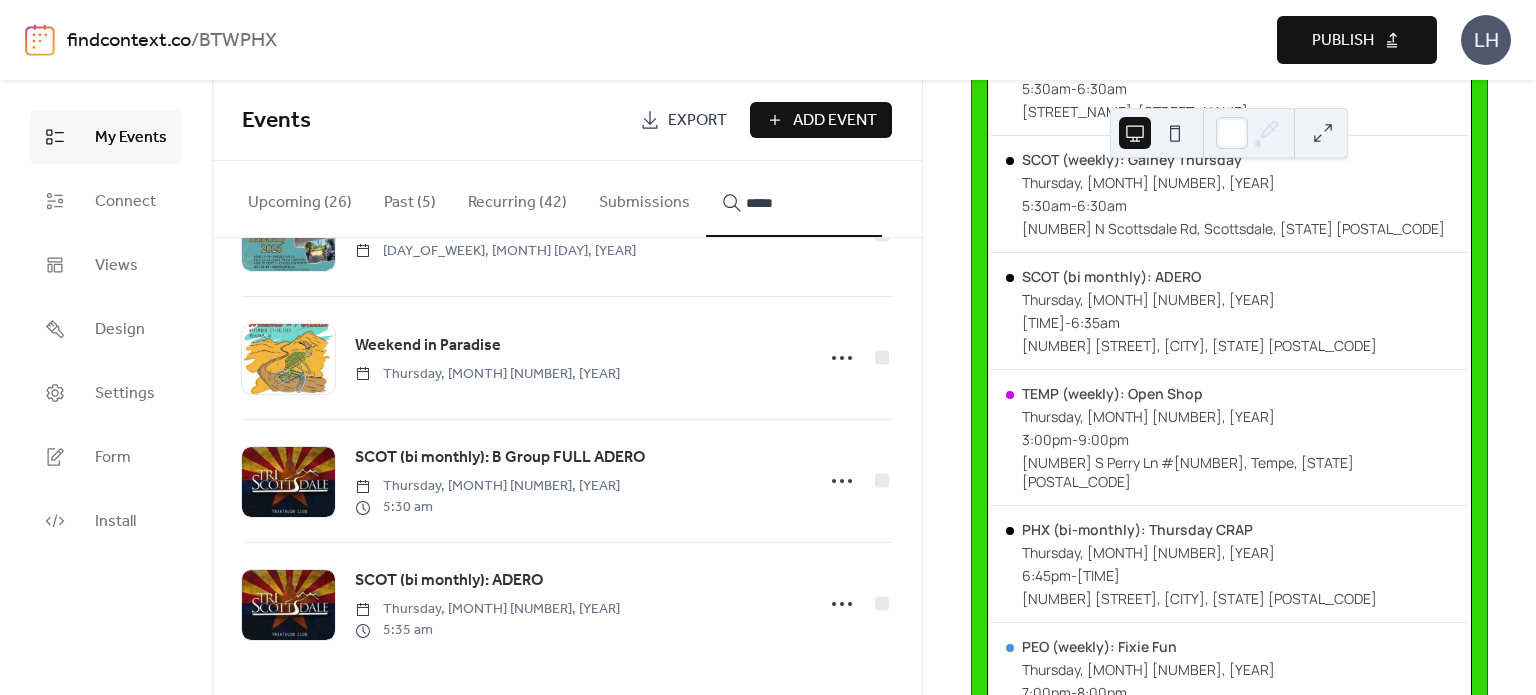 click on "SCOT (bi monthly): B Group FULL ADERO" at bounding box center [500, 458] 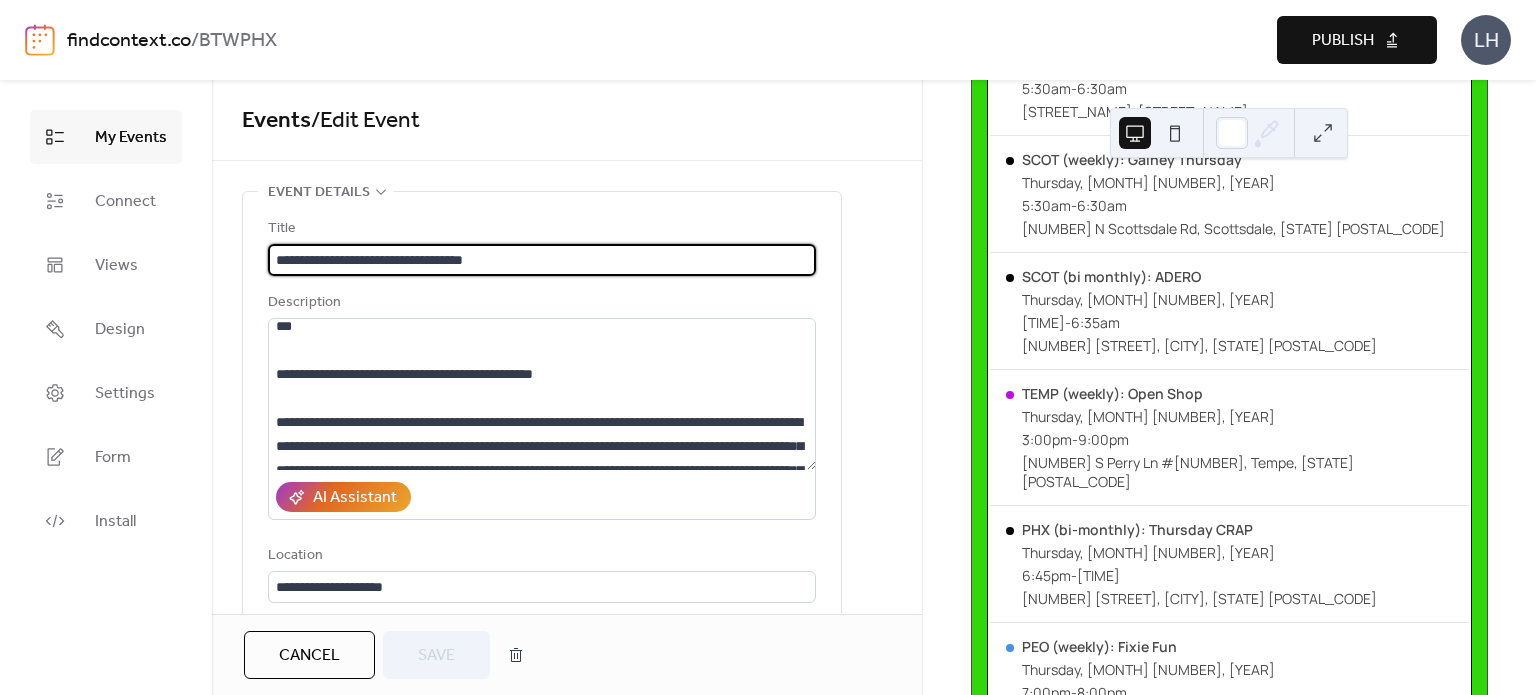 scroll, scrollTop: 32, scrollLeft: 0, axis: vertical 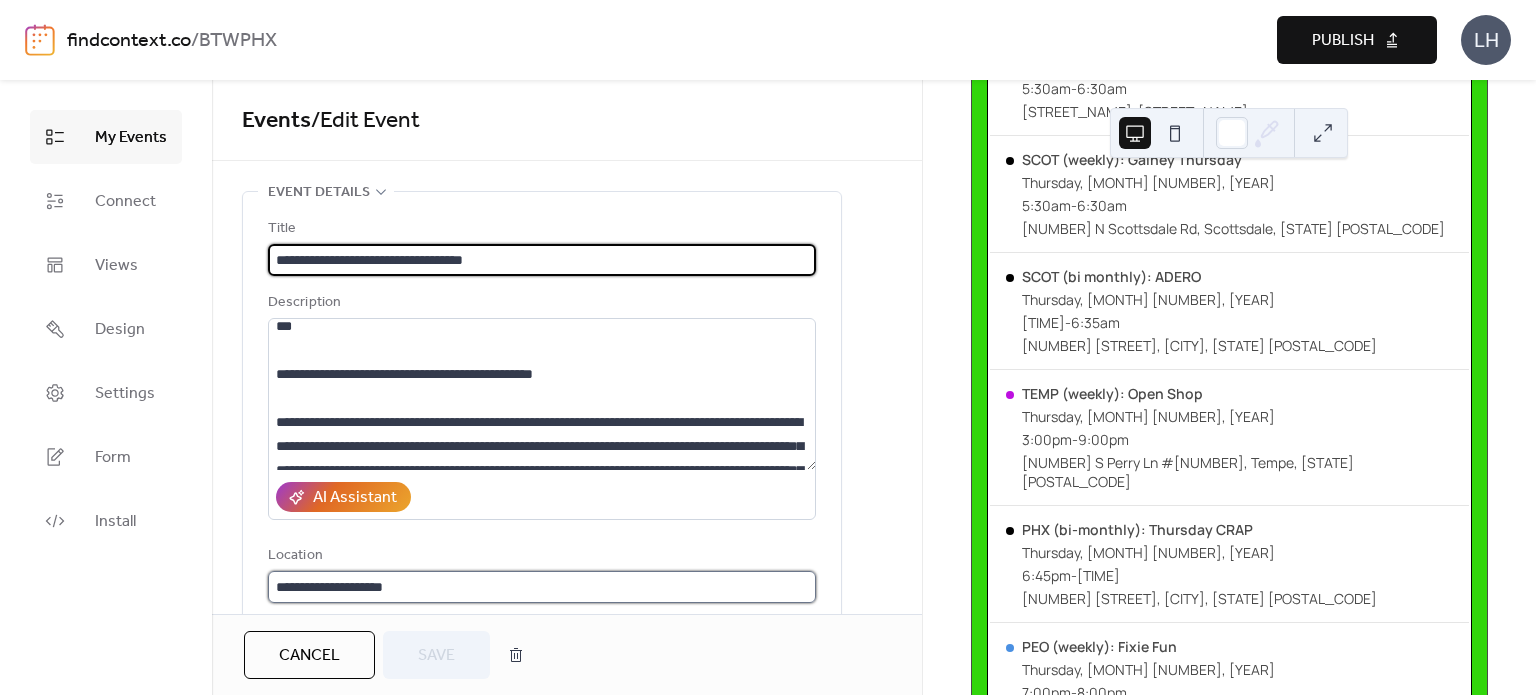 click on "**********" at bounding box center [542, 587] 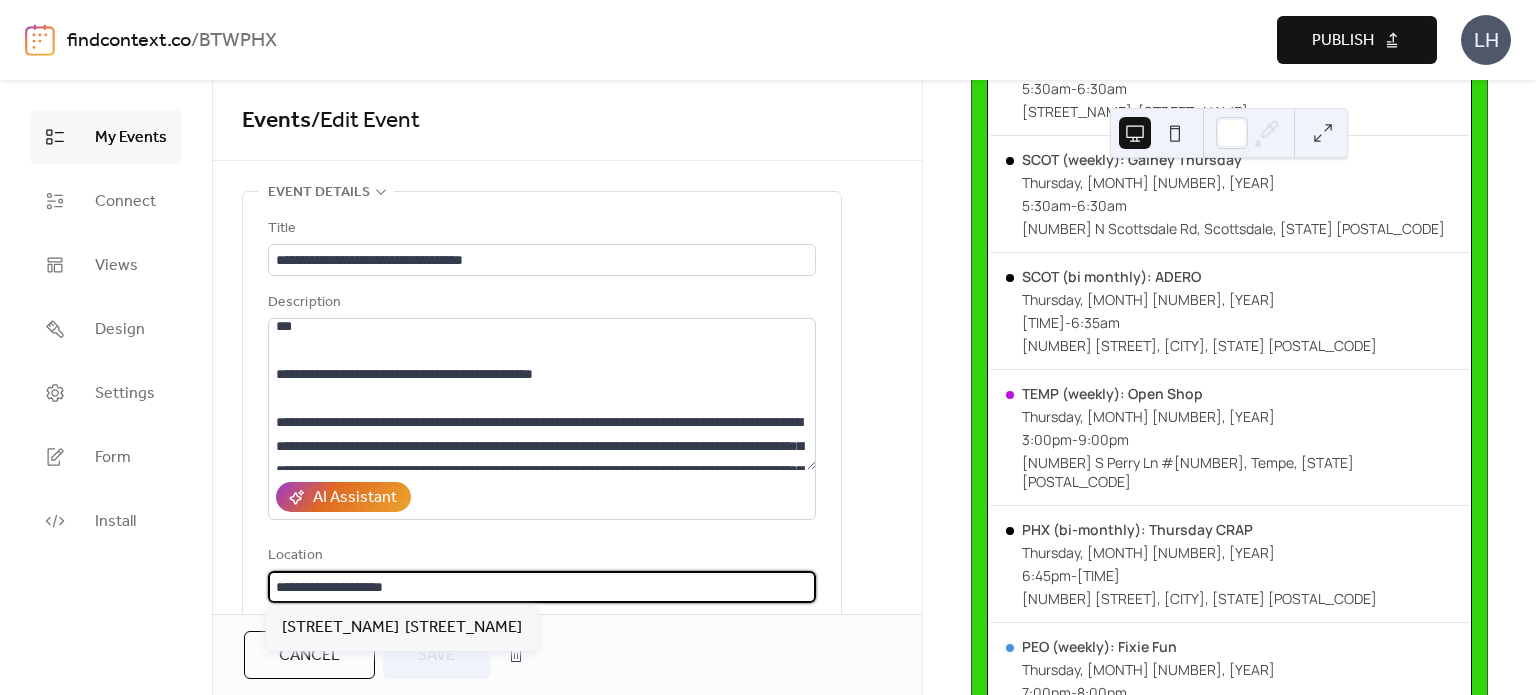 click on "Location" at bounding box center (540, 556) 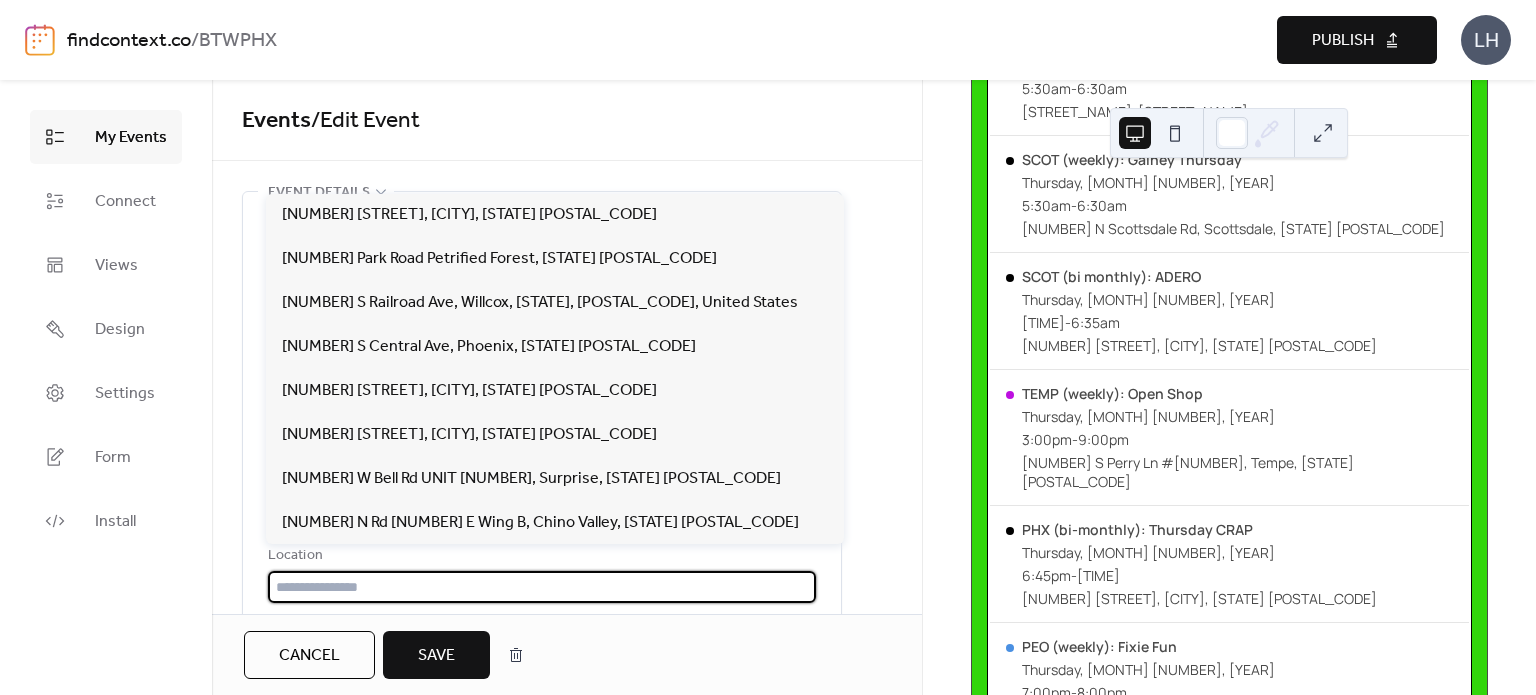 drag, startPoint x: 412, startPoint y: 584, endPoint x: 238, endPoint y: 584, distance: 174 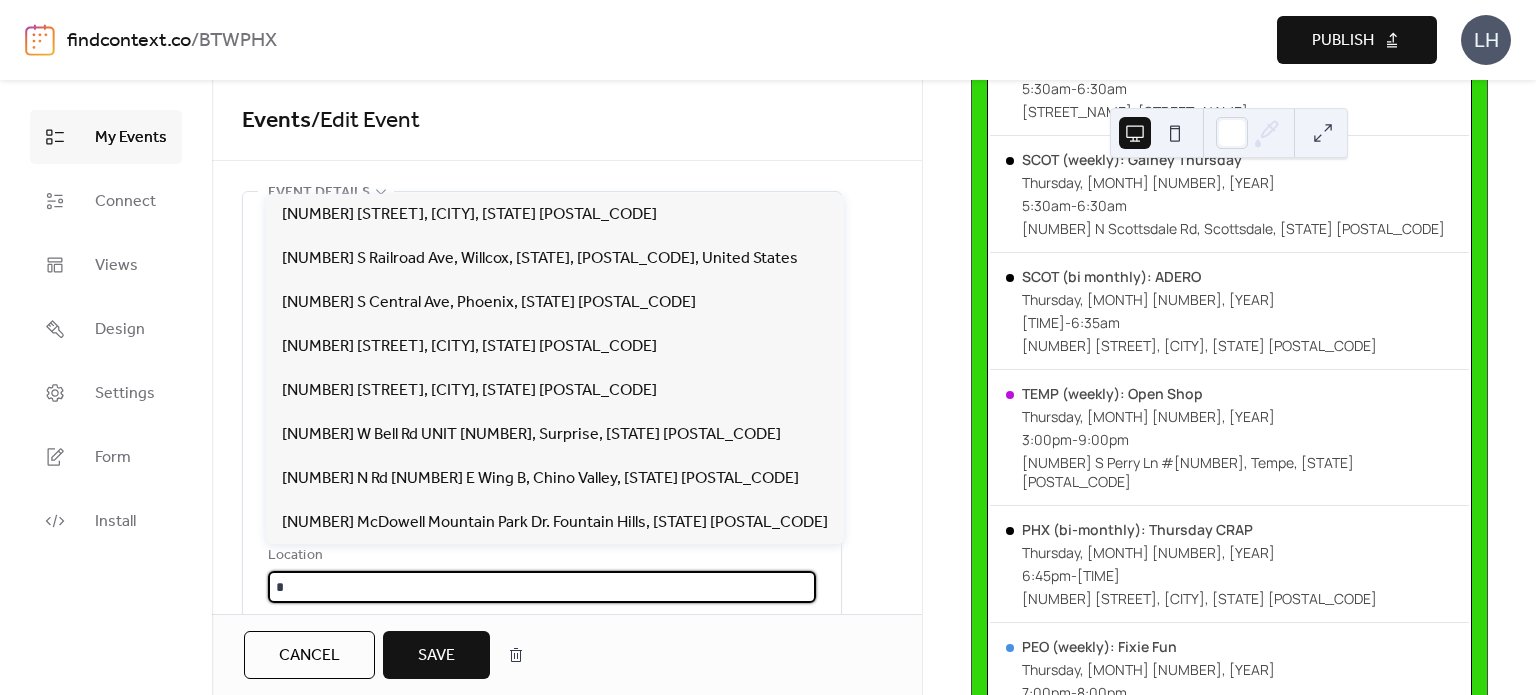 click on "Events  /  Edit Event" at bounding box center (567, 121) 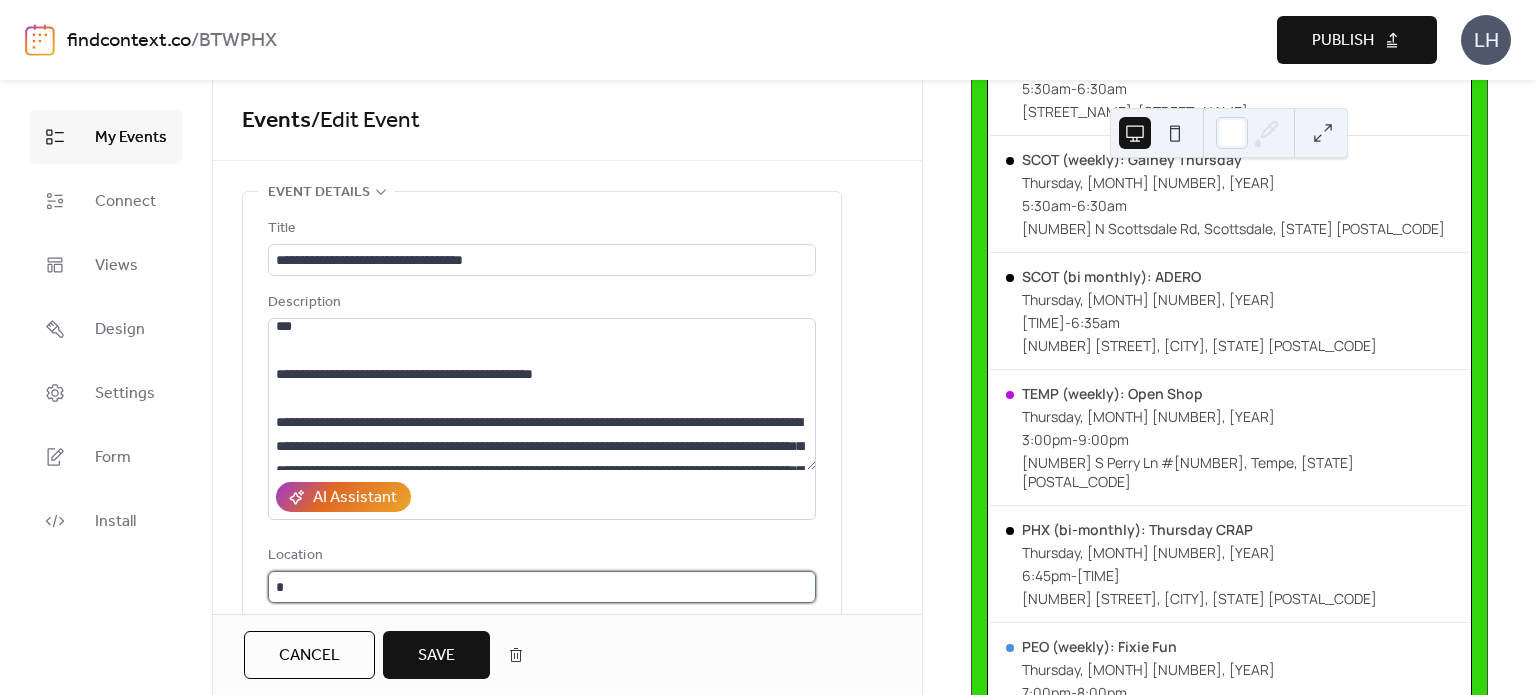 click on "*" at bounding box center [542, 587] 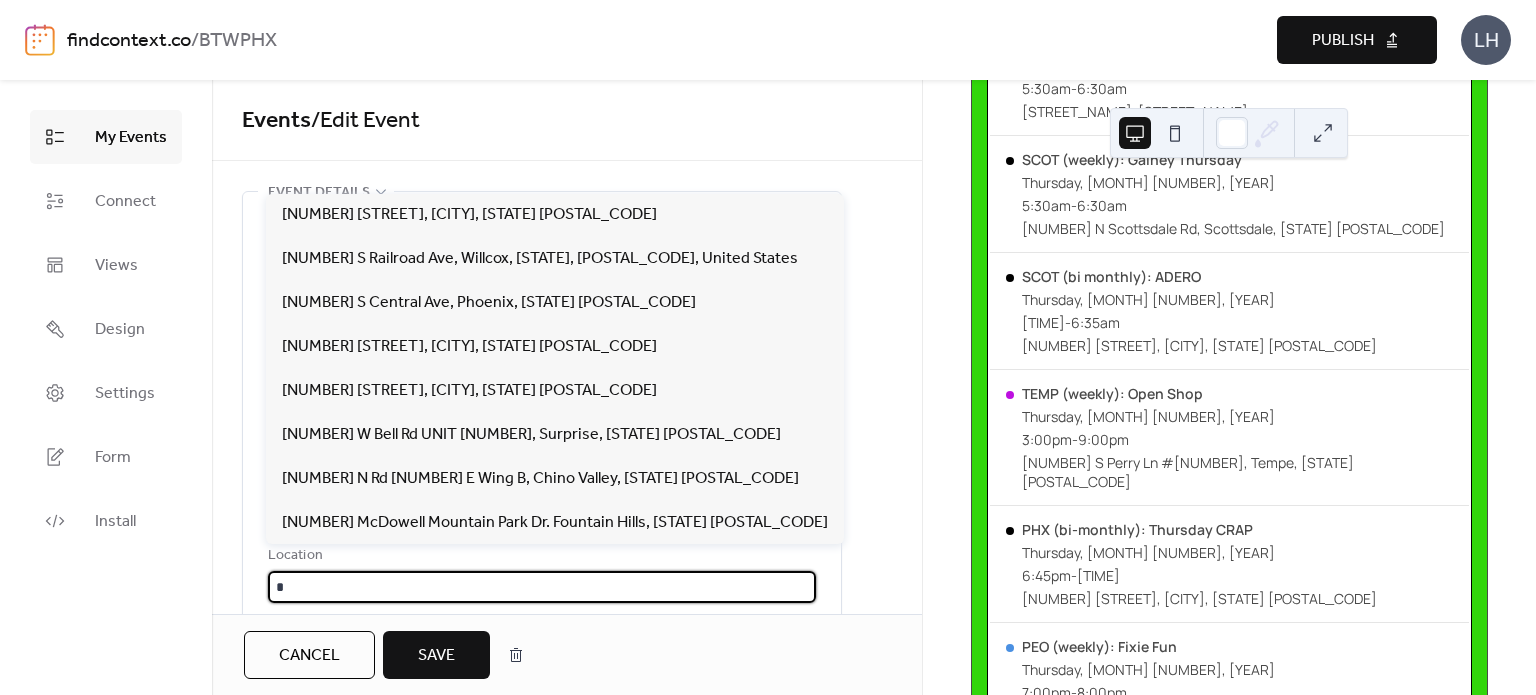 paste on "**********" 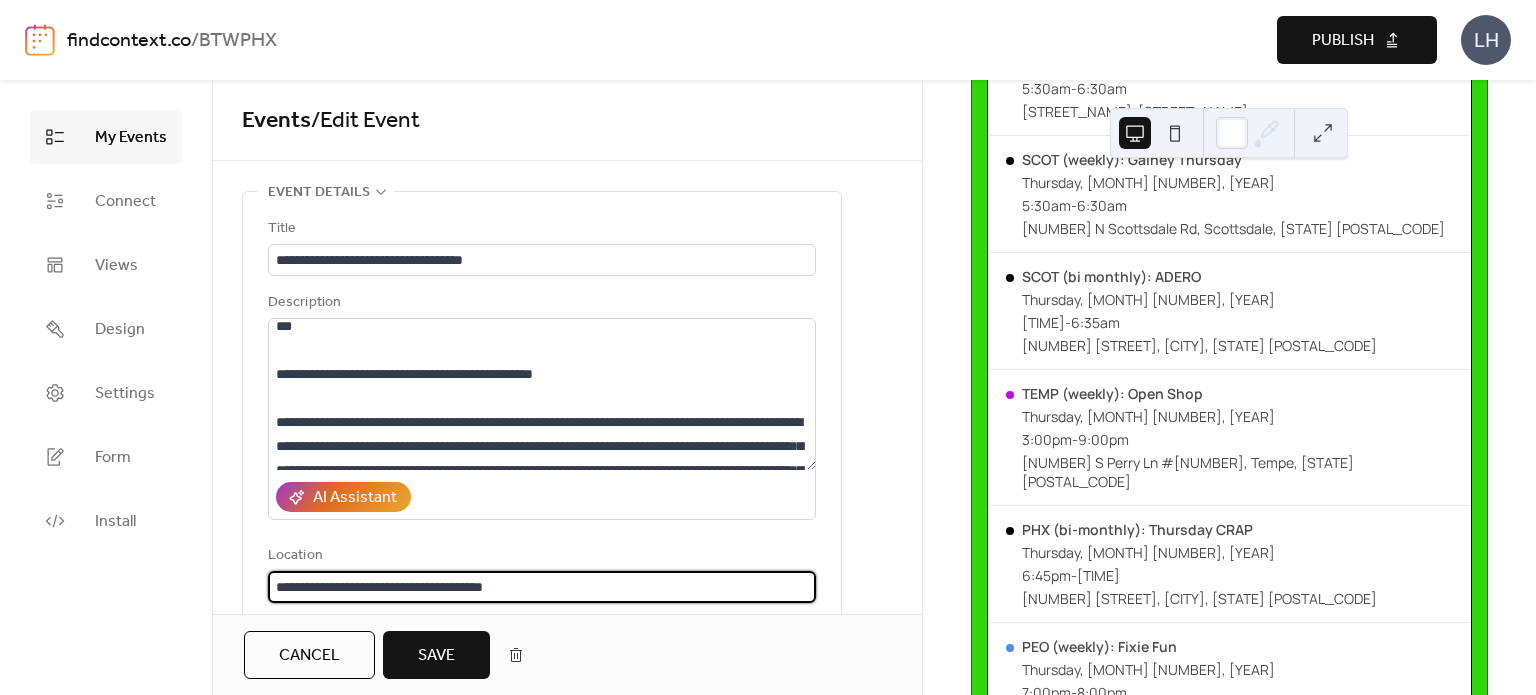 click on "**********" at bounding box center (542, 587) 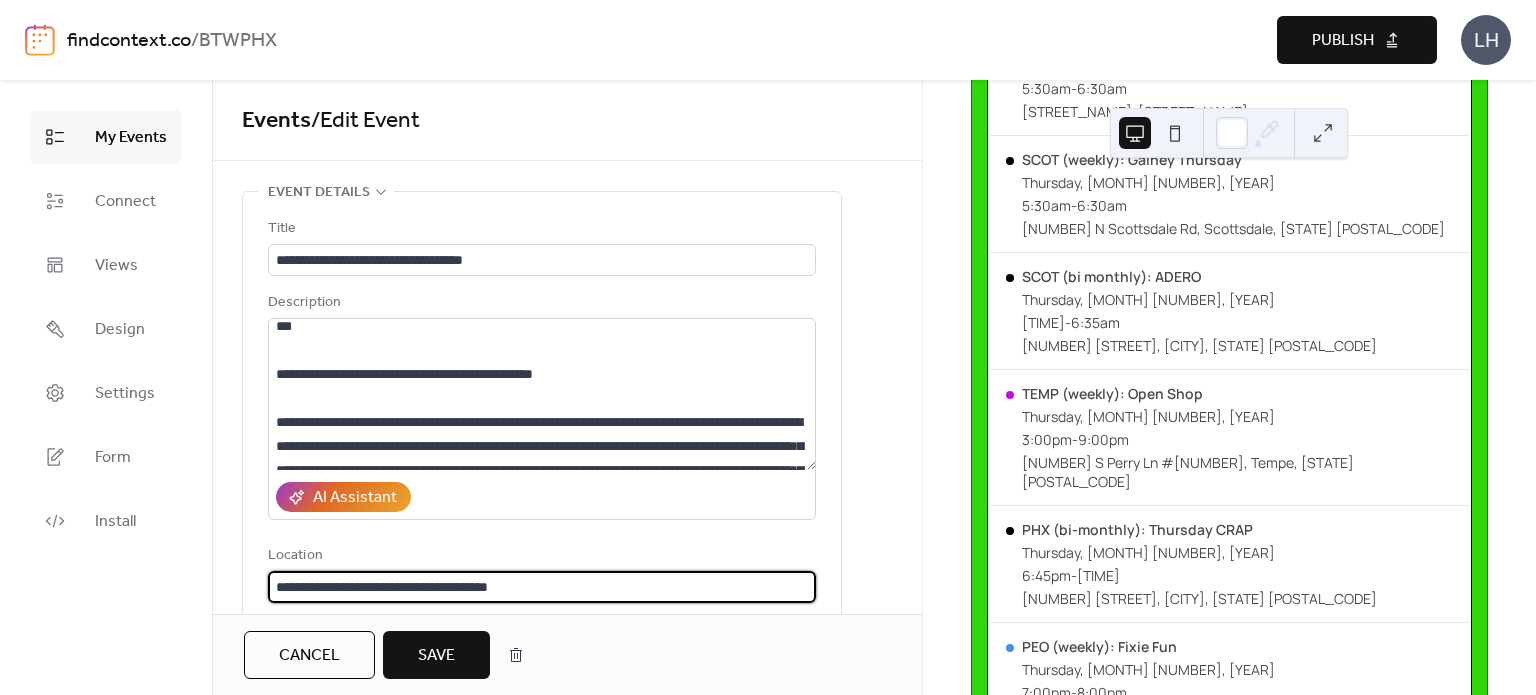 type on "**********" 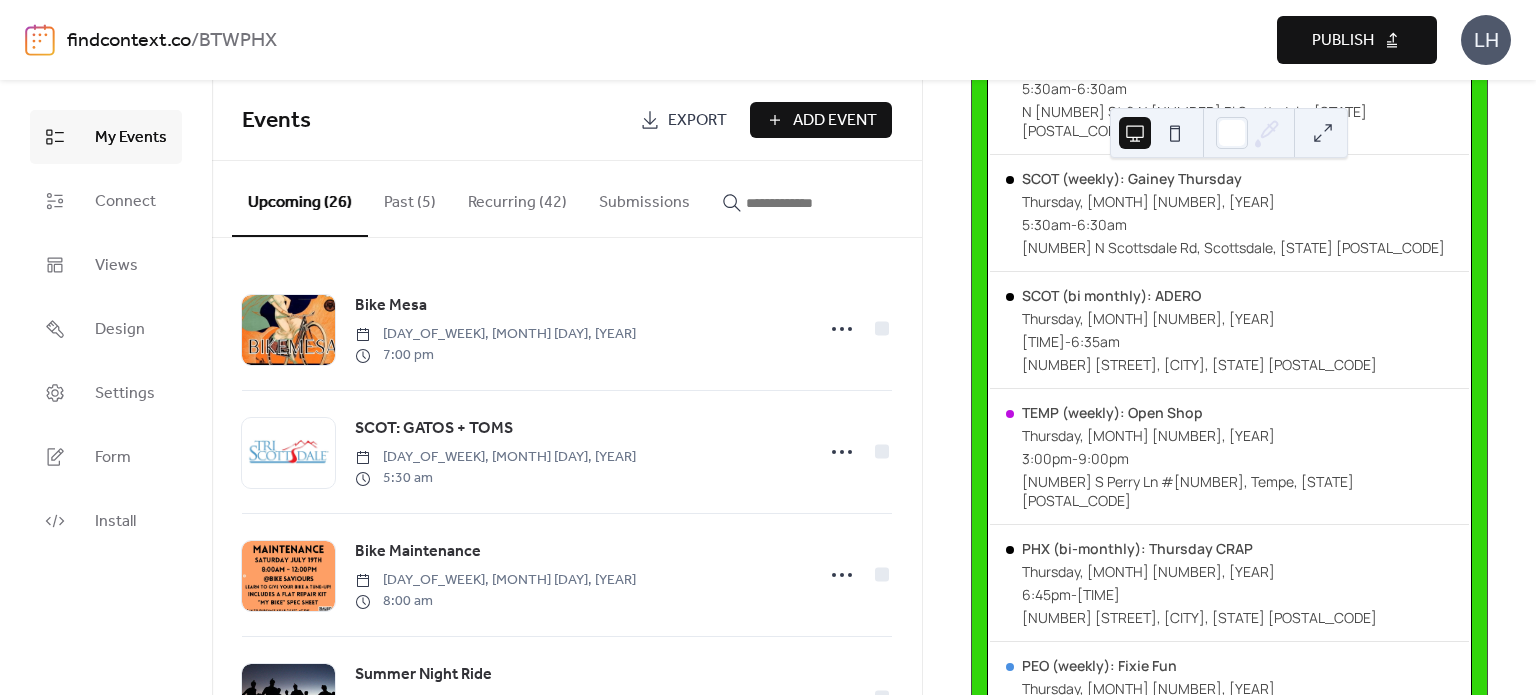 click on "Recurring (42)" at bounding box center [517, 198] 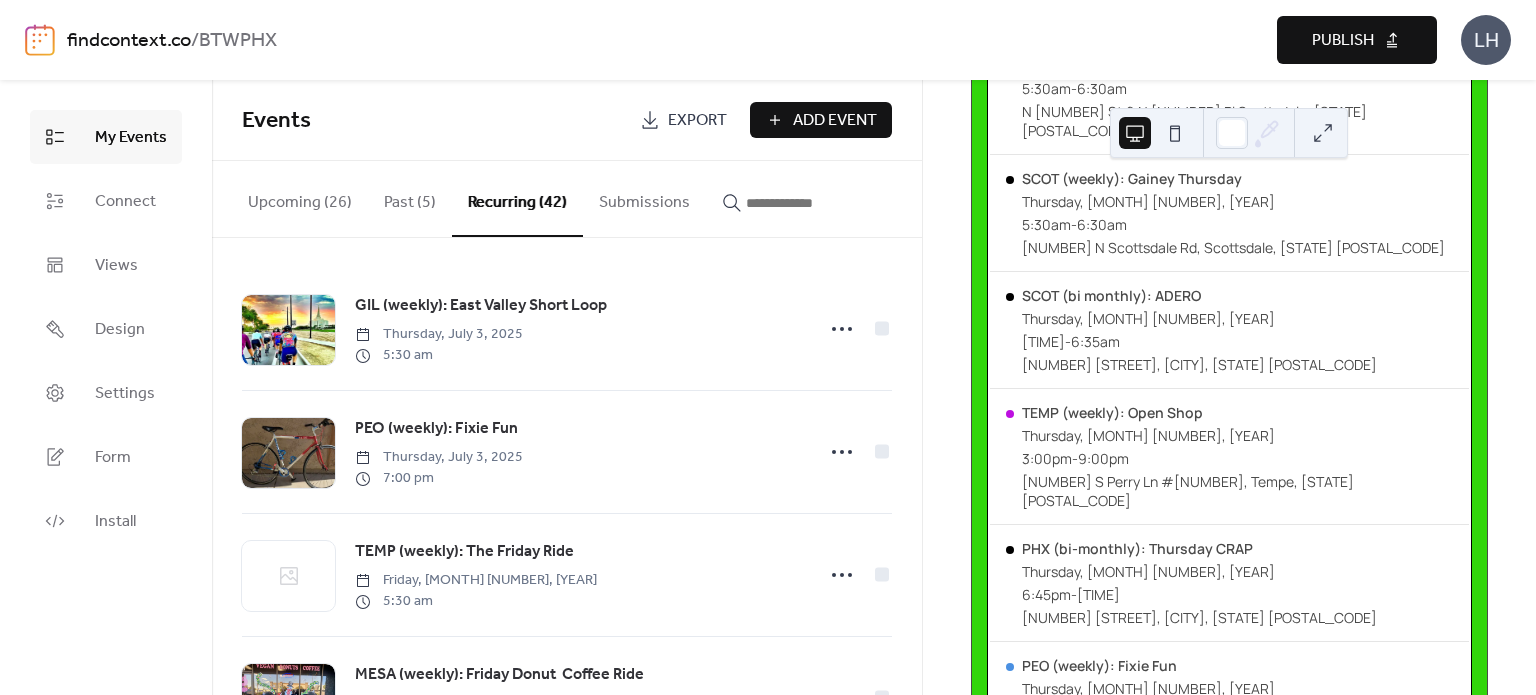 click at bounding box center [1323, 133] 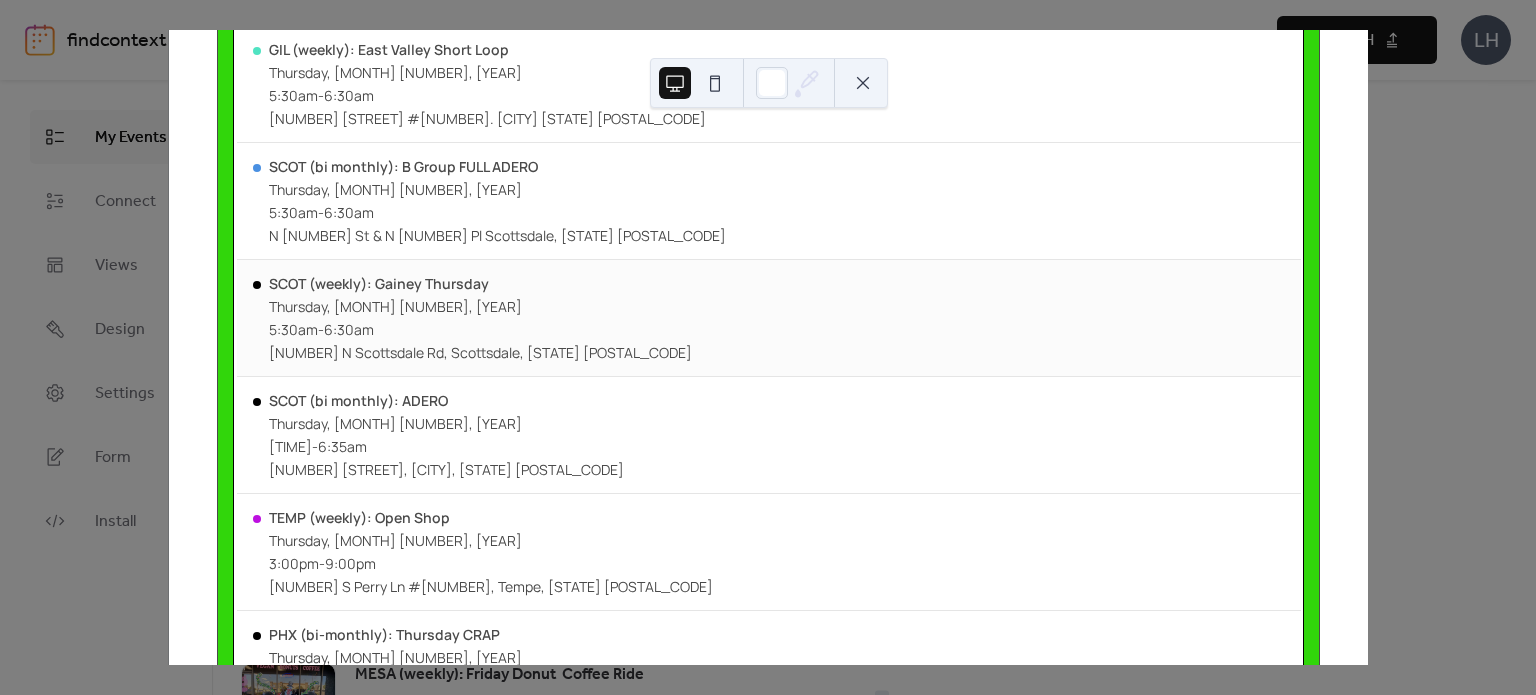 scroll, scrollTop: 308, scrollLeft: 0, axis: vertical 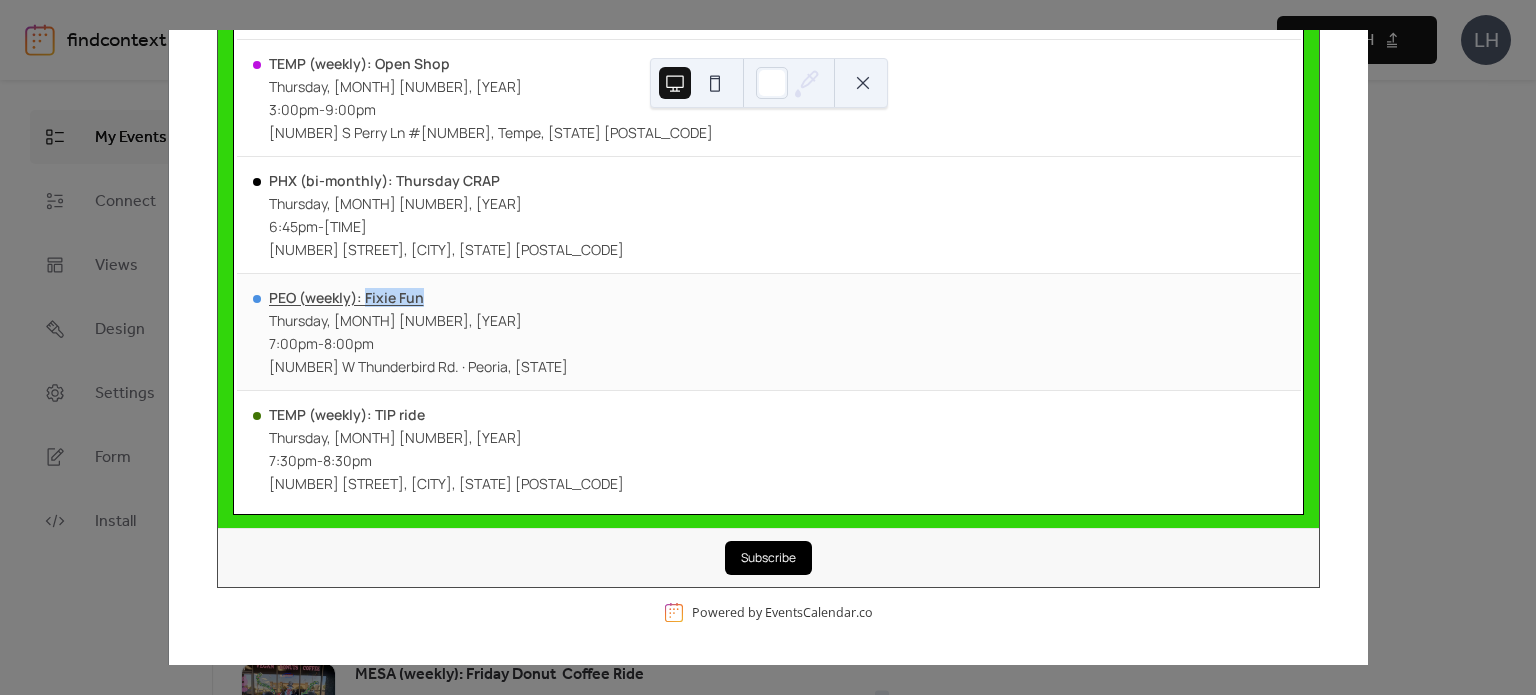 drag, startPoint x: 444, startPoint y: 290, endPoint x: 367, endPoint y: 290, distance: 77 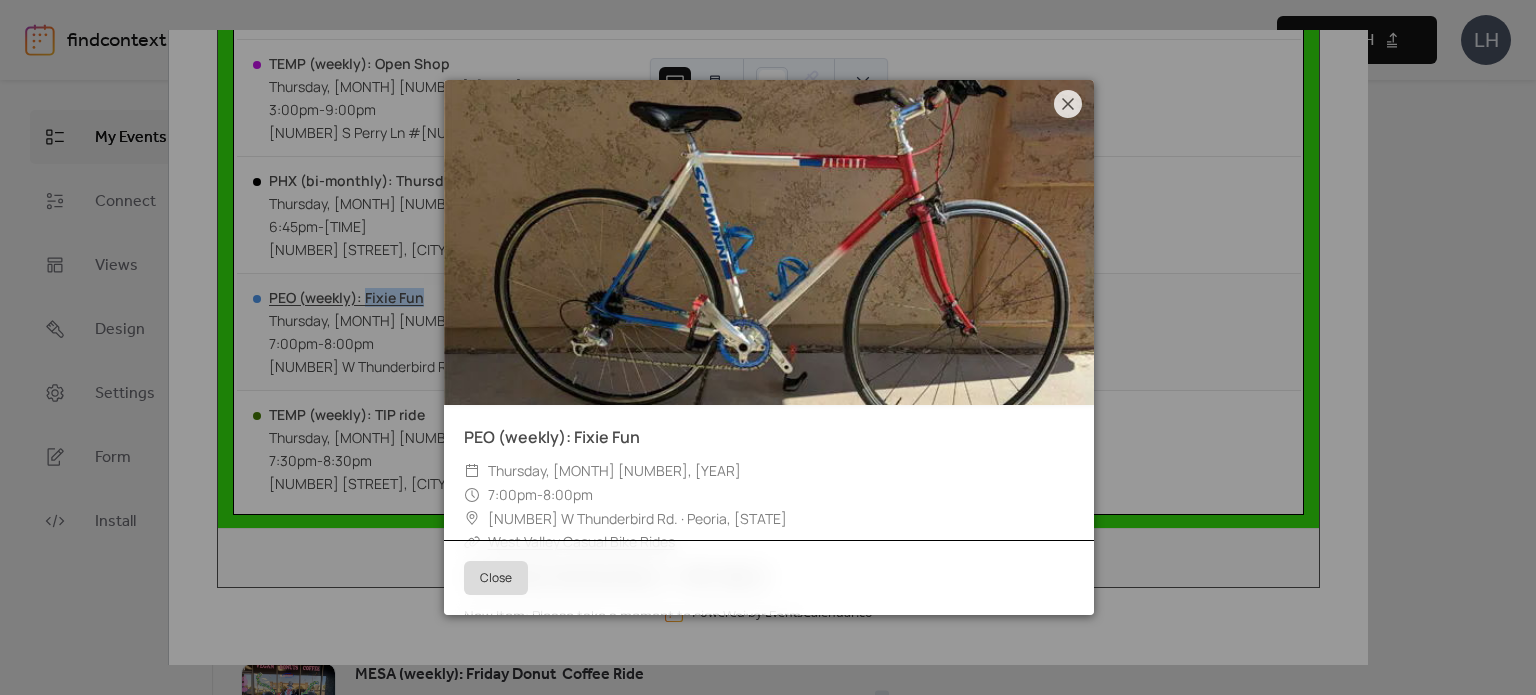 copy on "Fixie Fun" 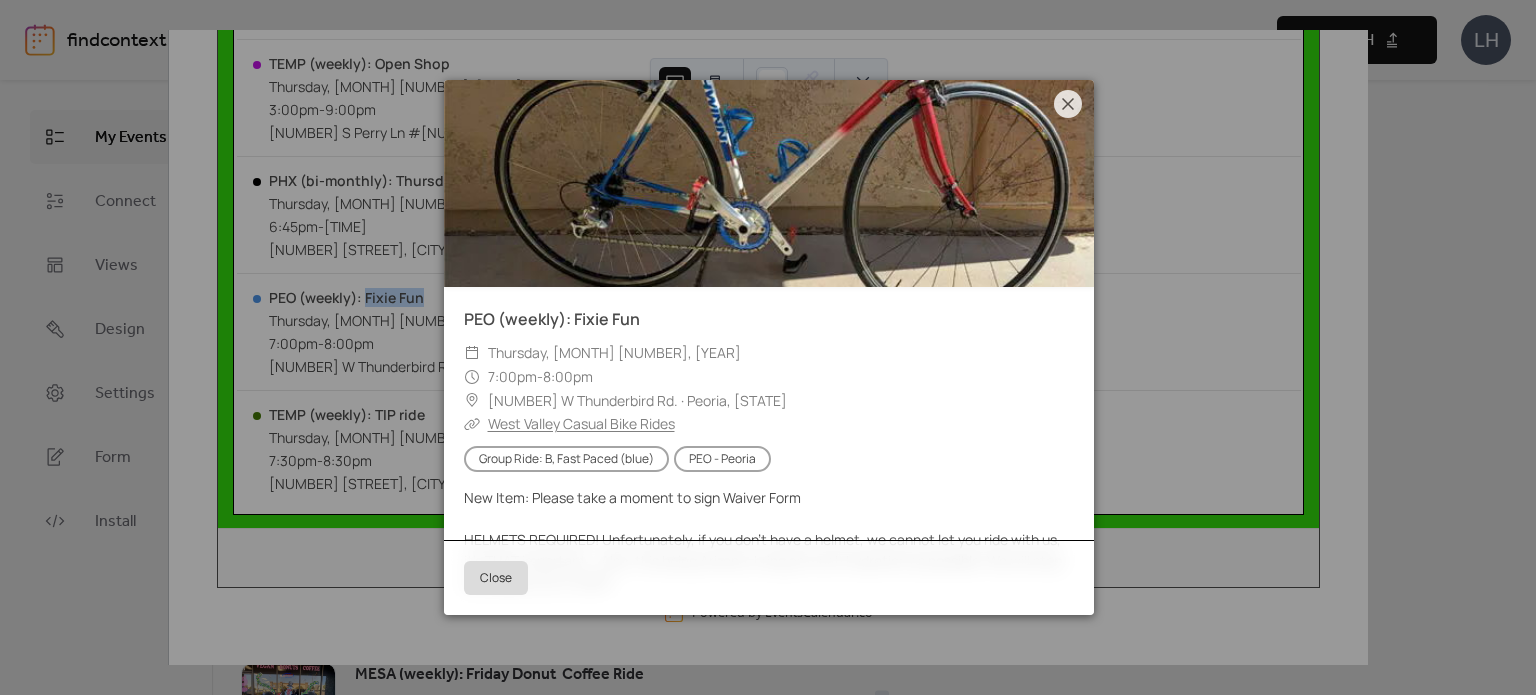 scroll, scrollTop: 127, scrollLeft: 0, axis: vertical 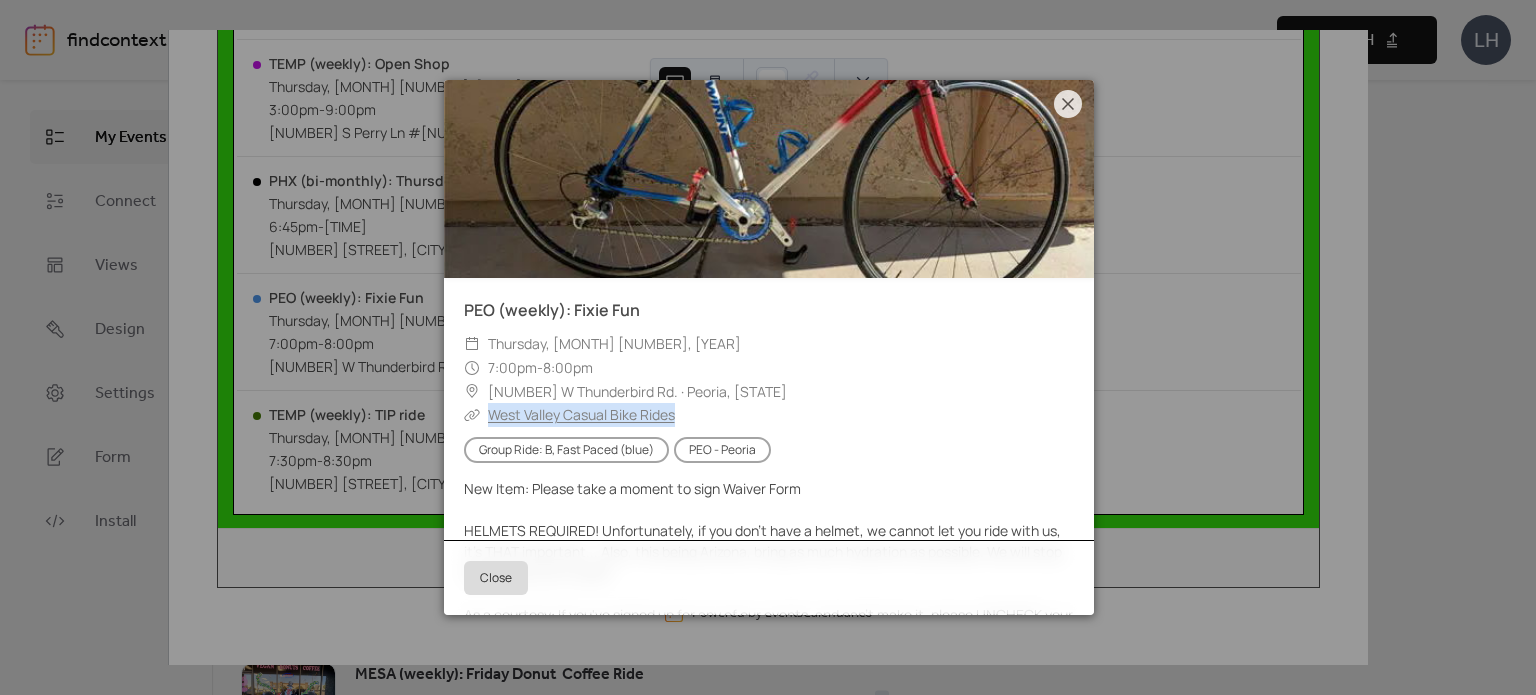 drag, startPoint x: 715, startPoint y: 404, endPoint x: 486, endPoint y: 404, distance: 229 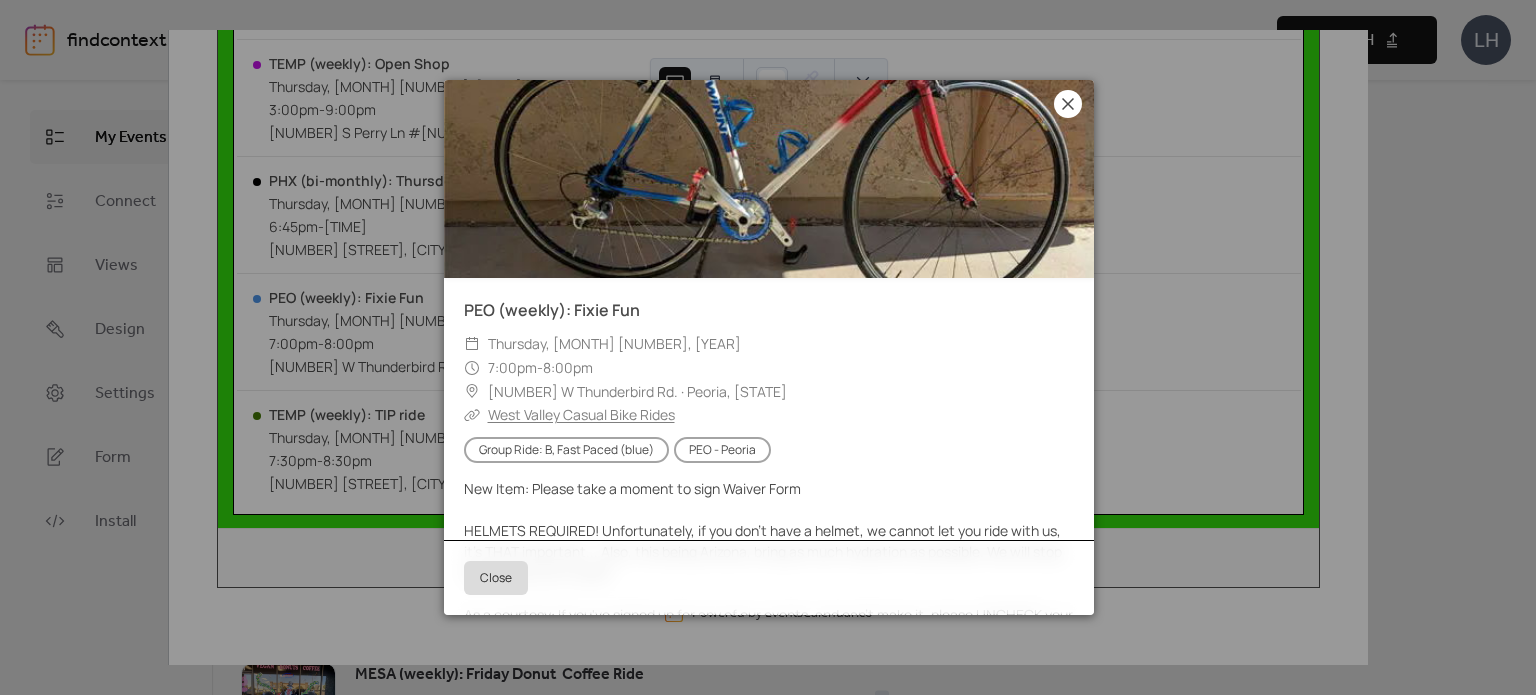 click 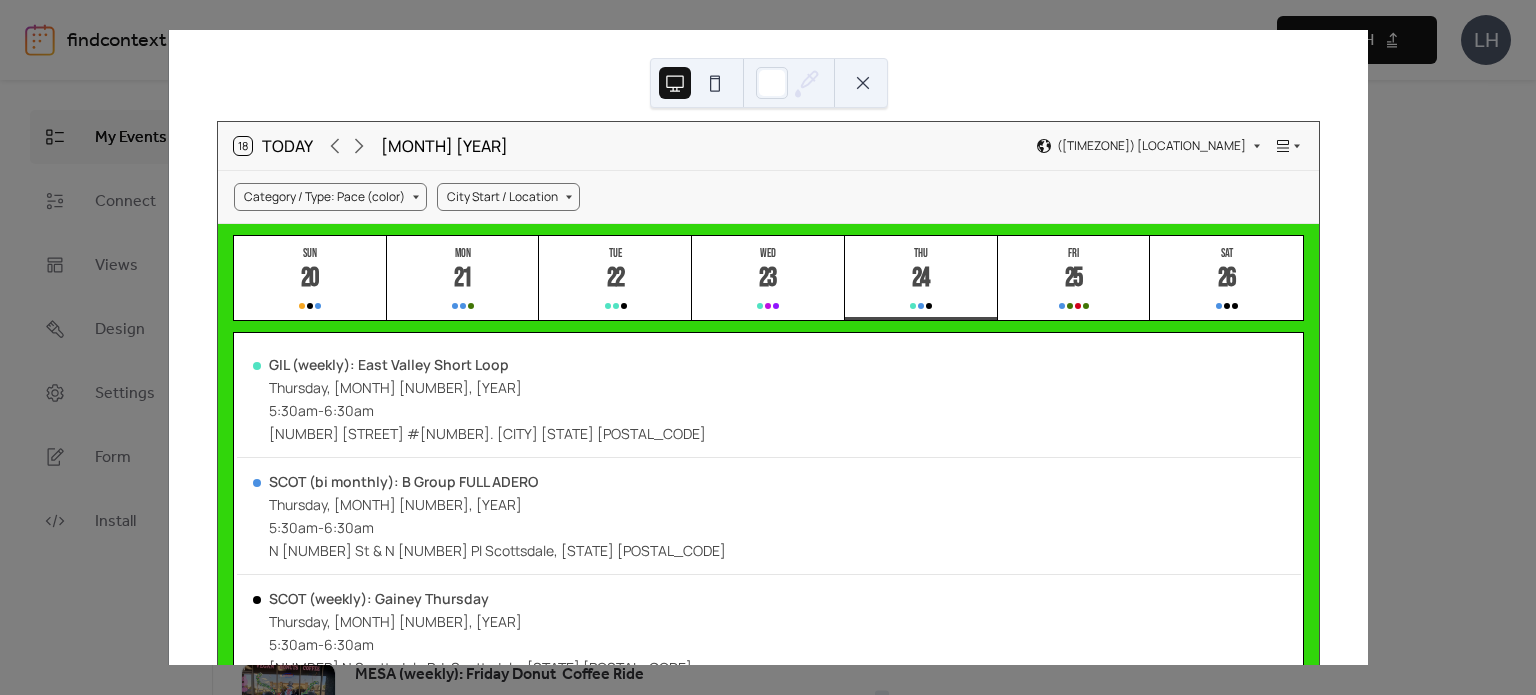 scroll, scrollTop: 0, scrollLeft: 0, axis: both 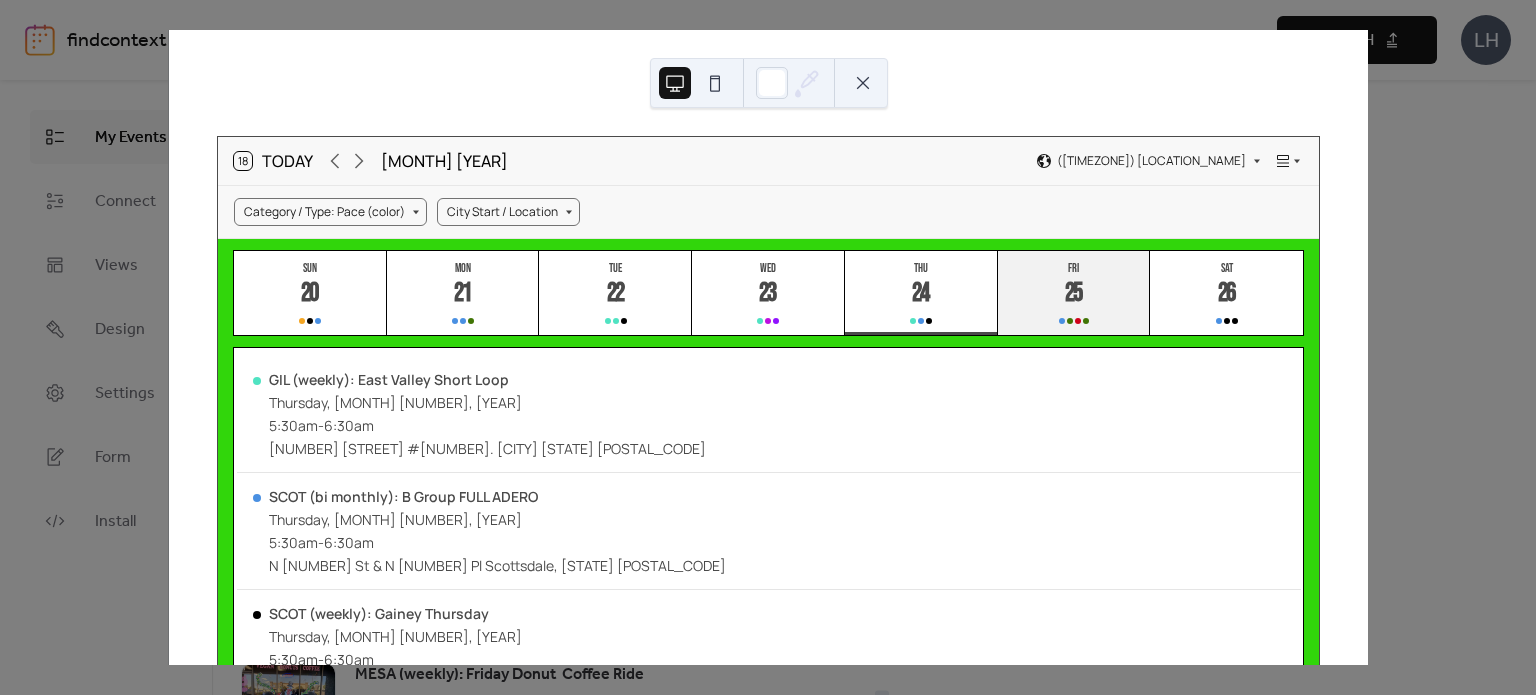 click on "Fri" at bounding box center [1074, 268] 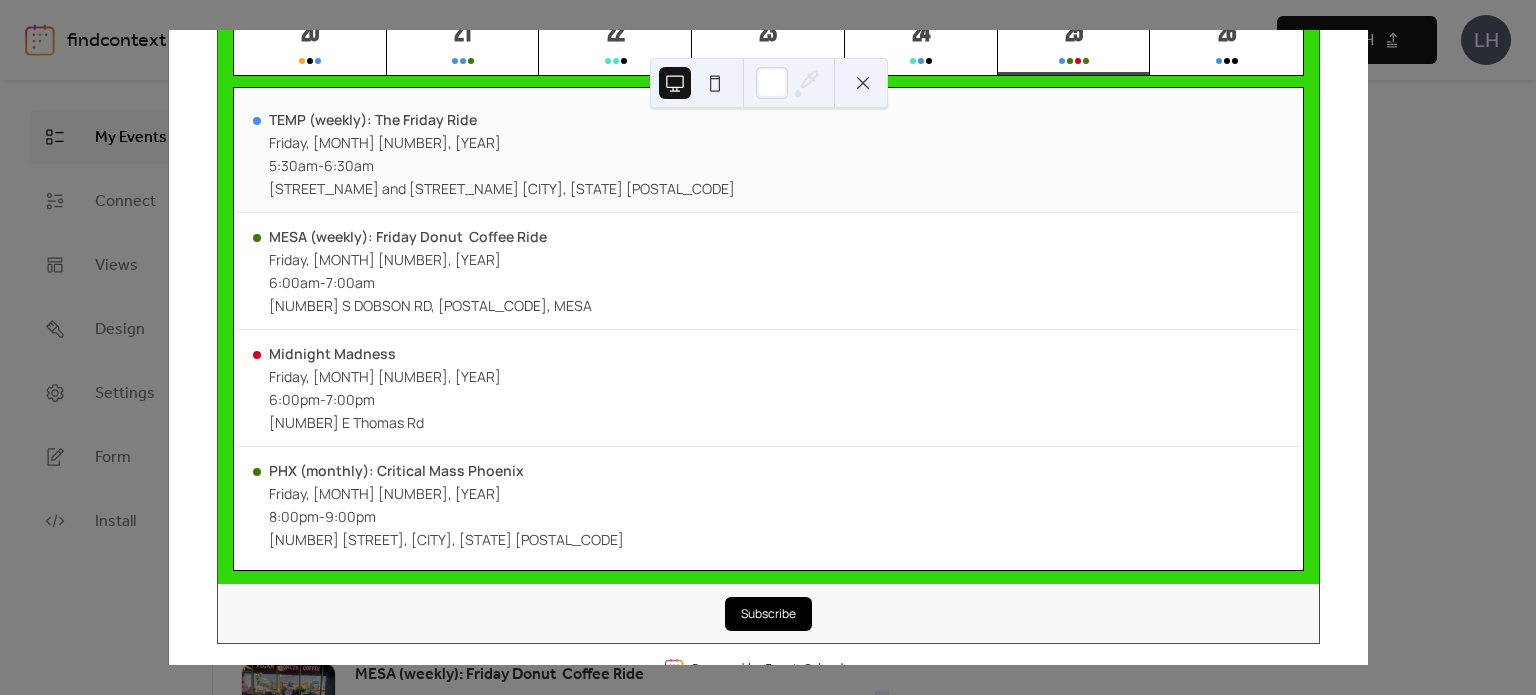 scroll, scrollTop: 276, scrollLeft: 0, axis: vertical 